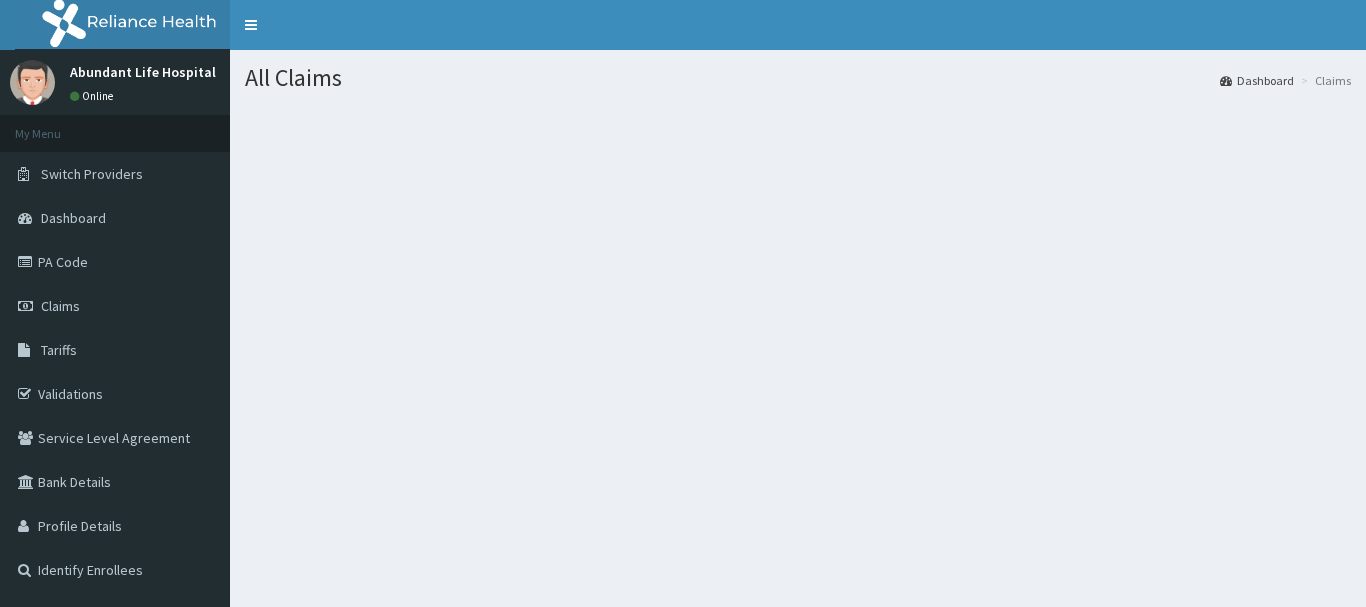 scroll, scrollTop: 0, scrollLeft: 0, axis: both 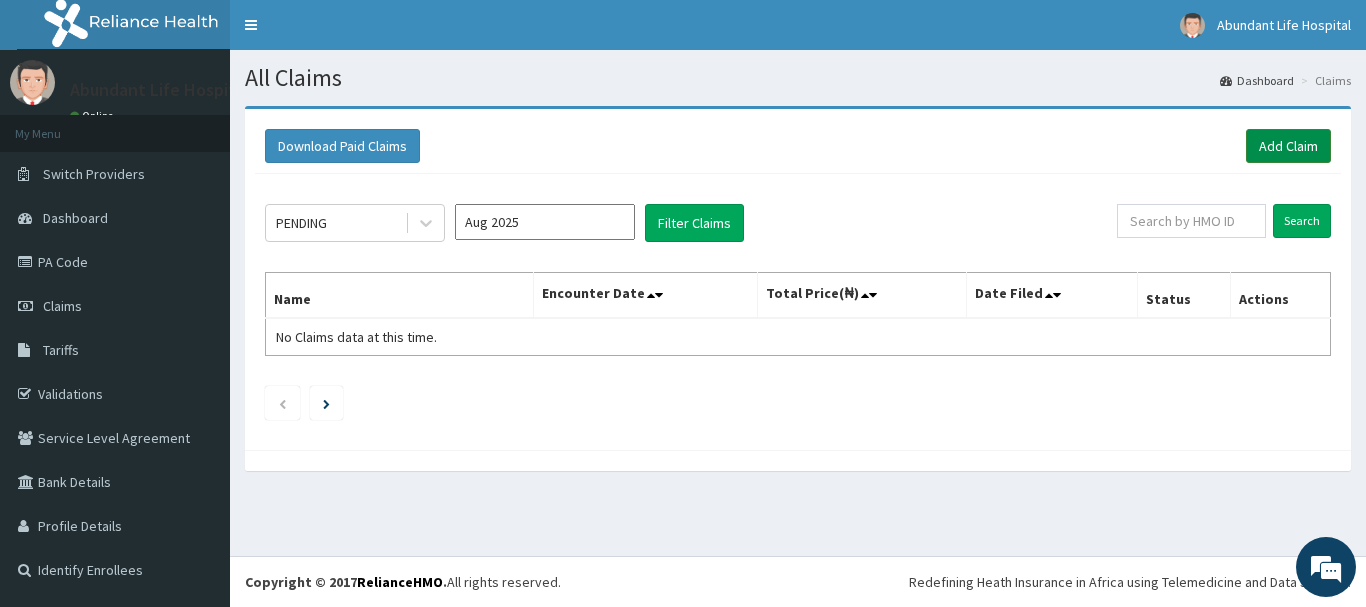 click on "Add Claim" at bounding box center [1288, 146] 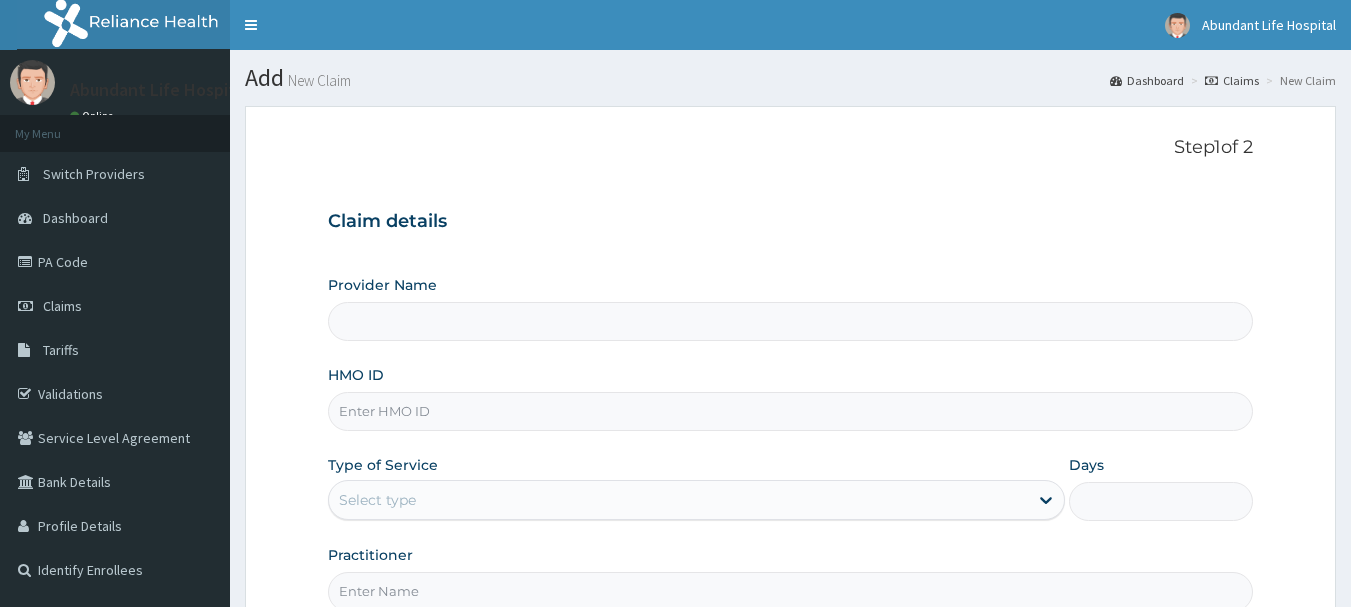 scroll, scrollTop: 0, scrollLeft: 0, axis: both 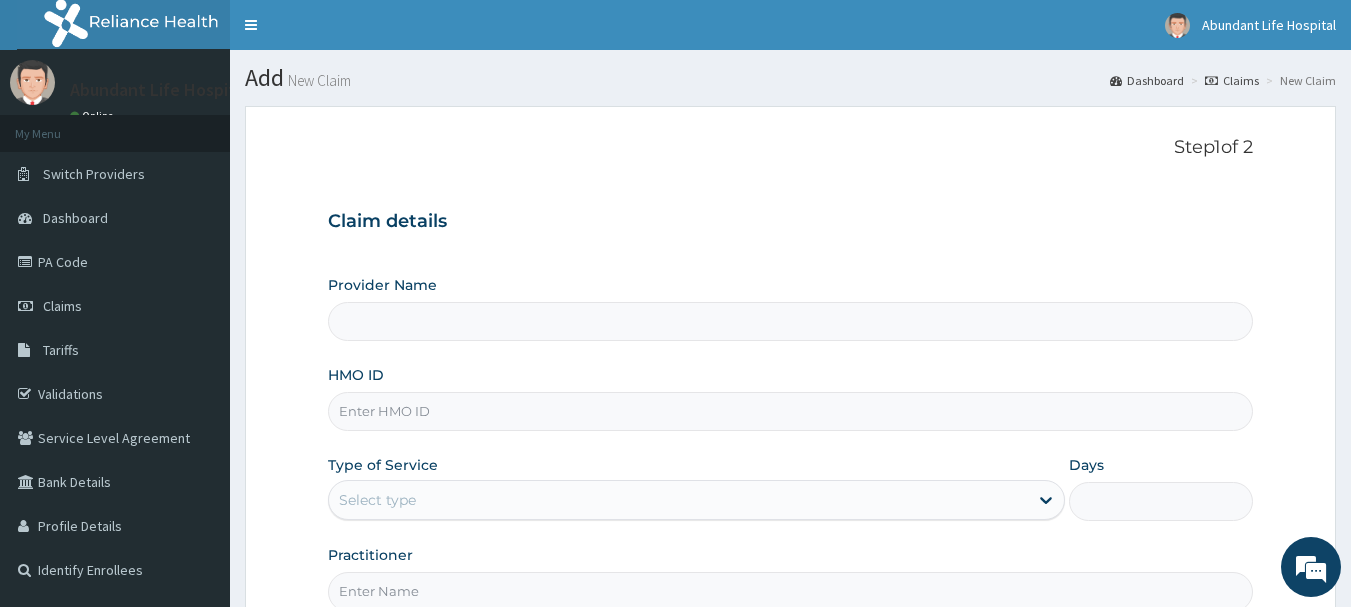 type on "Abundant Life Hospital Ltd." 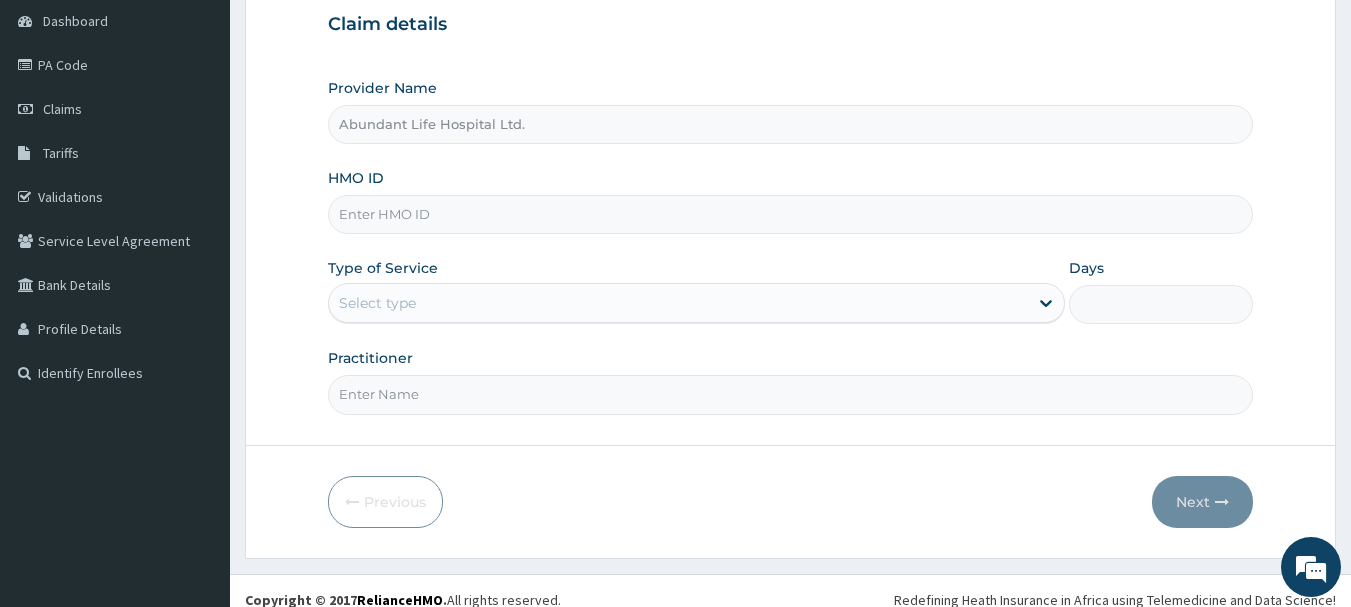 scroll, scrollTop: 200, scrollLeft: 0, axis: vertical 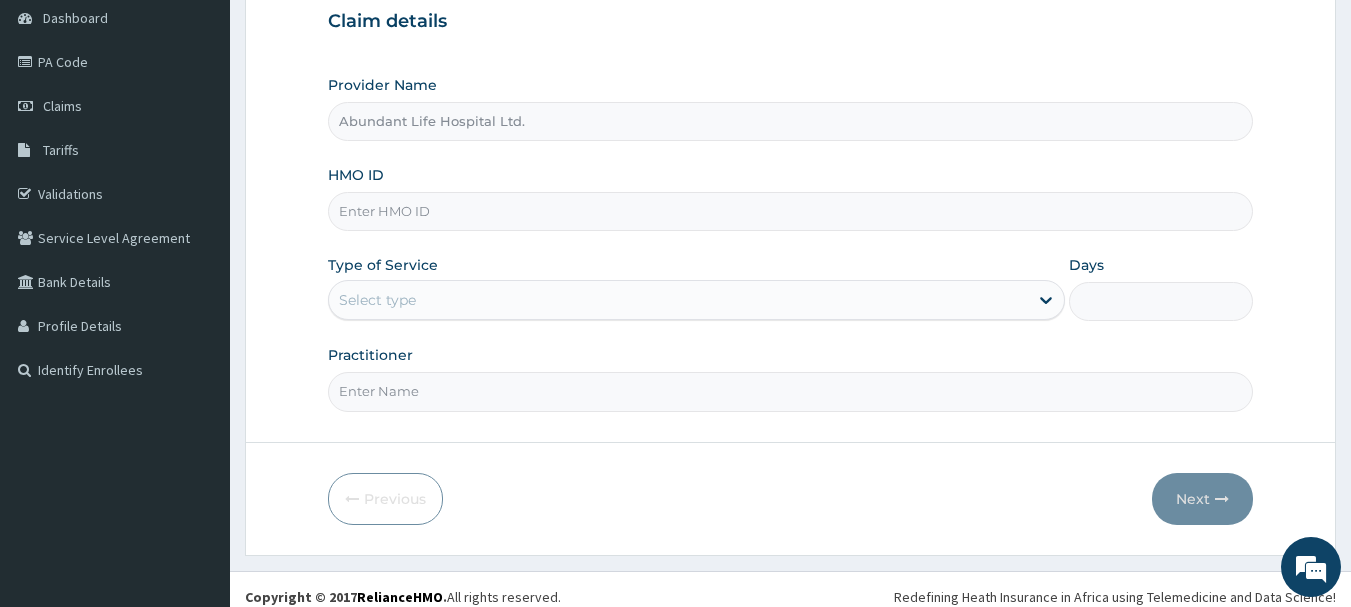 click on "HMO ID" at bounding box center (791, 211) 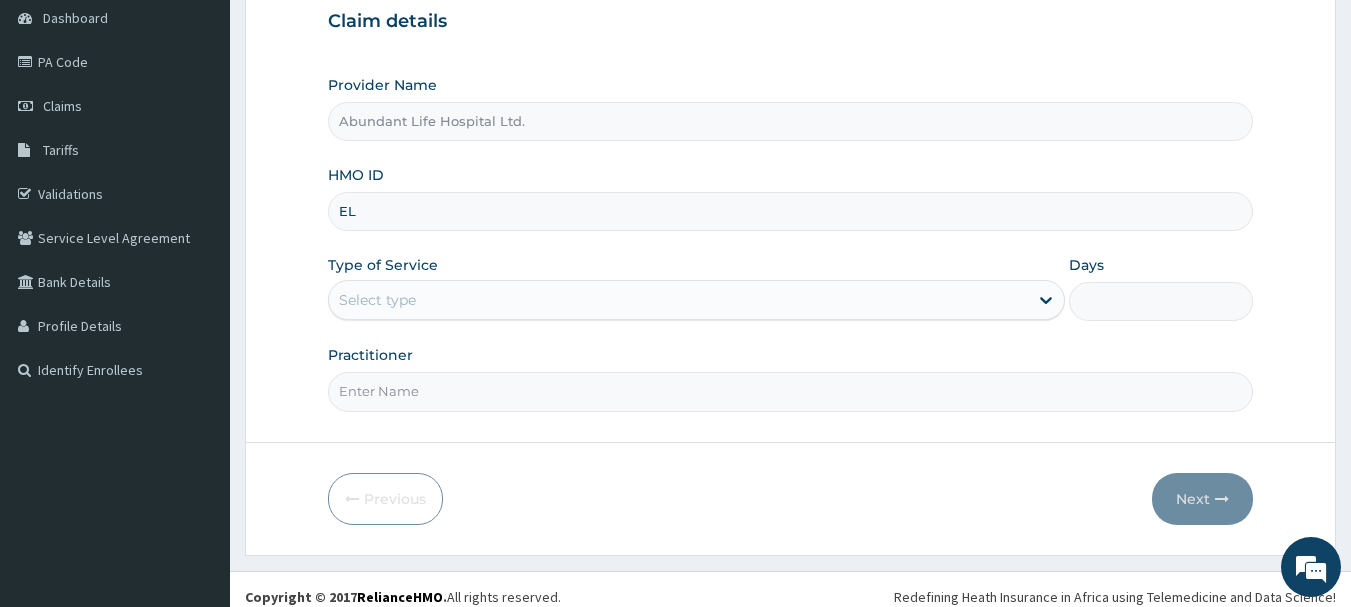 scroll, scrollTop: 0, scrollLeft: 0, axis: both 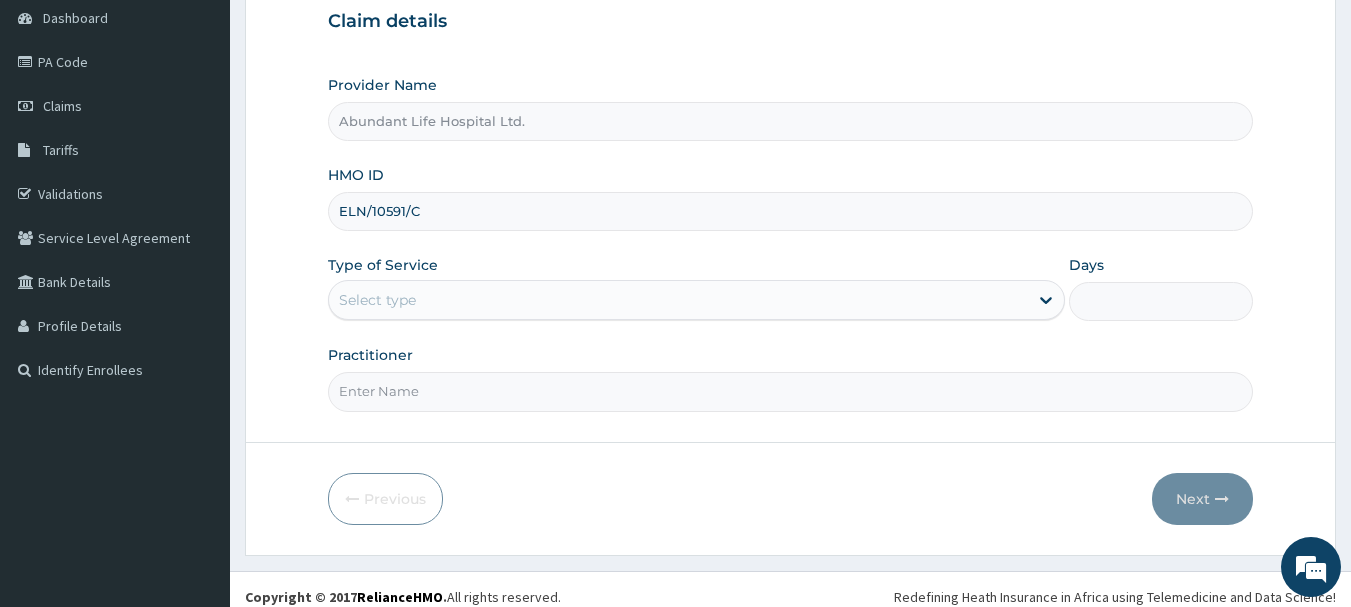 type on "ELN/10591/C" 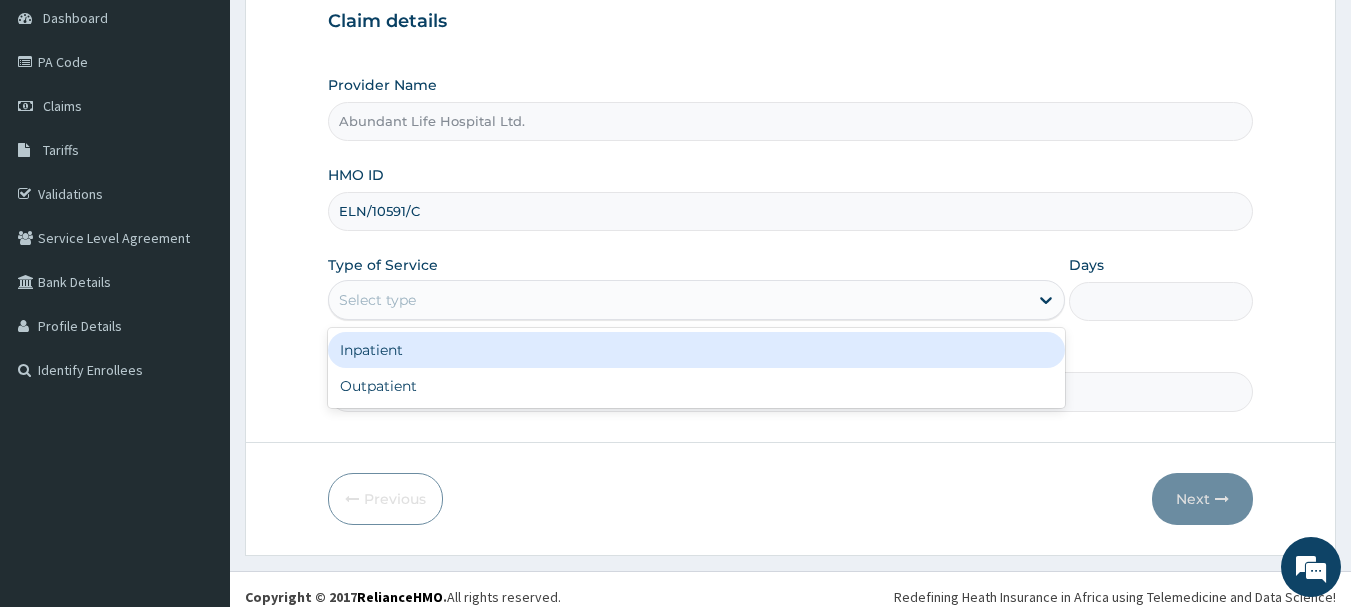 click on "Select type" at bounding box center [678, 300] 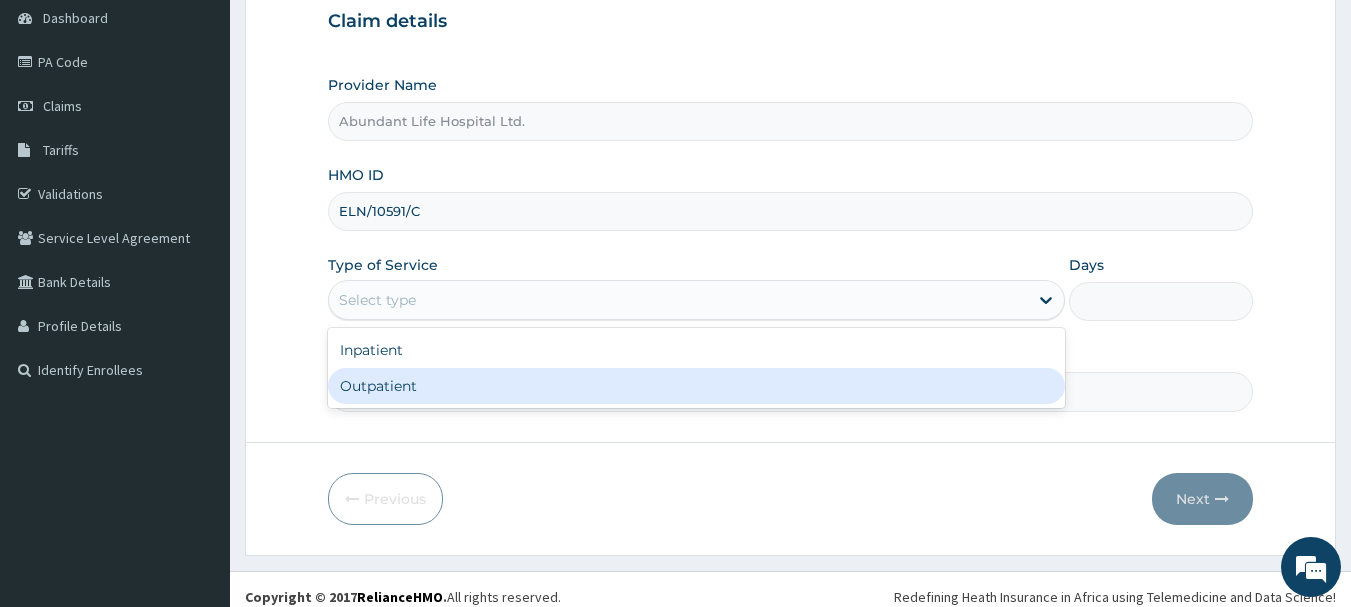 click on "Outpatient" at bounding box center (696, 386) 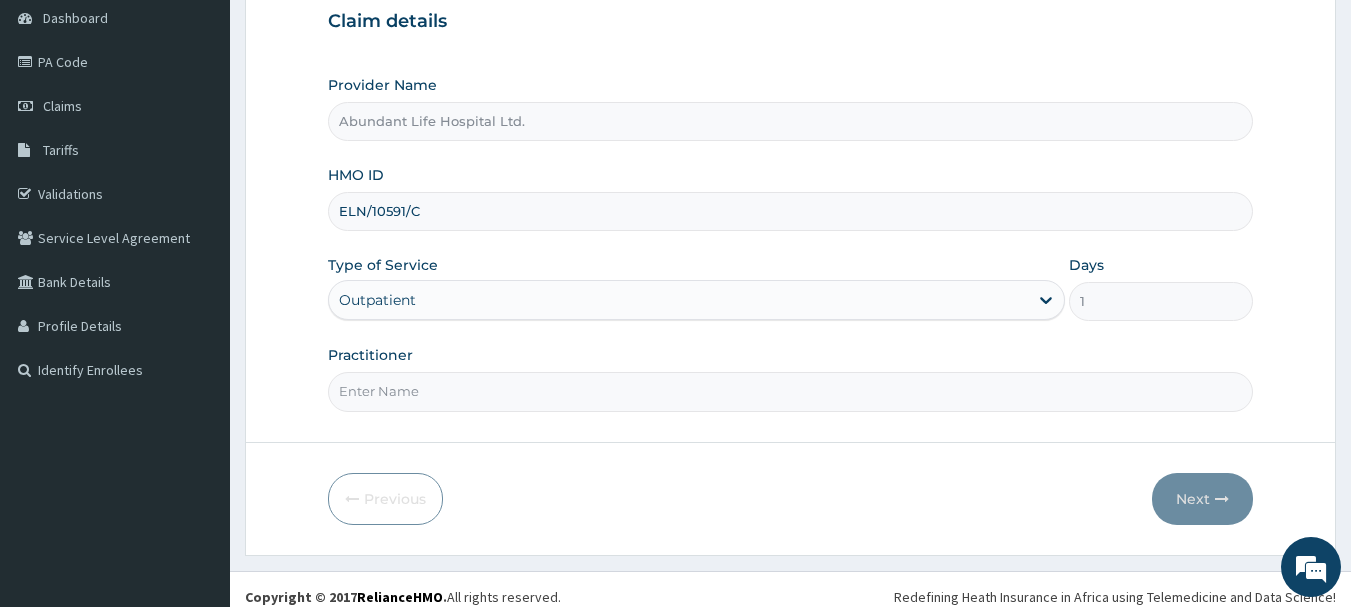 click on "Practitioner" at bounding box center [791, 391] 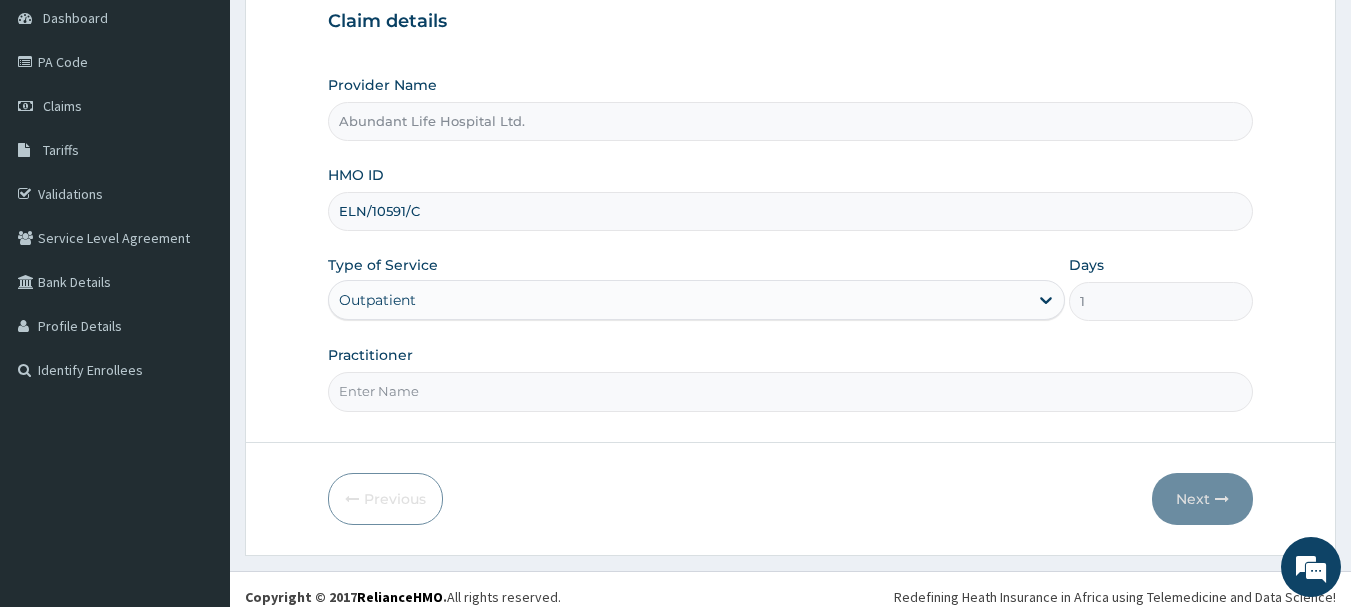type on "DR ADEOTAN" 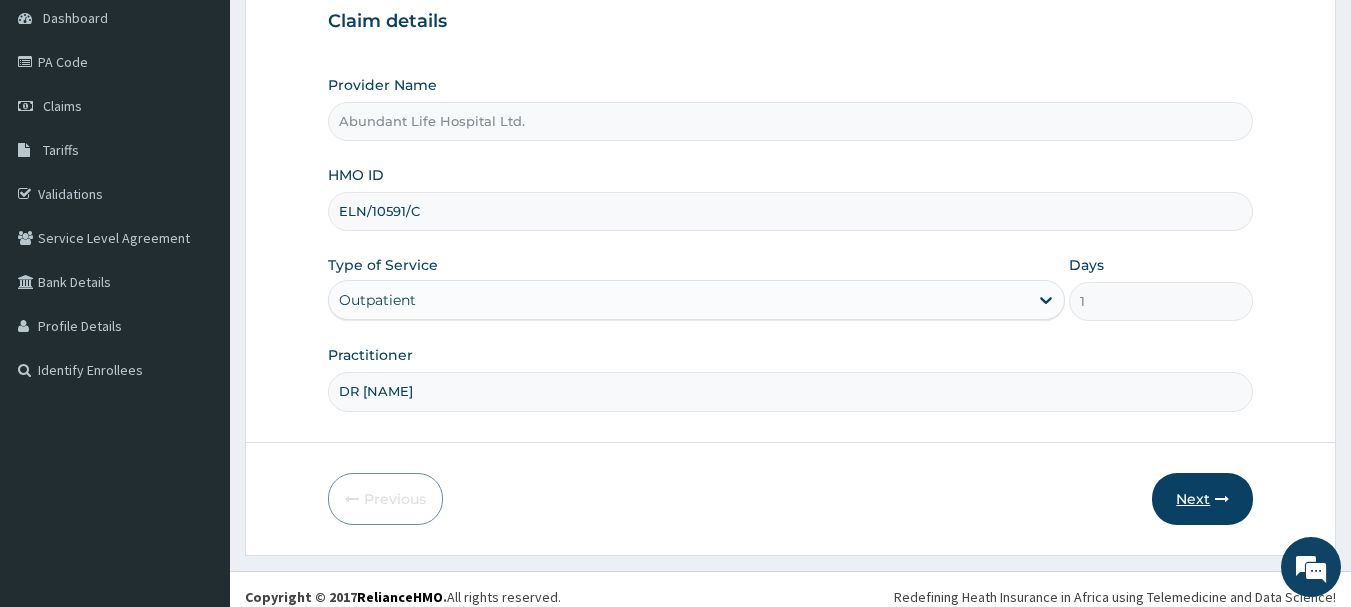 click at bounding box center [1222, 499] 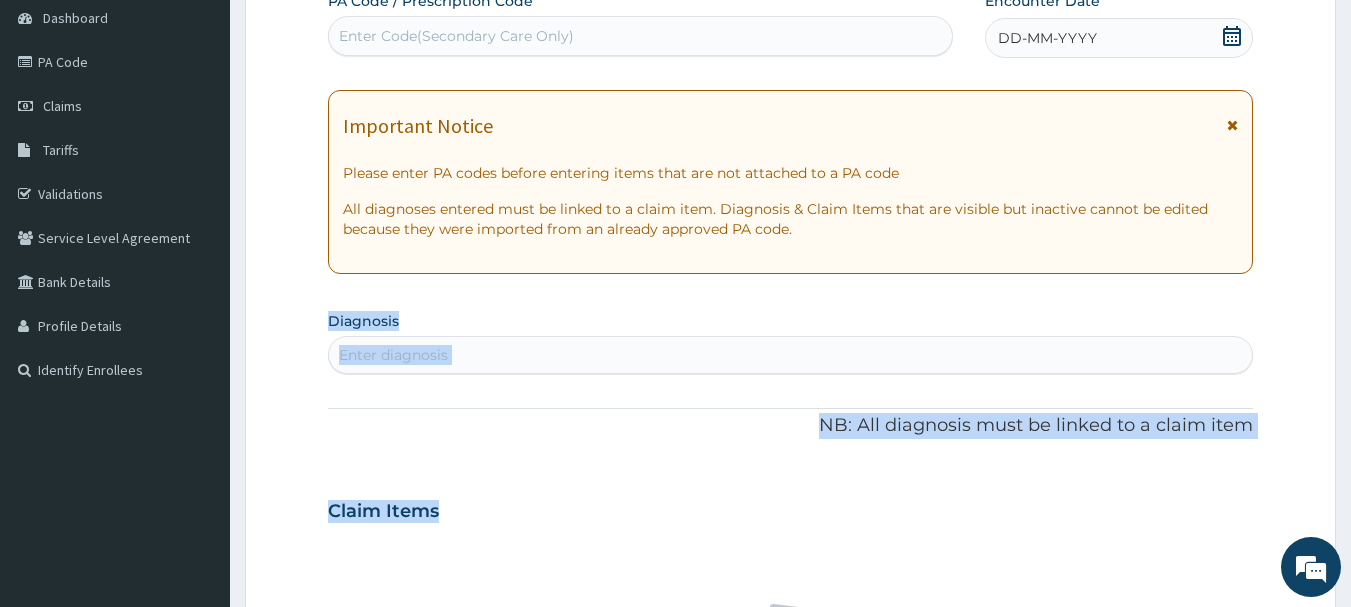 drag, startPoint x: 1221, startPoint y: 494, endPoint x: 1108, endPoint y: 284, distance: 238.47221 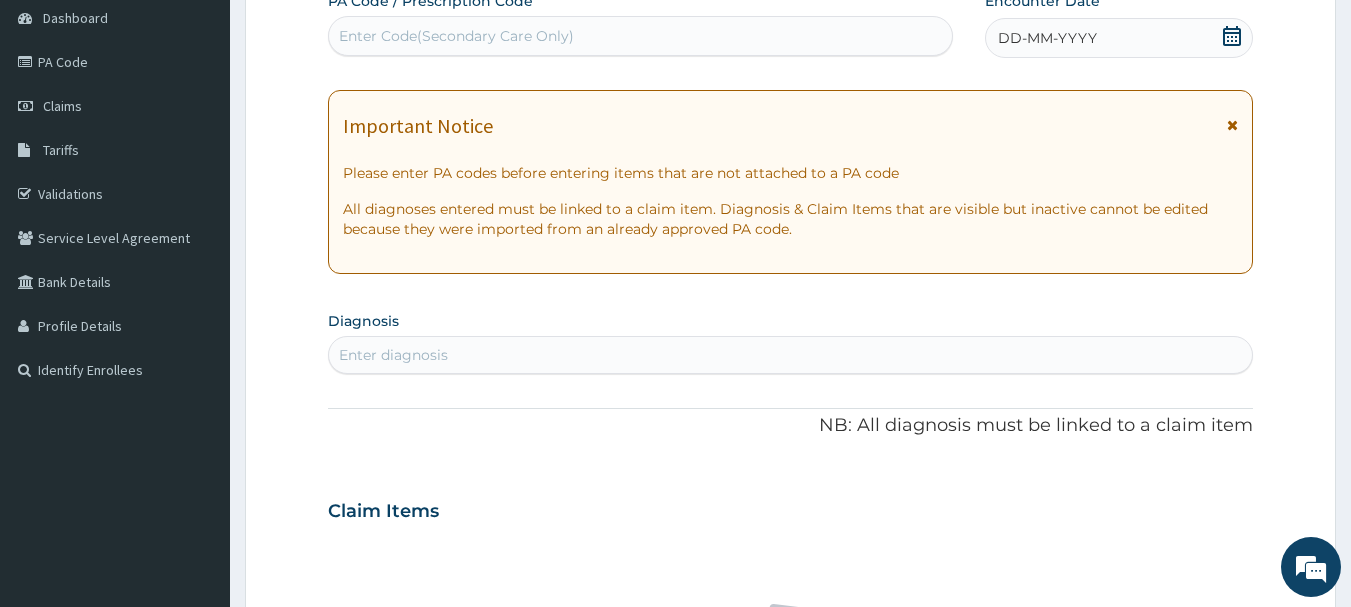 click at bounding box center [1232, 125] 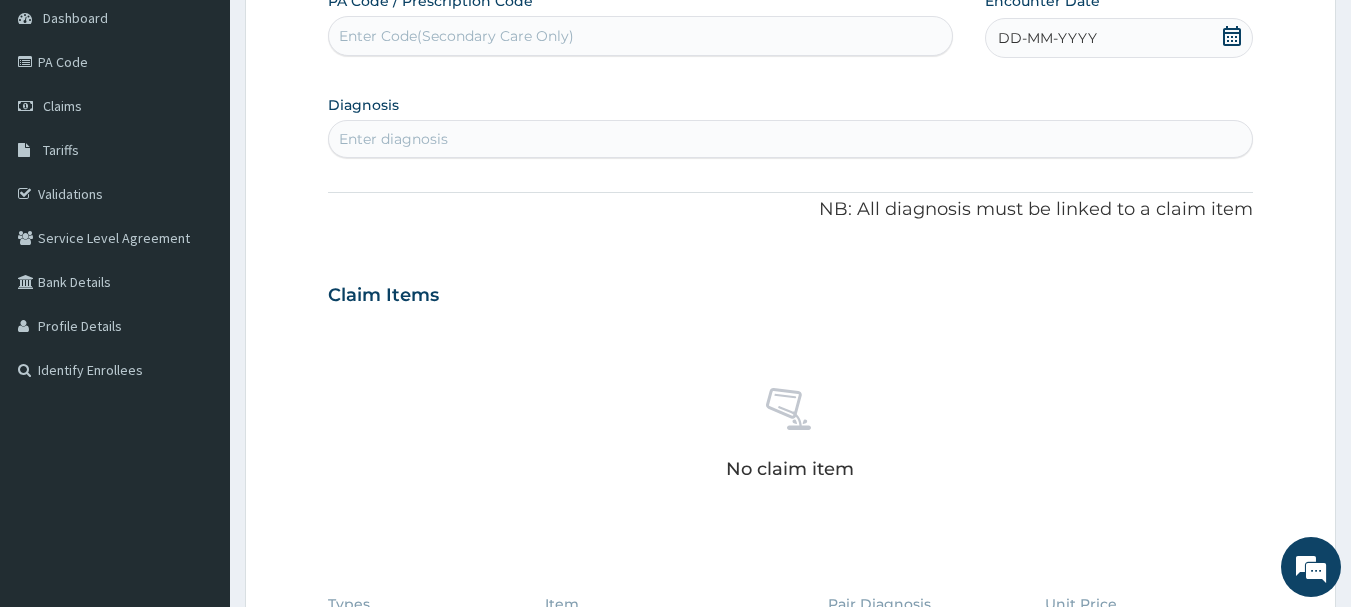click 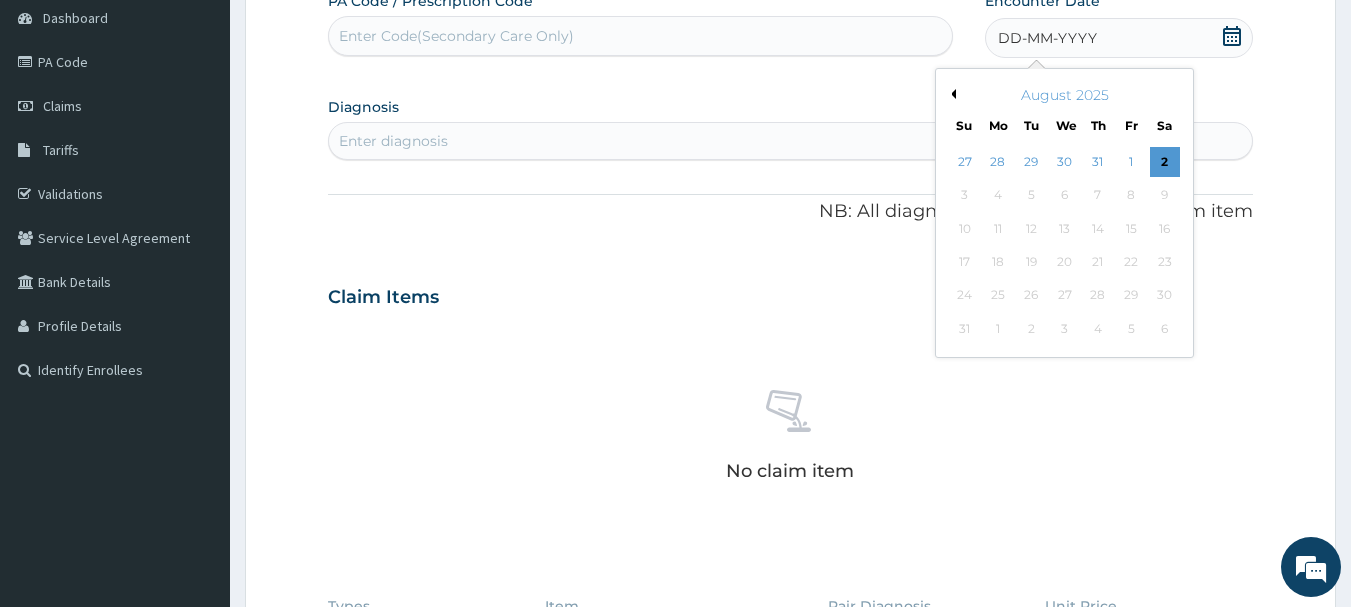 click on "Previous Month" at bounding box center [951, 94] 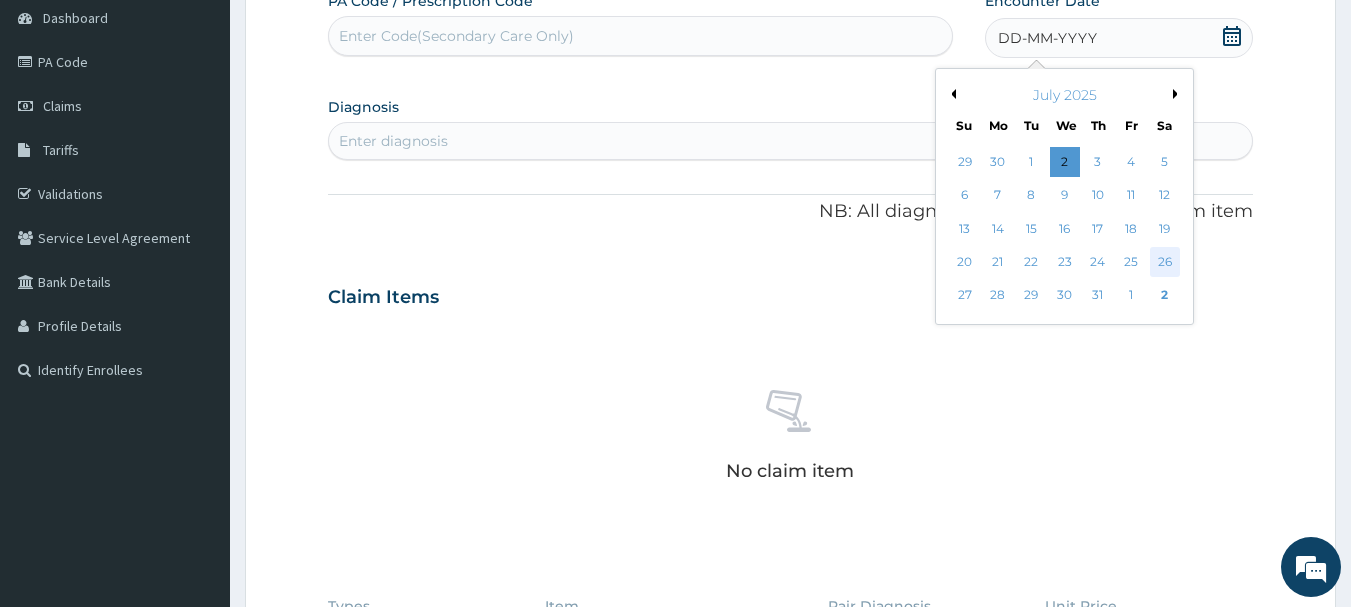 click on "26" at bounding box center [1165, 262] 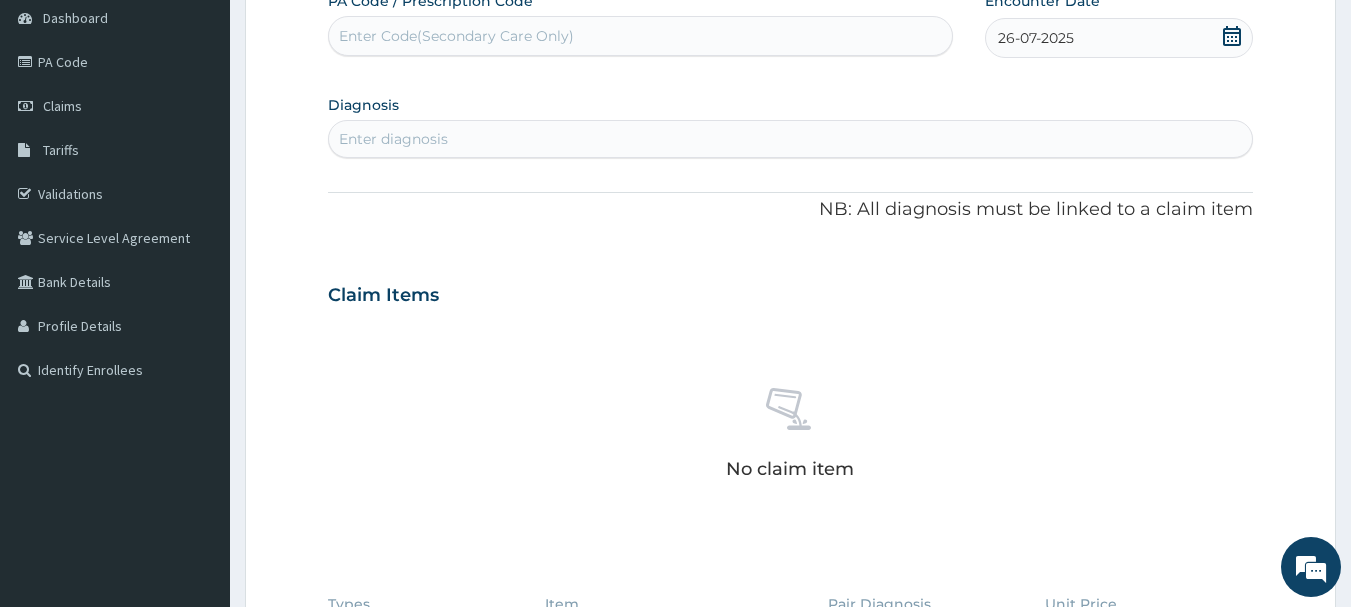 click on "Enter diagnosis" at bounding box center [393, 139] 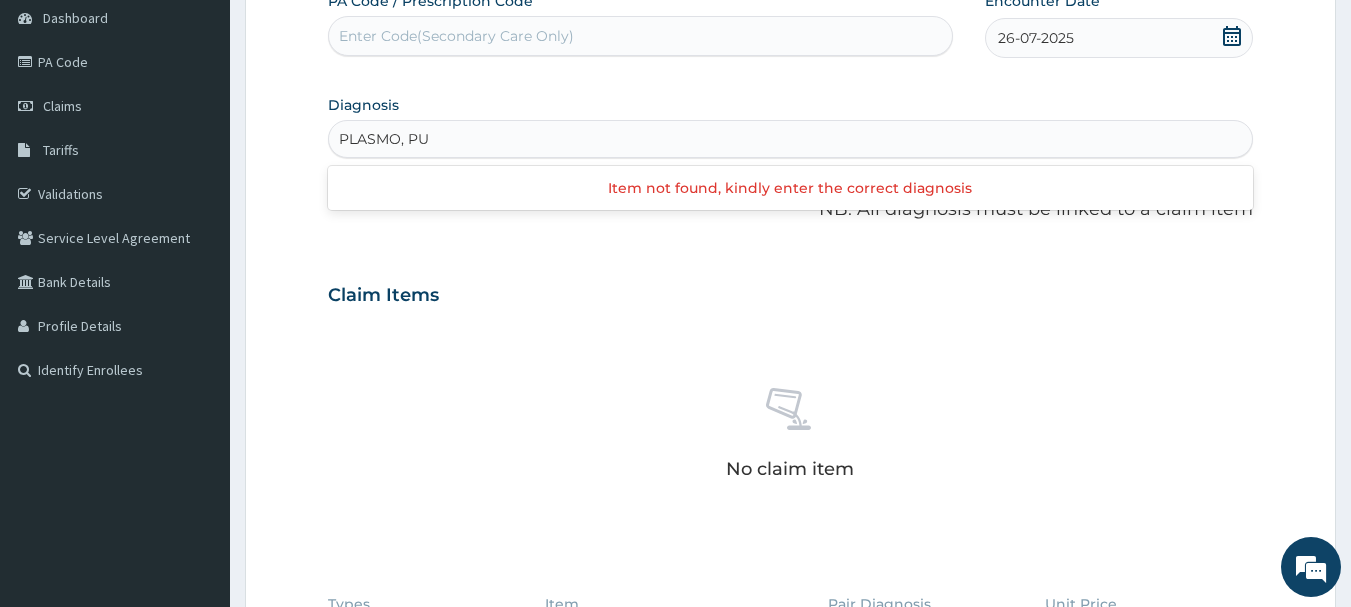 type on "PLASMO, P" 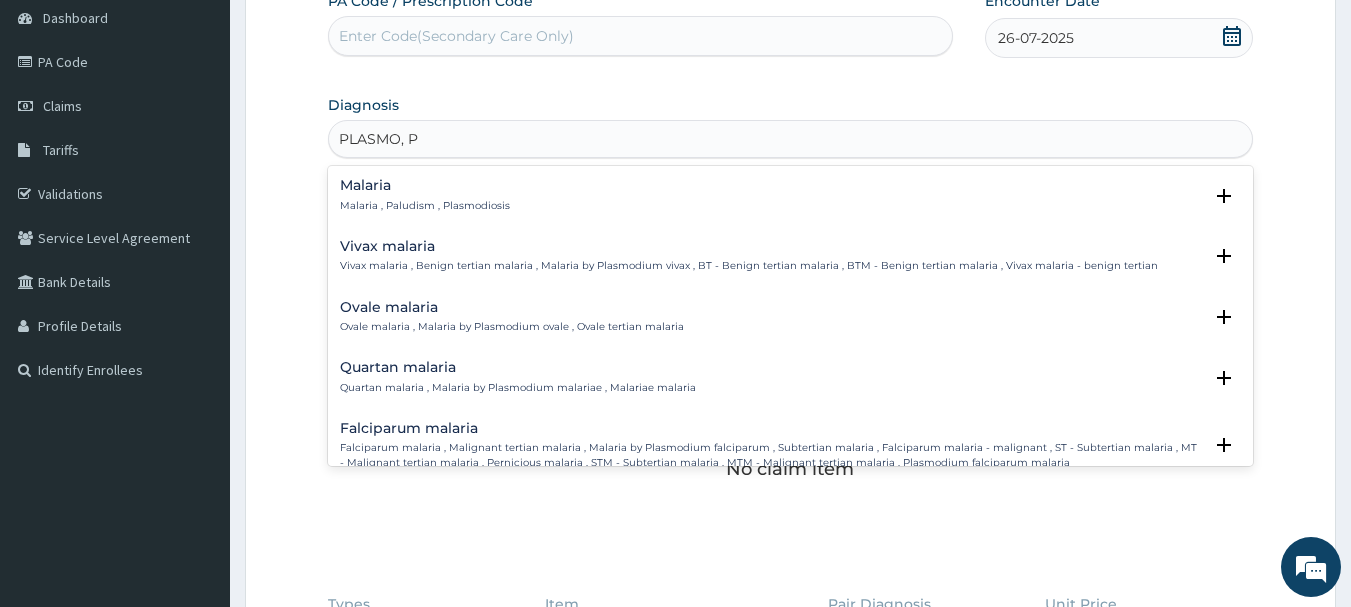 click on "Malaria" at bounding box center (425, 185) 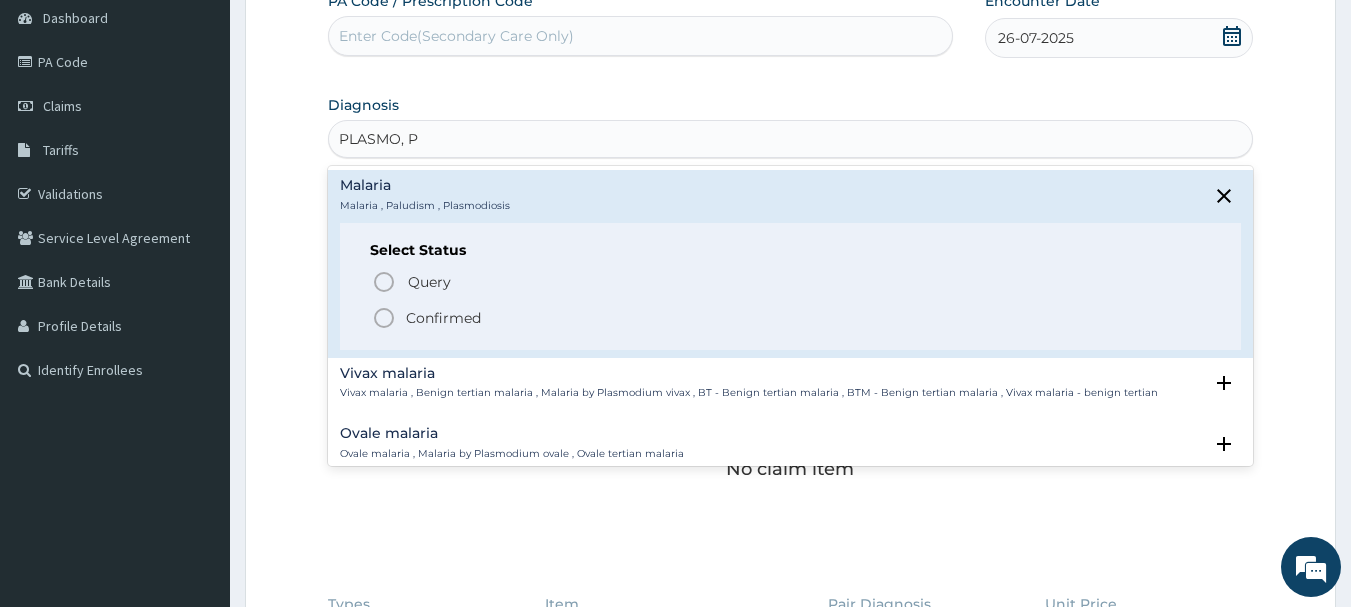 click 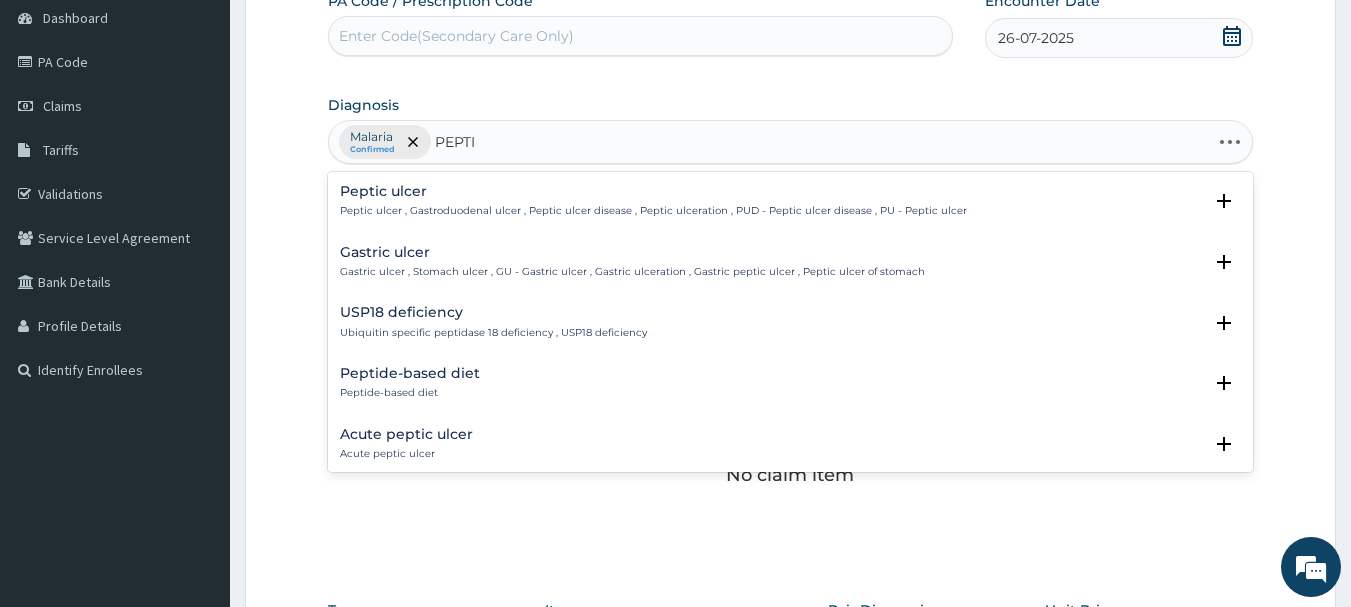 type on "PEPTIC" 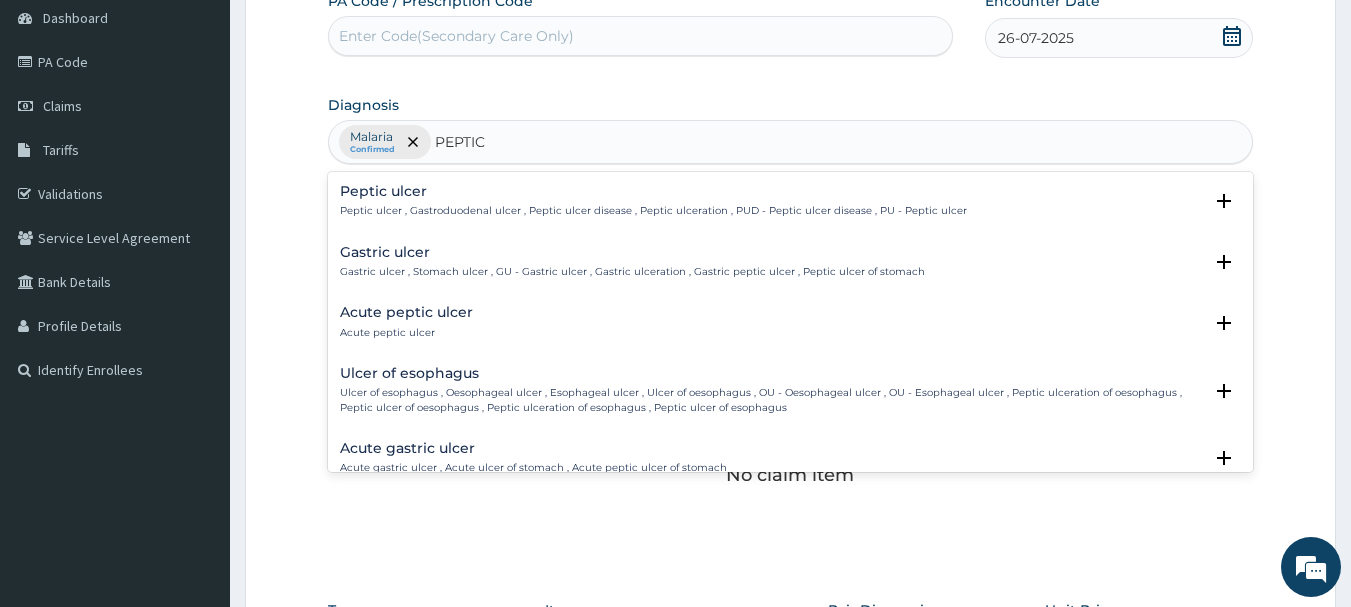 click on "Peptic ulcer" at bounding box center [653, 191] 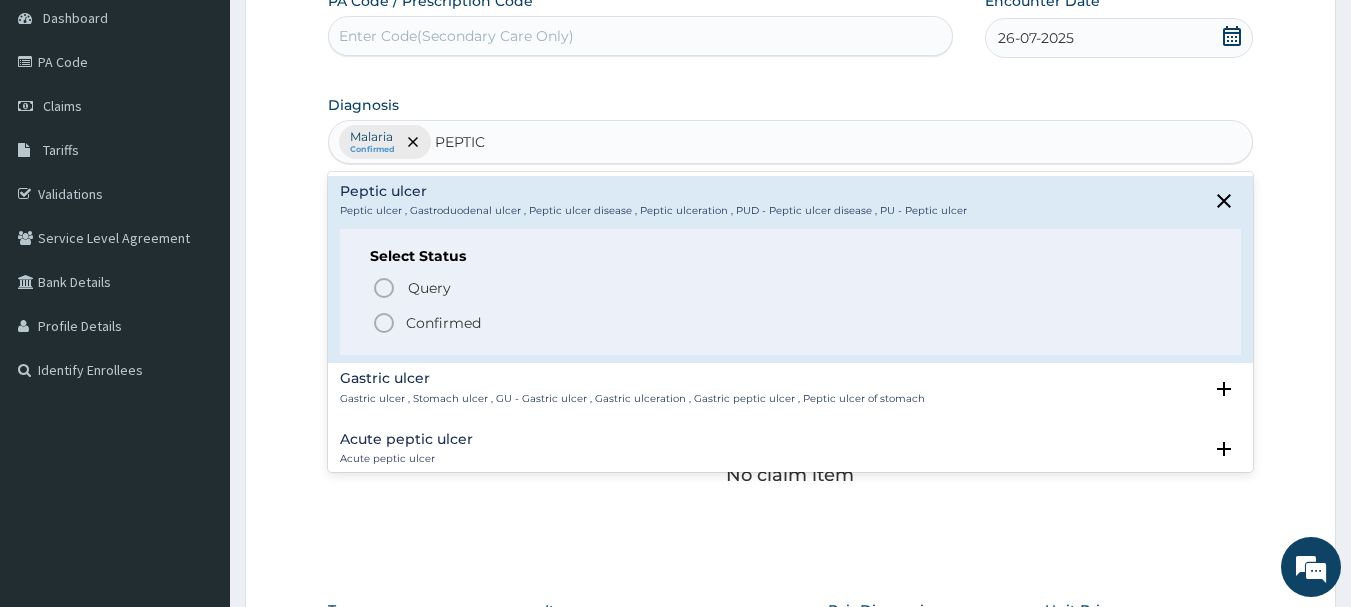 click 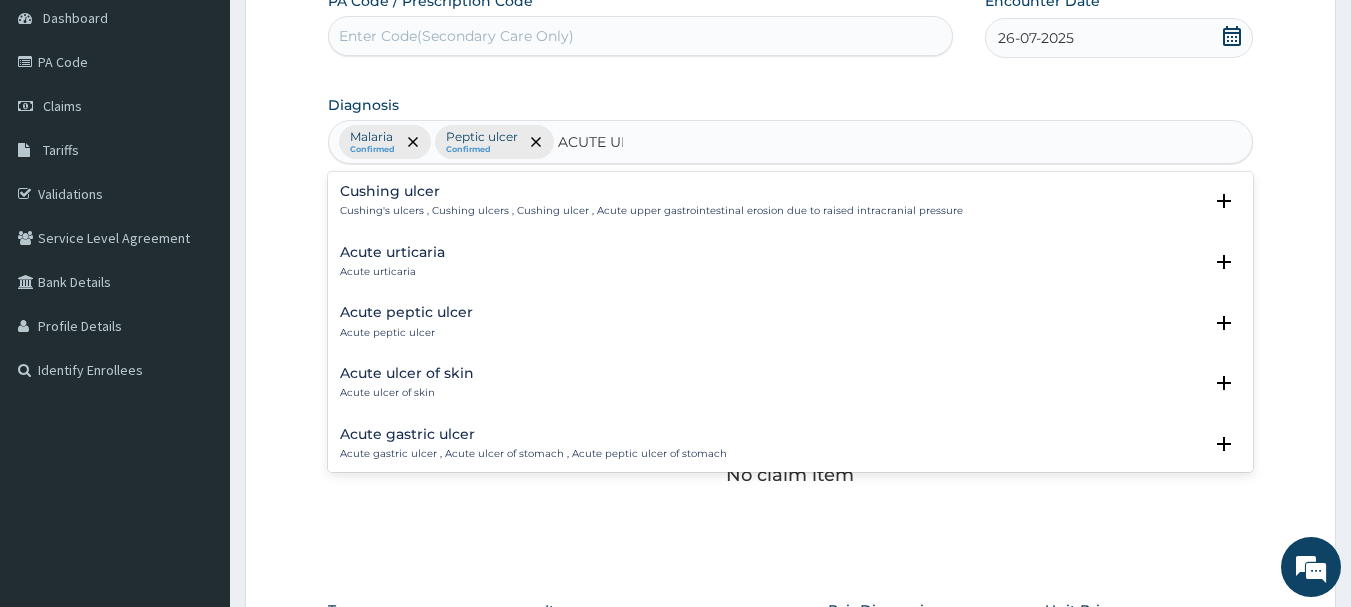 type on "ACUTE UPP" 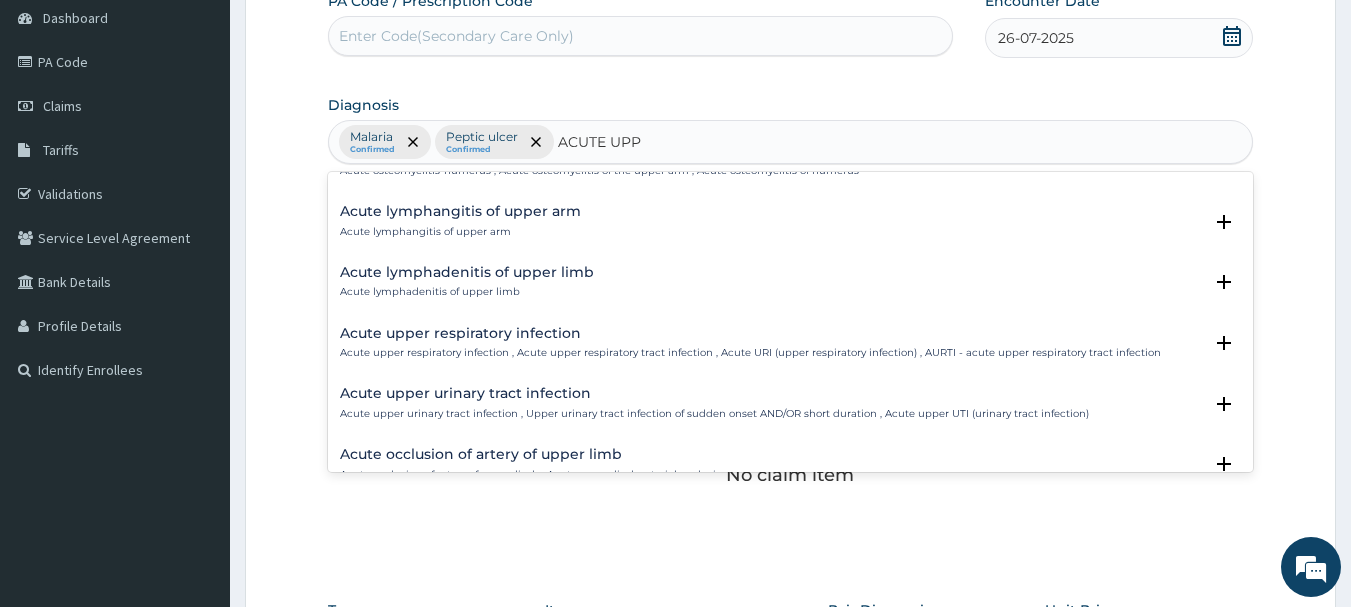 scroll, scrollTop: 120, scrollLeft: 0, axis: vertical 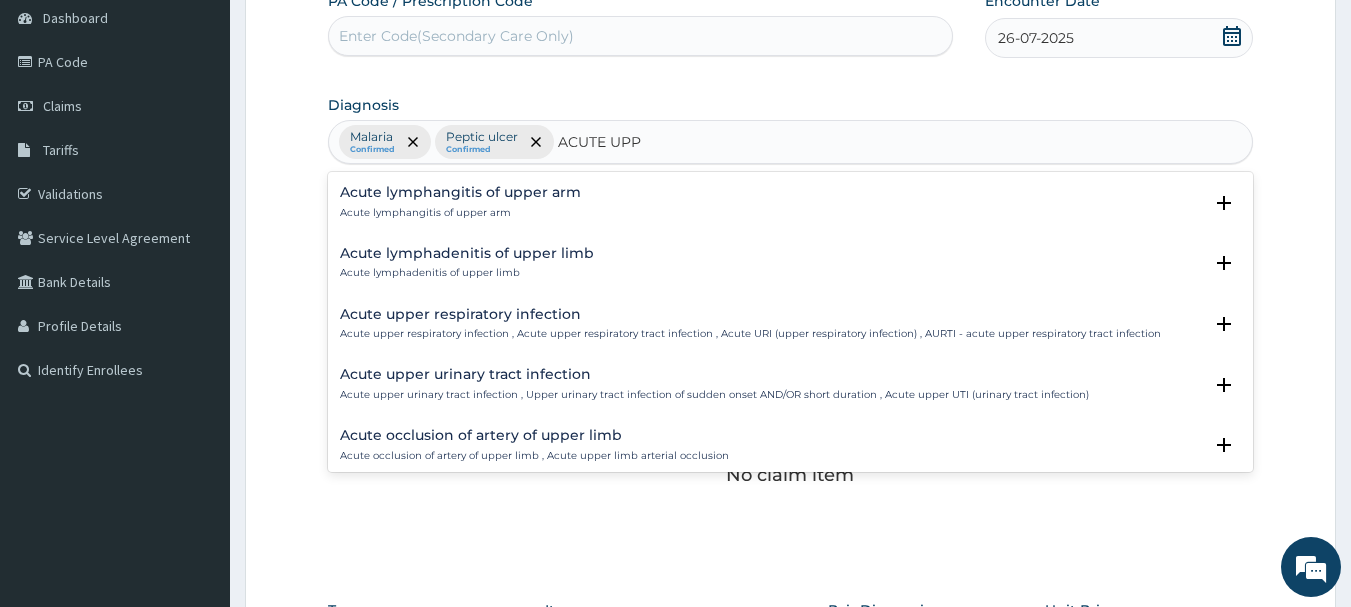 click on "Acute upper respiratory infection" at bounding box center [750, 314] 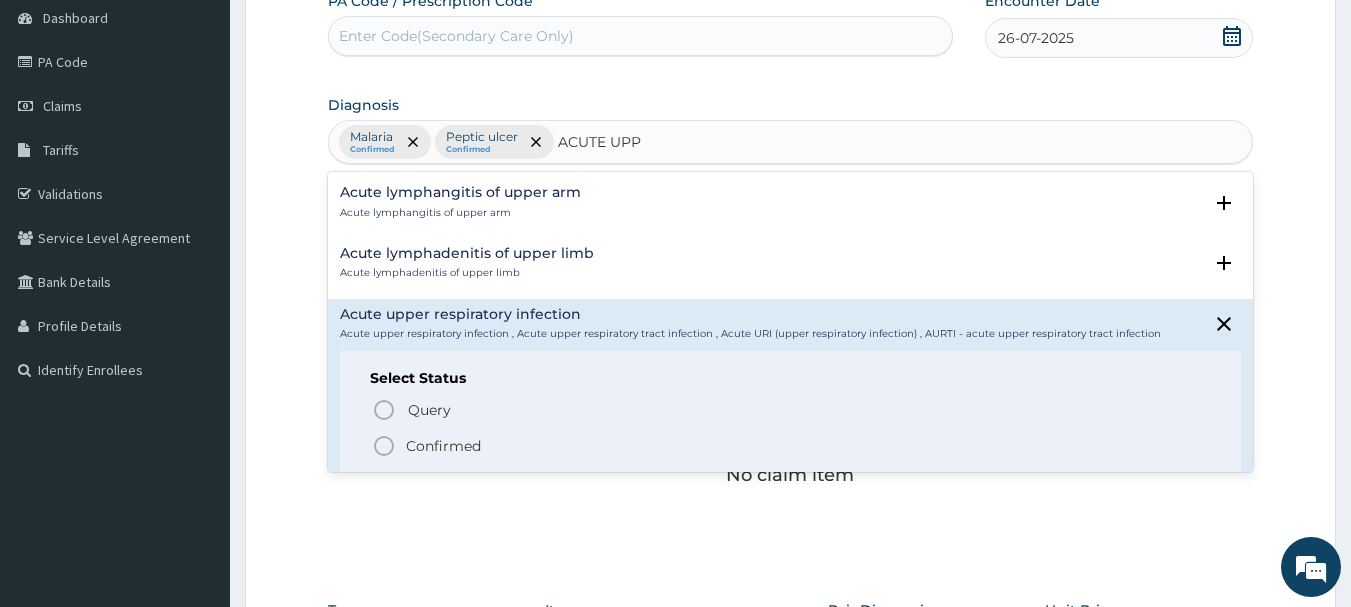 click 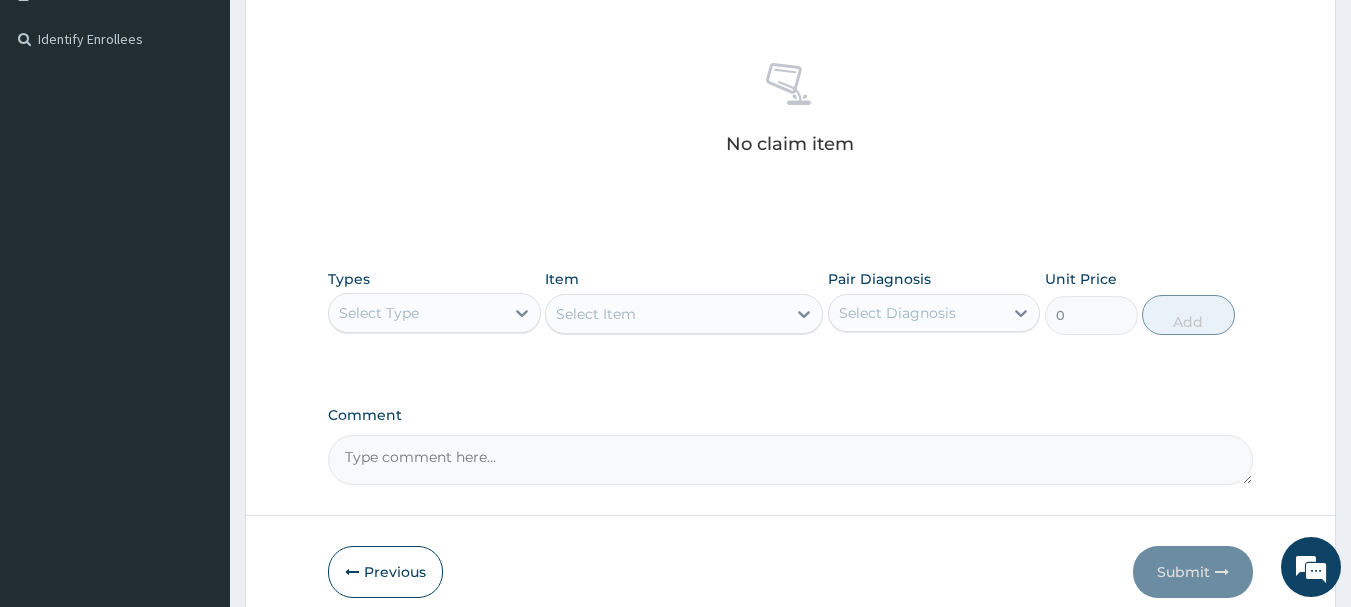 scroll, scrollTop: 560, scrollLeft: 0, axis: vertical 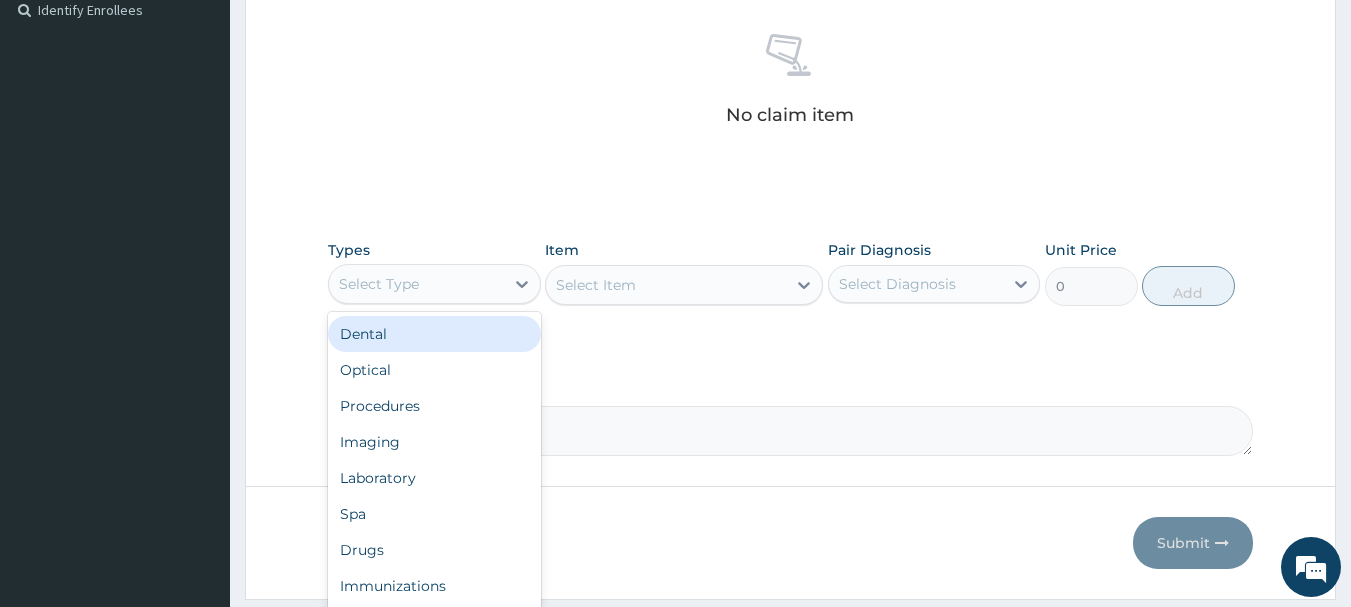click on "Select Type" at bounding box center [416, 284] 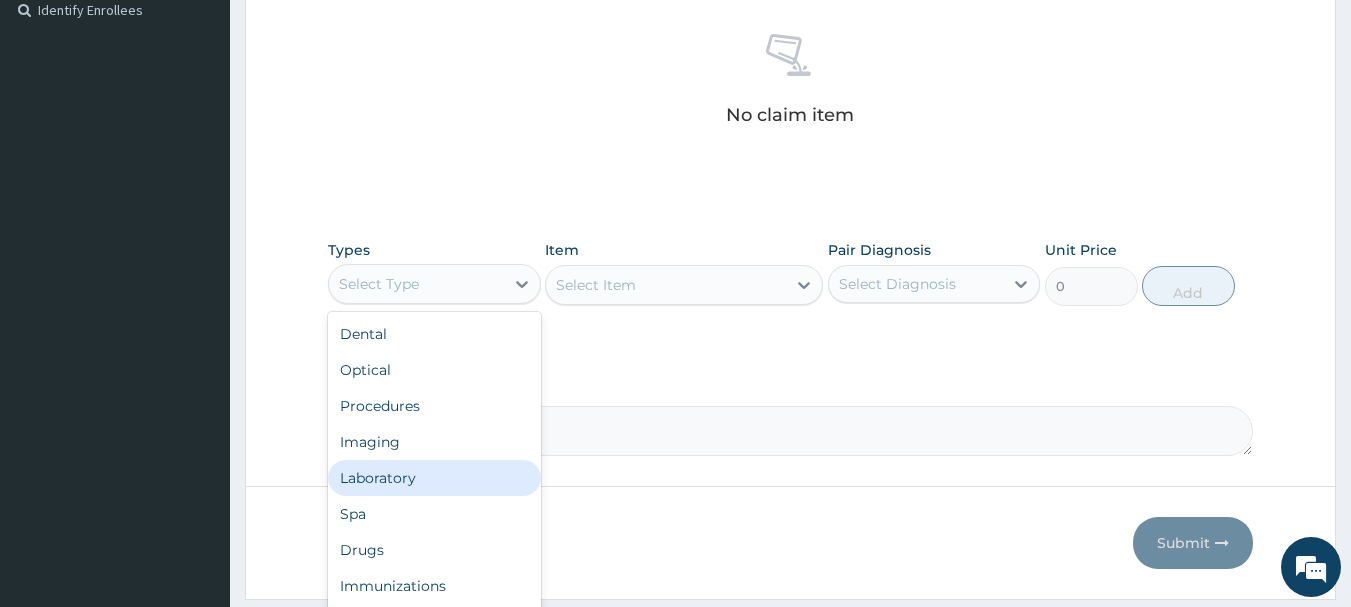 click on "Laboratory" at bounding box center [434, 478] 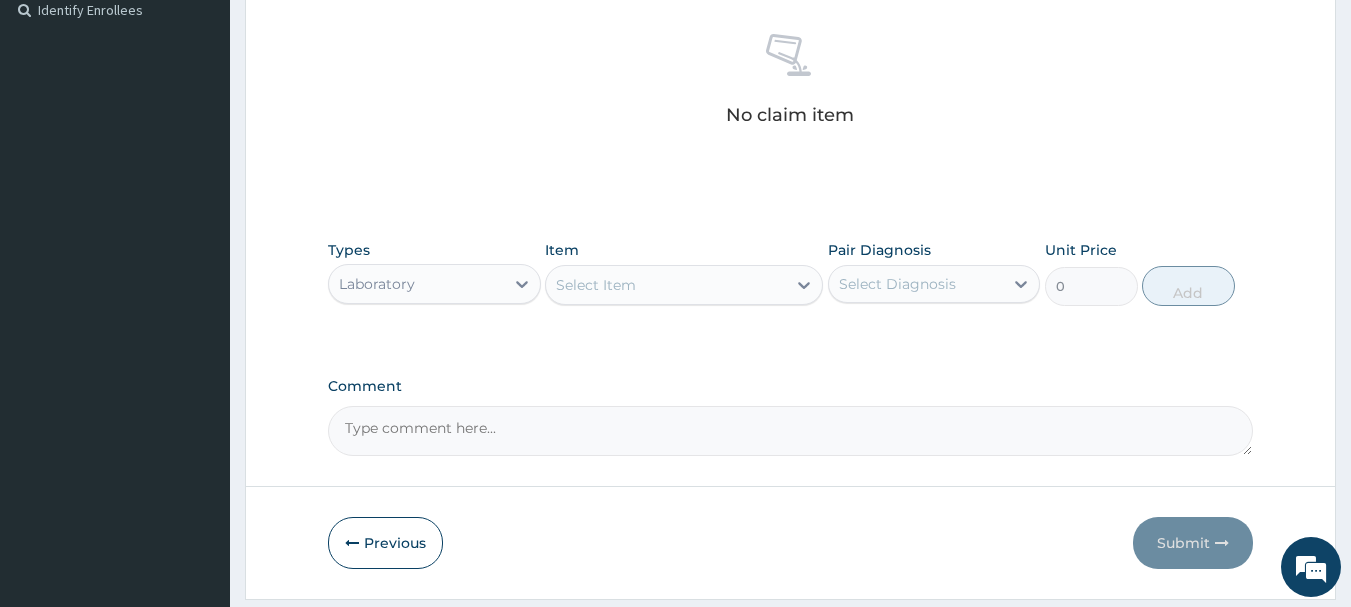 click on "Select Item" at bounding box center (666, 285) 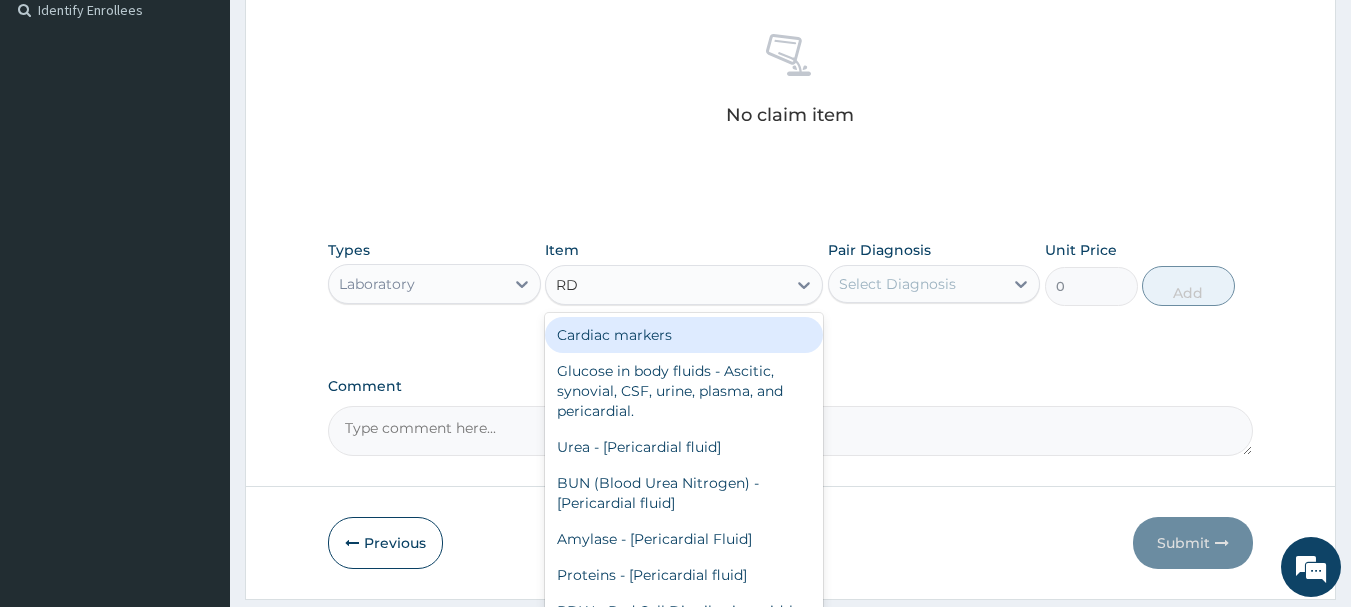 type on "RDT" 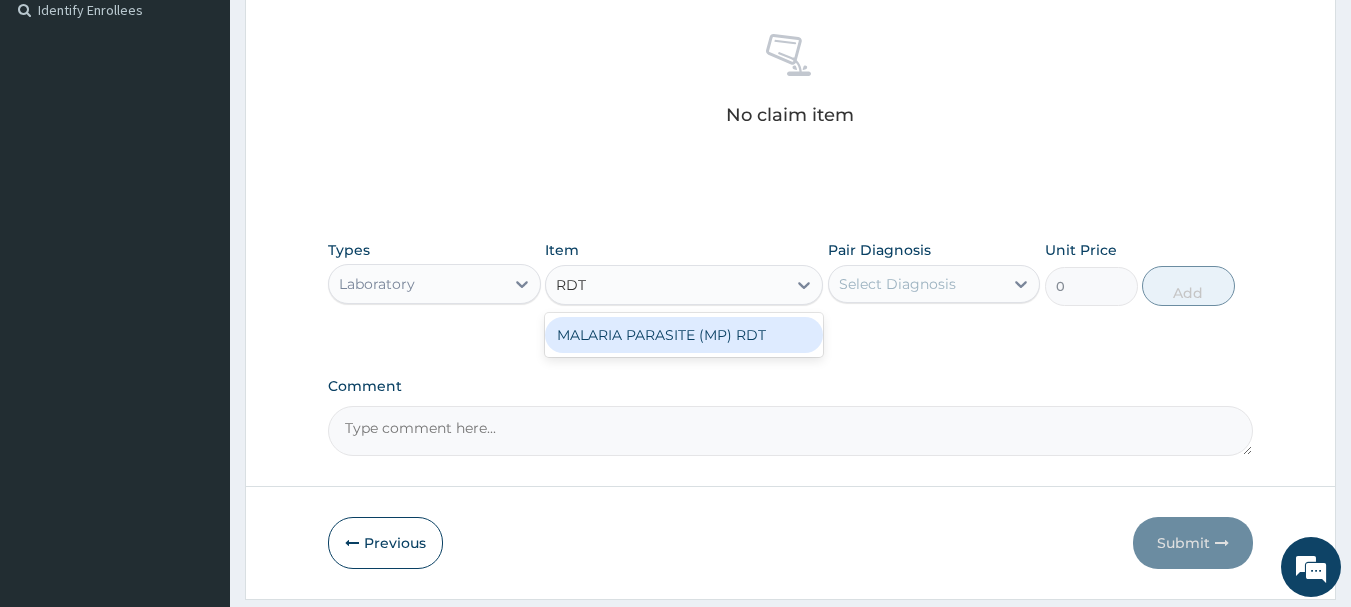click on "MALARIA PARASITE (MP) RDT" at bounding box center (684, 335) 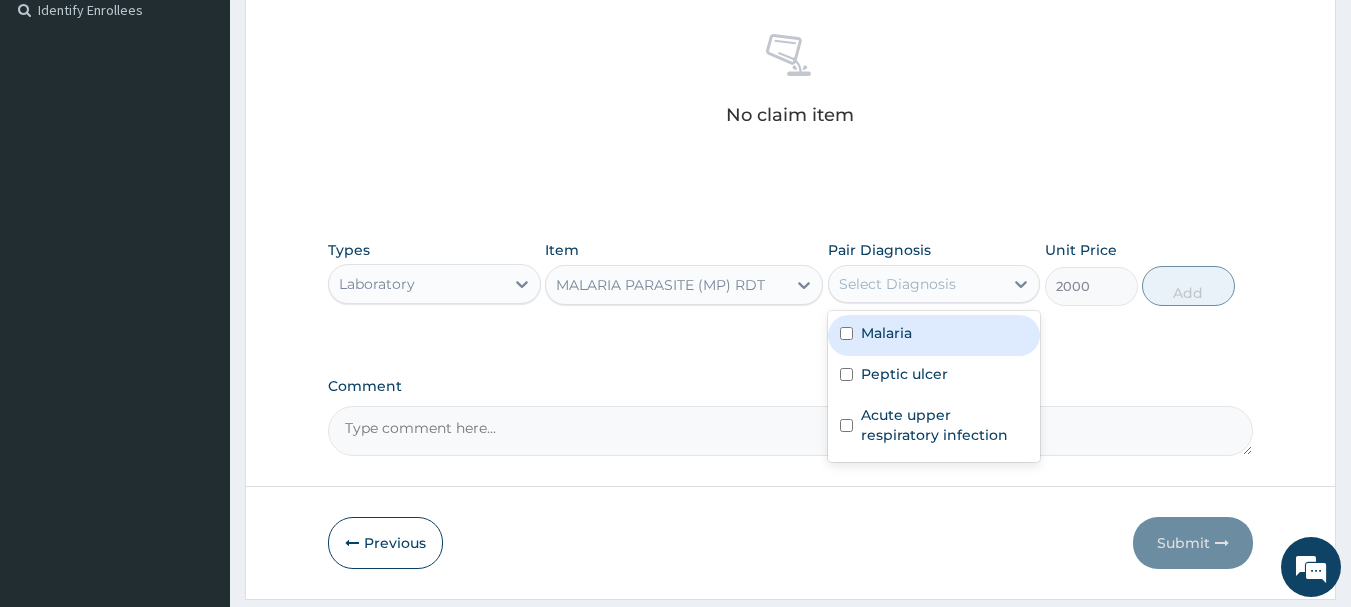 click on "Select Diagnosis" at bounding box center [897, 284] 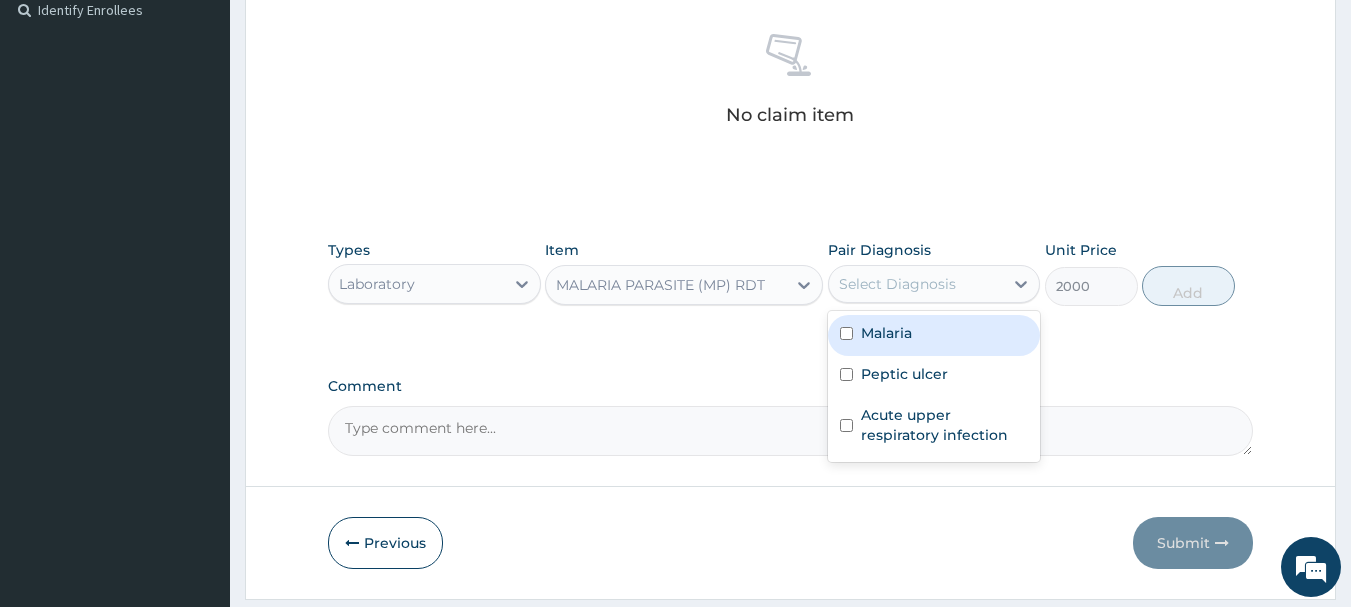 click at bounding box center (846, 333) 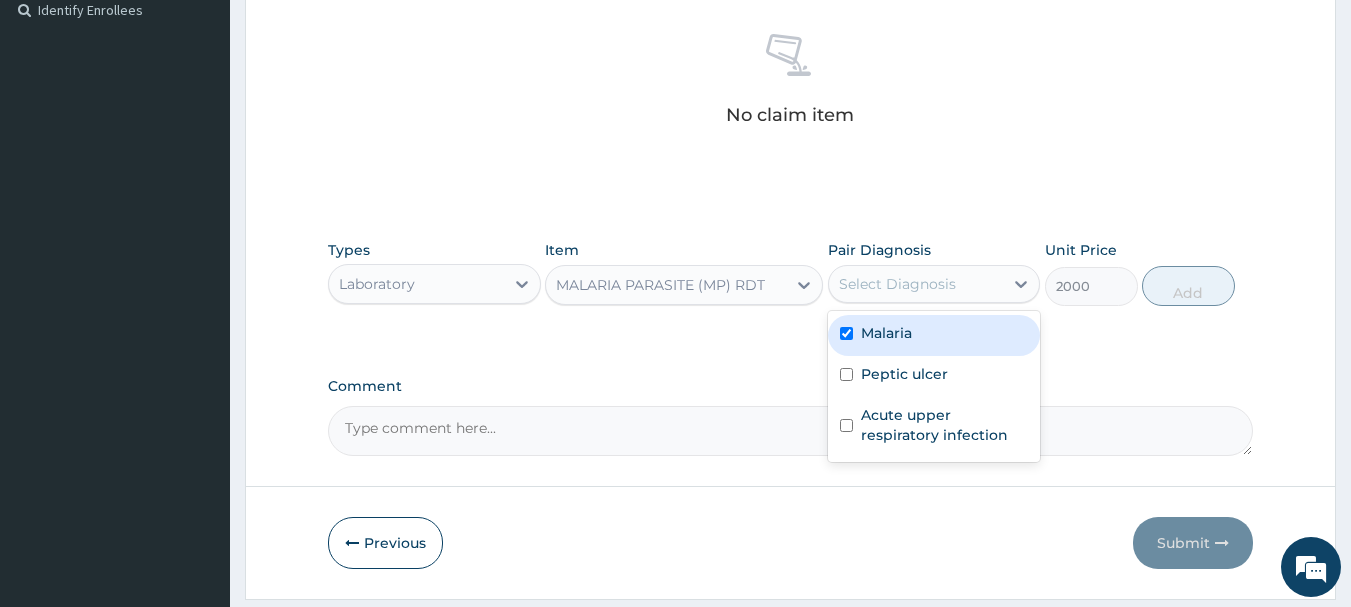 checkbox on "true" 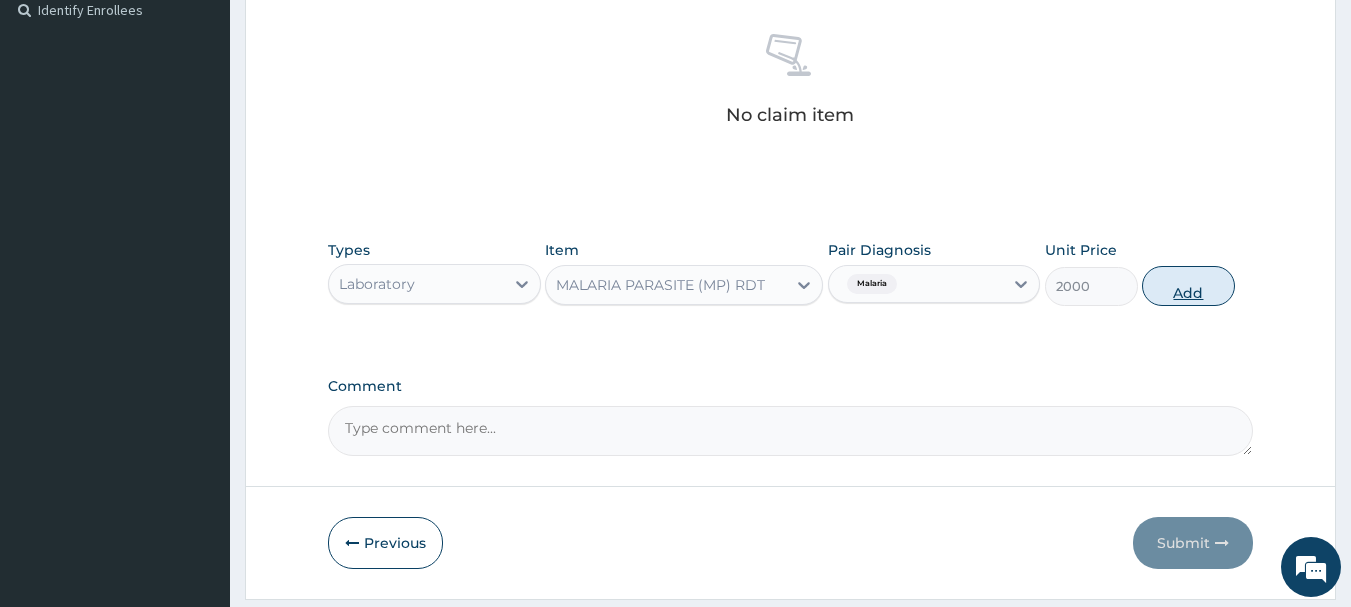 click on "Add" at bounding box center [1188, 286] 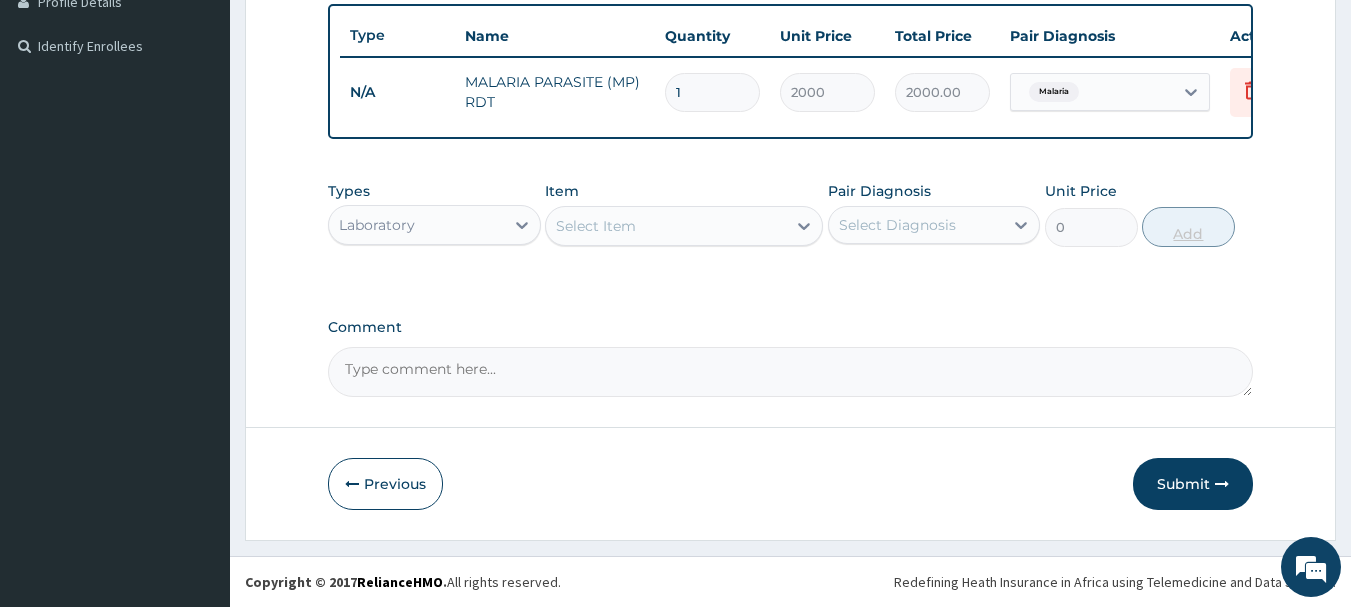 scroll, scrollTop: 539, scrollLeft: 0, axis: vertical 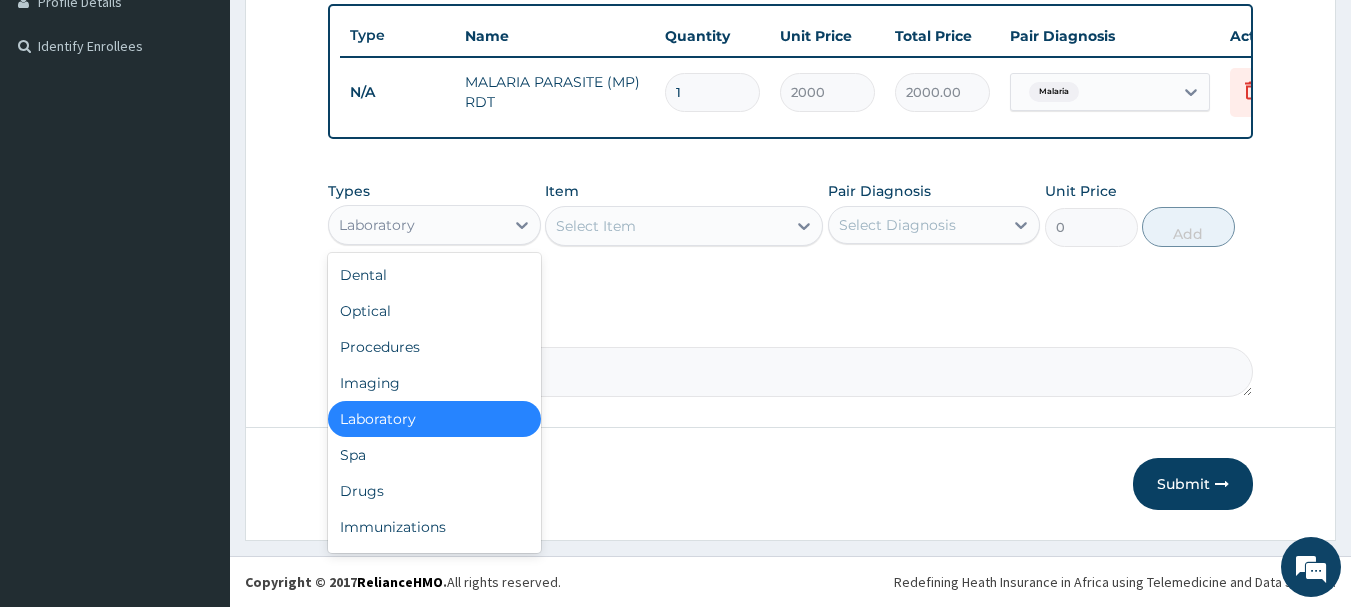 click on "Laboratory" at bounding box center (434, 225) 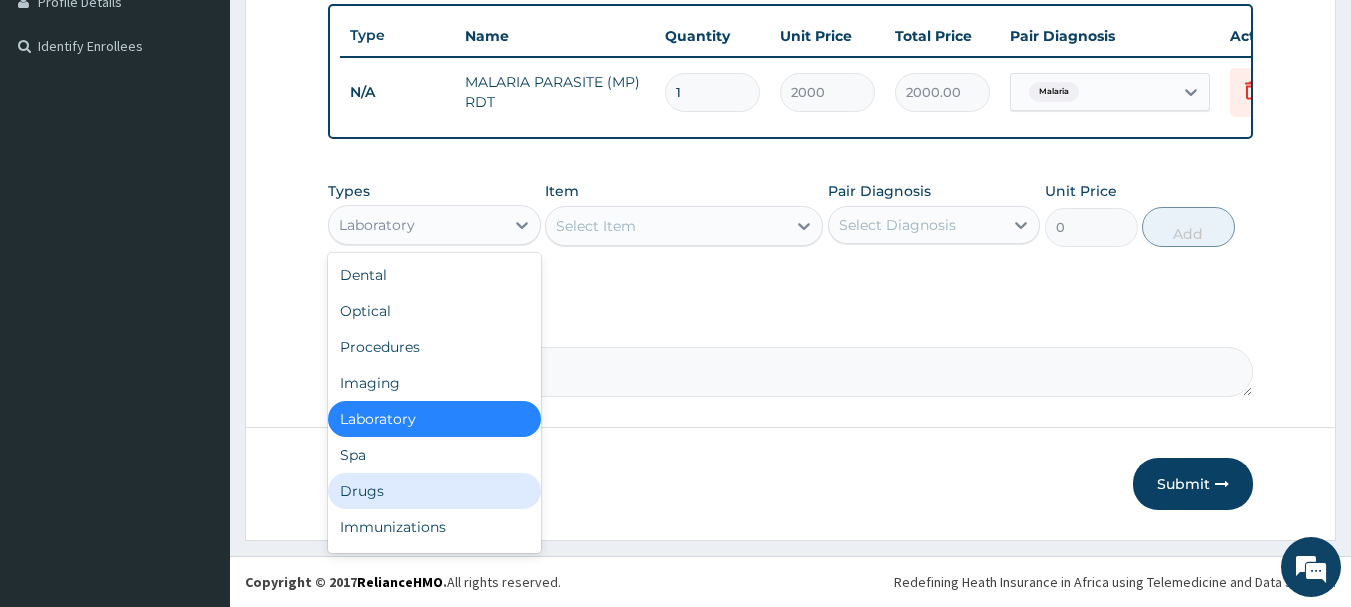 click on "Drugs" at bounding box center [434, 491] 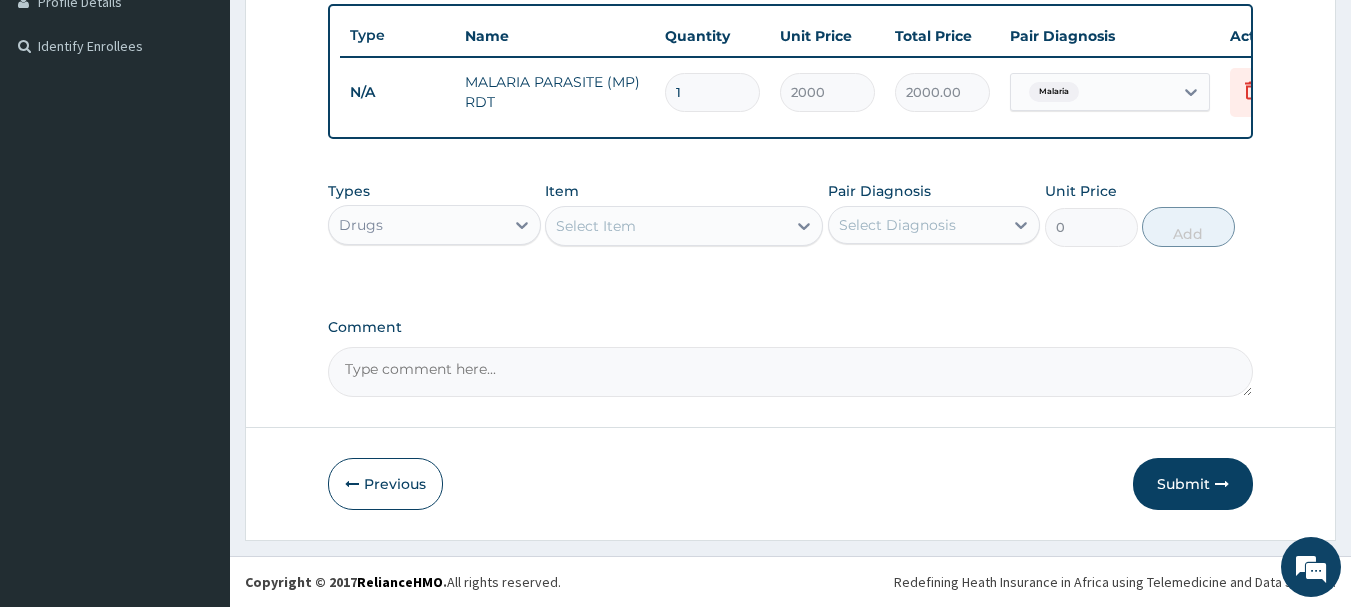 click on "Select Item" at bounding box center [666, 226] 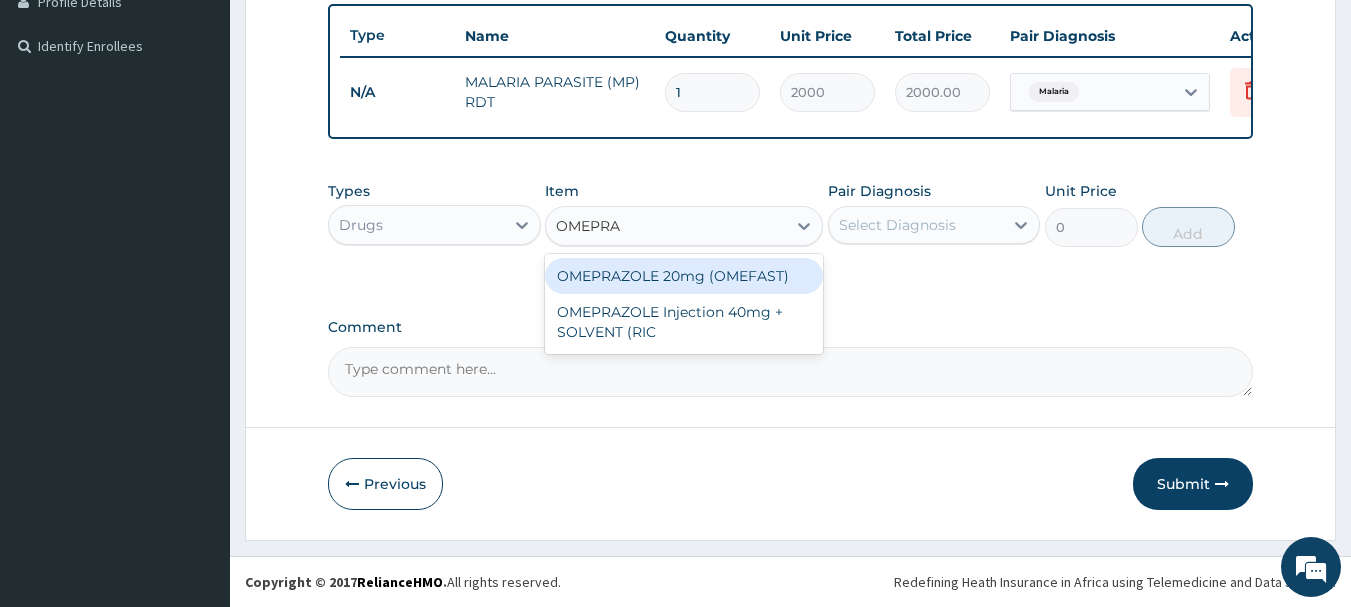 type on "OMEPRAZ" 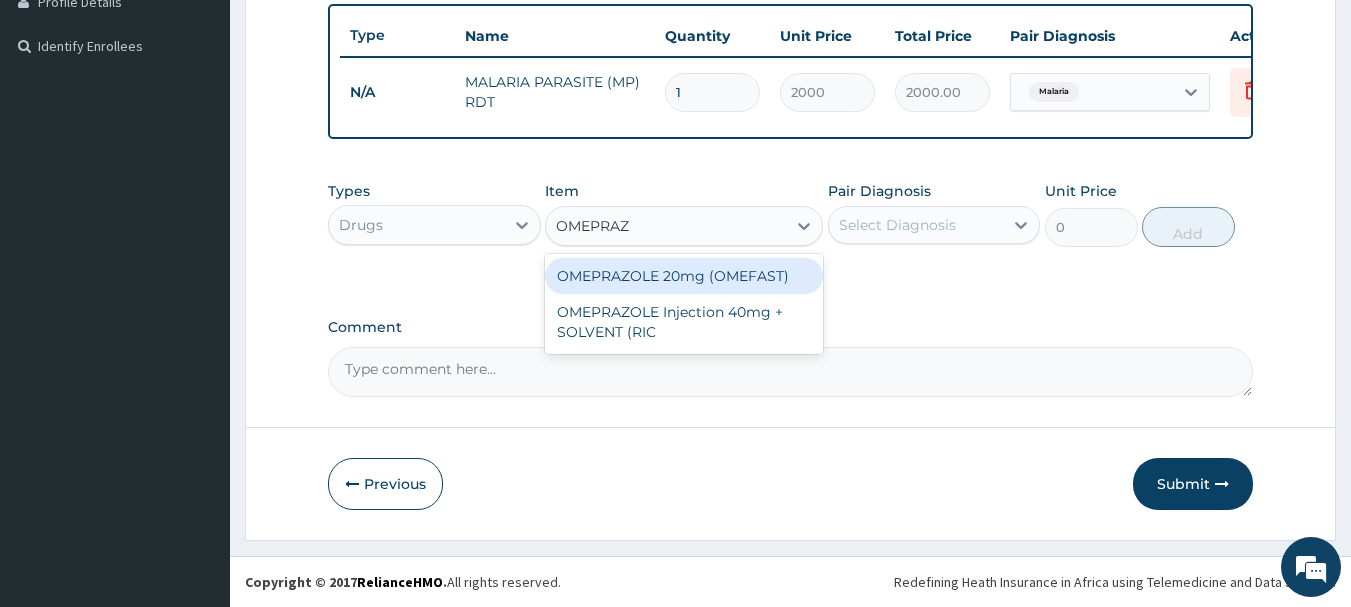 click on "OMEPRAZOLE 20mg (OMEFAST)" at bounding box center [684, 276] 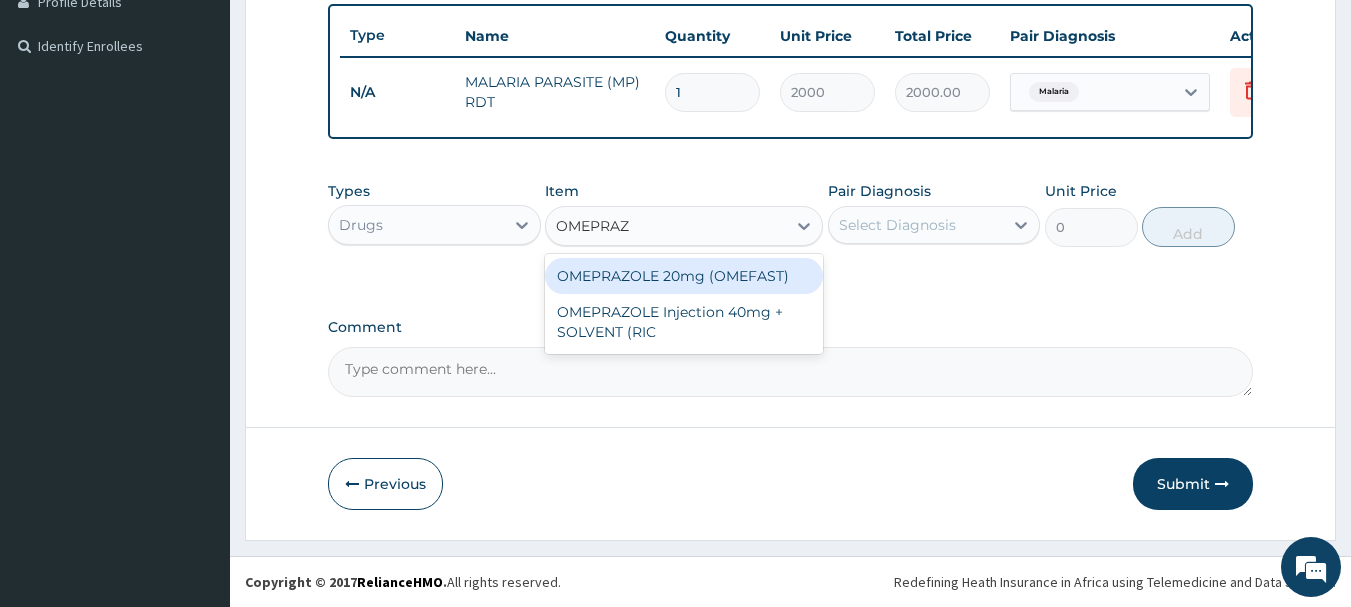 type 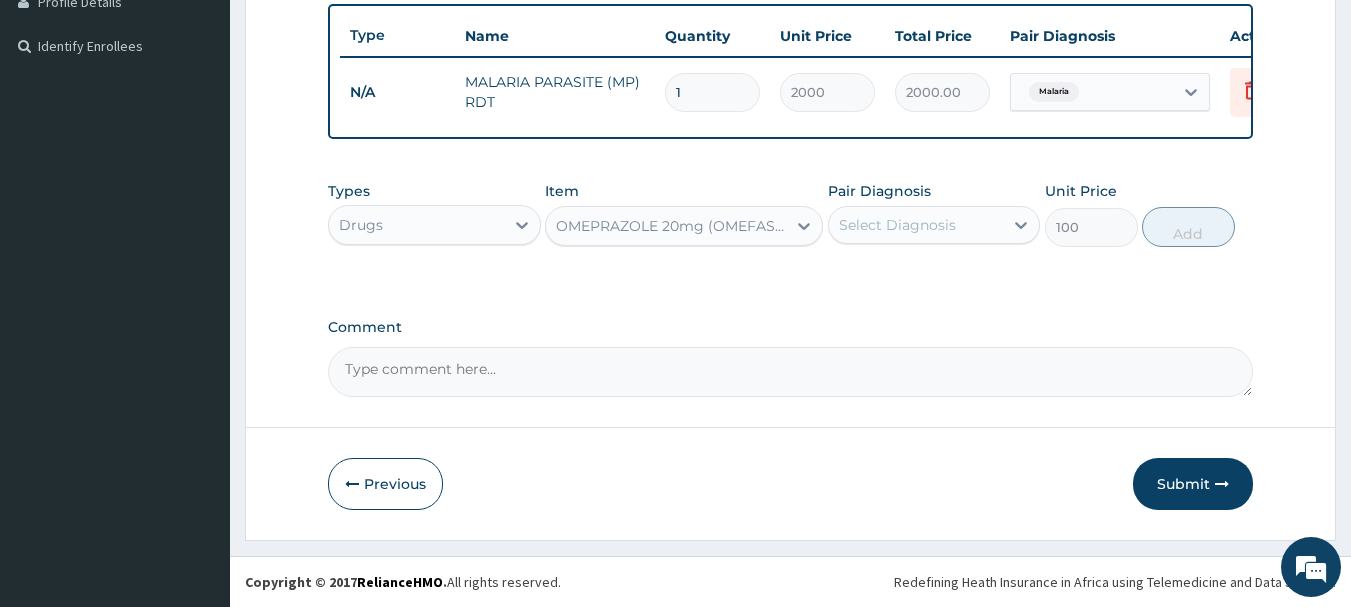 click on "Select Diagnosis" at bounding box center (897, 225) 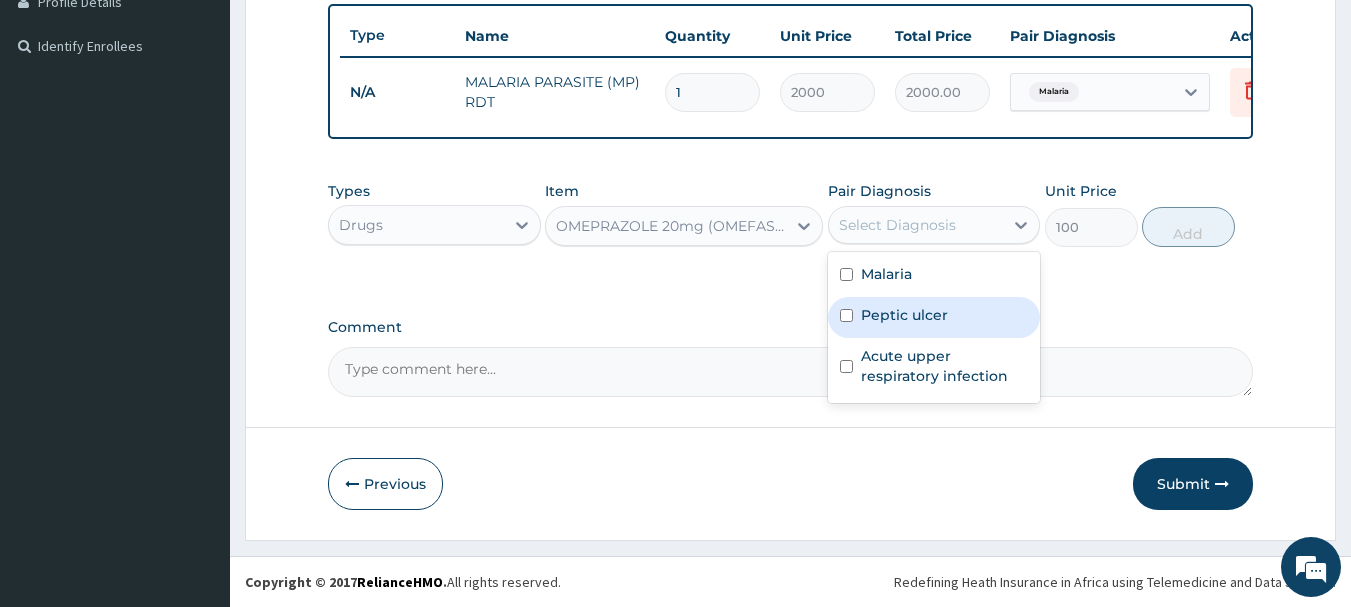 click at bounding box center [846, 315] 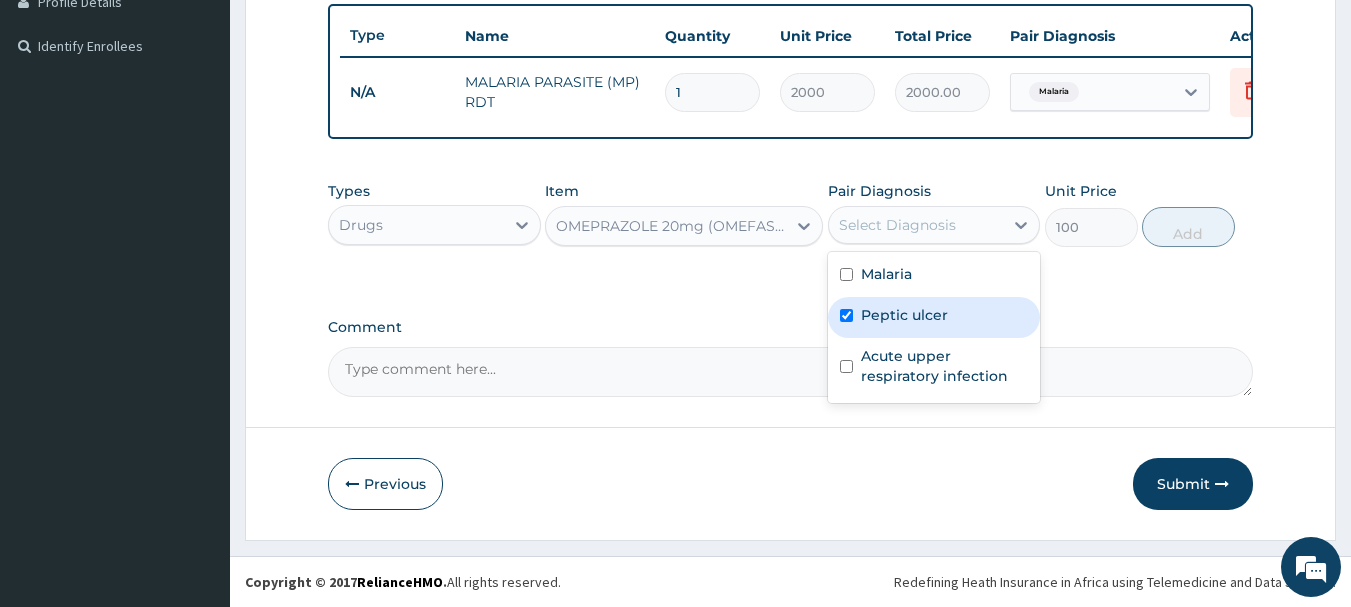 checkbox on "true" 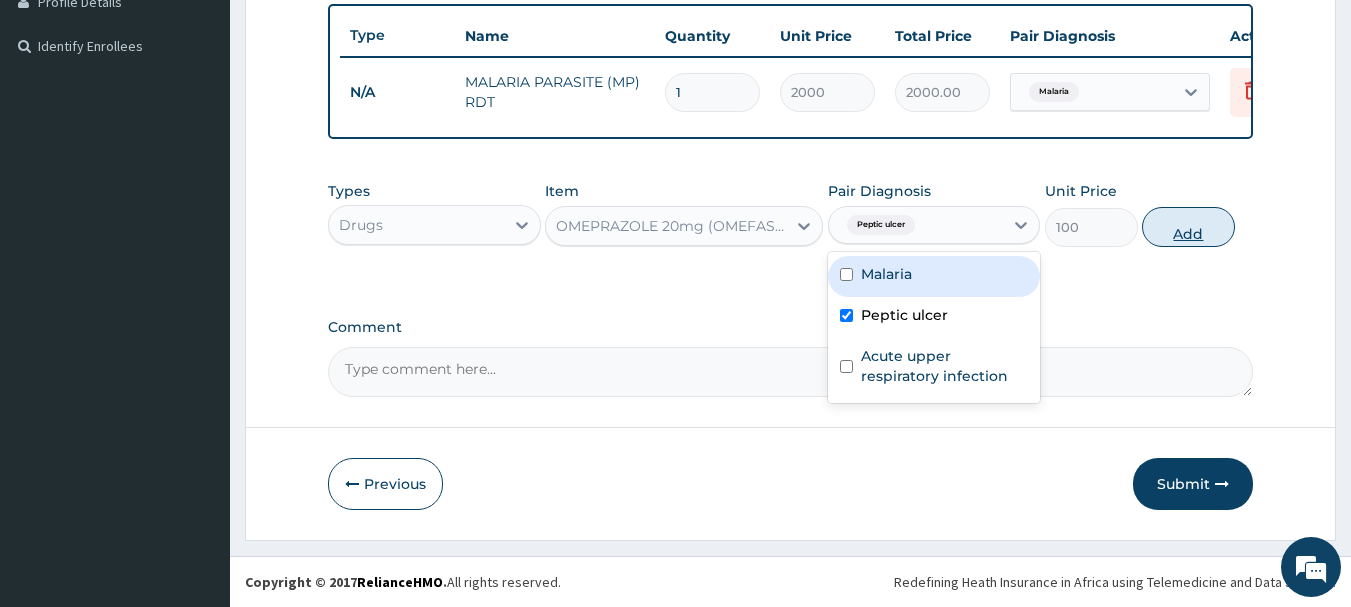 click on "Add" at bounding box center (1188, 227) 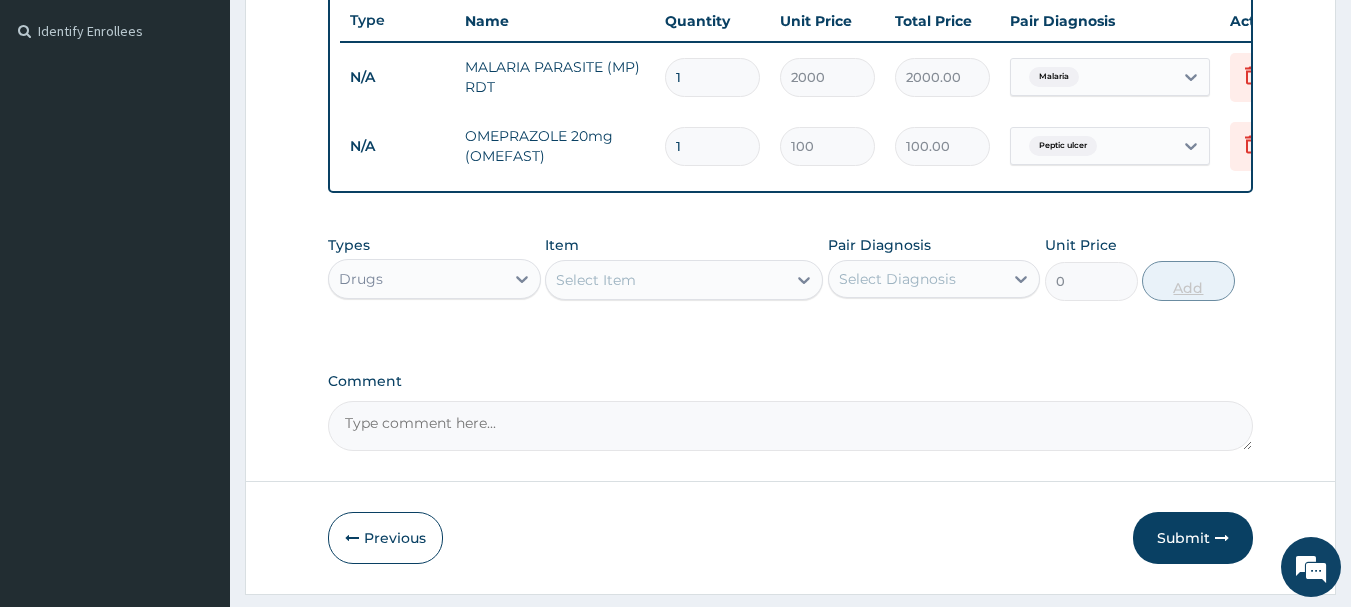 type on "14" 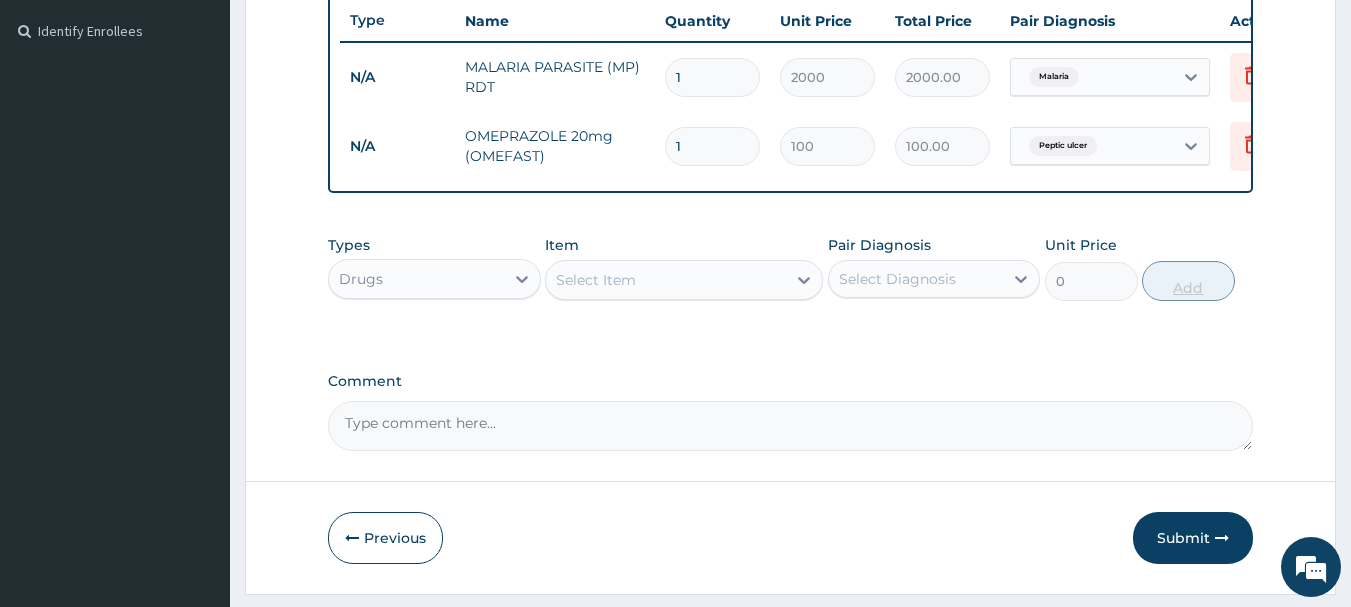 type on "1400.00" 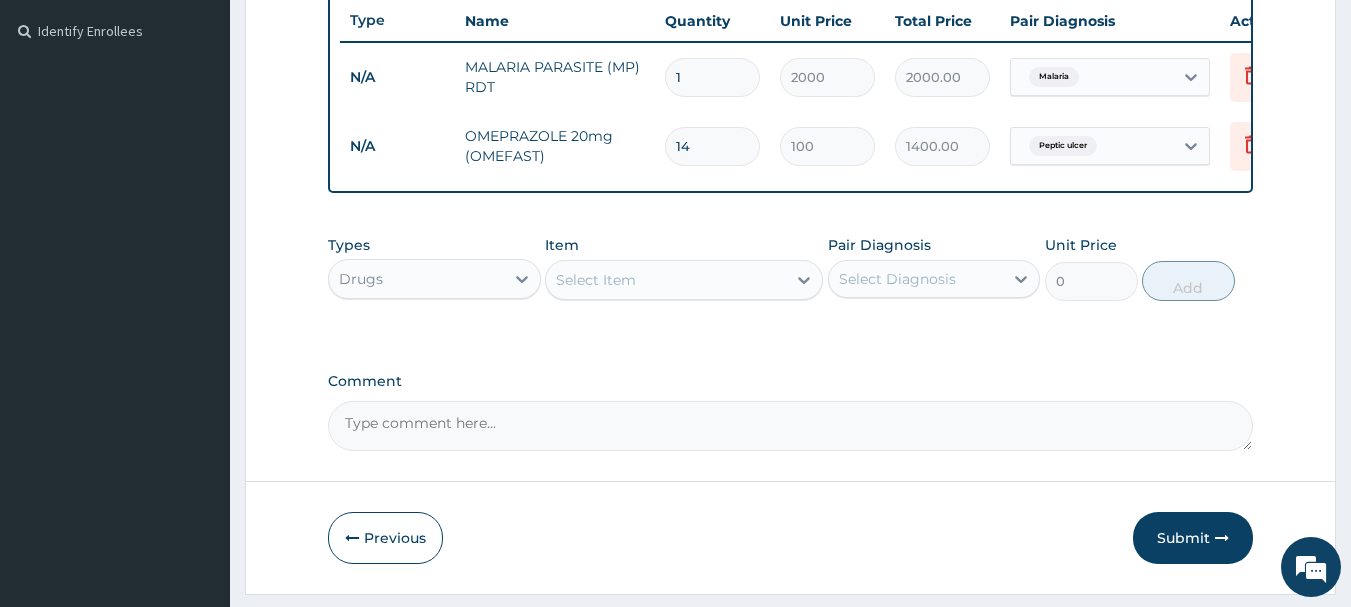 type on "14" 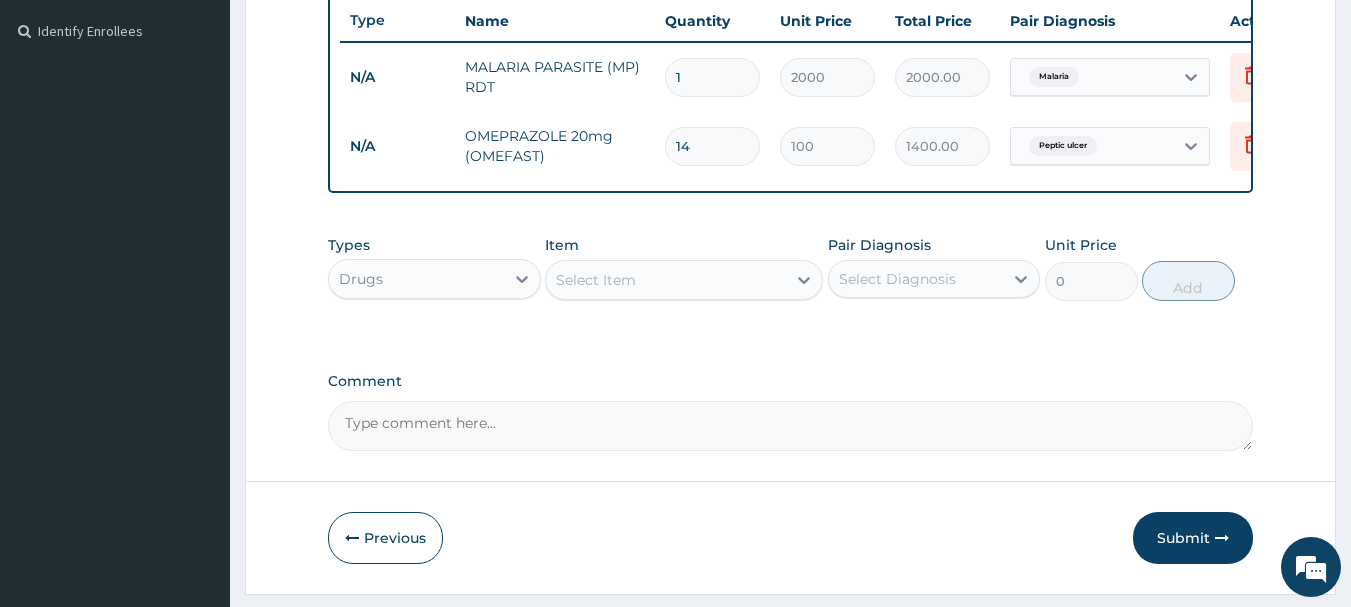 click on "Select Item" at bounding box center [666, 280] 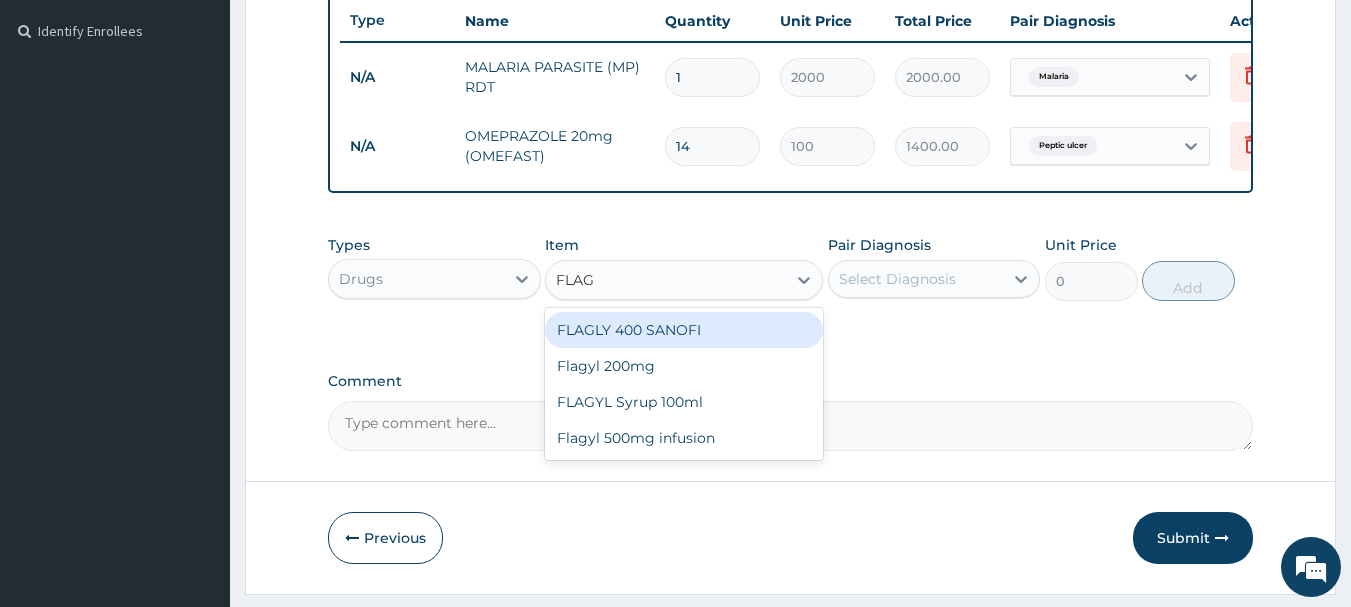 type on "FLAGY" 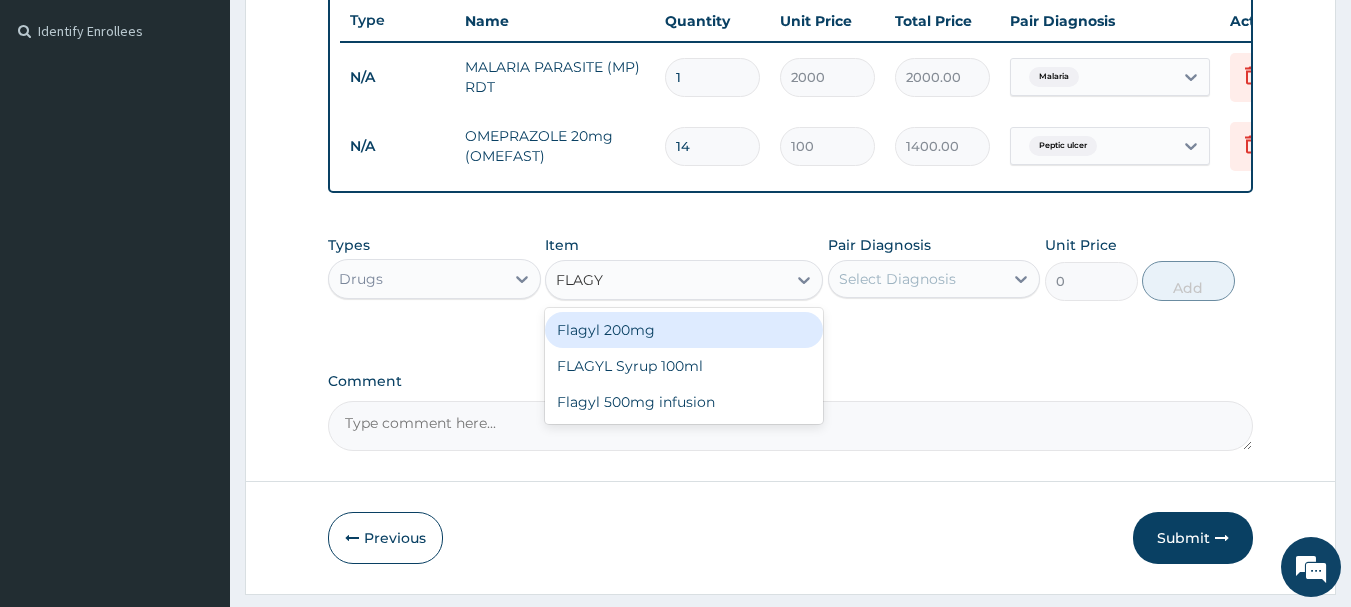 click on "Flagyl 200mg" at bounding box center (684, 330) 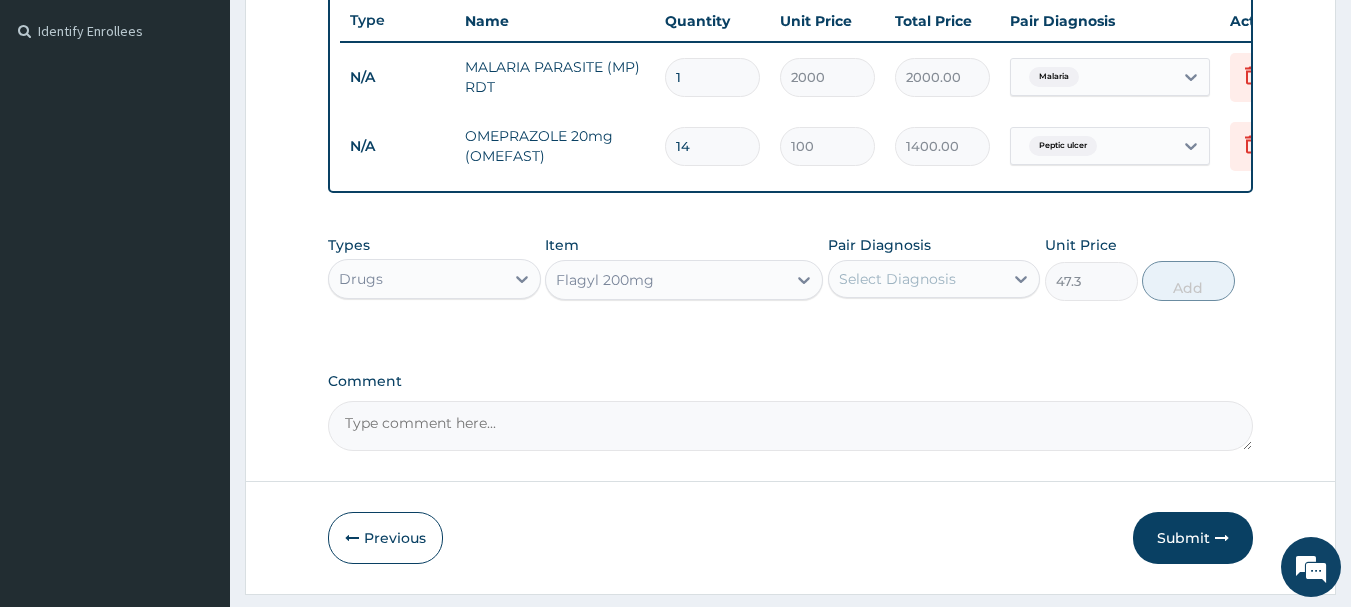 click on "Select Diagnosis" at bounding box center (897, 279) 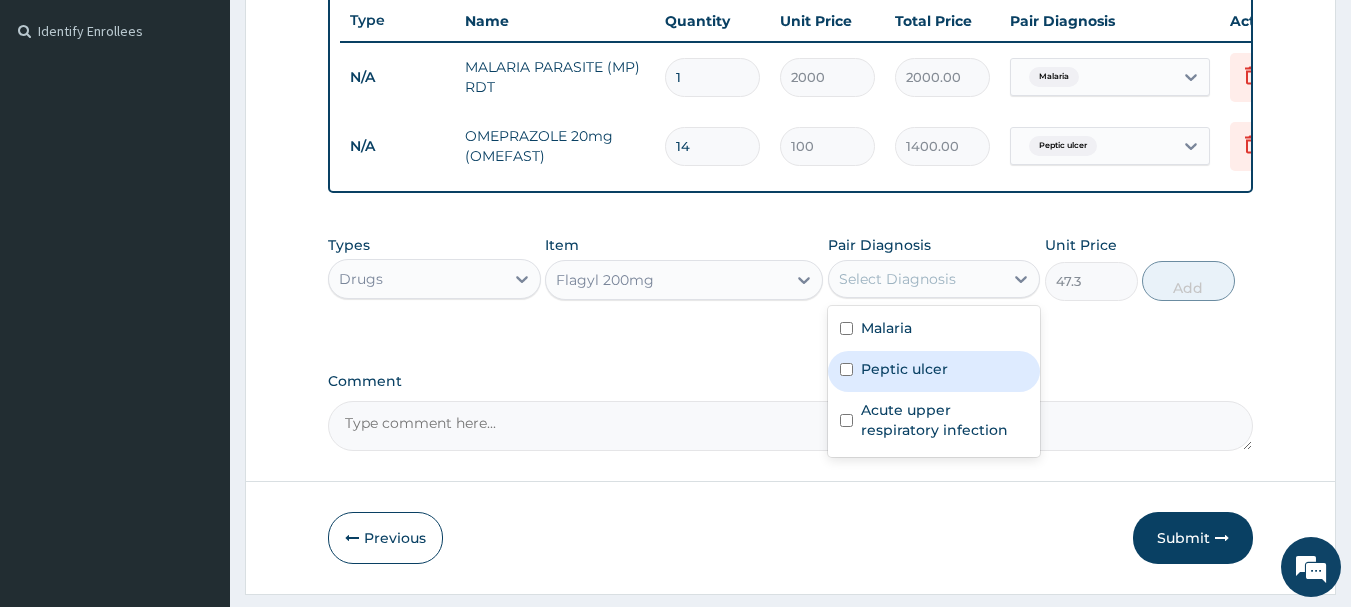 click at bounding box center [846, 369] 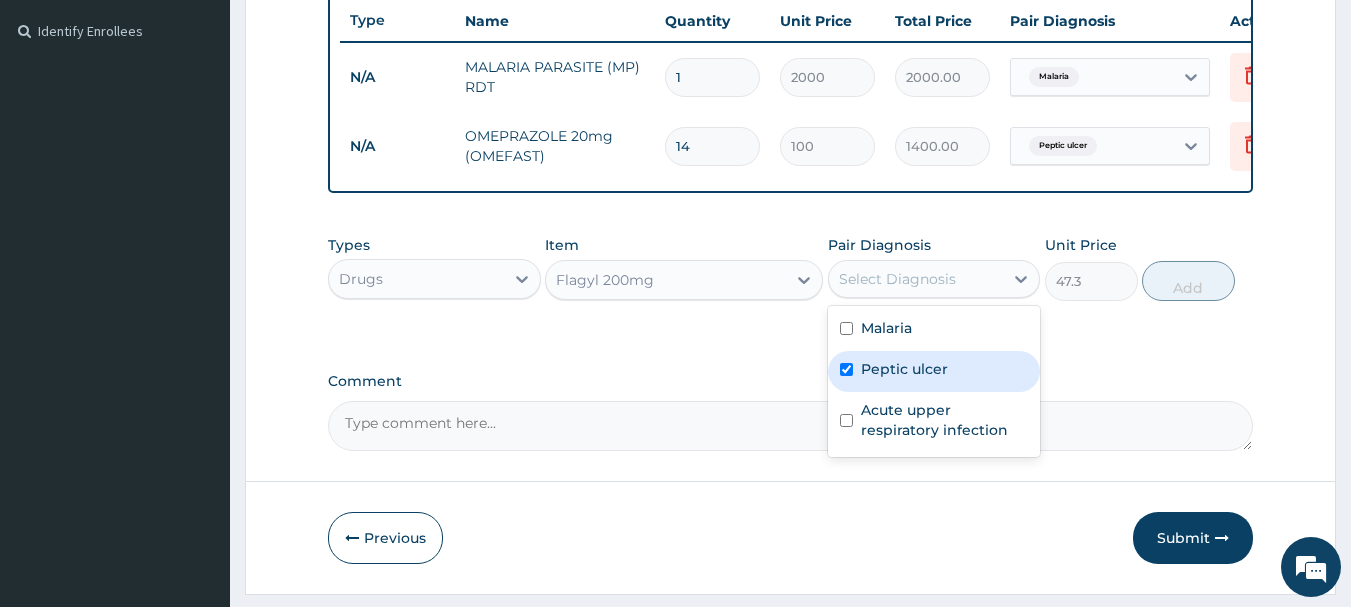 checkbox on "true" 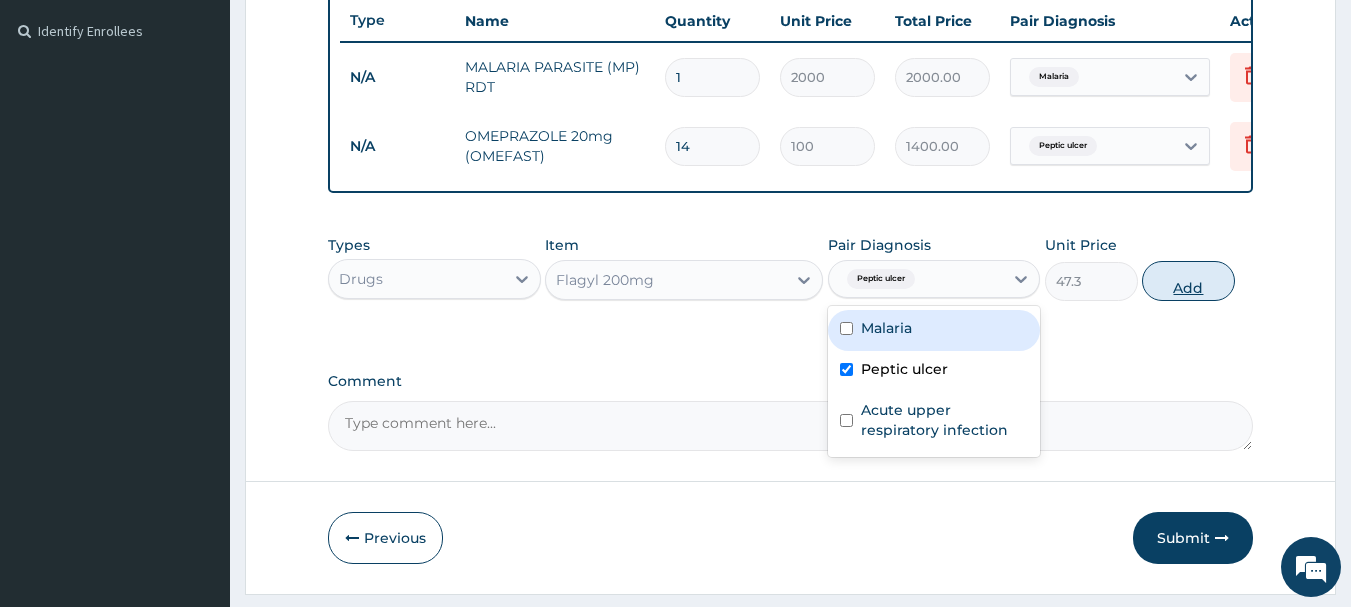 click on "Add" at bounding box center [1188, 281] 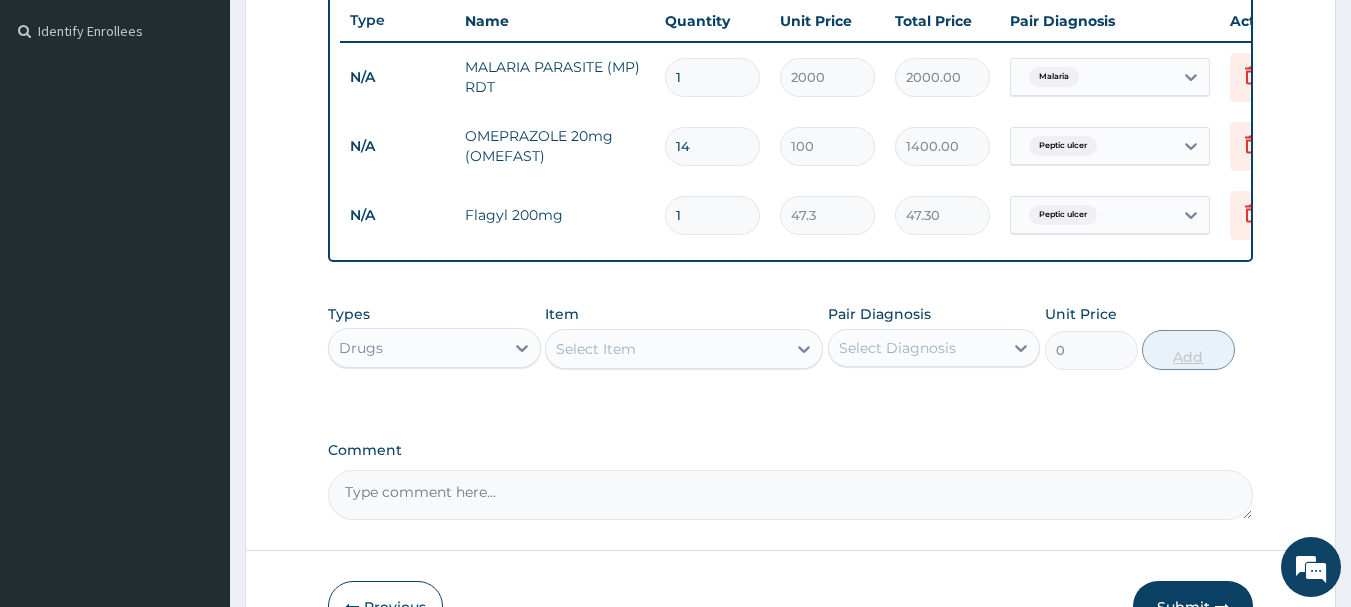 type 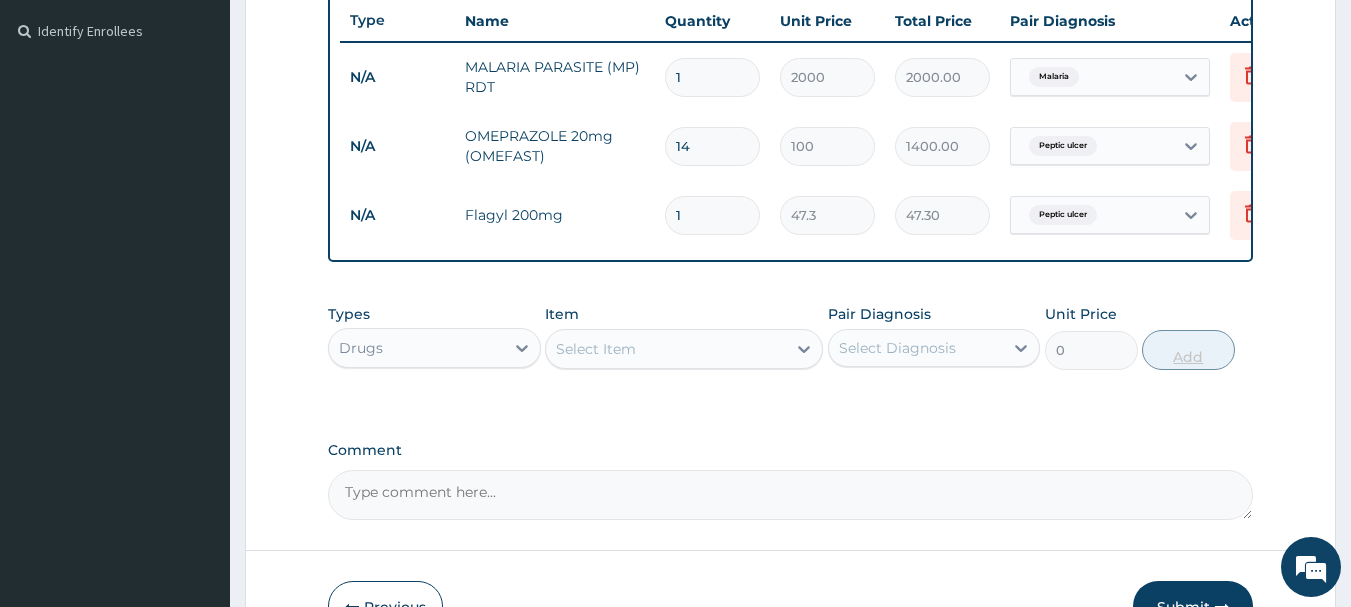 type on "0.00" 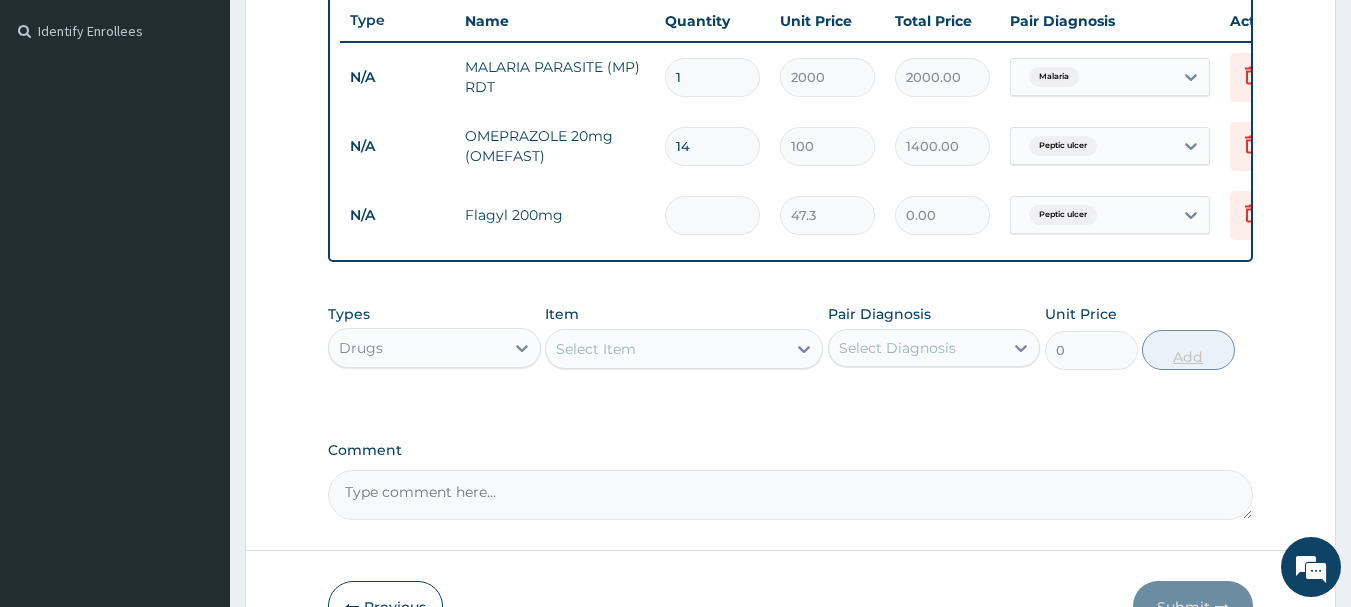 type on "3" 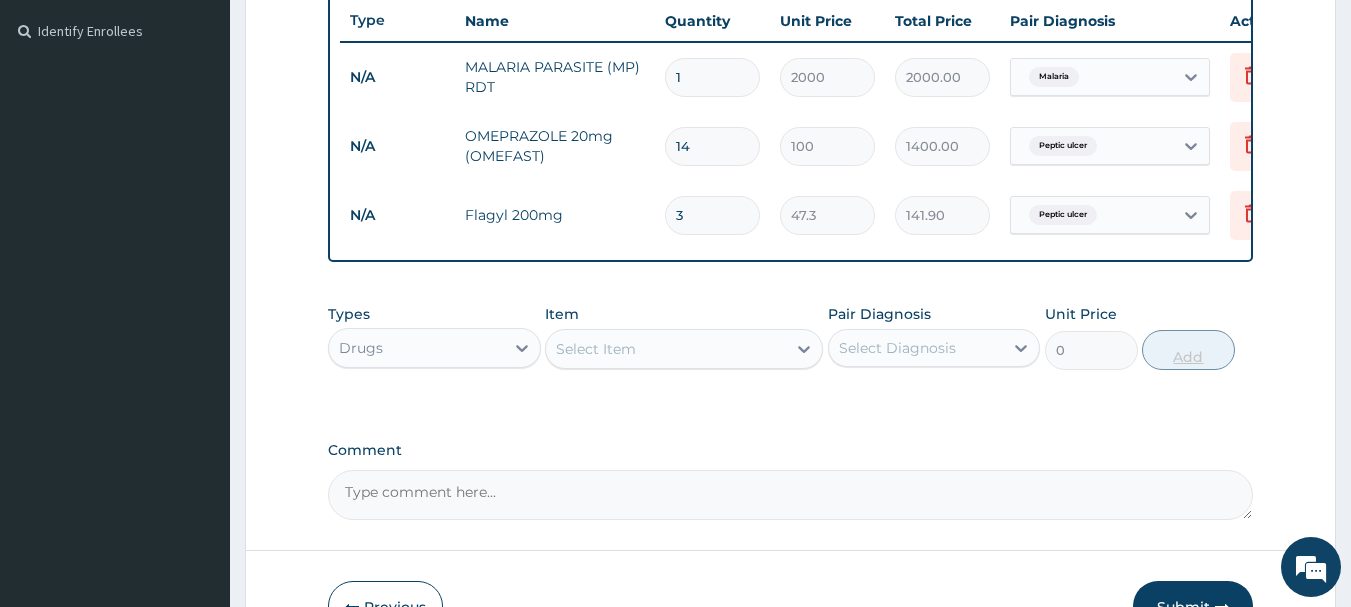 type on "30" 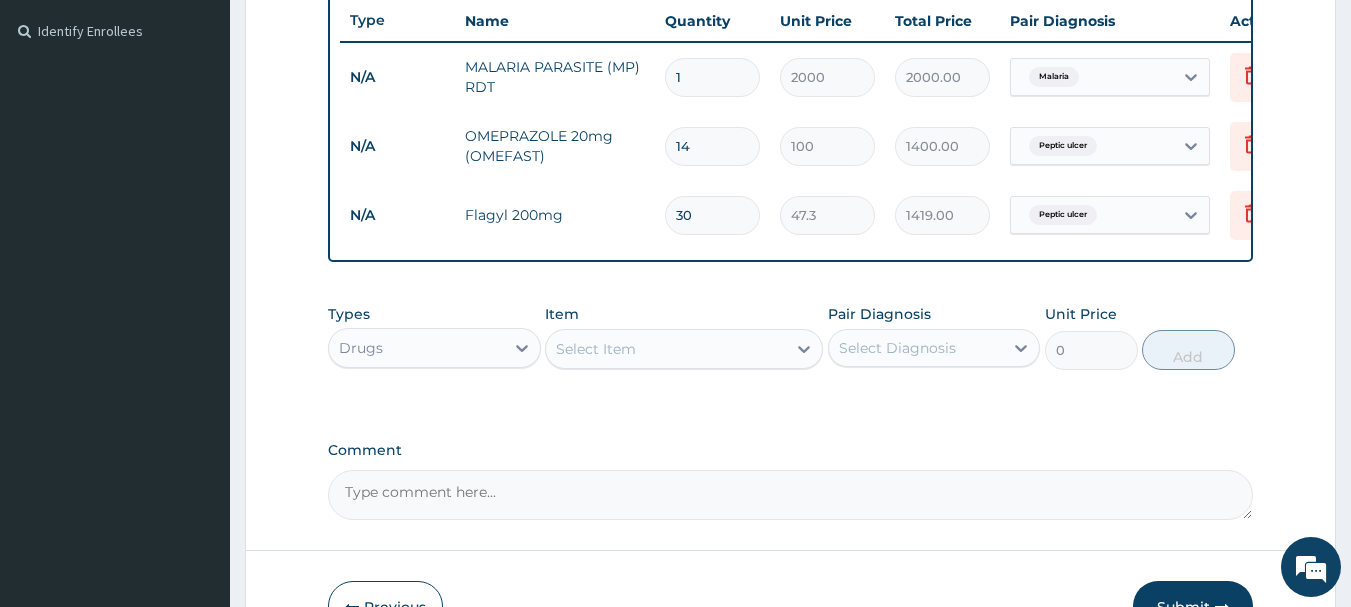 type on "30" 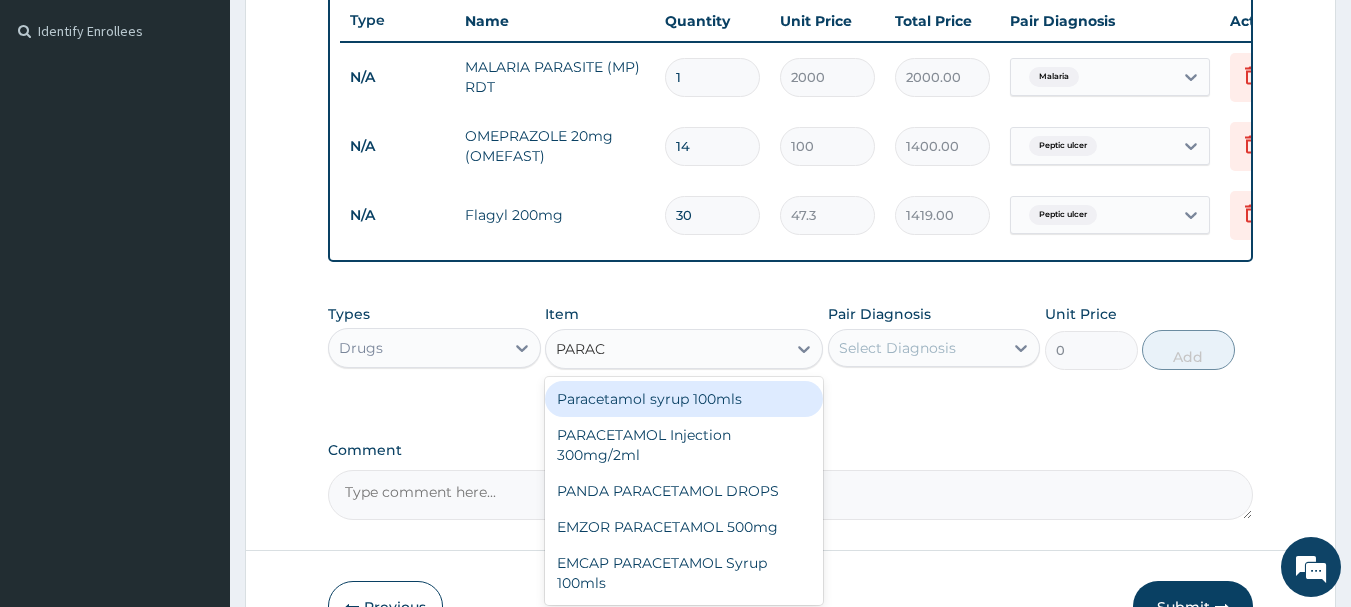 type on "PARACE" 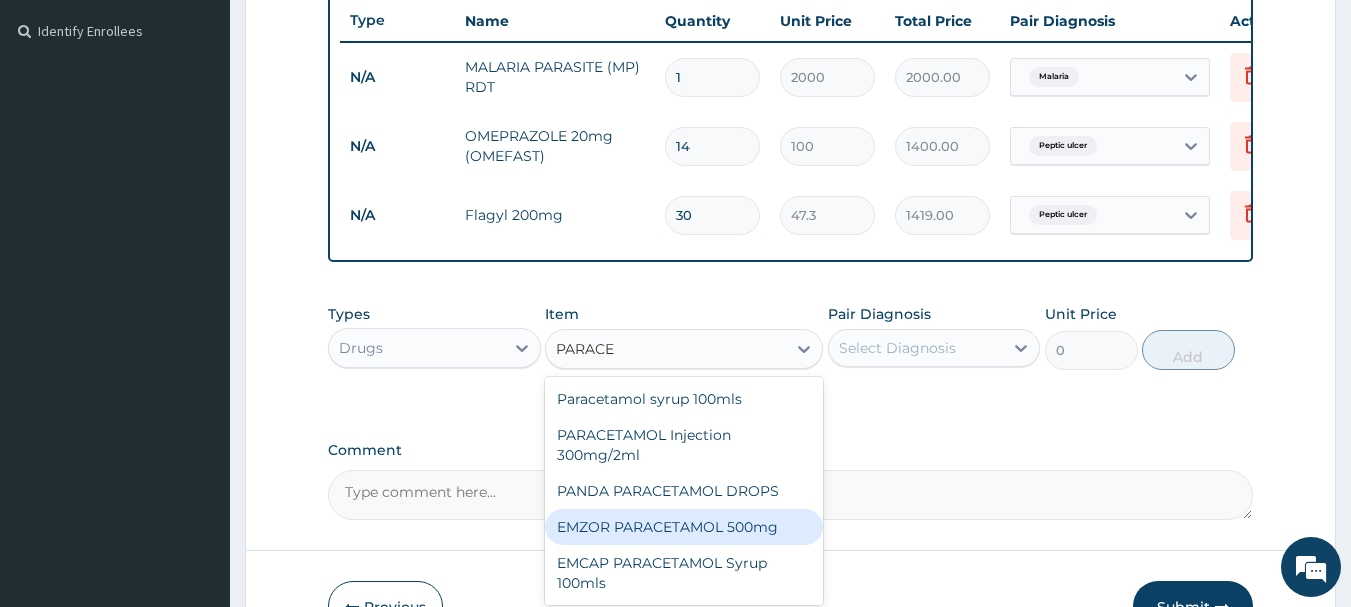 click on "EMZOR PARACETAMOL 500mg" at bounding box center [684, 527] 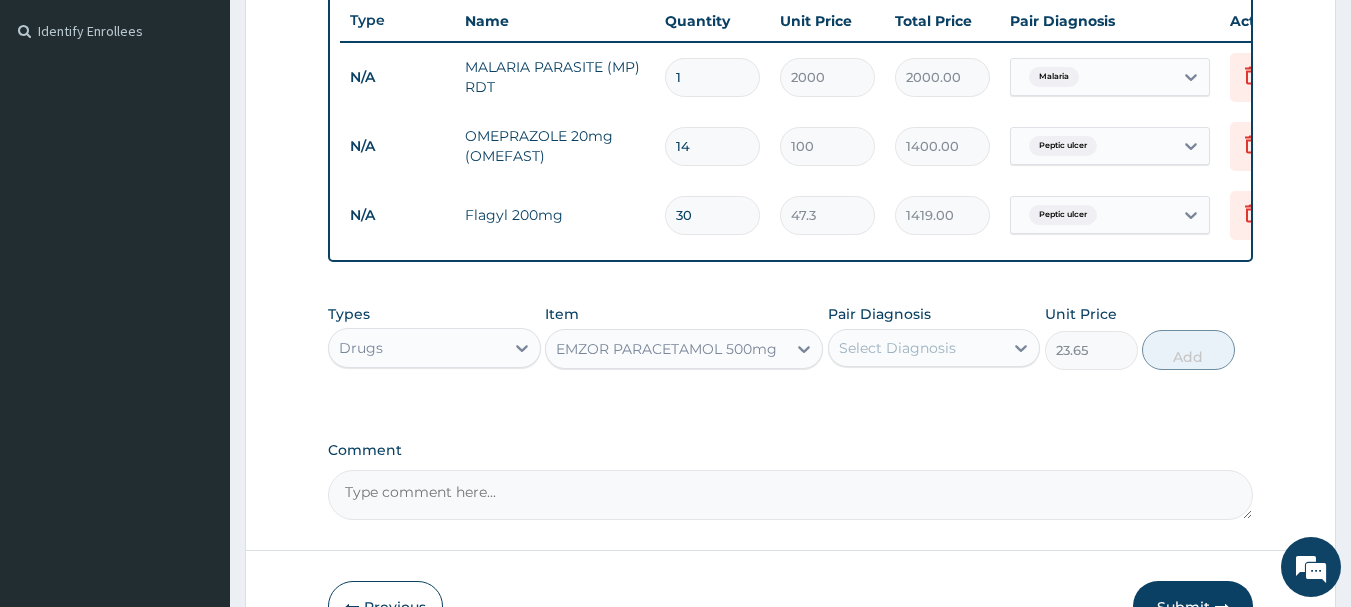 click on "Select Diagnosis" at bounding box center (897, 348) 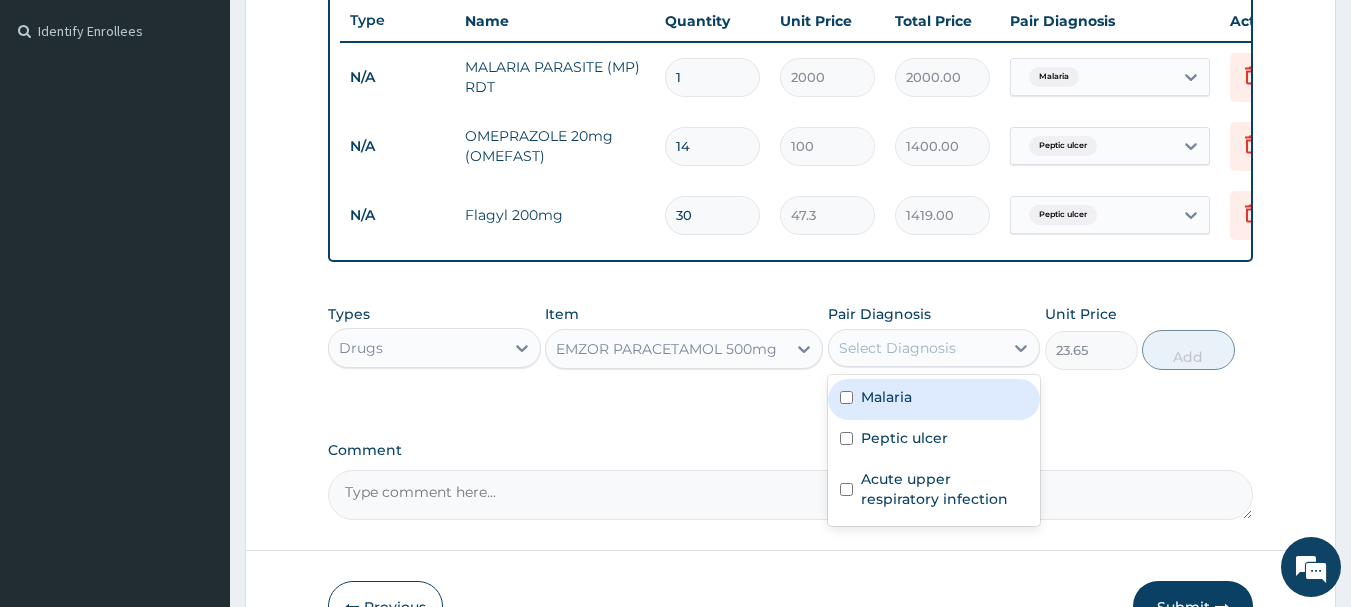 click at bounding box center (846, 397) 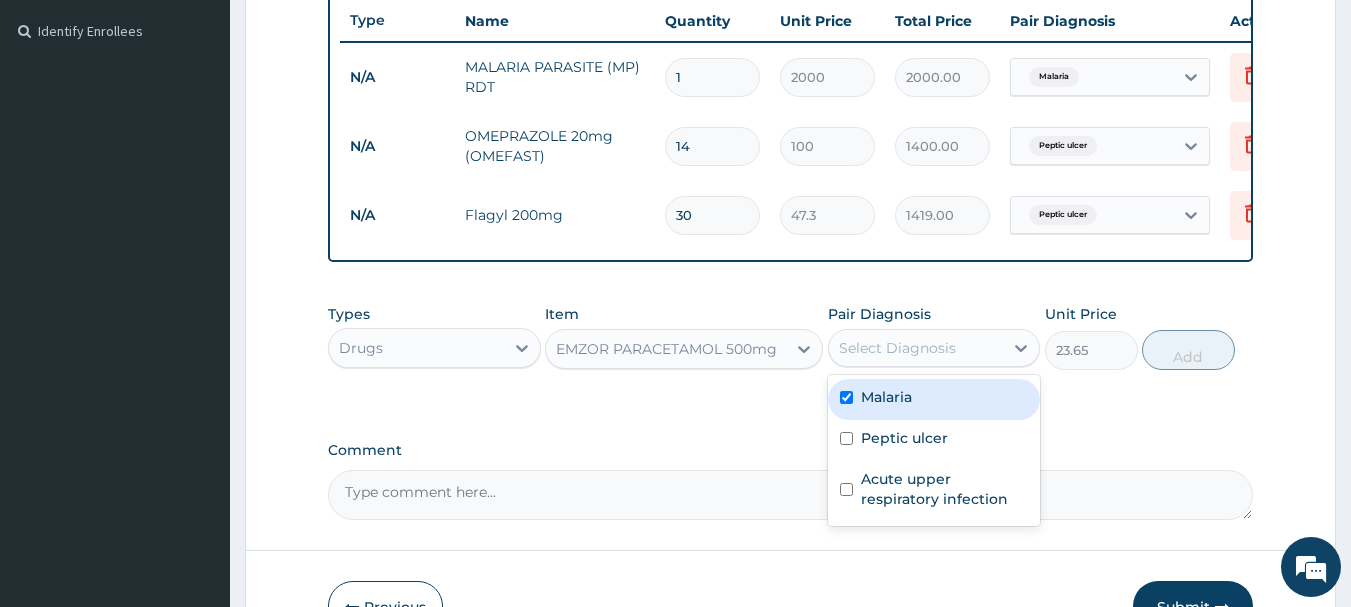checkbox on "true" 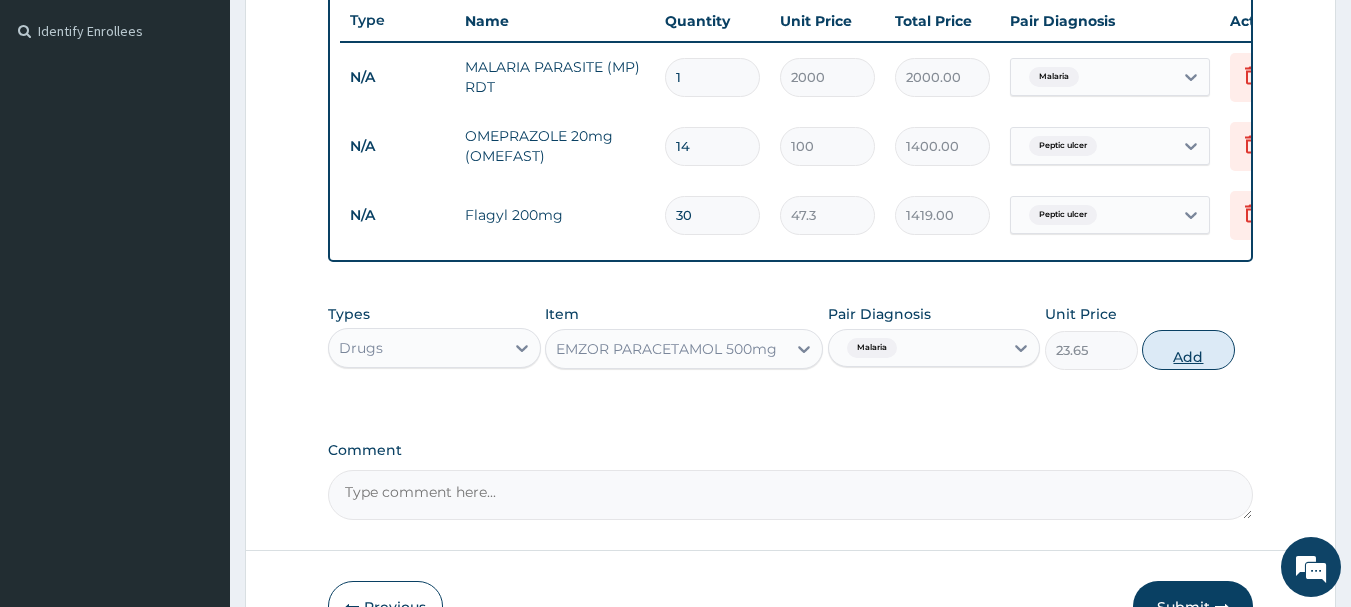 click on "Add" at bounding box center (1188, 350) 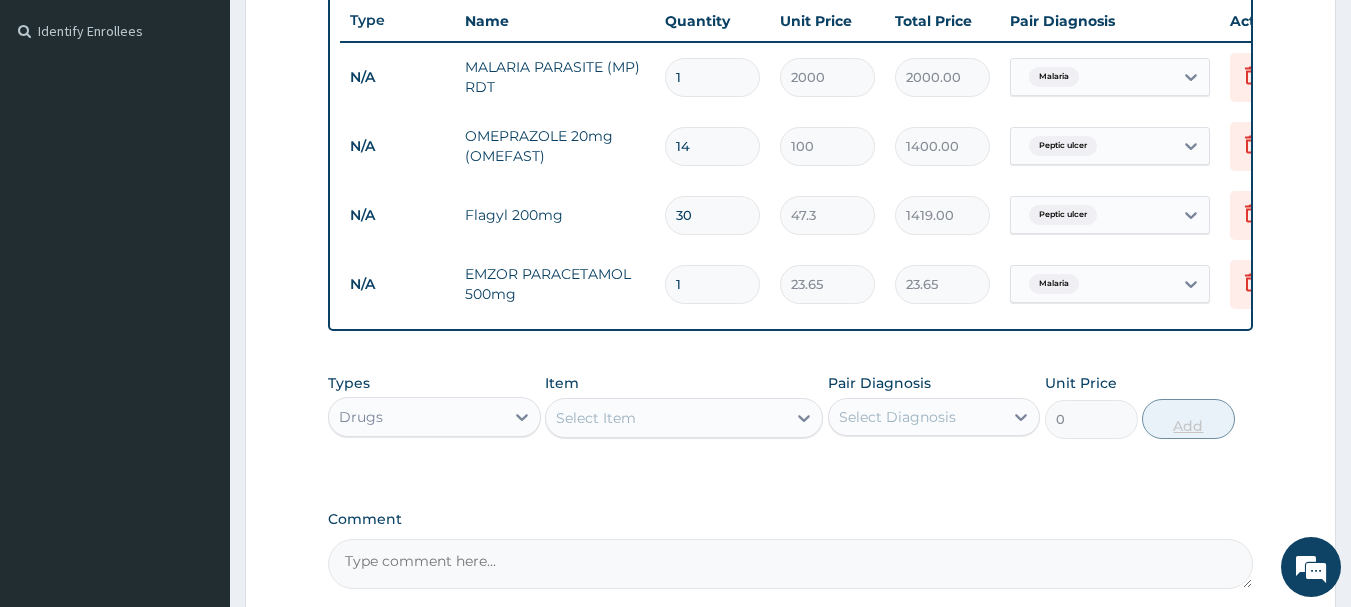 type on "18" 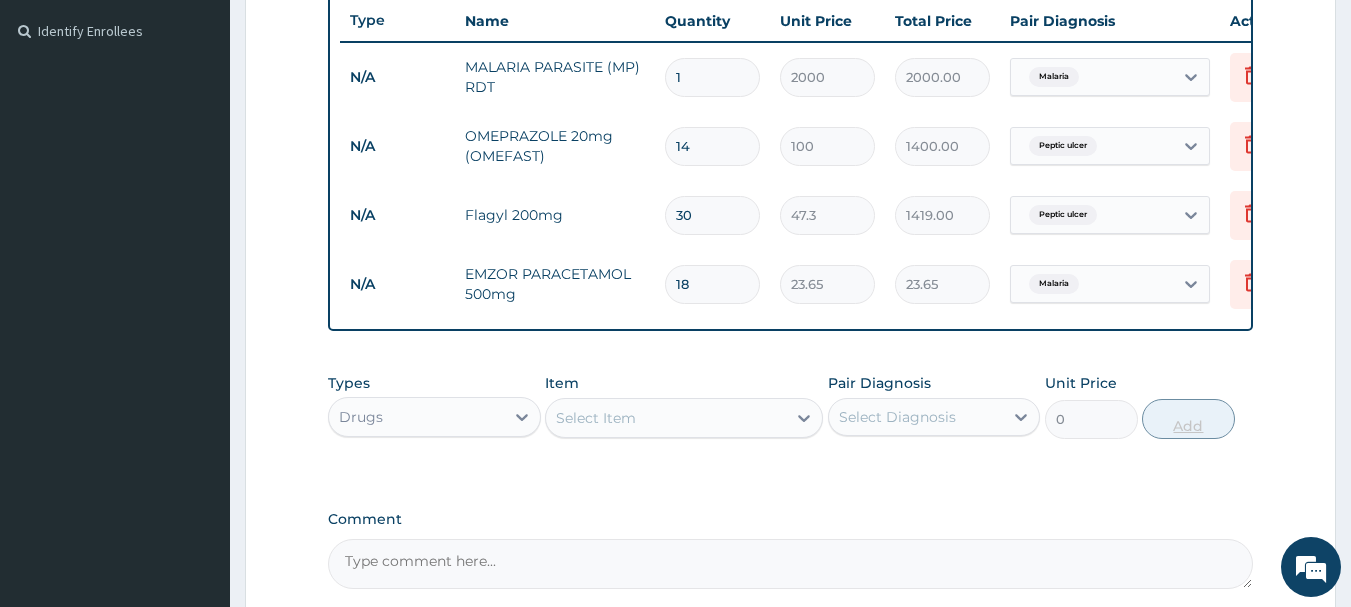 type on "425.70" 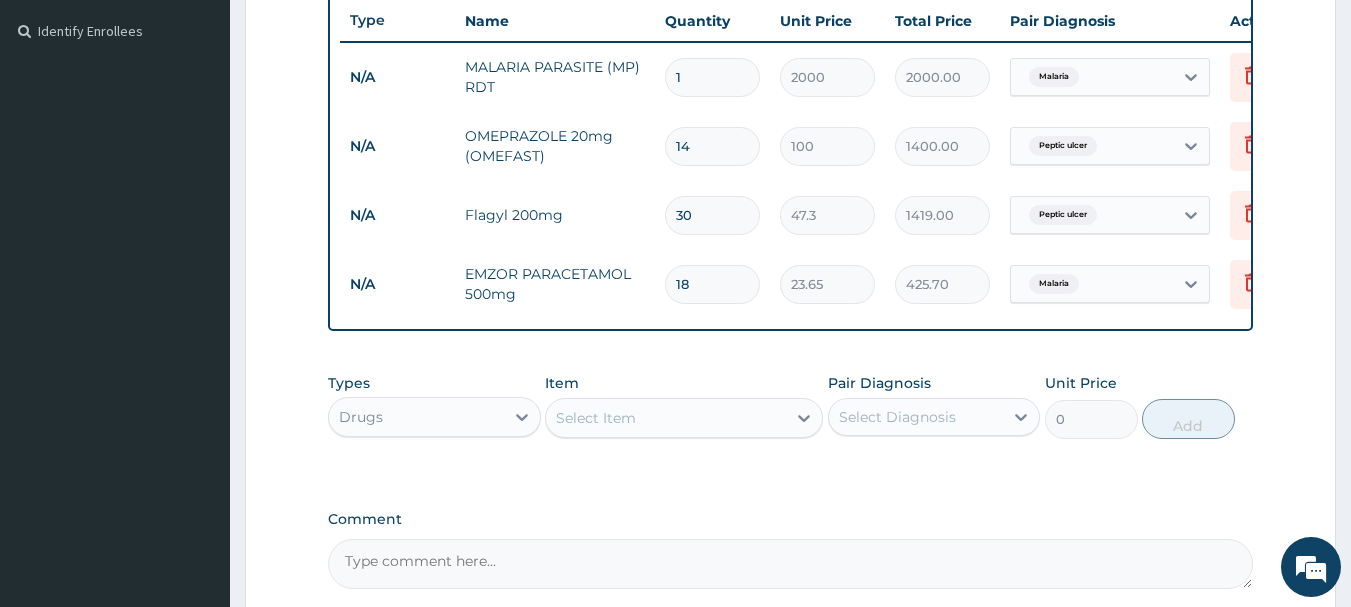 type on "18" 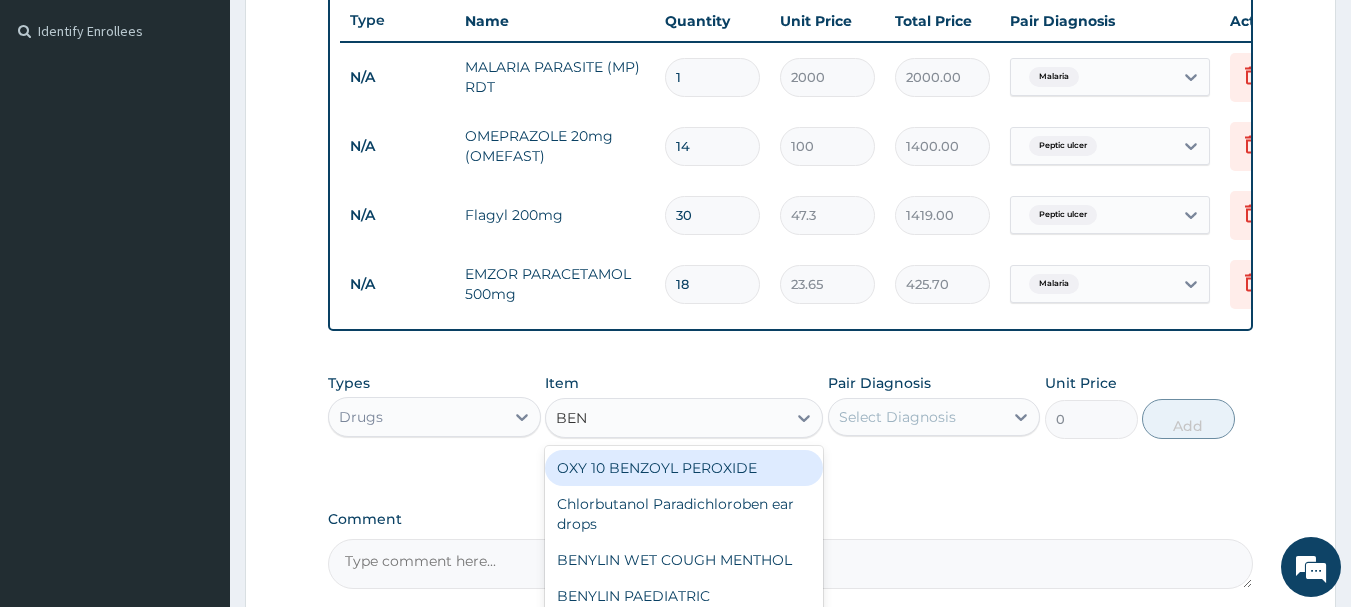 type on "BENY" 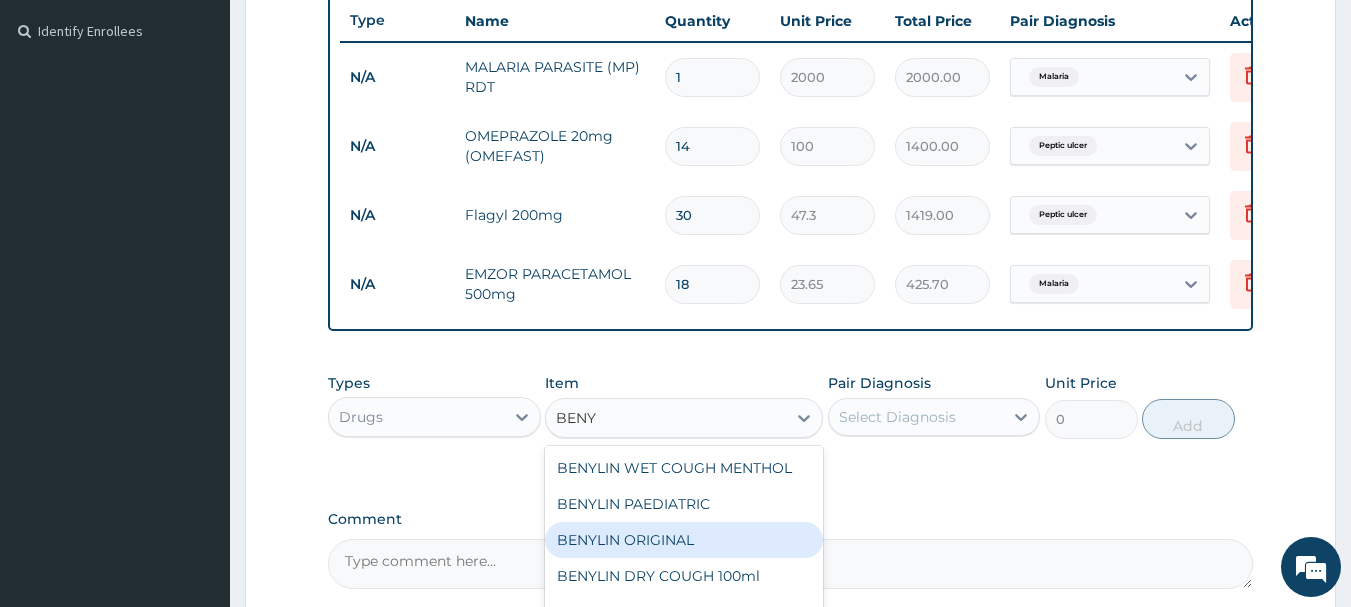 click on "BENYLIN ORIGINAL" at bounding box center [684, 540] 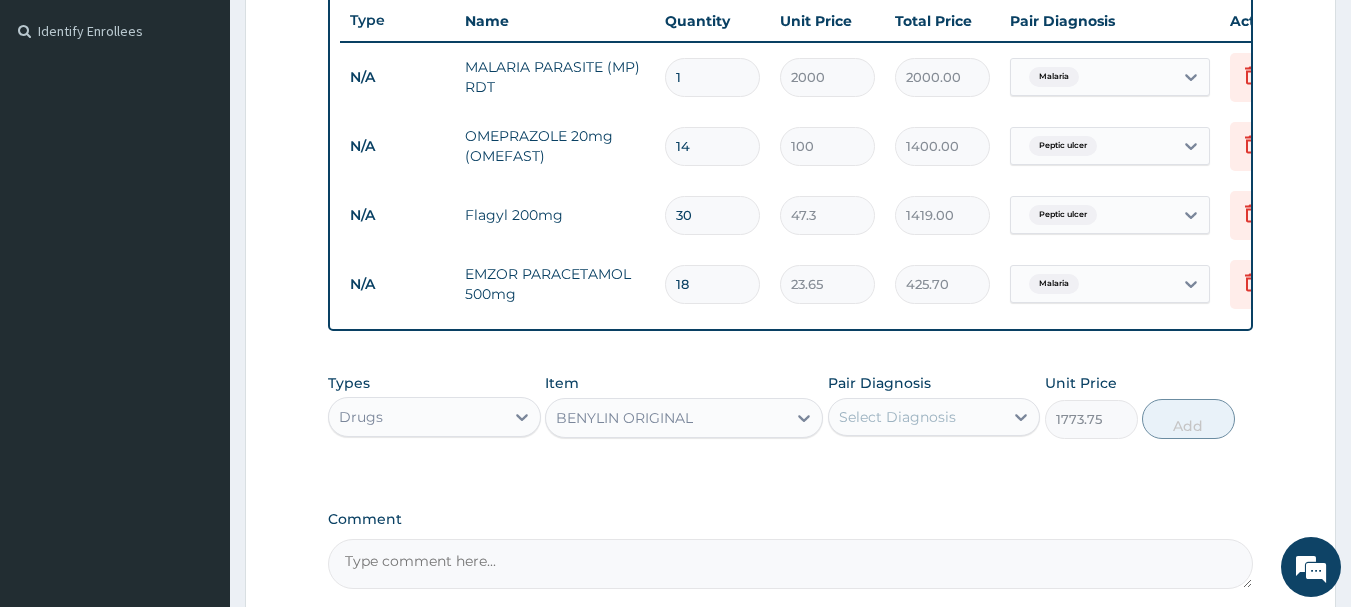 click on "Select Diagnosis" at bounding box center [897, 417] 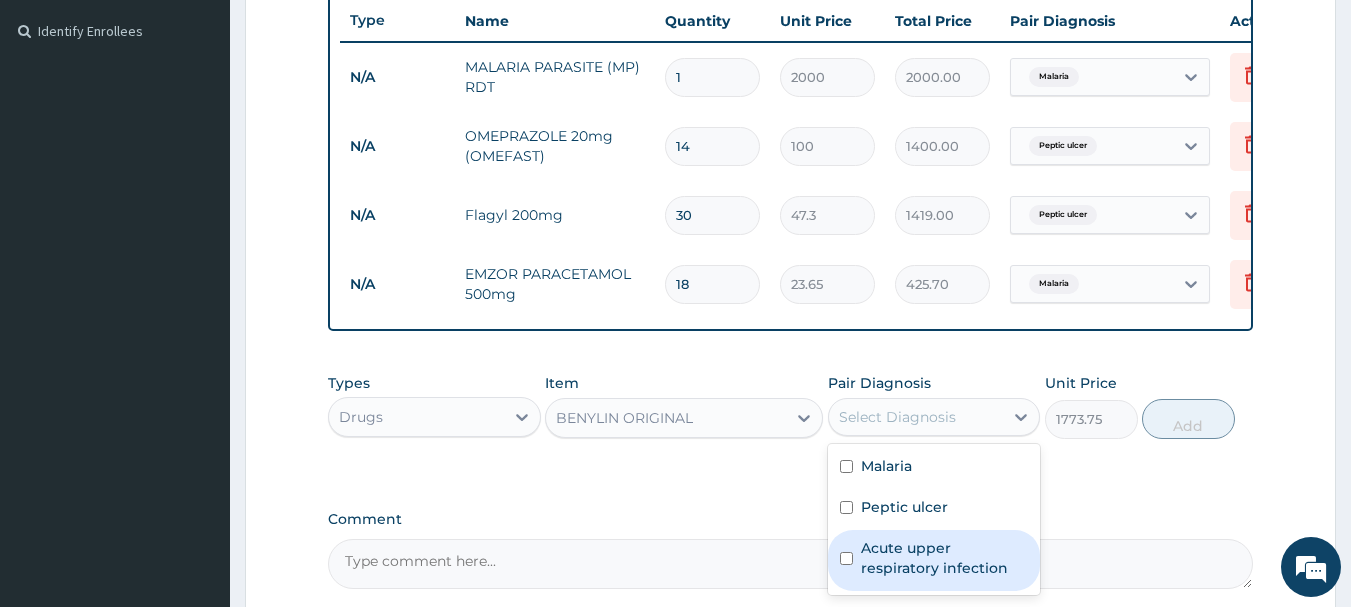 click at bounding box center [846, 558] 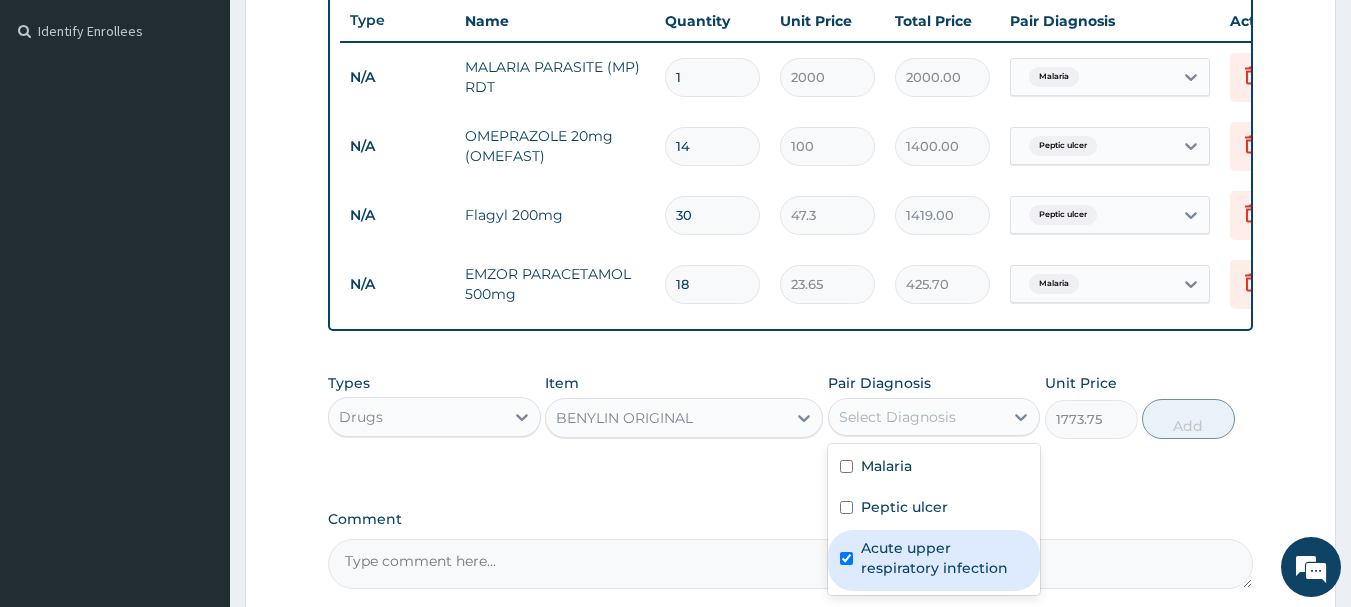 checkbox on "true" 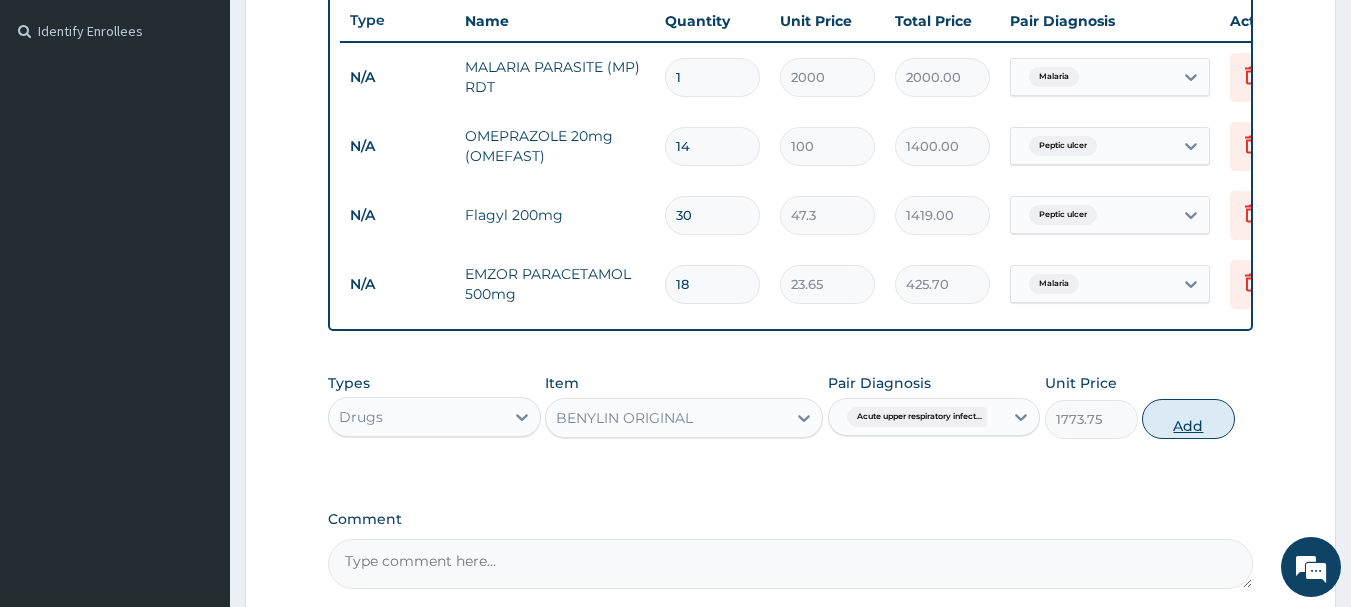 click on "Add" at bounding box center [1188, 419] 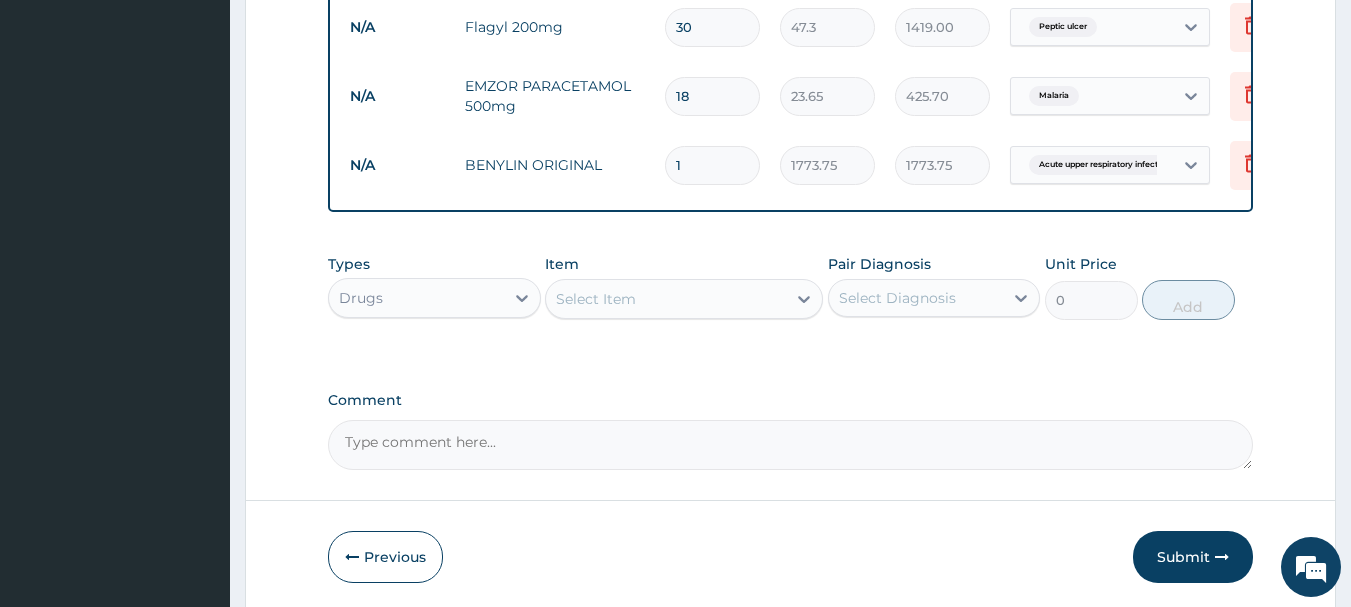 scroll, scrollTop: 739, scrollLeft: 0, axis: vertical 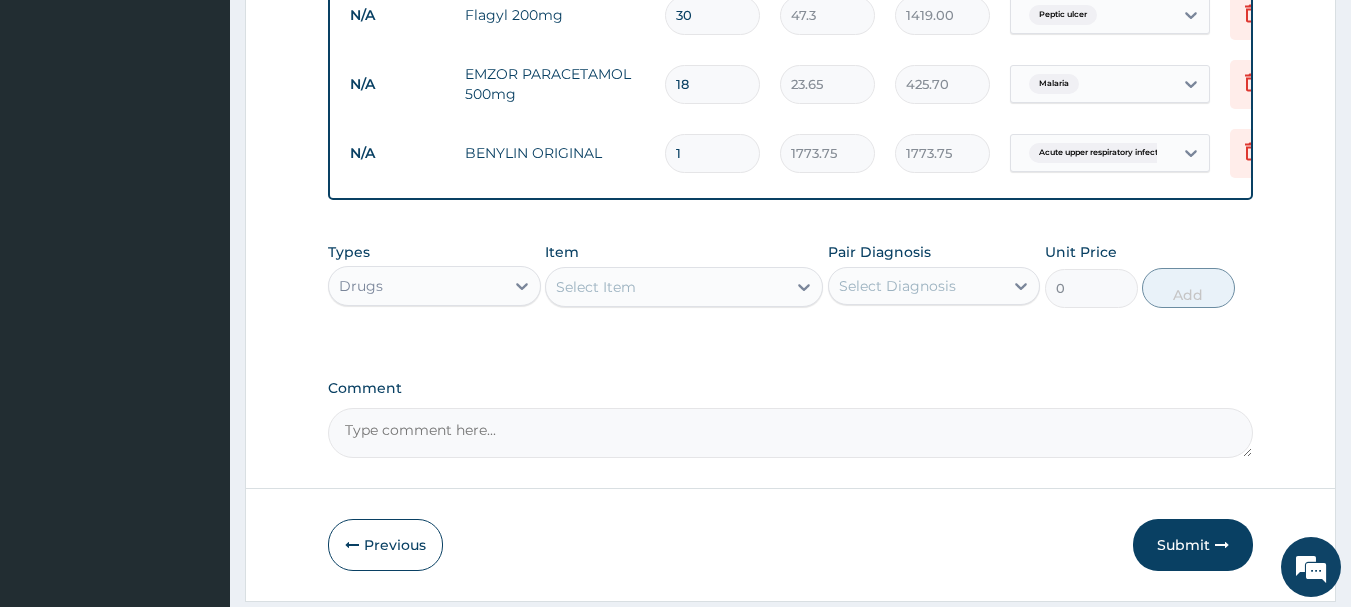 click on "Select Item" at bounding box center (666, 287) 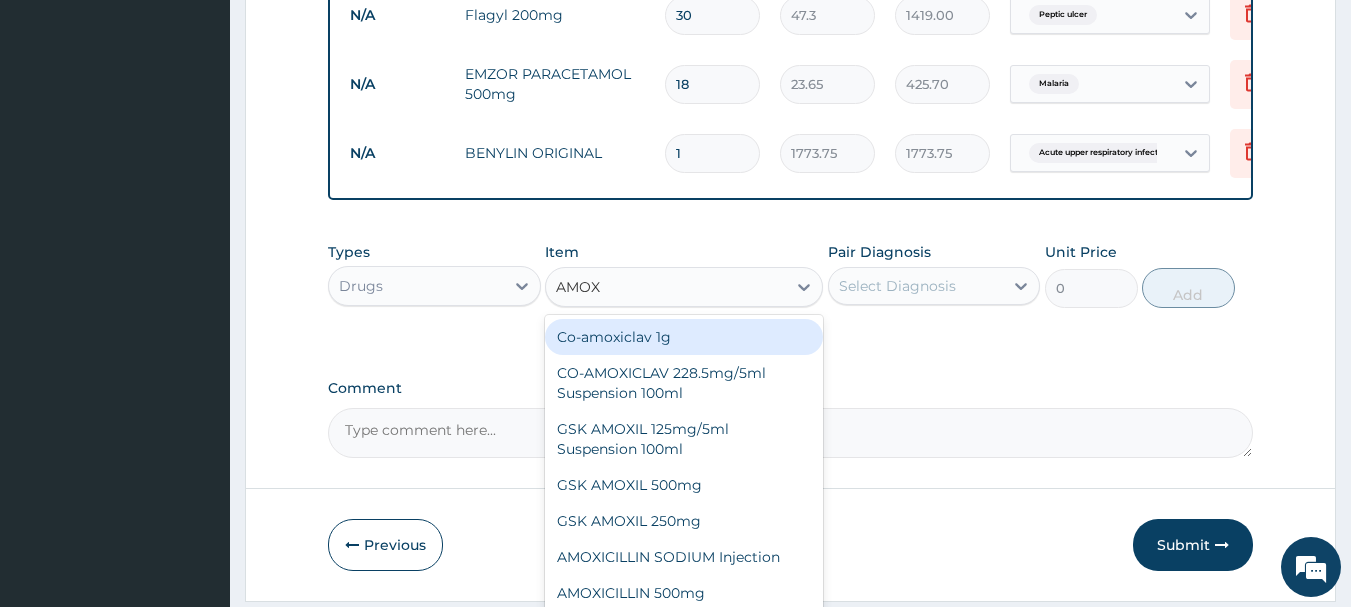 type on "AMOXI" 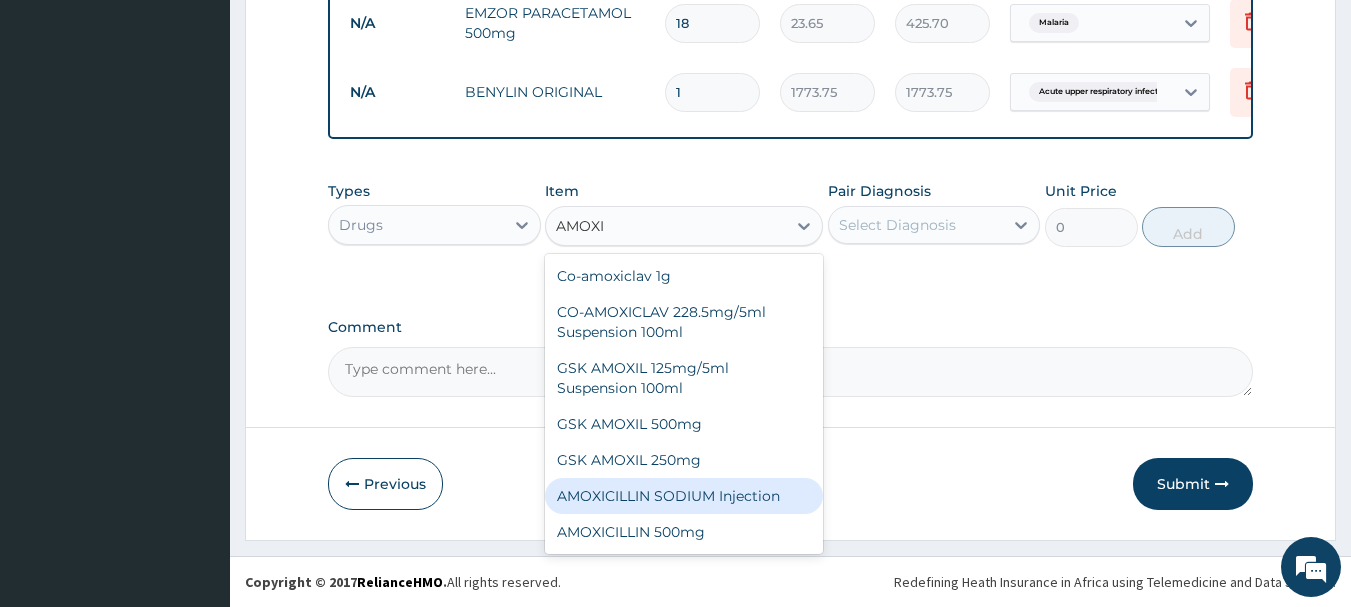 scroll, scrollTop: 815, scrollLeft: 0, axis: vertical 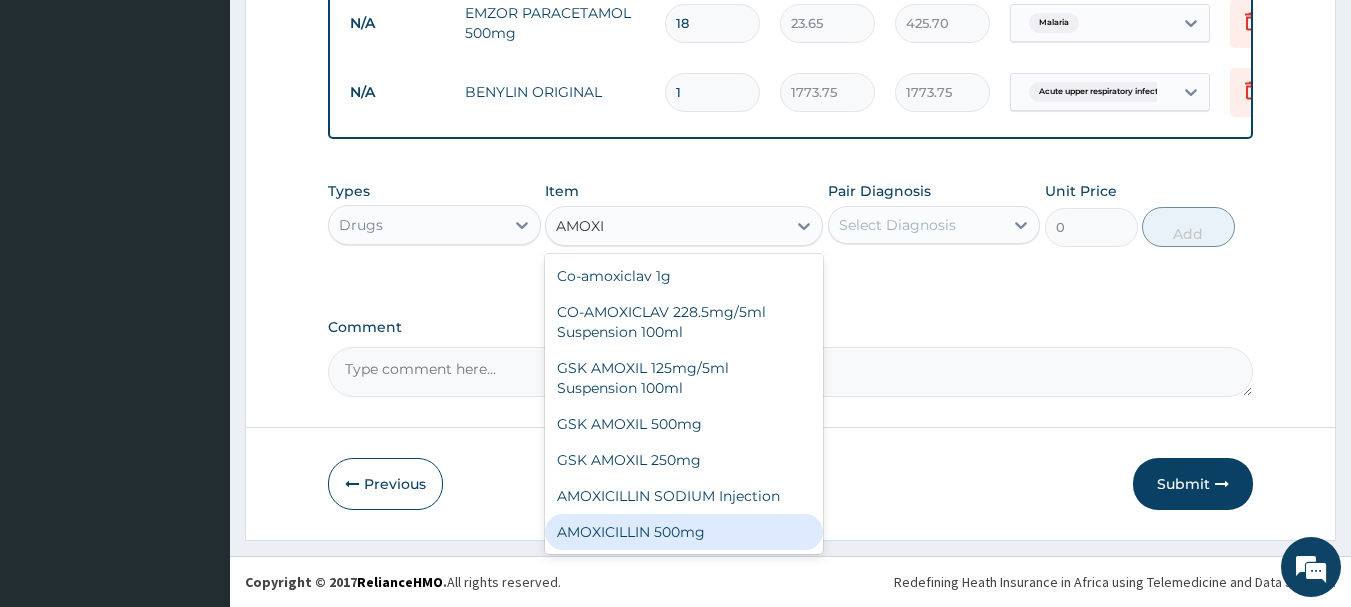 click on "AMOXICILLIN 500mg" at bounding box center (684, 532) 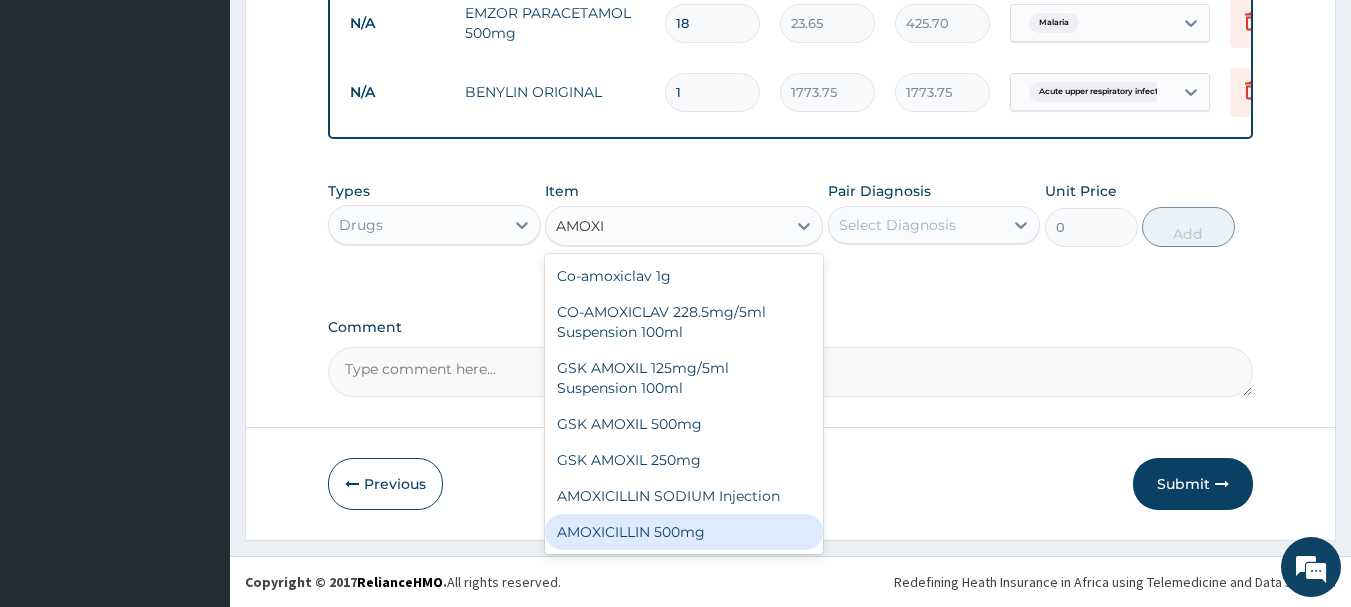 type 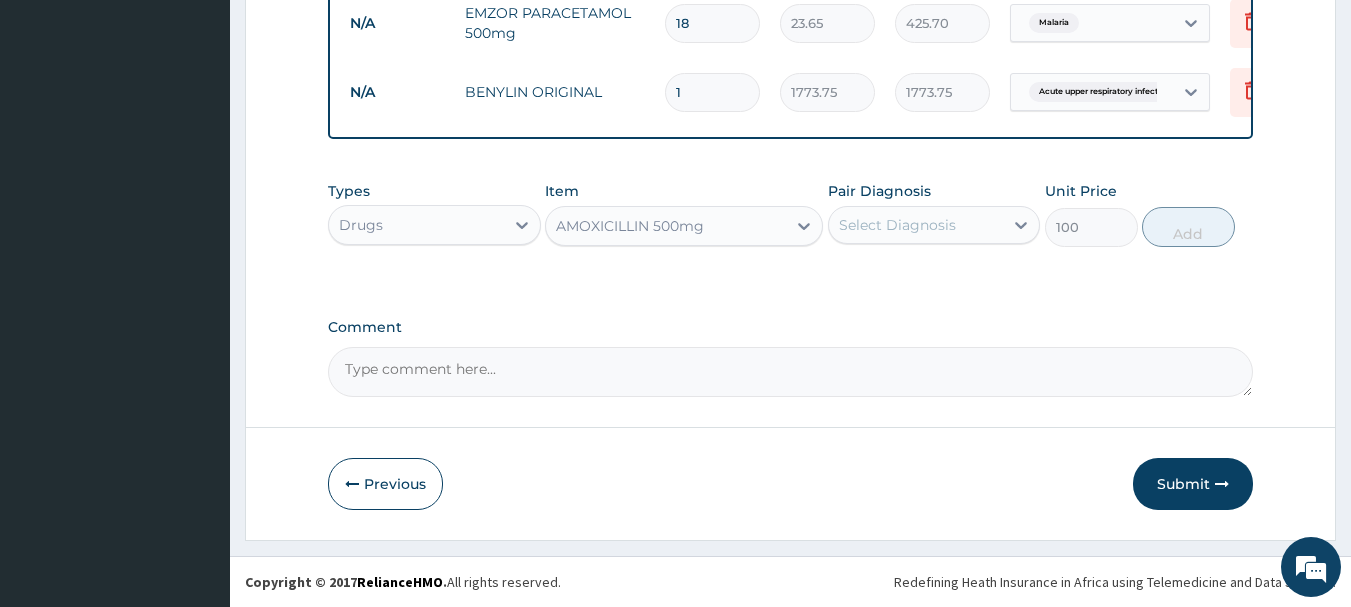 click on "Select Diagnosis" at bounding box center (897, 225) 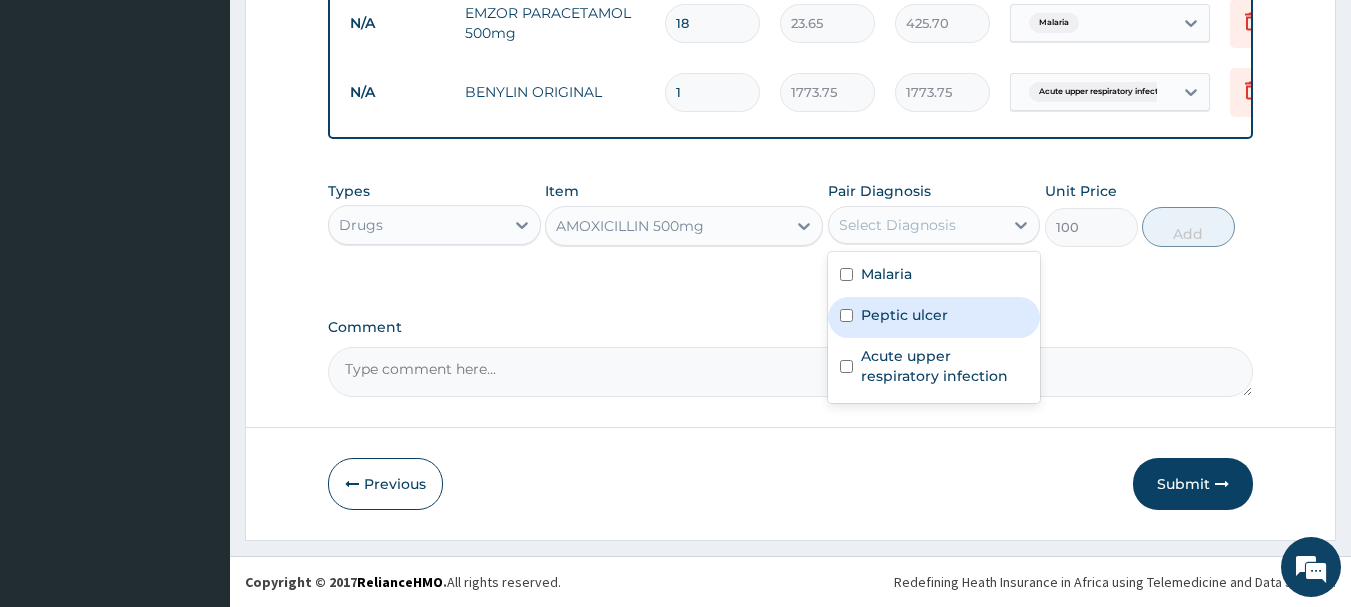 click at bounding box center [846, 315] 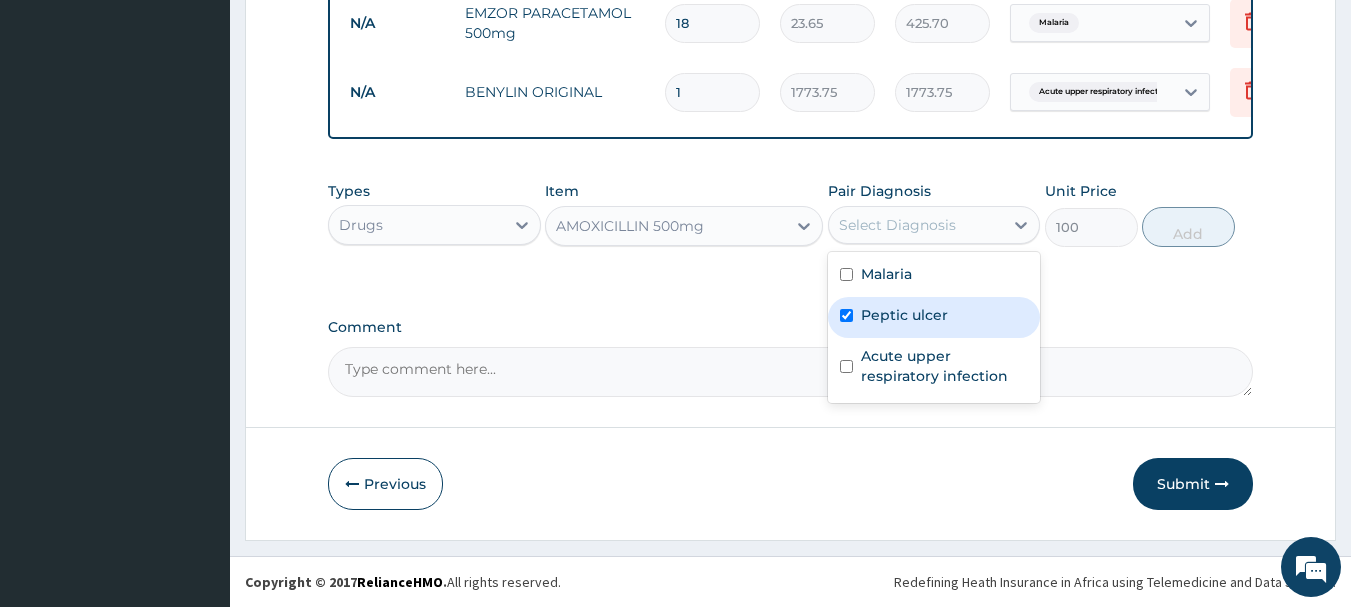 checkbox on "true" 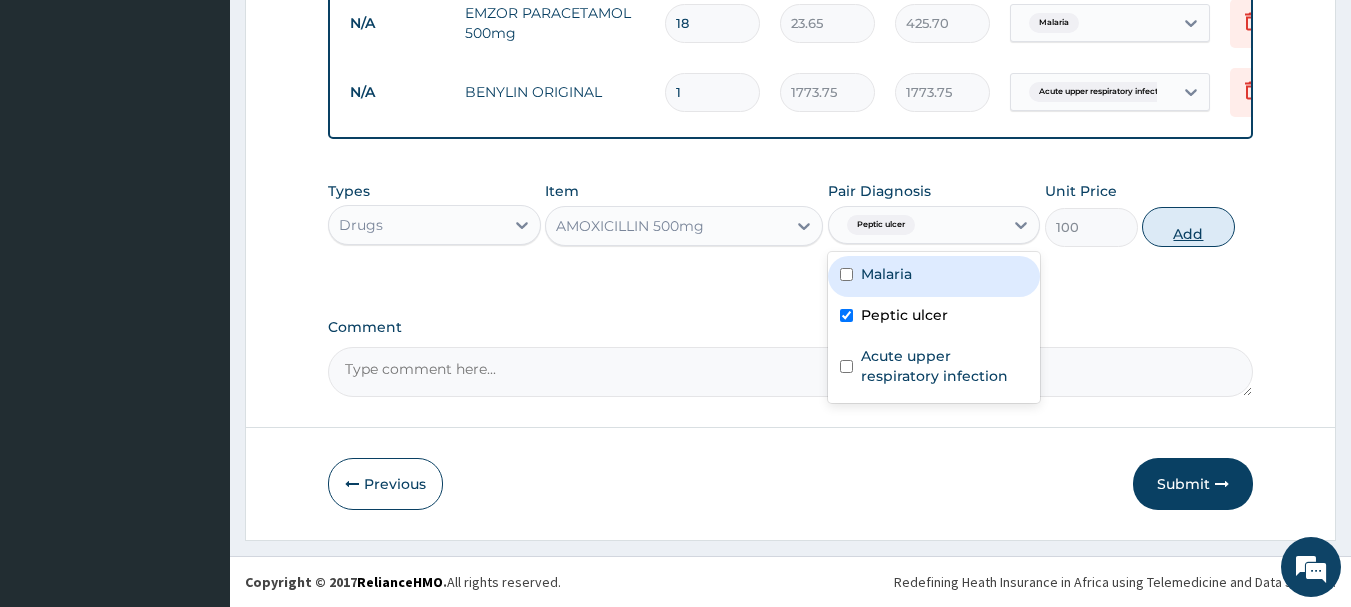 click on "Add" at bounding box center [1188, 227] 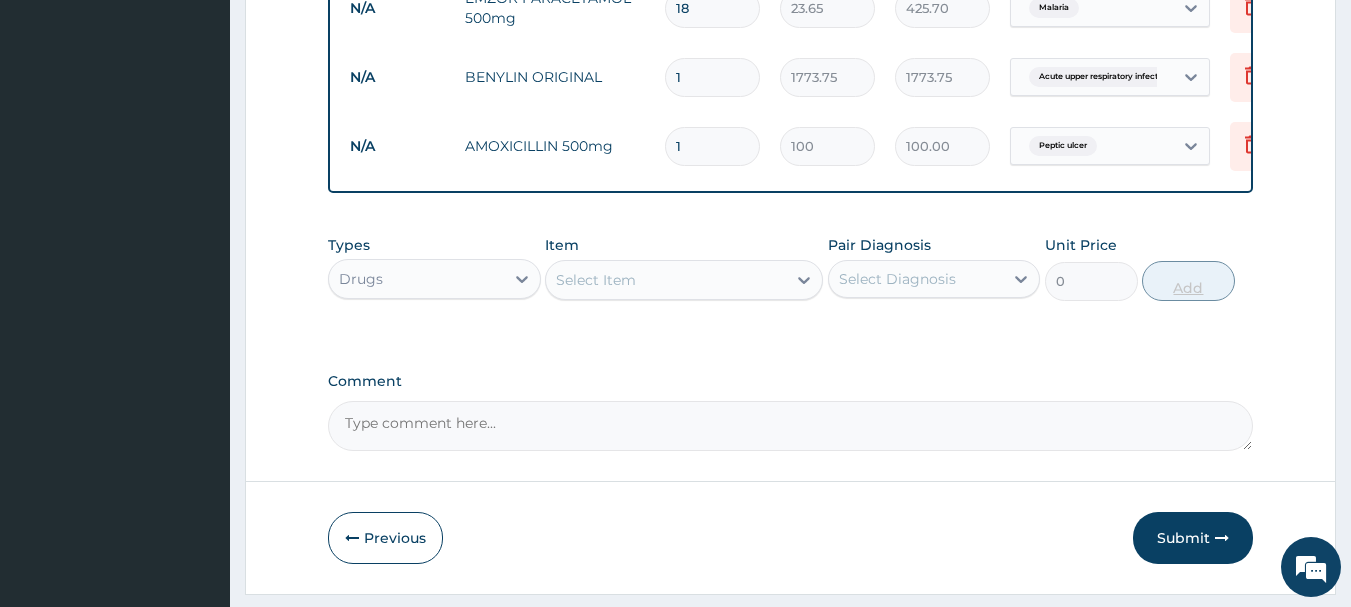 type 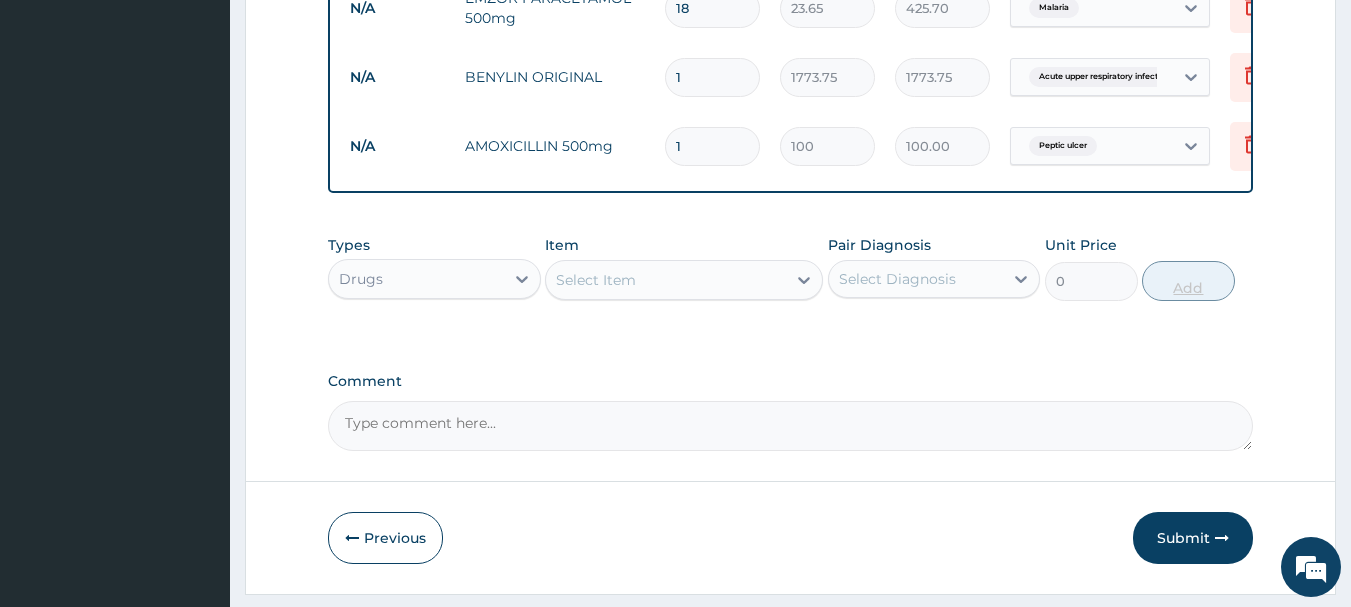 type on "0.00" 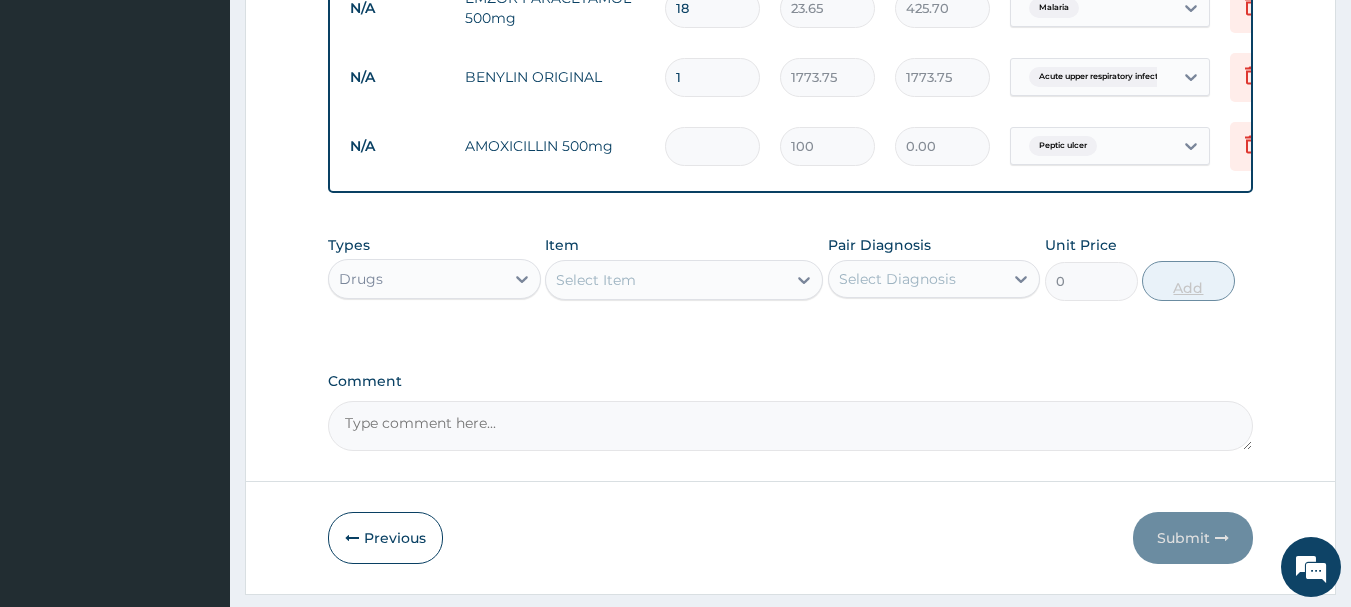 type on "2" 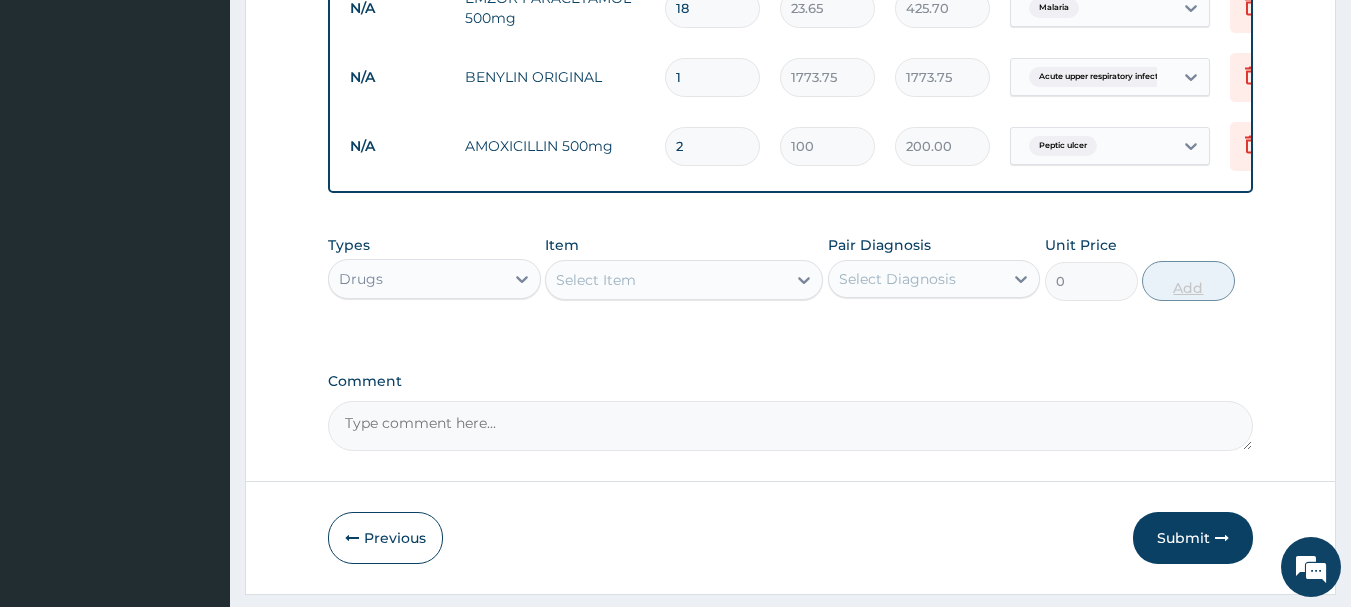 type on "20" 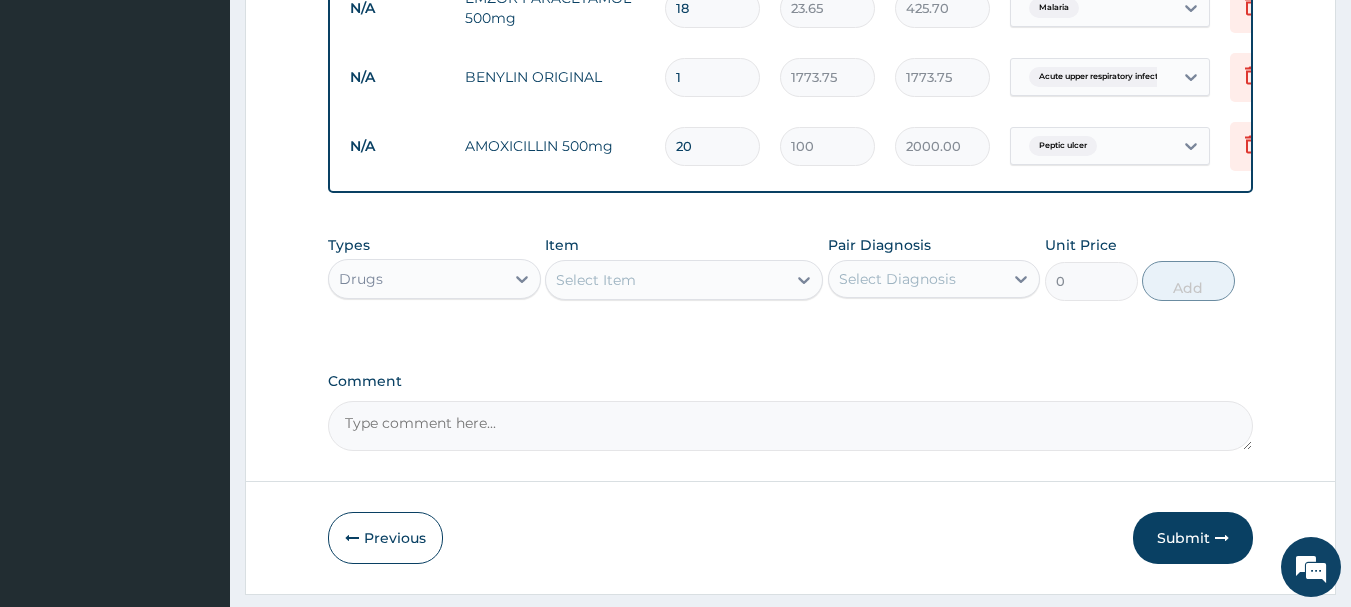 type on "20" 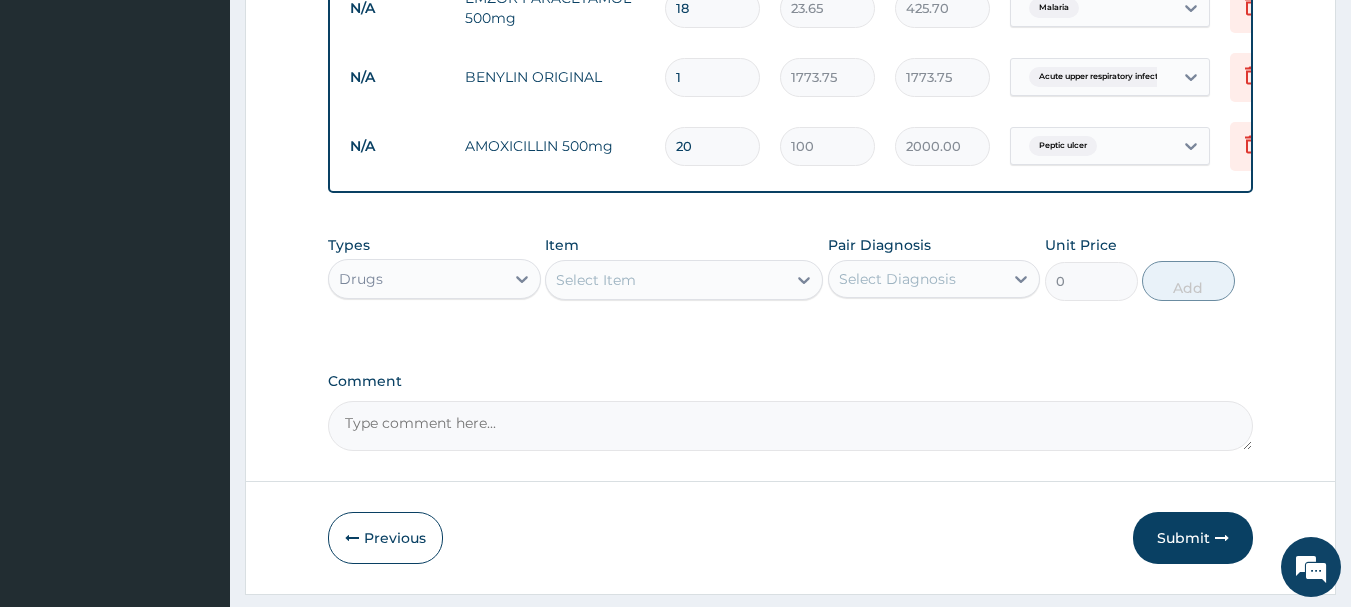 click on "Select Item" at bounding box center [666, 280] 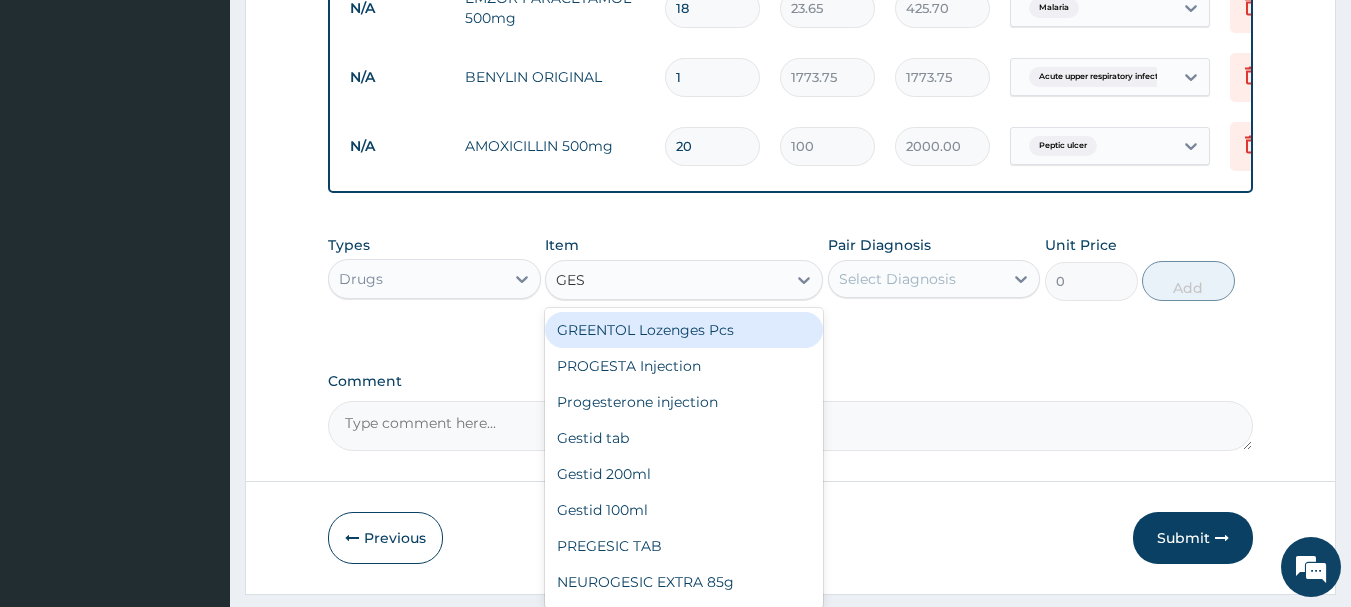 type on "GEST" 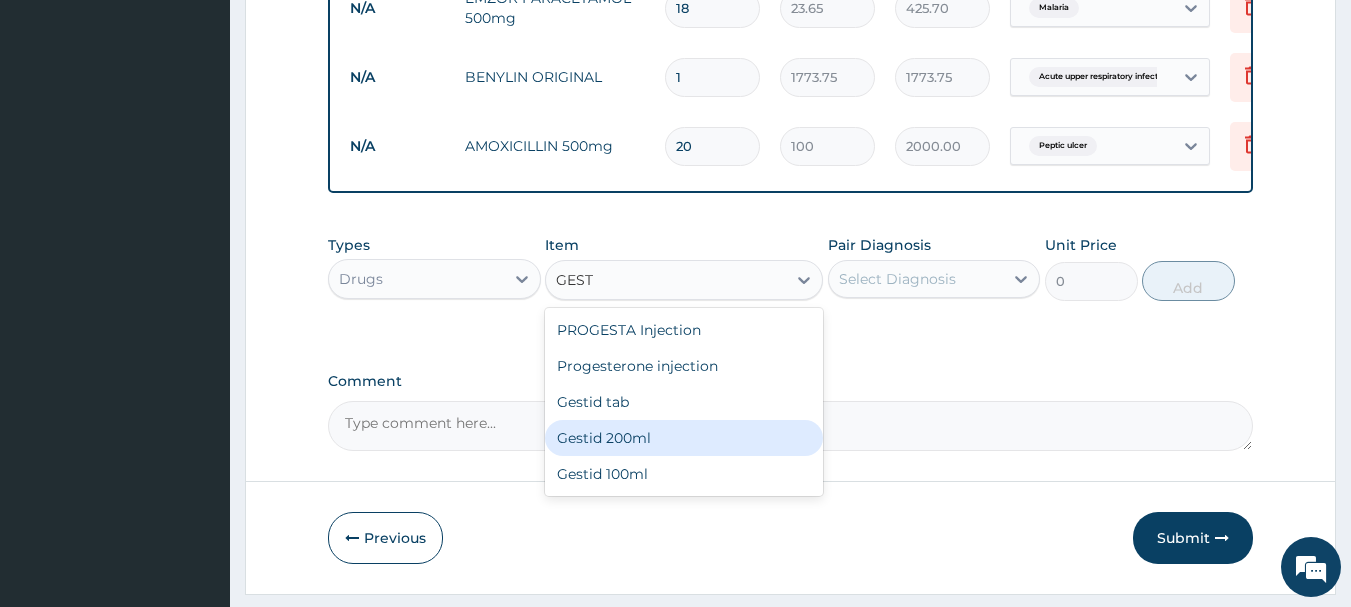 click on "Gestid 200ml" at bounding box center [684, 438] 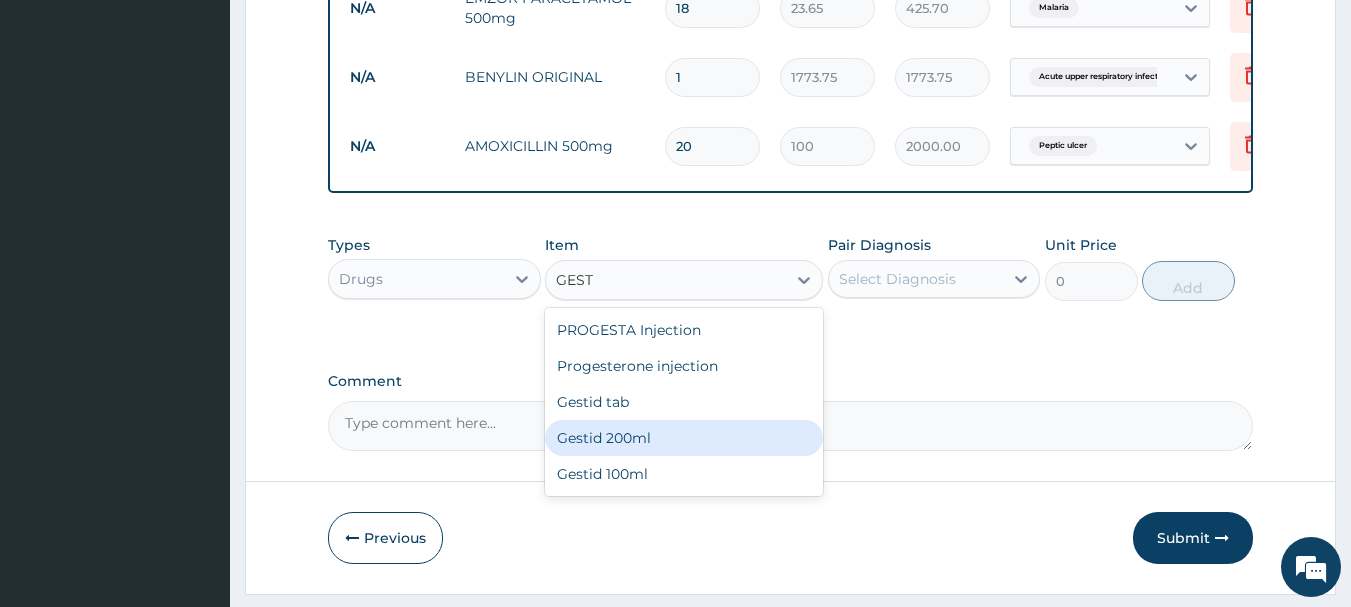 type 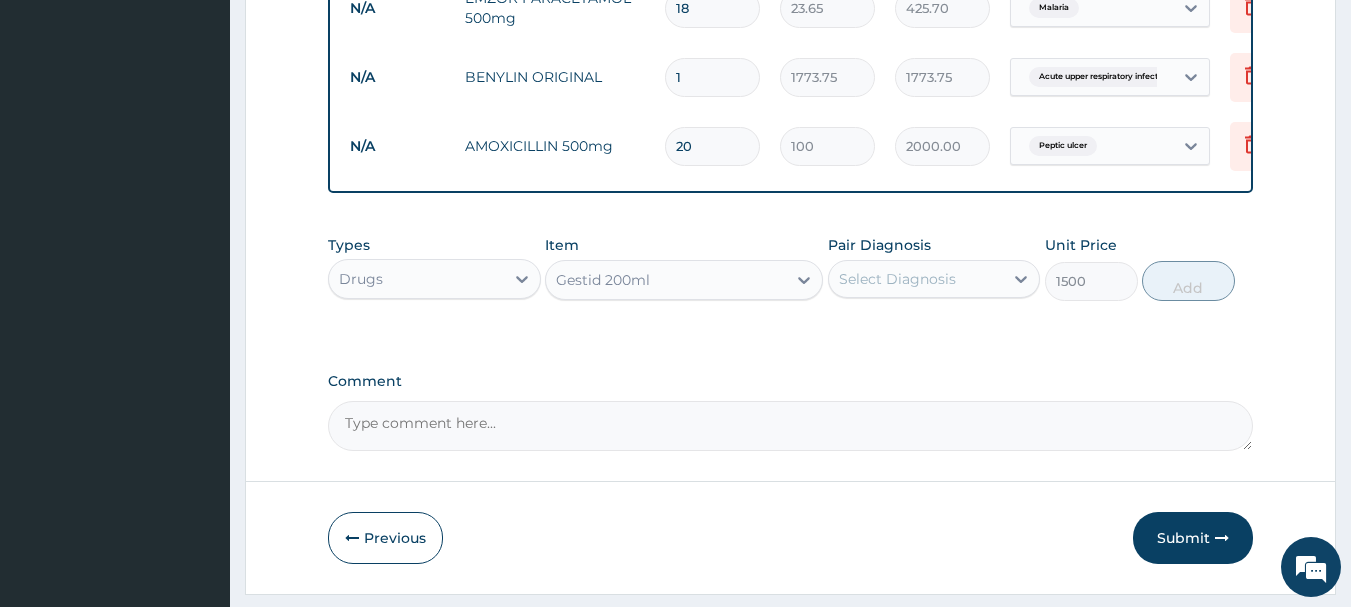 click on "Select Diagnosis" at bounding box center (897, 279) 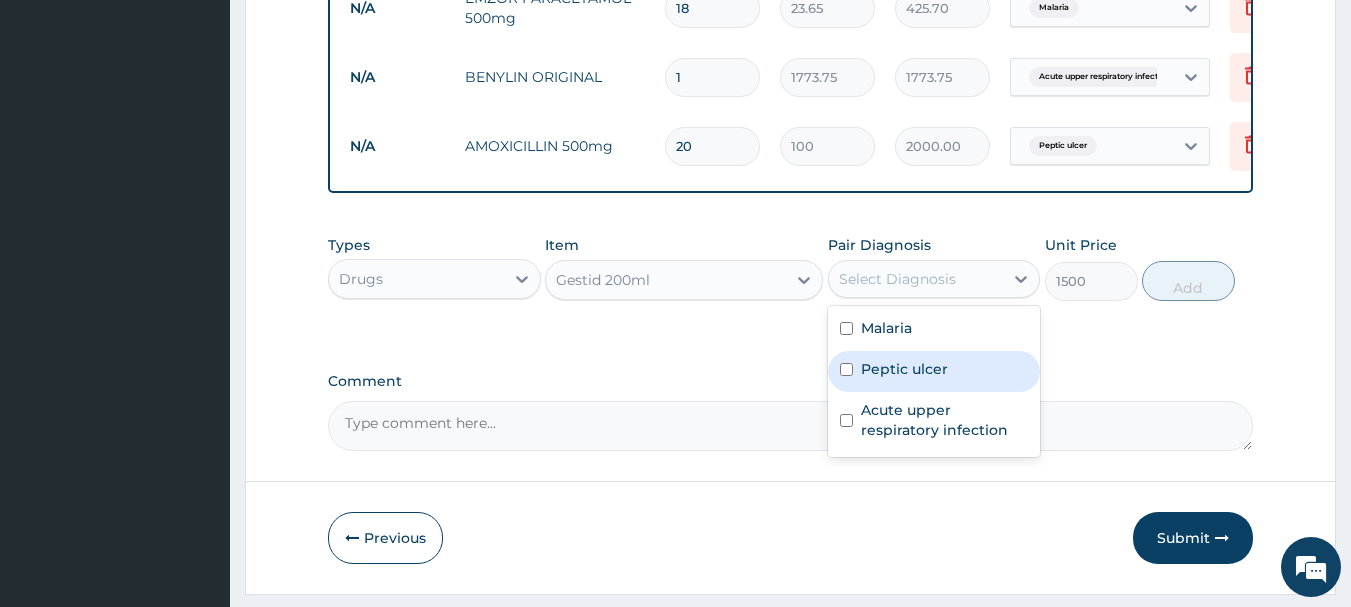click at bounding box center (846, 369) 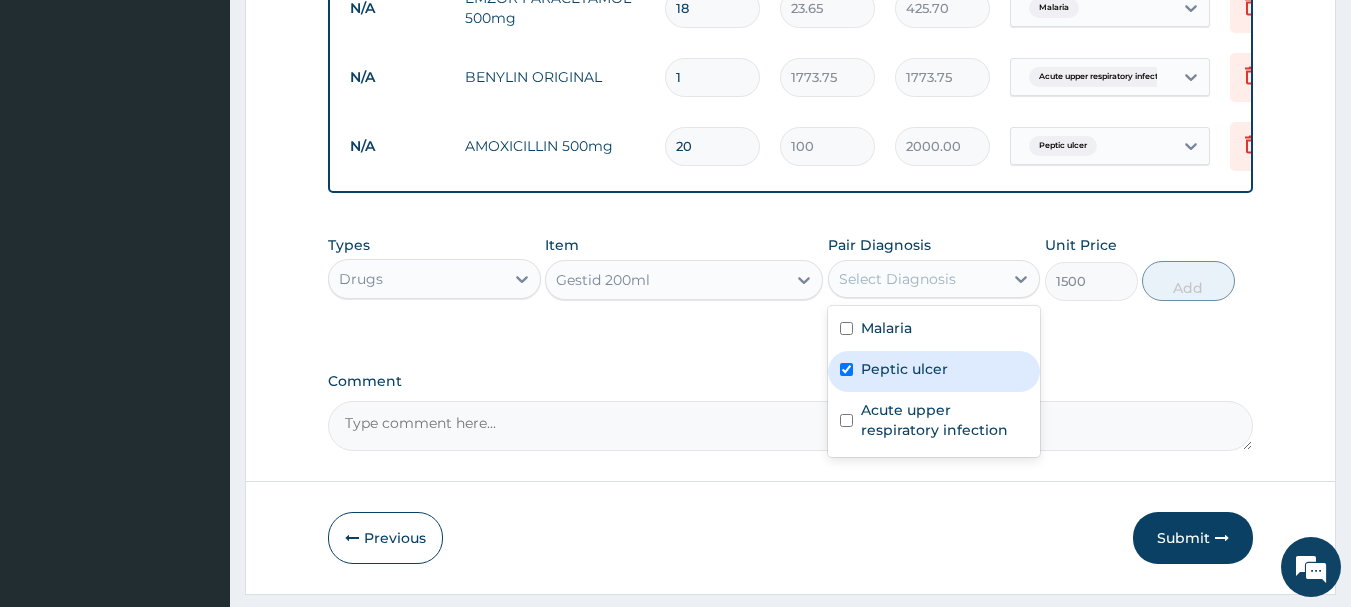 checkbox on "true" 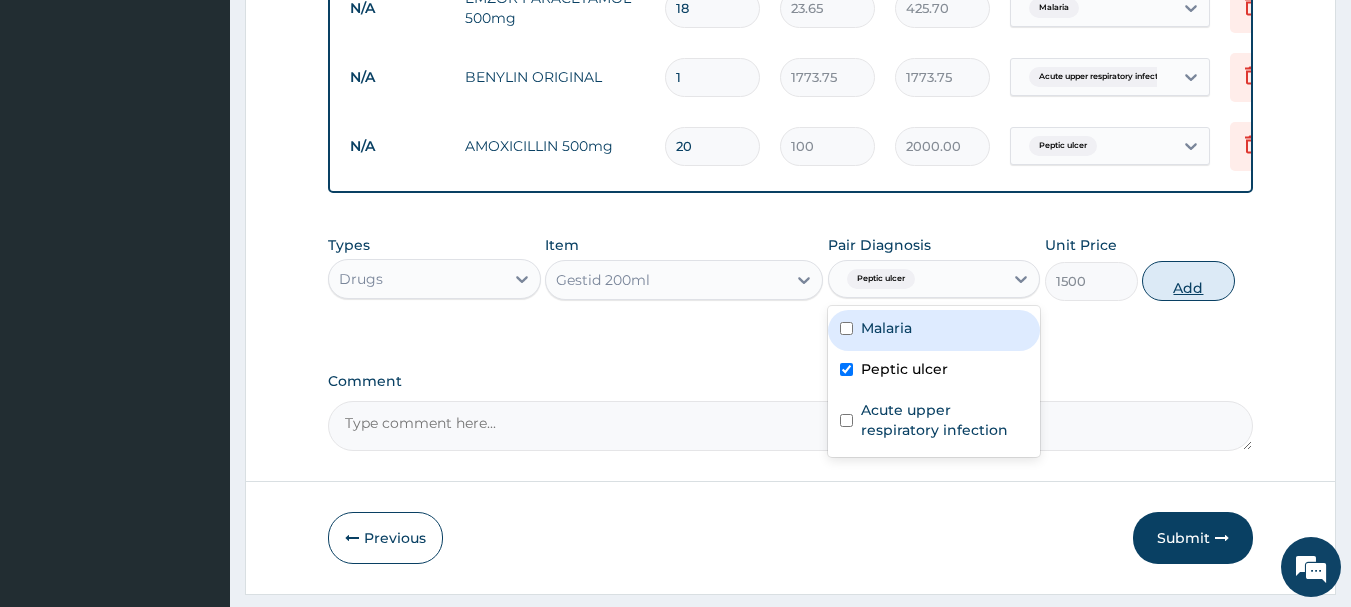 click on "Add" at bounding box center [1188, 281] 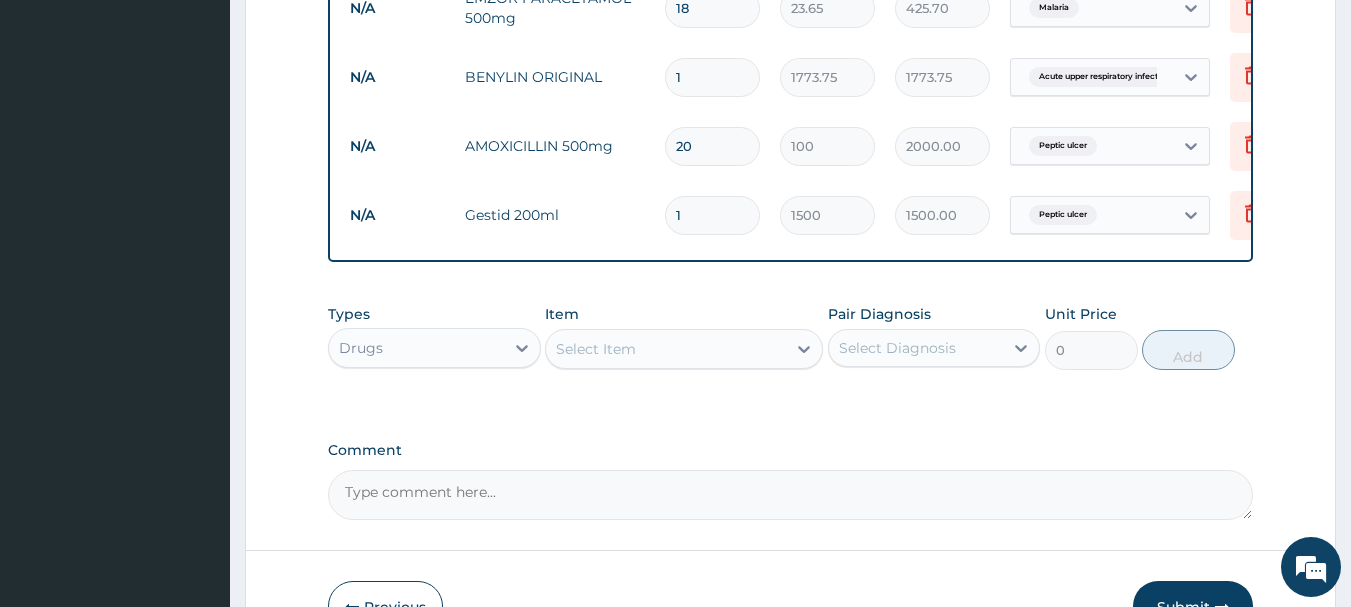 click on "Select Item" at bounding box center [666, 349] 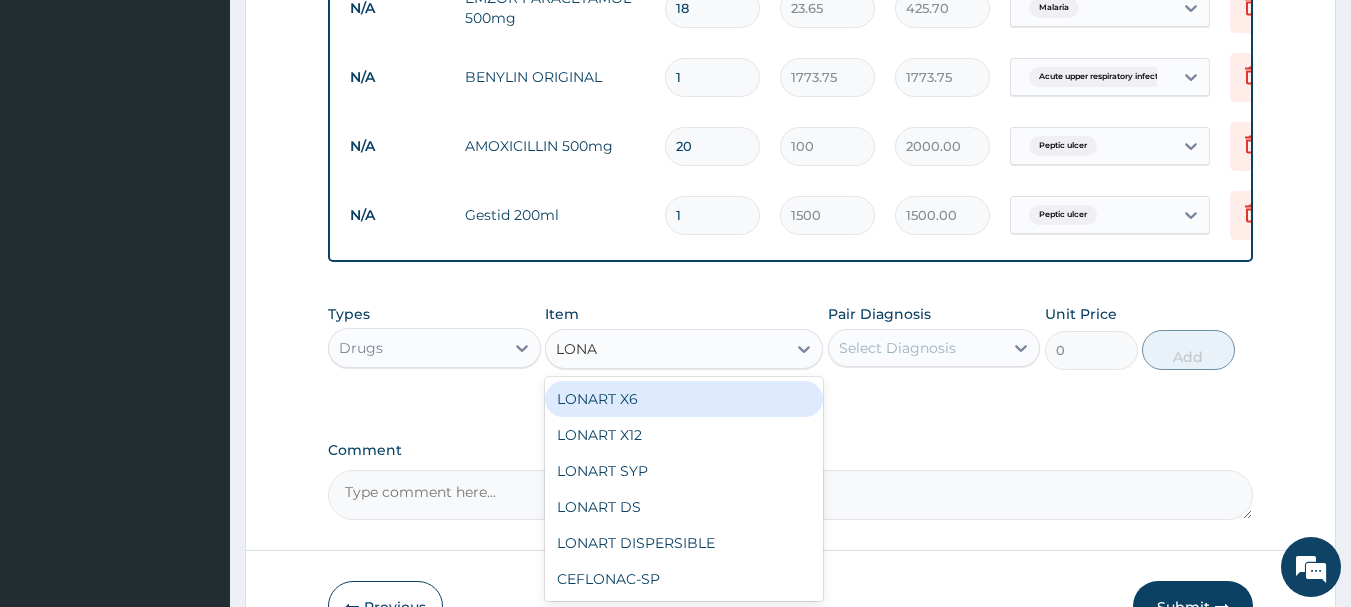 type on "LONAR" 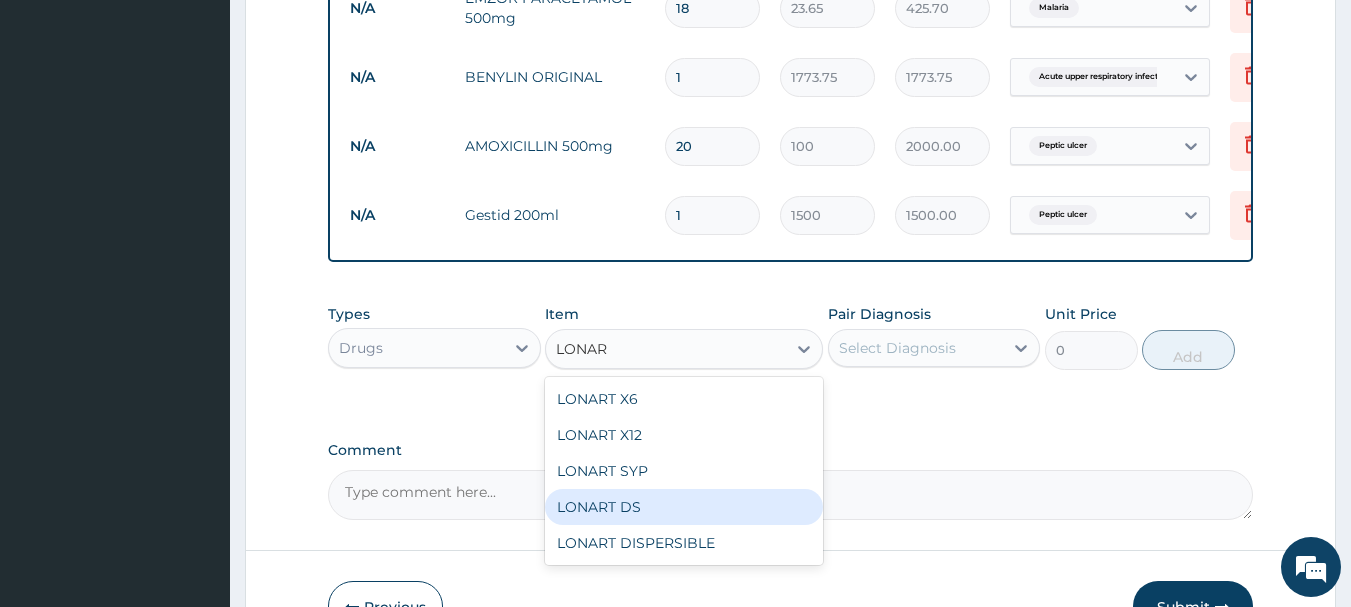 click on "LONART DS" at bounding box center (684, 507) 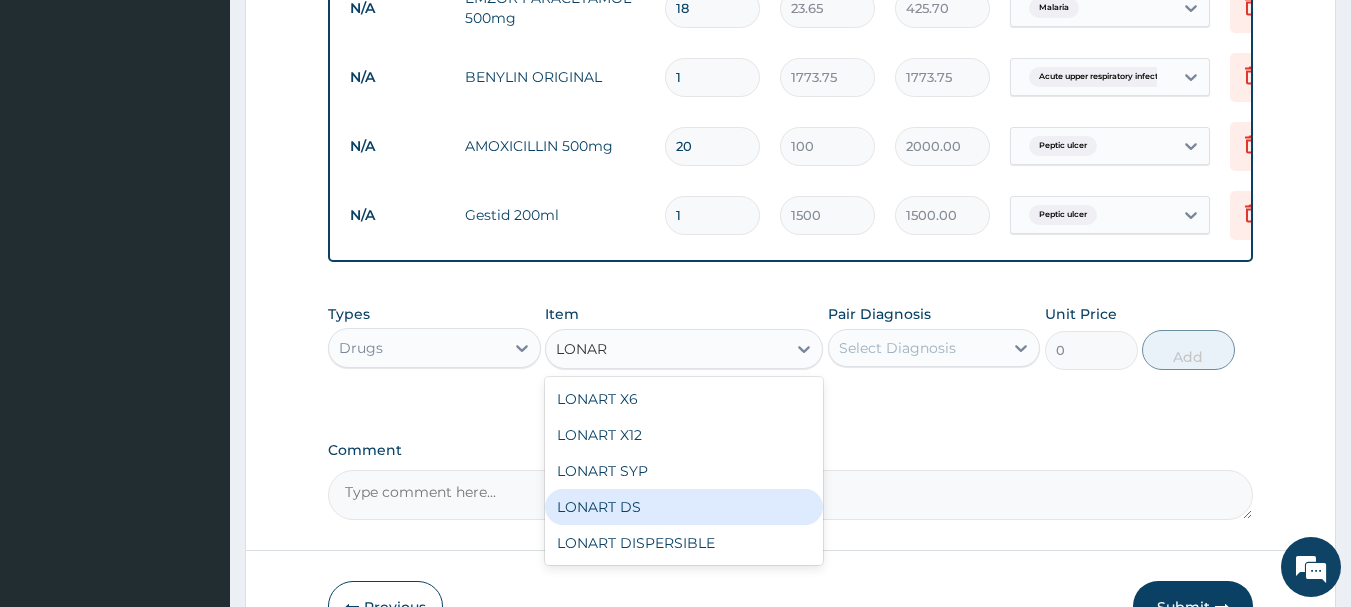 type 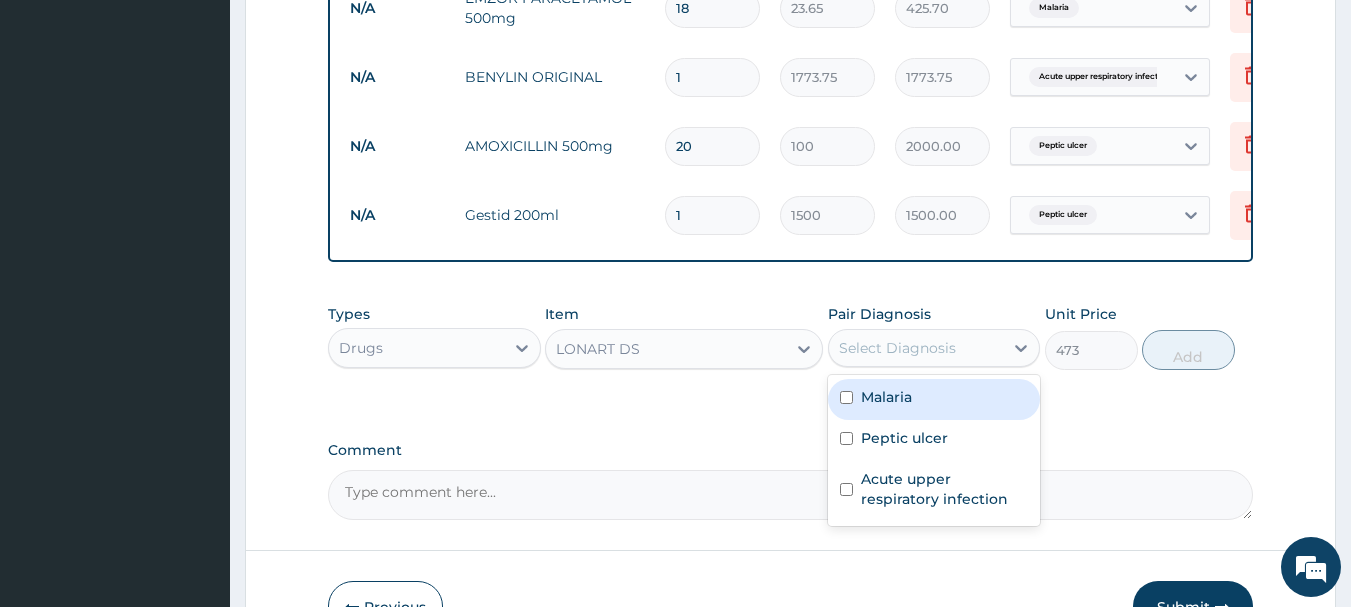 click on "Select Diagnosis" at bounding box center (897, 348) 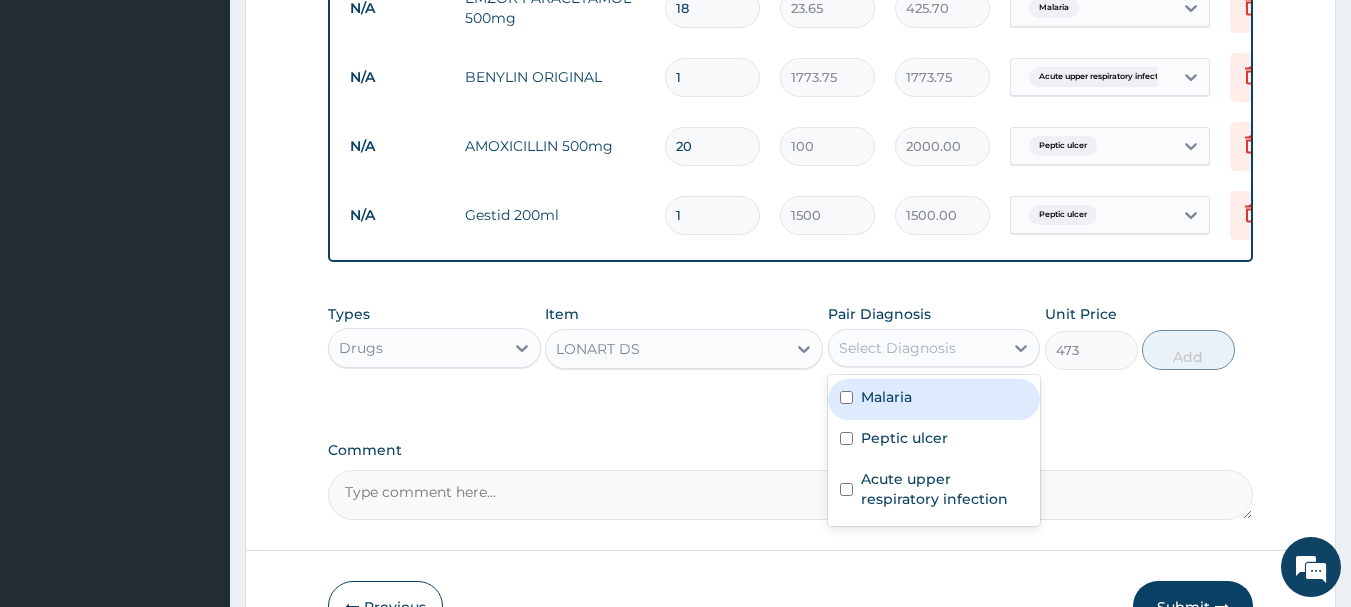 click at bounding box center (846, 397) 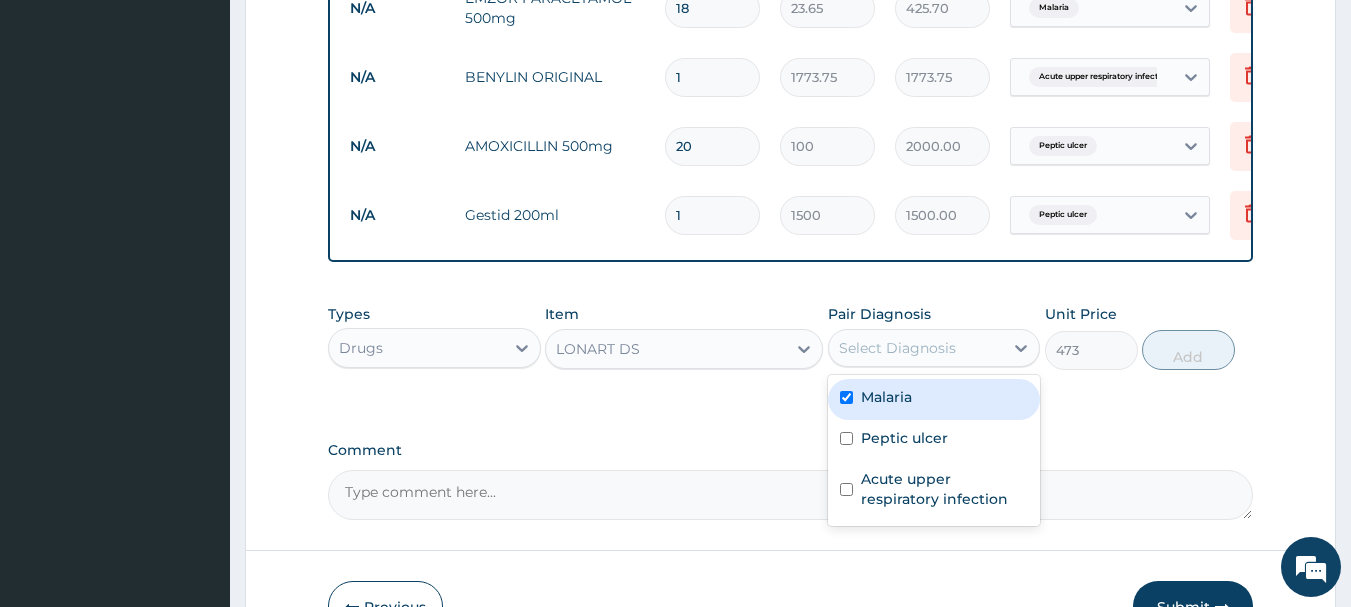 checkbox on "true" 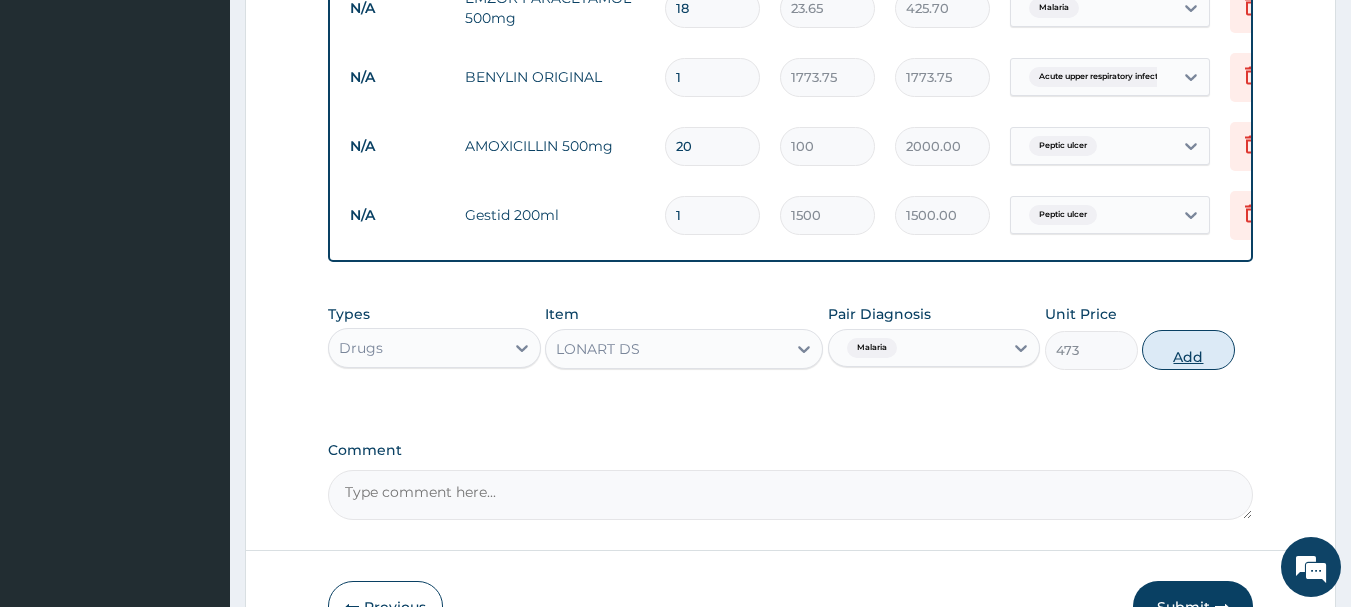 click on "Add" at bounding box center (1188, 350) 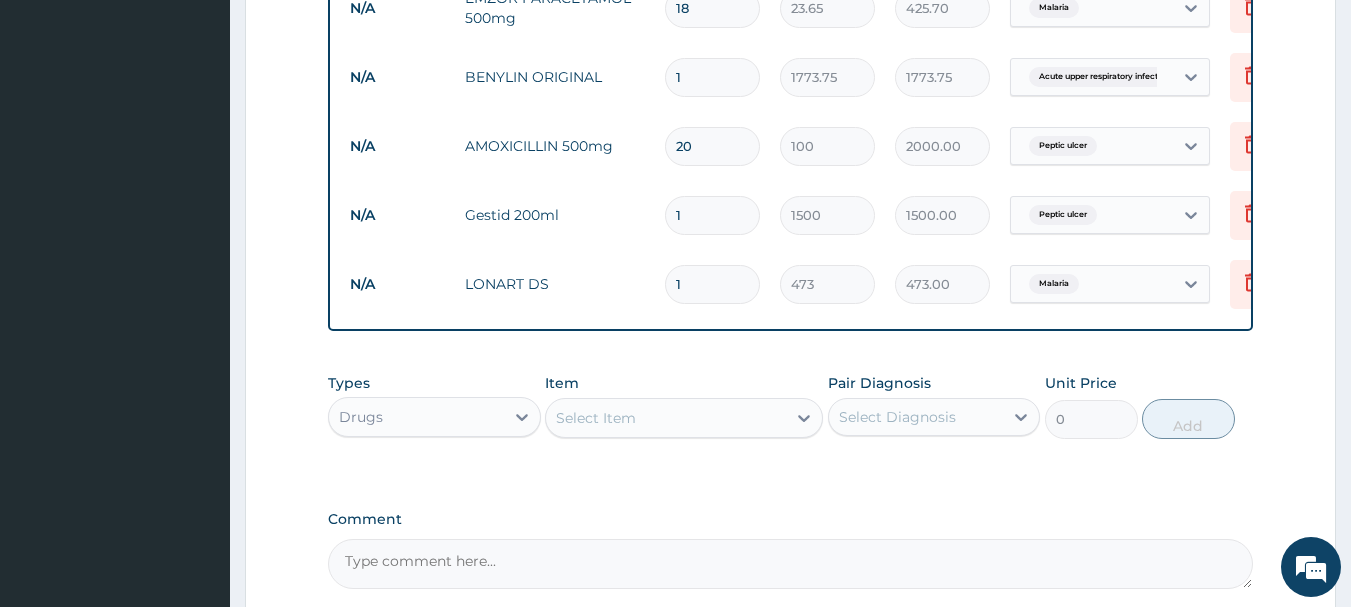 click on "Select Item" at bounding box center (596, 418) 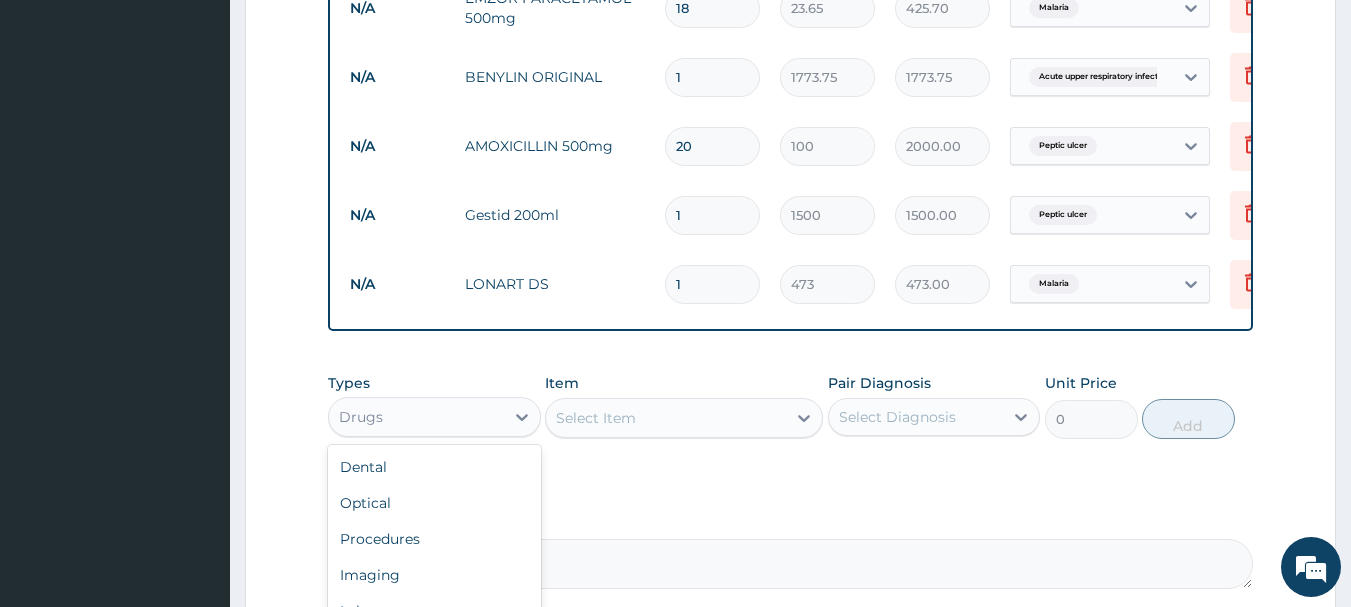 click on "Drugs" at bounding box center (416, 417) 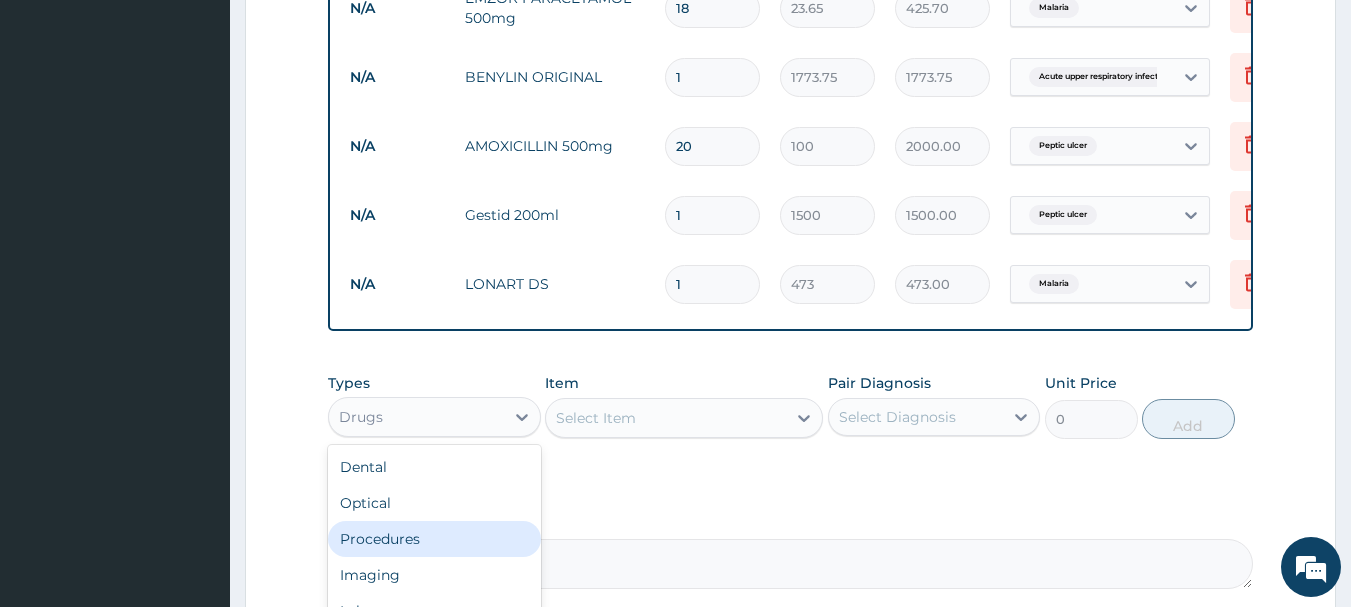 click on "Procedures" at bounding box center [434, 539] 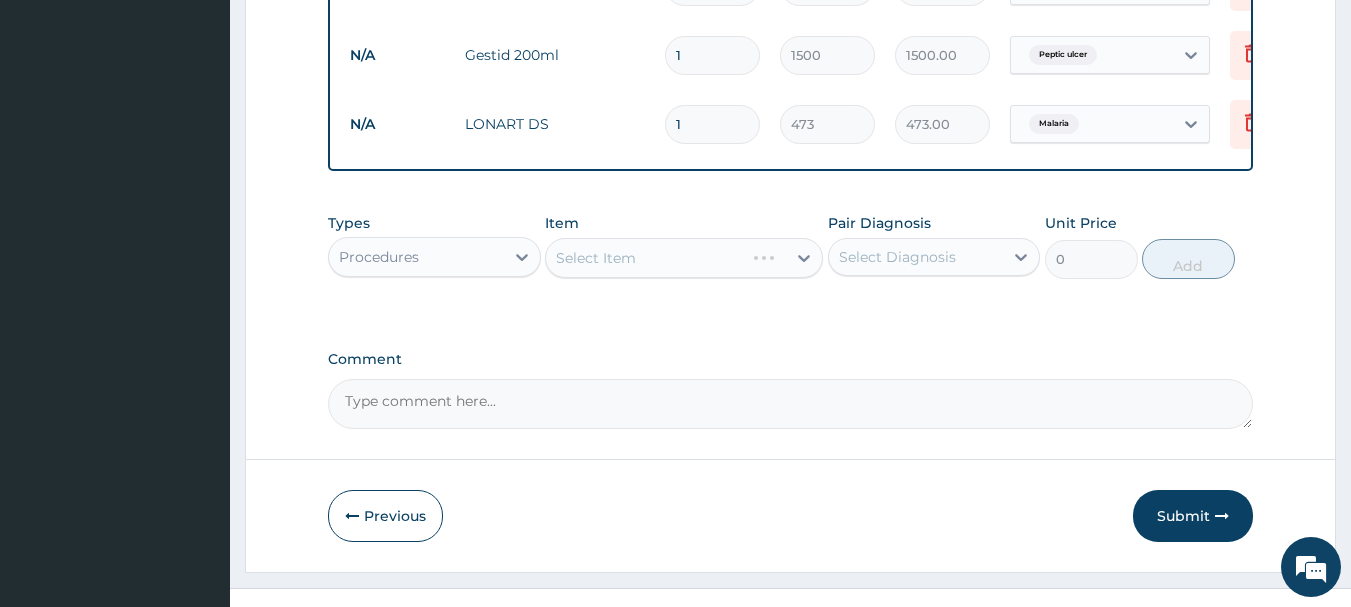 scroll, scrollTop: 1015, scrollLeft: 0, axis: vertical 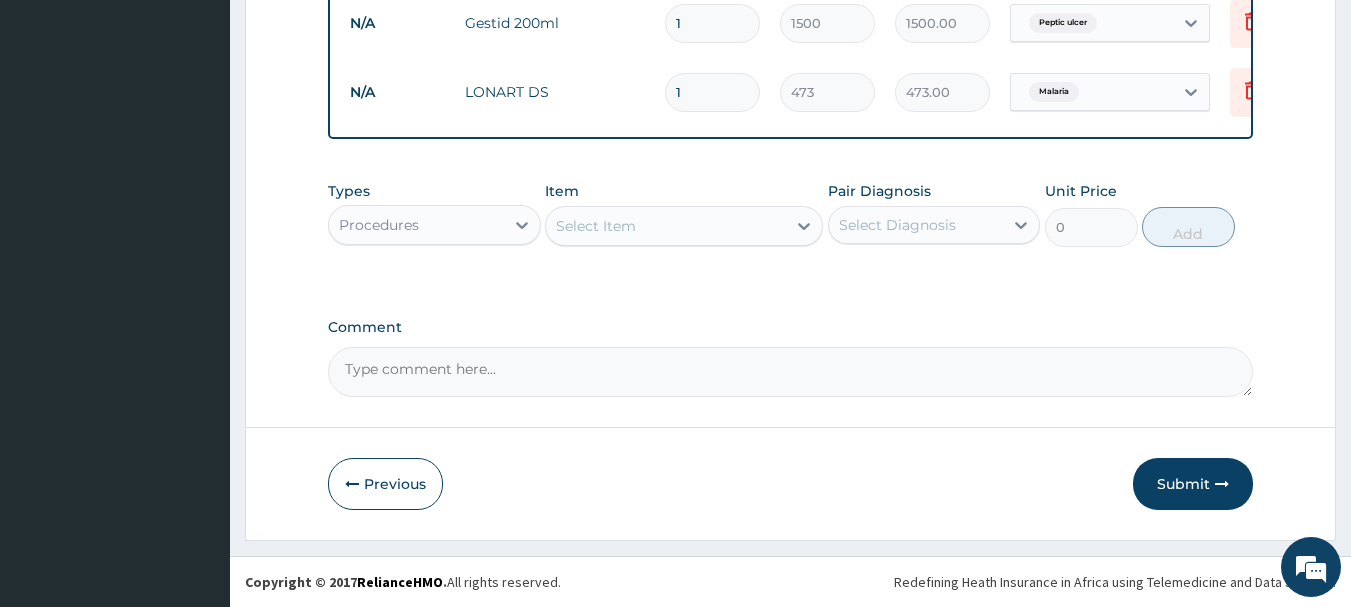 click on "Select Item" at bounding box center [666, 226] 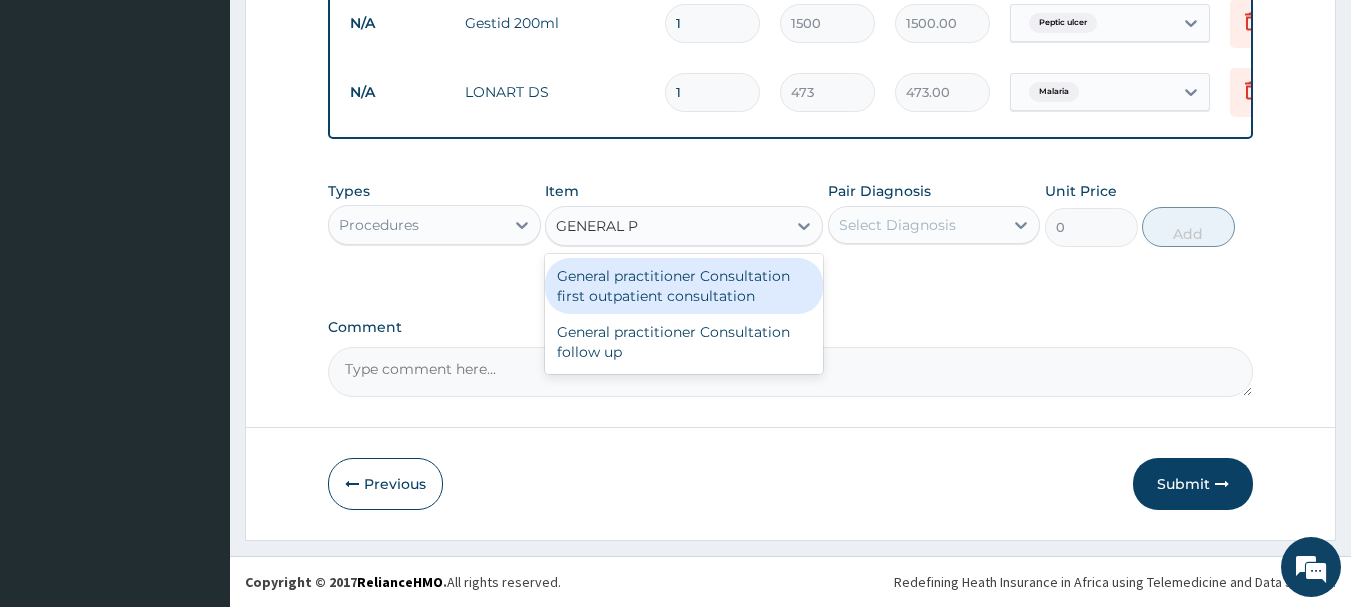 type on "GENERAL PR" 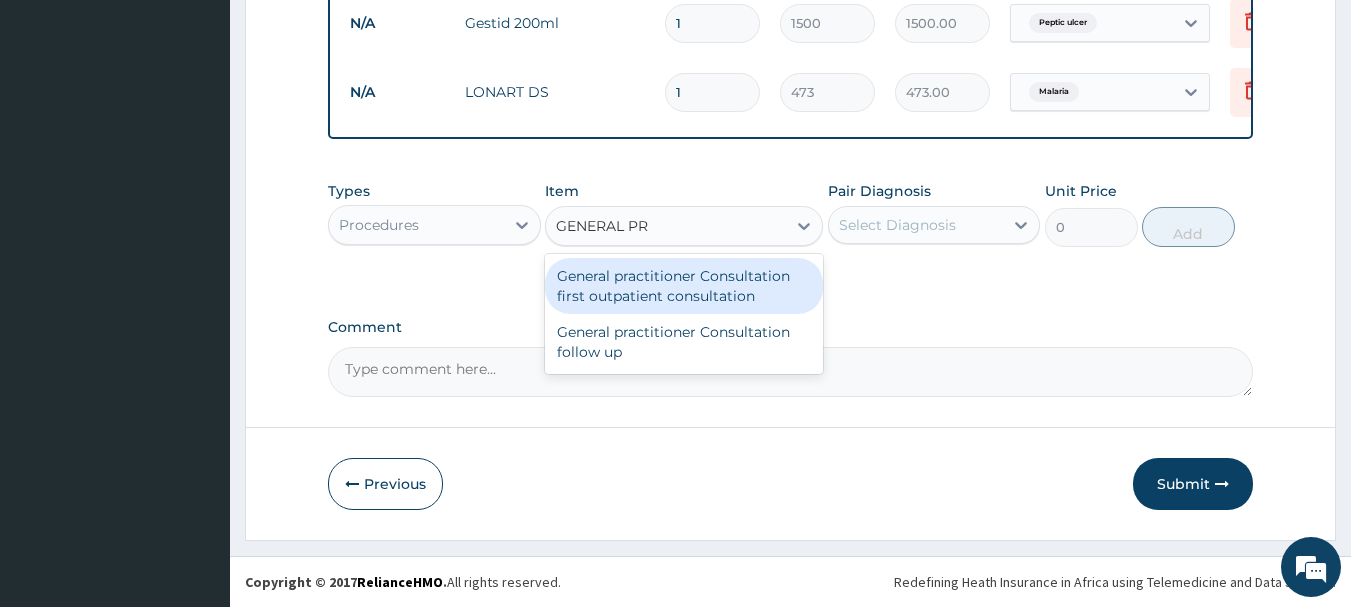 click on "General practitioner Consultation first outpatient consultation" at bounding box center [684, 286] 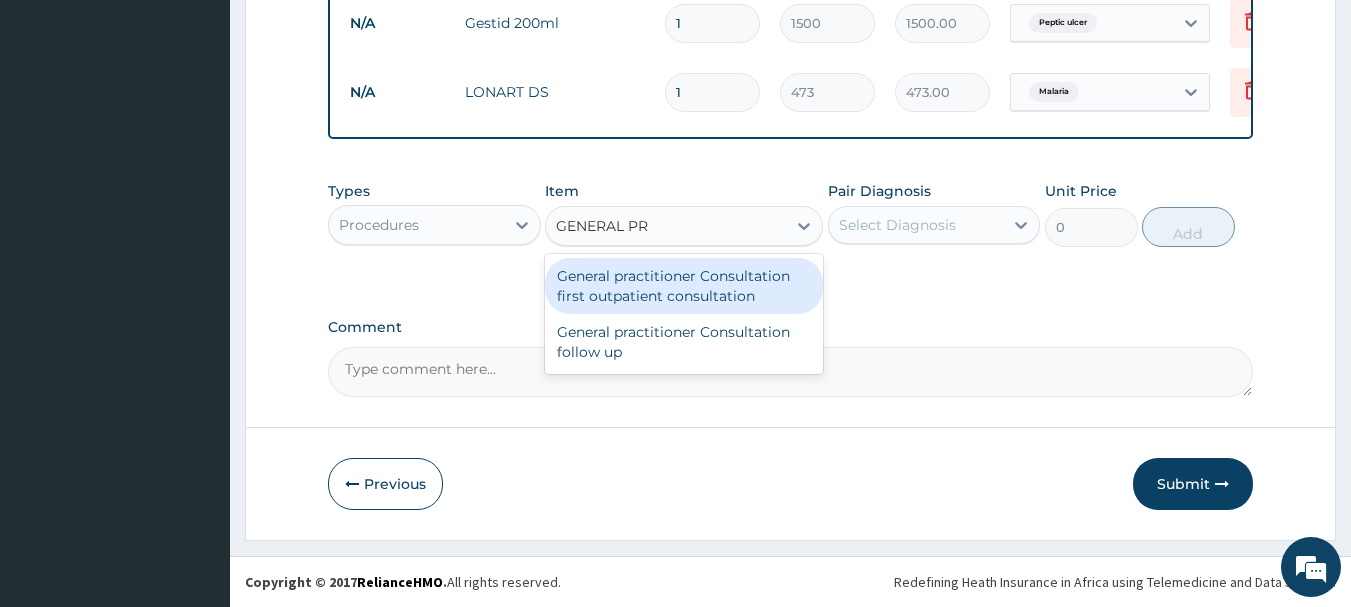 type 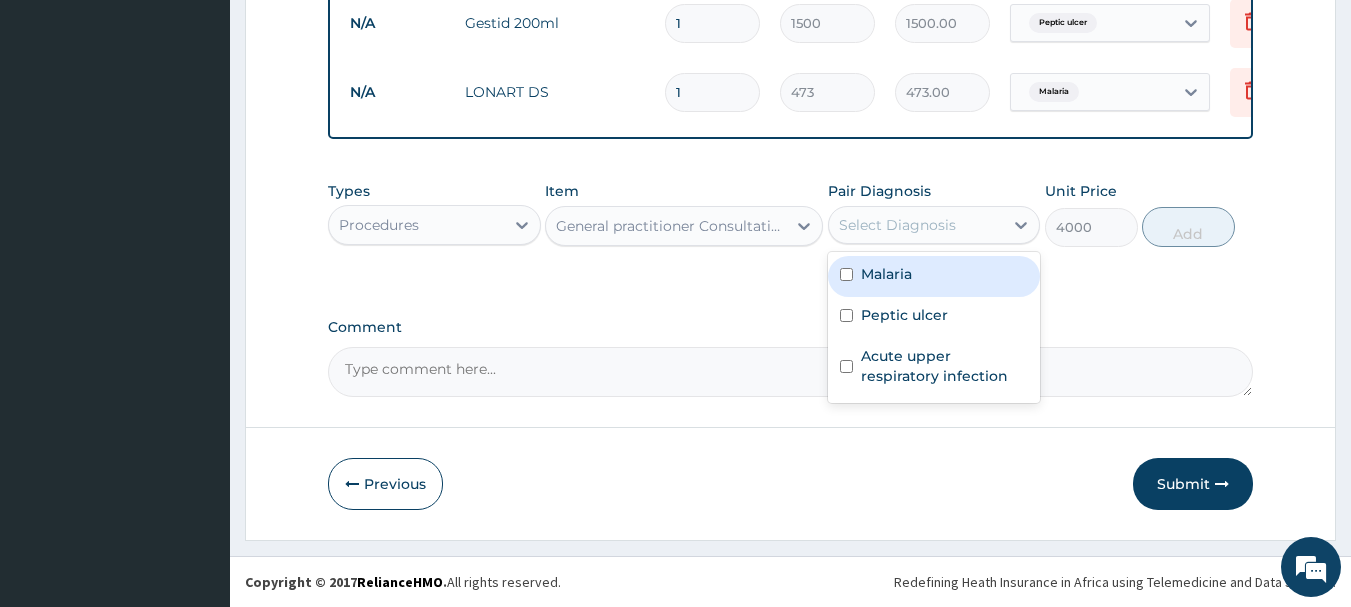 click on "Select Diagnosis" at bounding box center [916, 225] 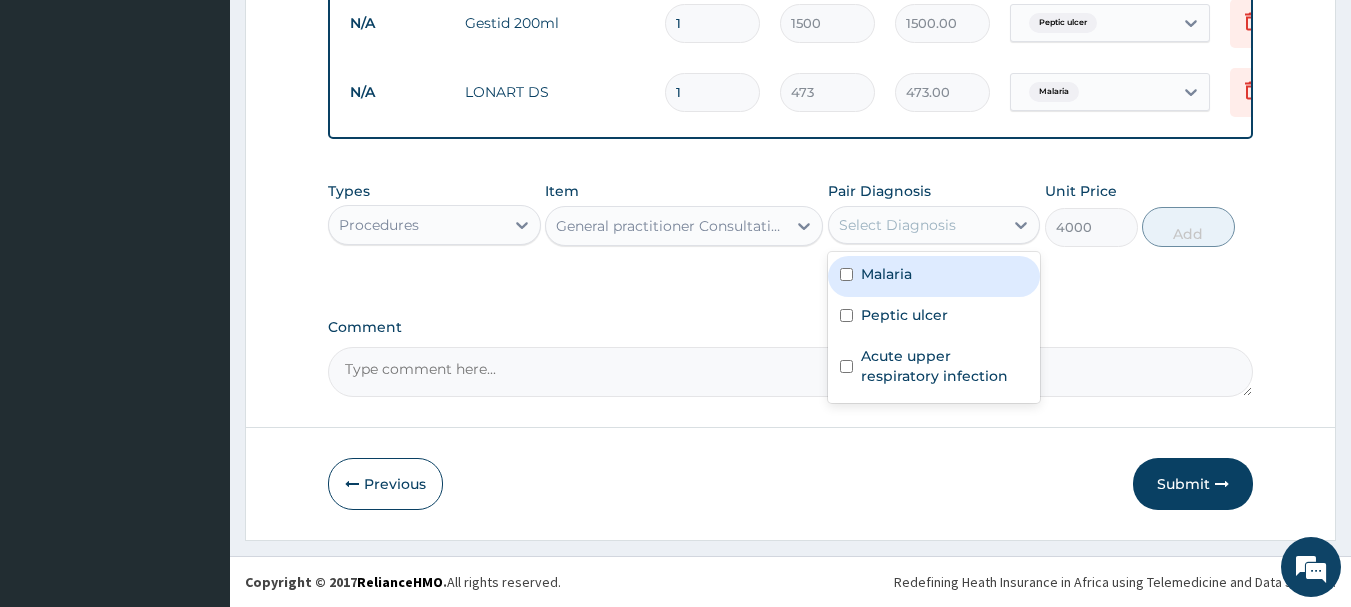 click at bounding box center (846, 274) 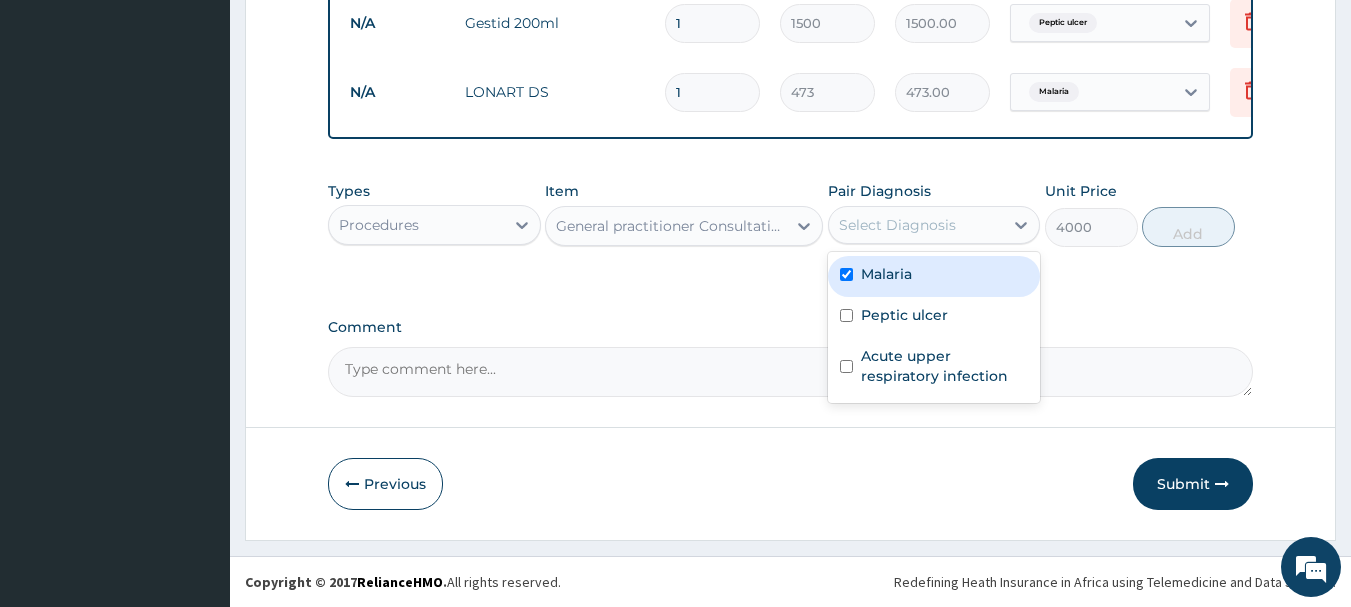 checkbox on "true" 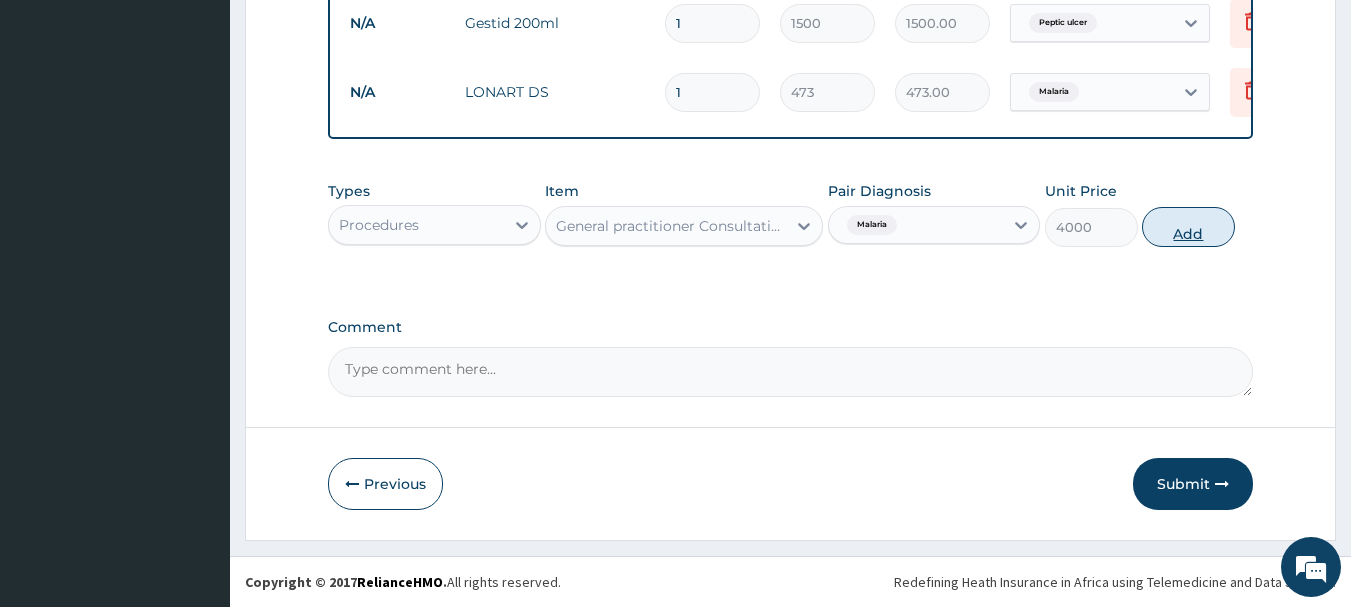 click on "Add" at bounding box center [1188, 227] 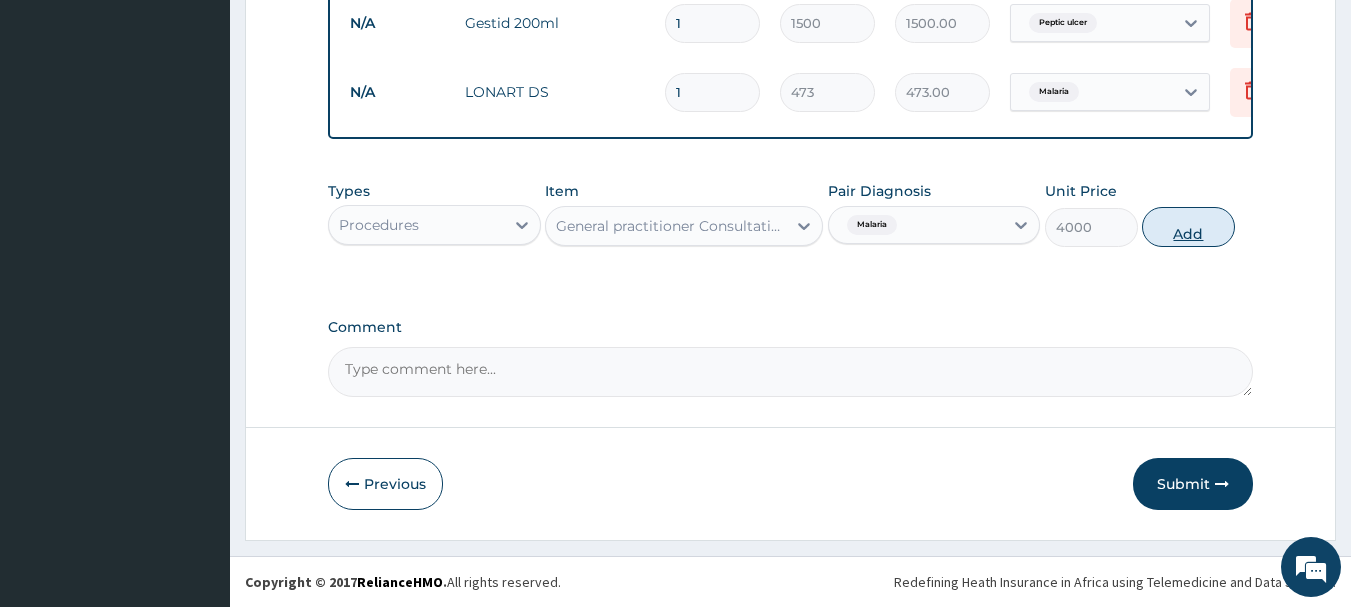 type on "0" 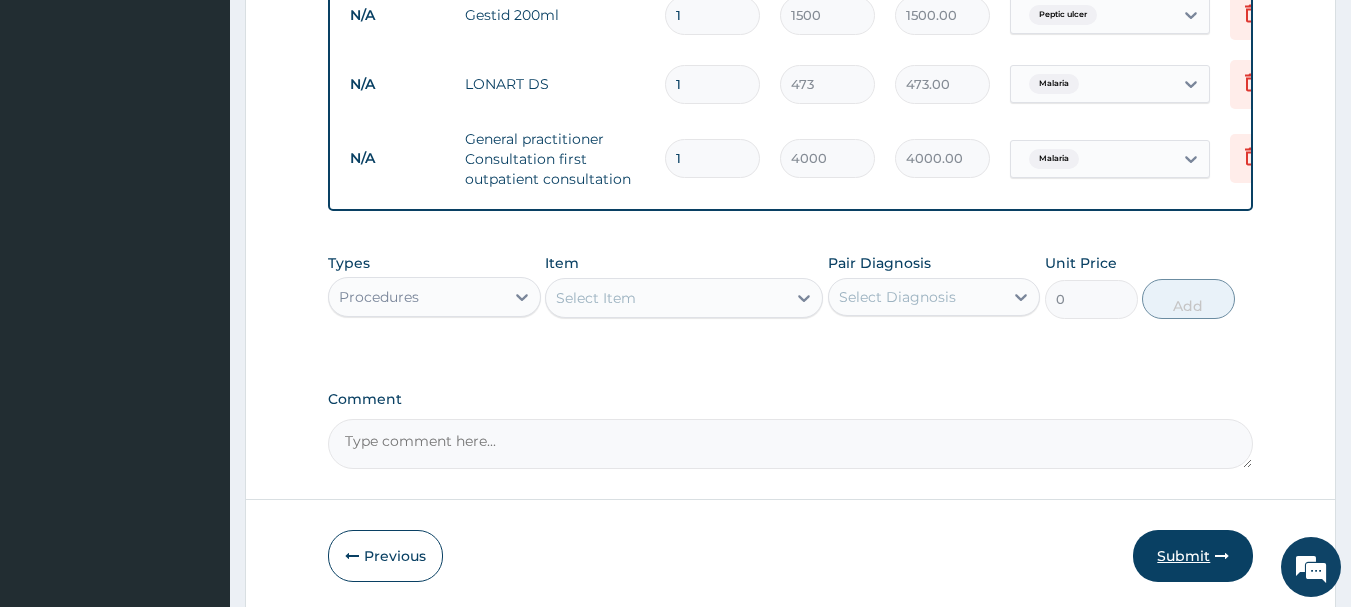 click on "Submit" at bounding box center (1193, 556) 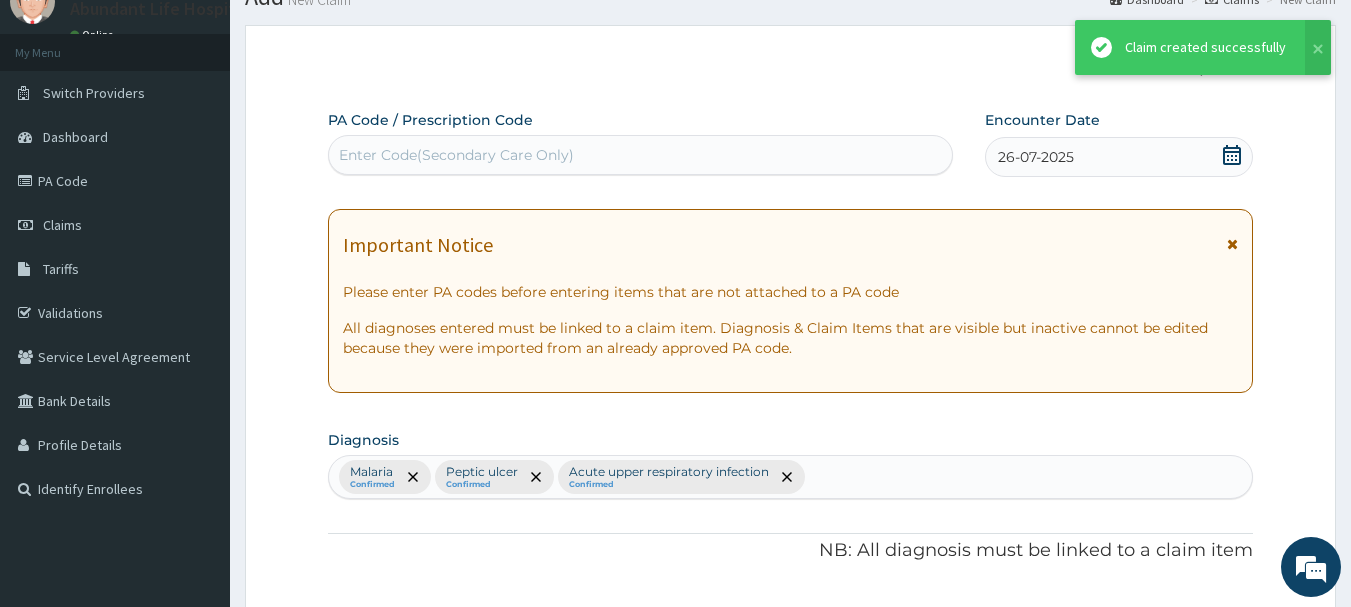 scroll, scrollTop: 1015, scrollLeft: 0, axis: vertical 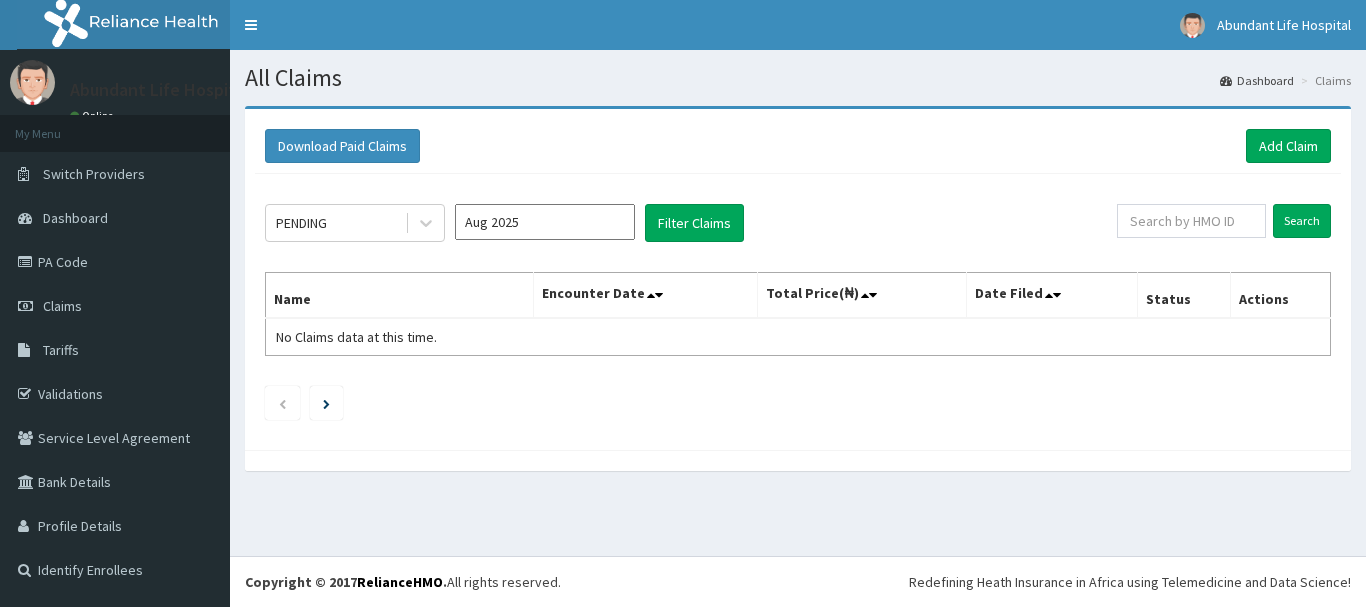 click on "Aug 2025" at bounding box center (545, 222) 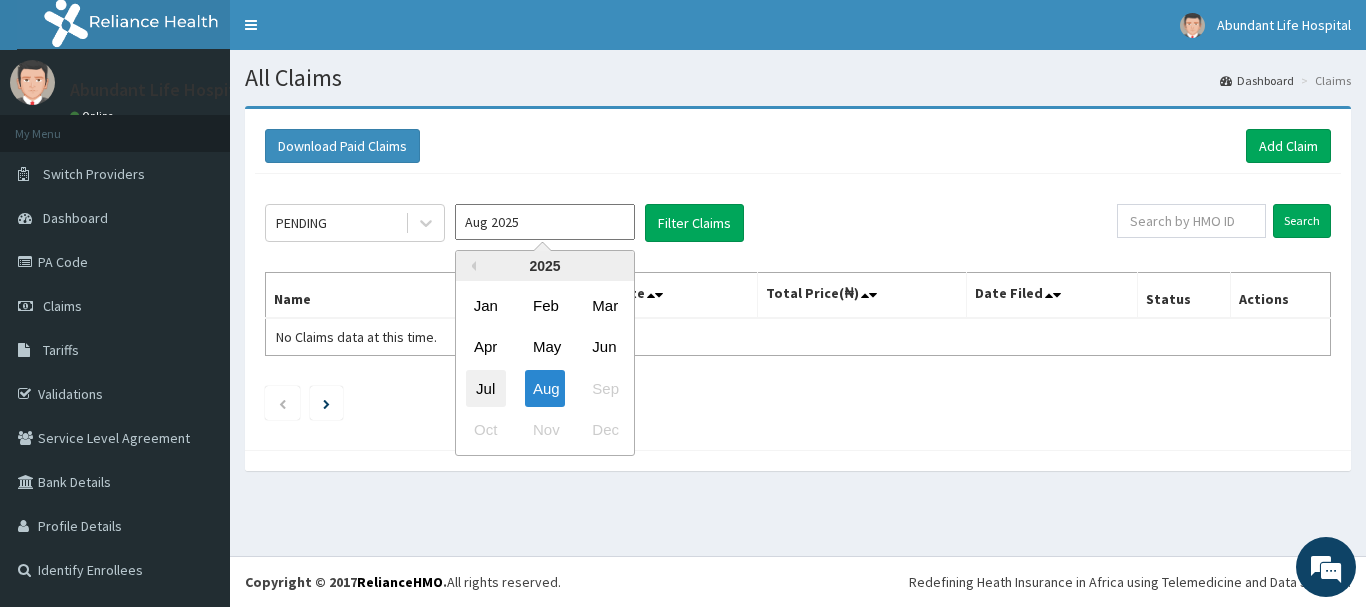 click on "Jul" at bounding box center [486, 388] 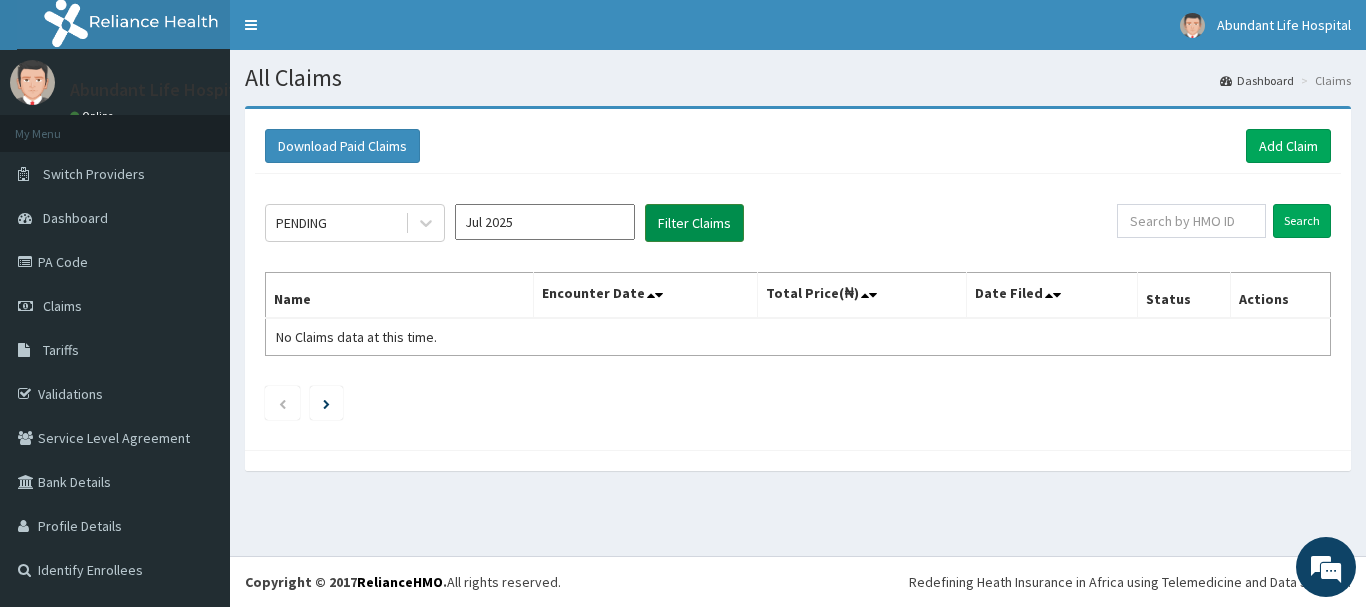 click on "Filter Claims" at bounding box center (694, 223) 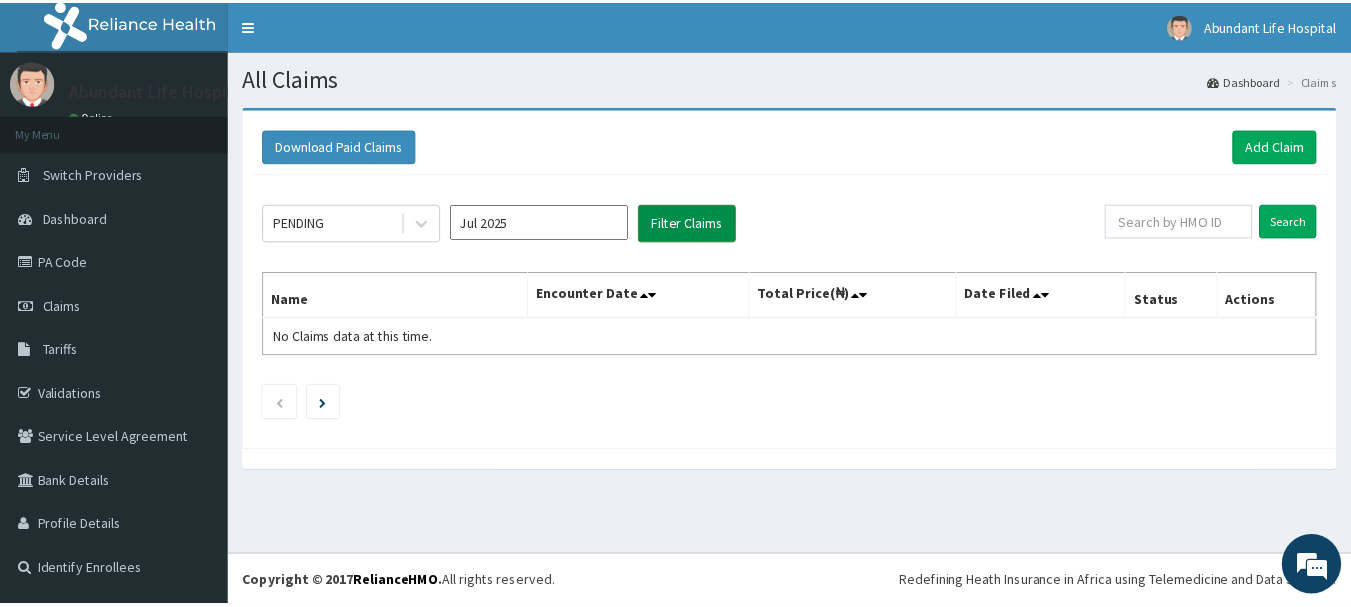 scroll, scrollTop: 0, scrollLeft: 0, axis: both 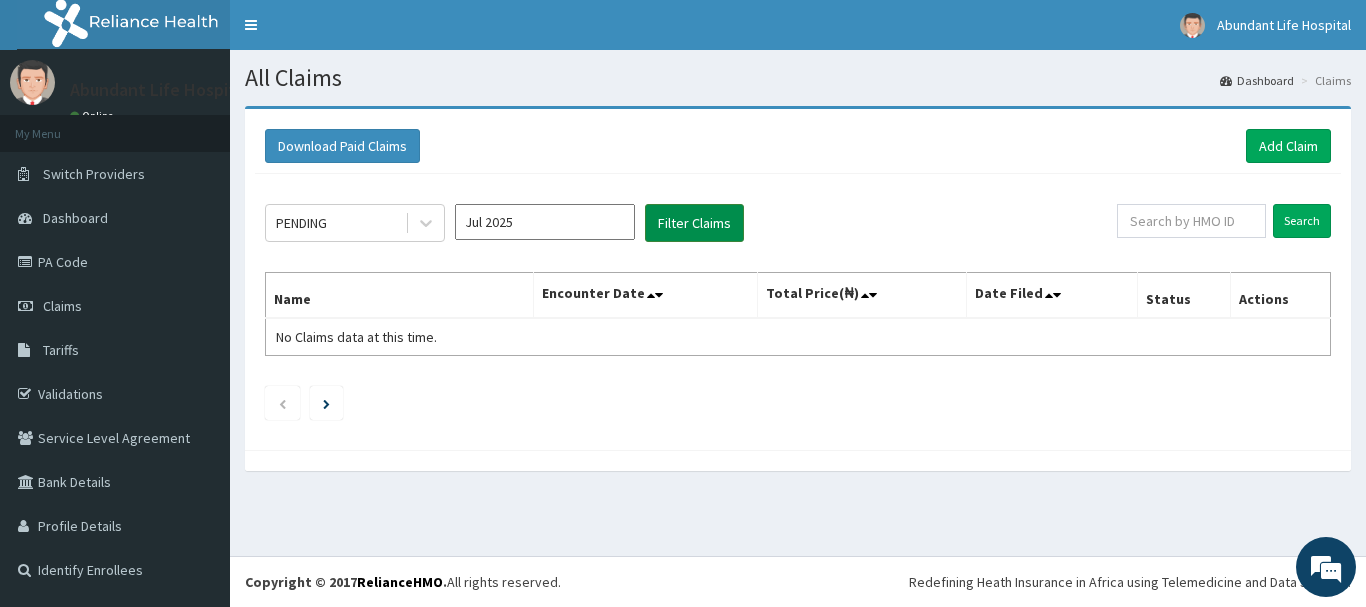 click on "Filter Claims" at bounding box center (694, 223) 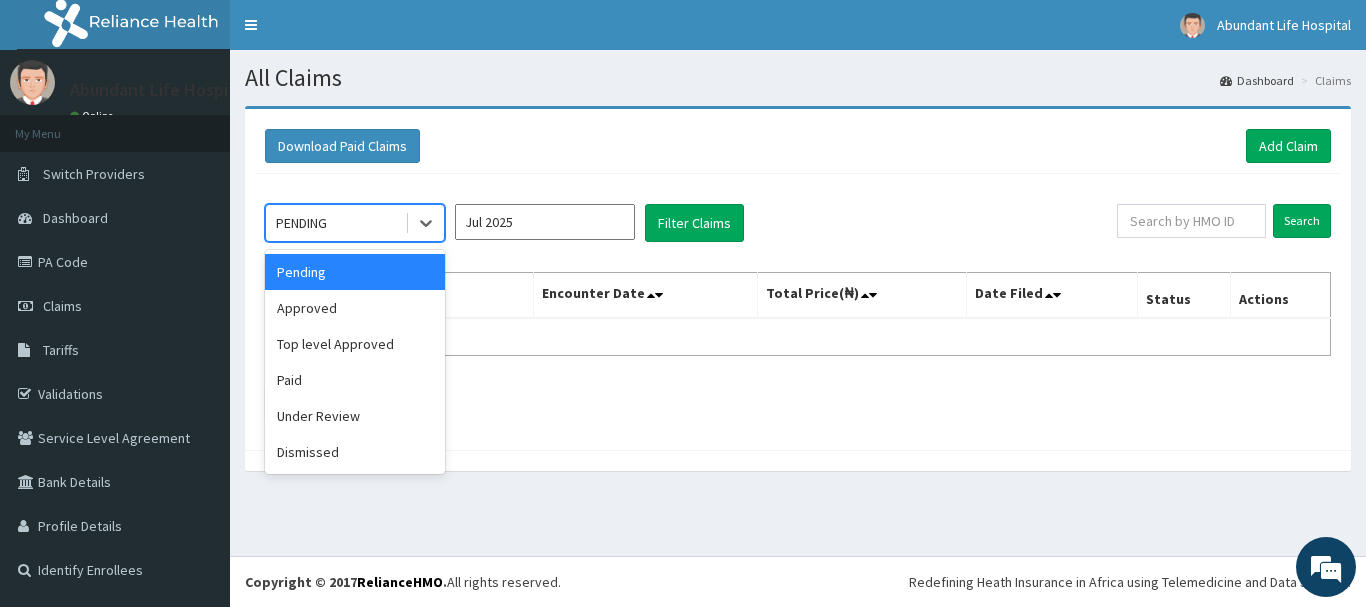 click on "PENDING" at bounding box center [335, 223] 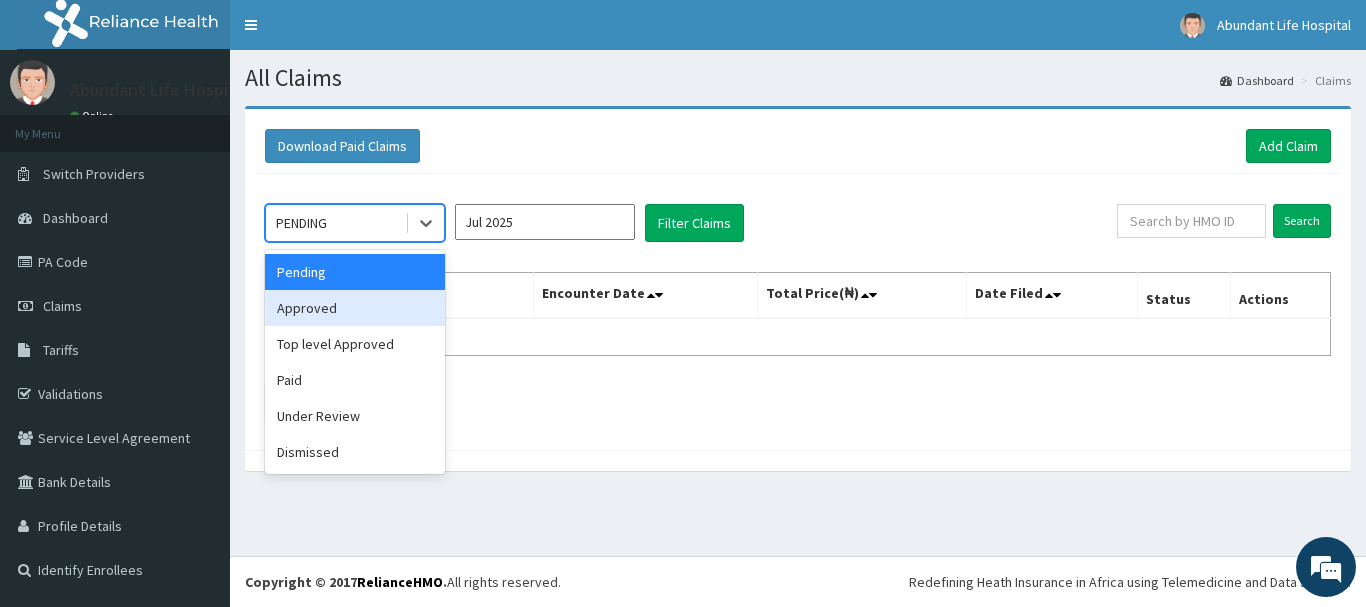 click on "Approved" at bounding box center (355, 308) 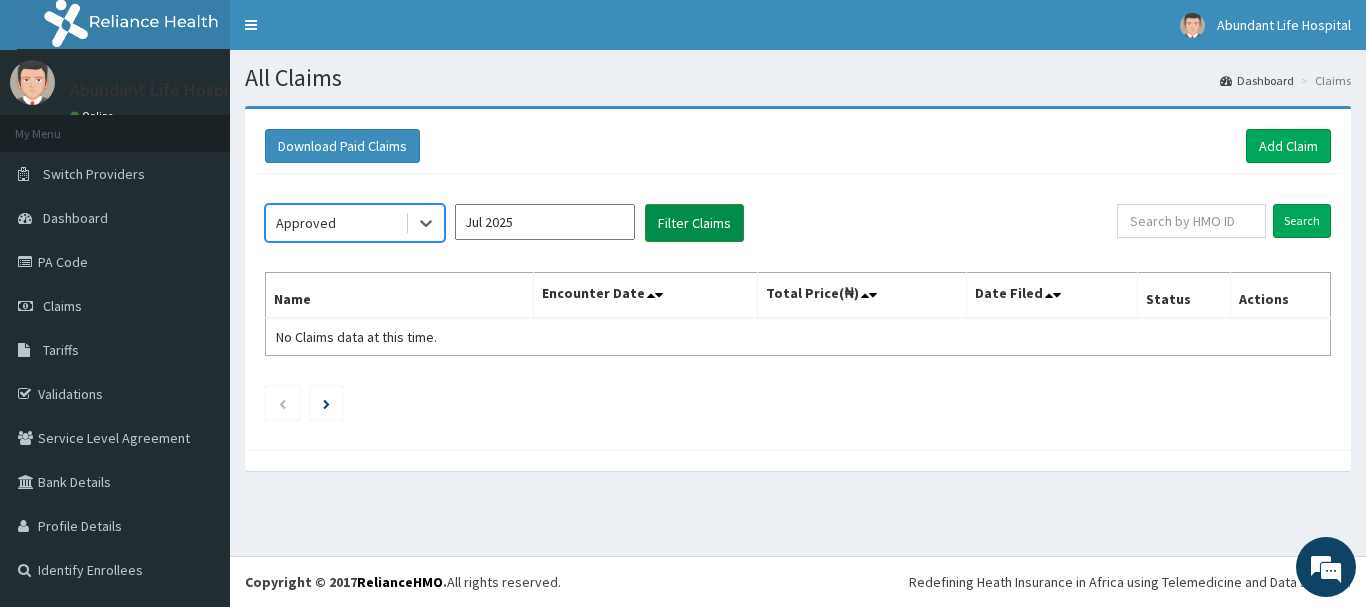 click on "Filter Claims" at bounding box center (694, 223) 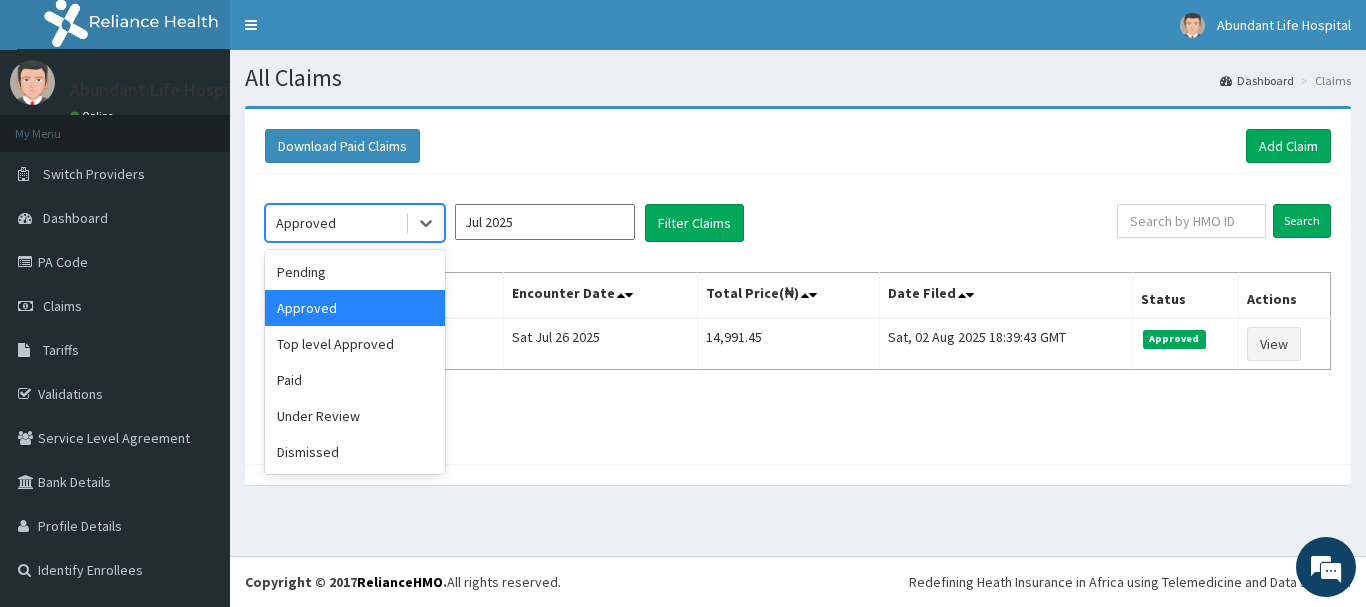 click on "Approved" at bounding box center [335, 223] 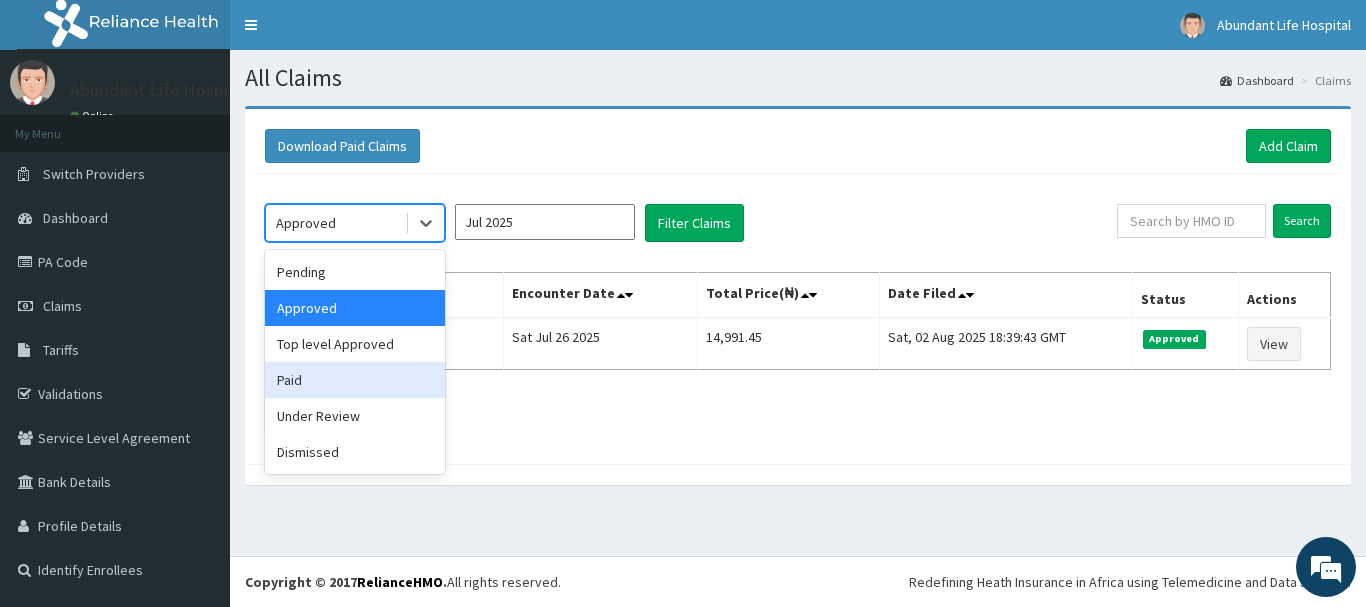 click on "Paid" at bounding box center (355, 380) 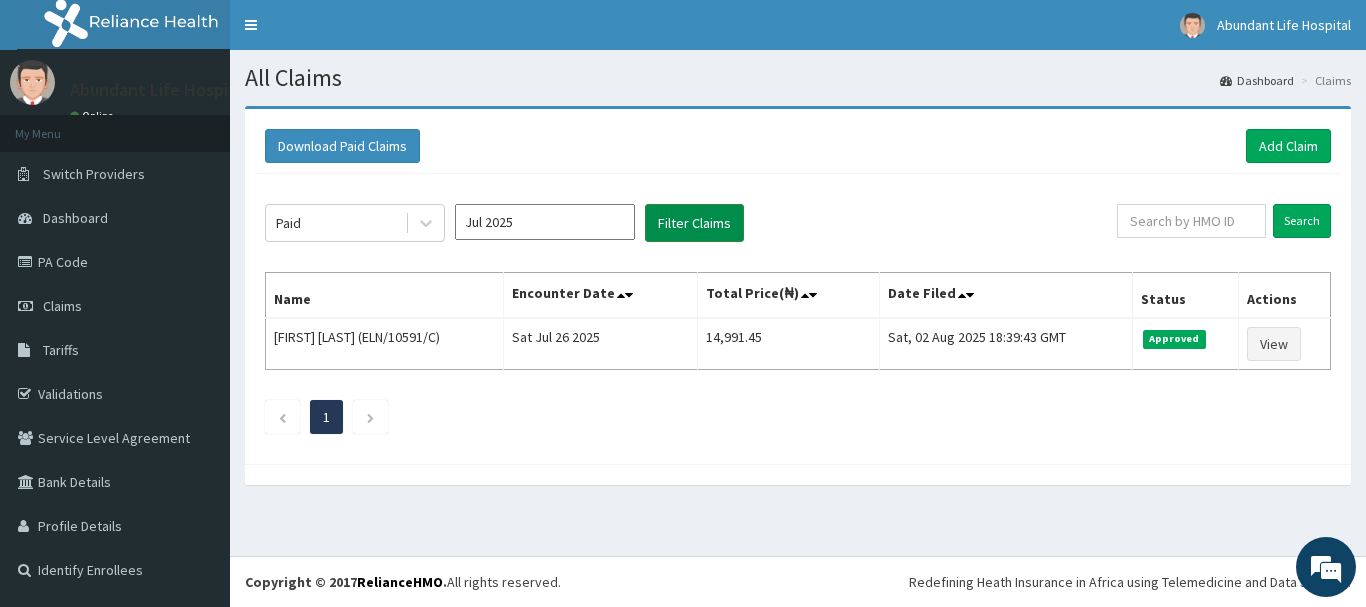 click on "Filter Claims" at bounding box center (694, 223) 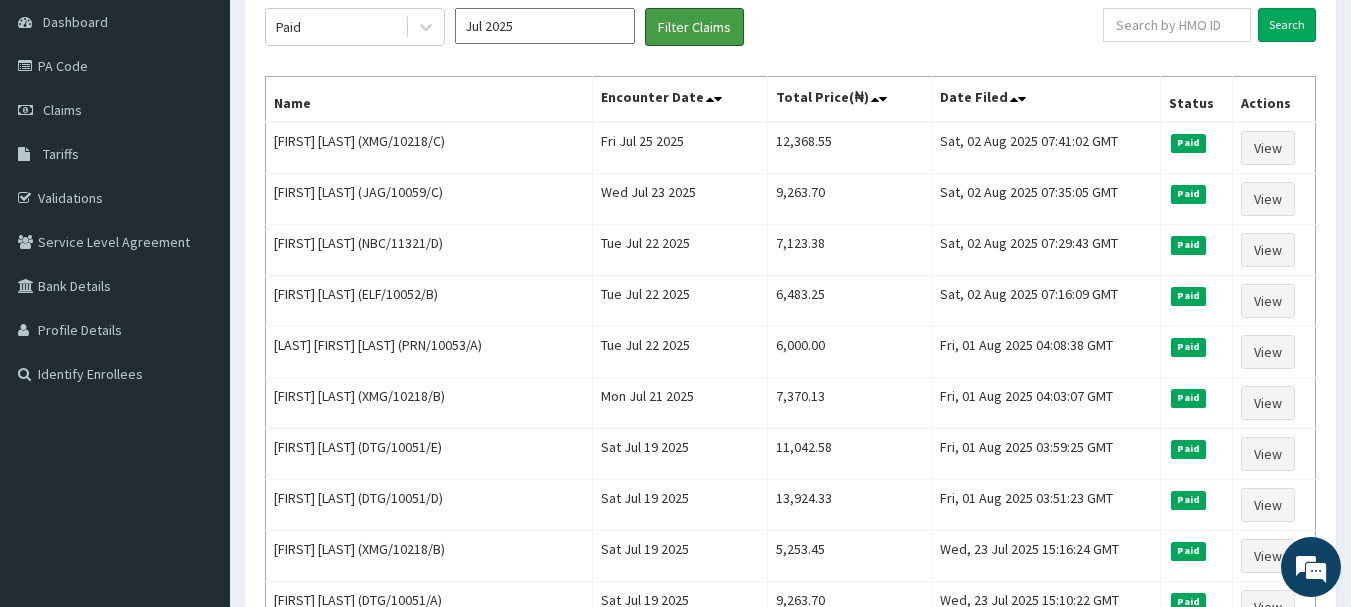 scroll, scrollTop: 200, scrollLeft: 0, axis: vertical 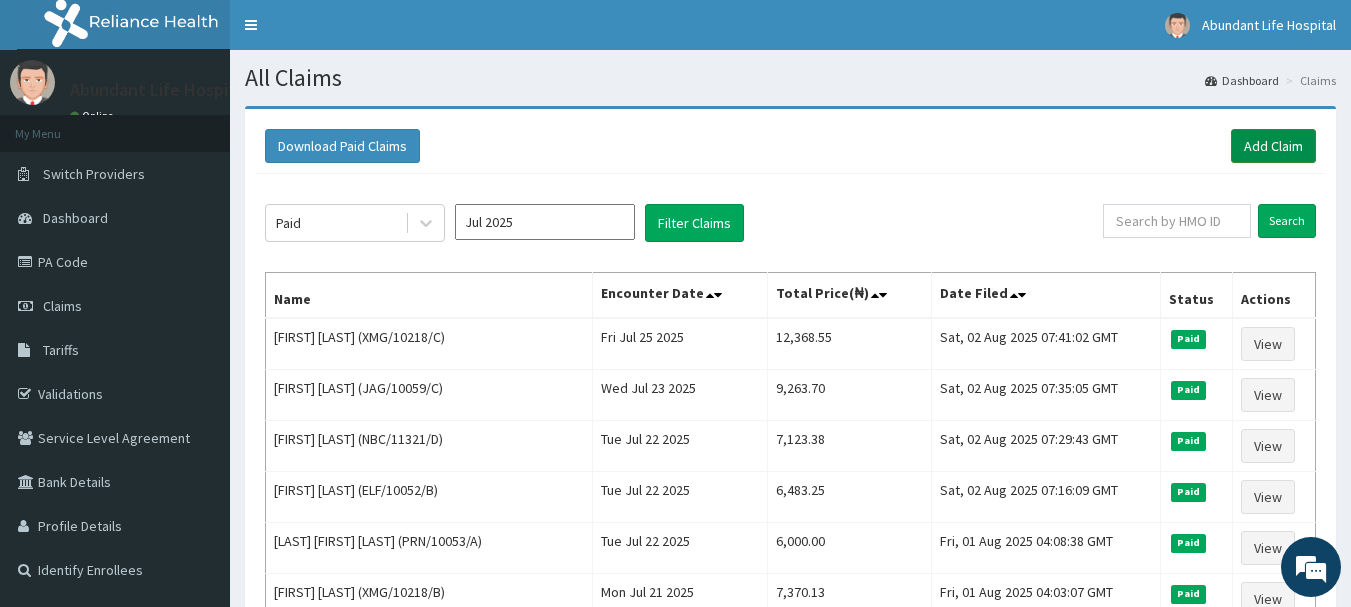 click on "Add Claim" at bounding box center [1273, 146] 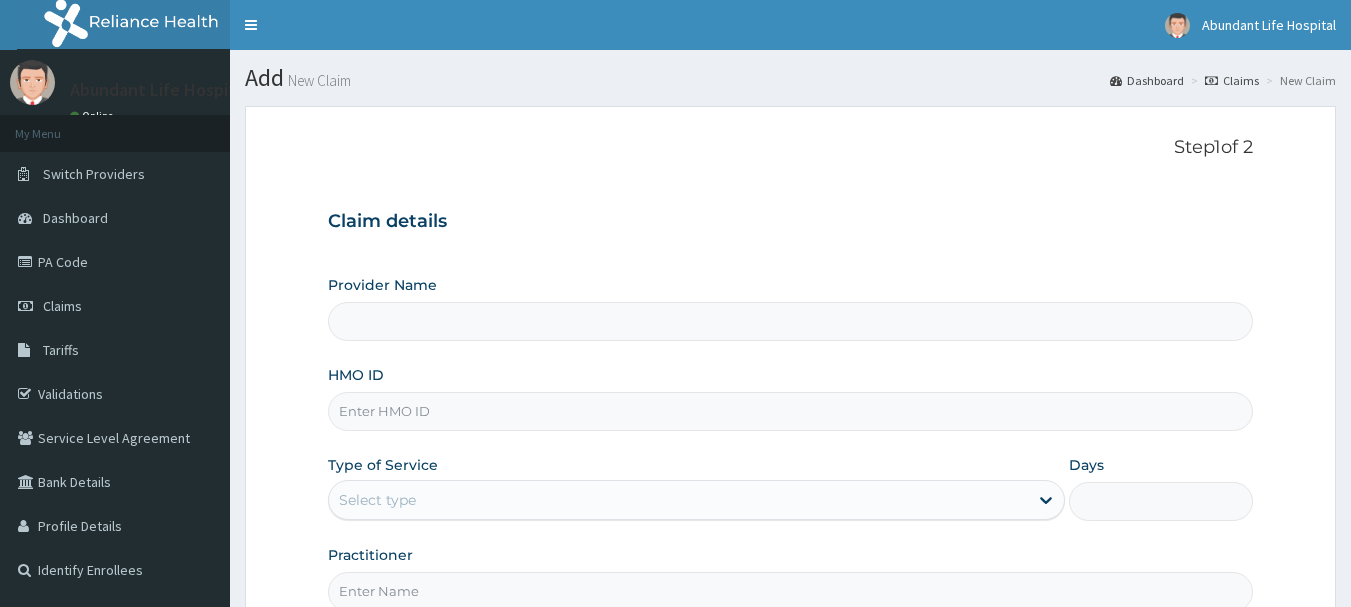 scroll, scrollTop: 0, scrollLeft: 0, axis: both 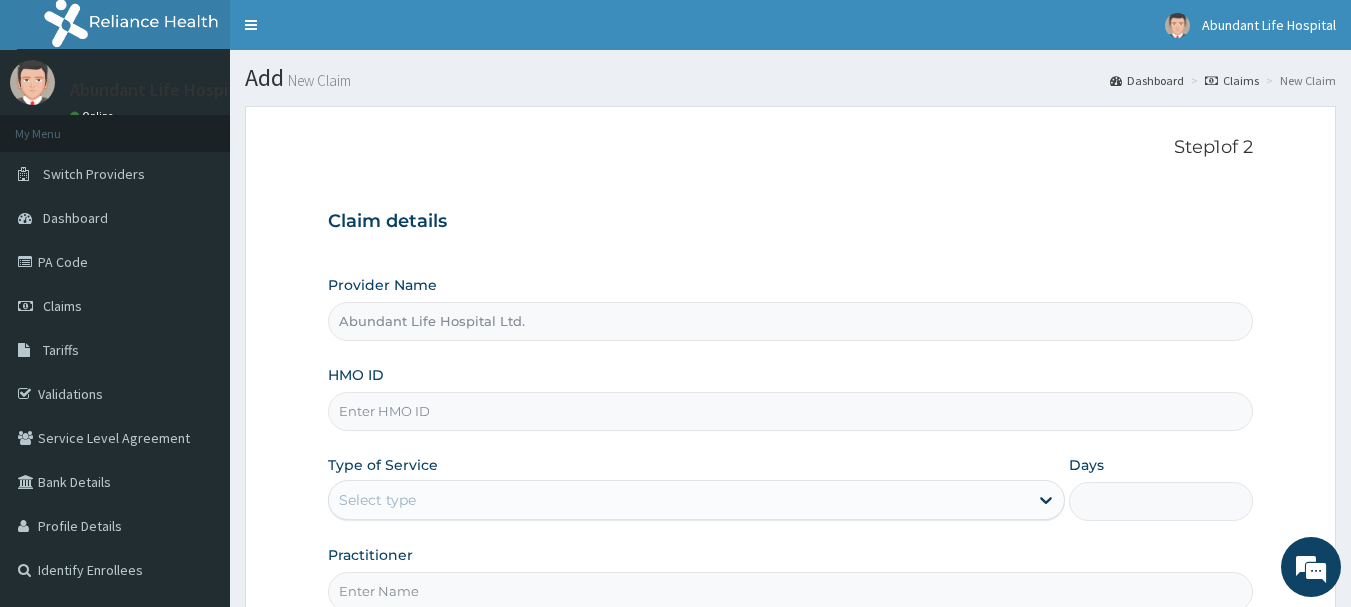 click on "HMO ID" at bounding box center [791, 411] 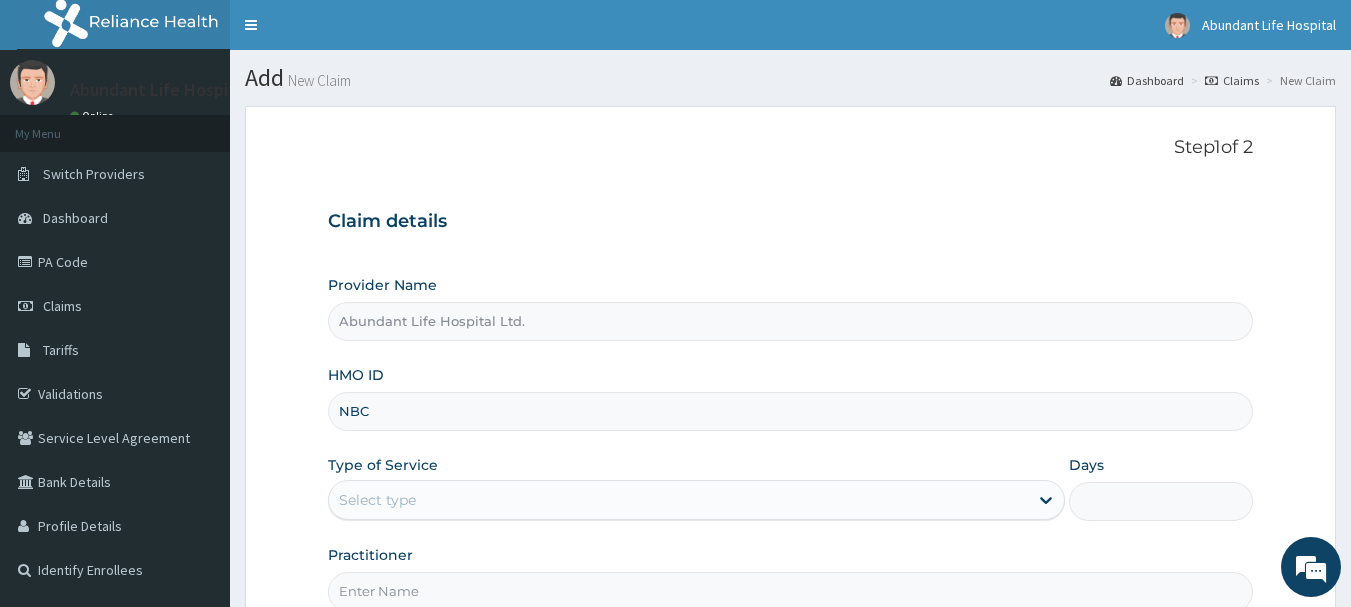 scroll, scrollTop: 0, scrollLeft: 0, axis: both 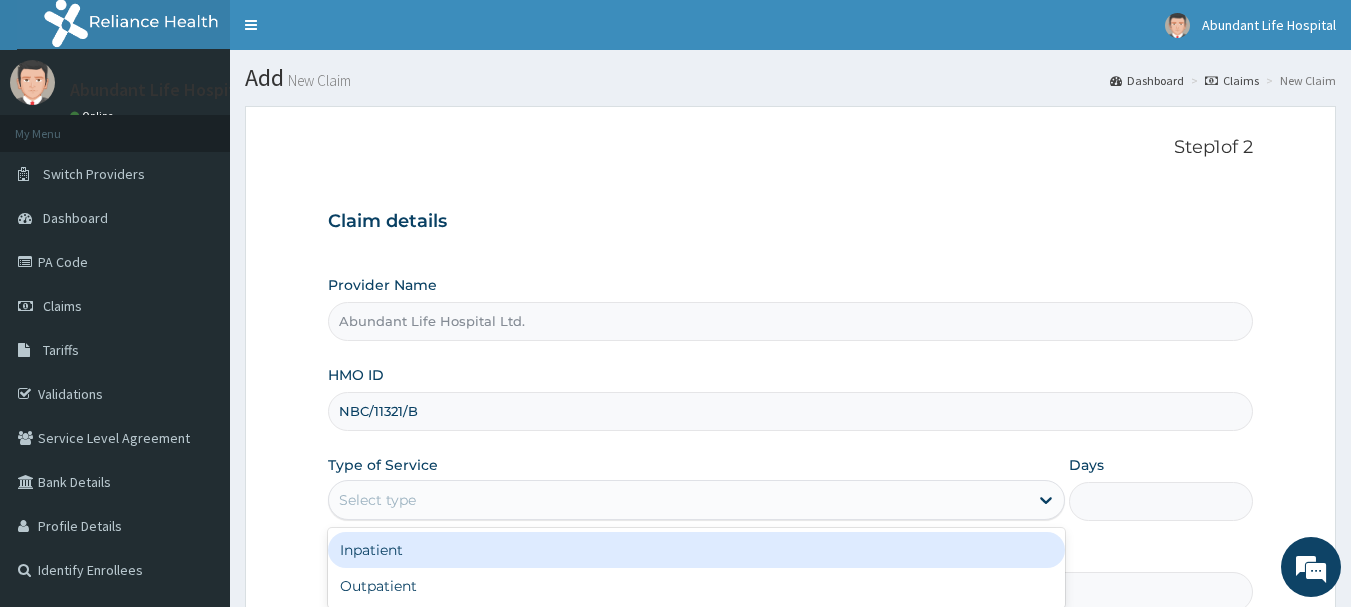 click on "Select type" at bounding box center (678, 500) 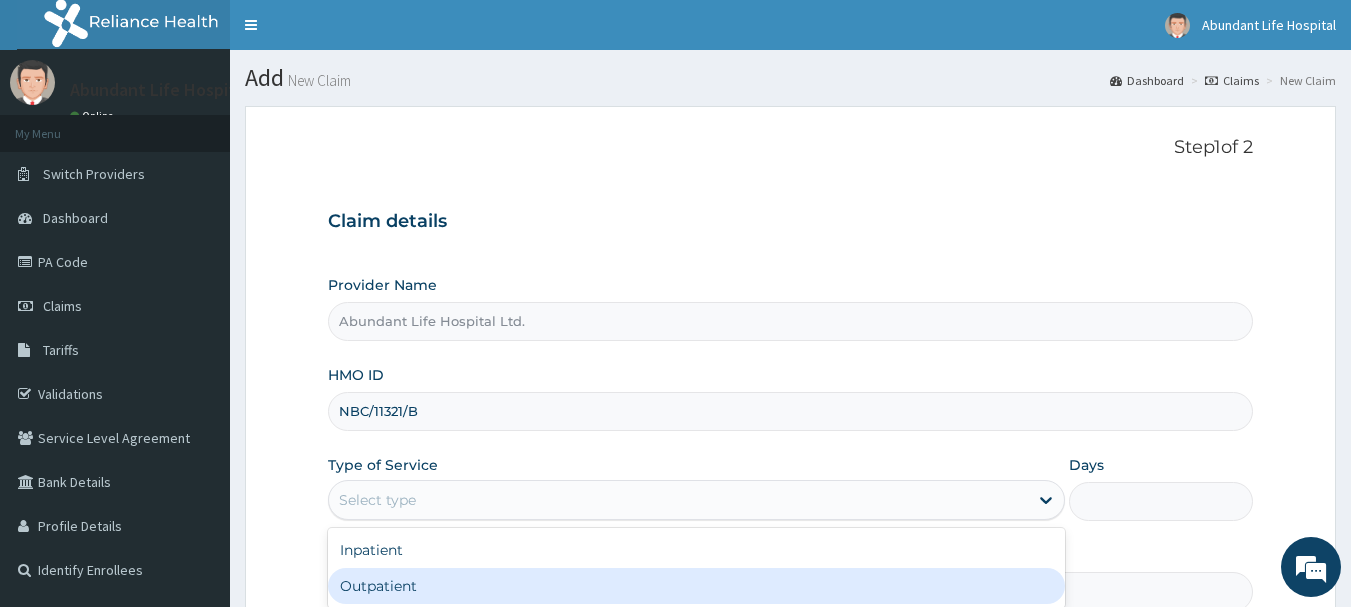 click on "Outpatient" at bounding box center [696, 586] 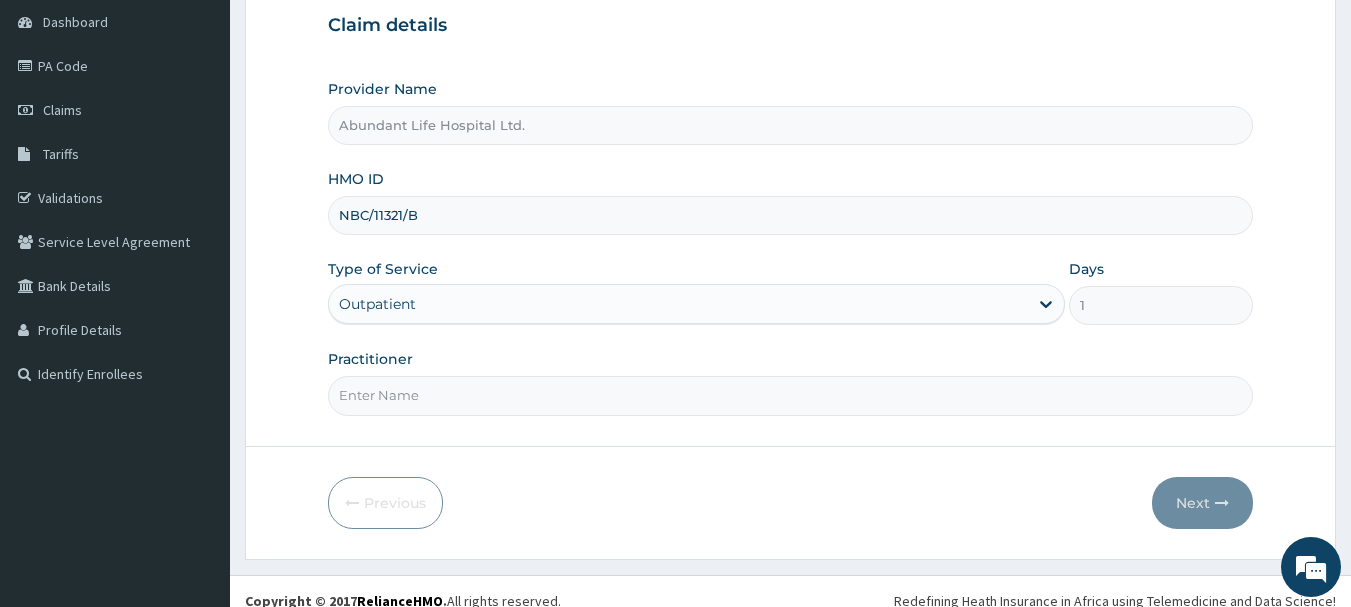 scroll, scrollTop: 200, scrollLeft: 0, axis: vertical 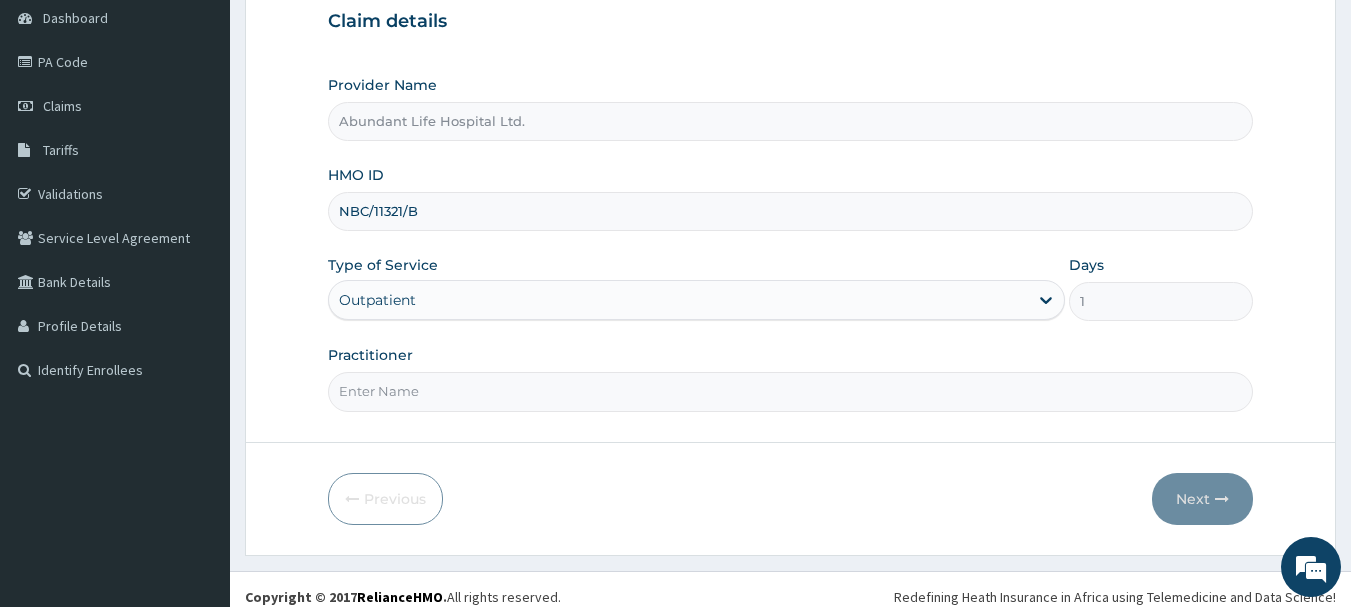 click on "Practitioner" at bounding box center (791, 391) 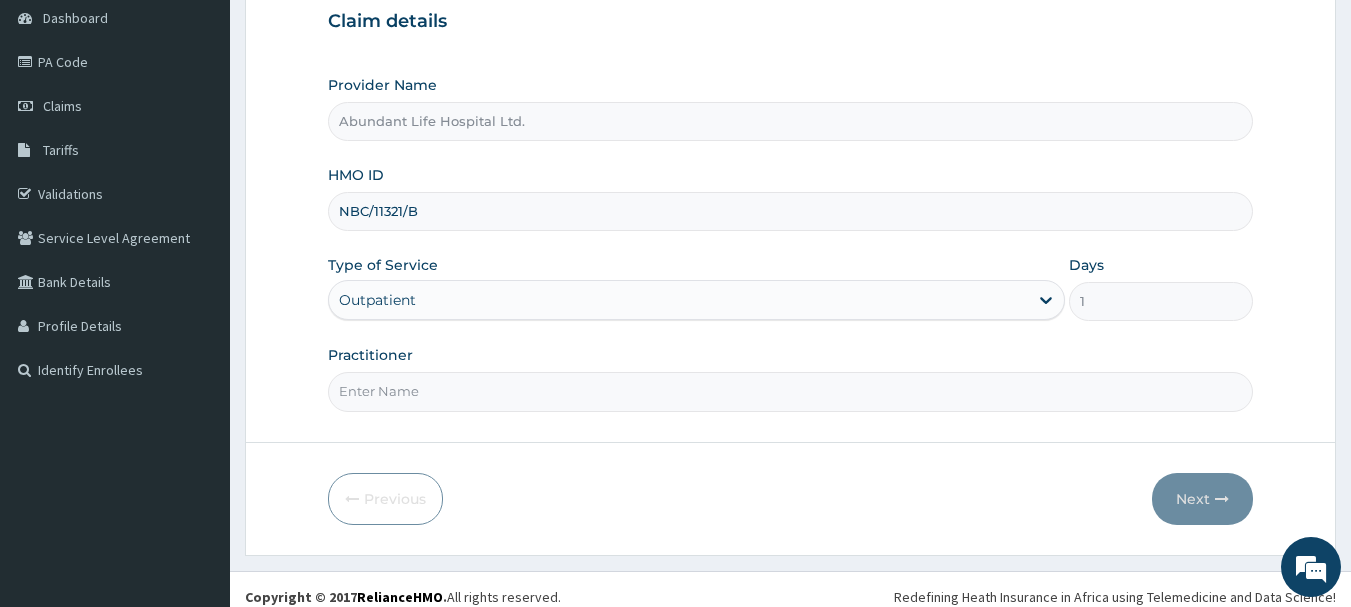 type on "DR ADEOTAN" 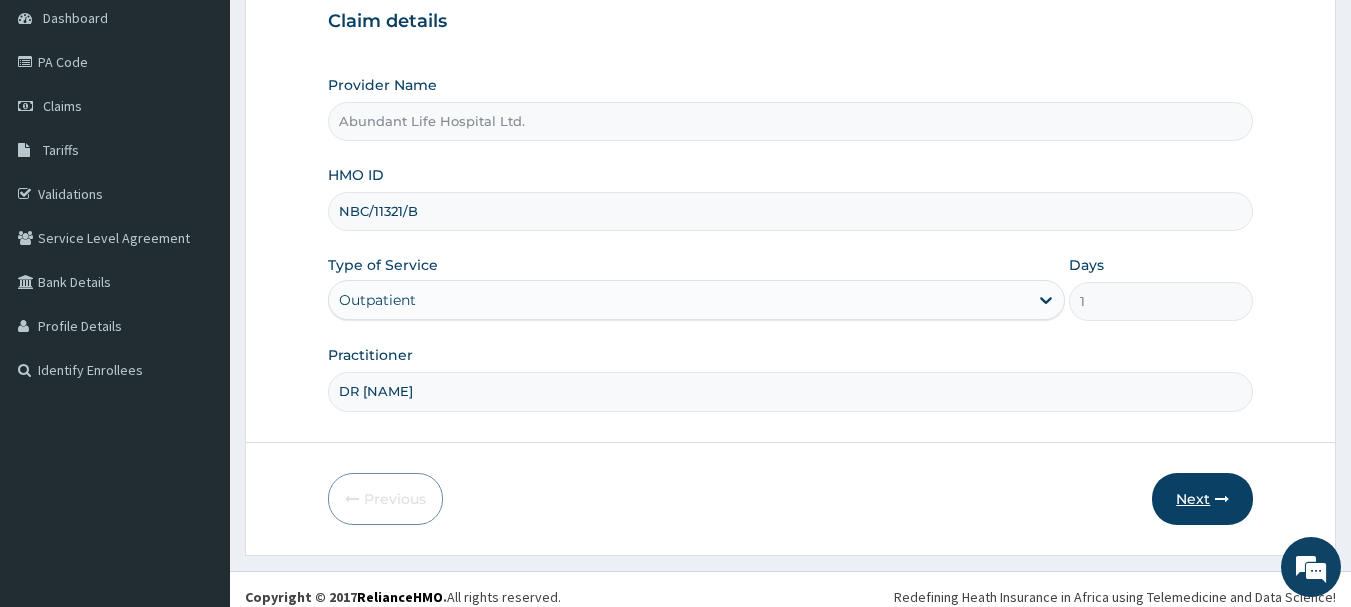 click on "Next" at bounding box center [1202, 499] 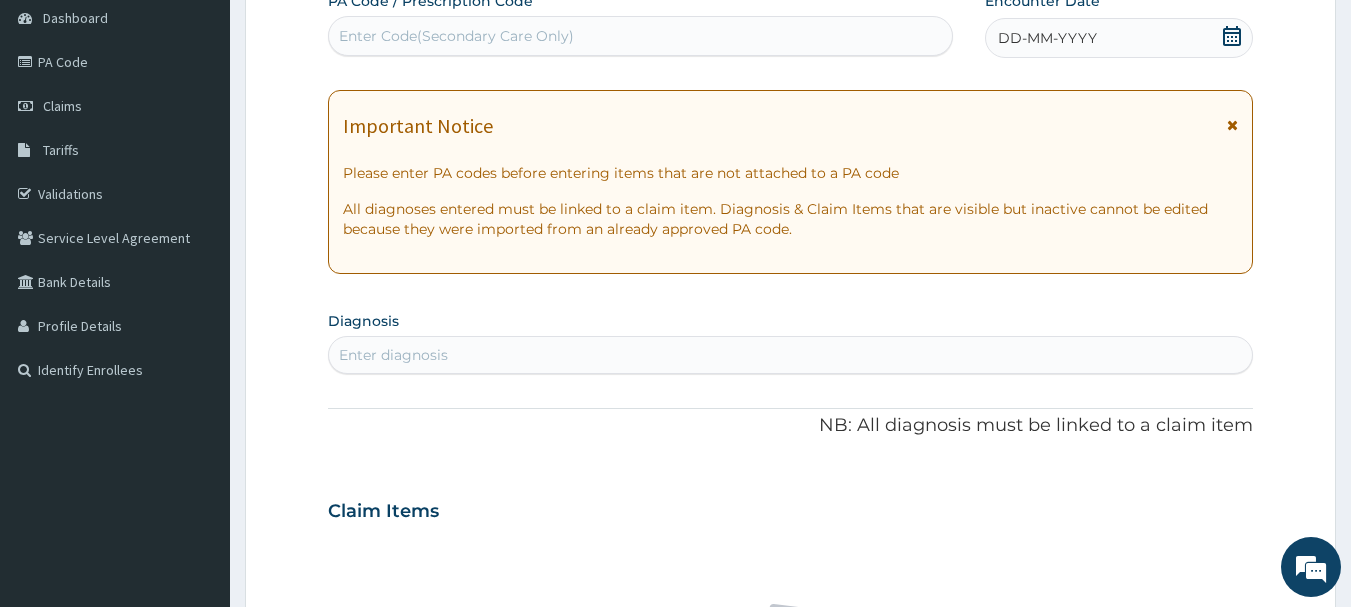 click 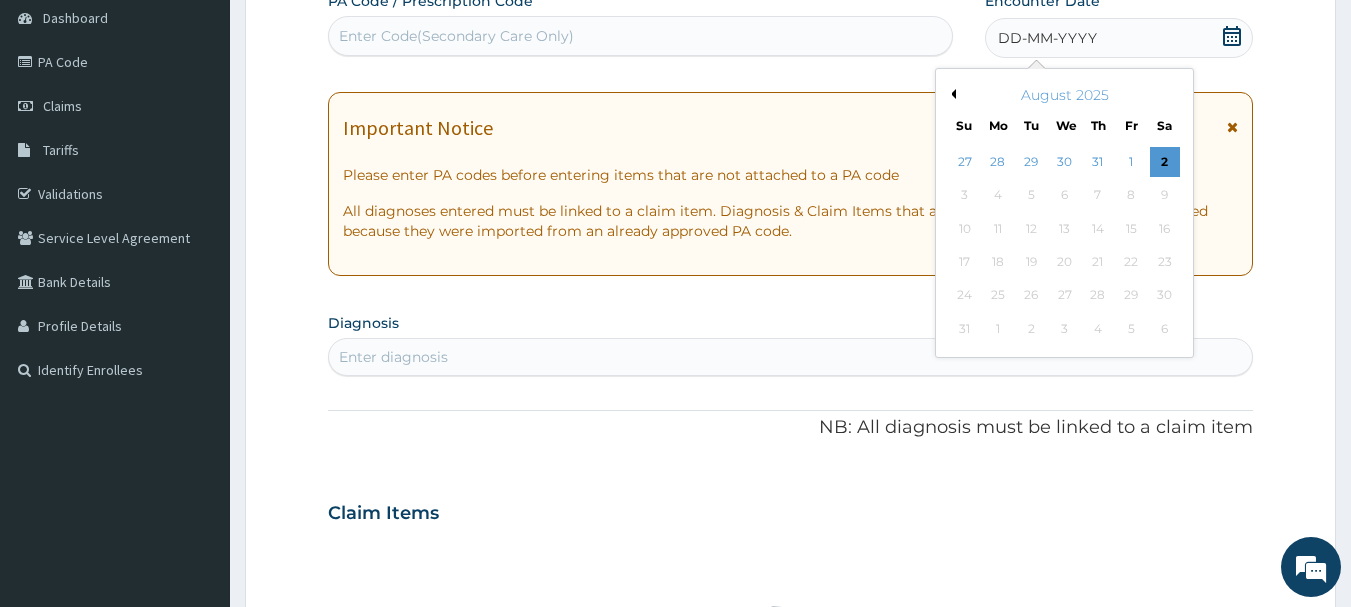 click on "Previous Month" at bounding box center [951, 94] 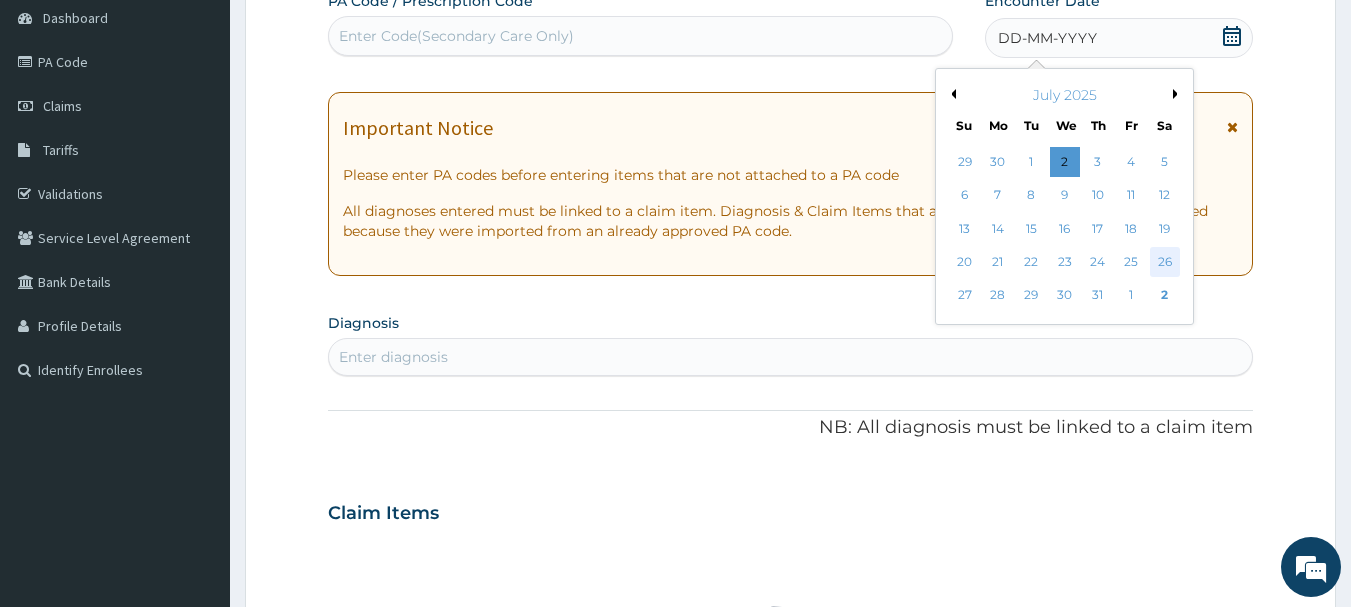 click on "26" at bounding box center [1165, 262] 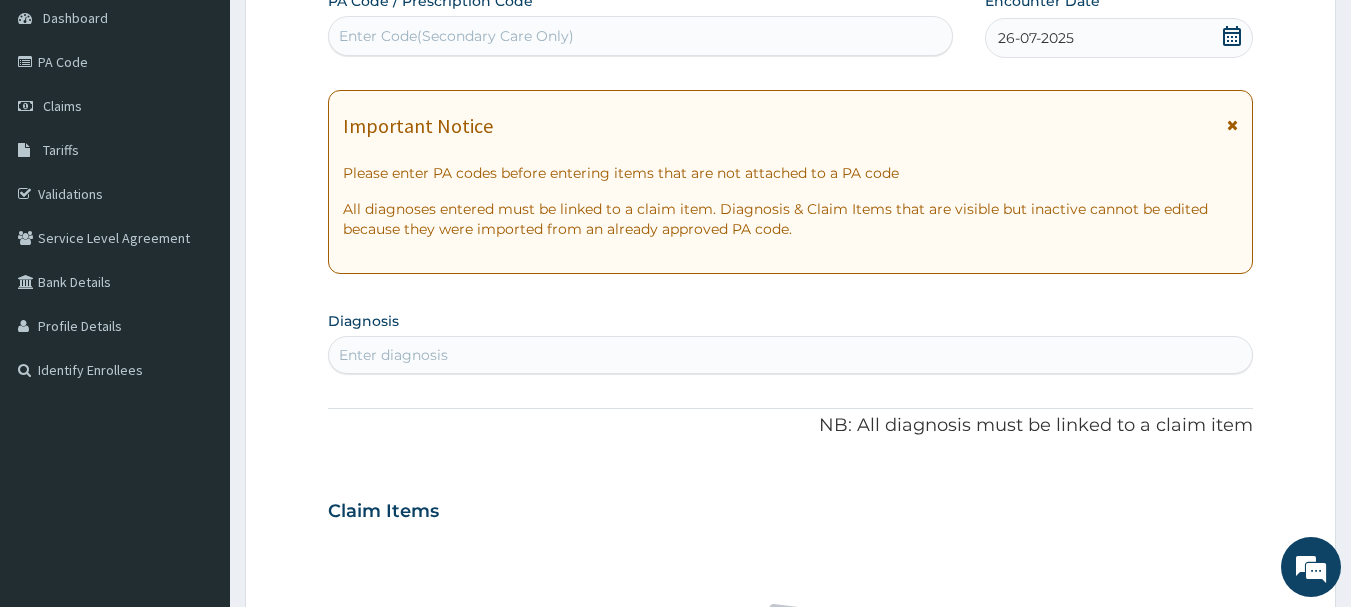 click on "Enter diagnosis" at bounding box center [791, 355] 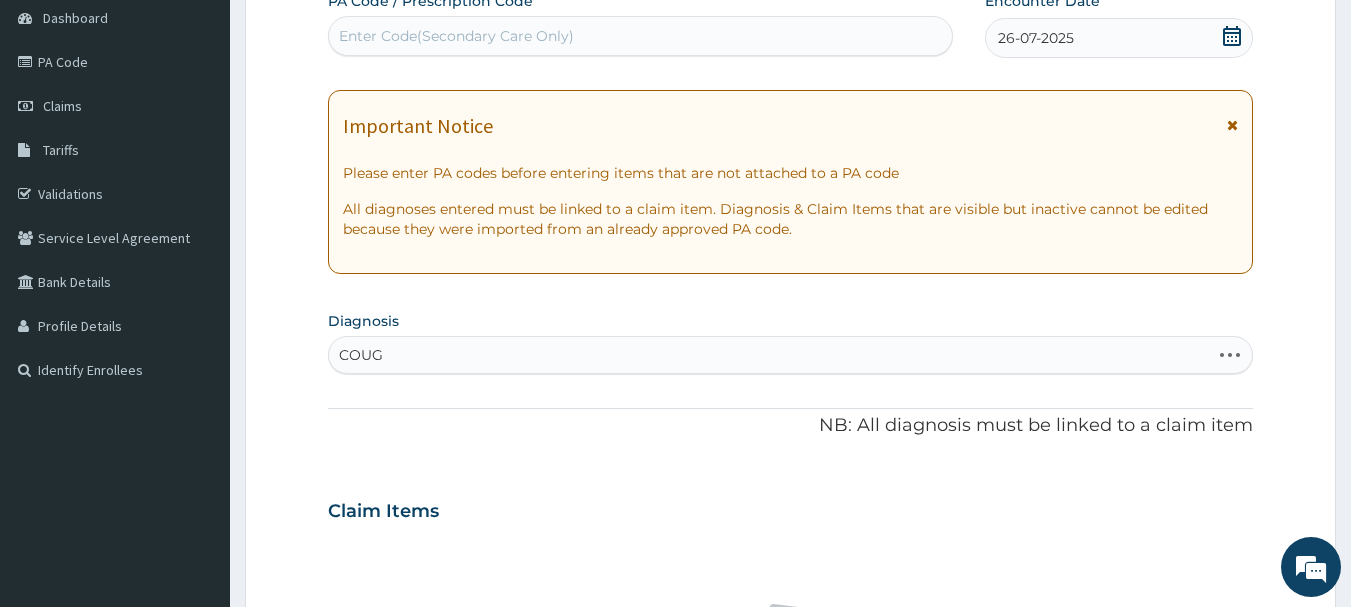 type on "COUGH" 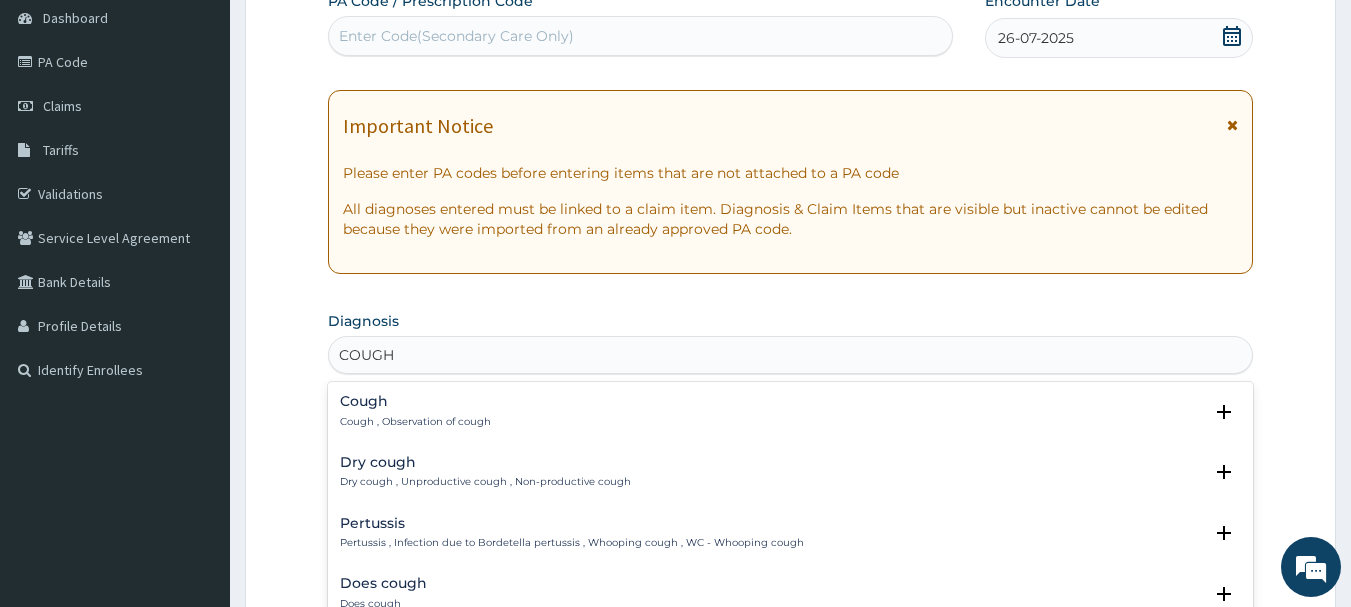 click on "Cough" at bounding box center (415, 401) 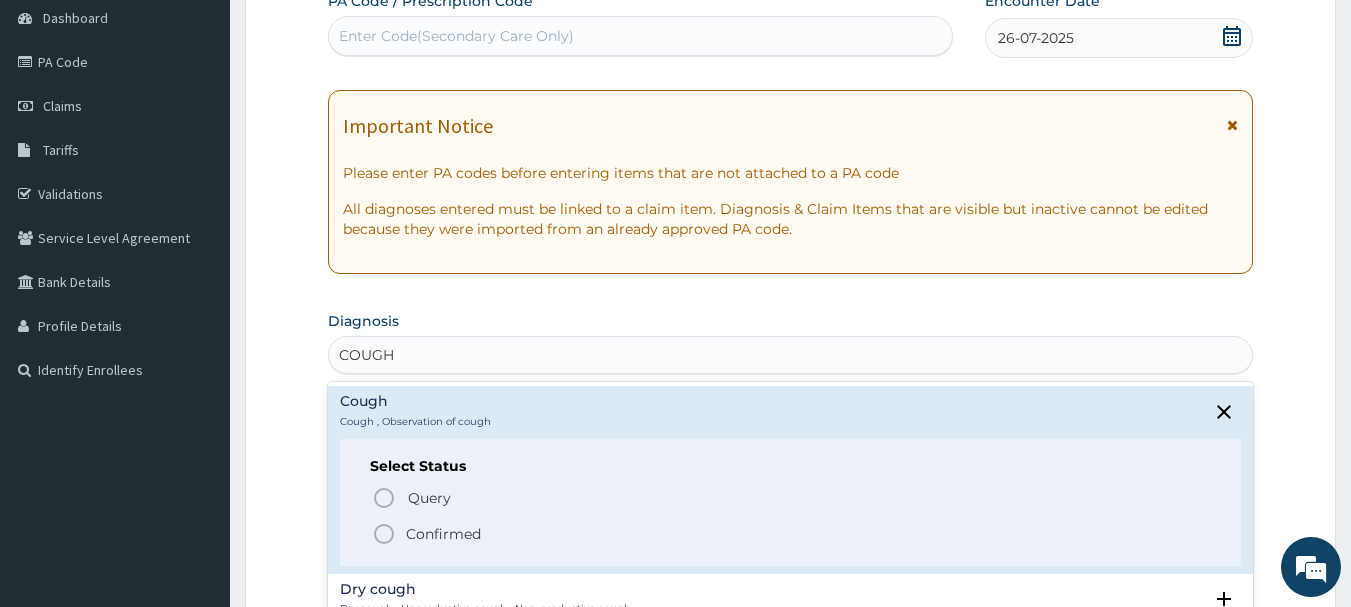 click 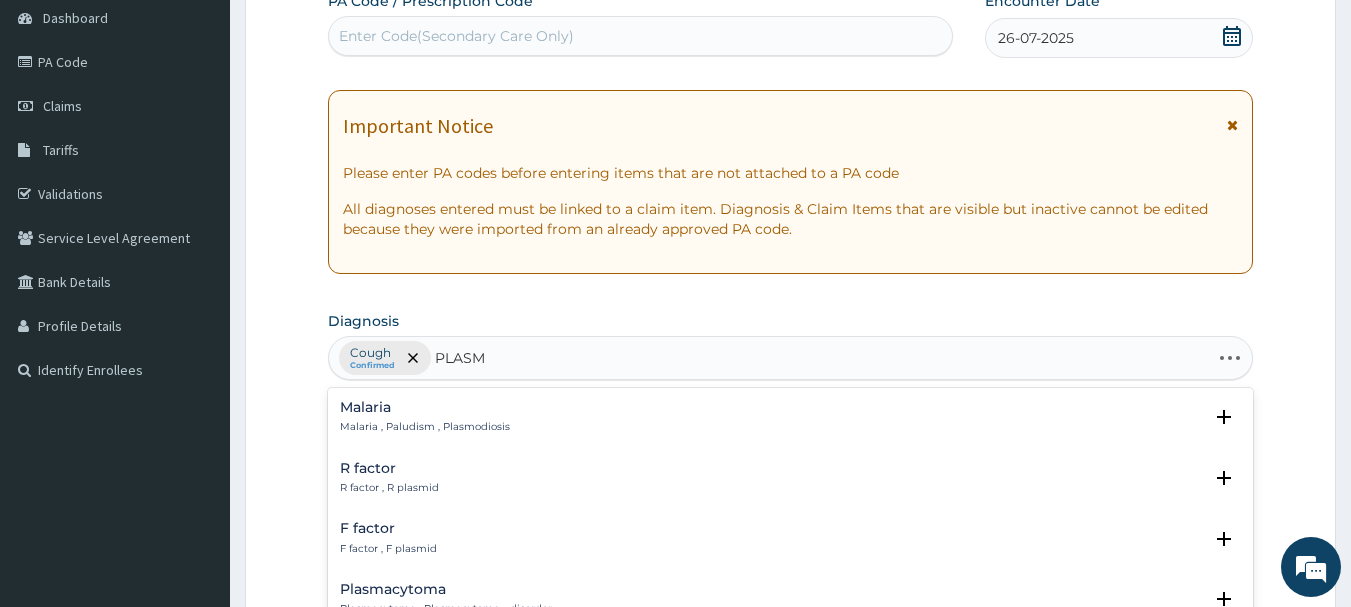 type on "PLASMO" 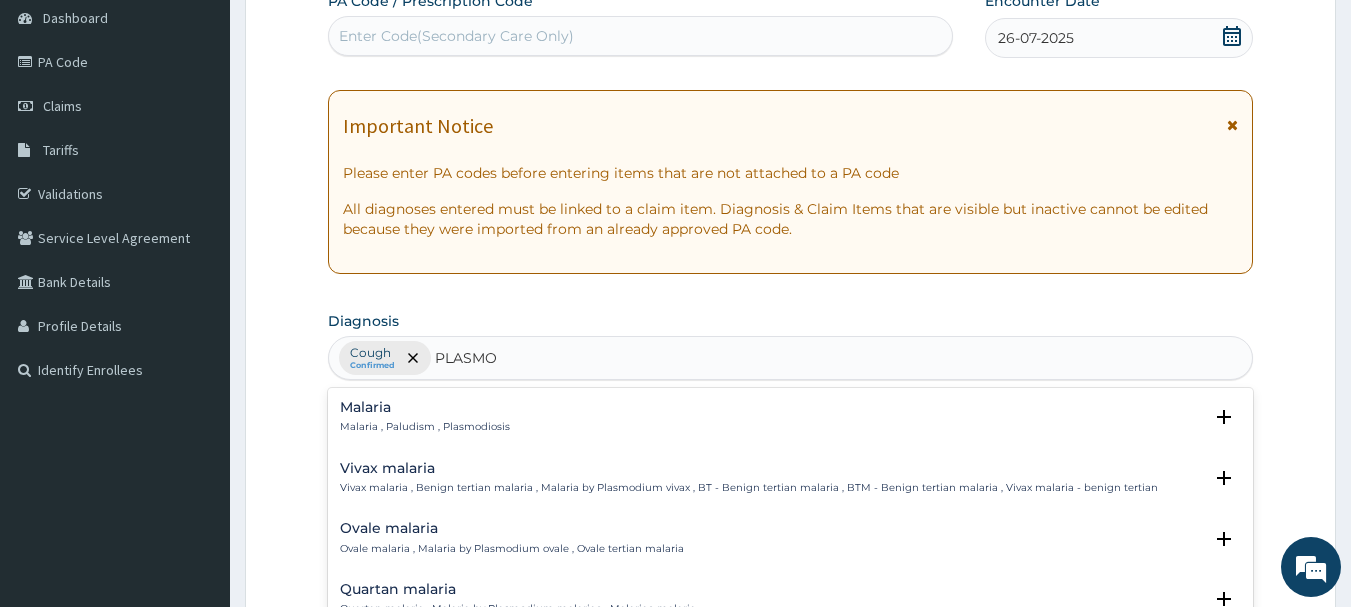 click on "Malaria" at bounding box center (425, 407) 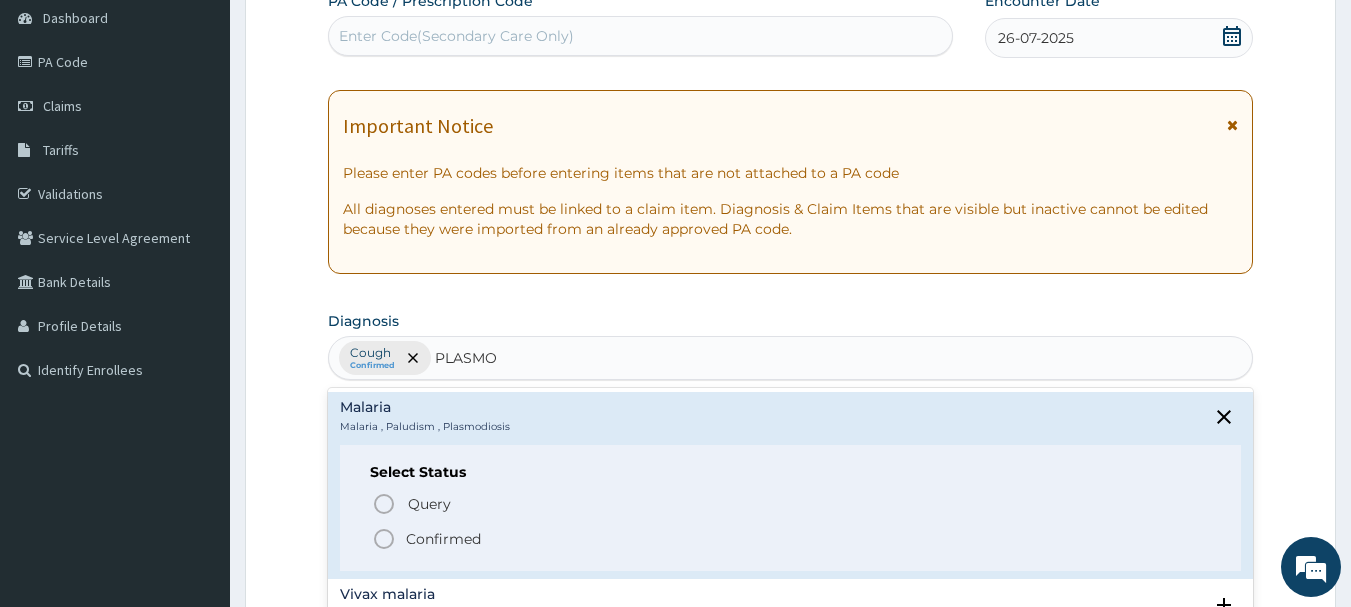 click 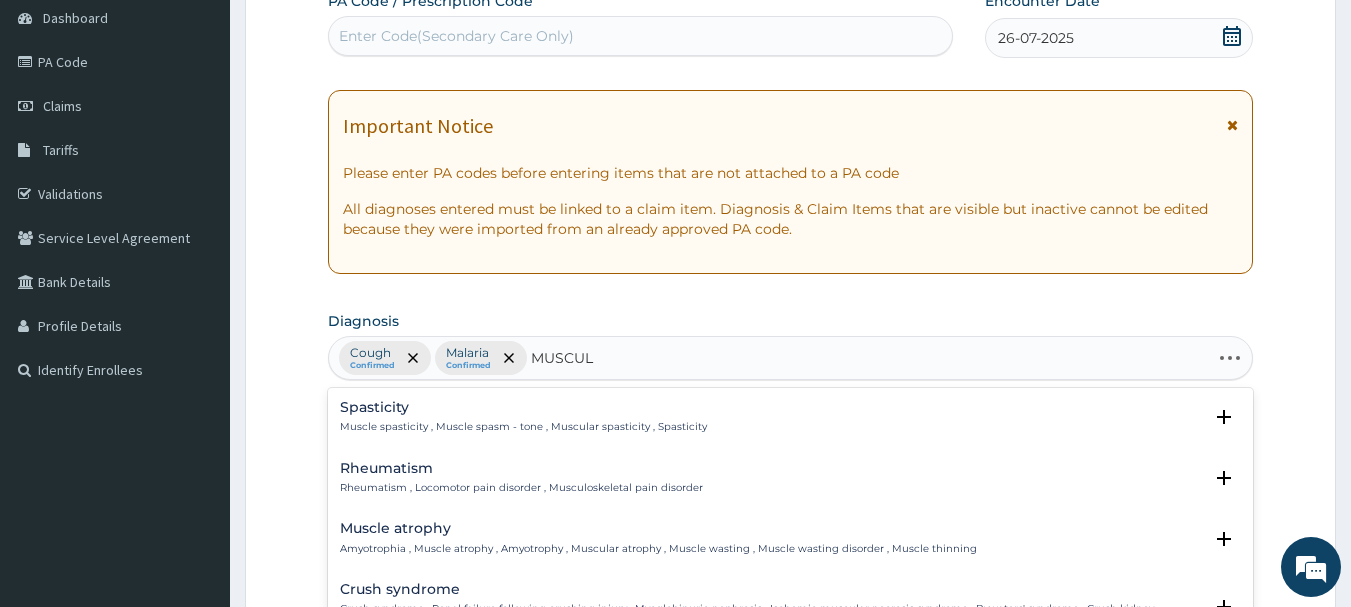 type on "MUSCULO" 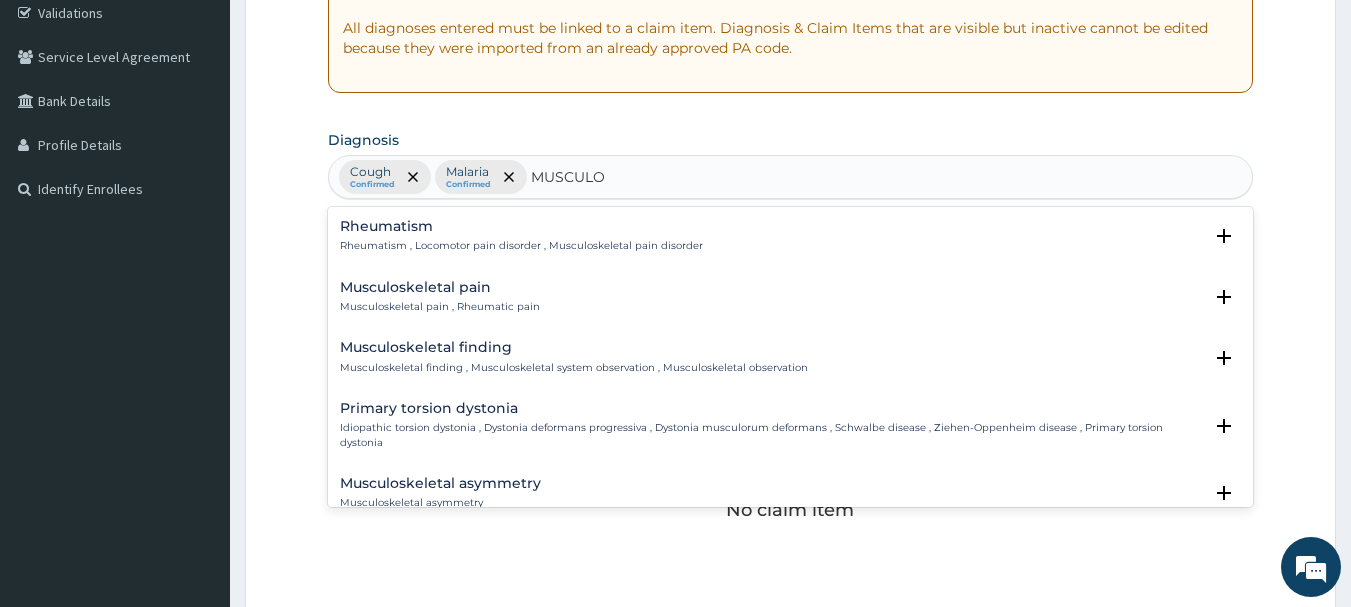 scroll, scrollTop: 400, scrollLeft: 0, axis: vertical 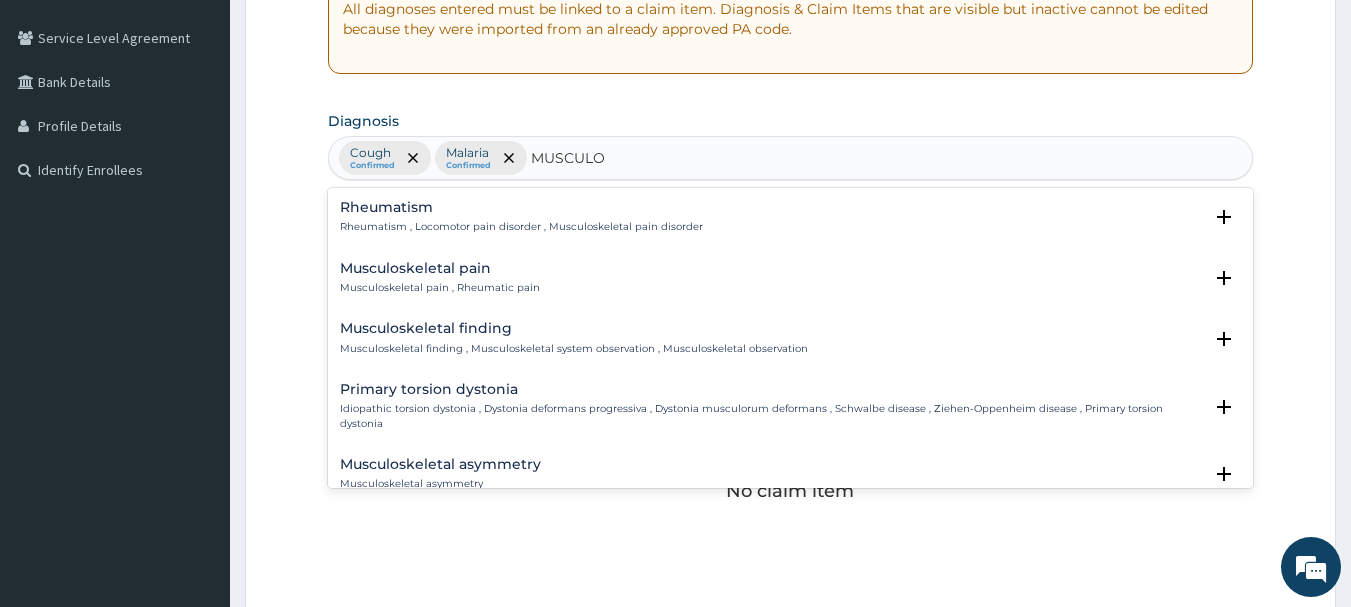 click on "Musculoskeletal pain Musculoskeletal pain , Rheumatic pain" at bounding box center [440, 278] 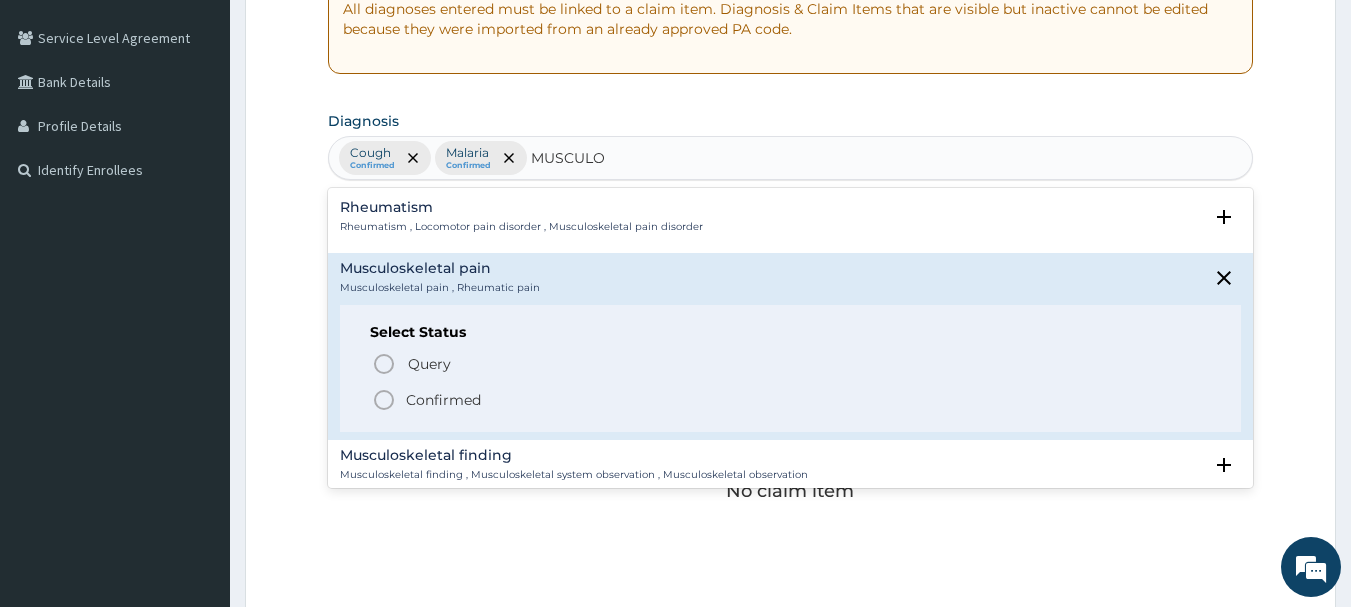 click 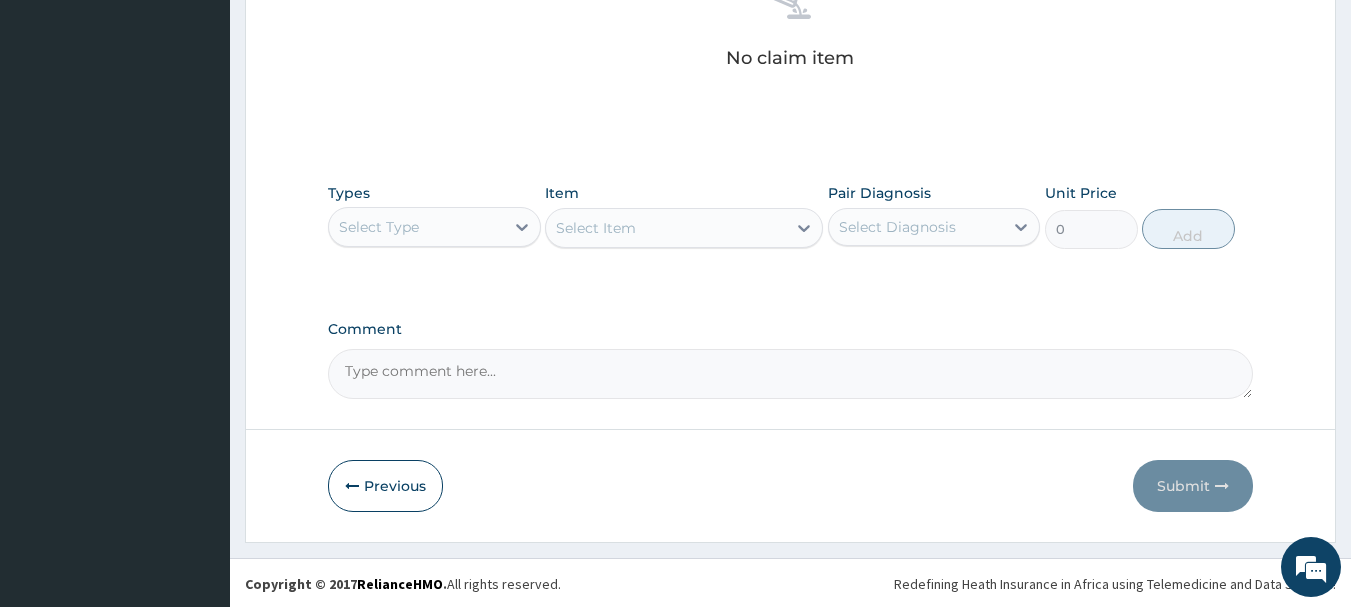 scroll, scrollTop: 835, scrollLeft: 0, axis: vertical 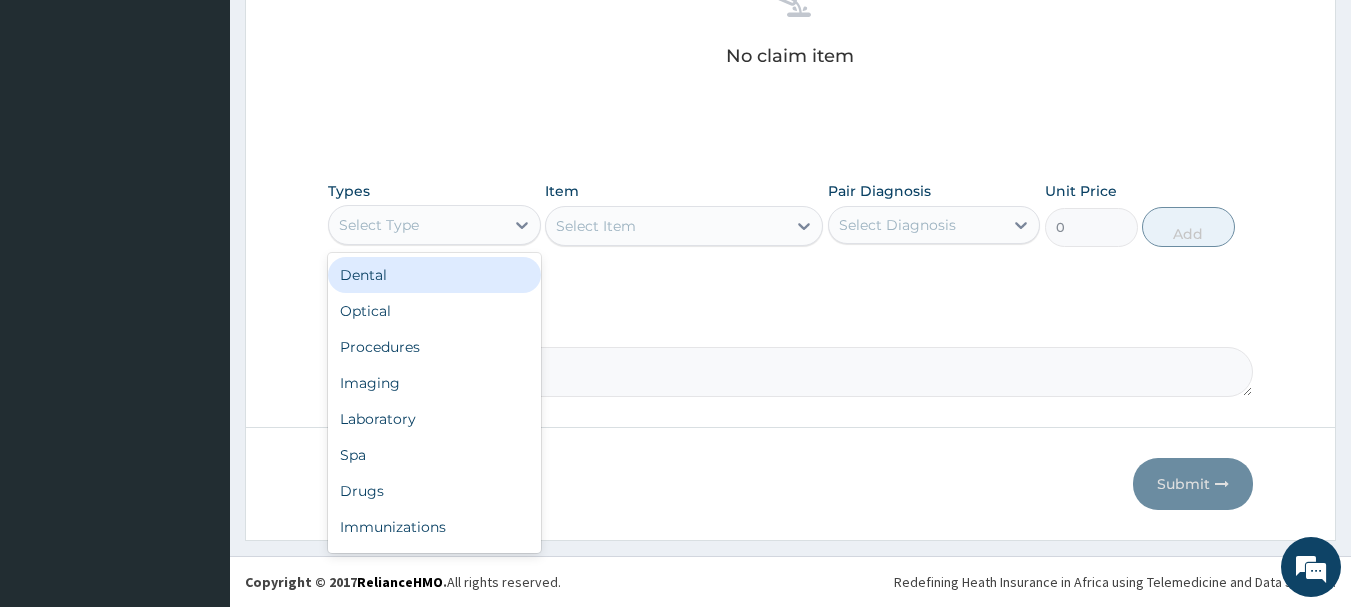 click on "Select Type" at bounding box center [416, 225] 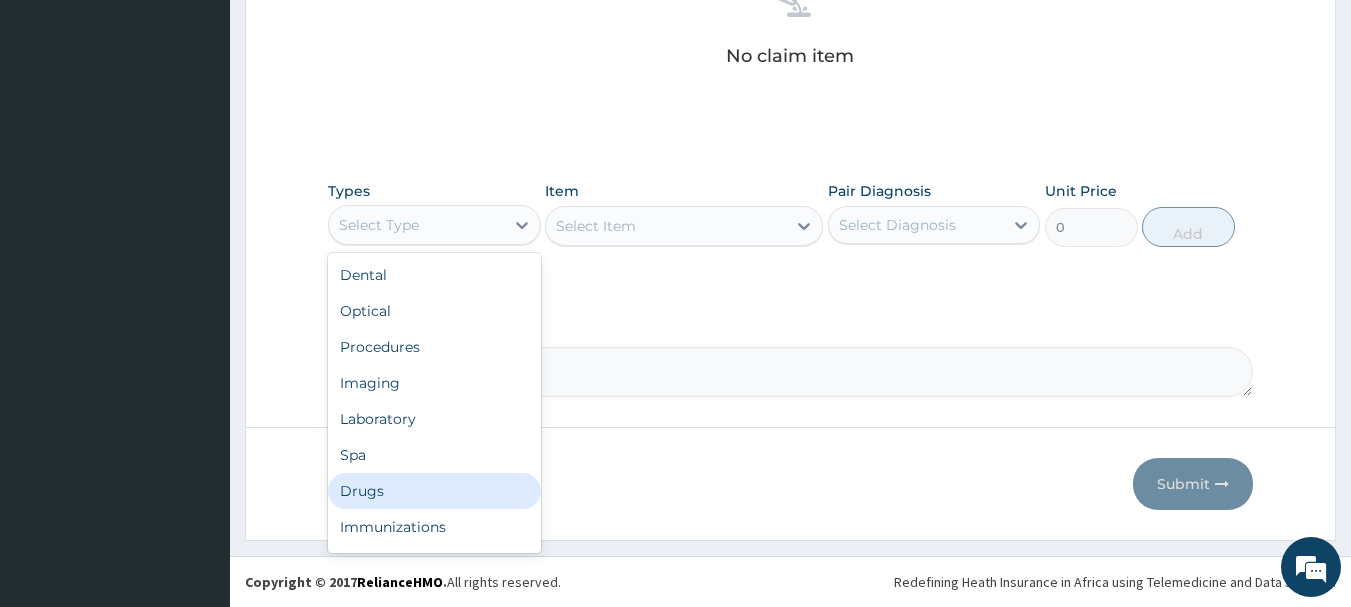 click on "Drugs" at bounding box center [434, 491] 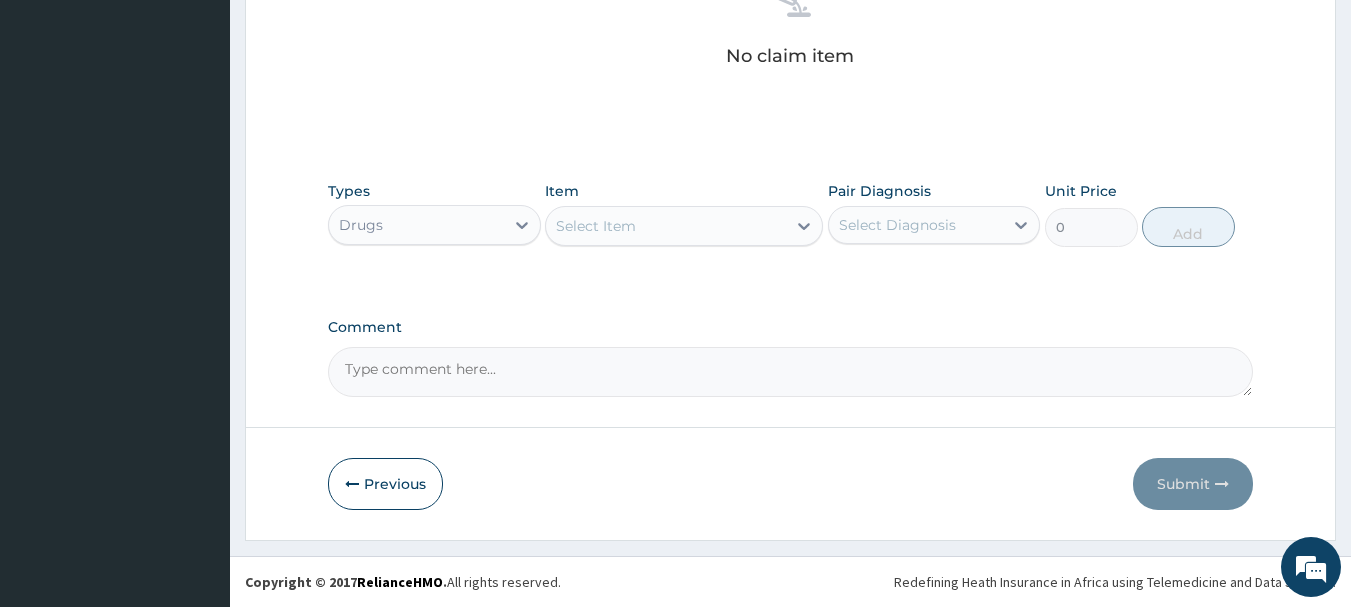 click on "Select Item" at bounding box center (596, 226) 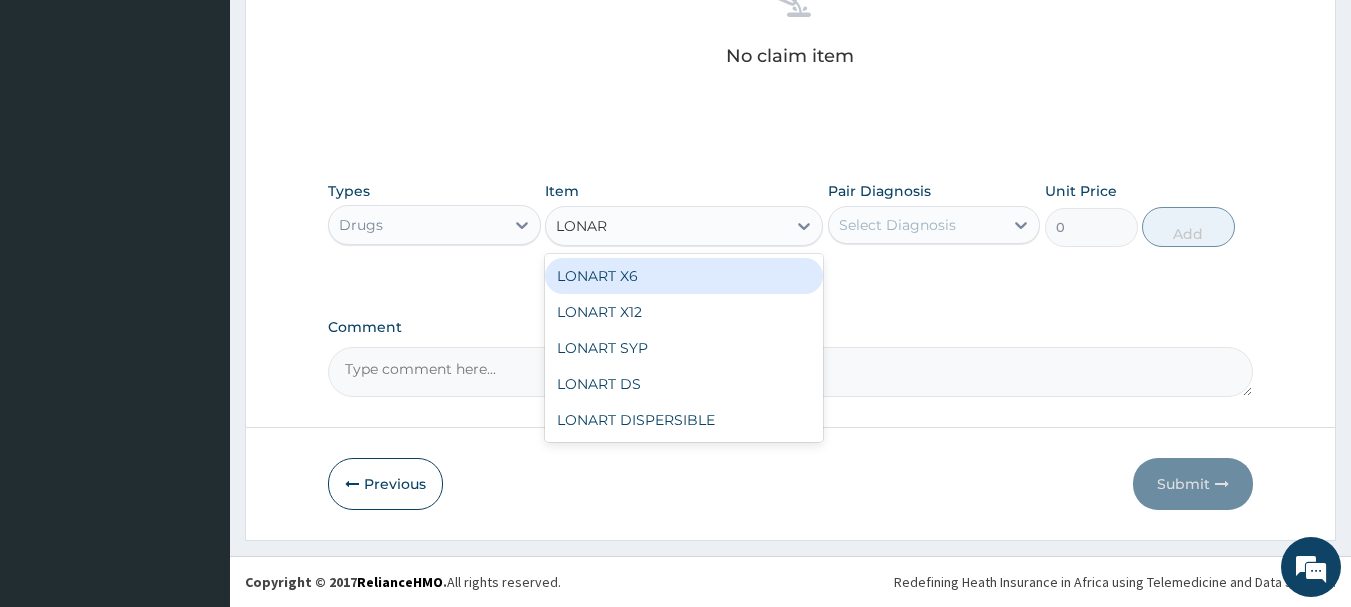 type on "LONART" 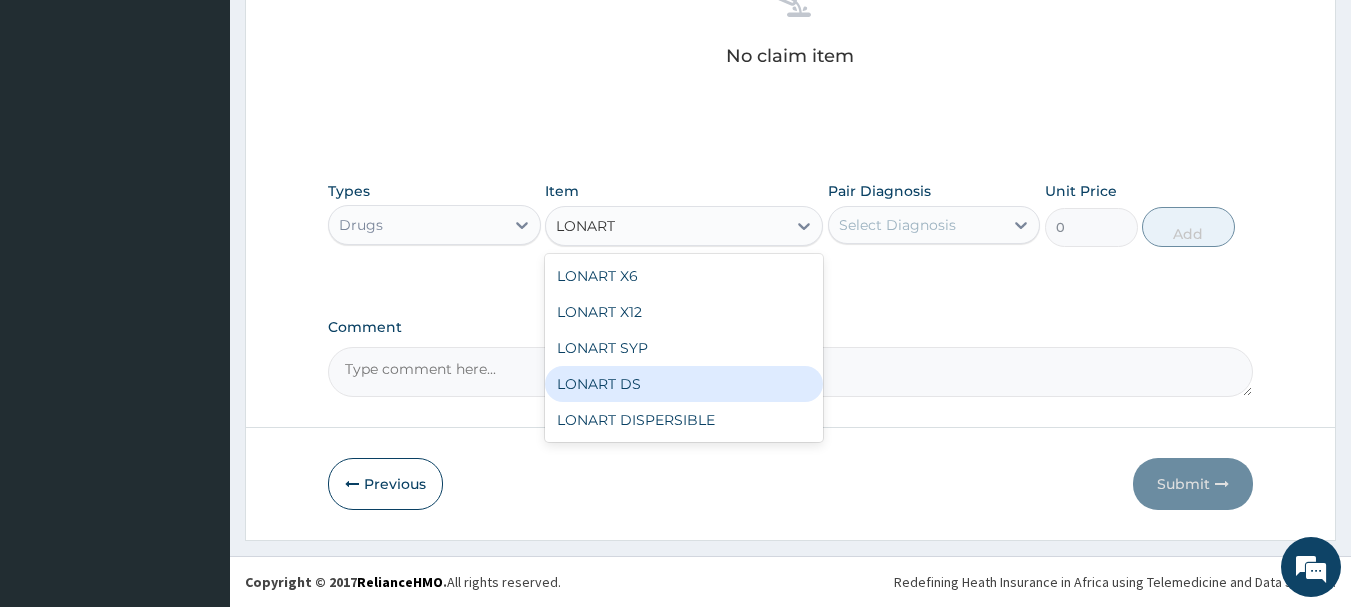 click on "LONART DS" at bounding box center [684, 384] 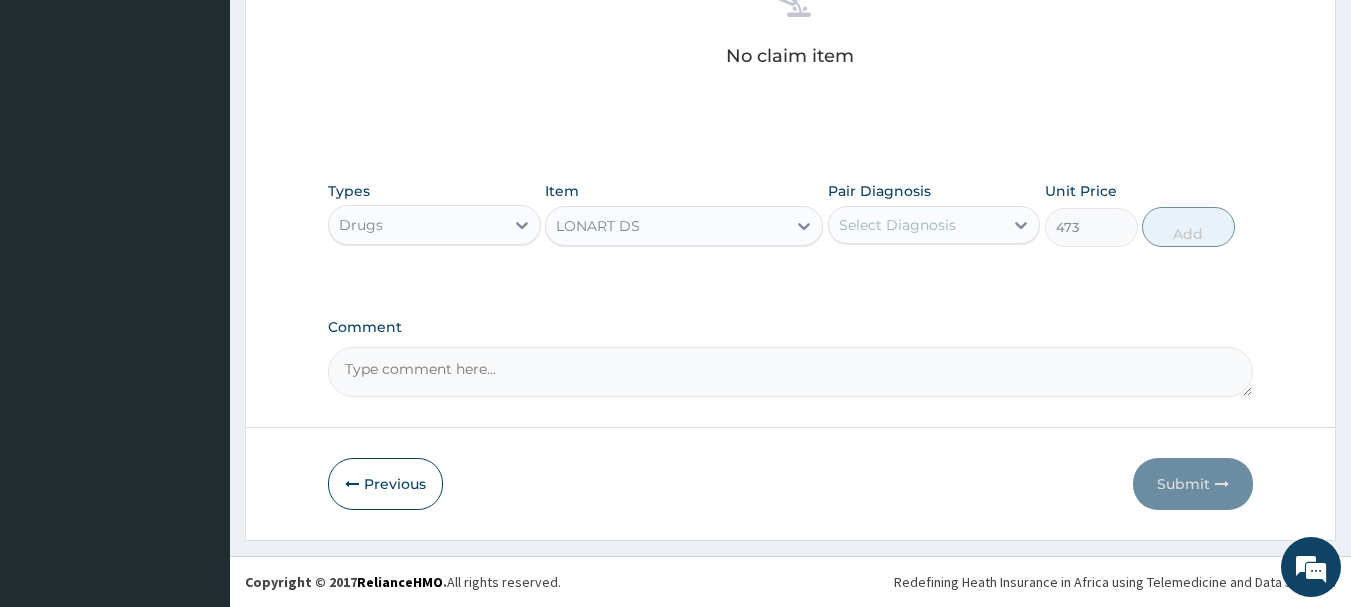 click on "Select Diagnosis" at bounding box center [897, 225] 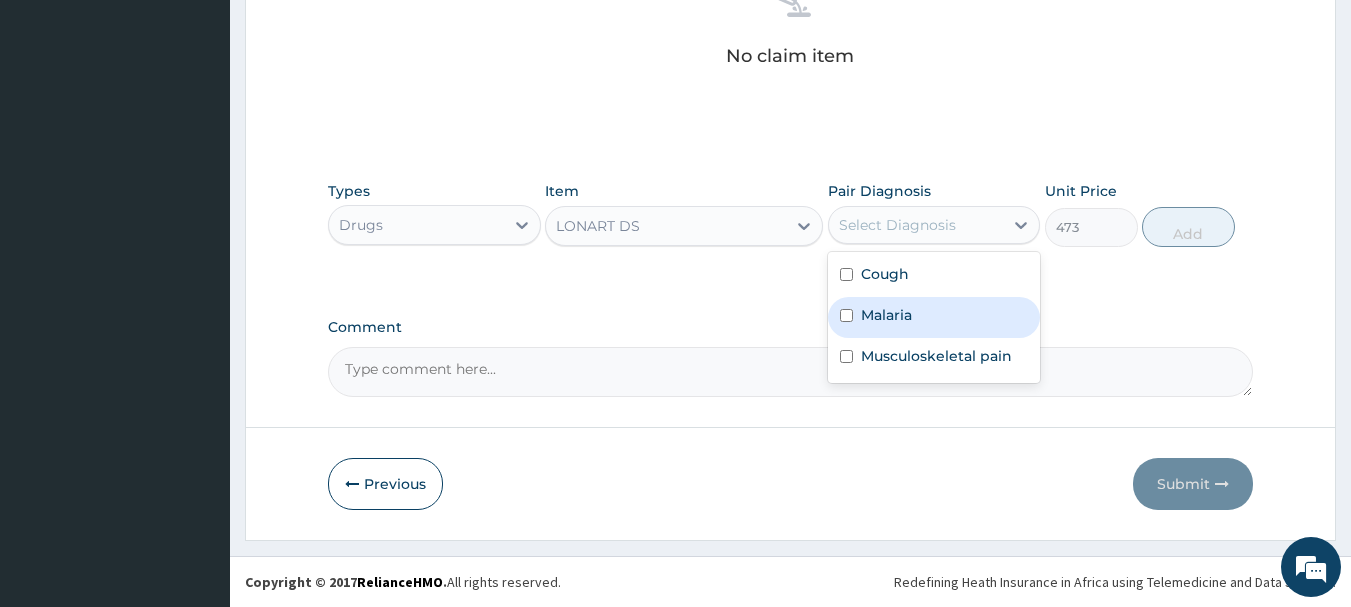 click at bounding box center (846, 315) 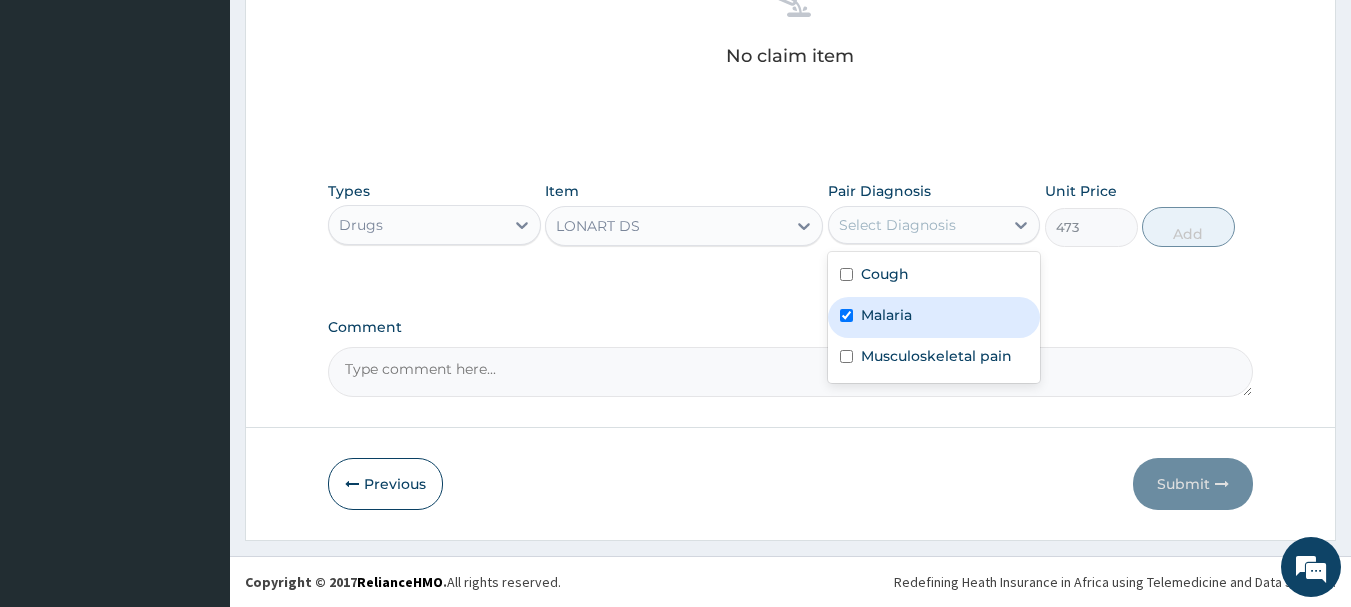 checkbox on "true" 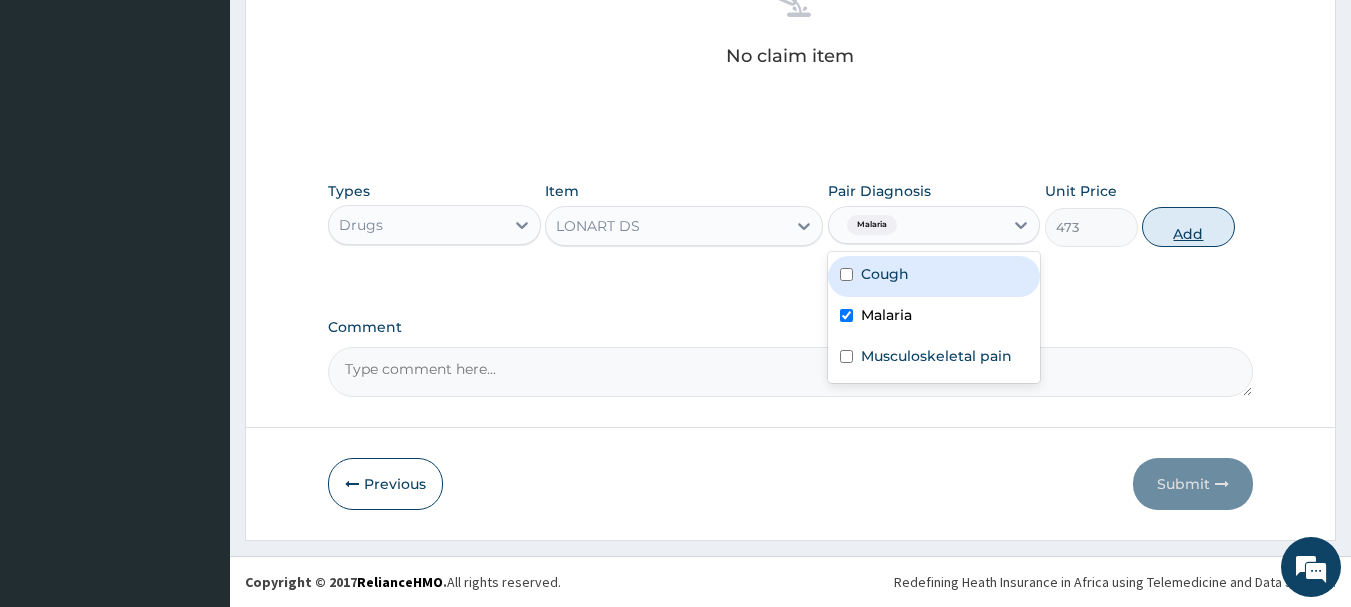 click on "Add" at bounding box center (1188, 227) 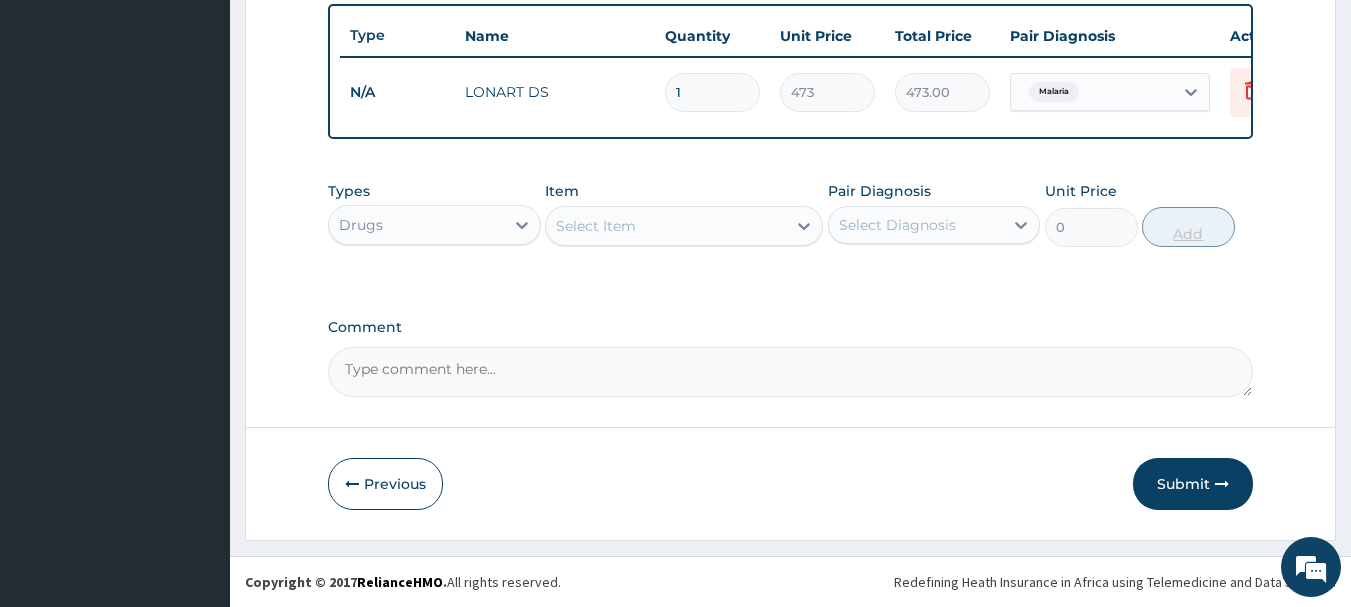 scroll, scrollTop: 755, scrollLeft: 0, axis: vertical 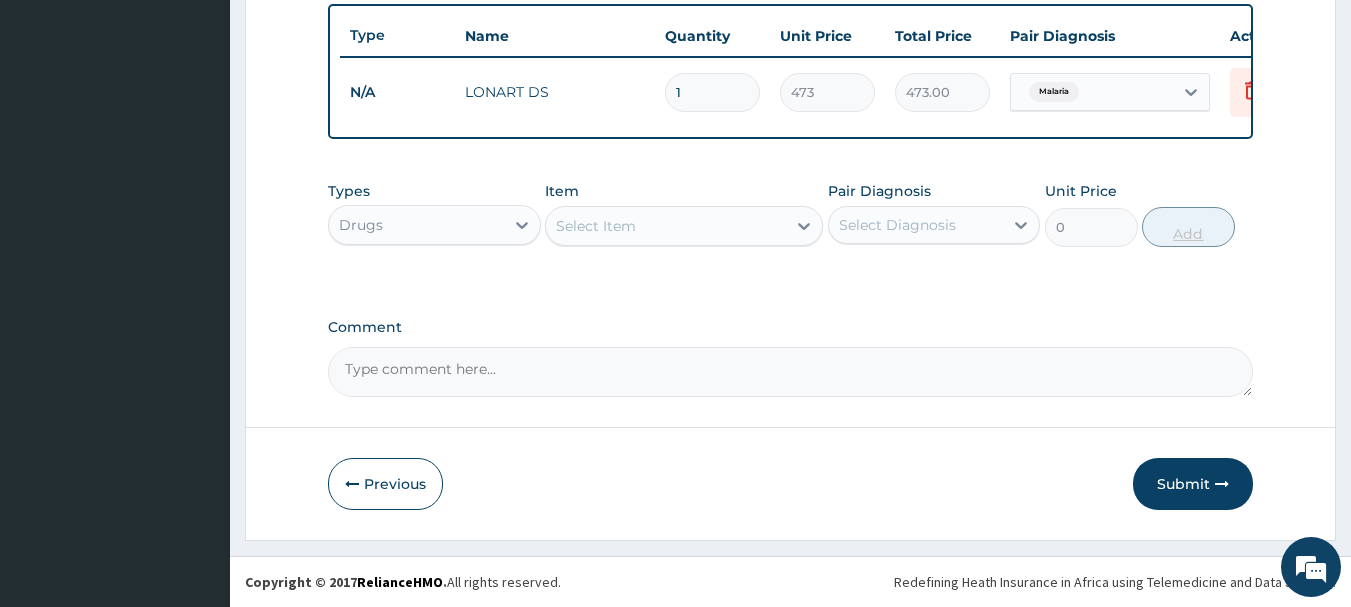 type on "0.00" 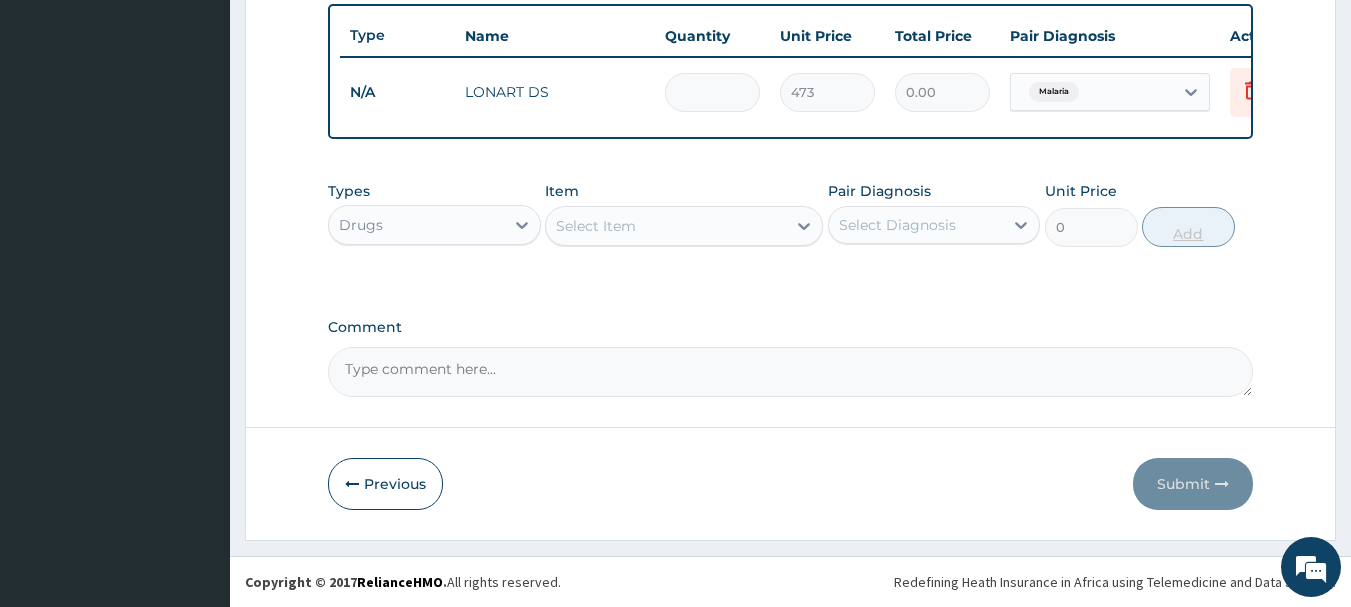type on "6" 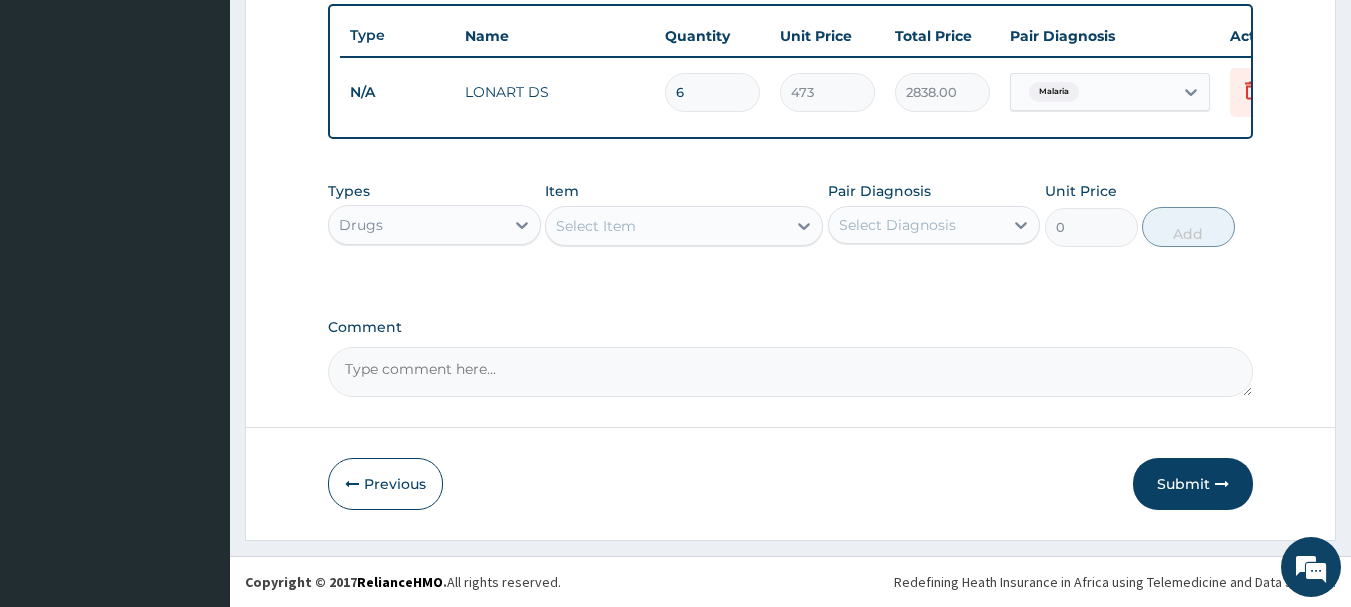 type on "6" 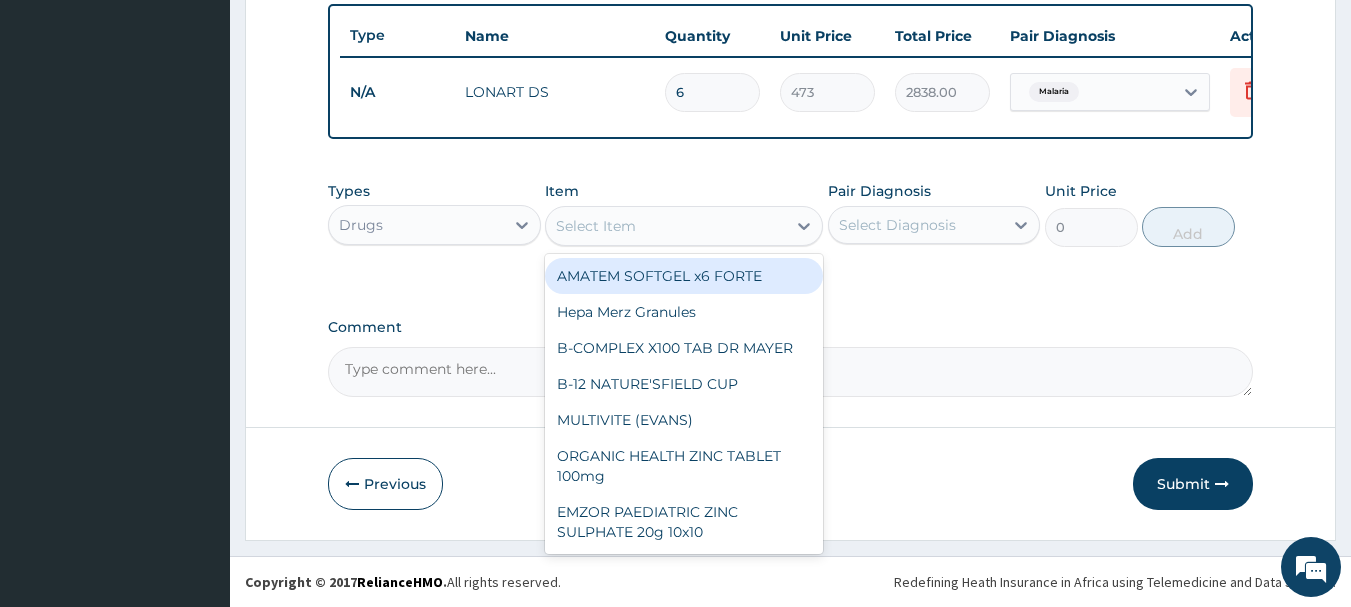 click on "Select Item" at bounding box center [666, 226] 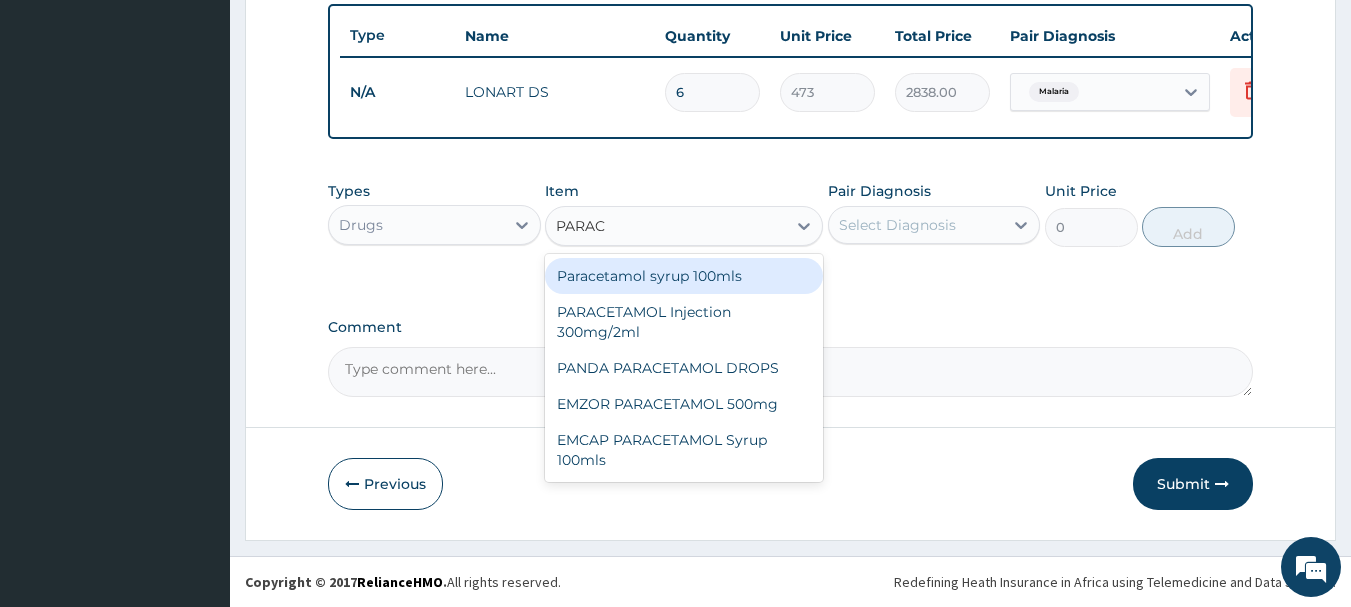 type on "PARACE" 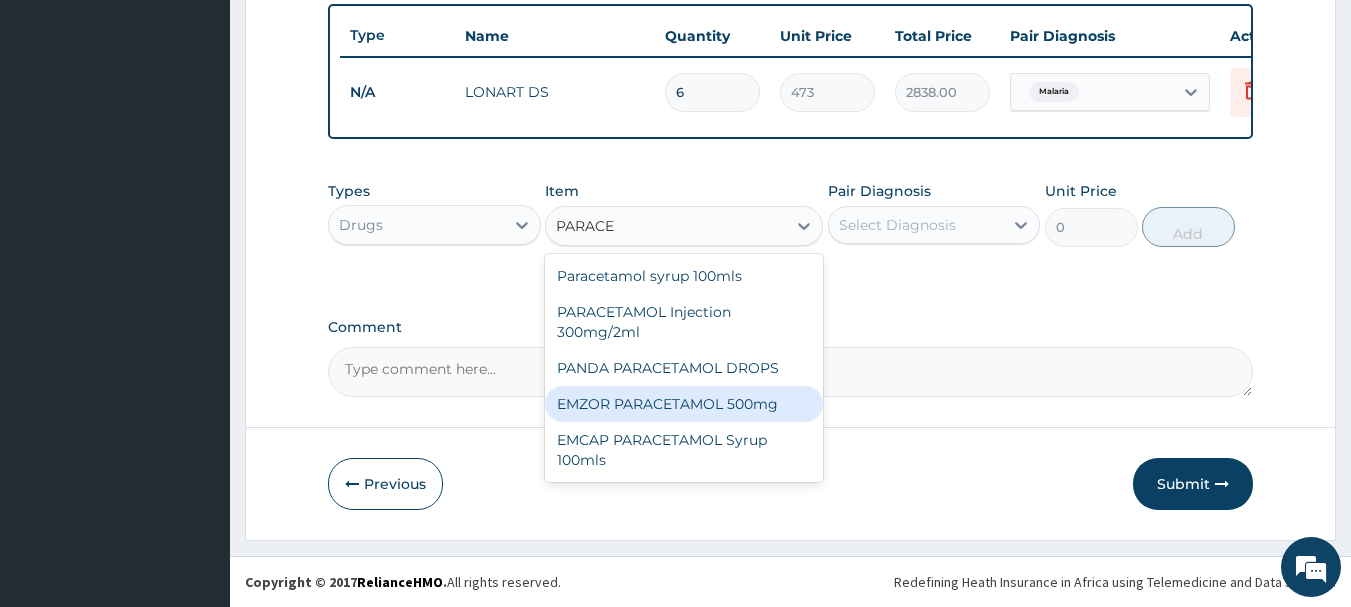 click on "EMZOR PARACETAMOL 500mg" at bounding box center [684, 404] 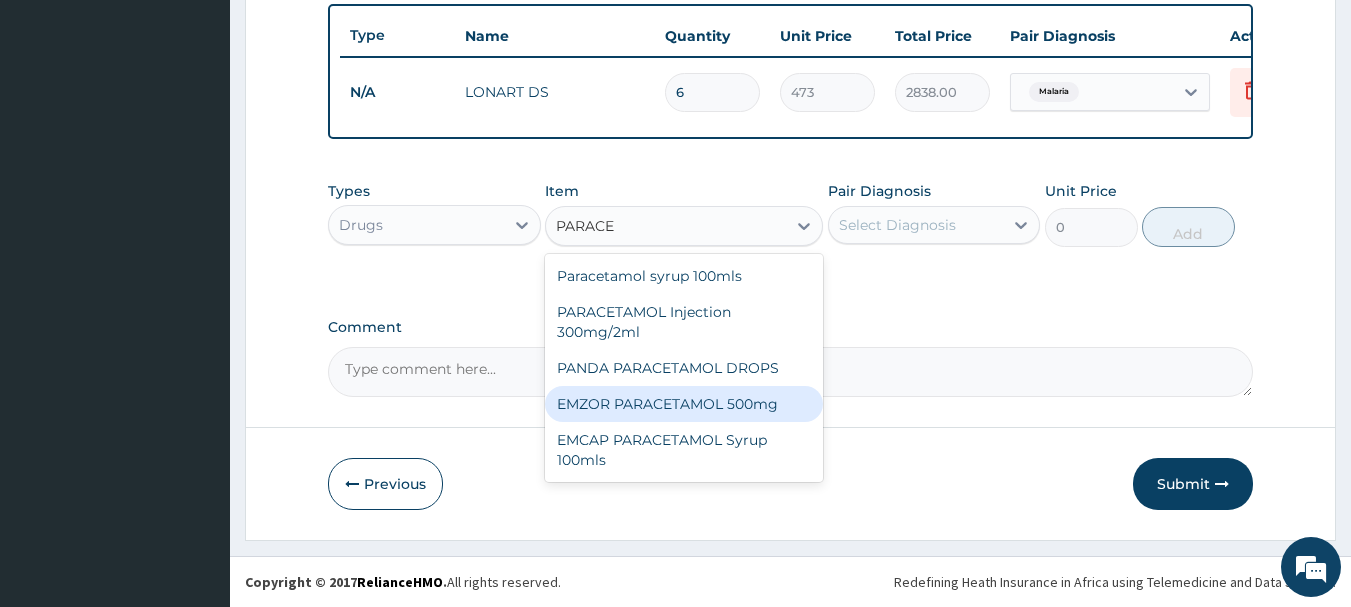type 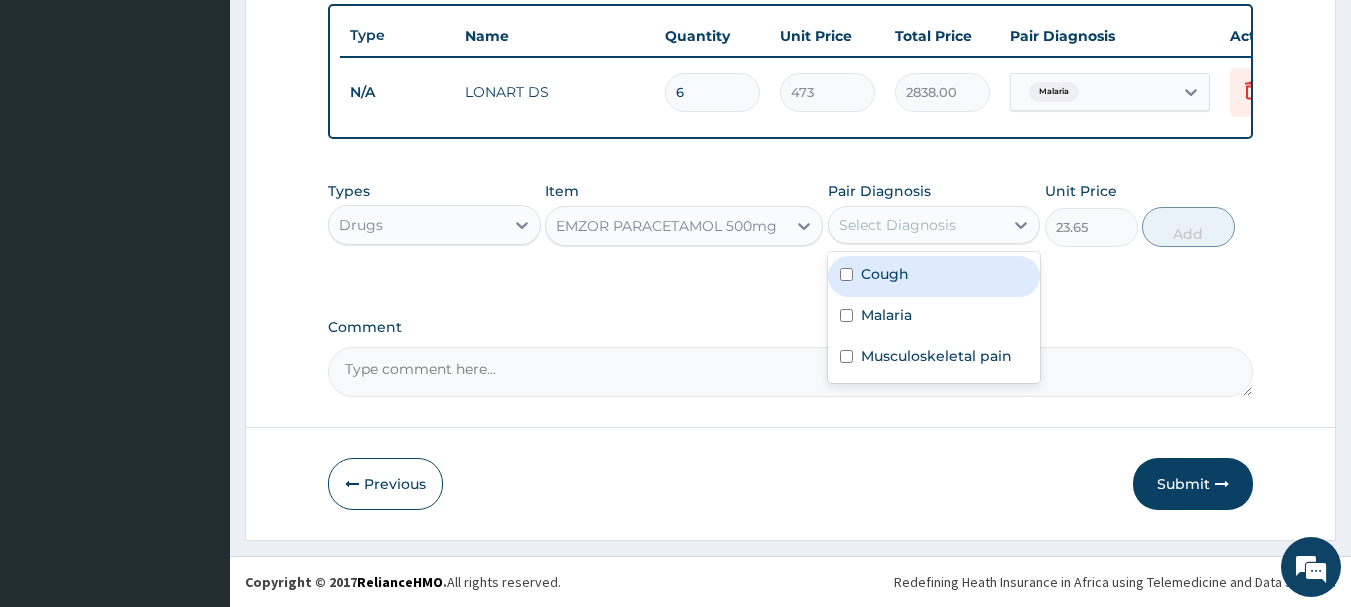 click on "Select Diagnosis" at bounding box center (897, 225) 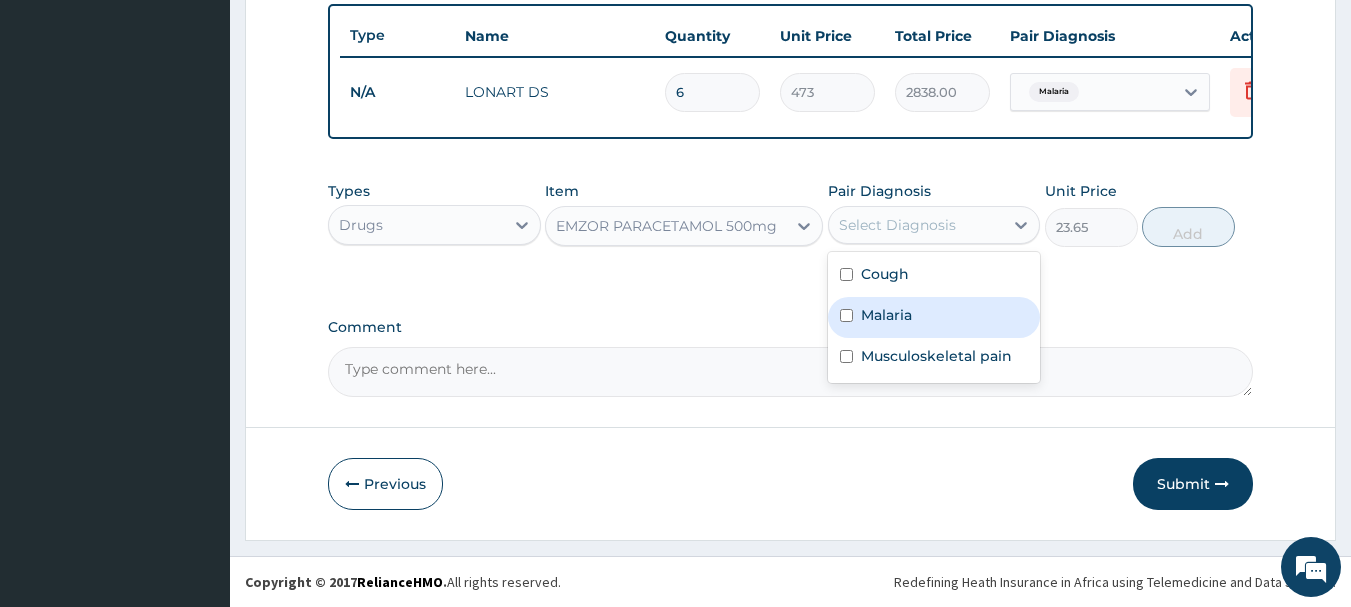 click at bounding box center [846, 315] 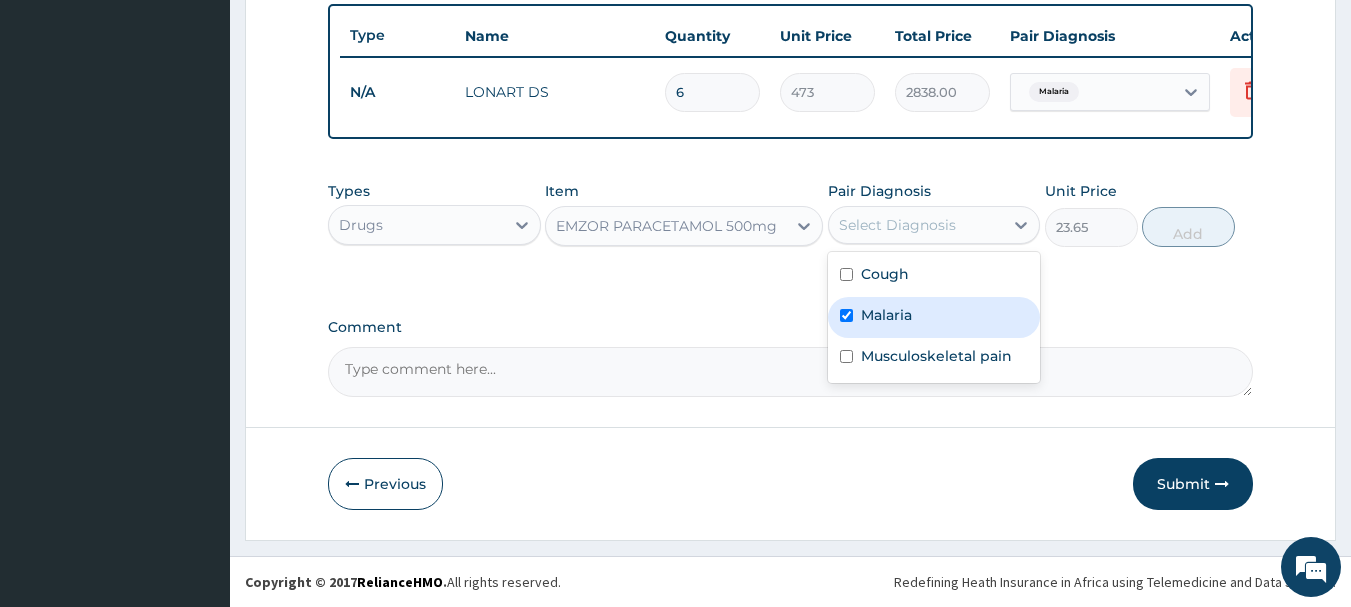 checkbox on "true" 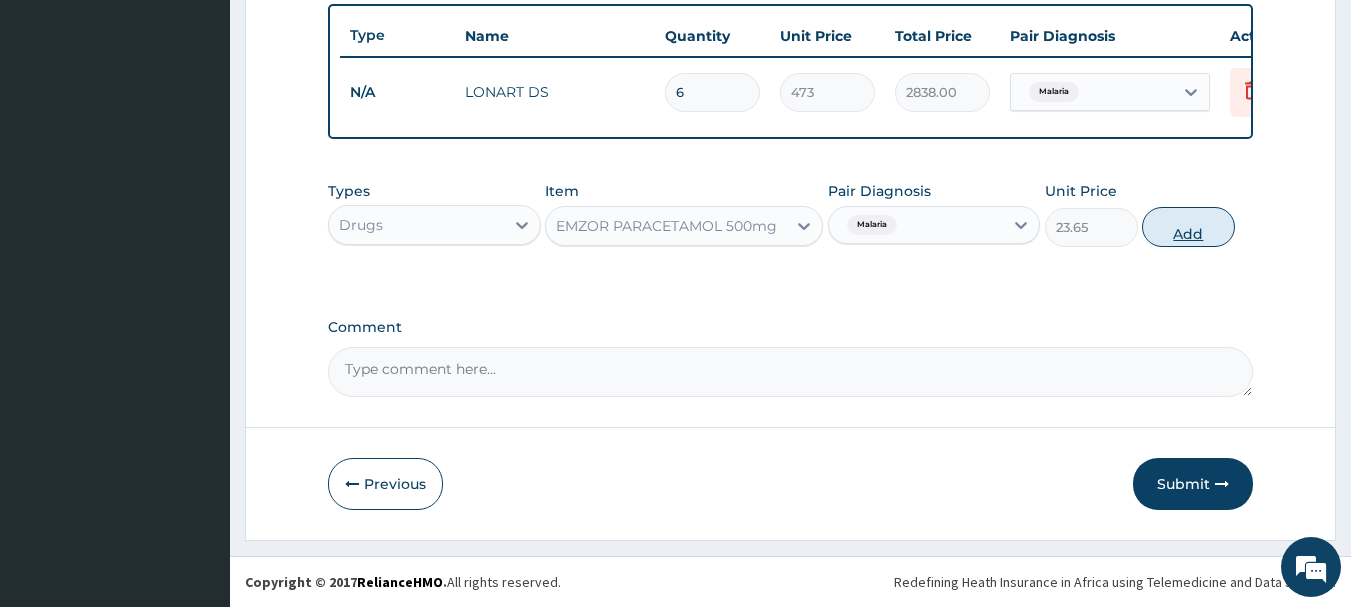 click on "Add" at bounding box center (1188, 227) 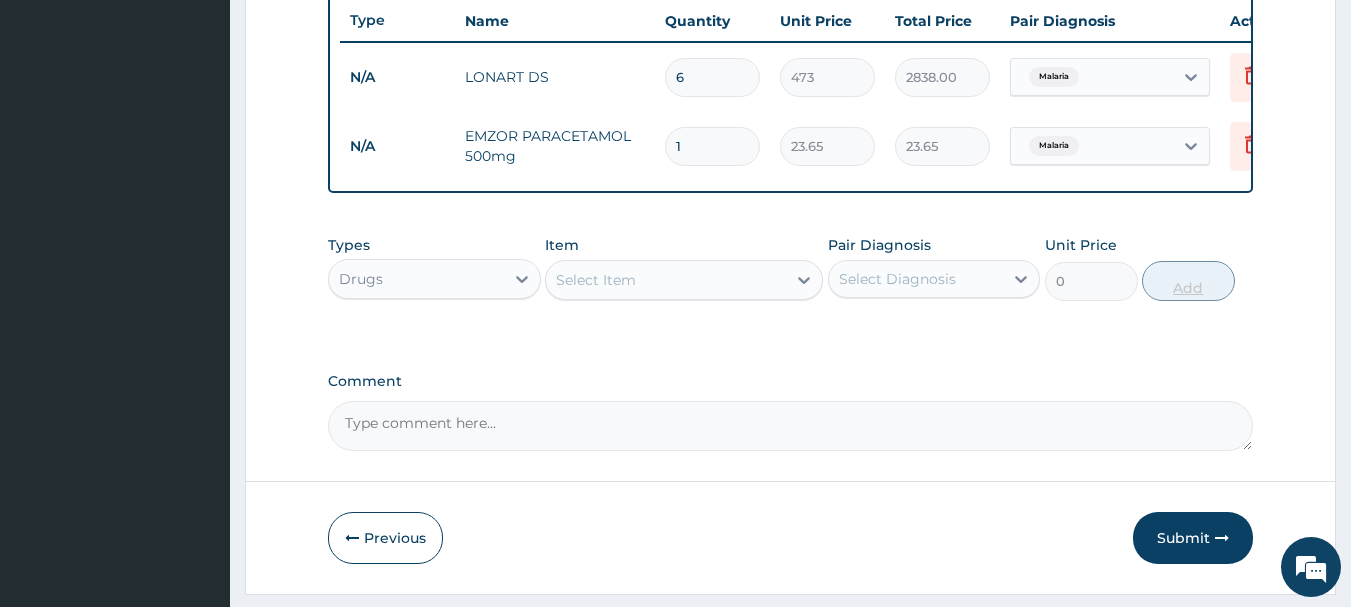 type on "18" 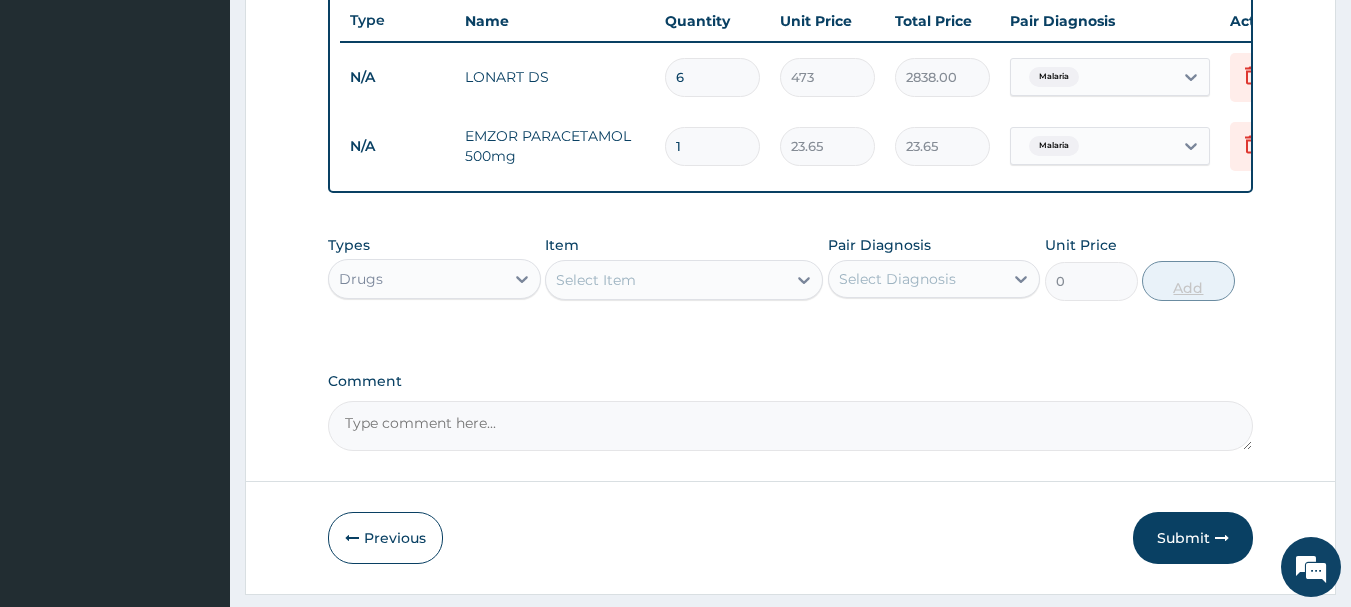 type on "425.70" 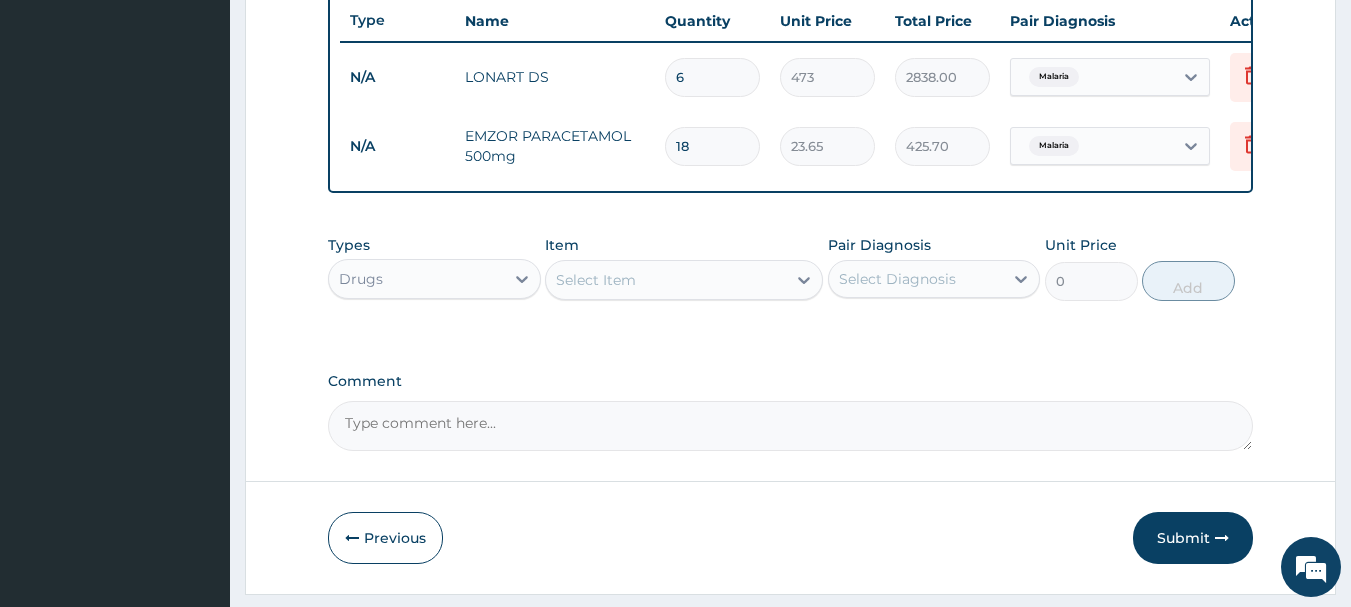 type on "18" 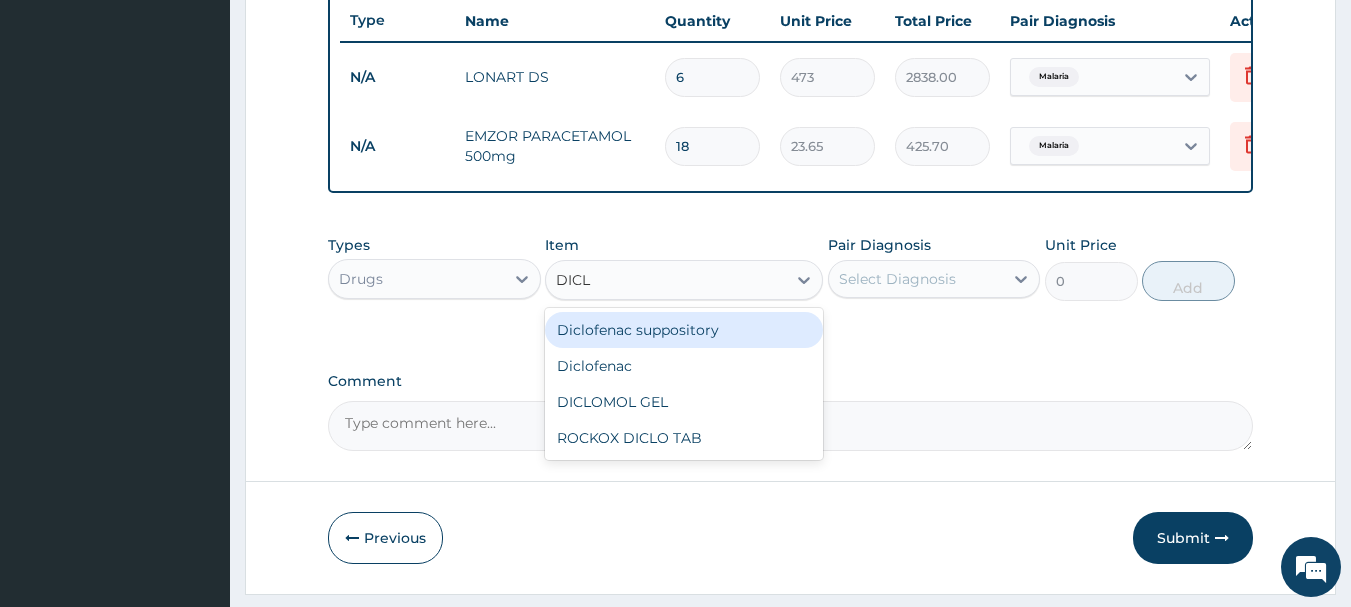 type on "DICLO" 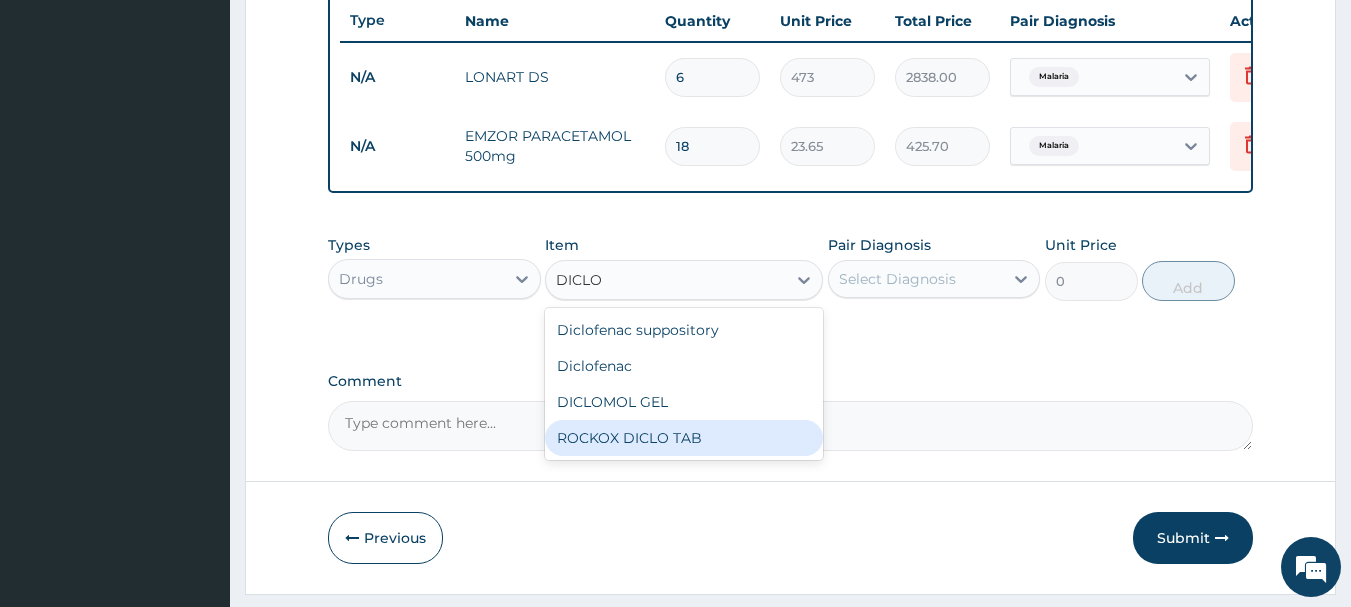 click on "ROCKOX DICLO TAB" at bounding box center [684, 438] 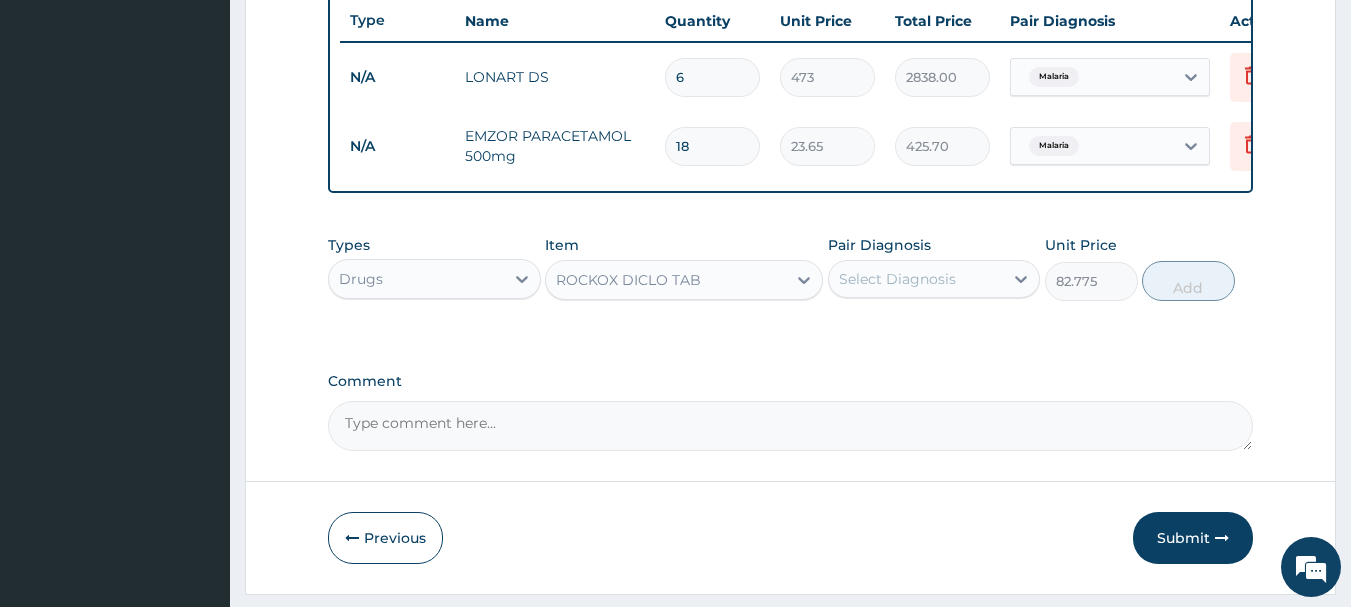 click on "Select Diagnosis" at bounding box center (897, 279) 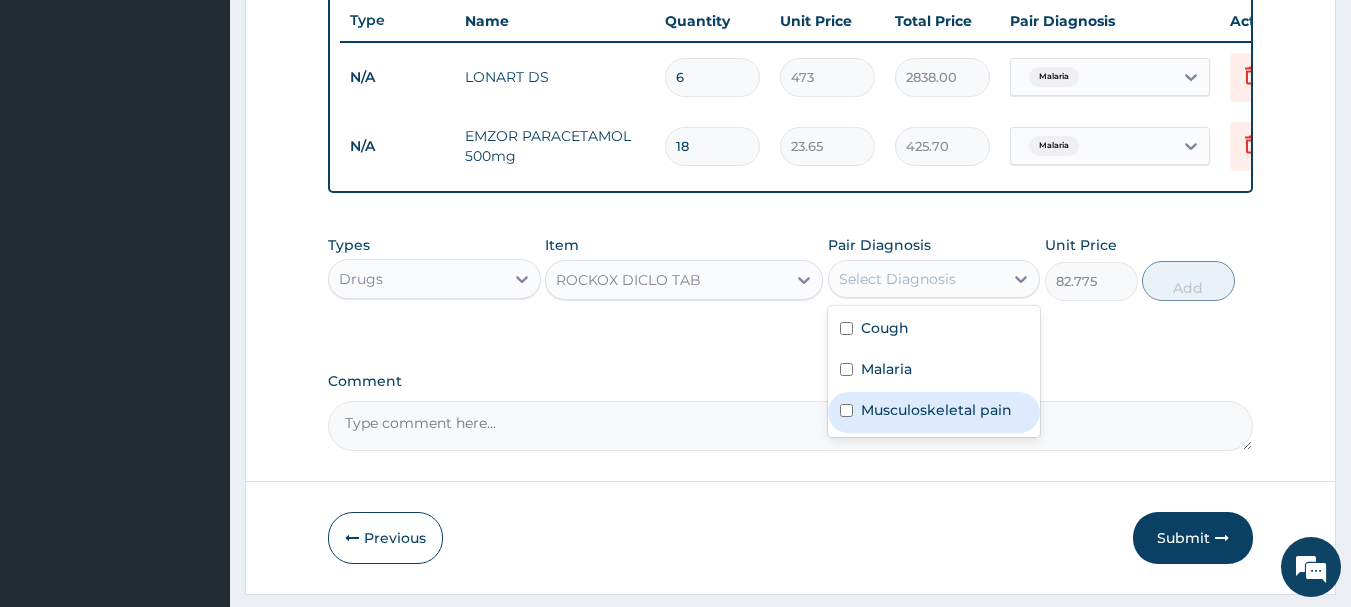 click at bounding box center [846, 410] 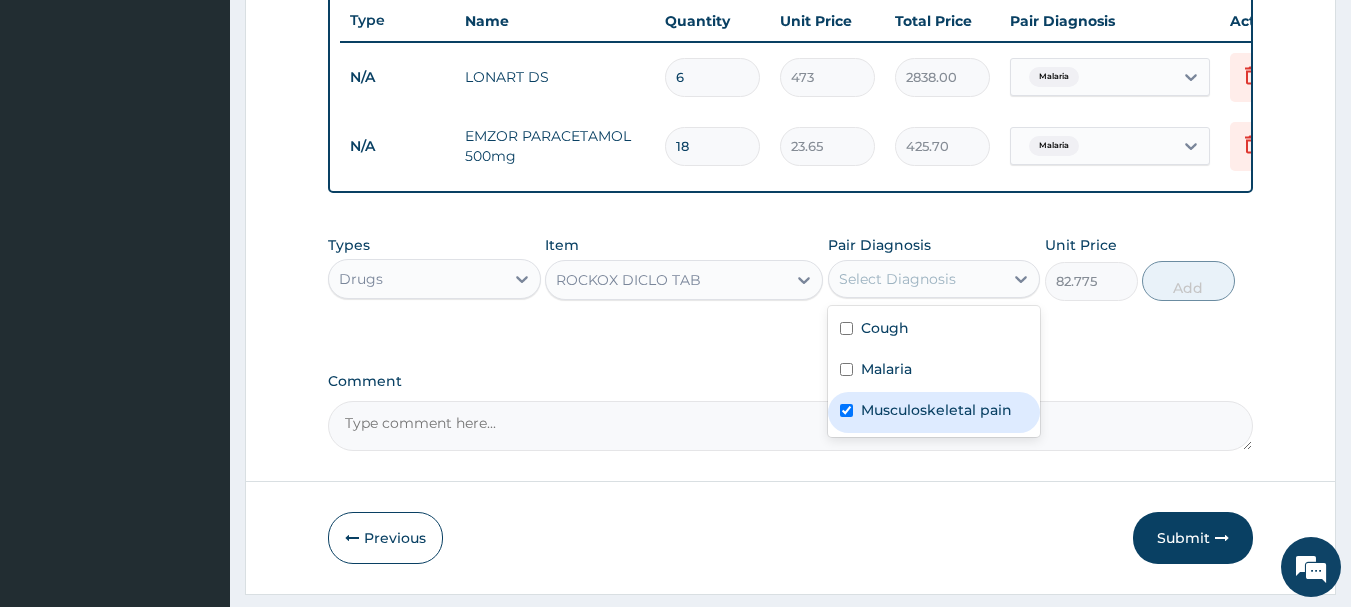 checkbox on "true" 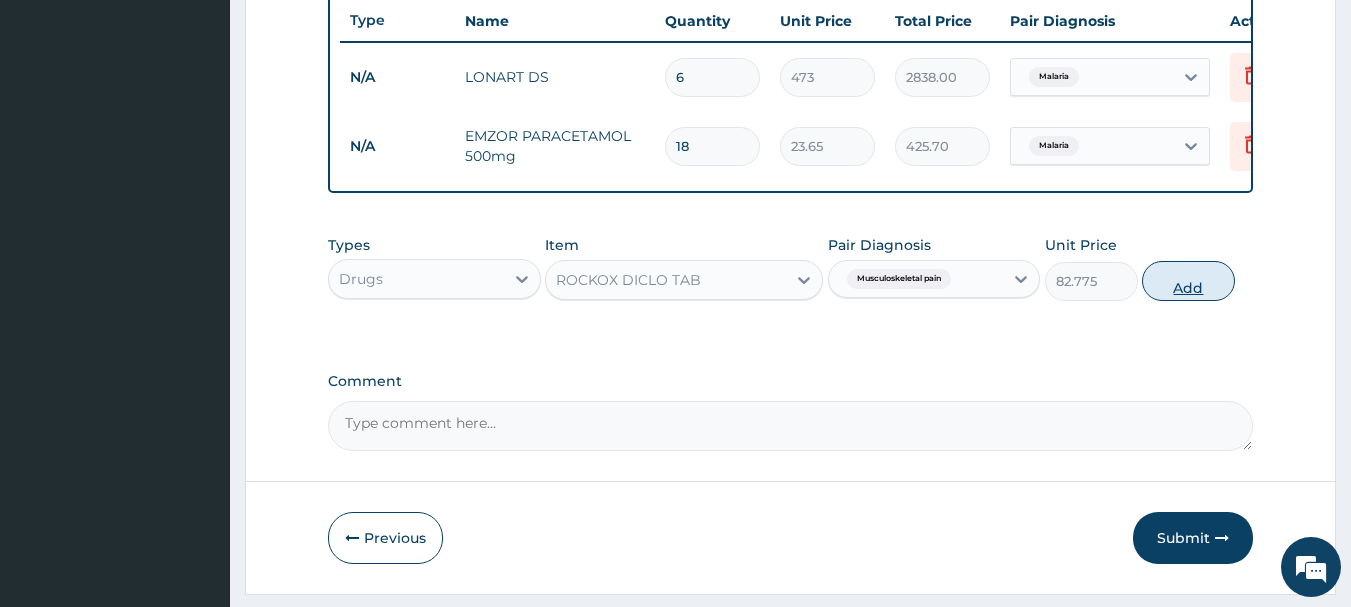 click on "Add" at bounding box center [1188, 281] 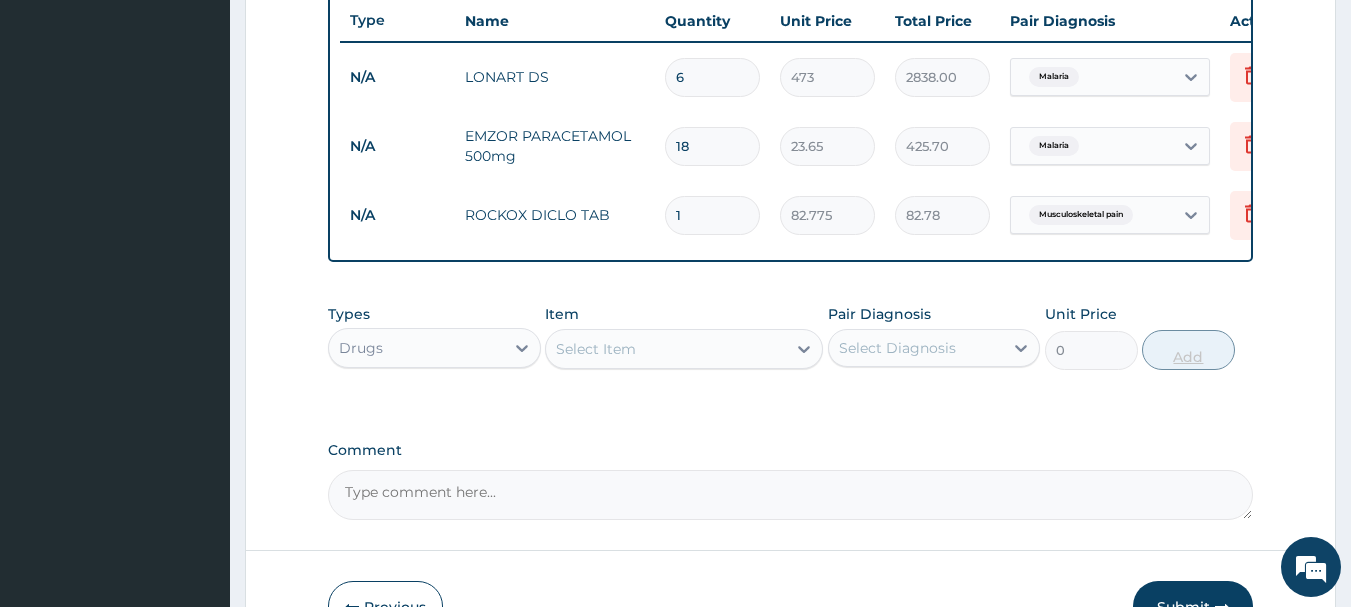 type on "10" 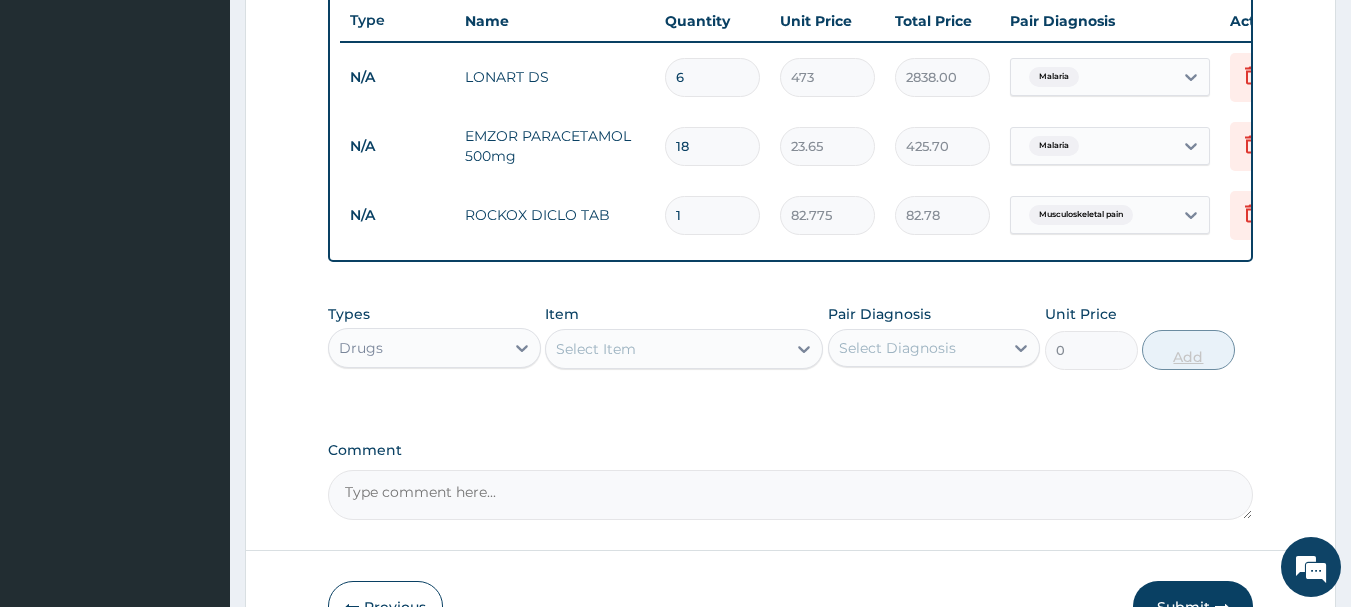 type on "827.75" 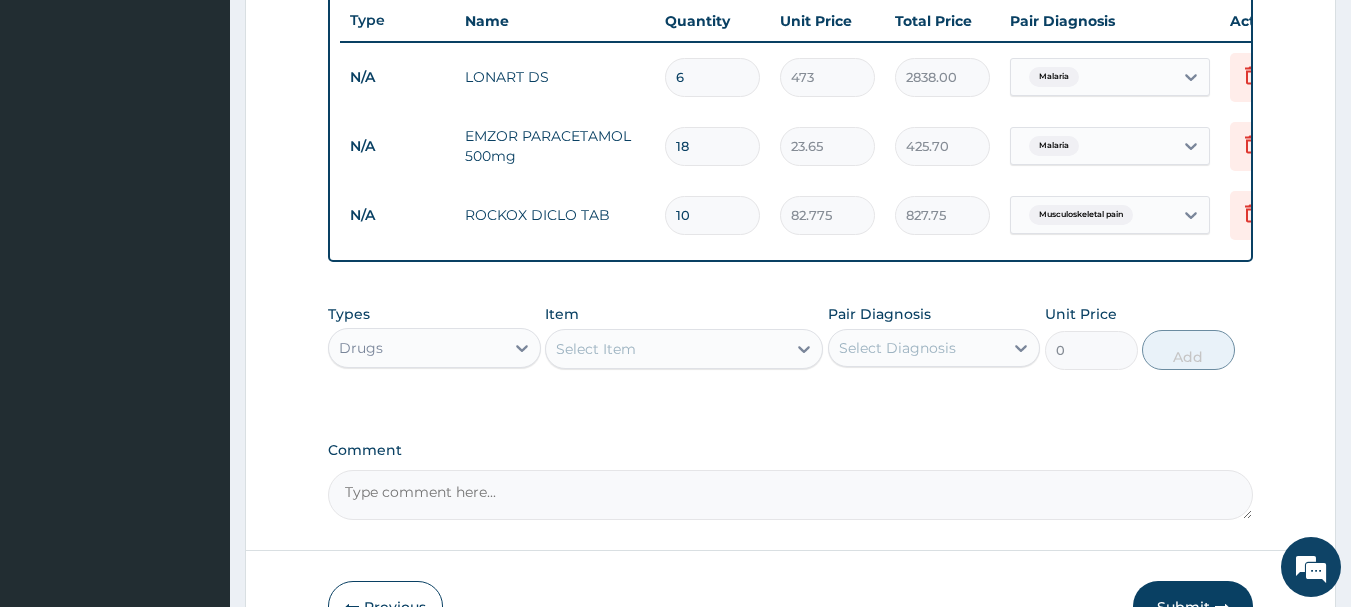 type on "10" 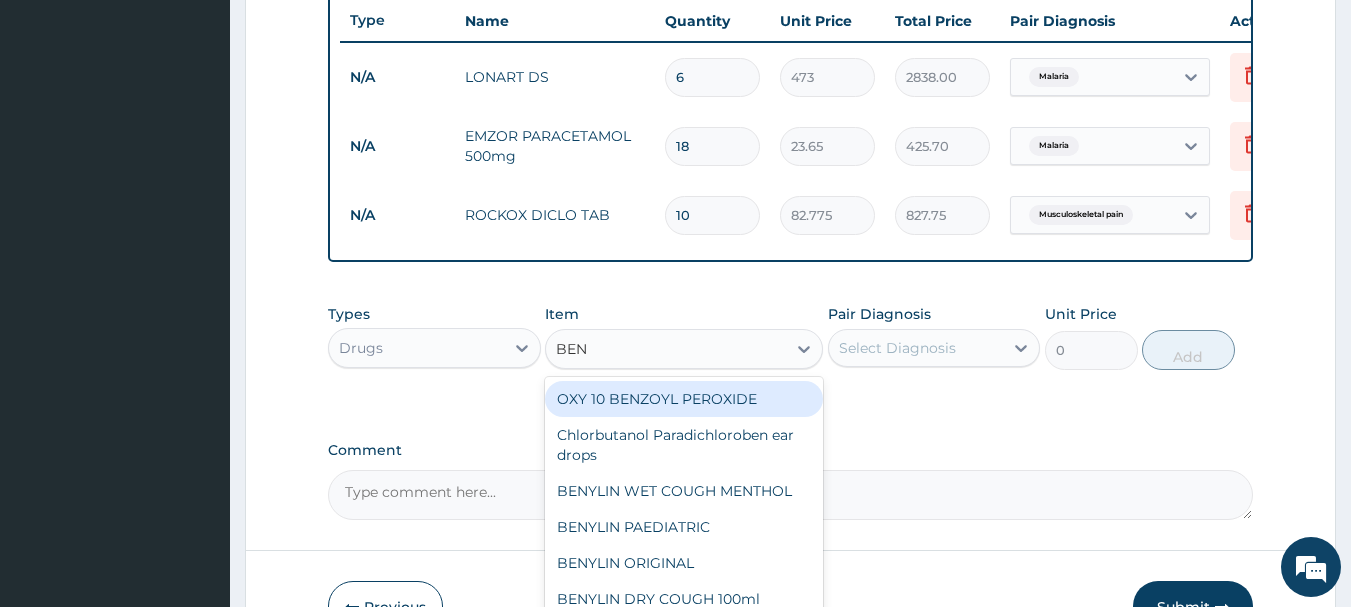 type on "BENY" 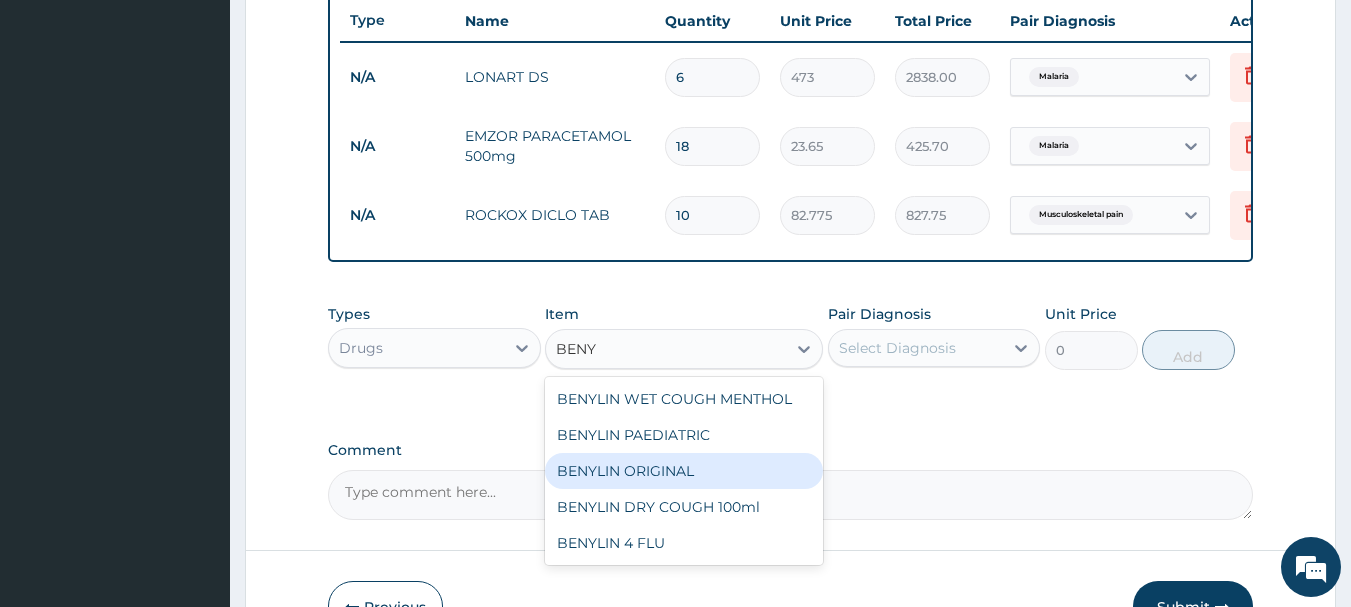click on "BENYLIN ORIGINAL" at bounding box center (684, 471) 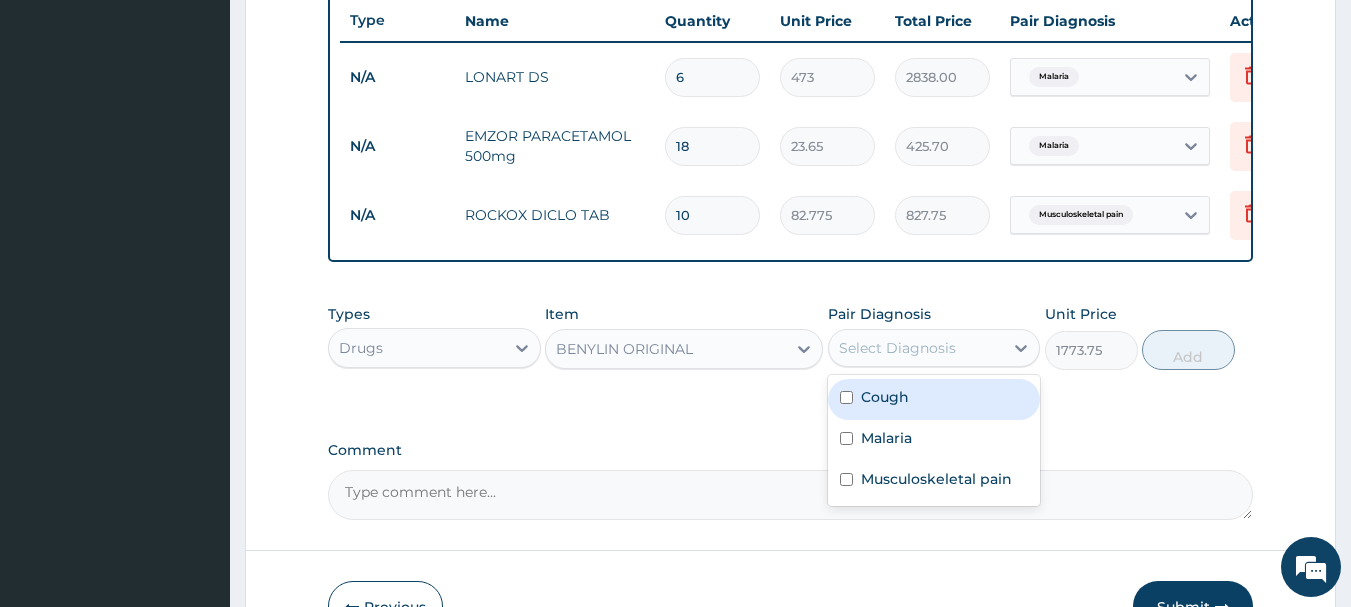 click on "Select Diagnosis" at bounding box center [897, 348] 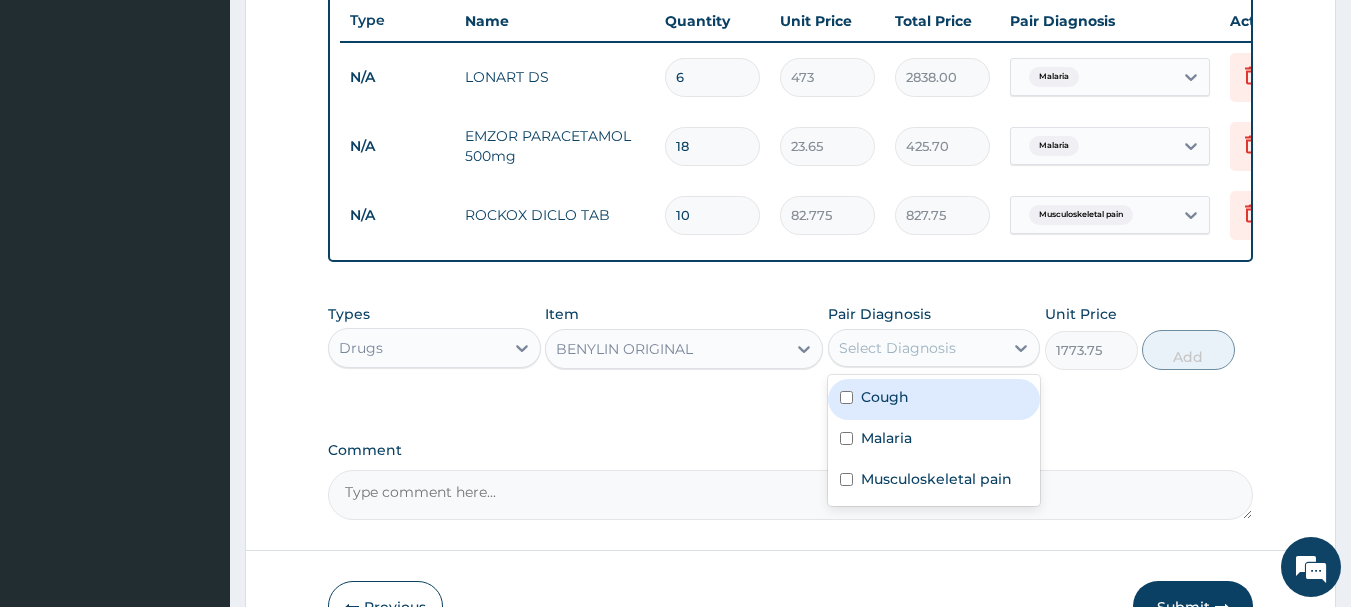 click at bounding box center [846, 397] 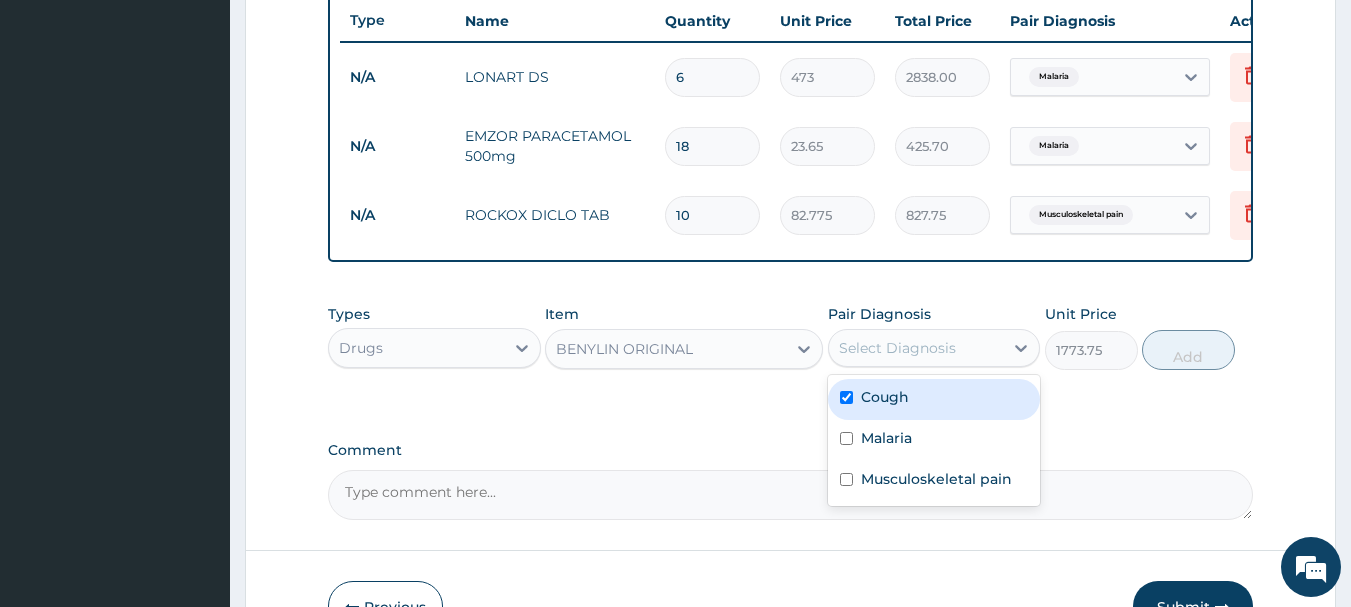 checkbox on "true" 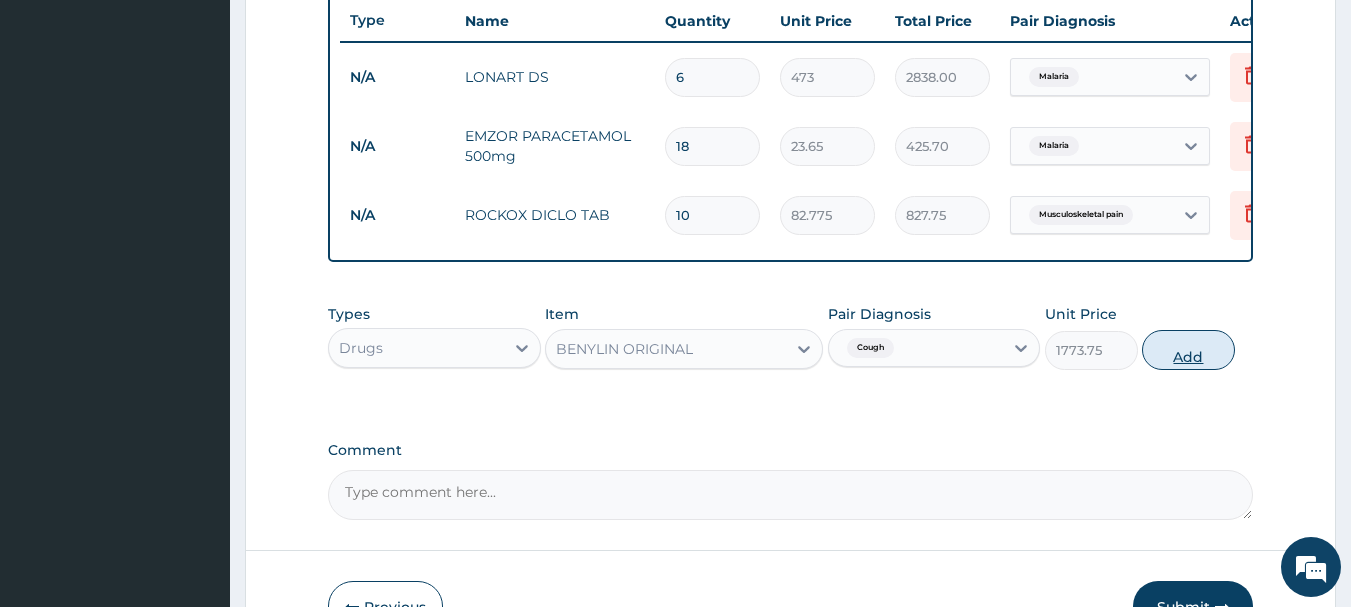 click on "Add" at bounding box center (1188, 350) 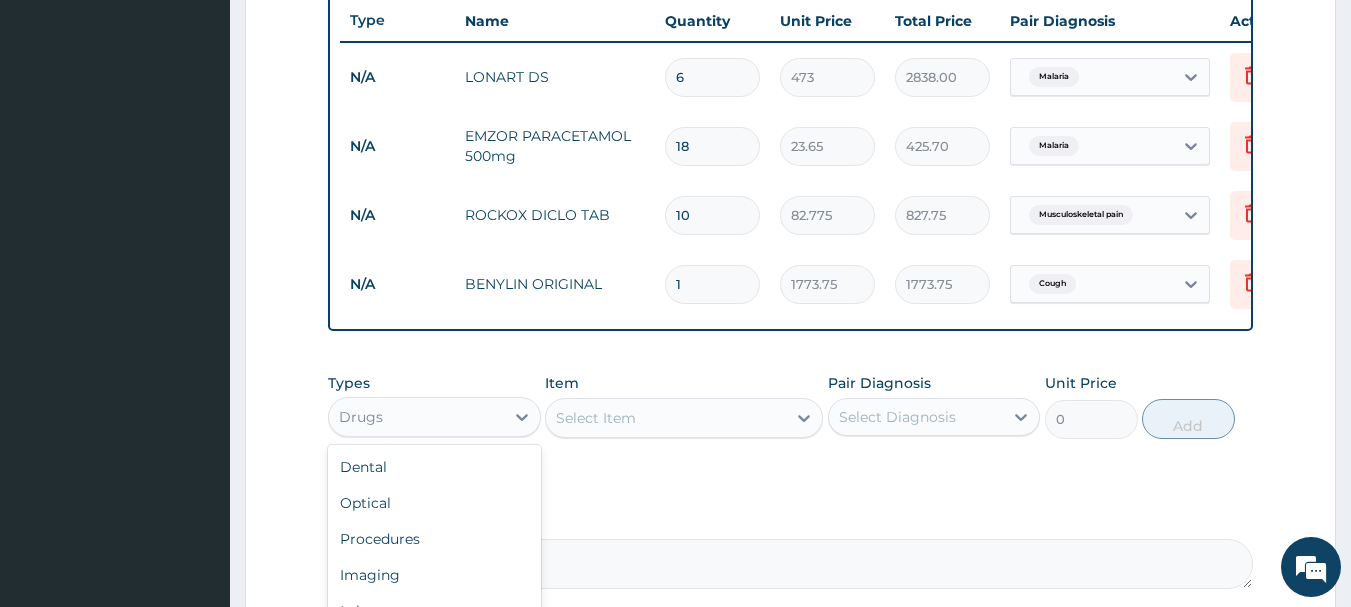 click on "Drugs" at bounding box center (416, 417) 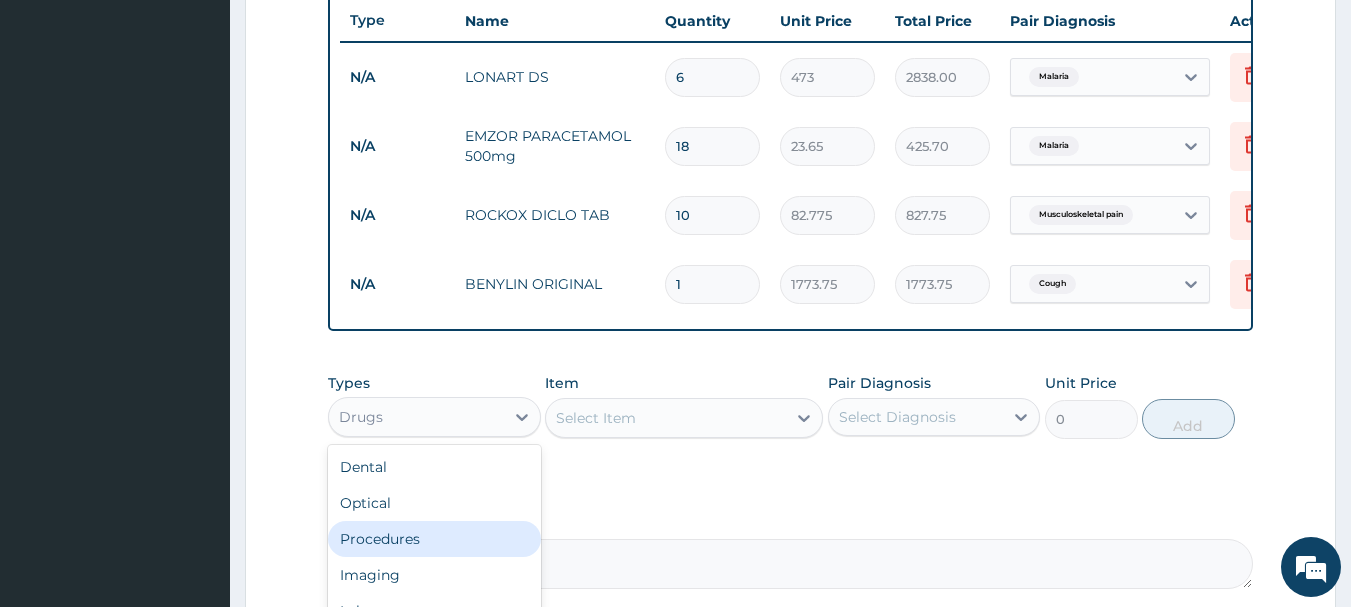 click on "Procedures" at bounding box center [434, 539] 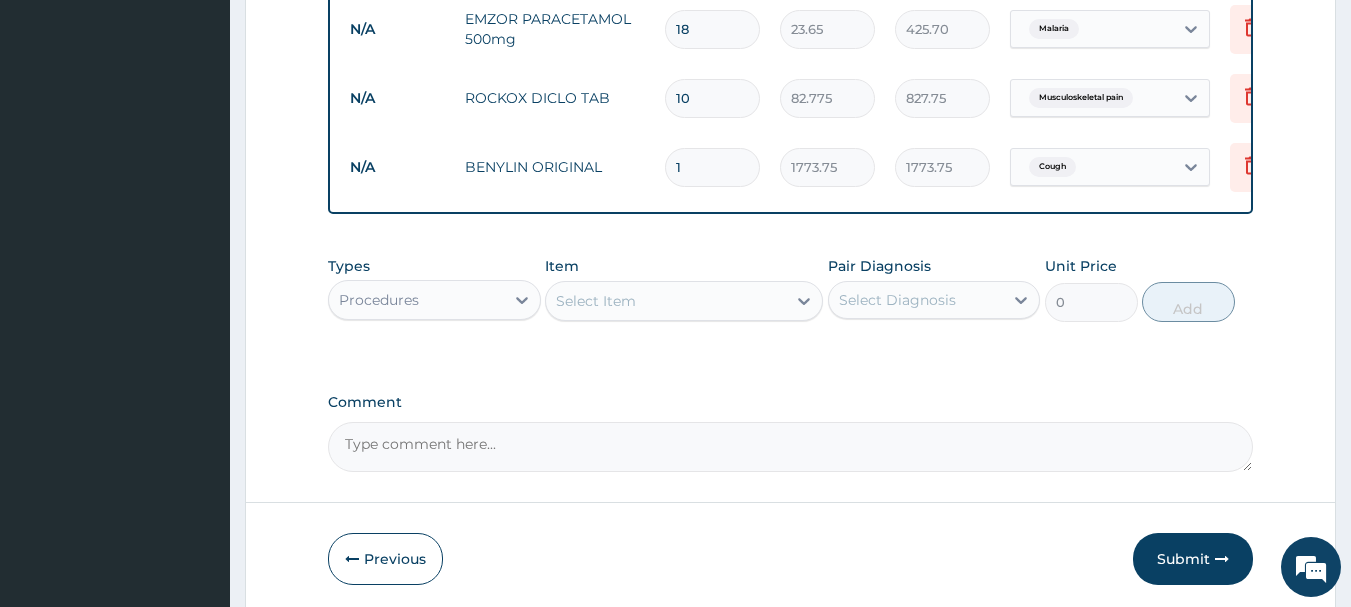 scroll, scrollTop: 875, scrollLeft: 0, axis: vertical 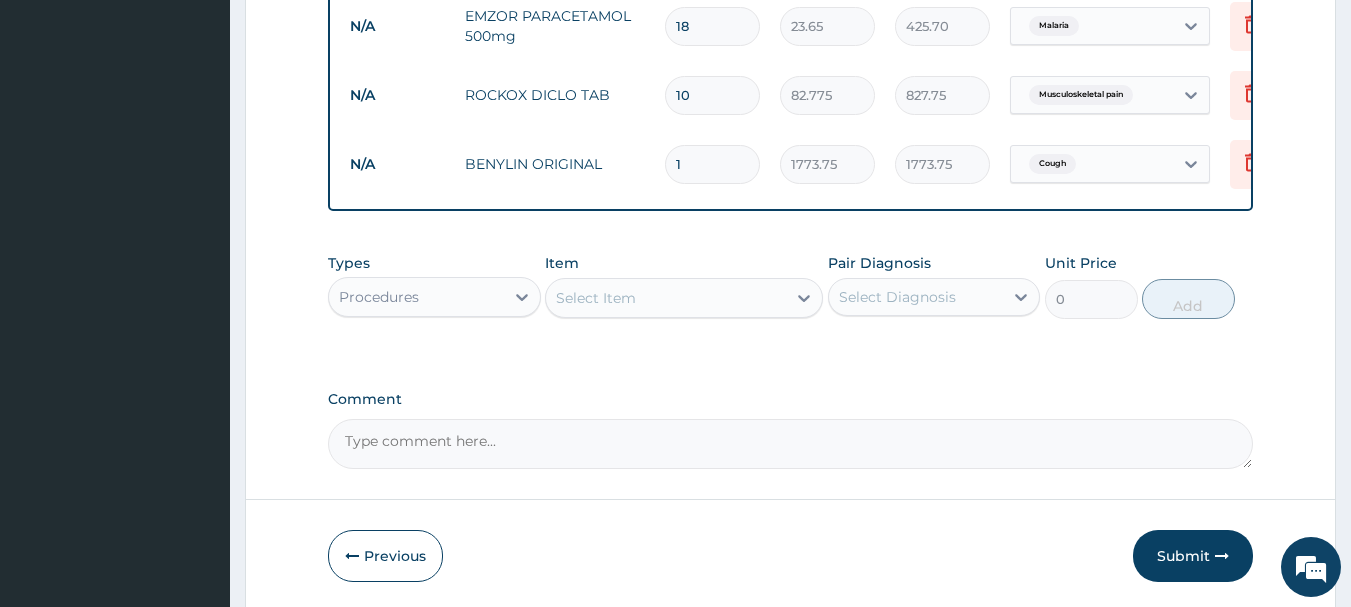 click on "Select Item" at bounding box center [666, 298] 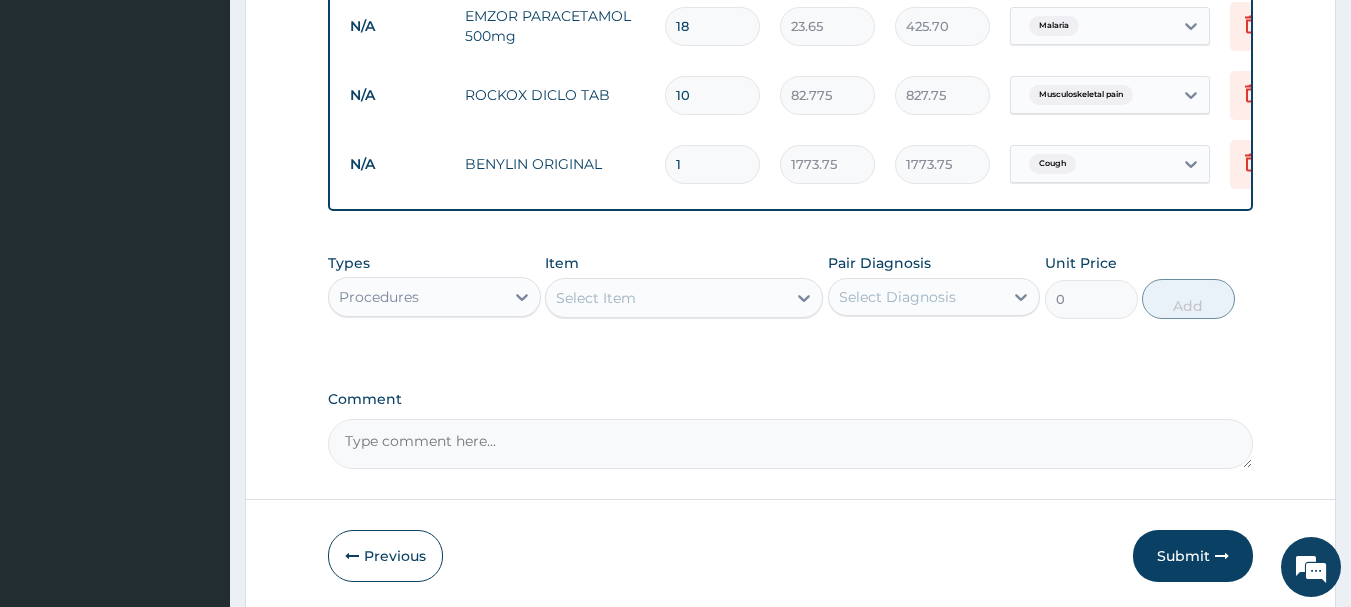 click on "Select Item" at bounding box center (666, 298) 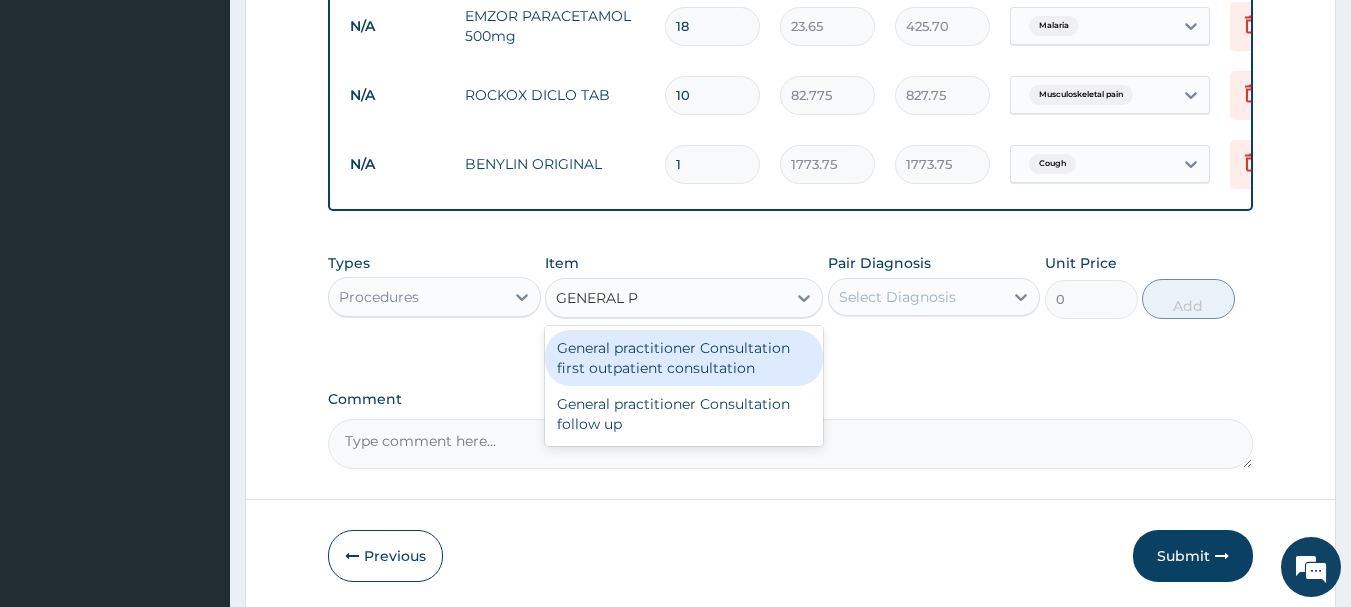 type on "GENERAL PR" 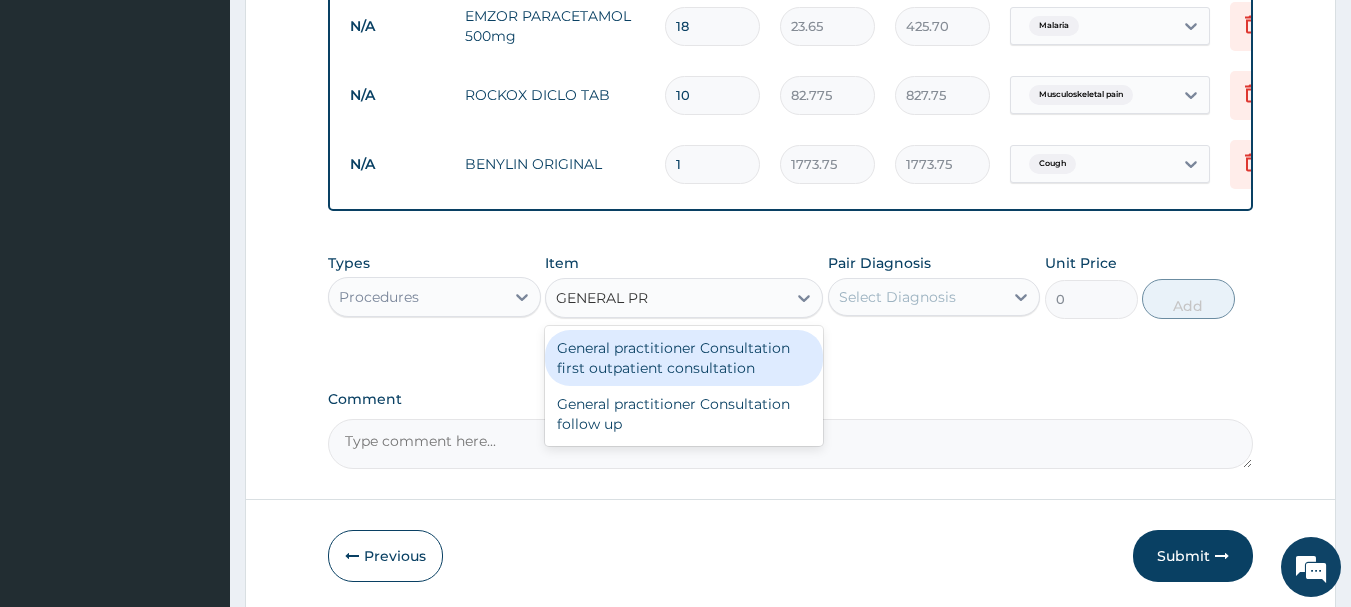 click on "General practitioner Consultation first outpatient consultation" at bounding box center (684, 358) 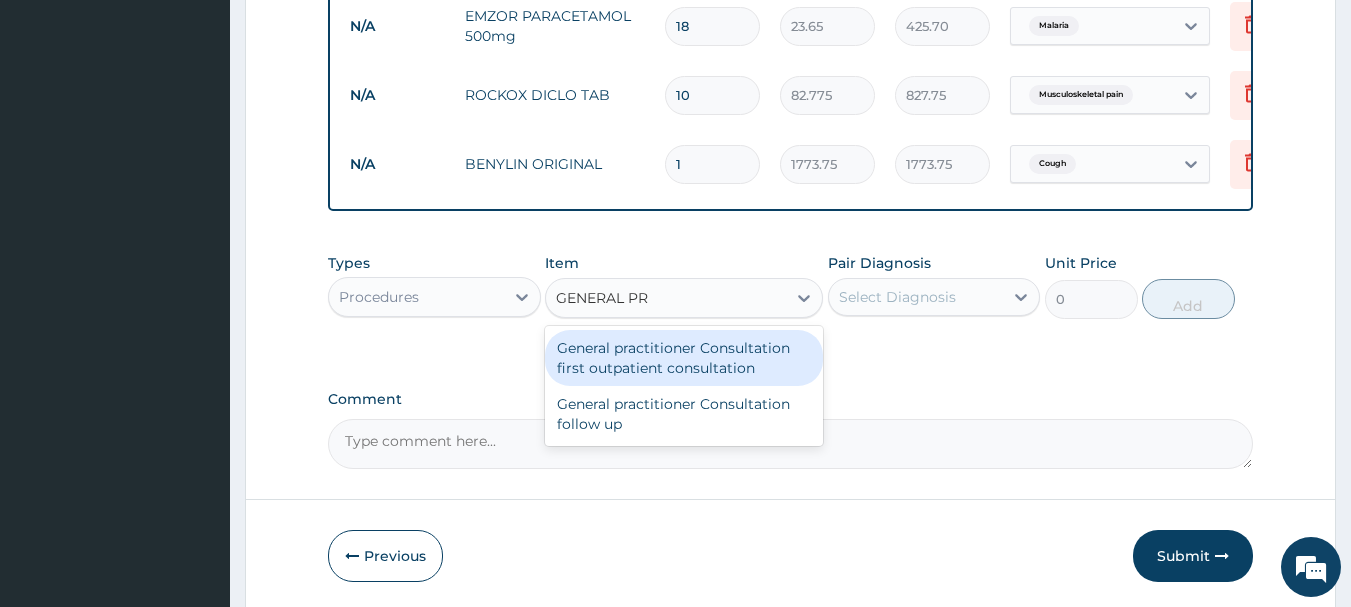 type 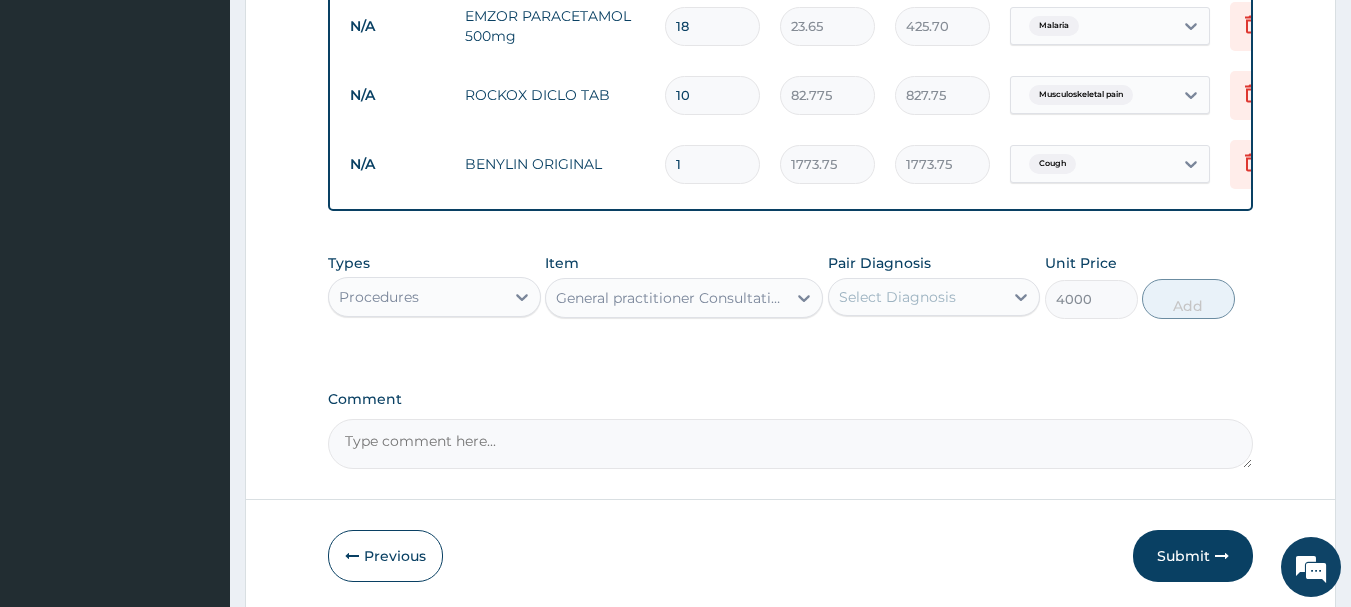 click on "Select Diagnosis" at bounding box center [897, 297] 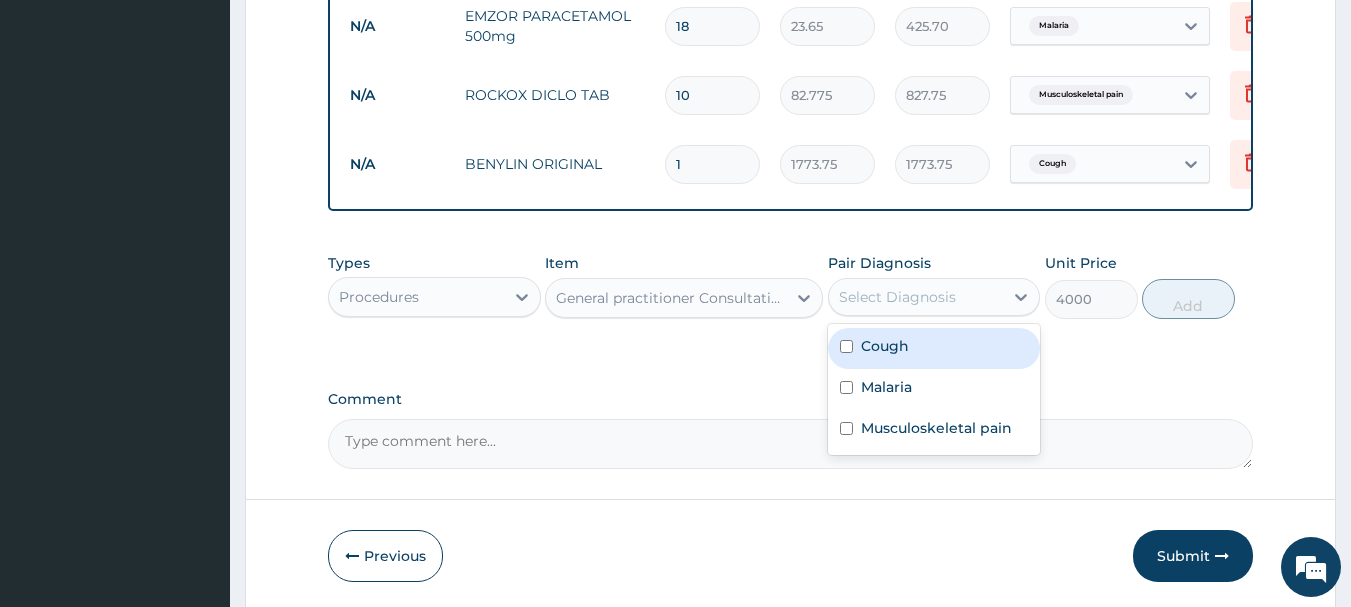 click at bounding box center [846, 346] 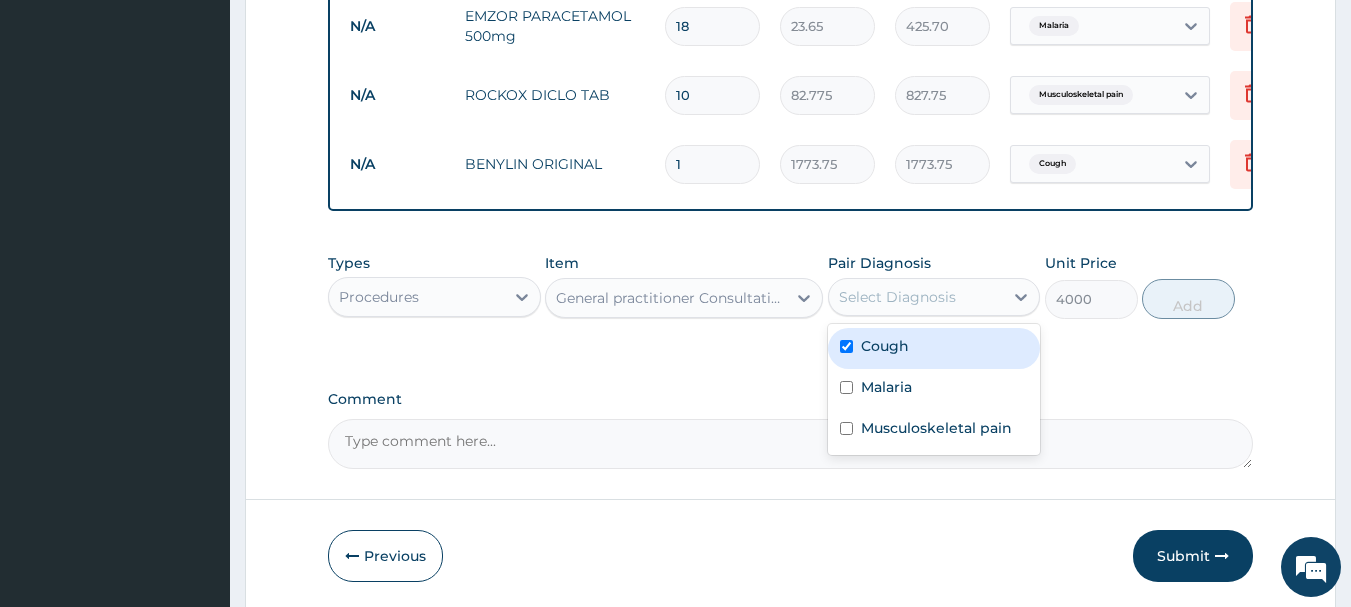 checkbox on "true" 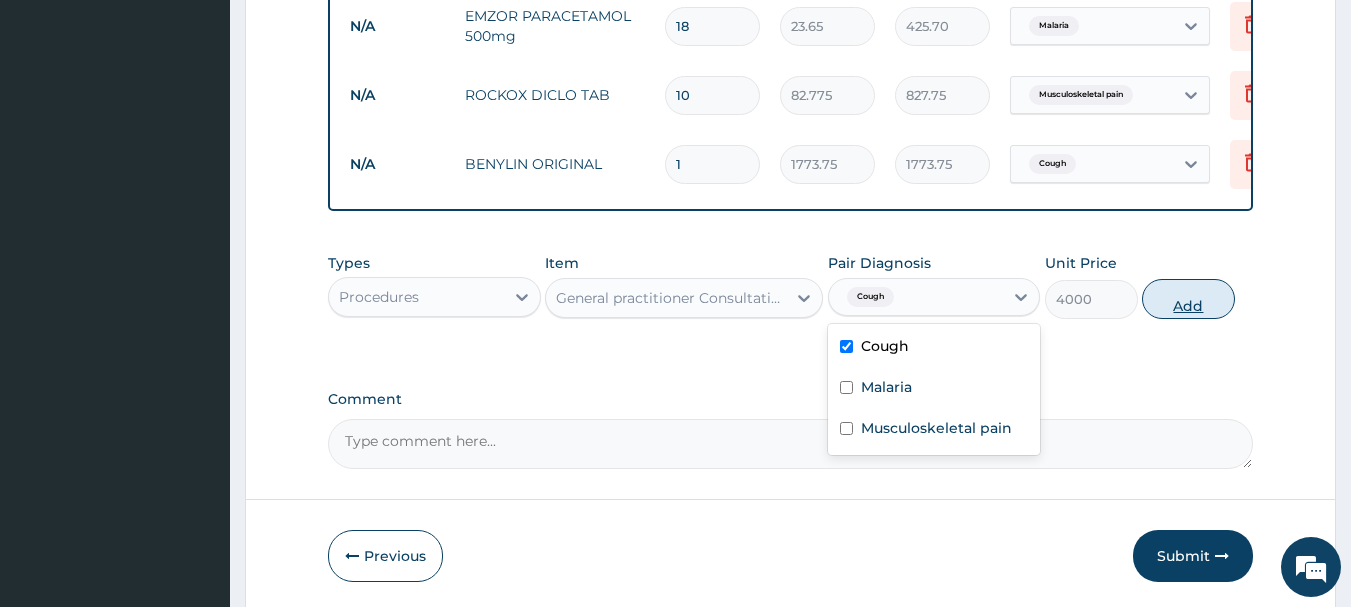 click on "Add" at bounding box center (1188, 299) 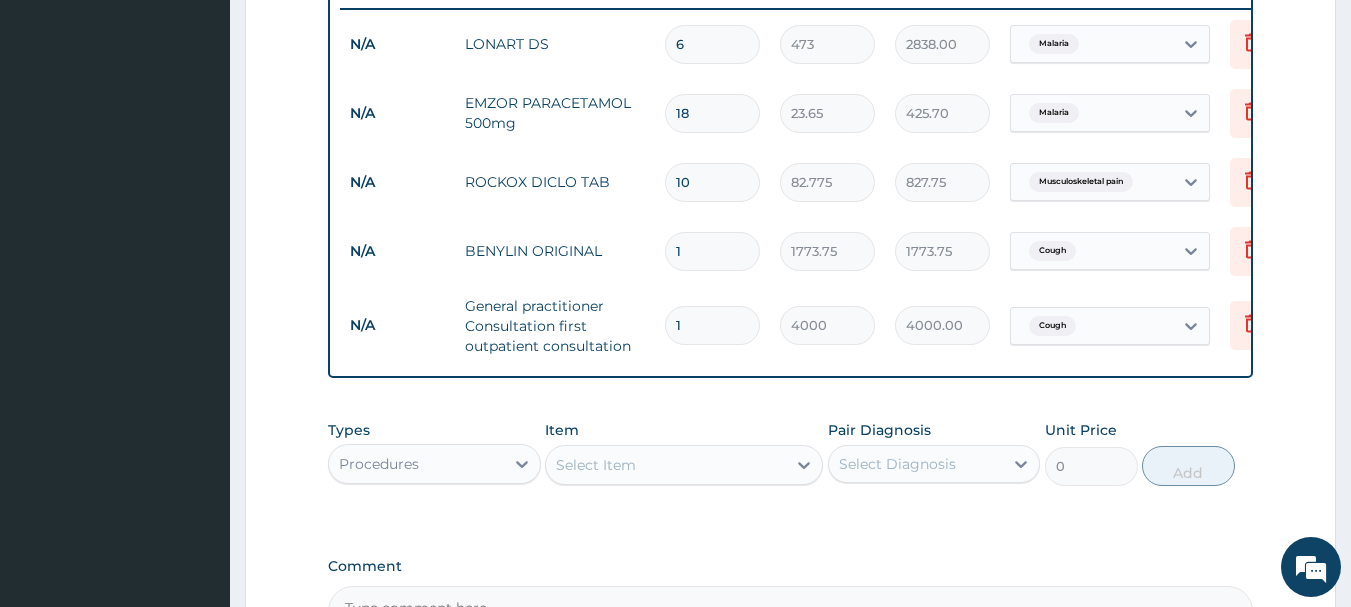 scroll, scrollTop: 755, scrollLeft: 0, axis: vertical 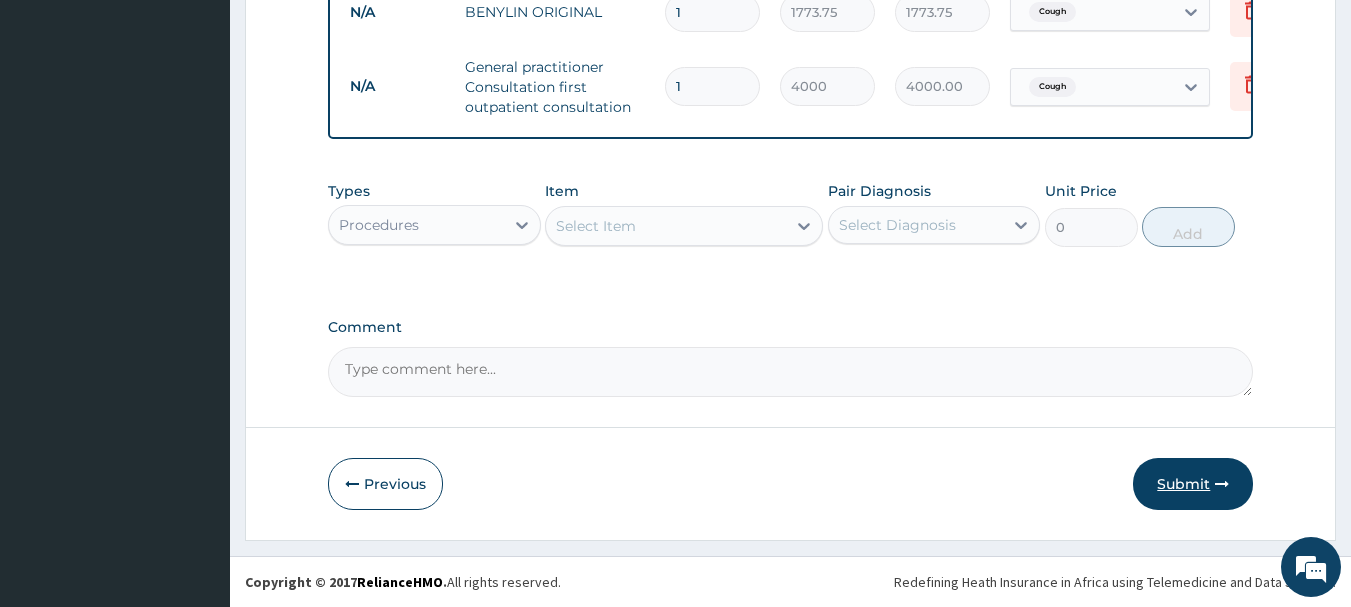 click on "Submit" at bounding box center [1193, 484] 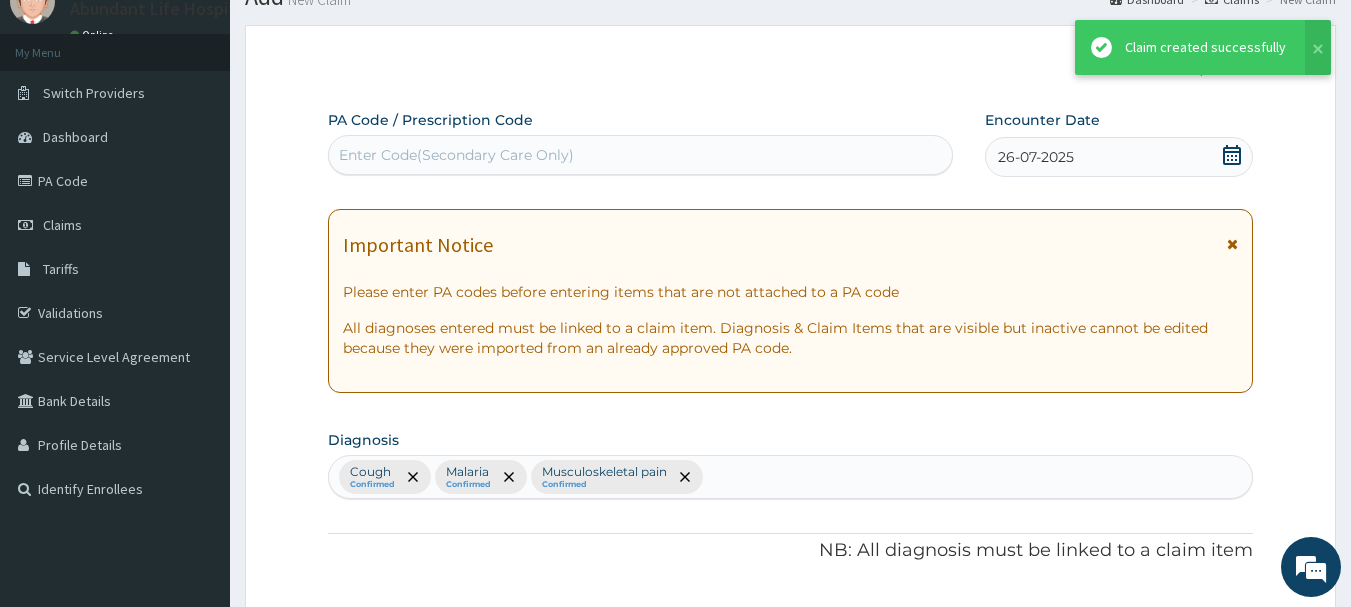 scroll, scrollTop: 1035, scrollLeft: 0, axis: vertical 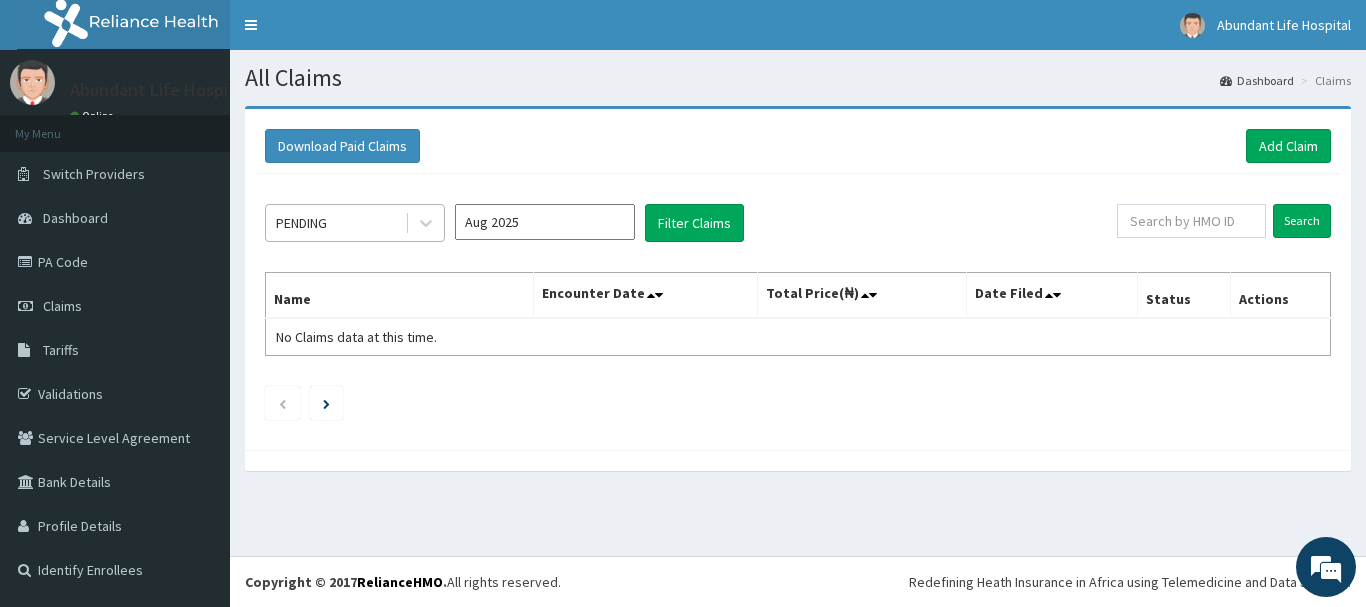 click on "PENDING" at bounding box center [335, 223] 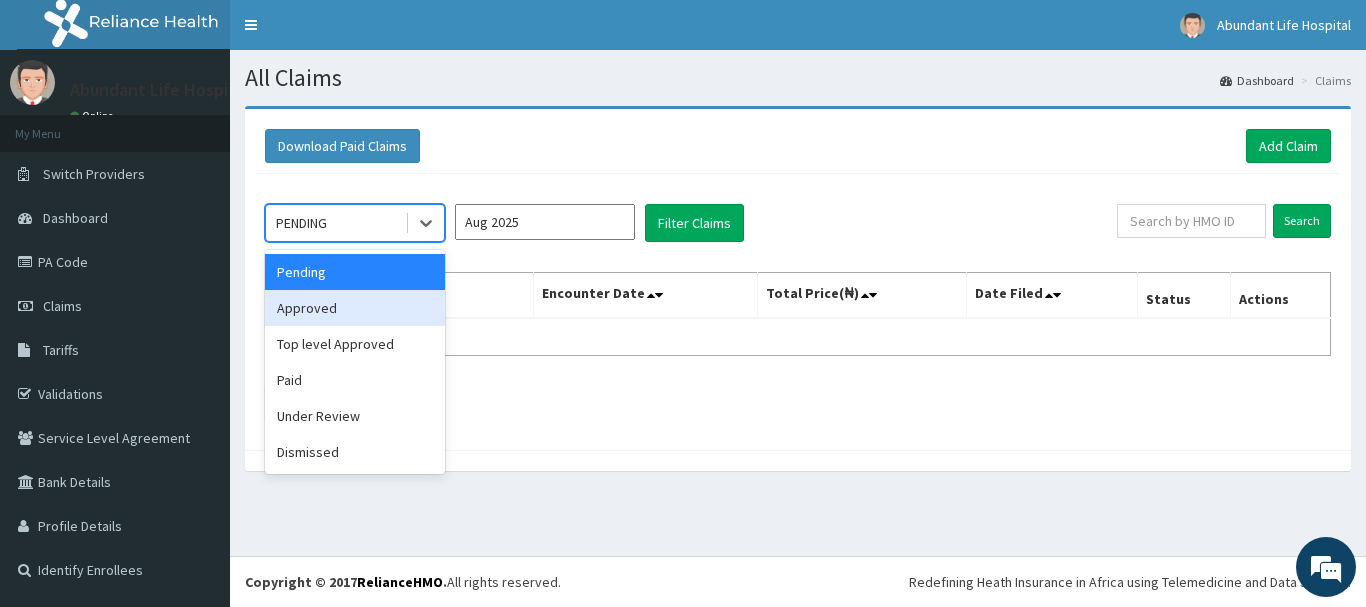 click on "Approved" at bounding box center (355, 308) 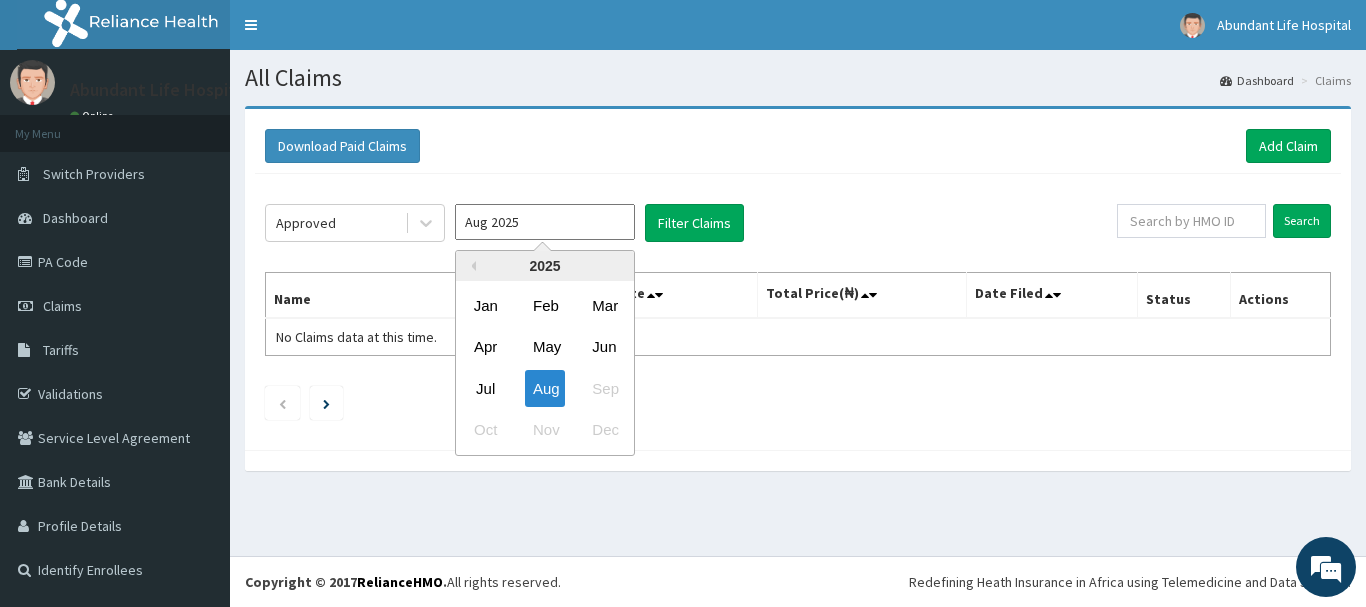 click on "Aug 2025" at bounding box center (545, 222) 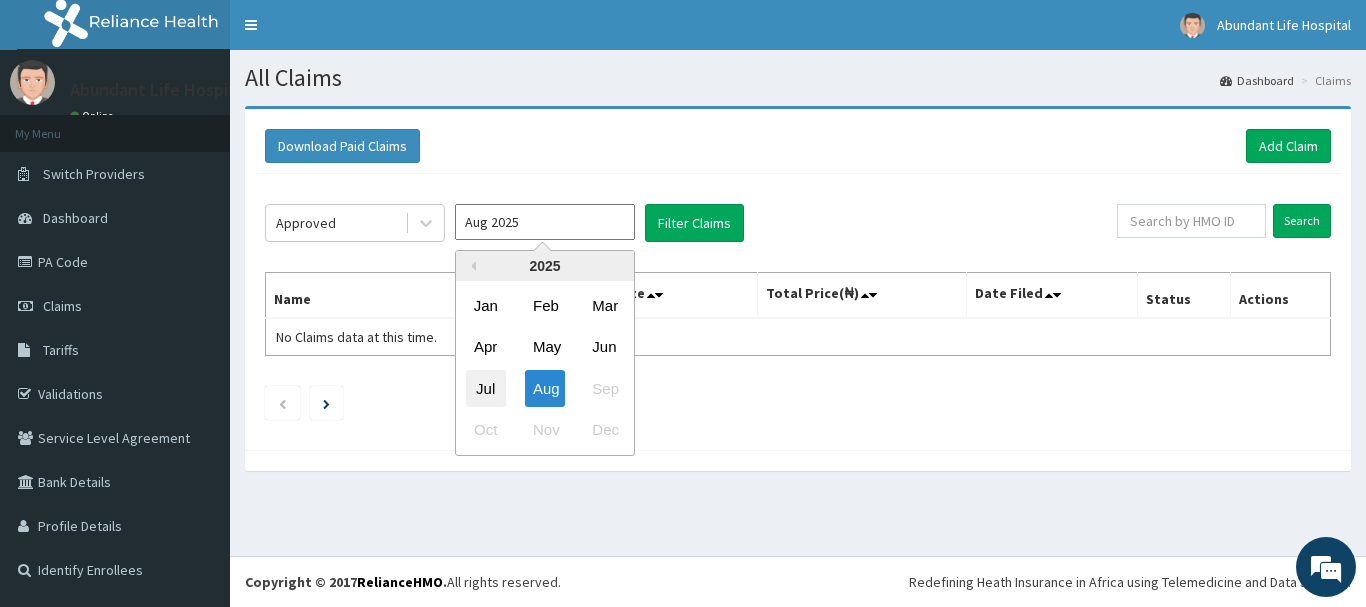 click on "Jul" at bounding box center (486, 388) 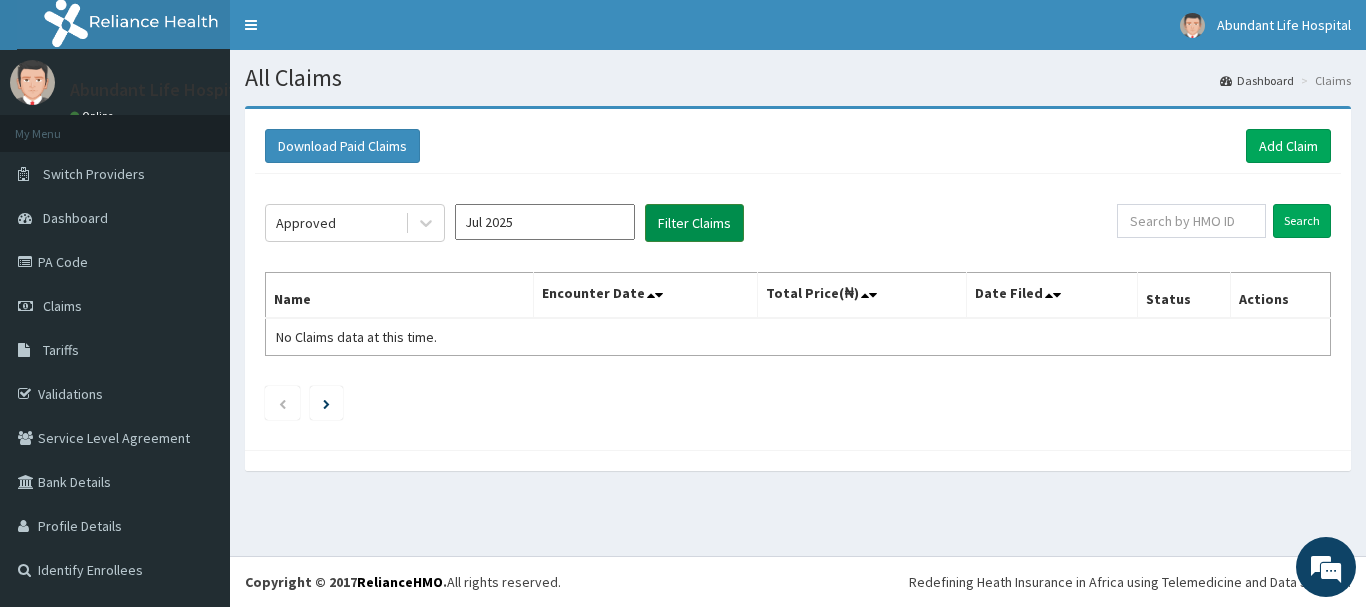 scroll, scrollTop: 0, scrollLeft: 0, axis: both 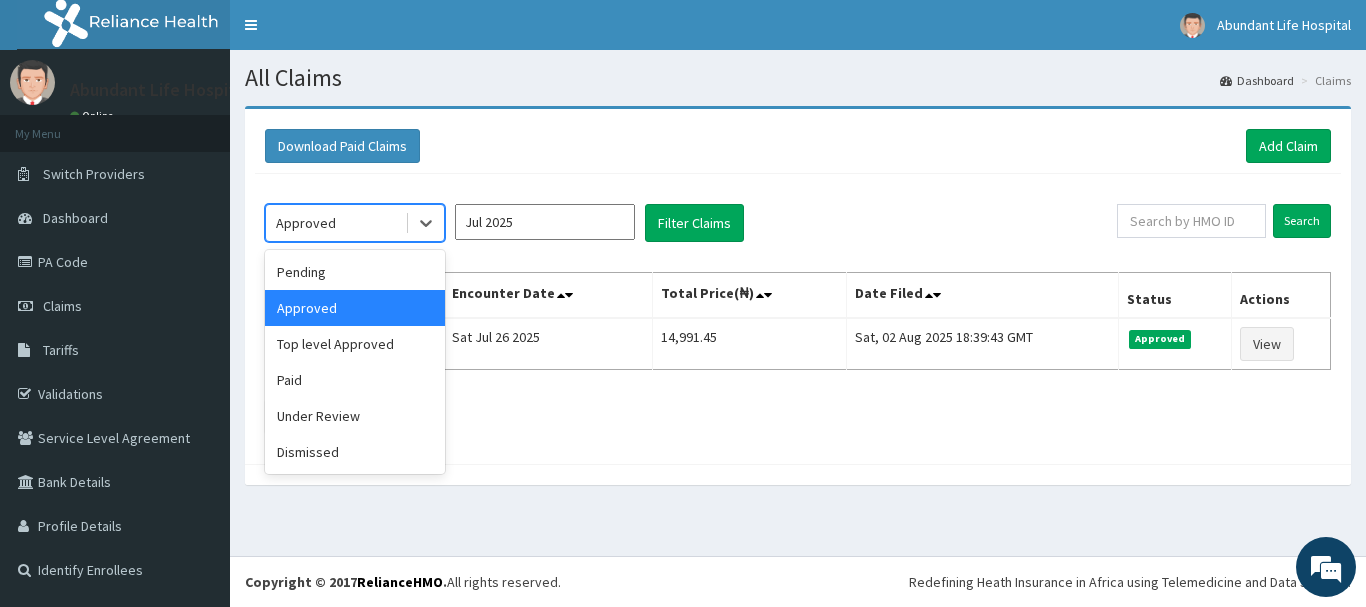 click on "Approved" at bounding box center (335, 223) 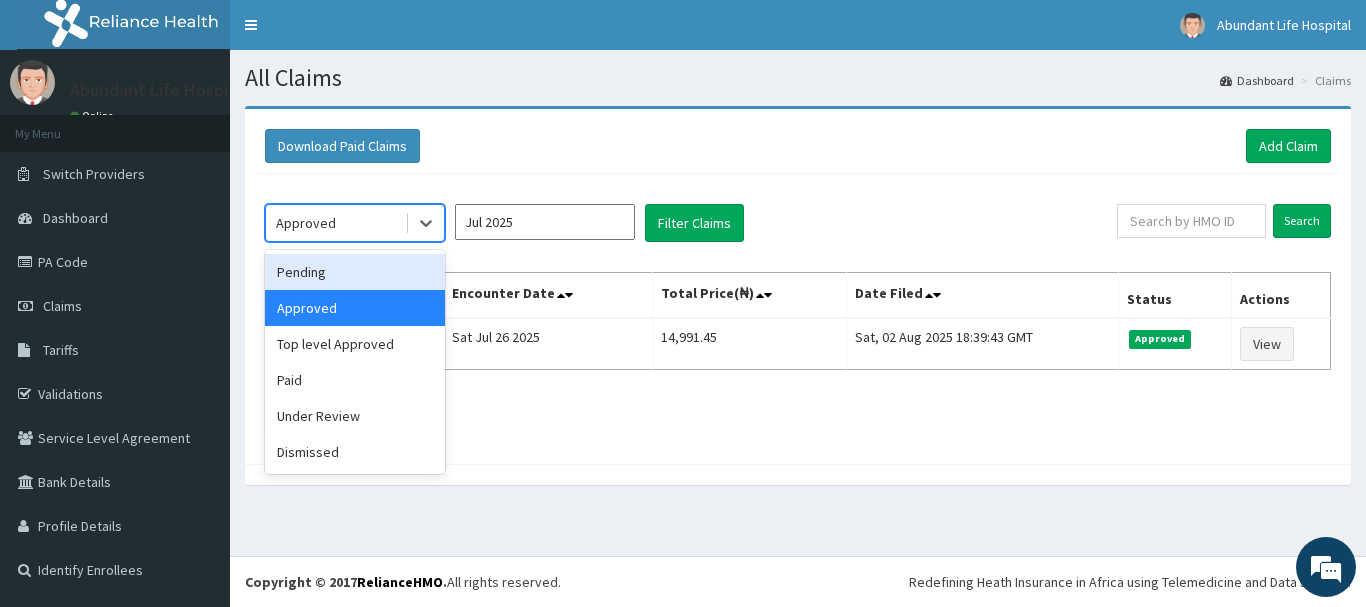 click on "Pending" at bounding box center (355, 272) 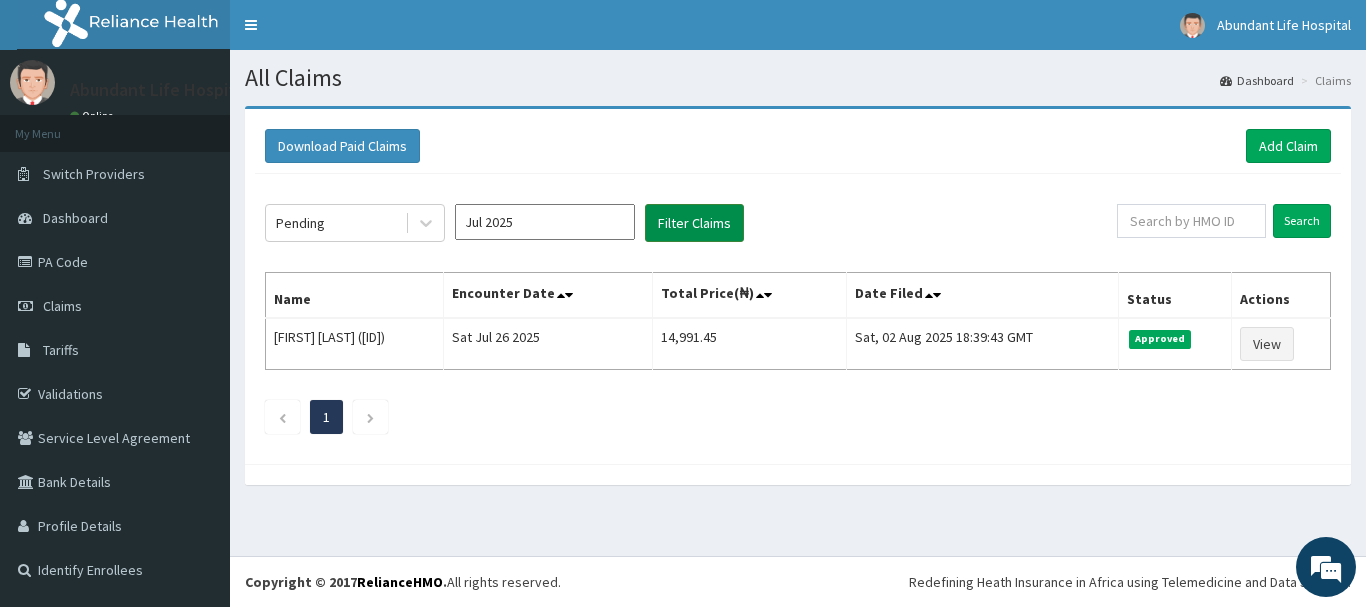 click on "Filter Claims" at bounding box center [694, 223] 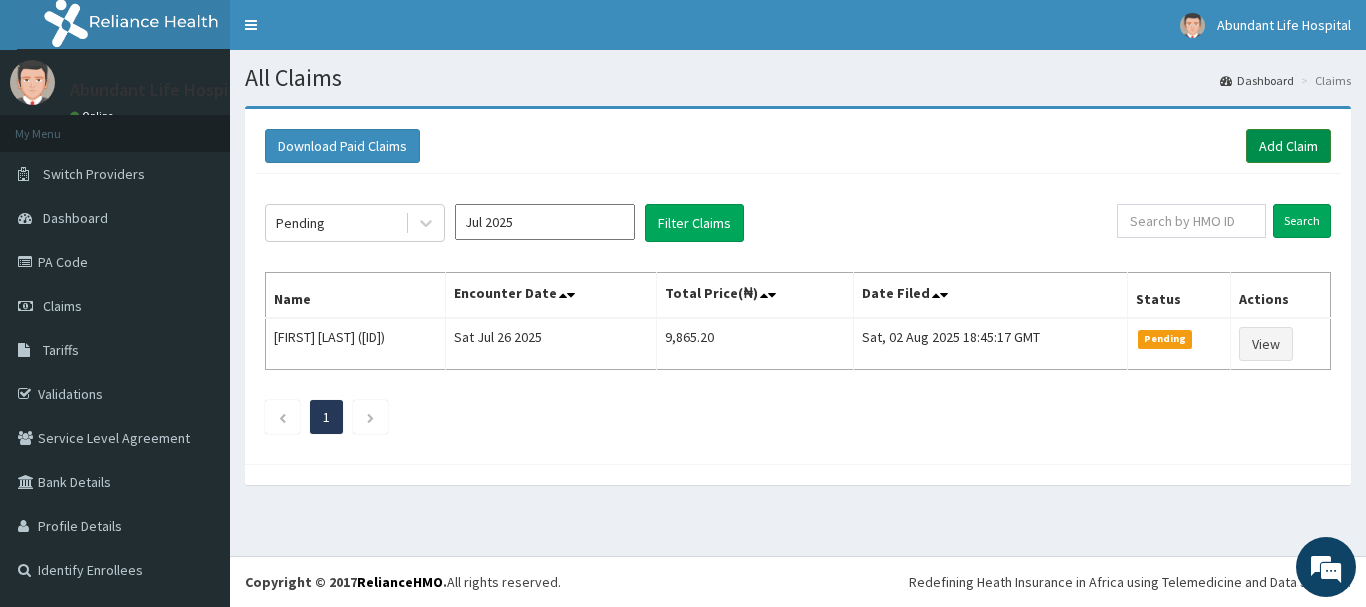 click on "Add Claim" at bounding box center [1288, 146] 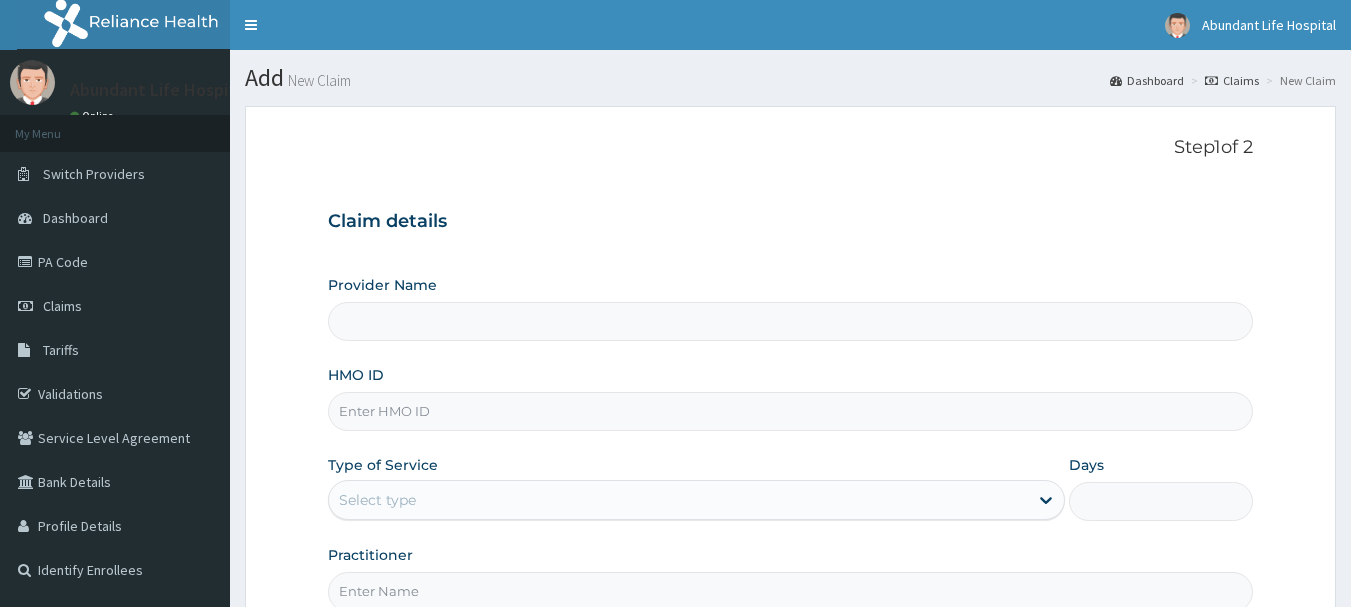 scroll, scrollTop: 0, scrollLeft: 0, axis: both 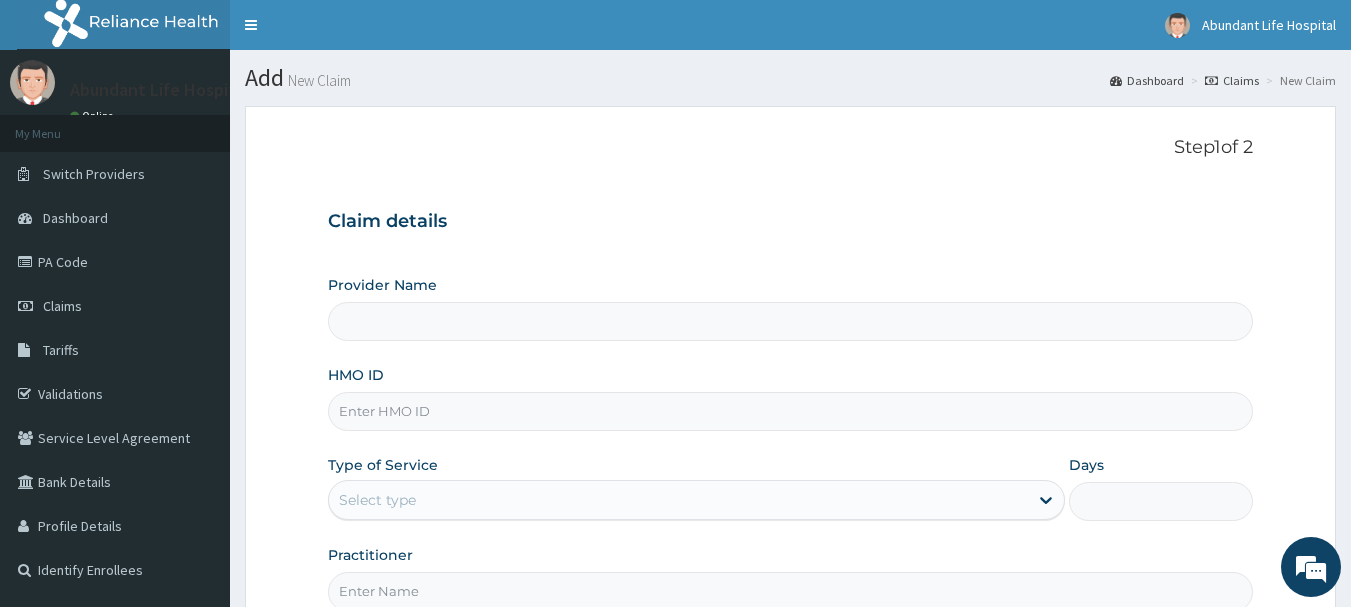 type on "Abundant Life Hospital Ltd." 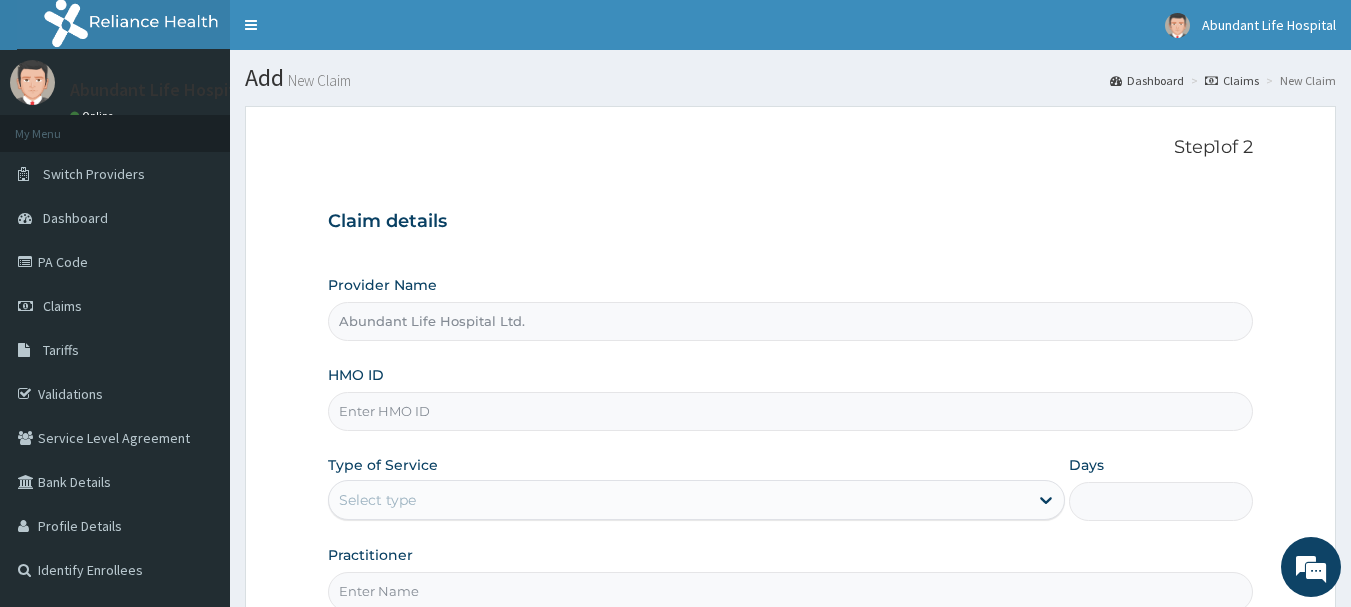 scroll, scrollTop: 0, scrollLeft: 0, axis: both 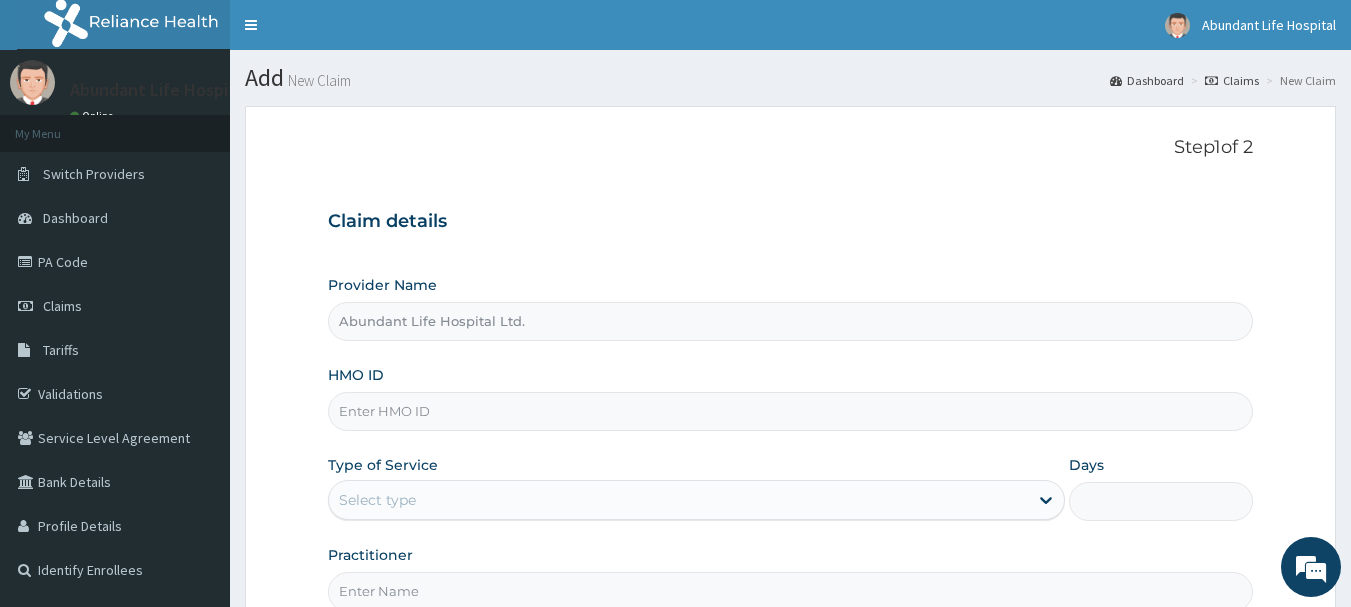 click on "HMO ID" at bounding box center [791, 411] 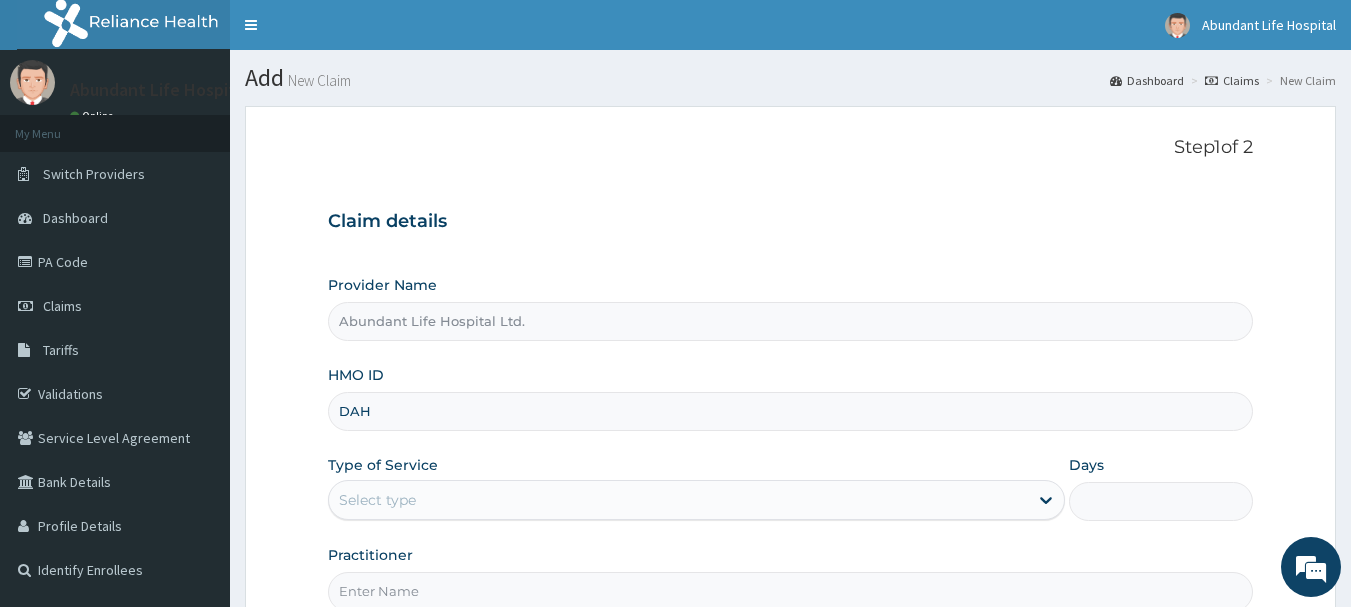 type on "DAH/10025/A" 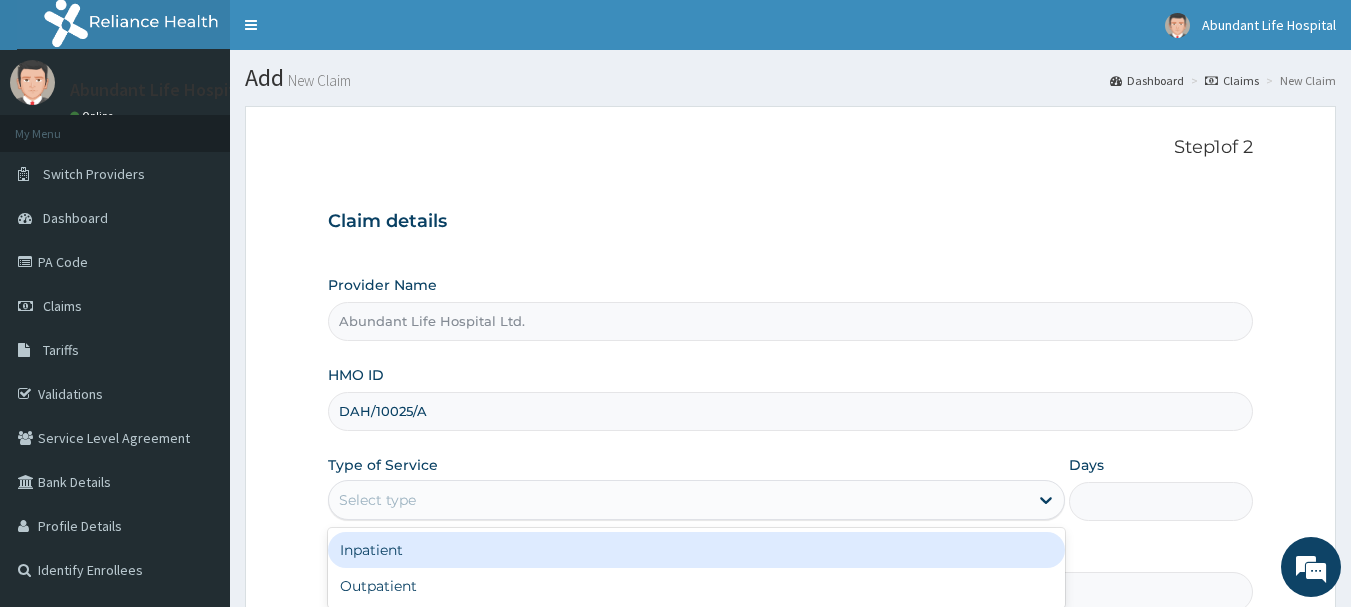 click on "Select type" at bounding box center [678, 500] 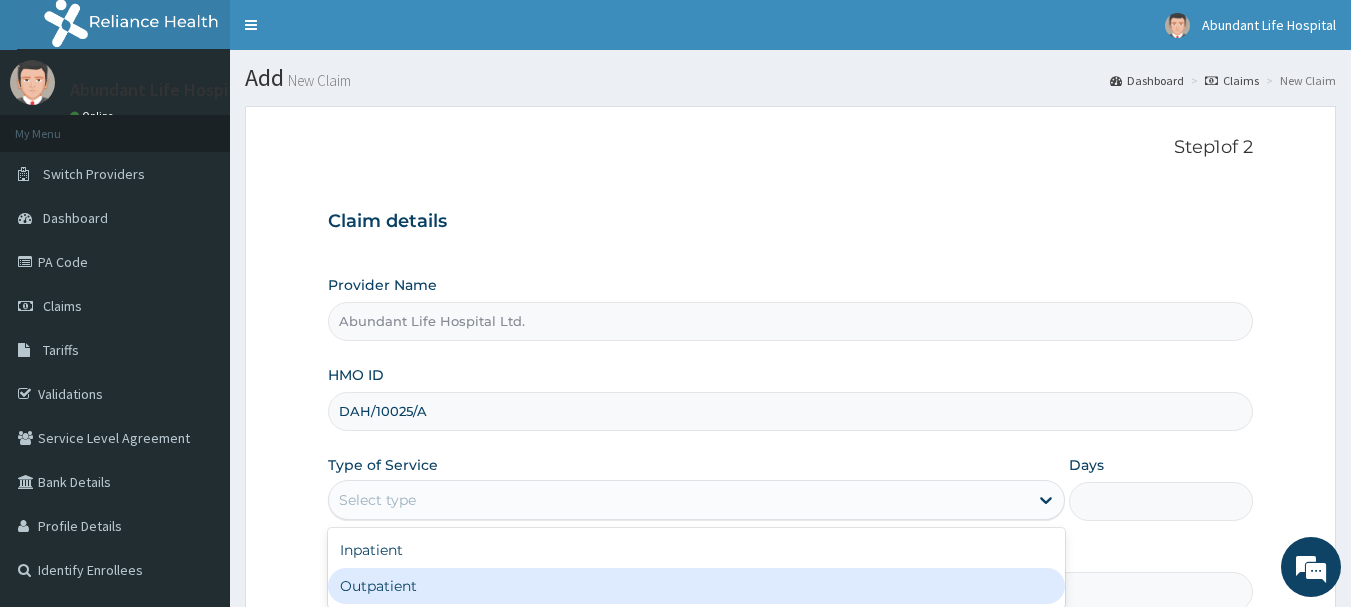 click on "Outpatient" at bounding box center [696, 586] 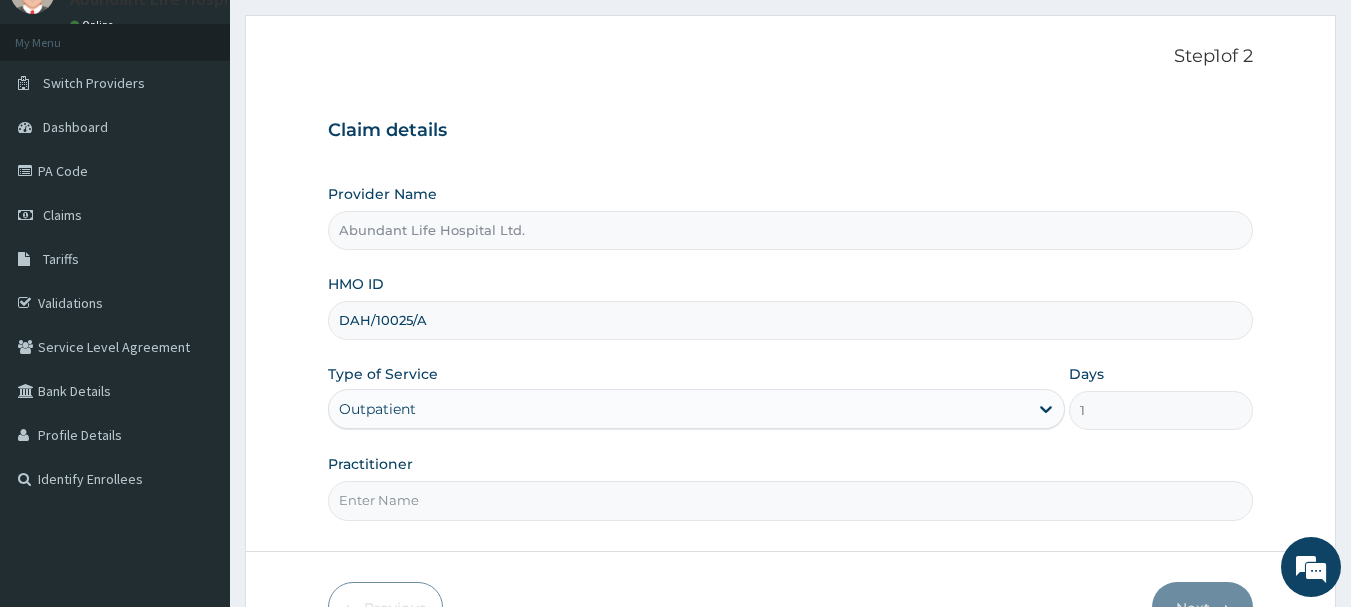 scroll, scrollTop: 120, scrollLeft: 0, axis: vertical 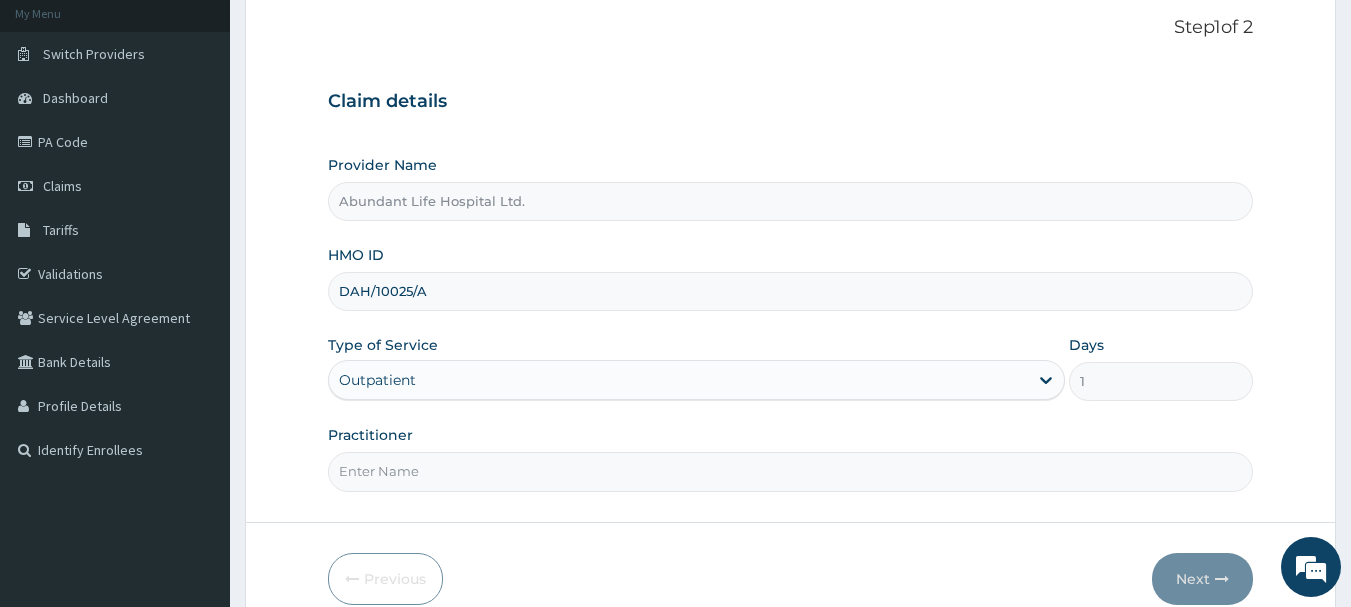 click on "Practitioner" at bounding box center (791, 471) 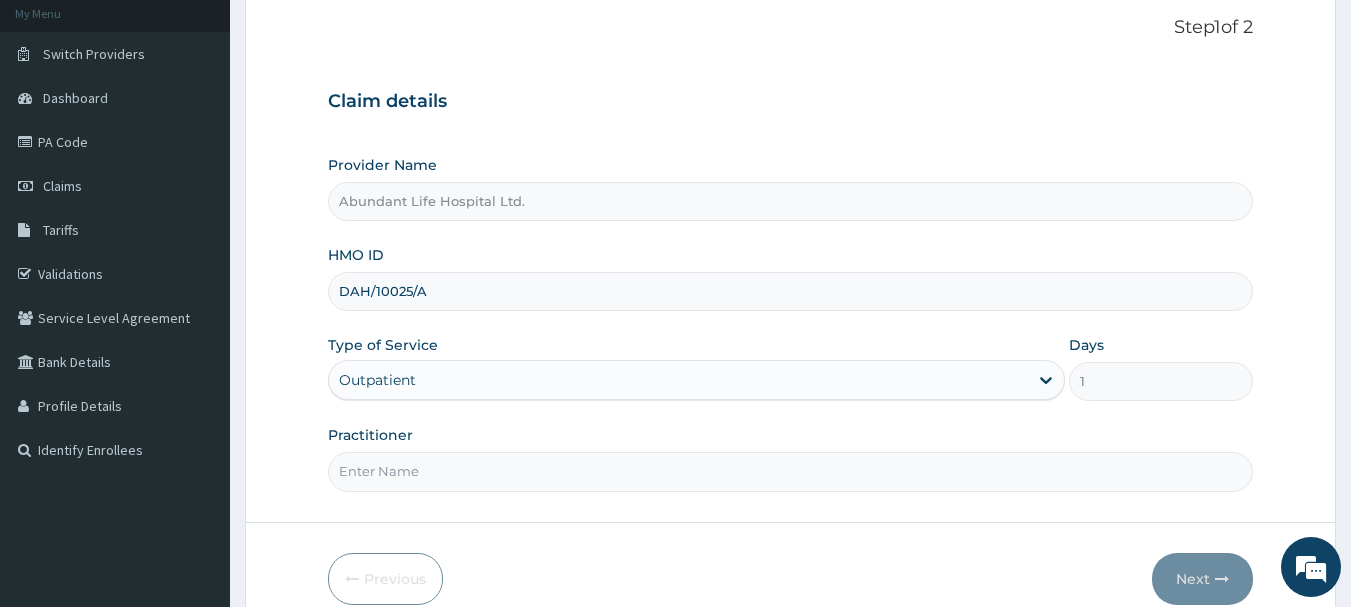 type on "DR [LAST]" 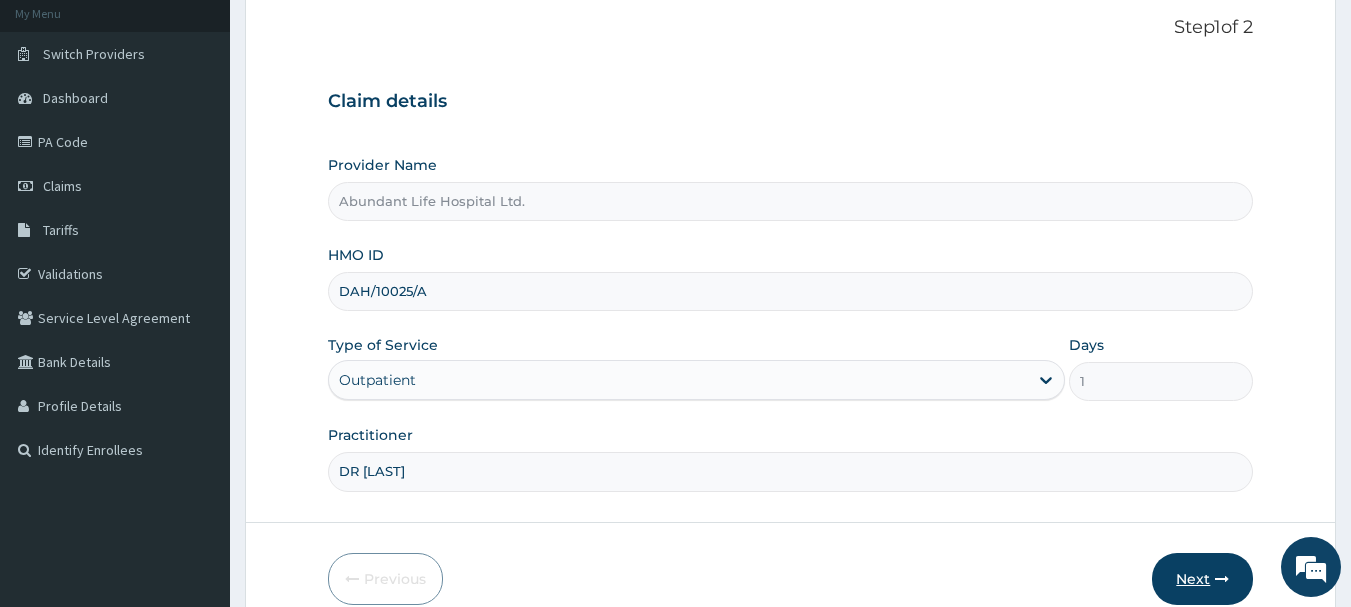 click on "Next" at bounding box center [1202, 579] 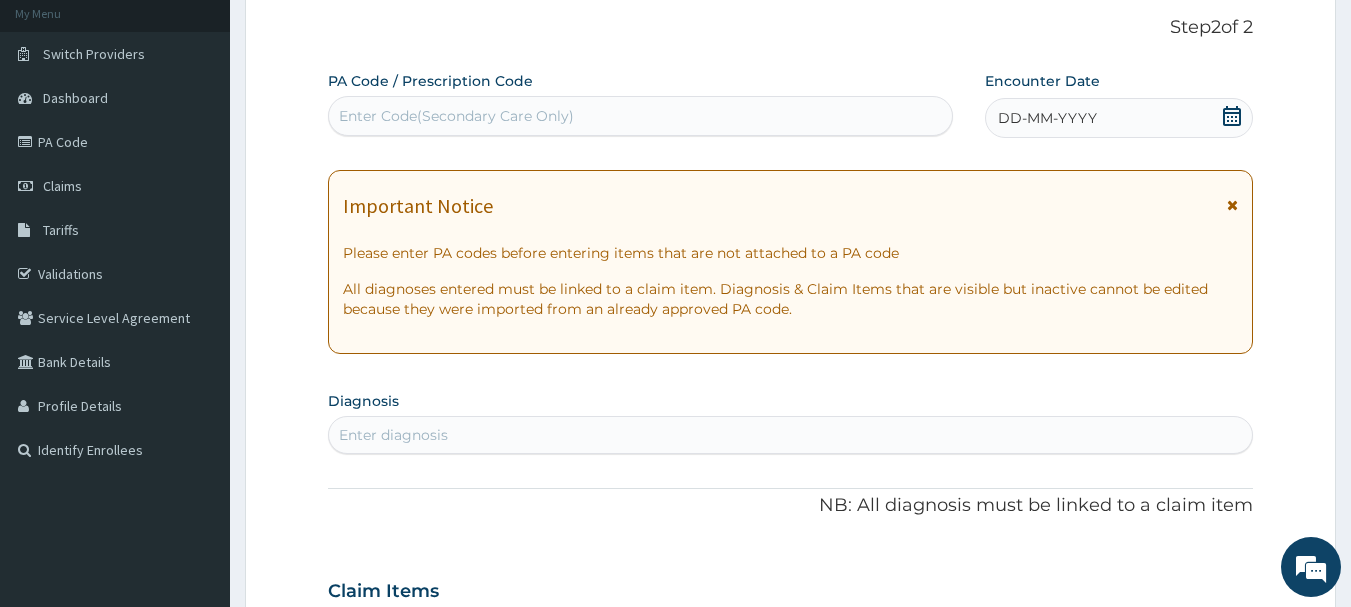 click 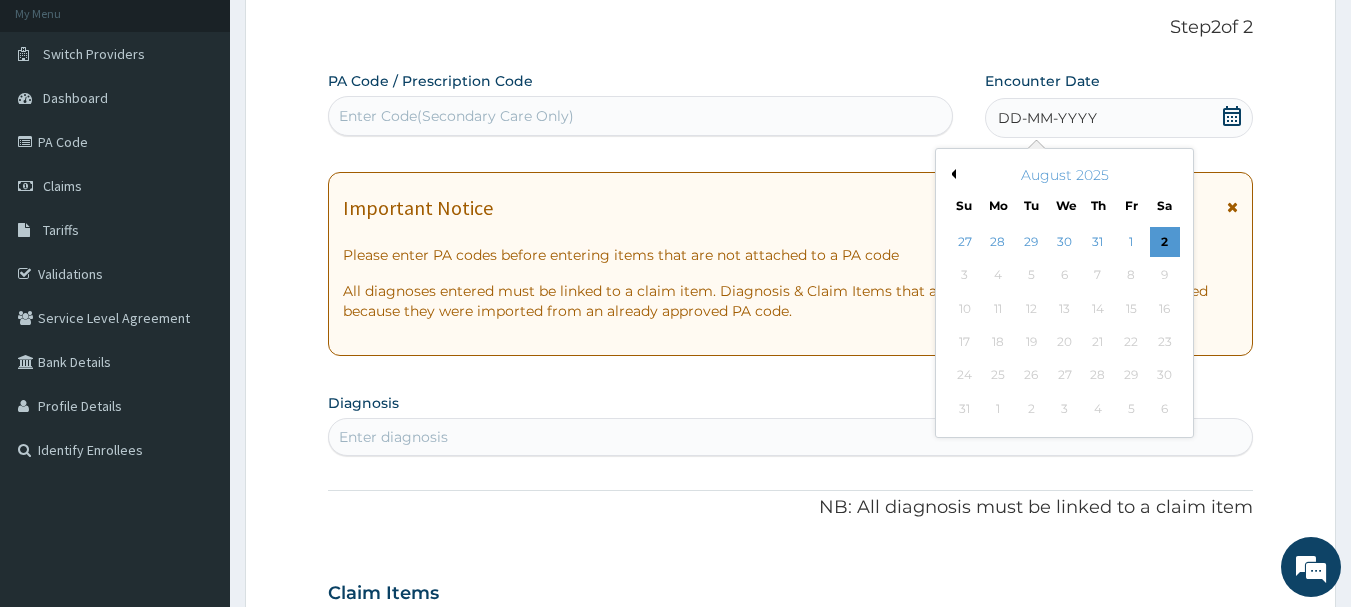 click on "Previous Month" at bounding box center (951, 174) 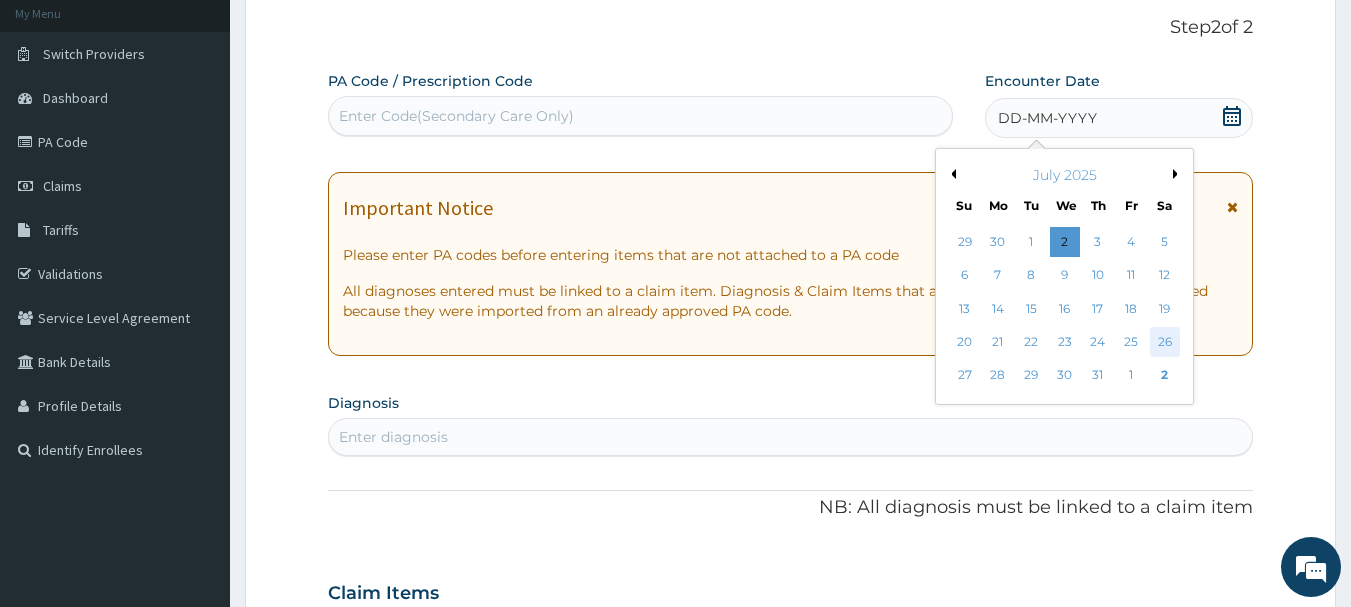 click on "26" at bounding box center (1165, 342) 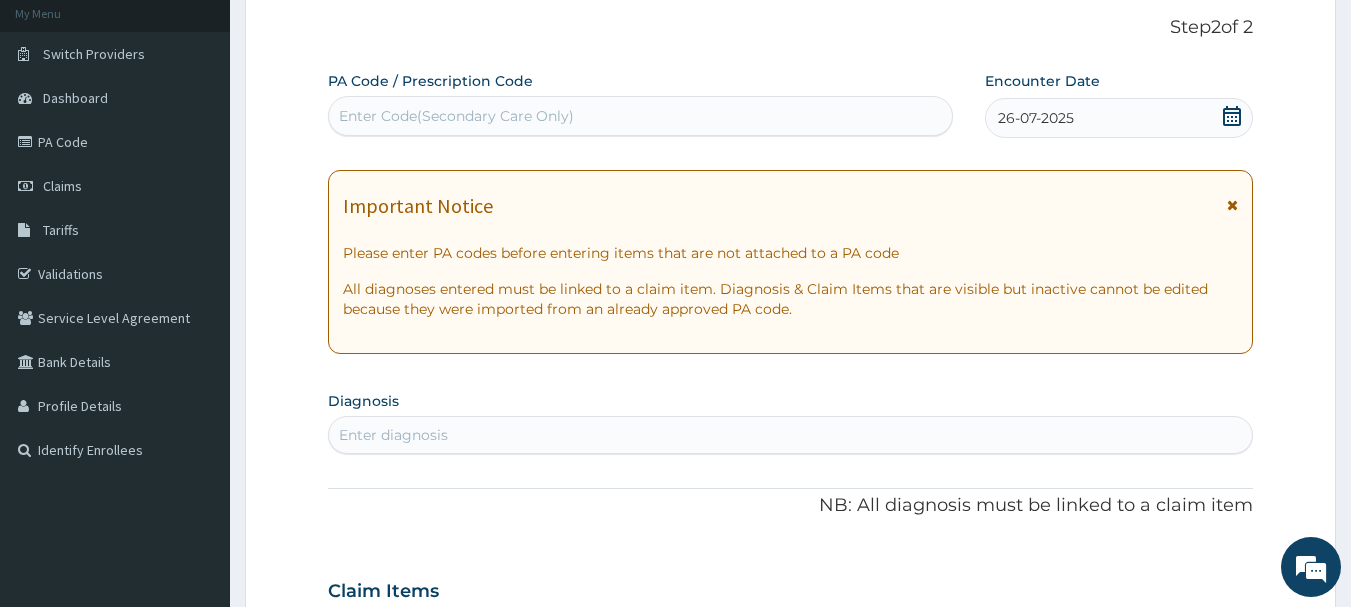click at bounding box center (1232, 205) 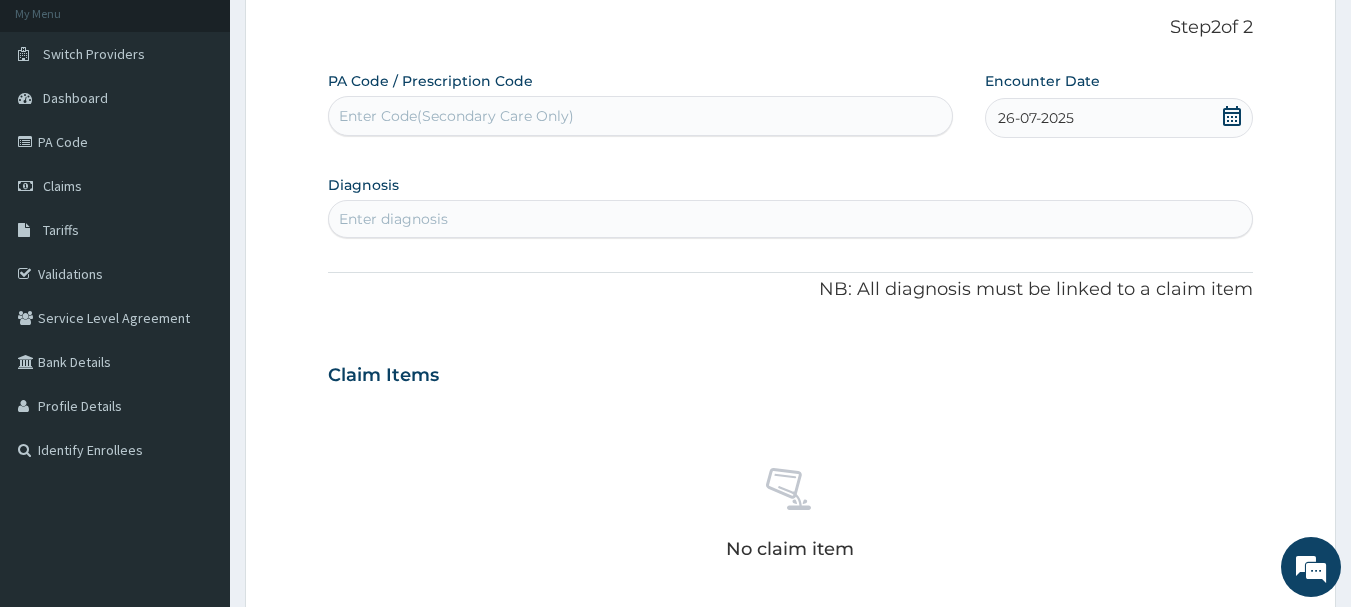 click on "Enter diagnosis" at bounding box center [791, 219] 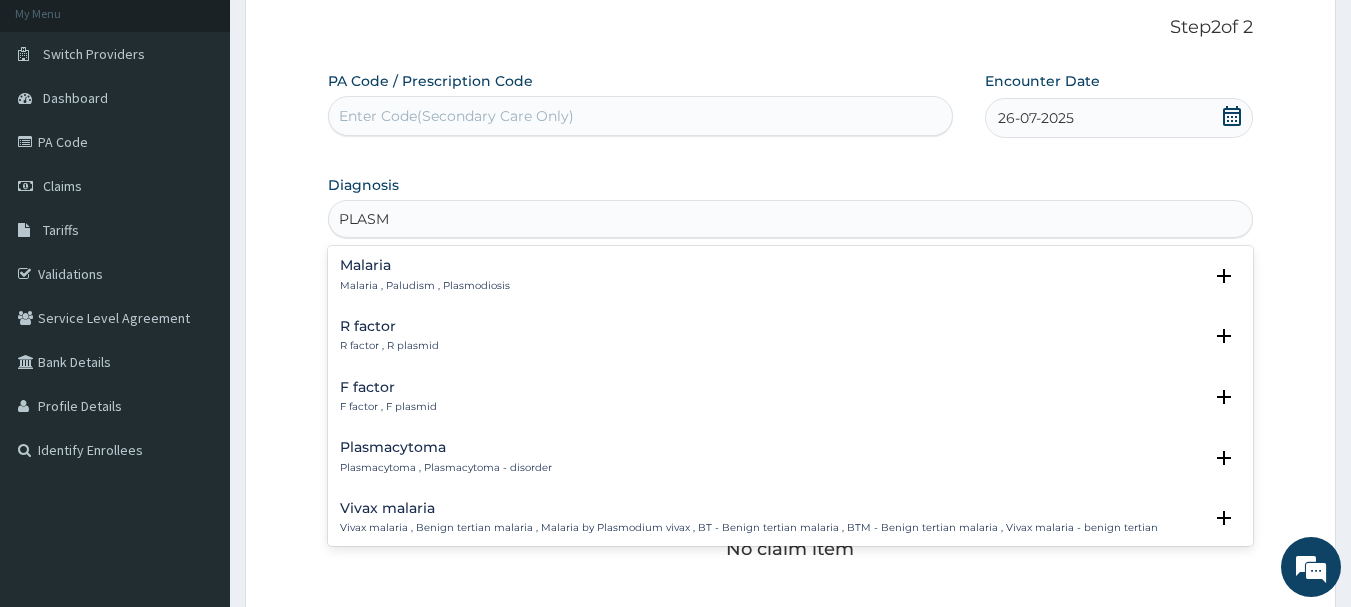 type on "PLASMO" 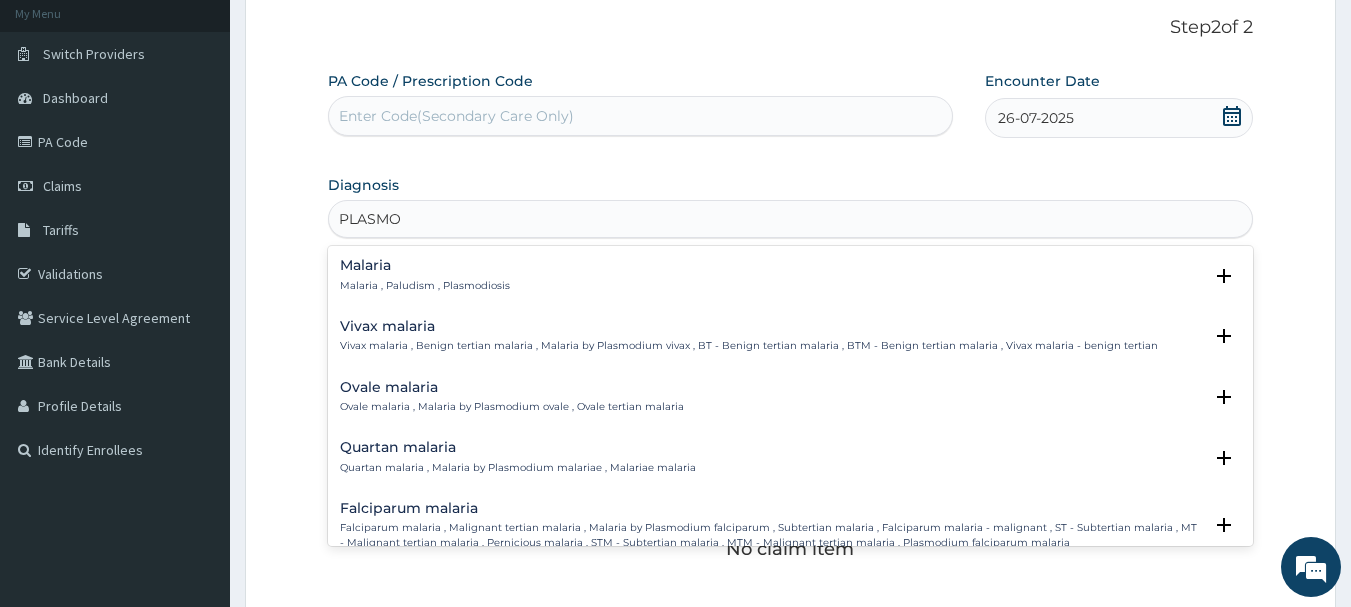 click on "Malaria" at bounding box center [425, 265] 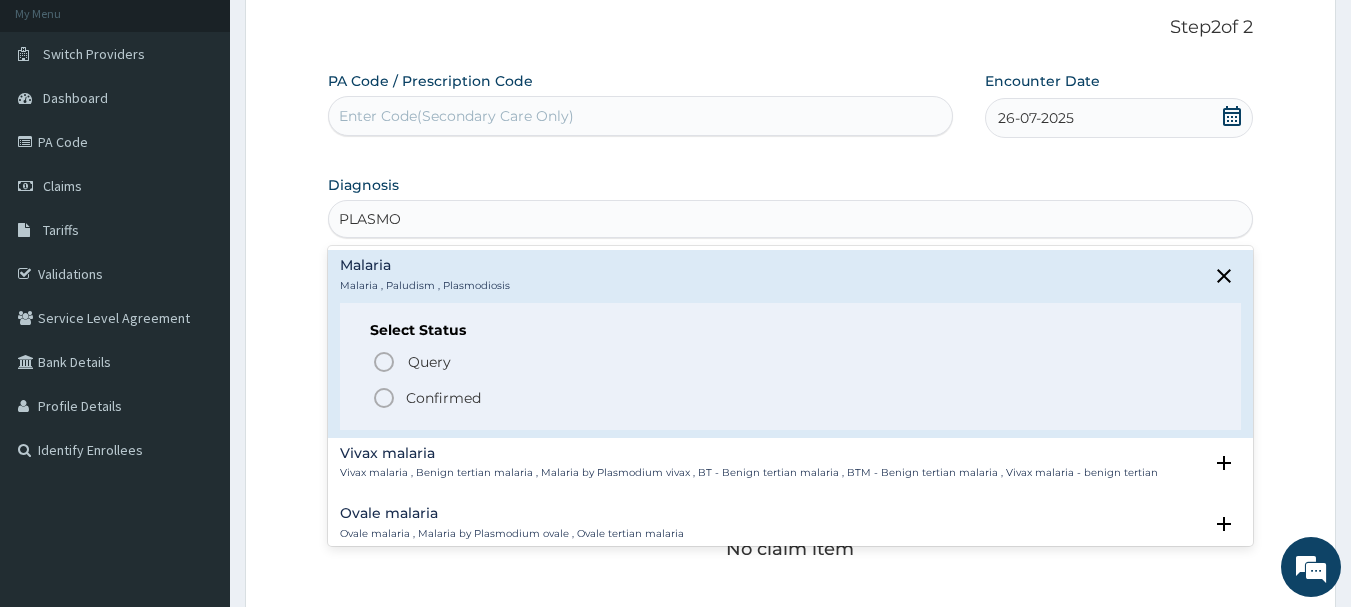 click 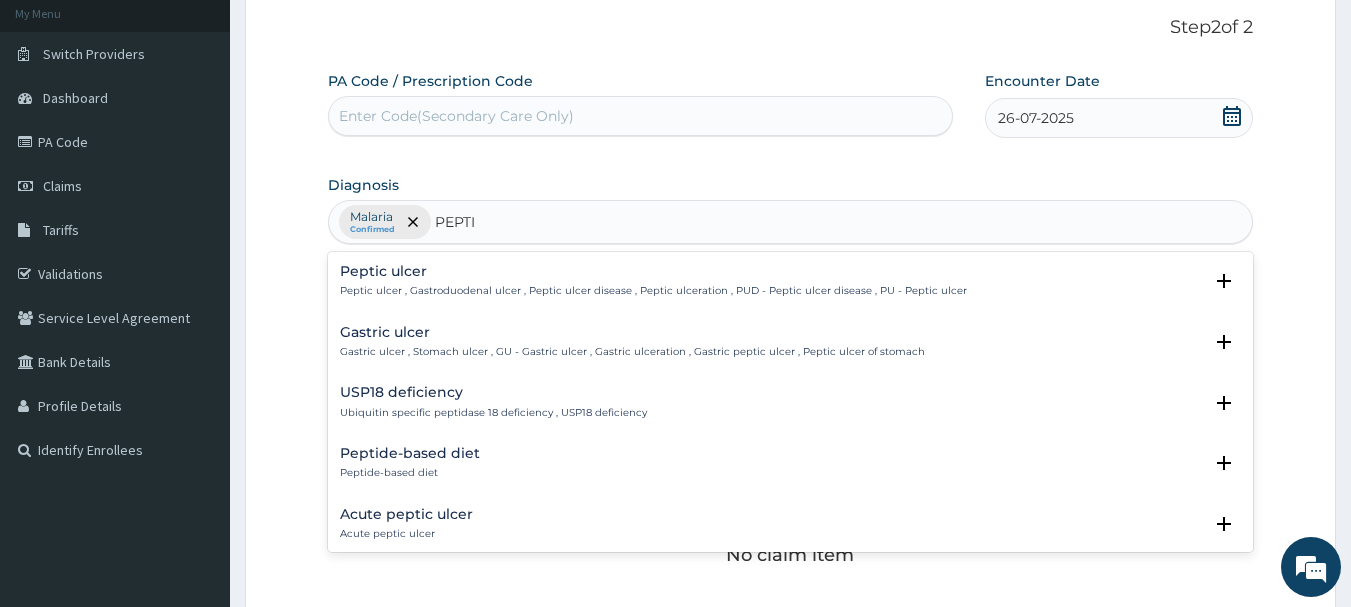 type on "PEPTIC" 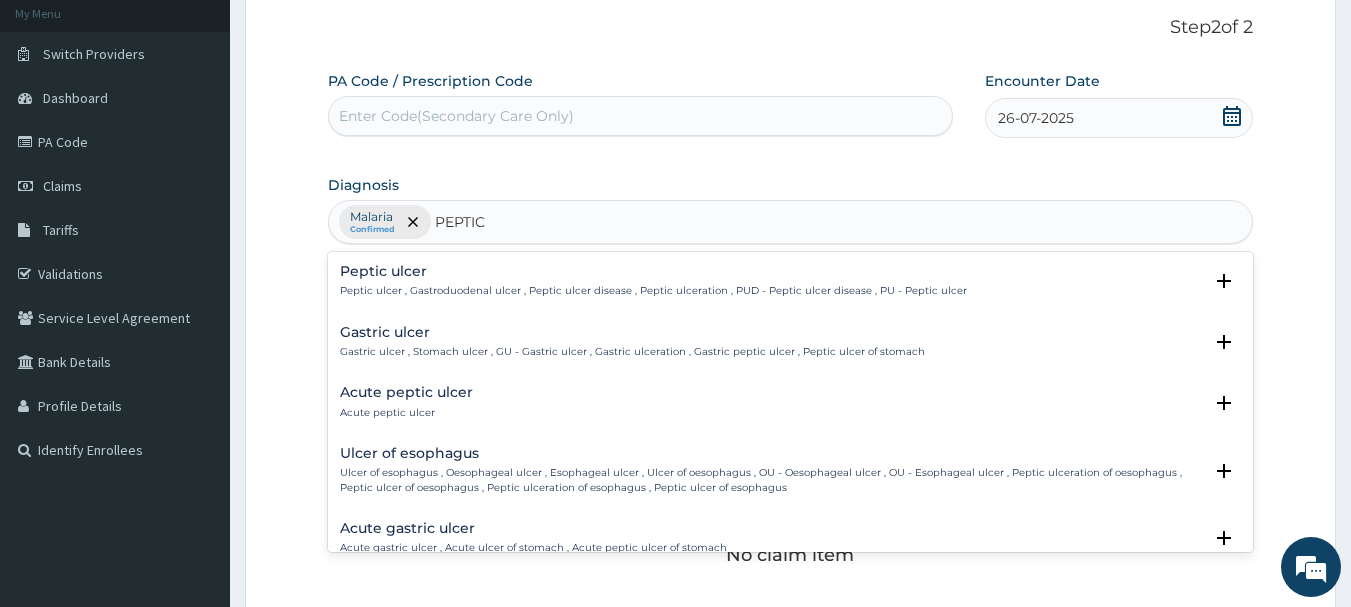click on "Peptic ulcer" at bounding box center (653, 271) 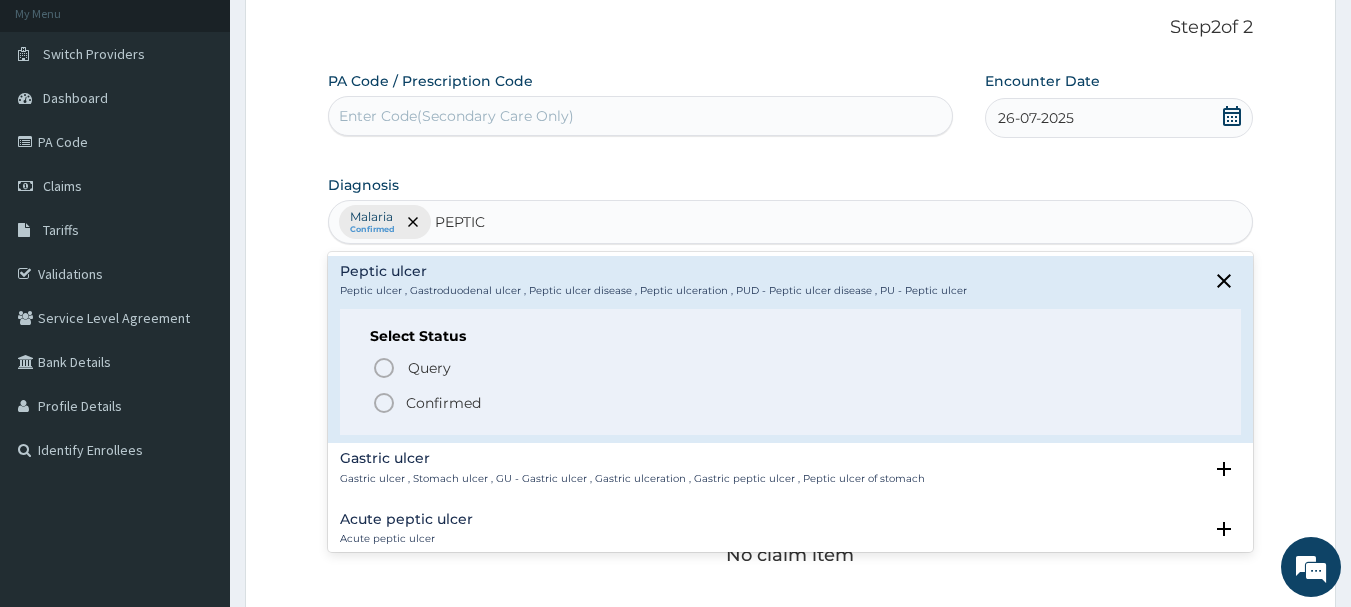click 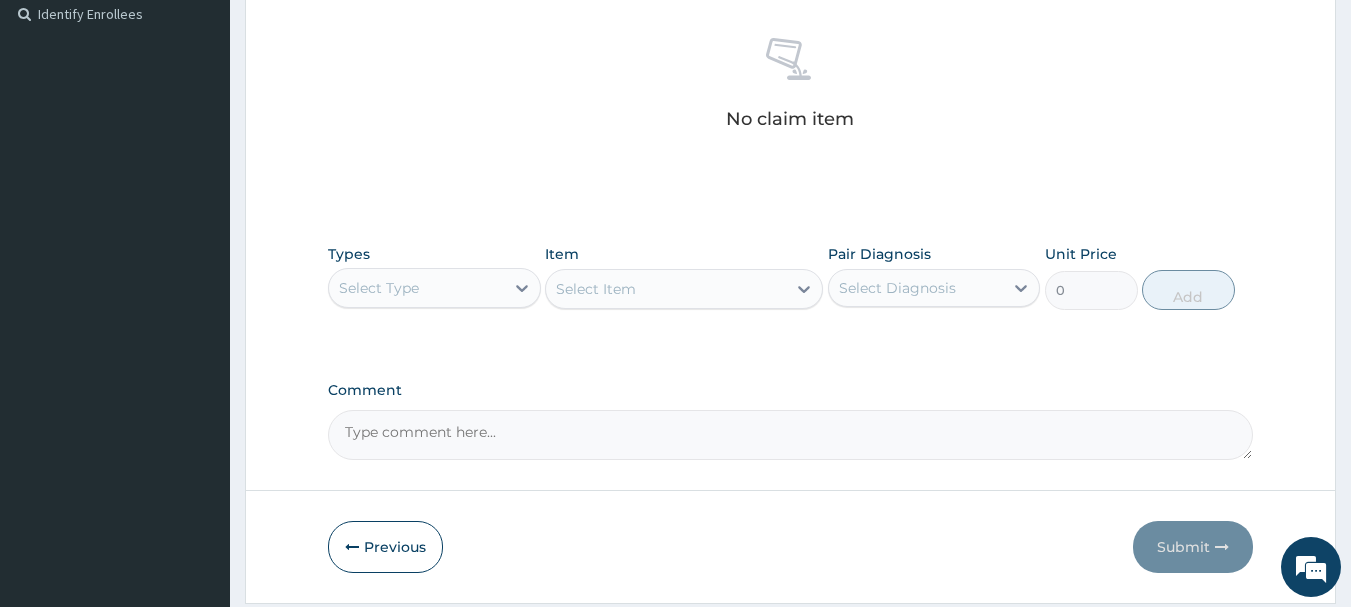 scroll, scrollTop: 560, scrollLeft: 0, axis: vertical 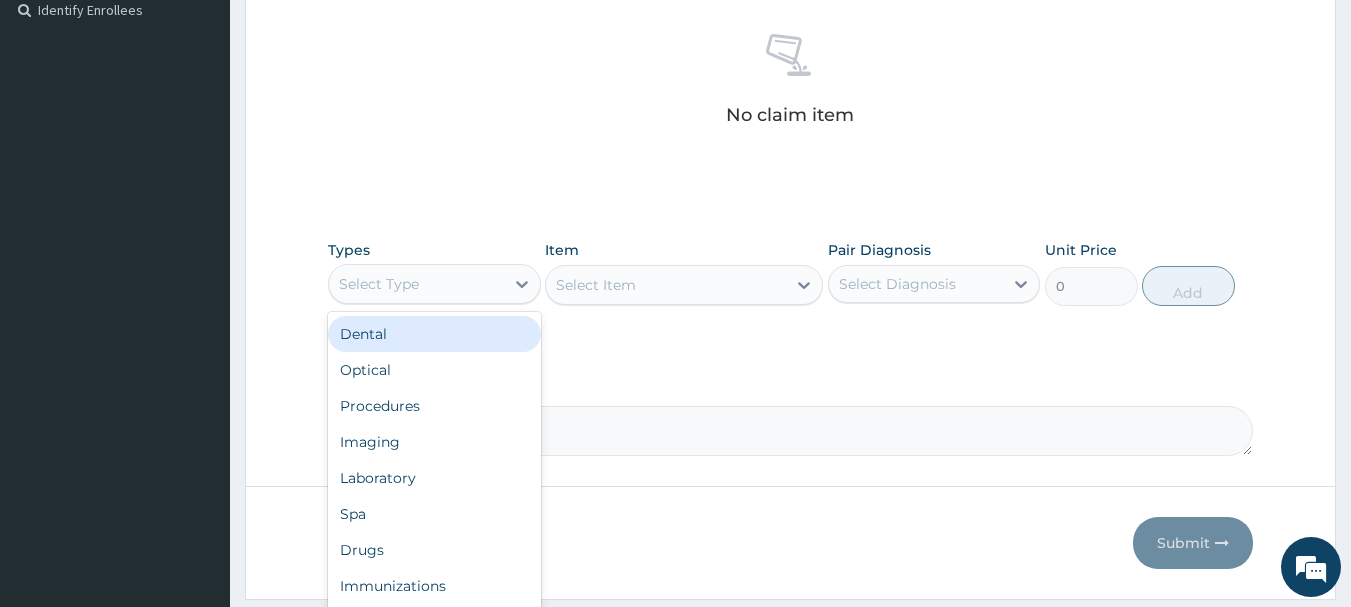 click on "Select Type" at bounding box center [379, 284] 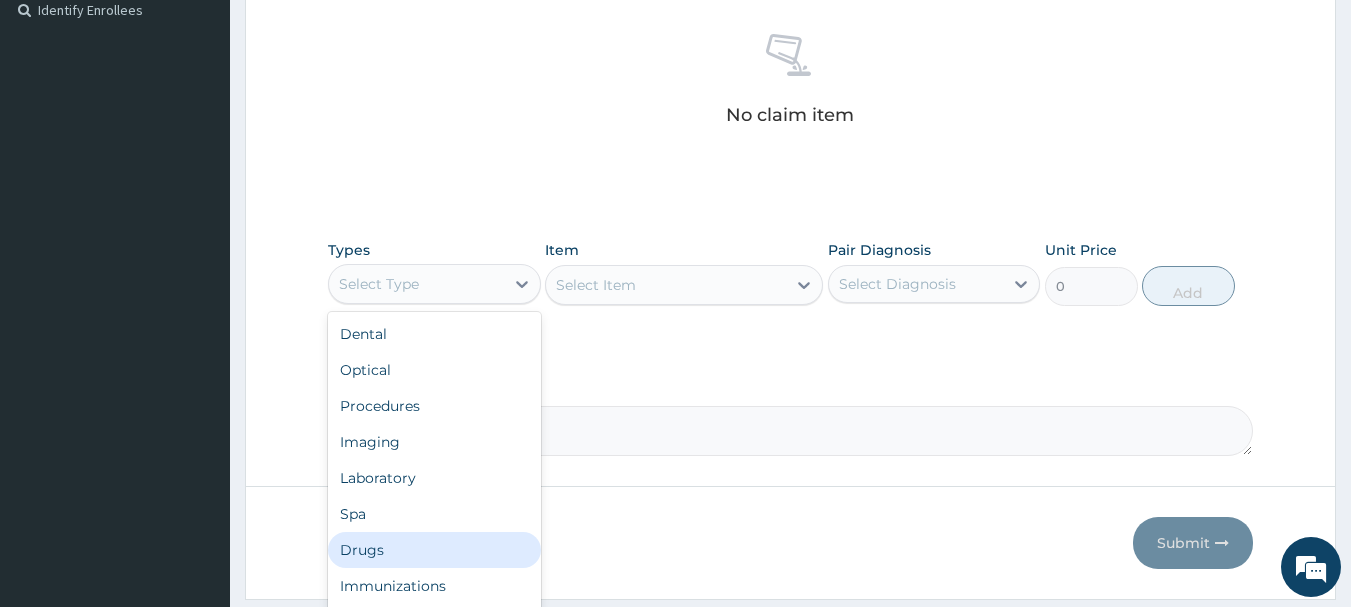 click on "Drugs" at bounding box center [434, 550] 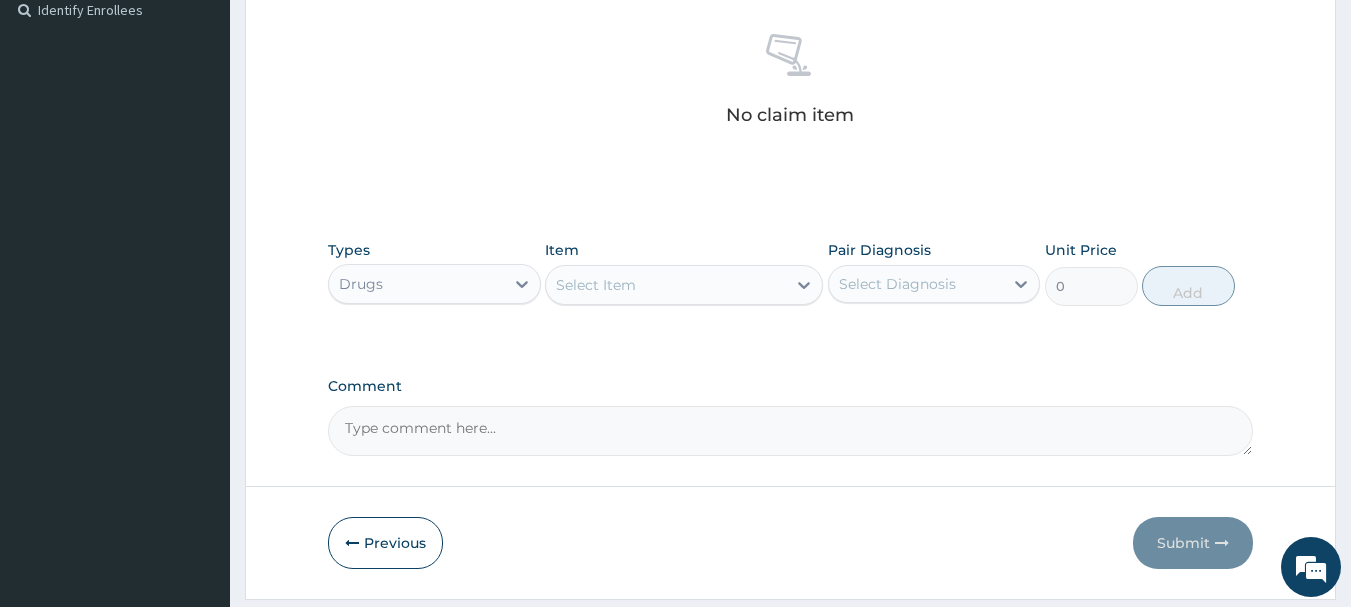click on "Select Item" at bounding box center [666, 285] 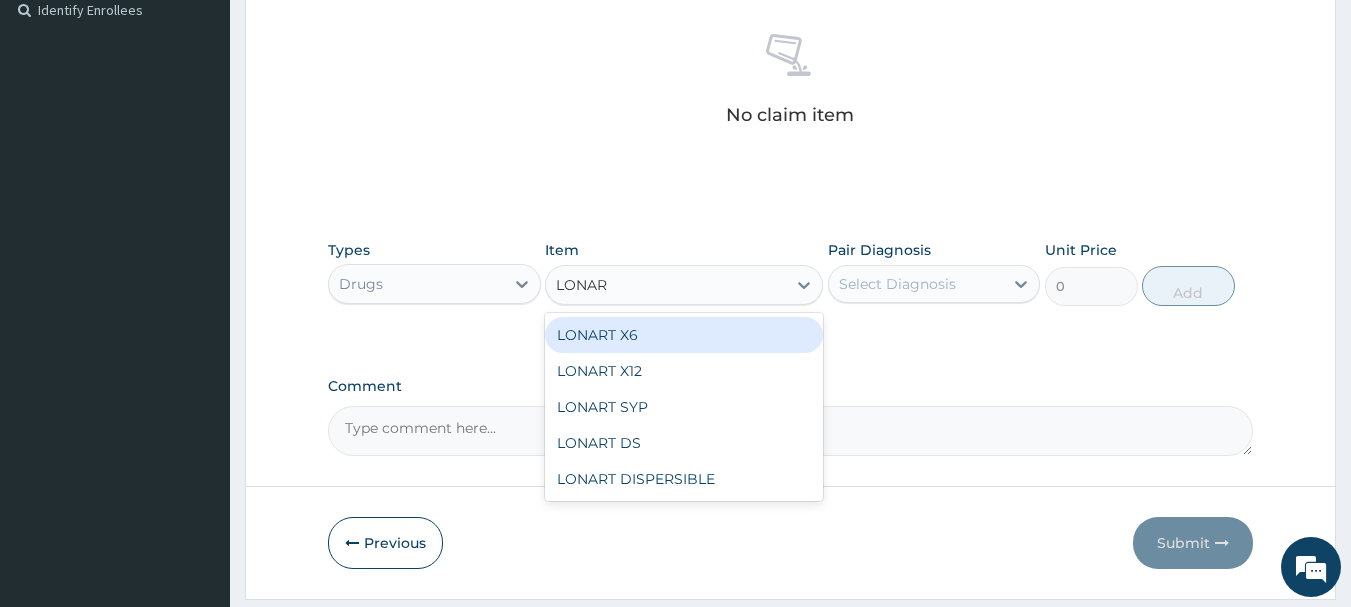 type on "LONART" 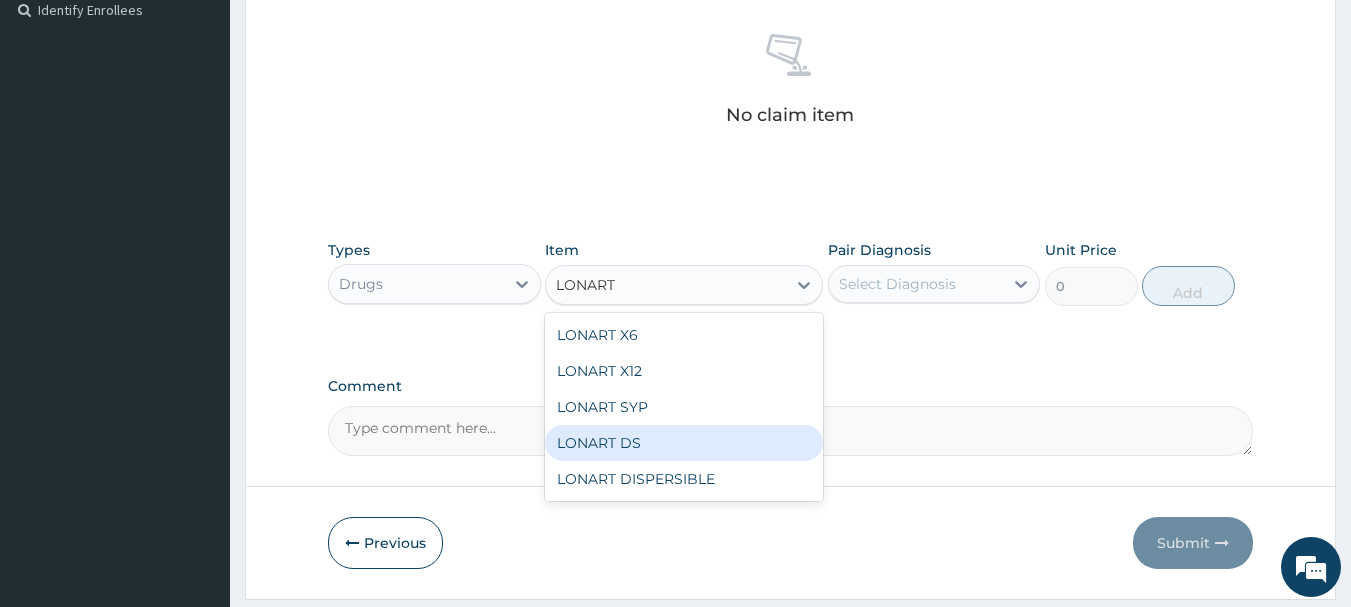 click on "LONART DS" at bounding box center (684, 443) 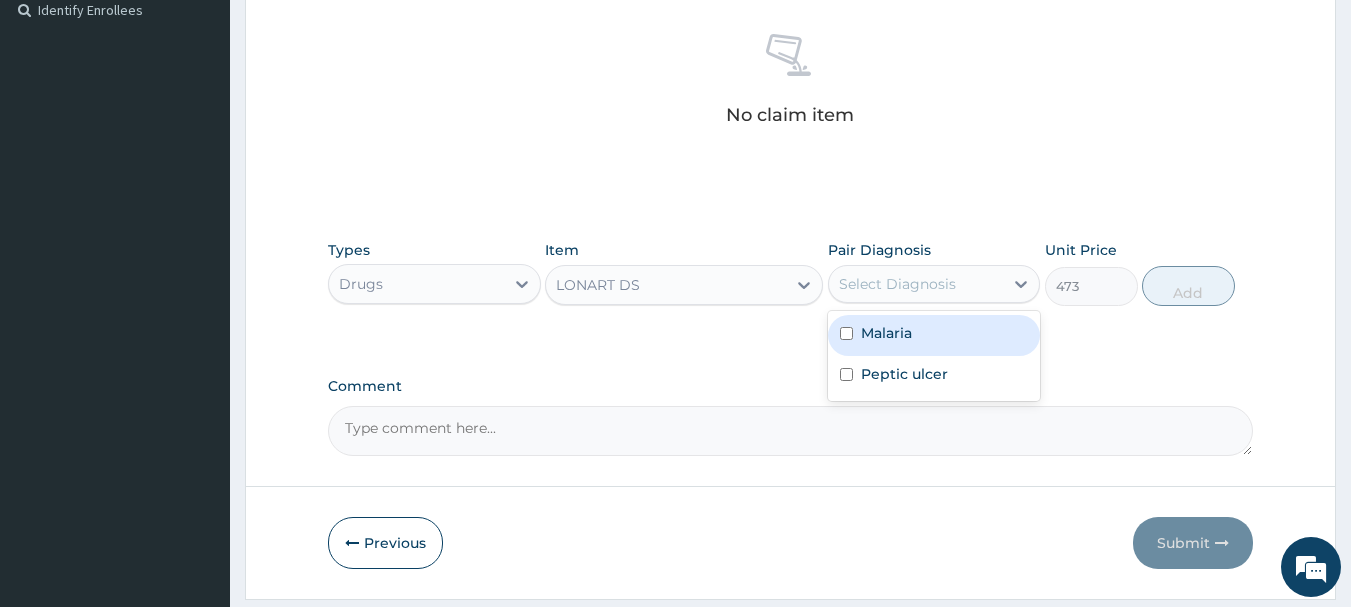 click on "Select Diagnosis" at bounding box center [897, 284] 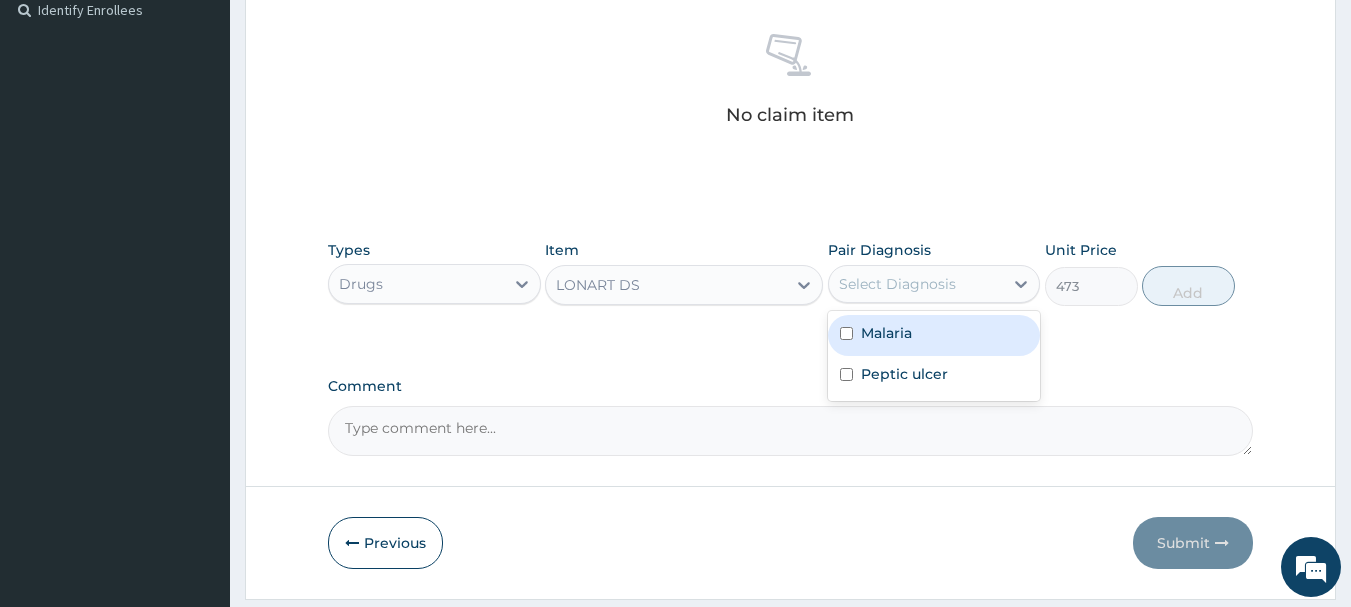click at bounding box center (846, 333) 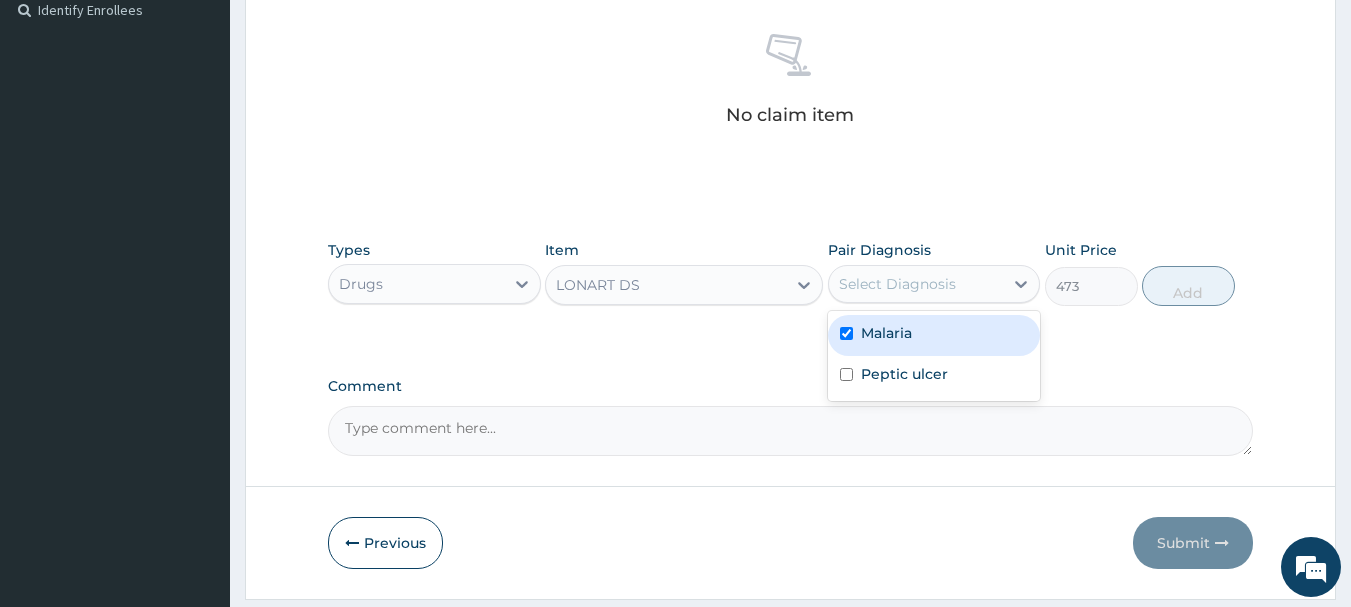 checkbox on "true" 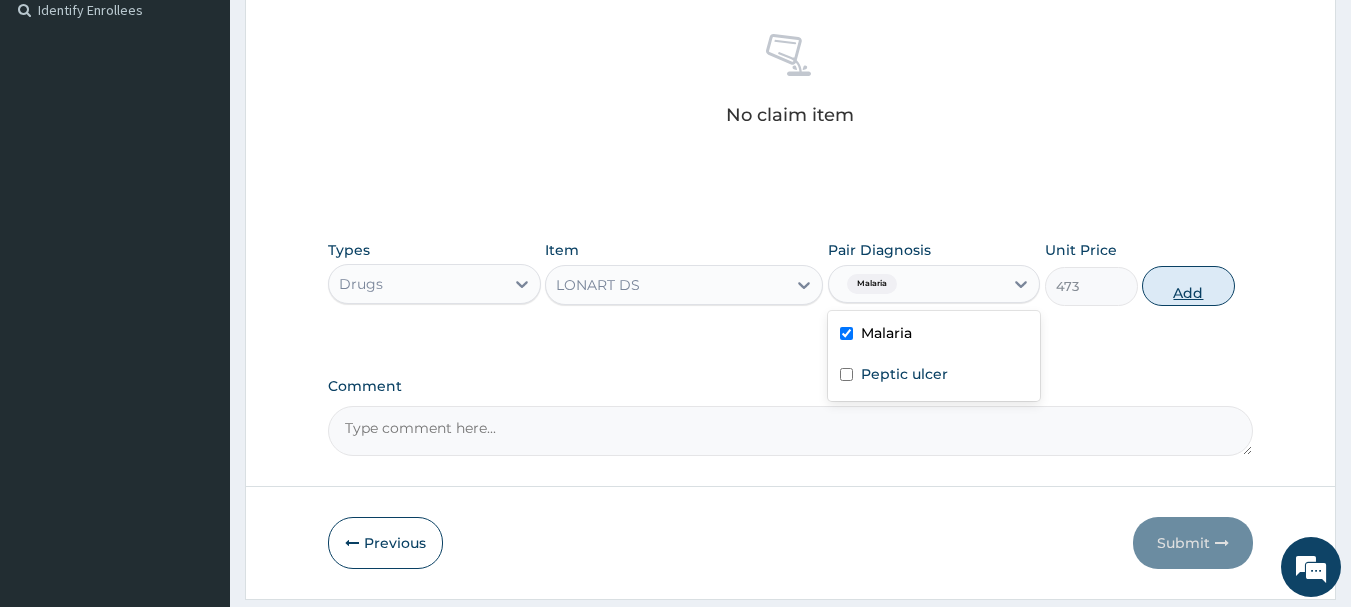 click on "Add" at bounding box center (1188, 286) 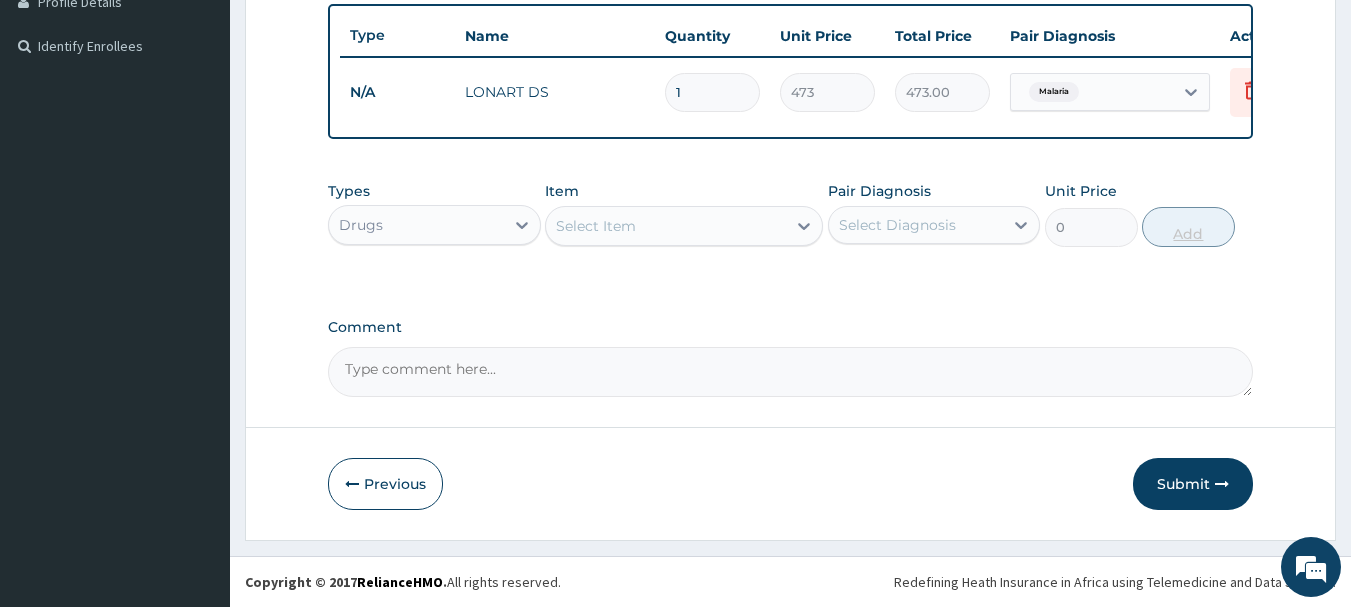 scroll, scrollTop: 539, scrollLeft: 0, axis: vertical 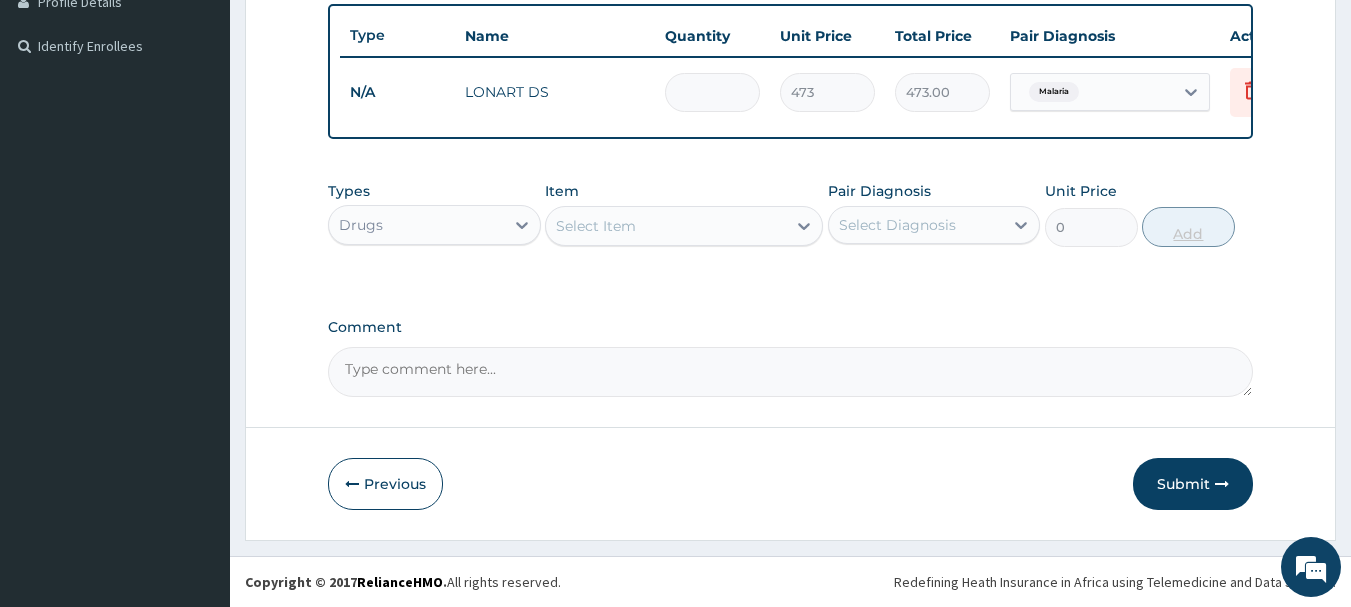 type on "0.00" 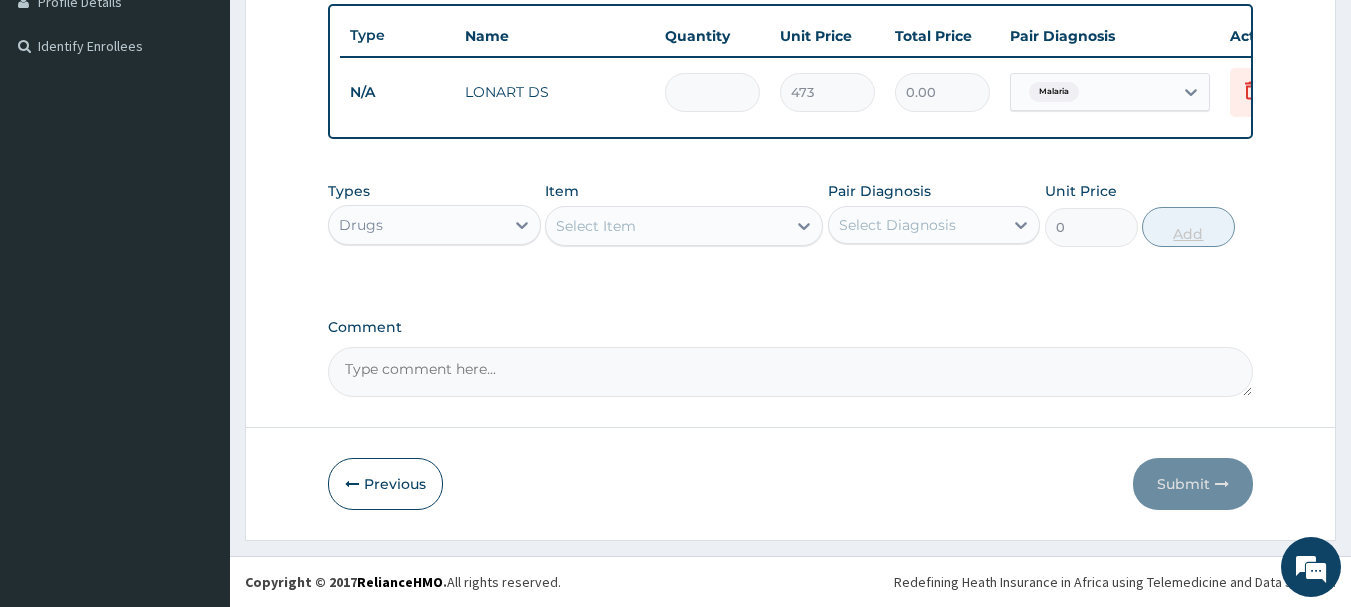 type on "6" 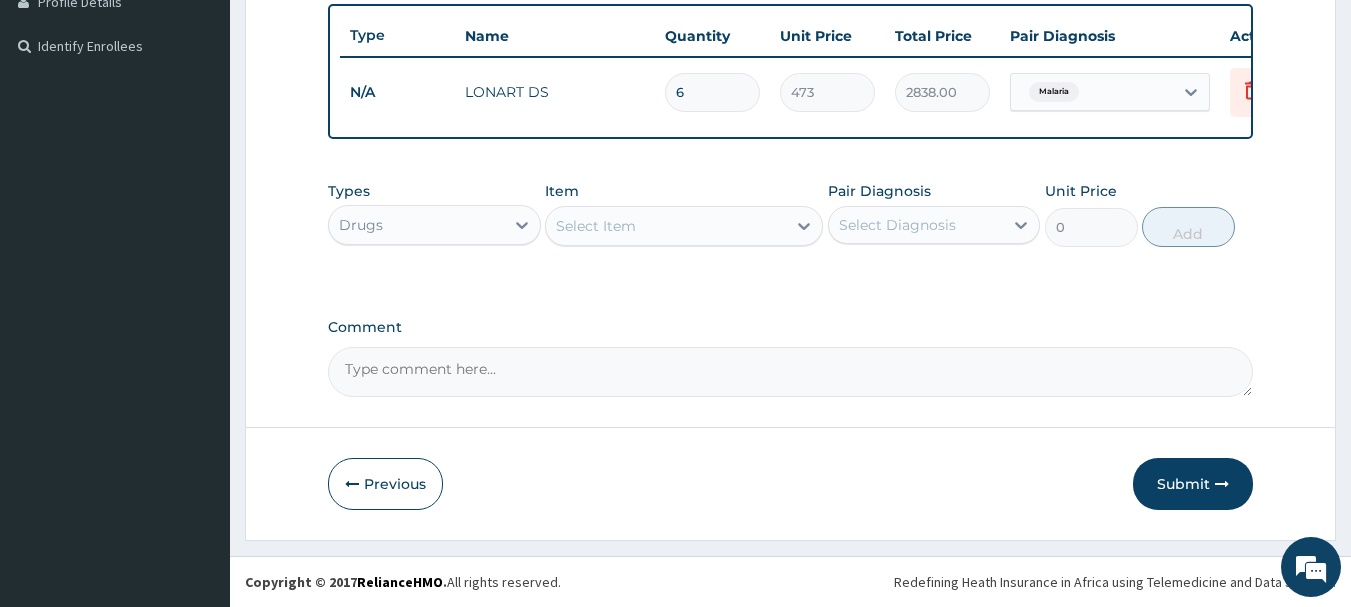 type on "6" 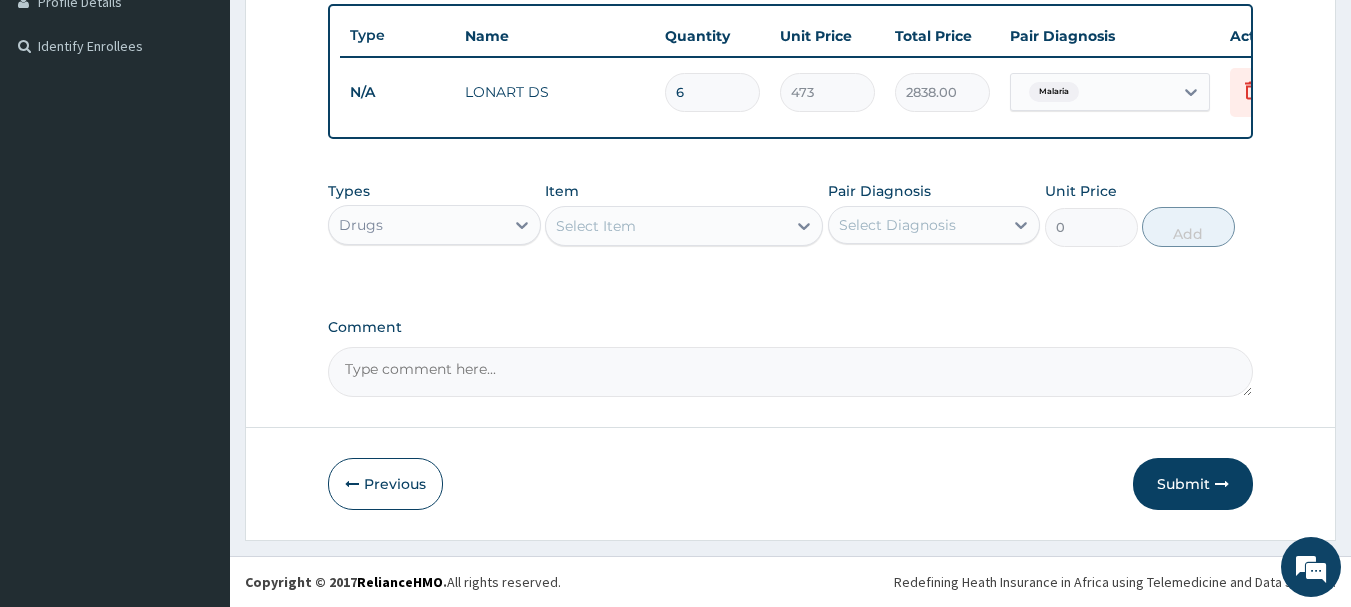 click on "Select Item" at bounding box center [666, 226] 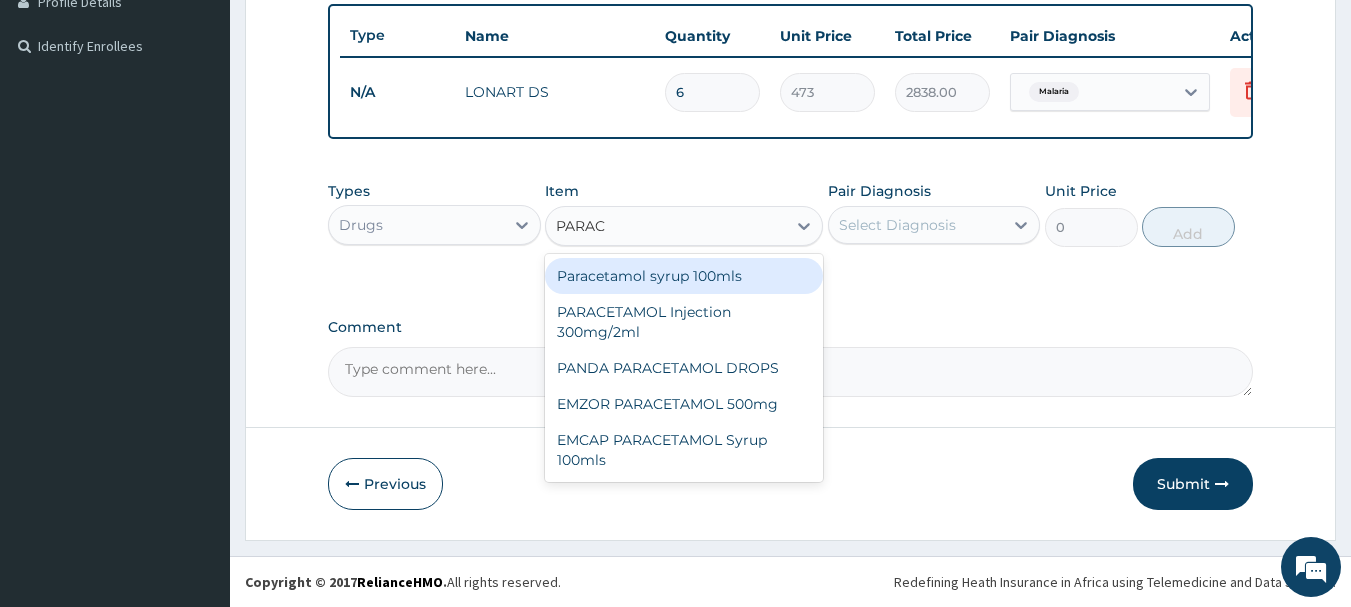 type on "PARACE" 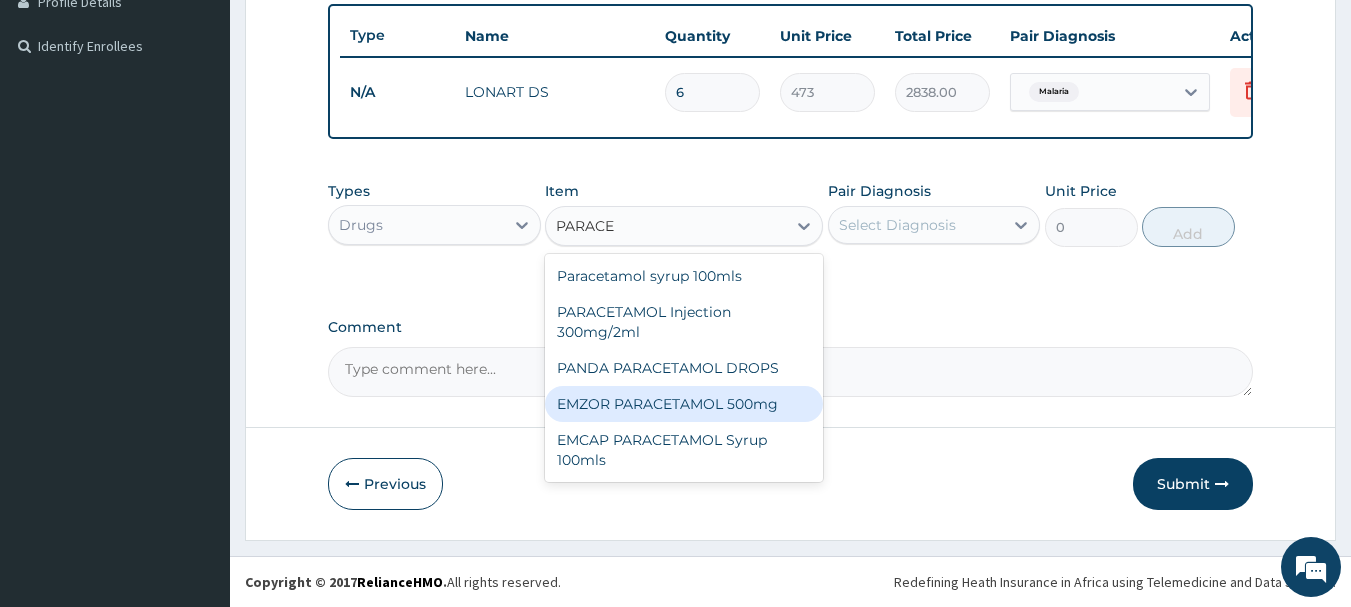 click on "EMZOR PARACETAMOL 500mg" at bounding box center [684, 404] 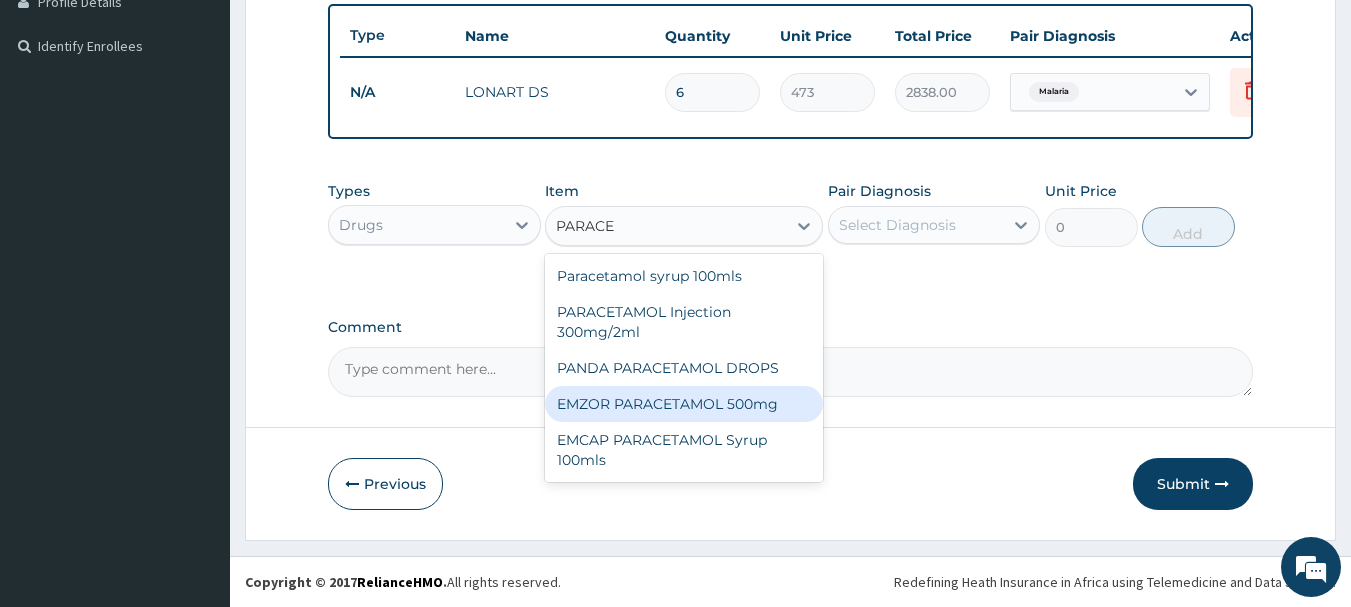 type 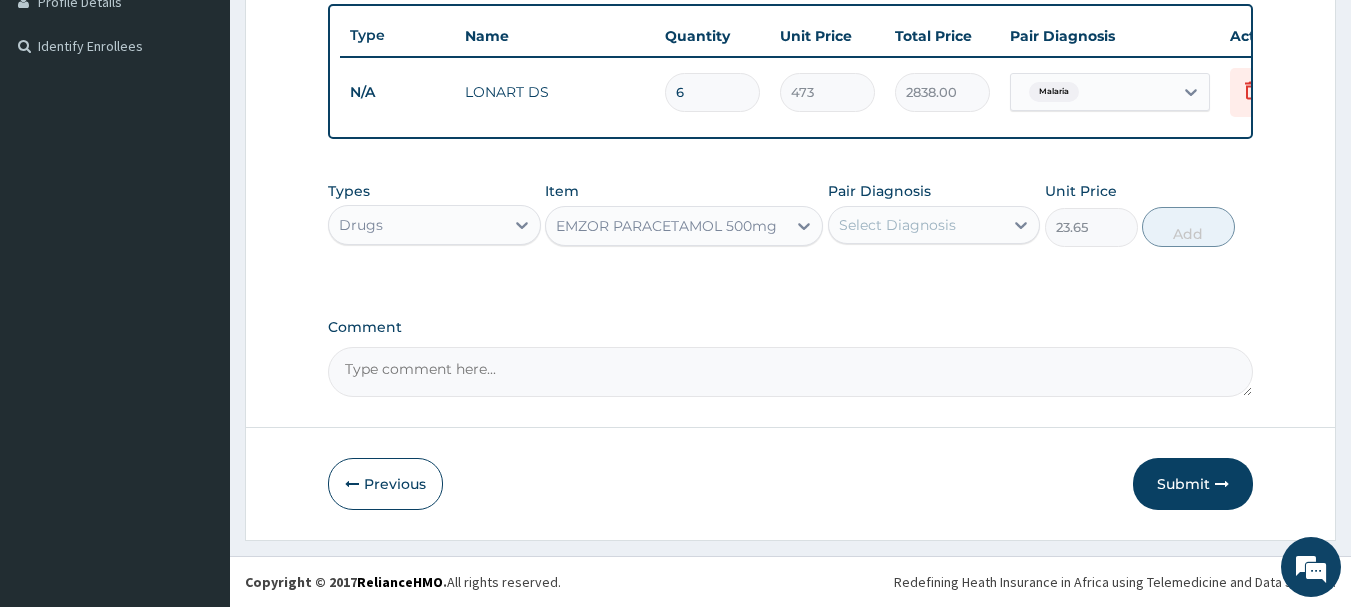 click on "Select Diagnosis" at bounding box center [897, 225] 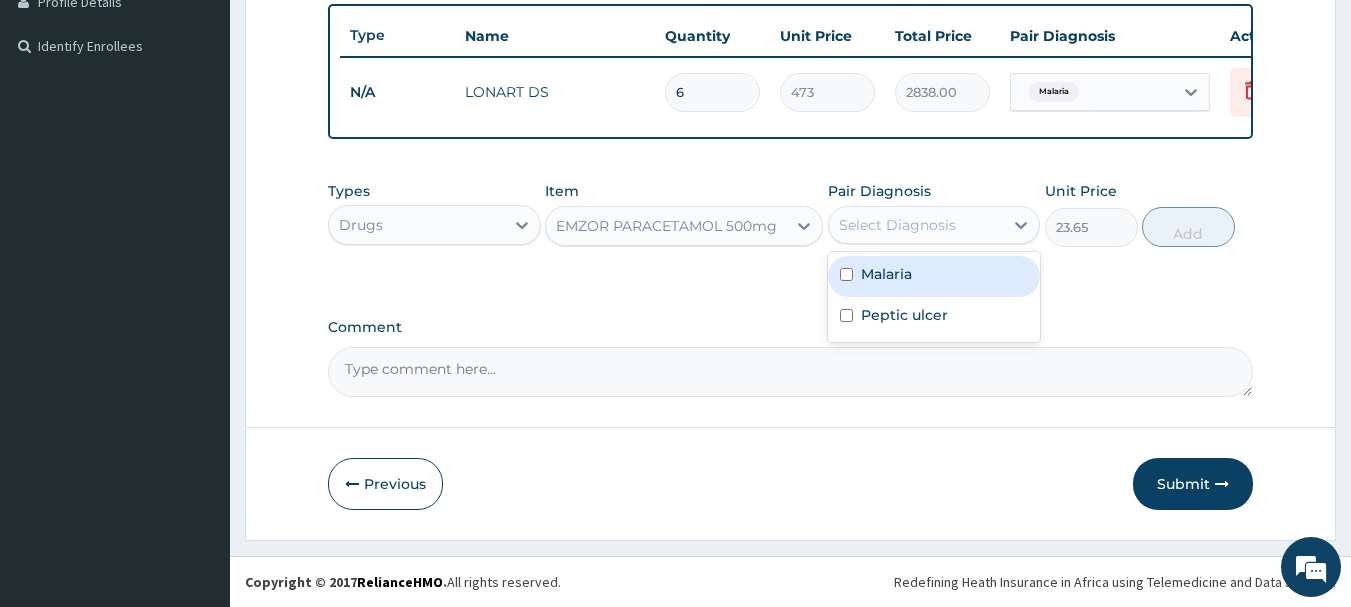 click at bounding box center (846, 274) 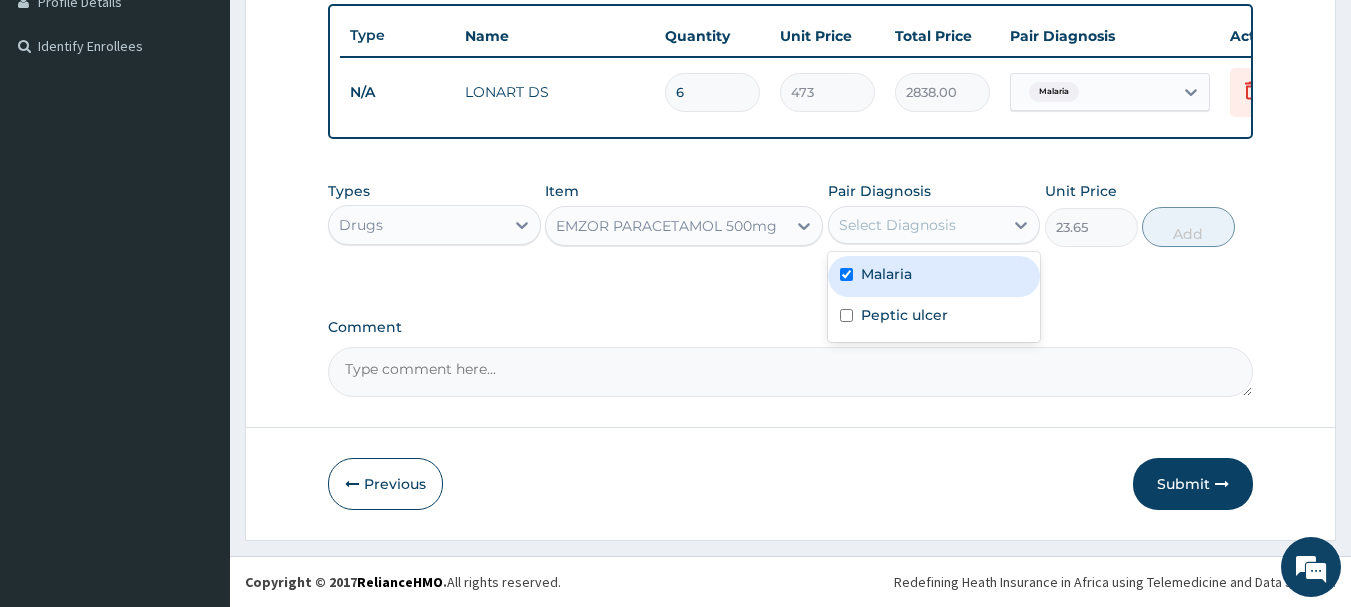 checkbox on "true" 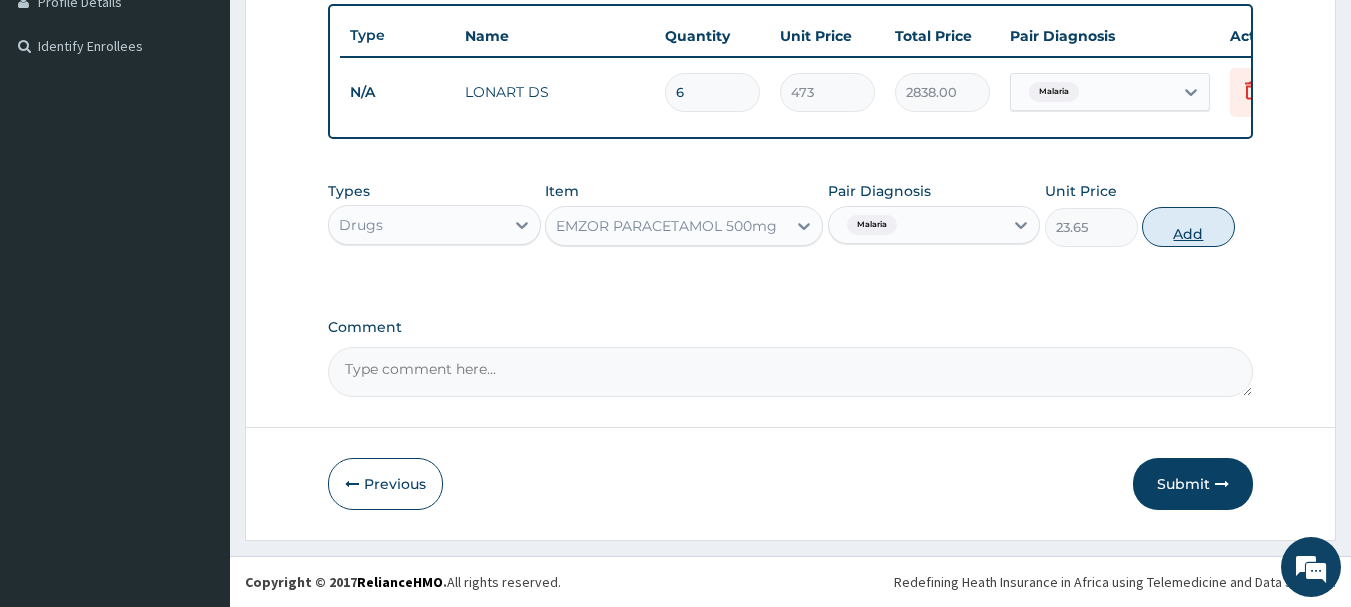 click on "Add" at bounding box center [1188, 227] 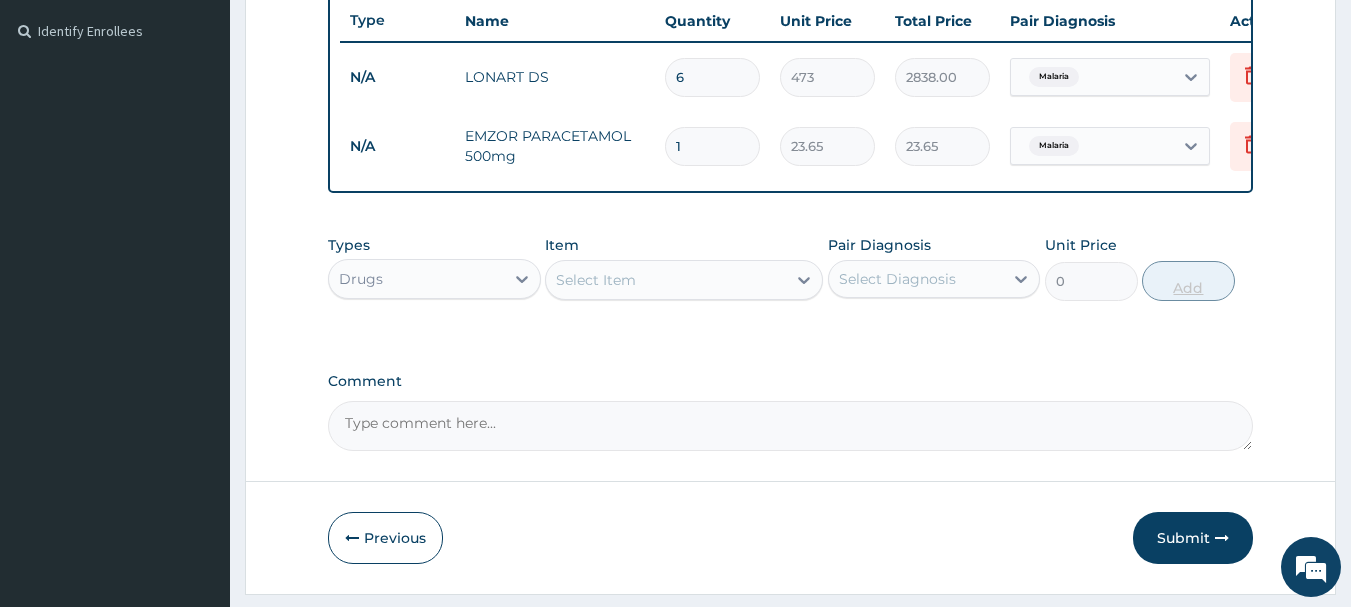 type on "18" 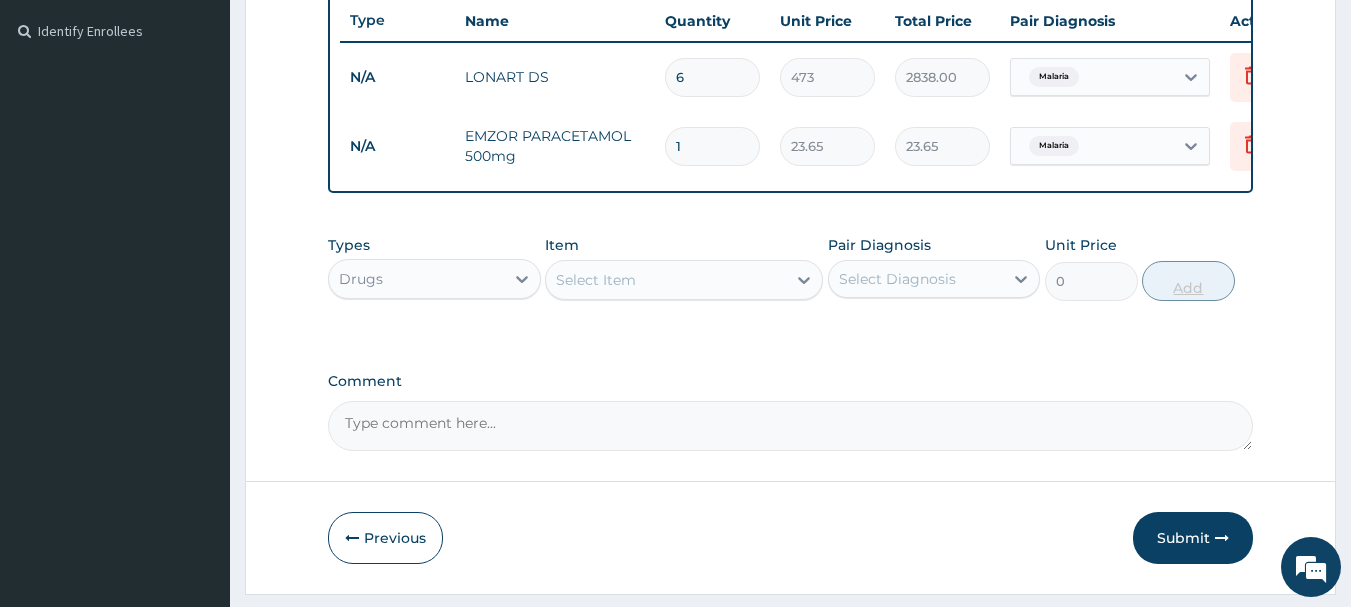 type on "425.70" 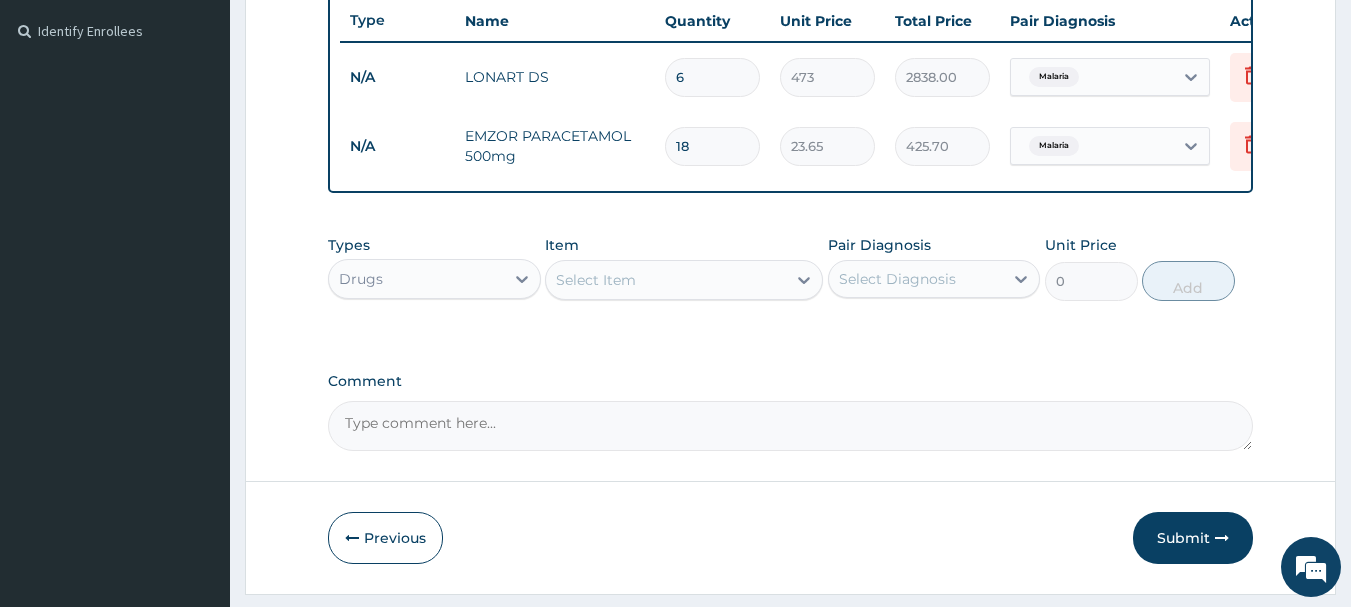 type on "18" 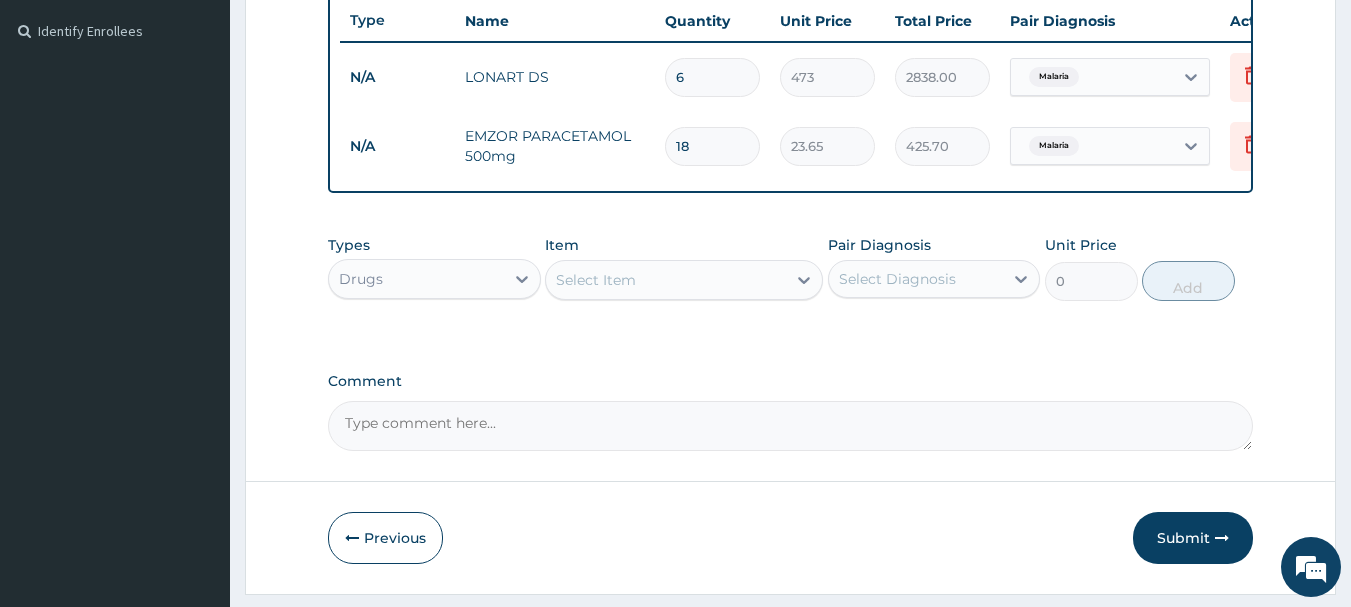 click on "Select Item" at bounding box center [666, 280] 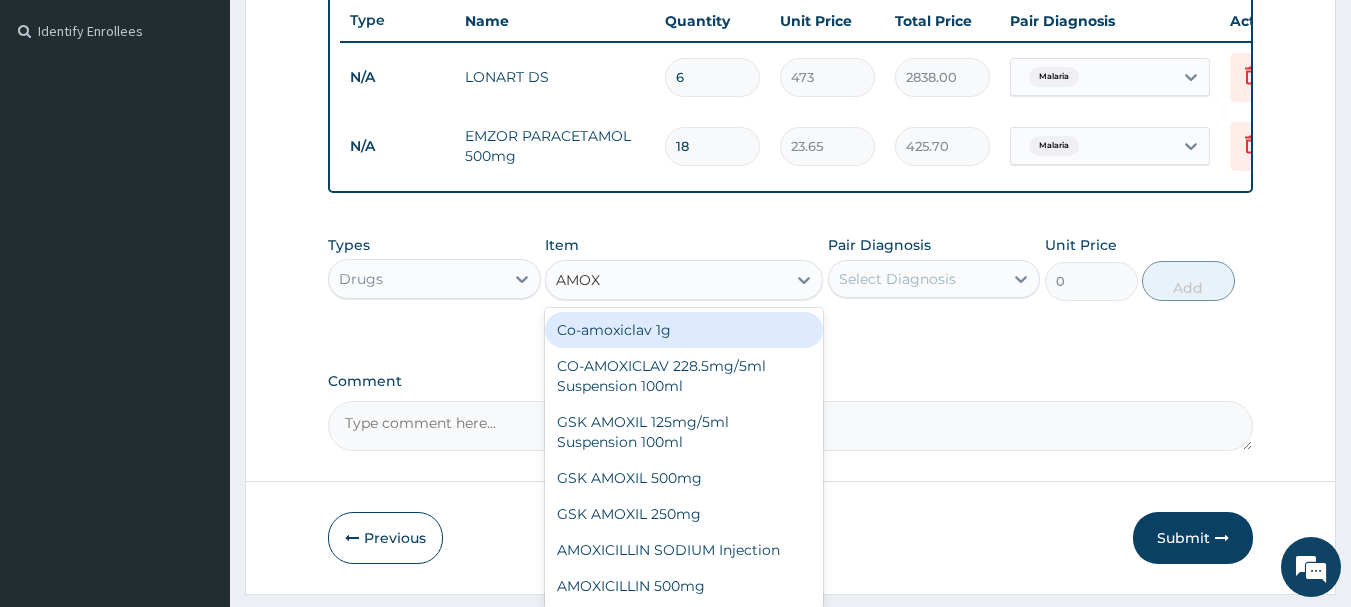 type on "AMOXI" 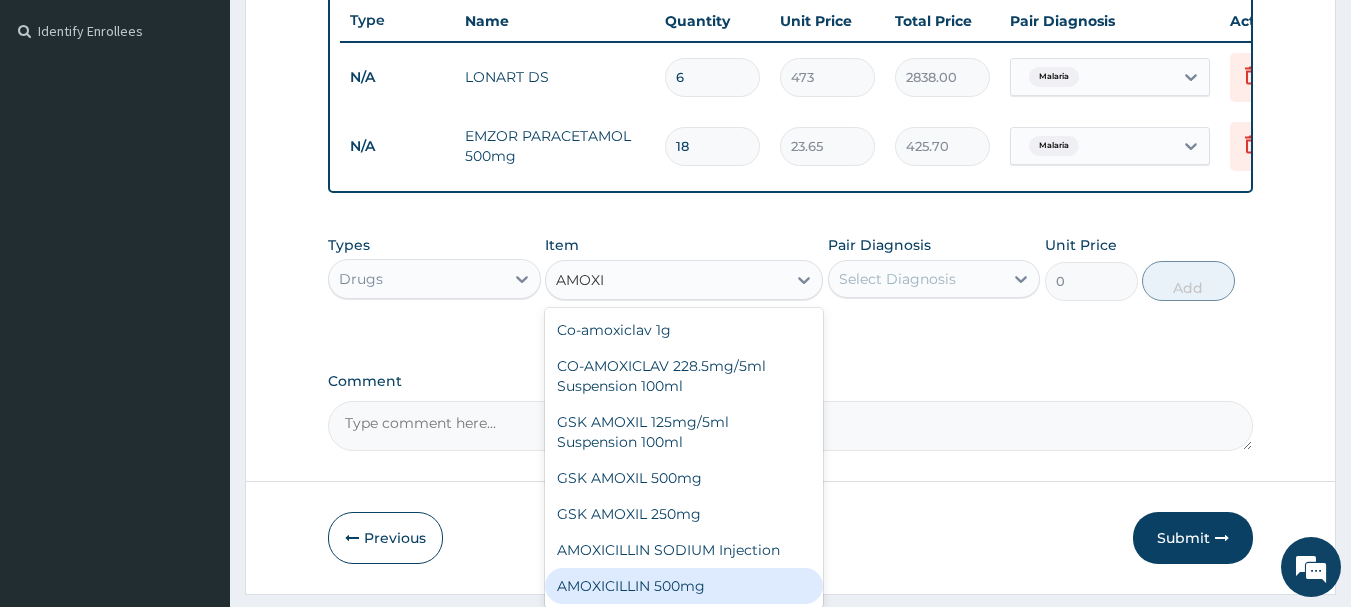 click on "AMOXICILLIN 500mg" at bounding box center (684, 586) 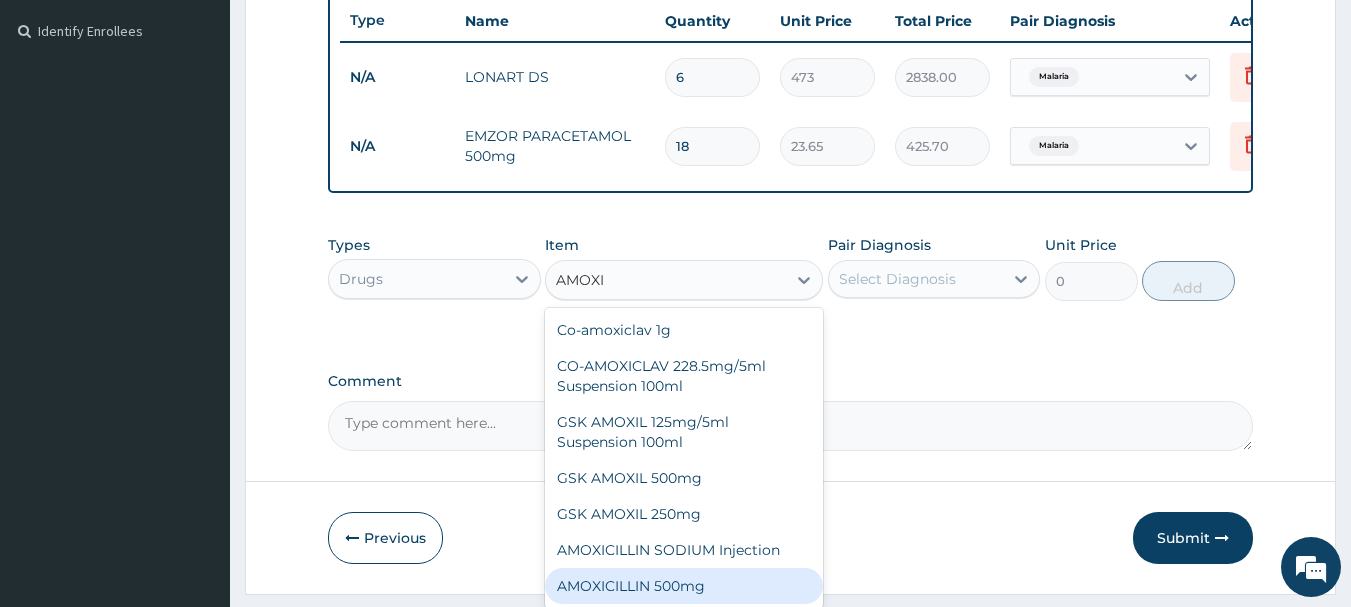 type 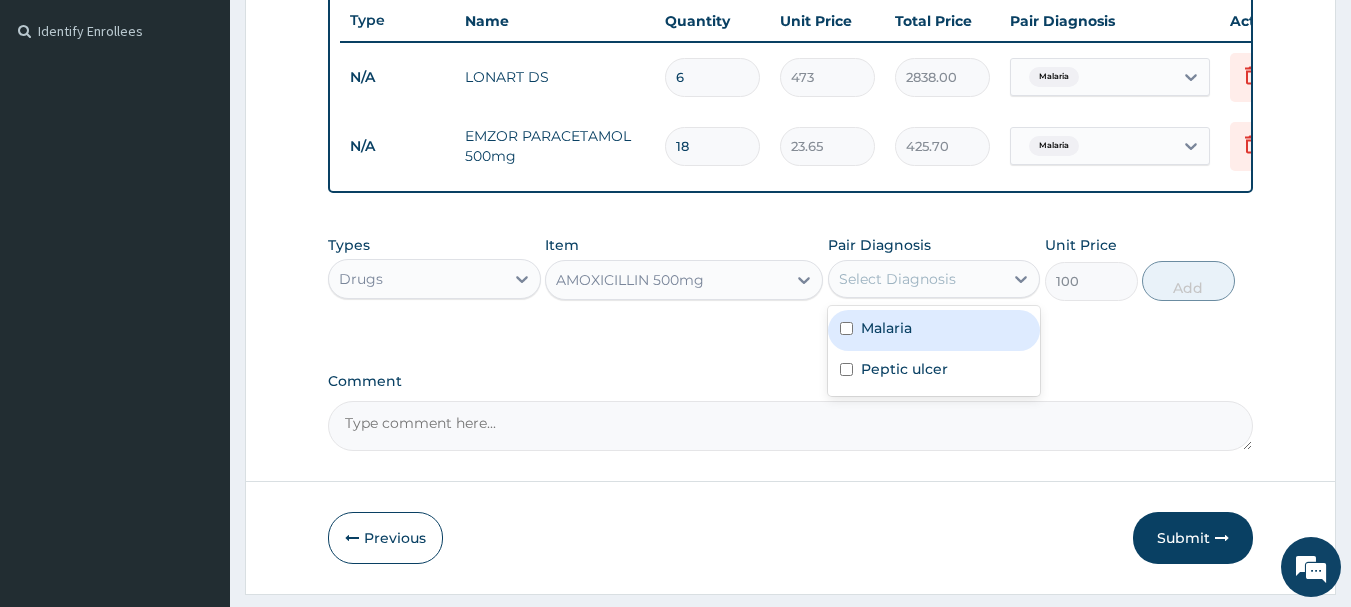 click on "Select Diagnosis" at bounding box center [897, 279] 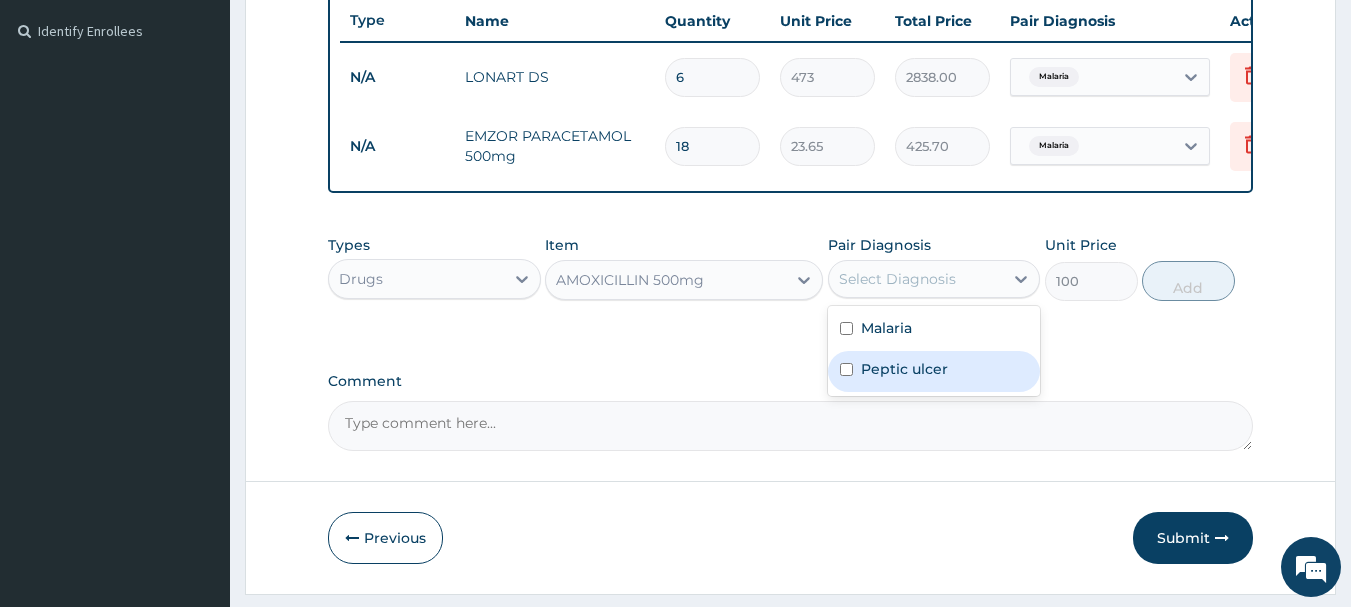 click at bounding box center [846, 369] 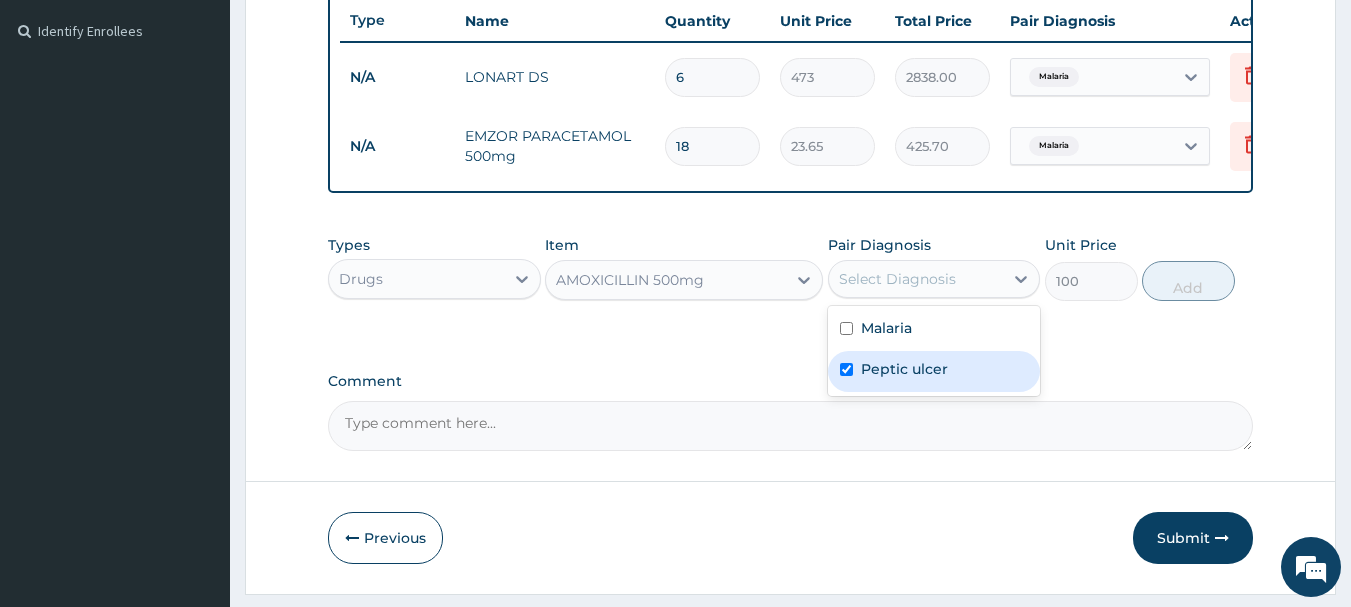 checkbox on "true" 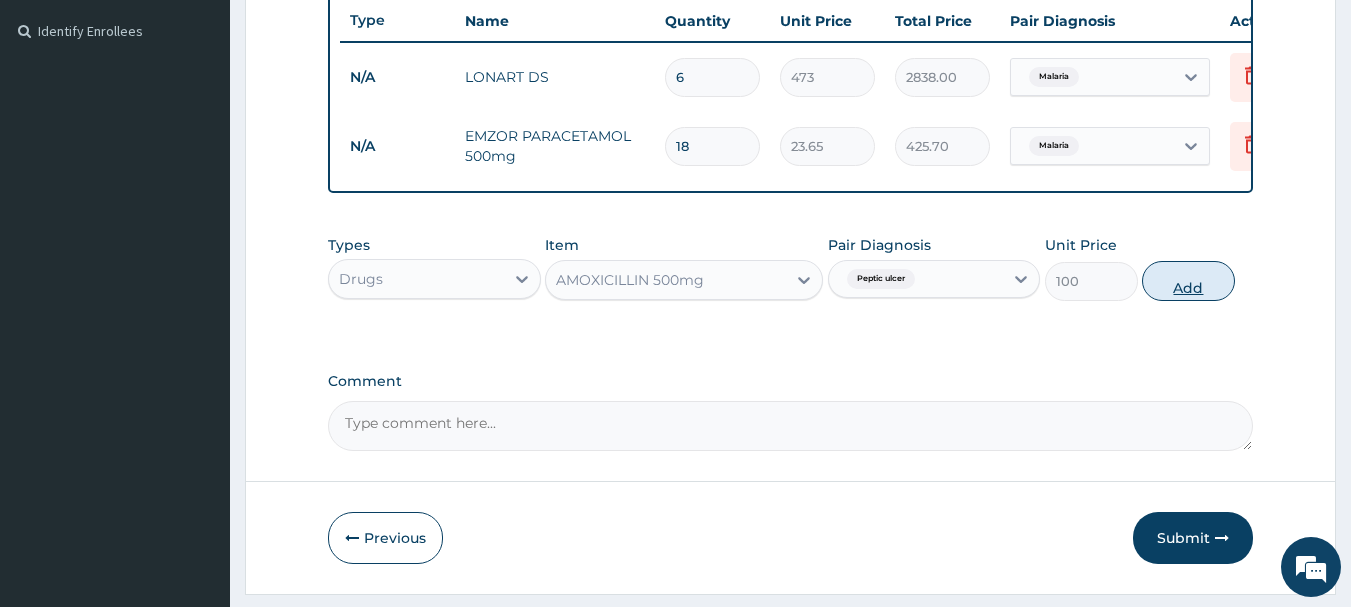 click on "Add" at bounding box center [1188, 281] 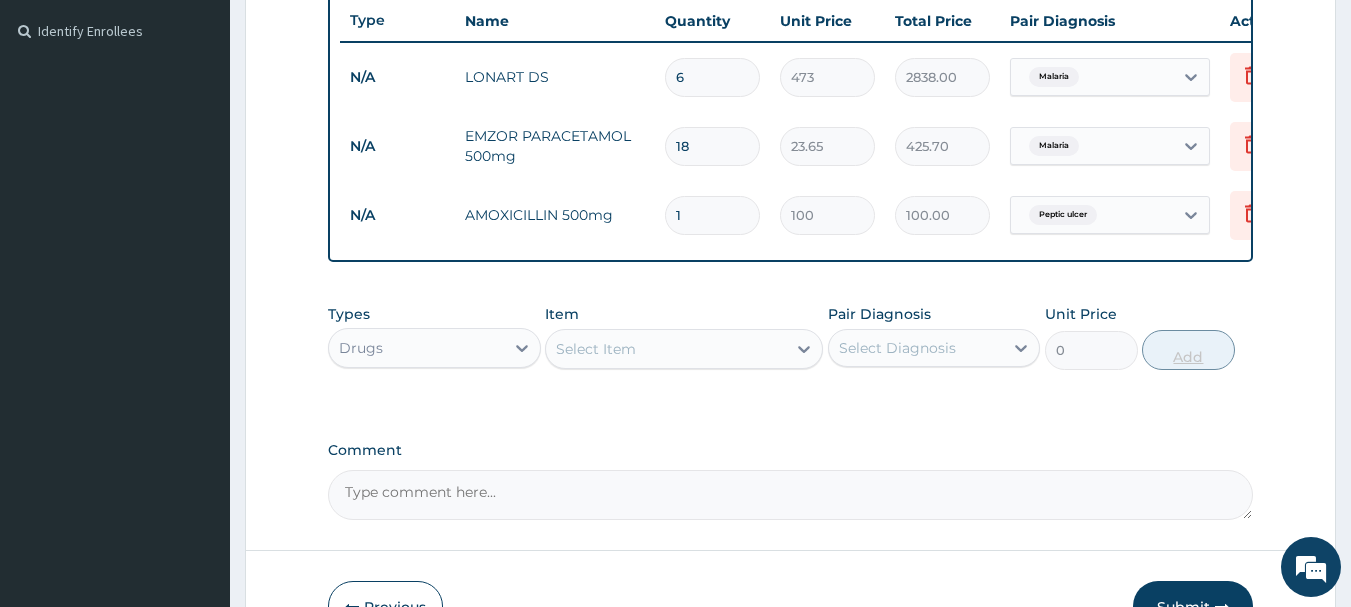 type 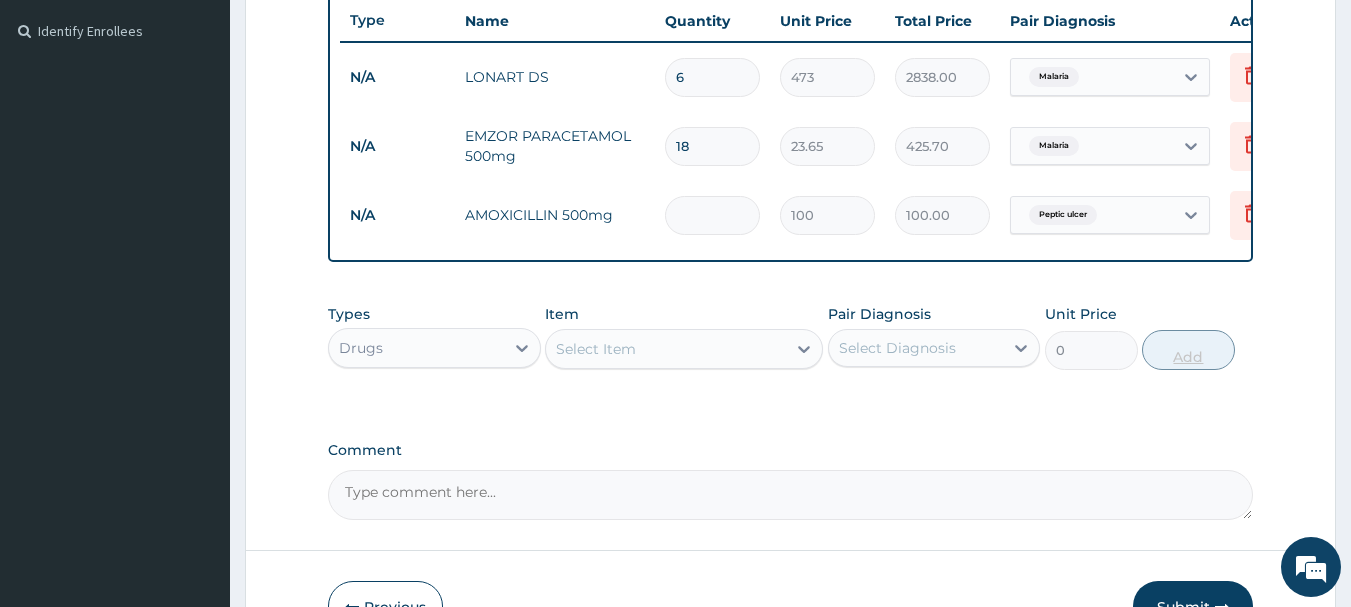 type on "0.00" 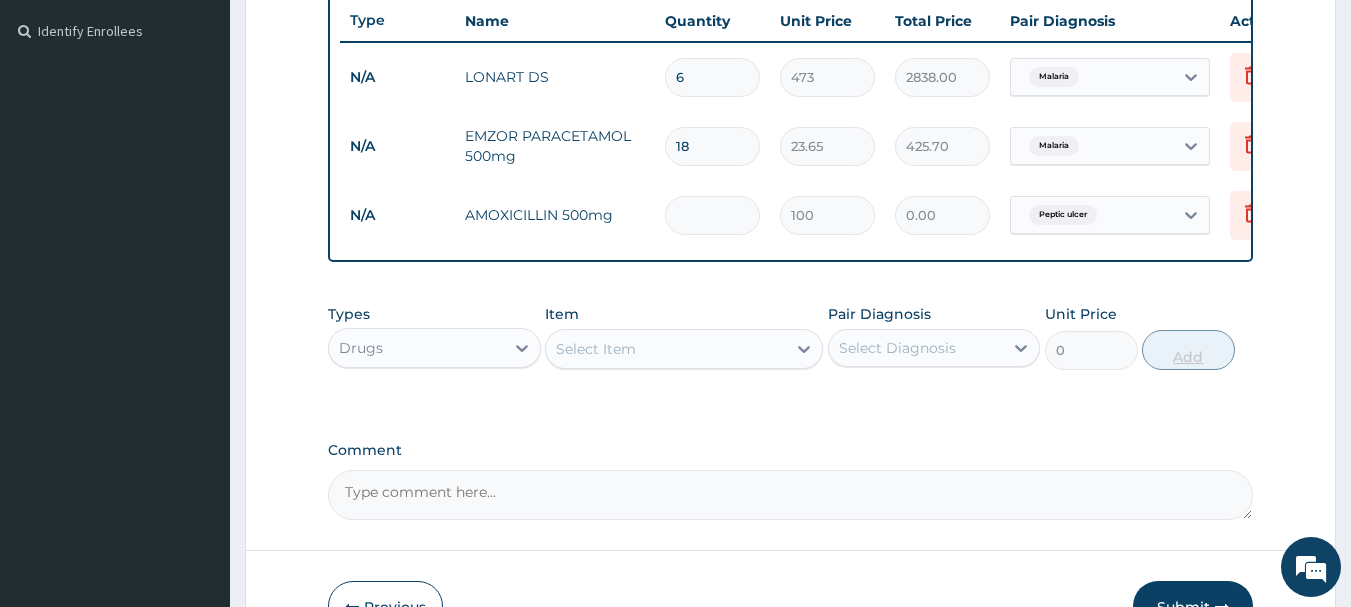 type on "2" 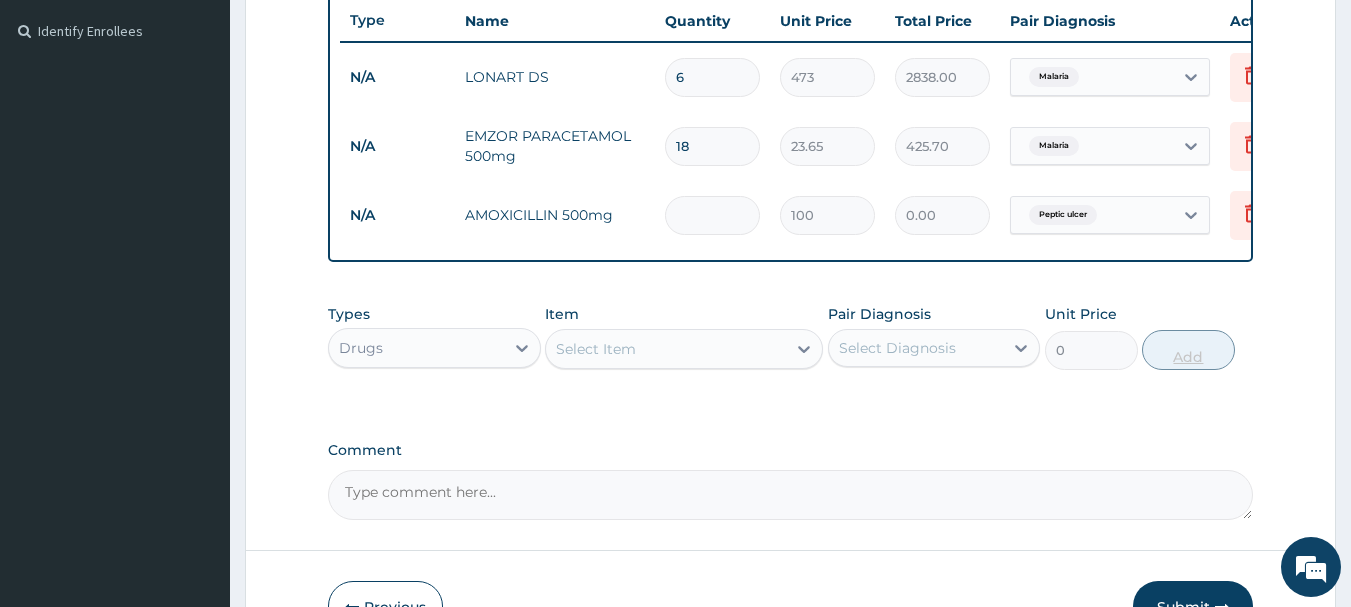 type on "200.00" 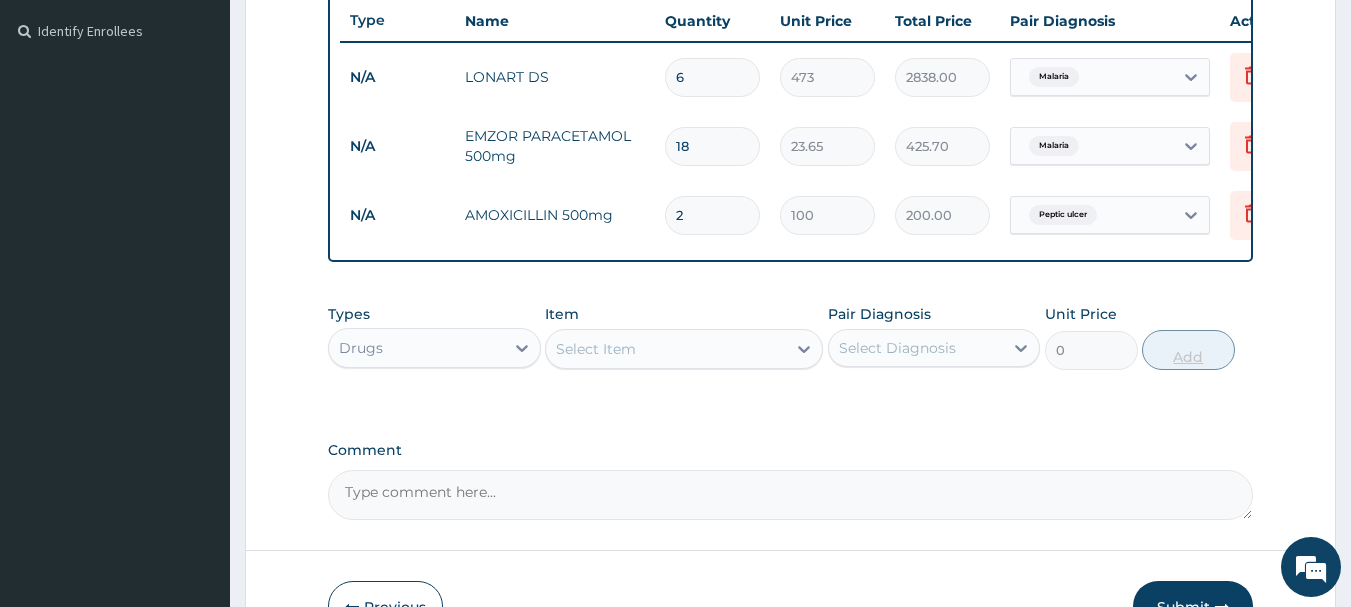 type on "20" 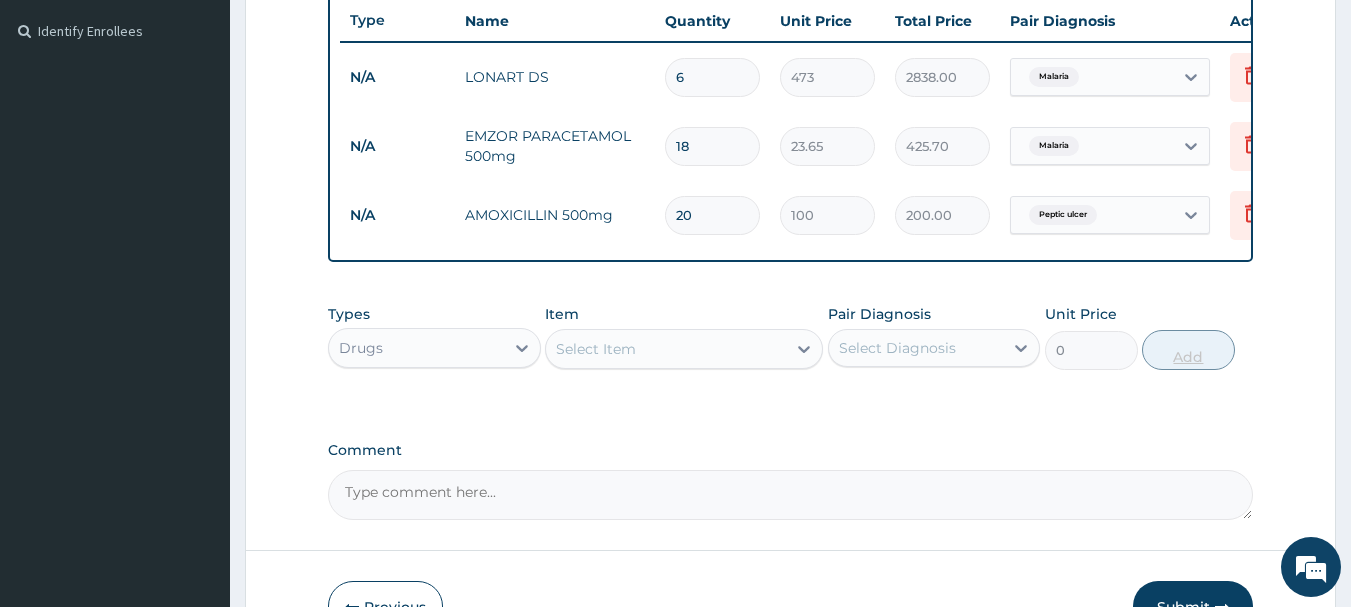type on "2000.00" 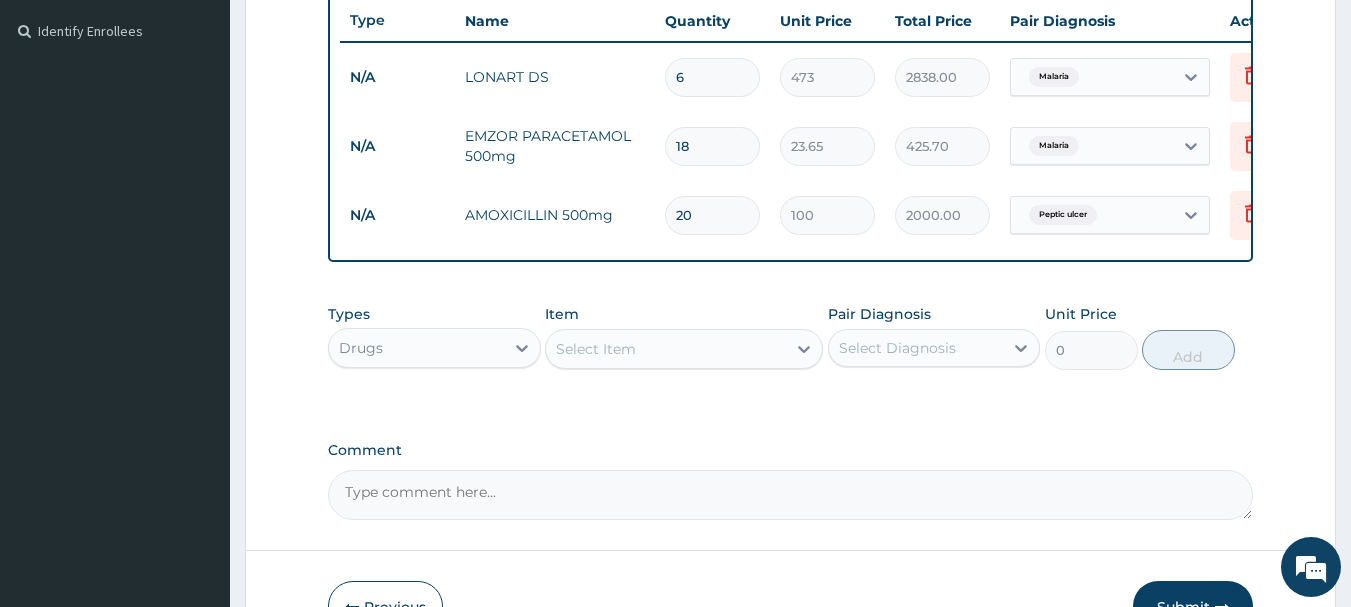 type on "20" 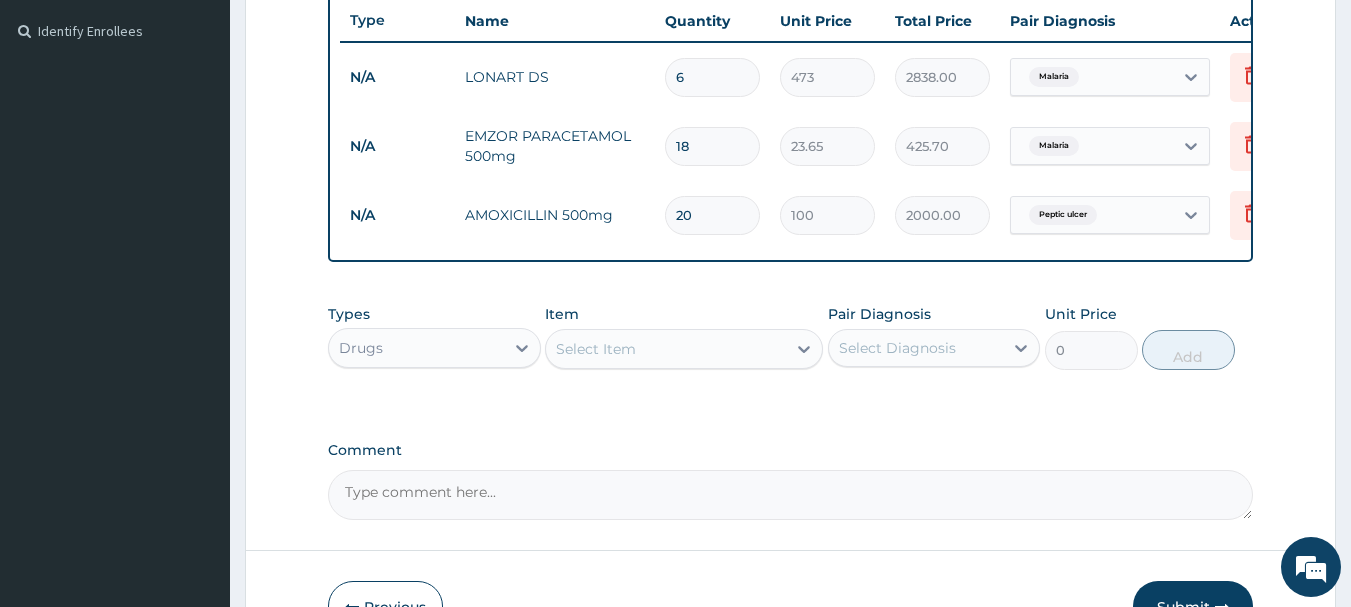 click on "Select Item" at bounding box center (666, 349) 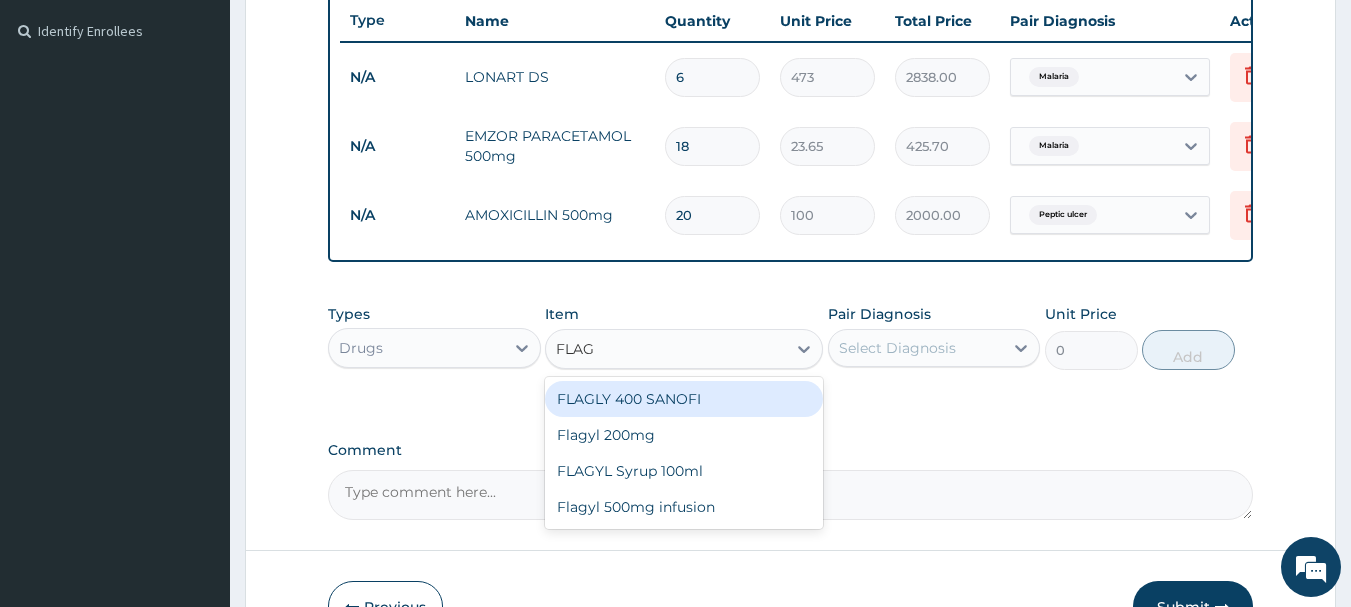 type on "FLAGY" 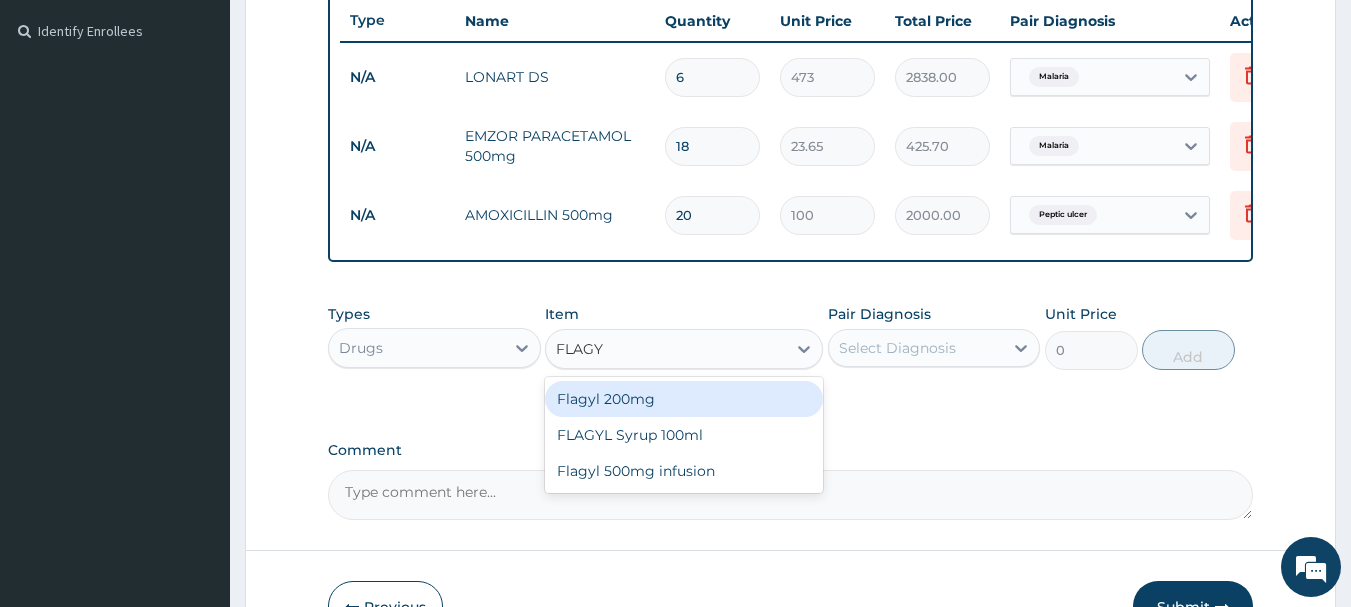 click on "Flagyl 200mg" at bounding box center (684, 399) 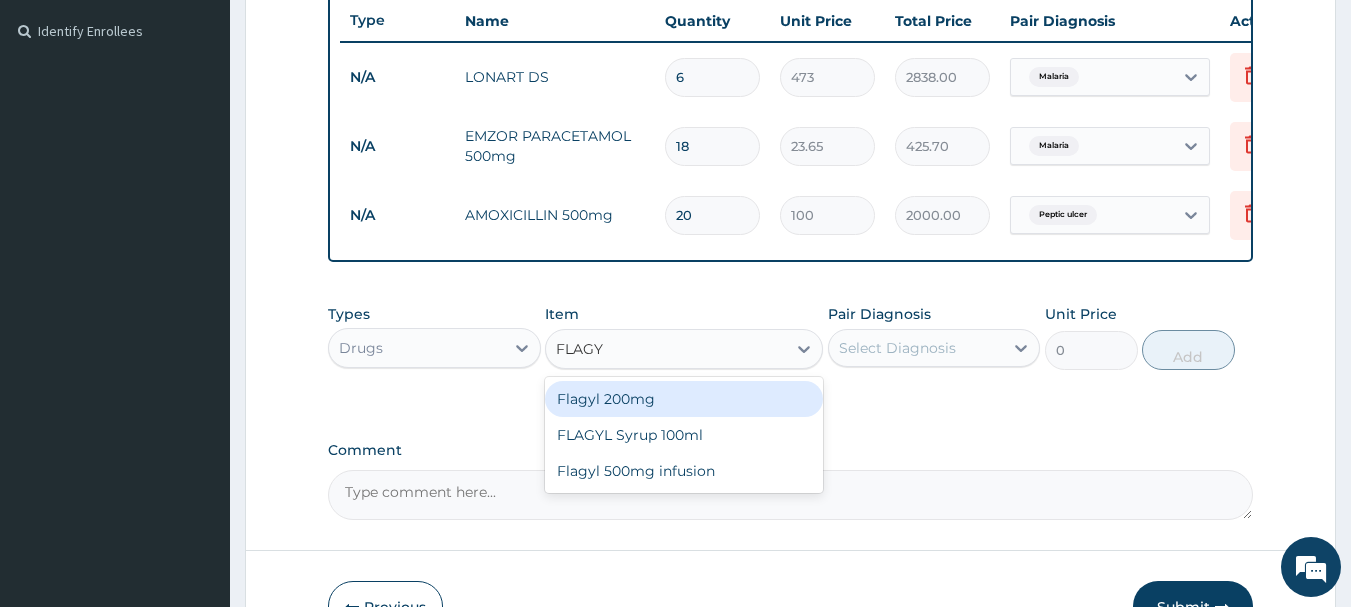 type 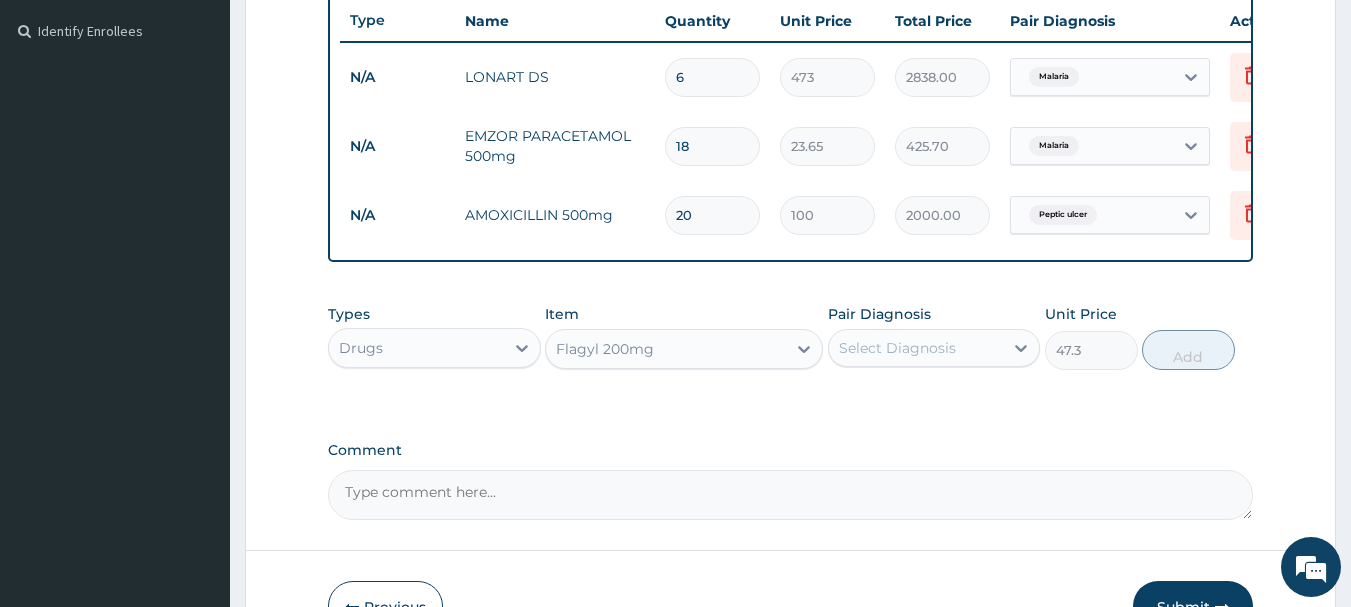 click on "Select Diagnosis" at bounding box center (897, 348) 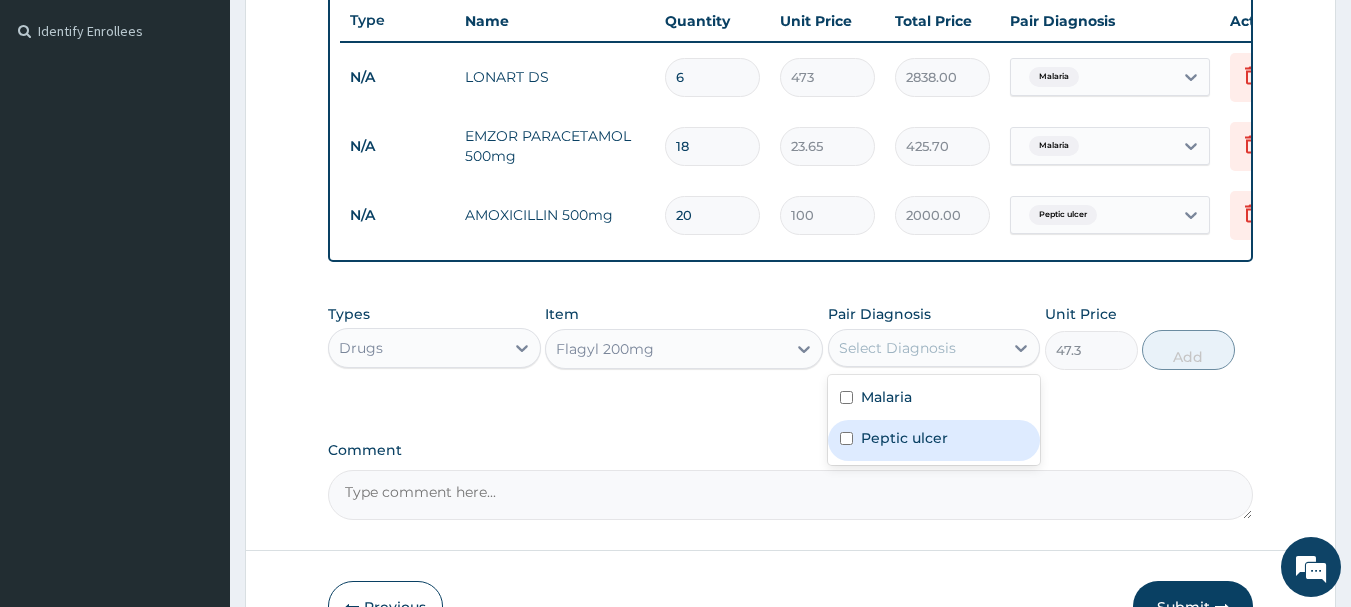 click at bounding box center [846, 438] 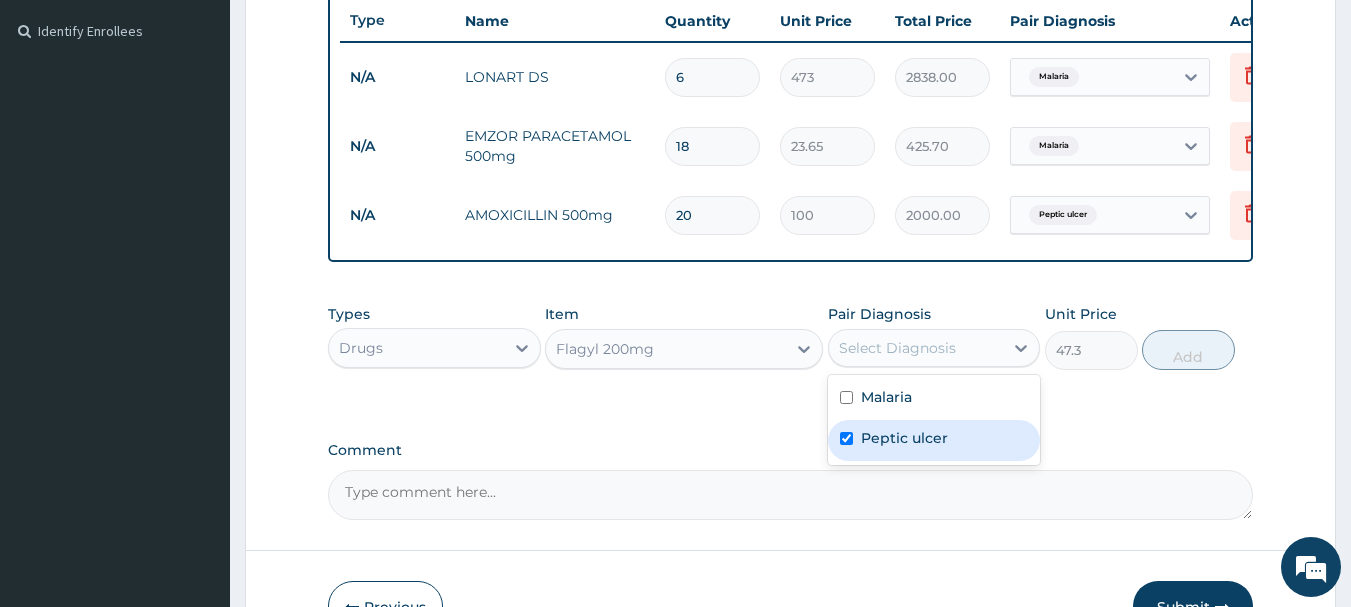 checkbox on "true" 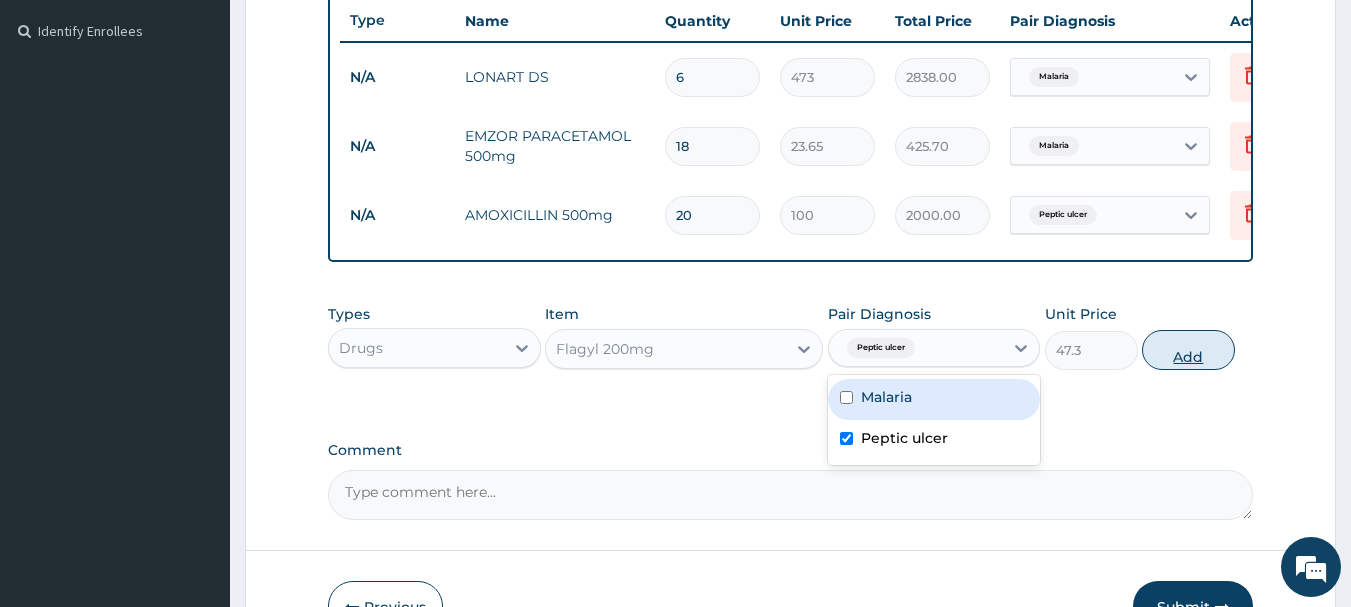 click on "Add" at bounding box center [1188, 350] 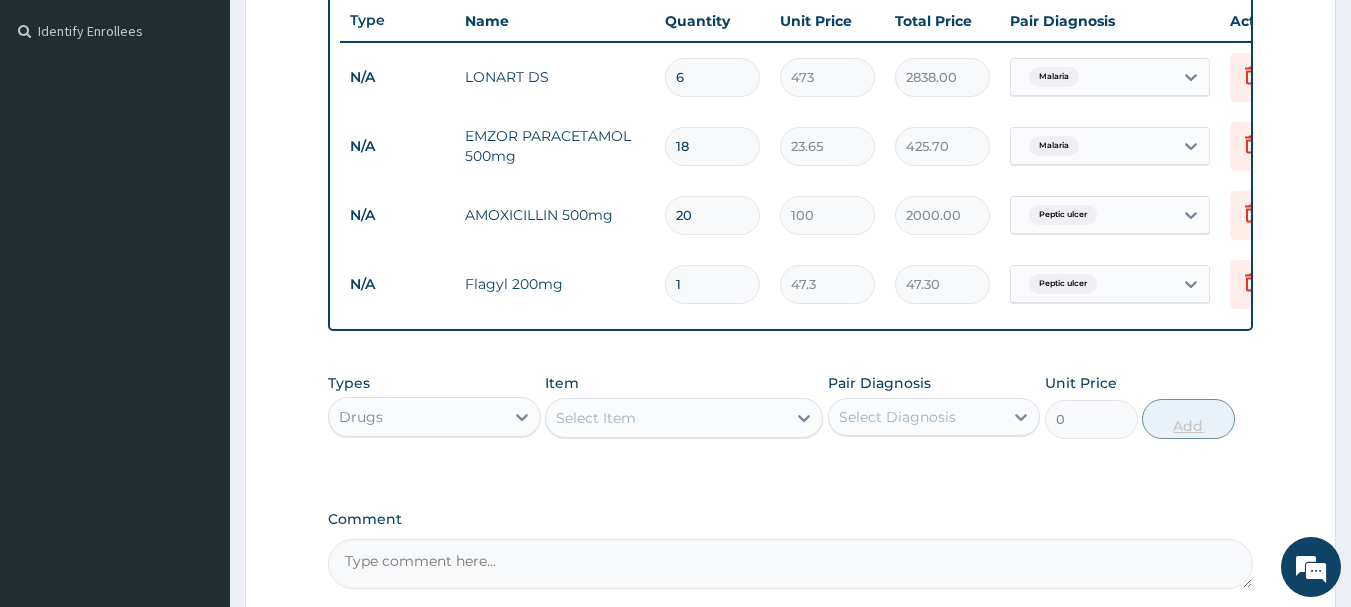 type 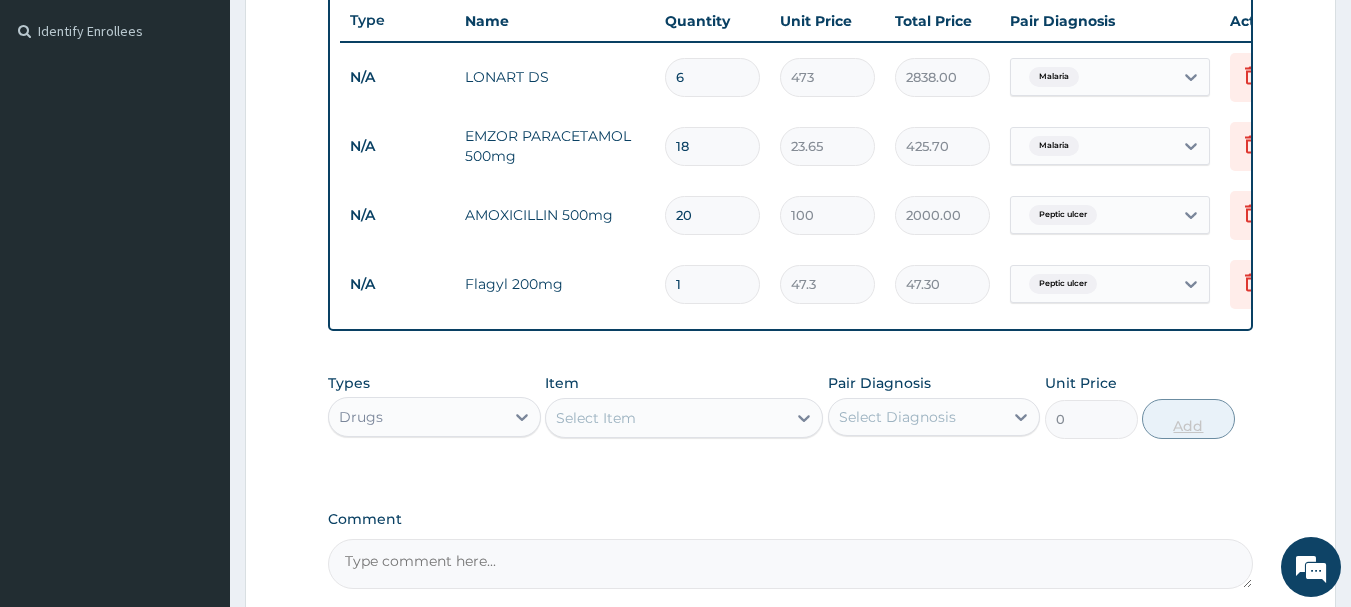type on "0.00" 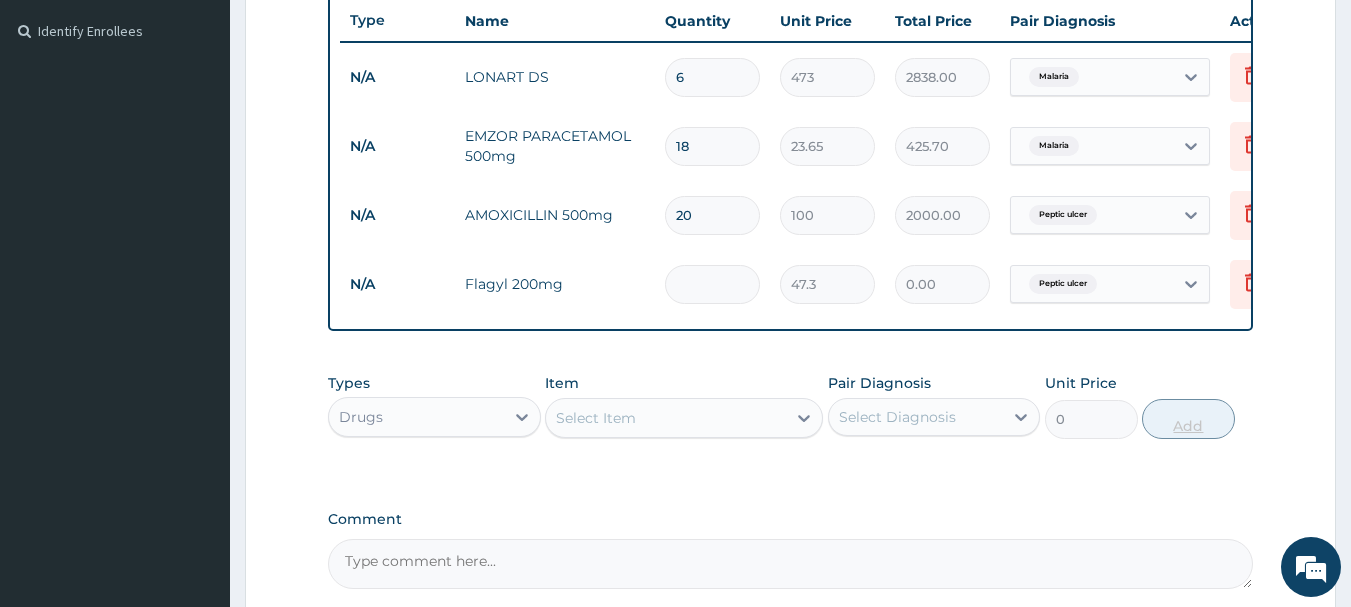 type on "3" 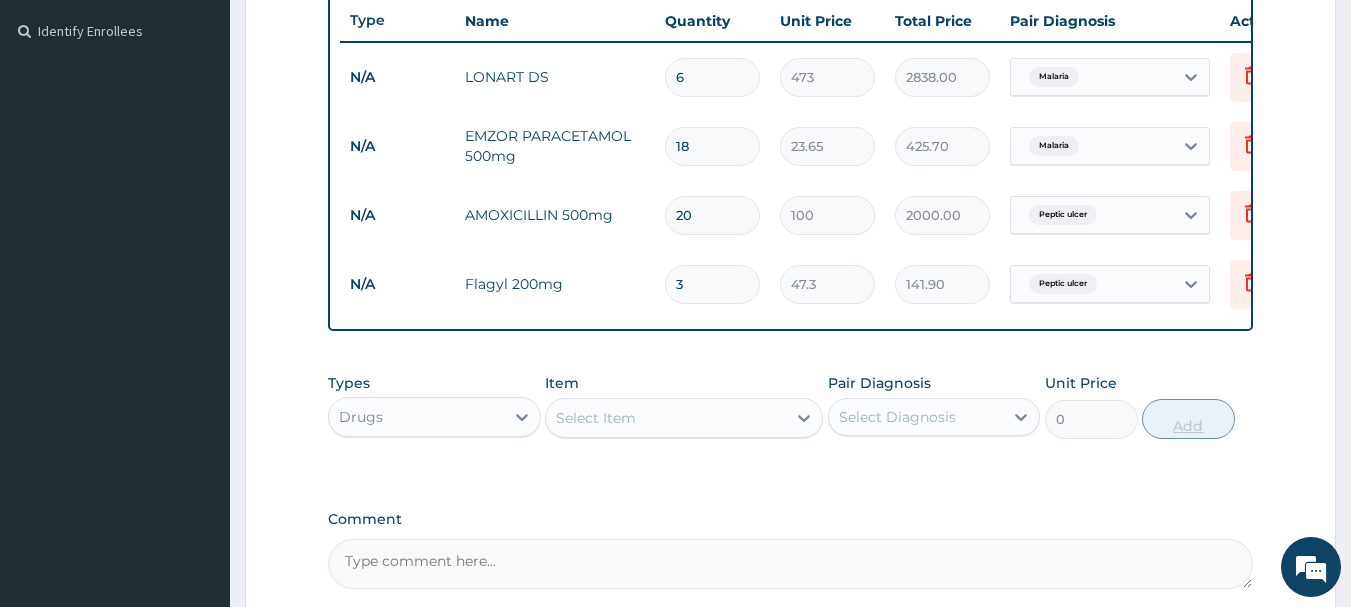 type on "30" 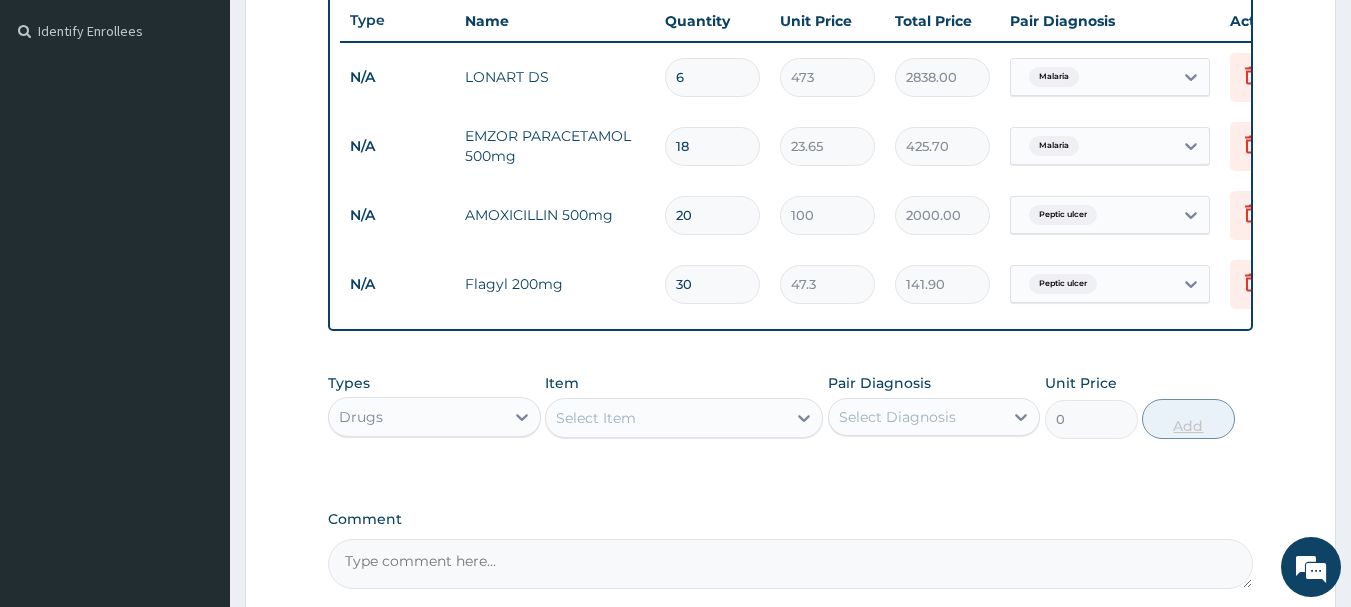 type on "1419.00" 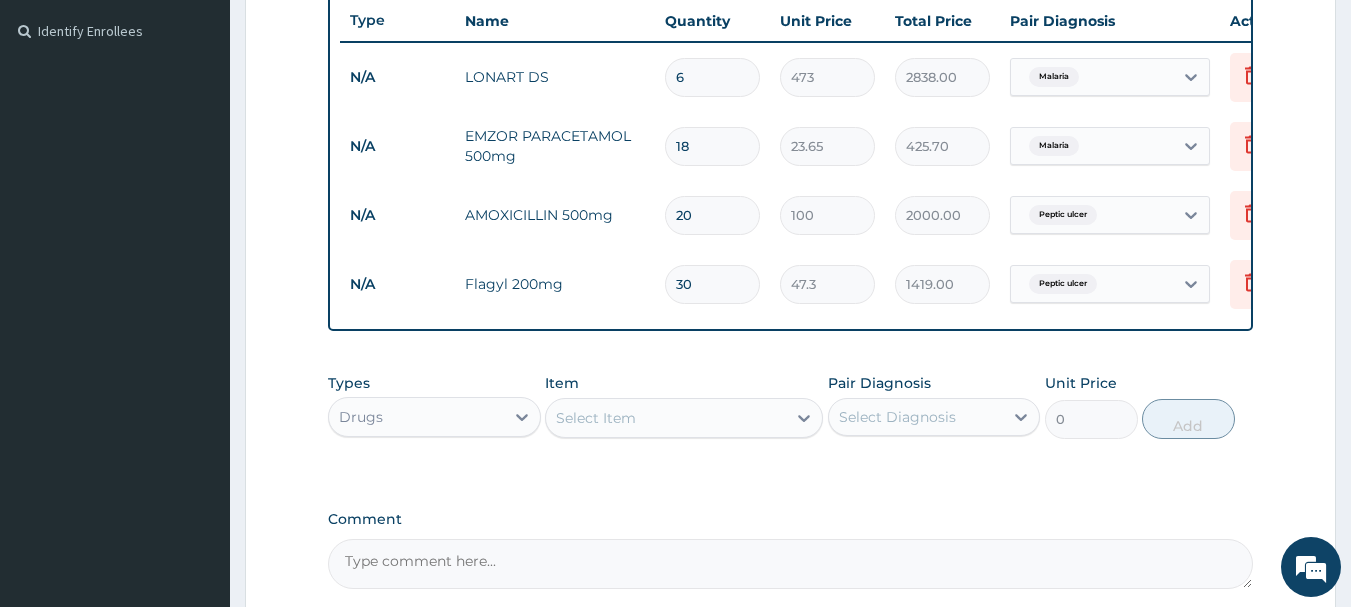 type on "30" 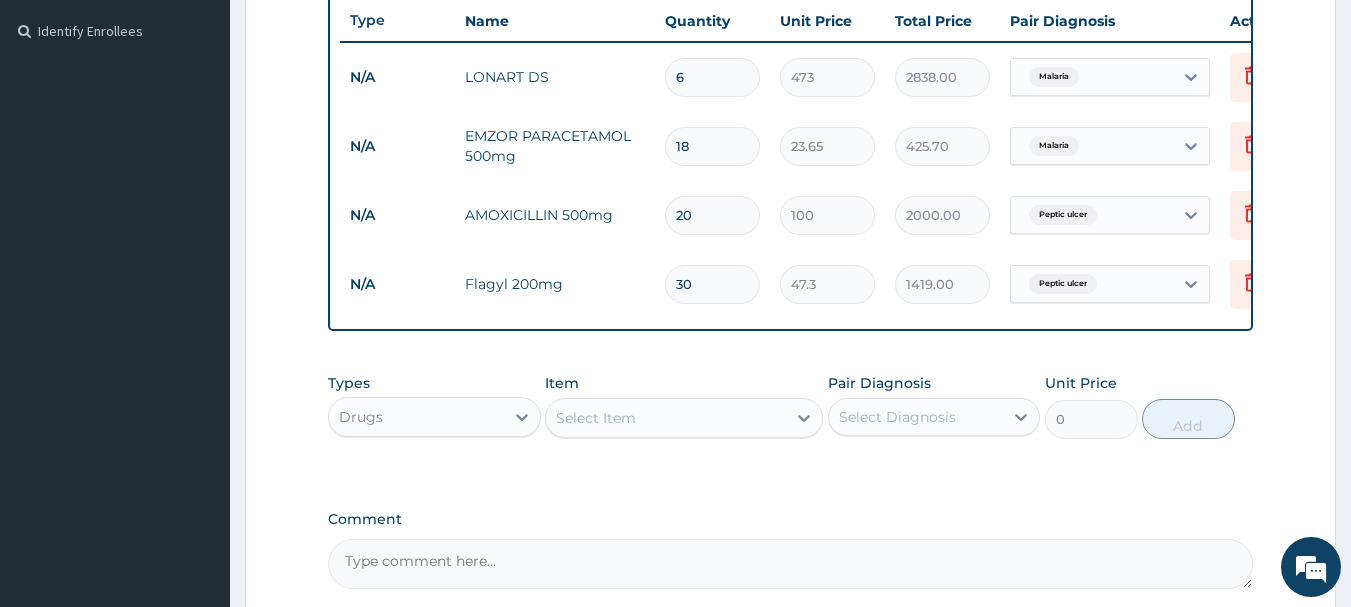 click on "Select Item" at bounding box center [666, 418] 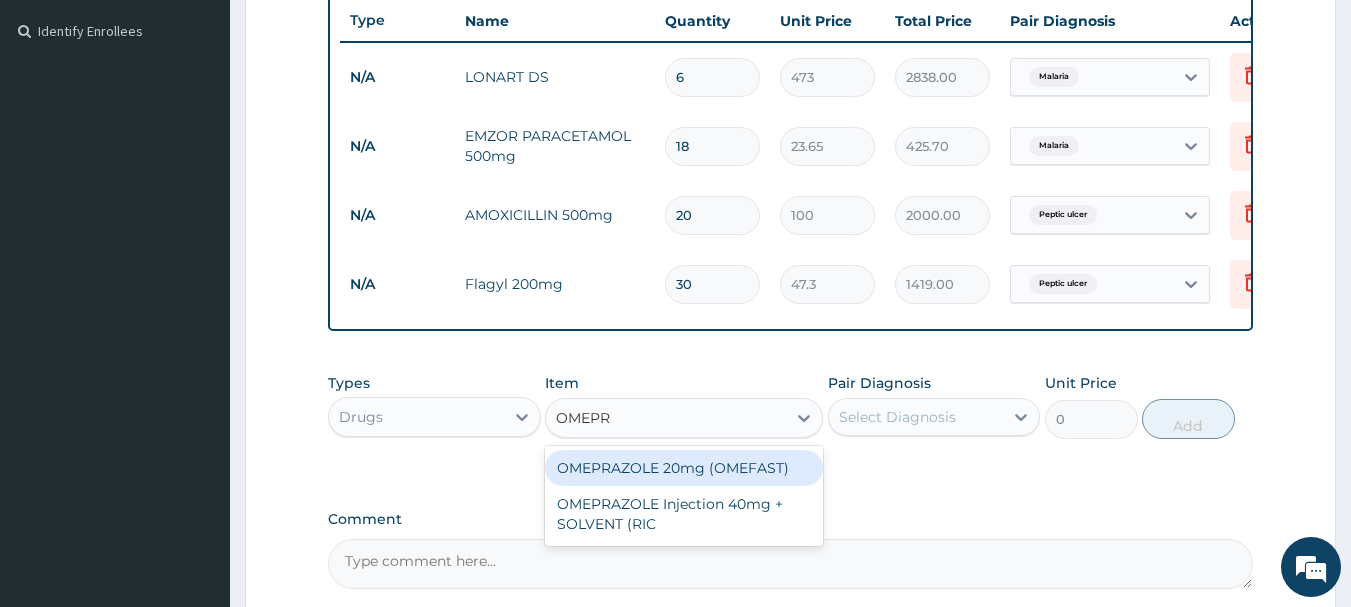 type on "OMEPRA" 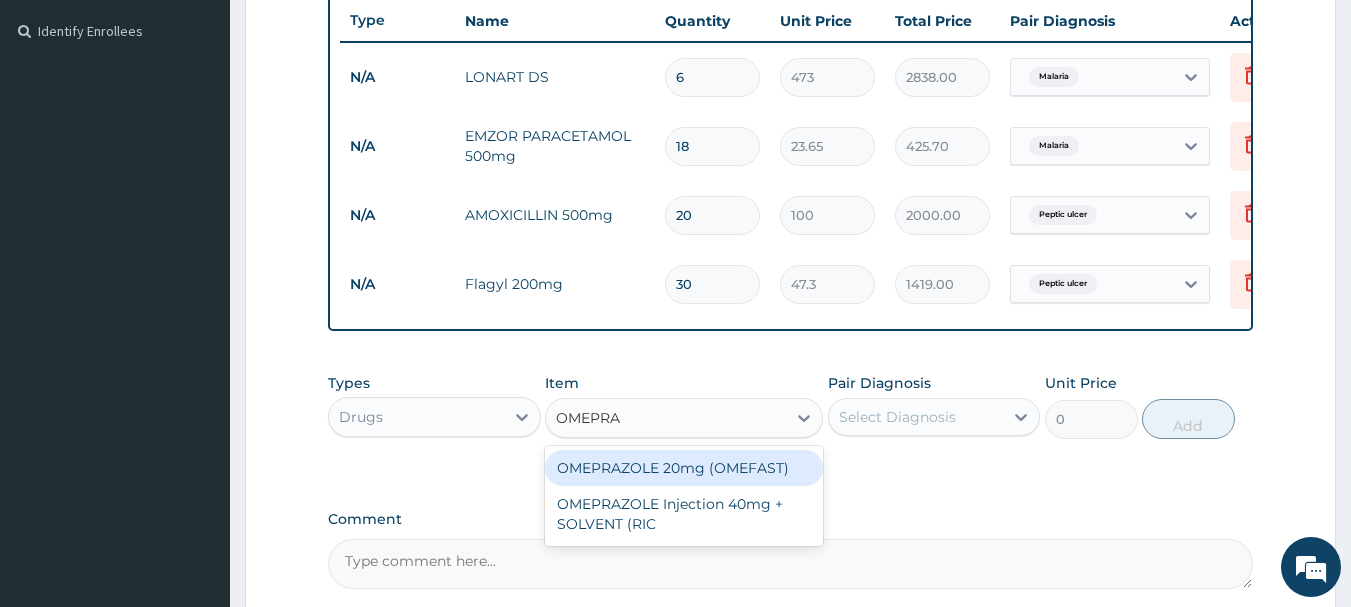 click on "OMEPRAZOLE 20mg (OMEFAST)" at bounding box center [684, 468] 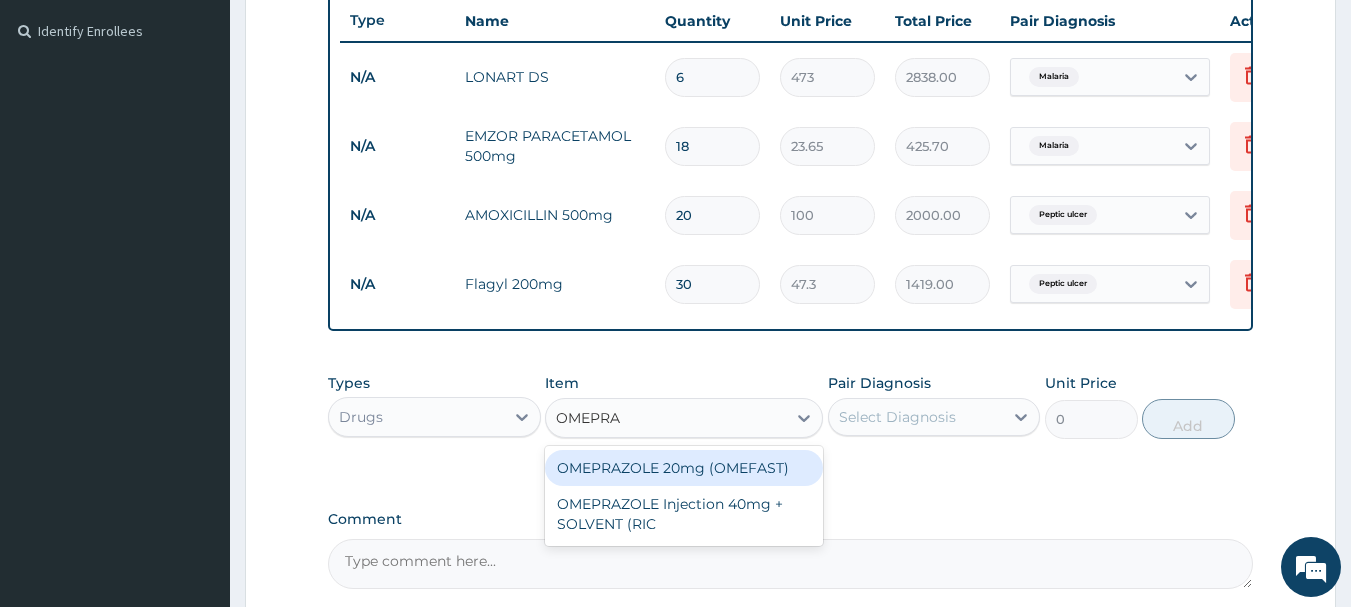 type 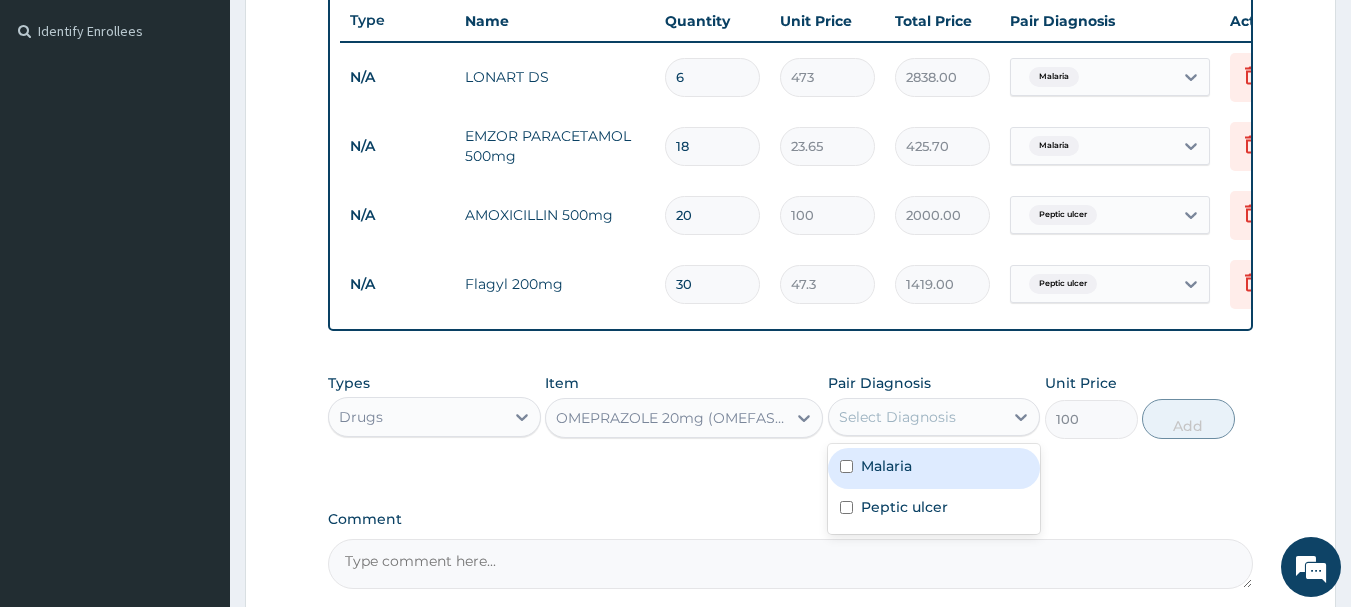 click on "Select Diagnosis" at bounding box center [897, 417] 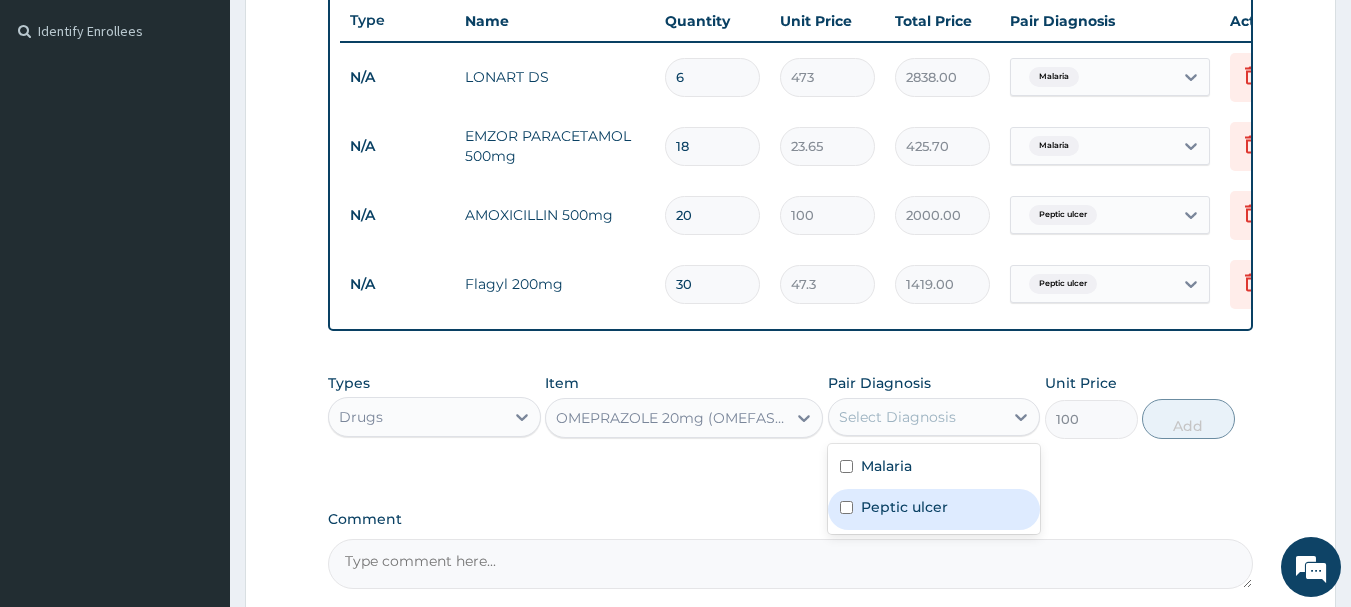 click at bounding box center (846, 507) 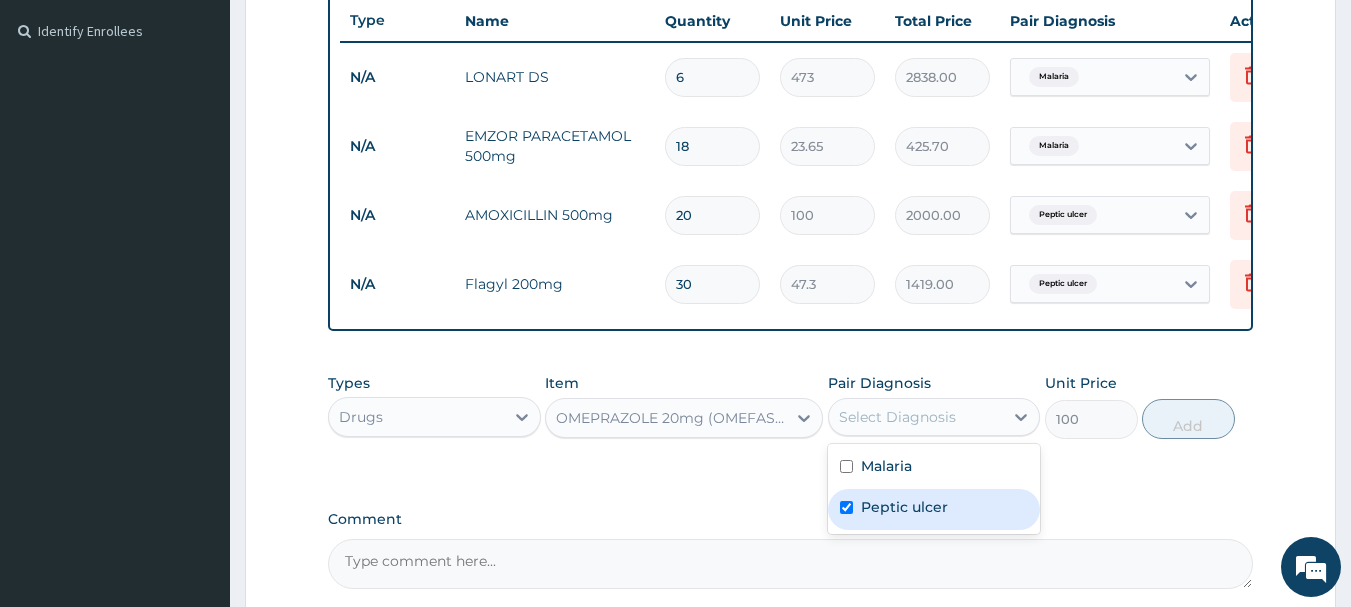 checkbox on "true" 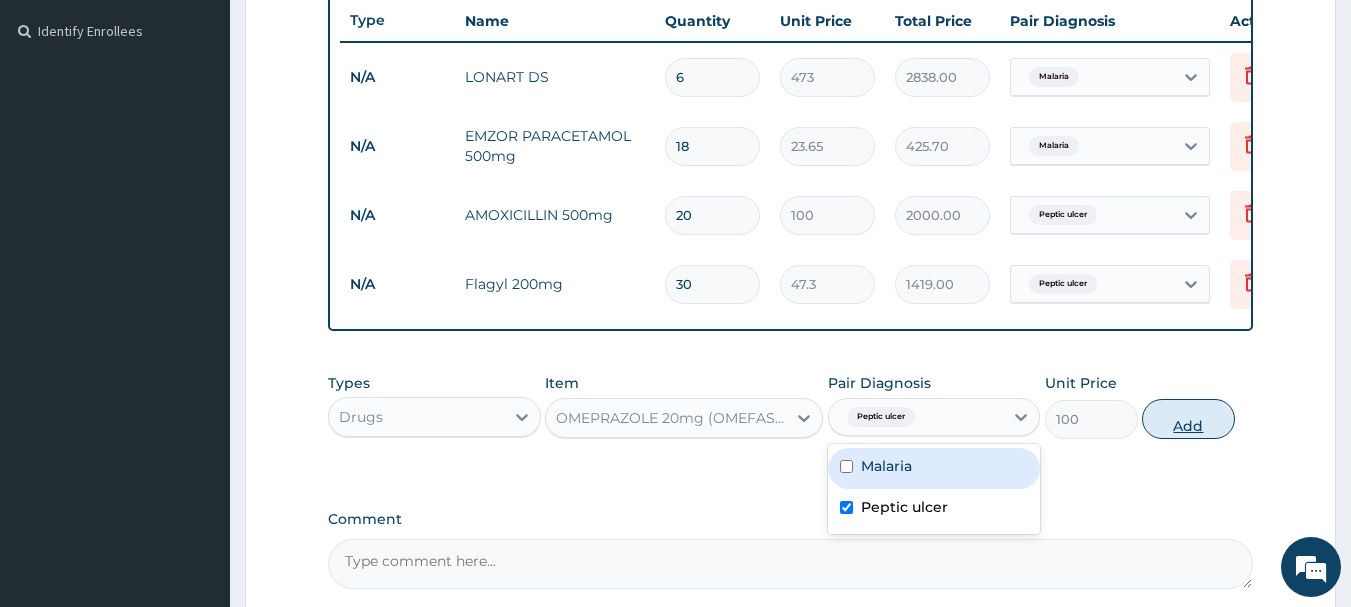 click on "Add" at bounding box center [1188, 419] 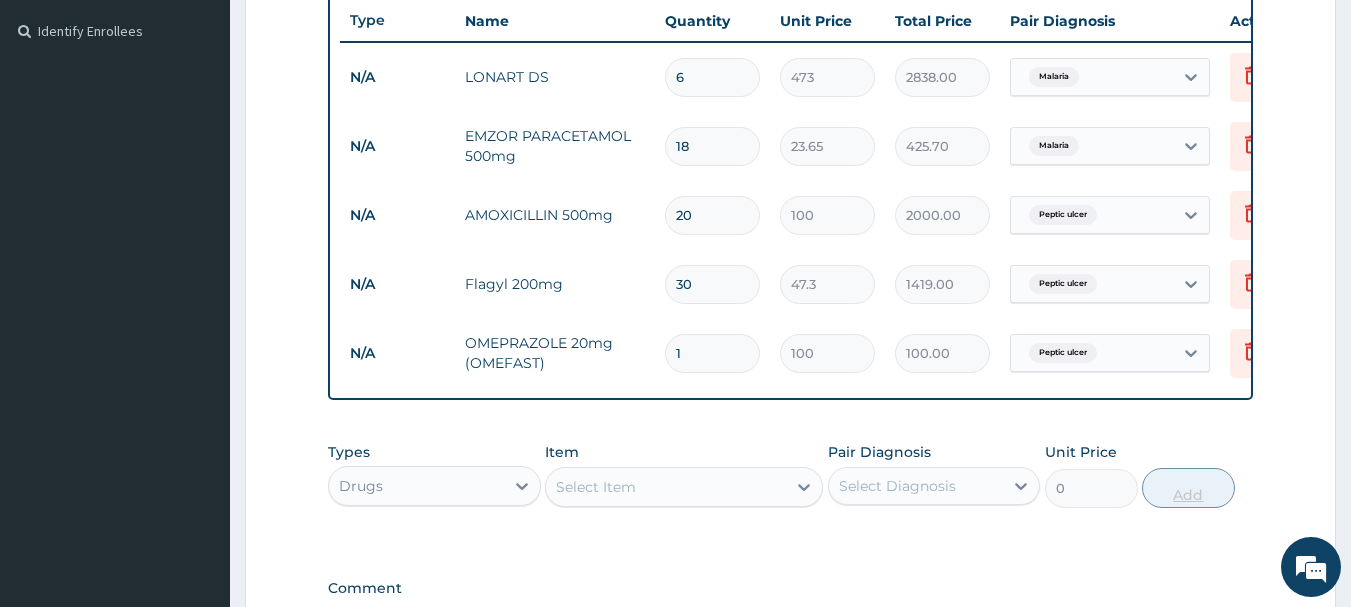 type on "14" 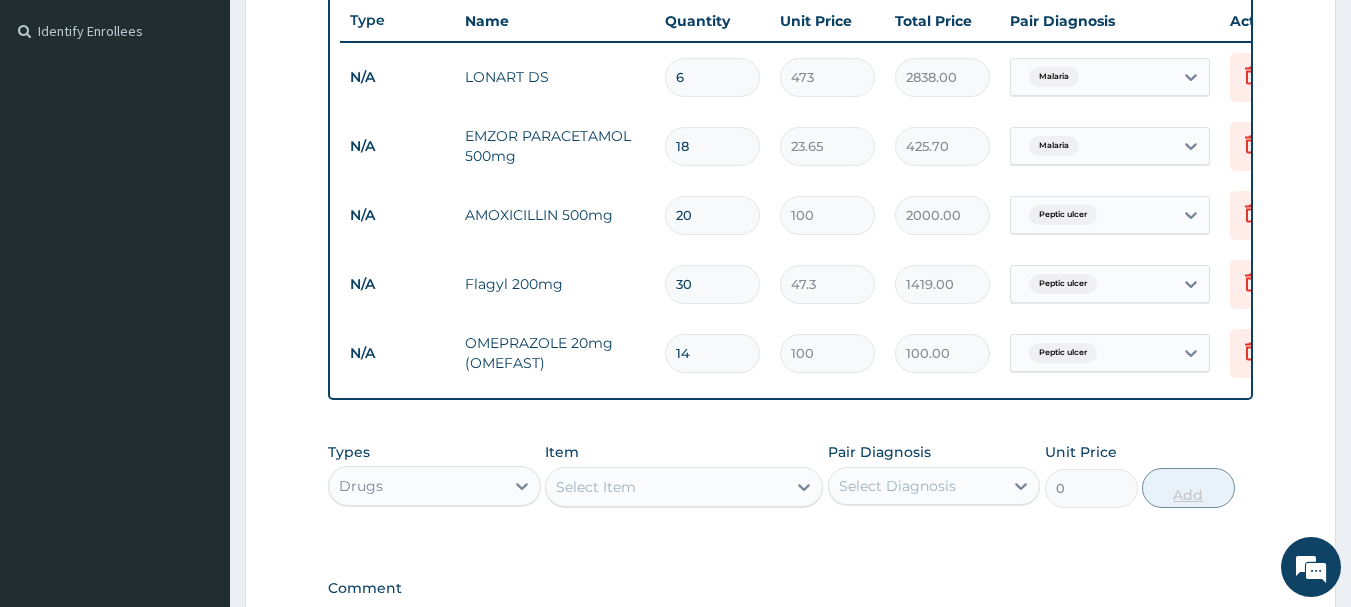 type on "1400.00" 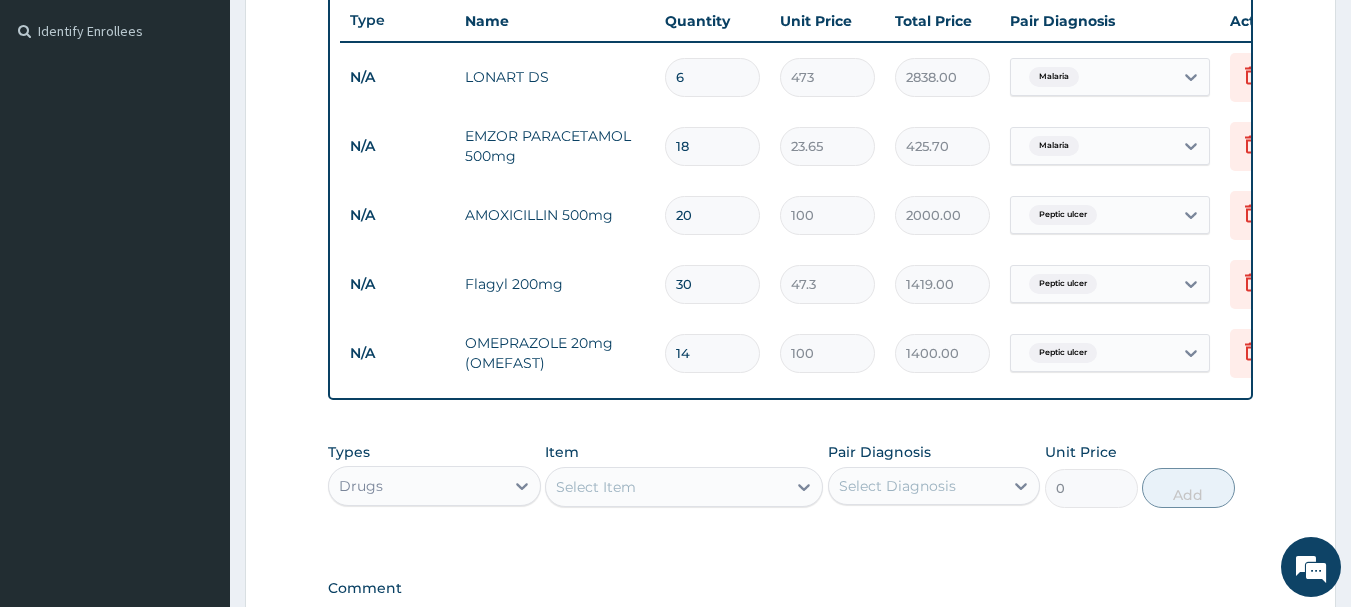type on "14" 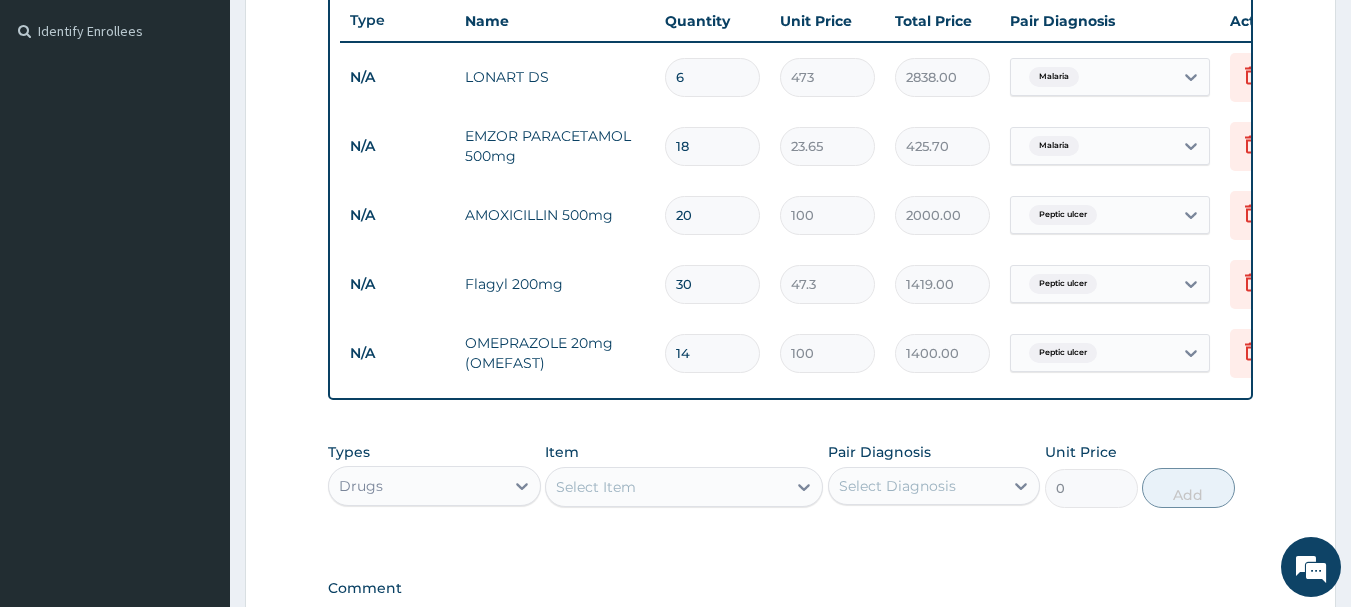 click on "Select Item" at bounding box center (666, 487) 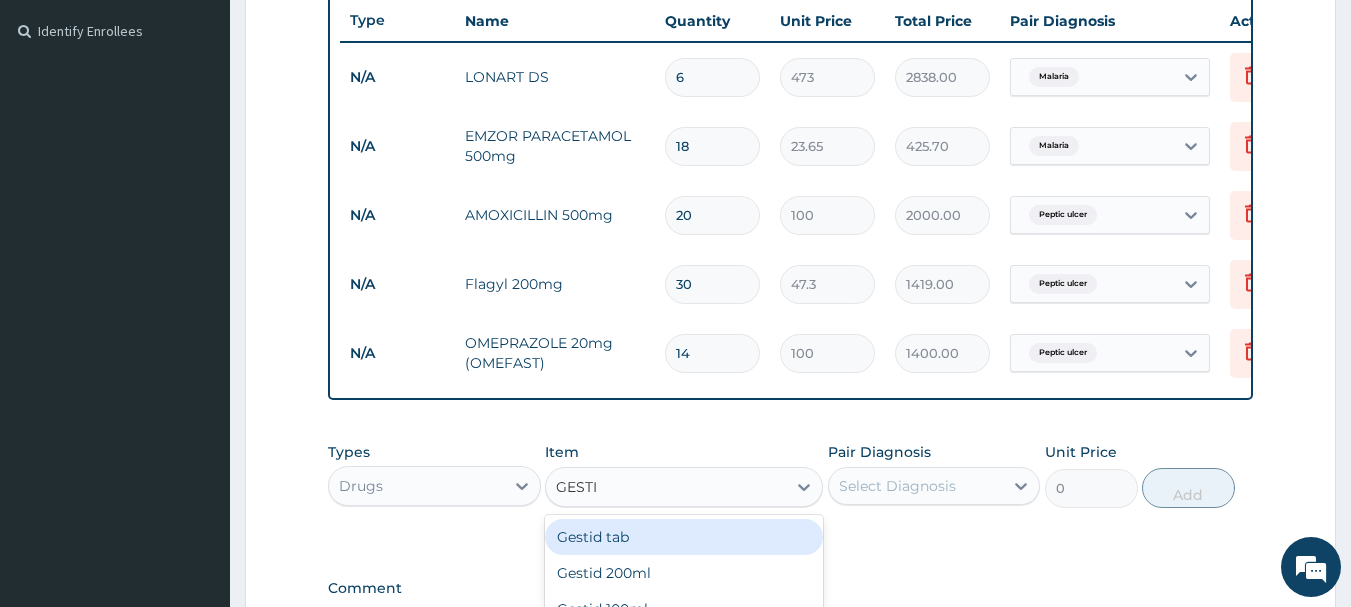 type on "GESTID" 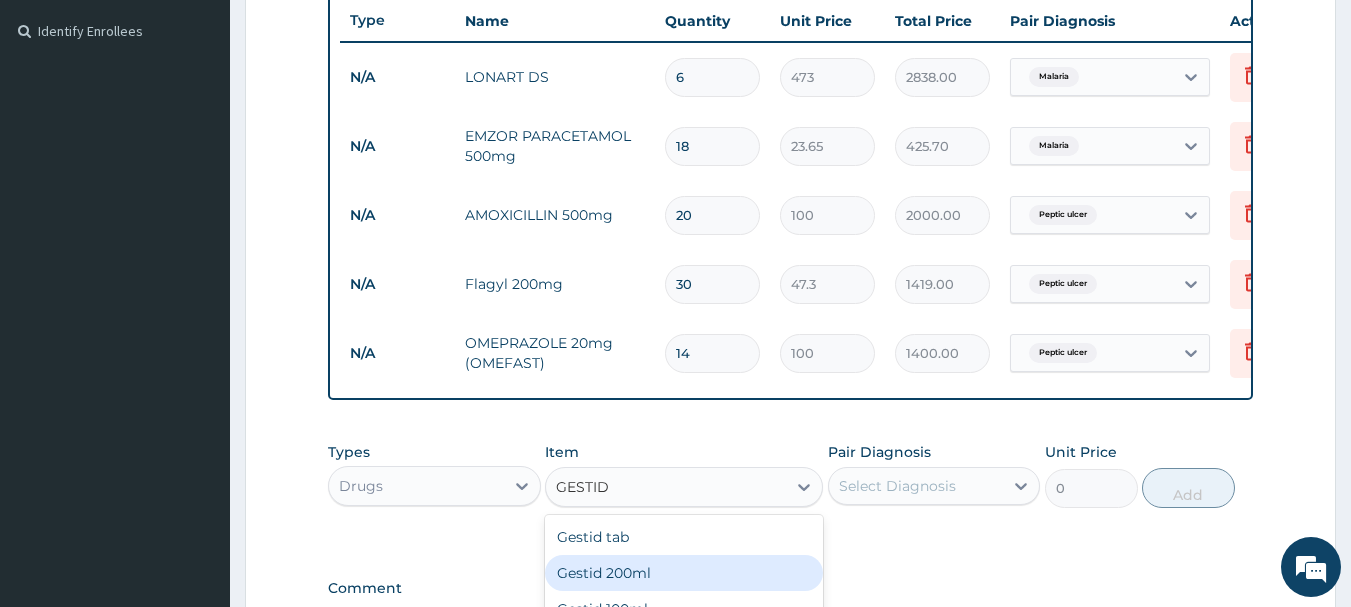 click on "Gestid 200ml" at bounding box center [684, 573] 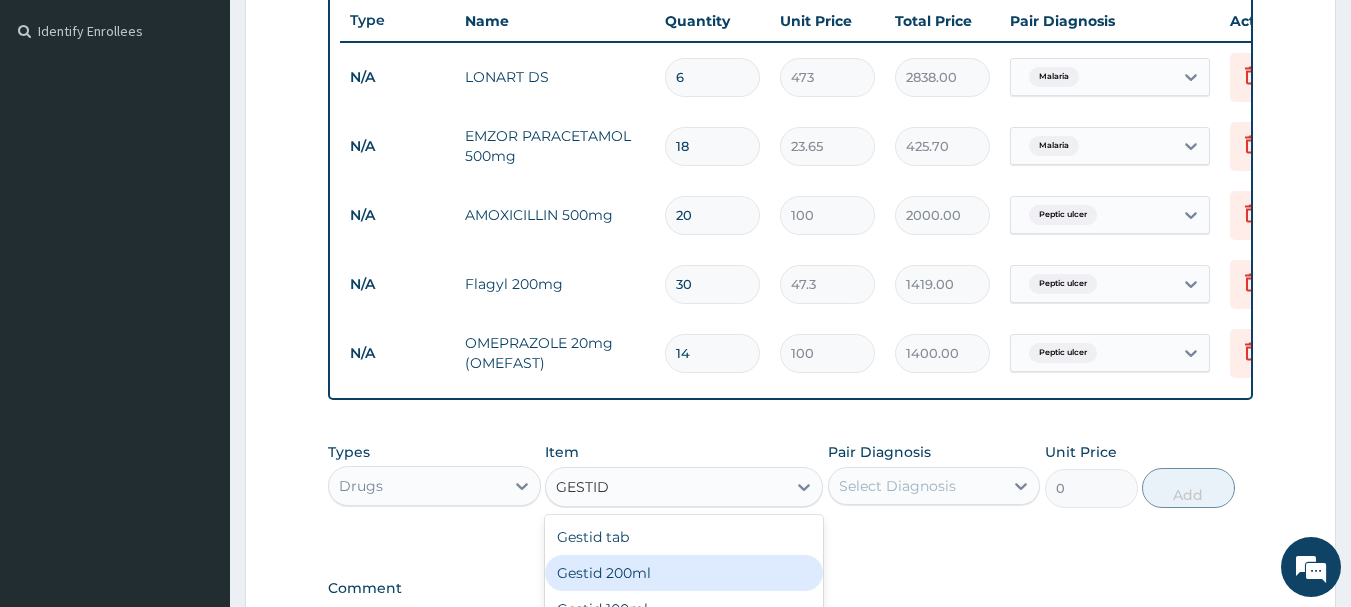 type 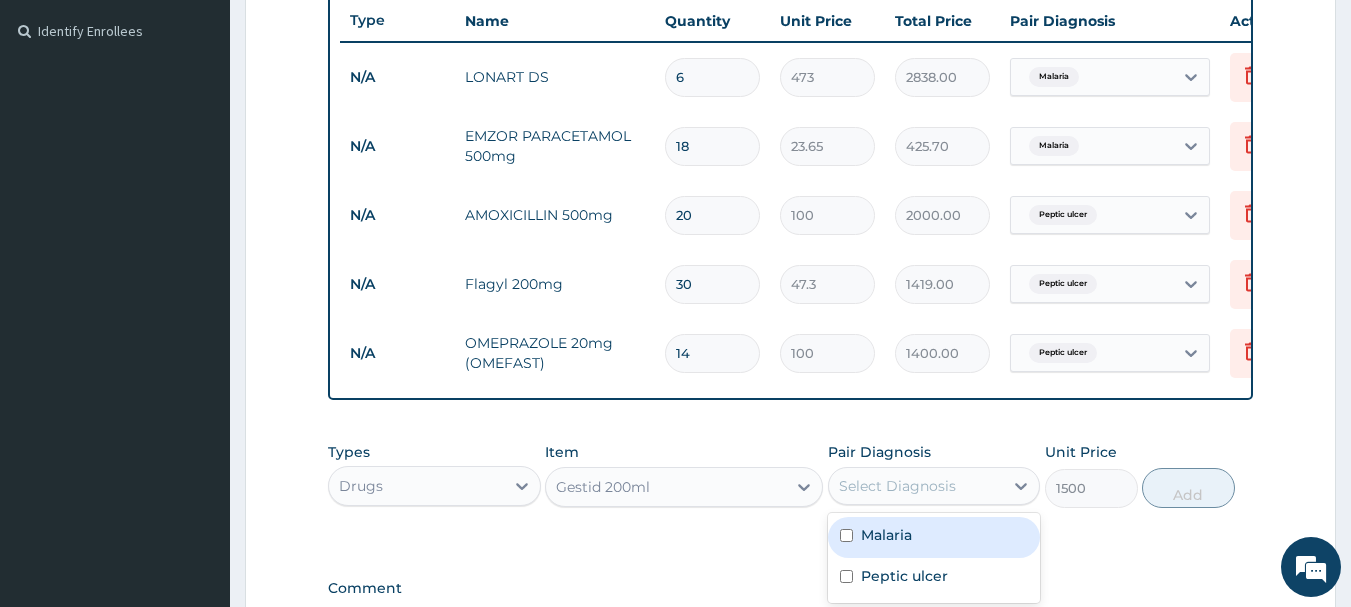 click on "Select Diagnosis" at bounding box center (897, 486) 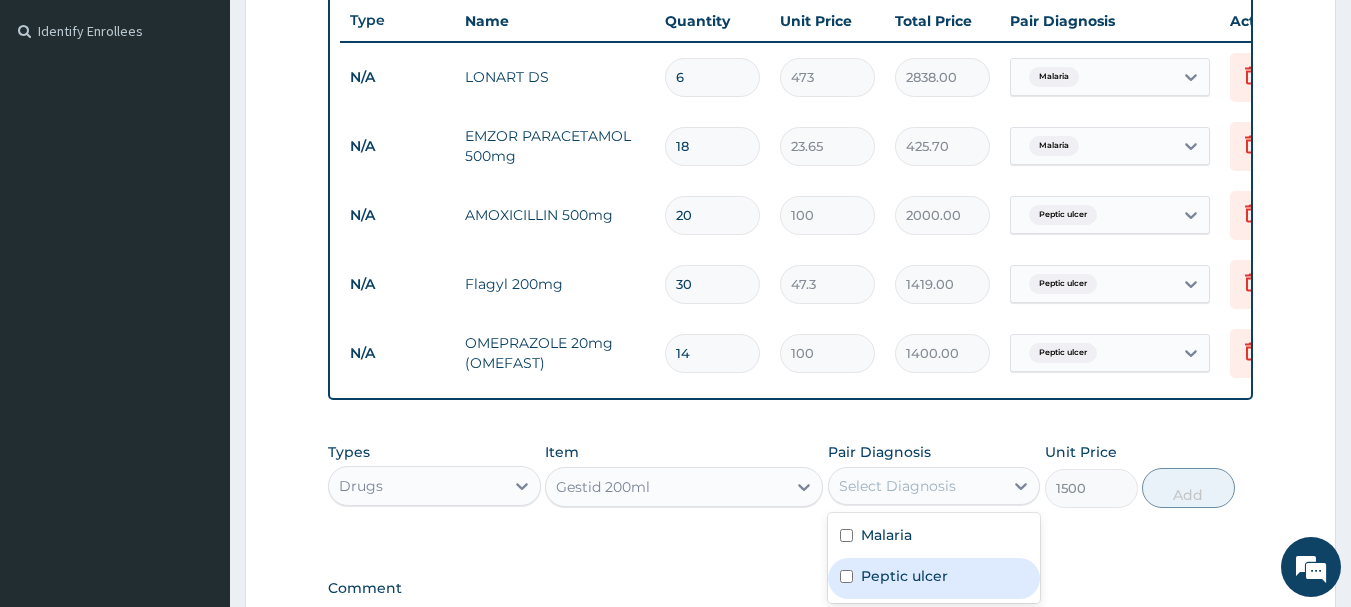 click at bounding box center [846, 576] 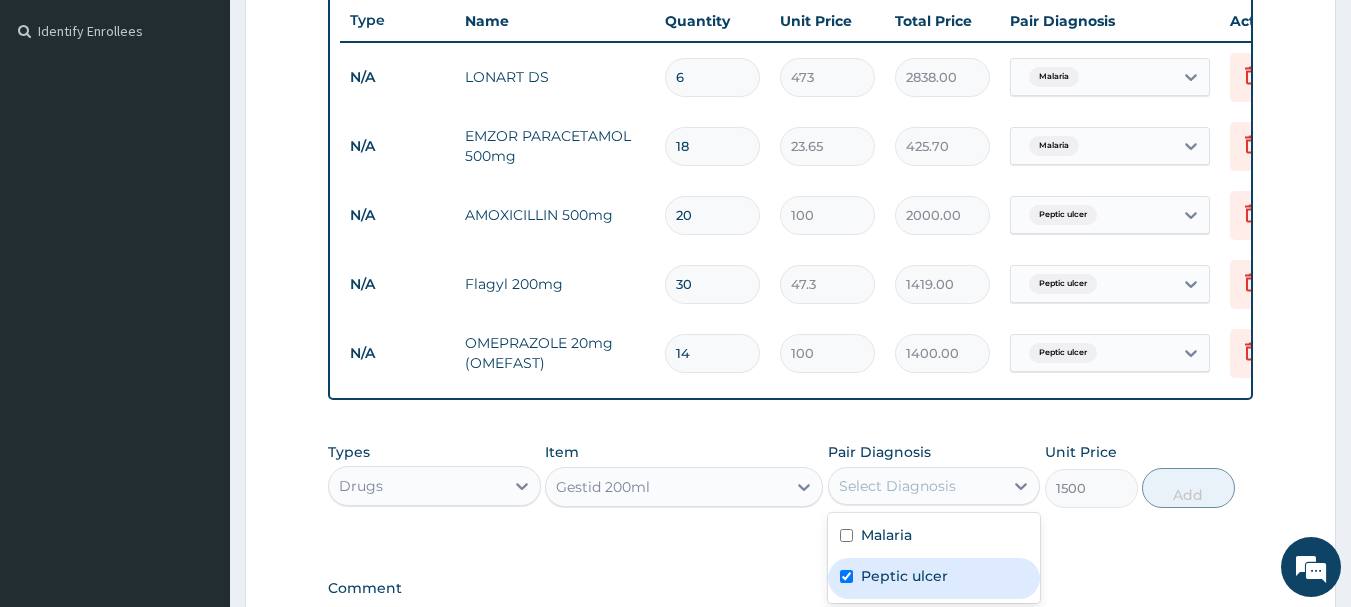 checkbox on "true" 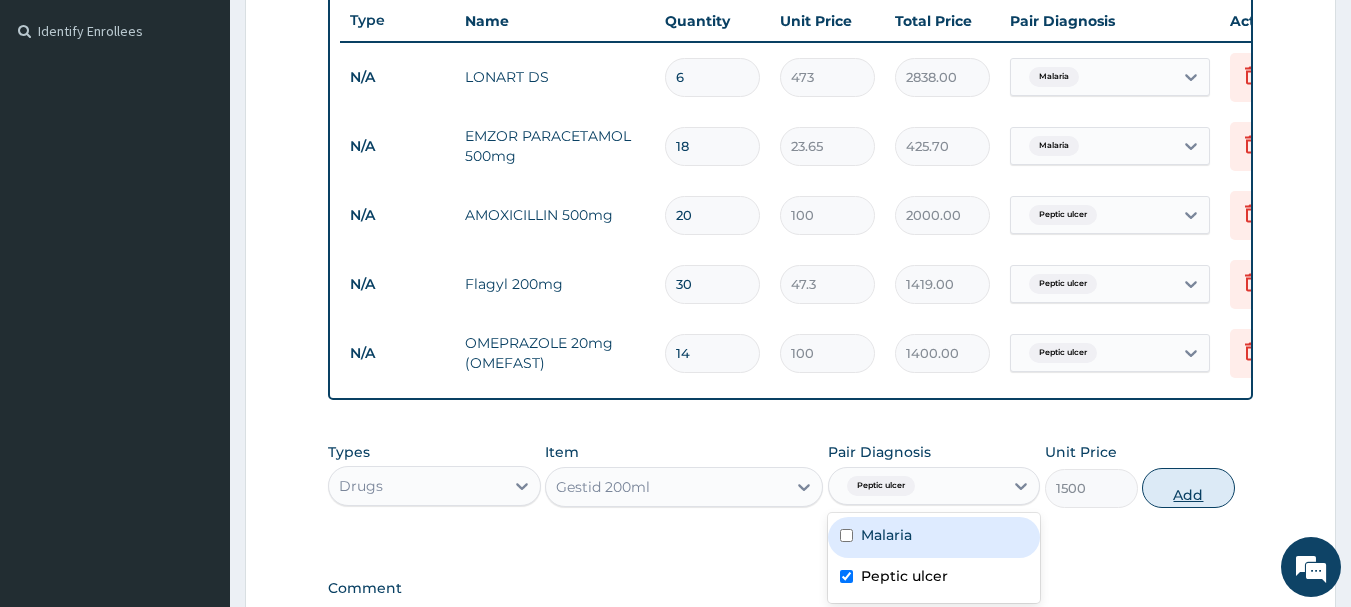 click on "Add" at bounding box center (1188, 488) 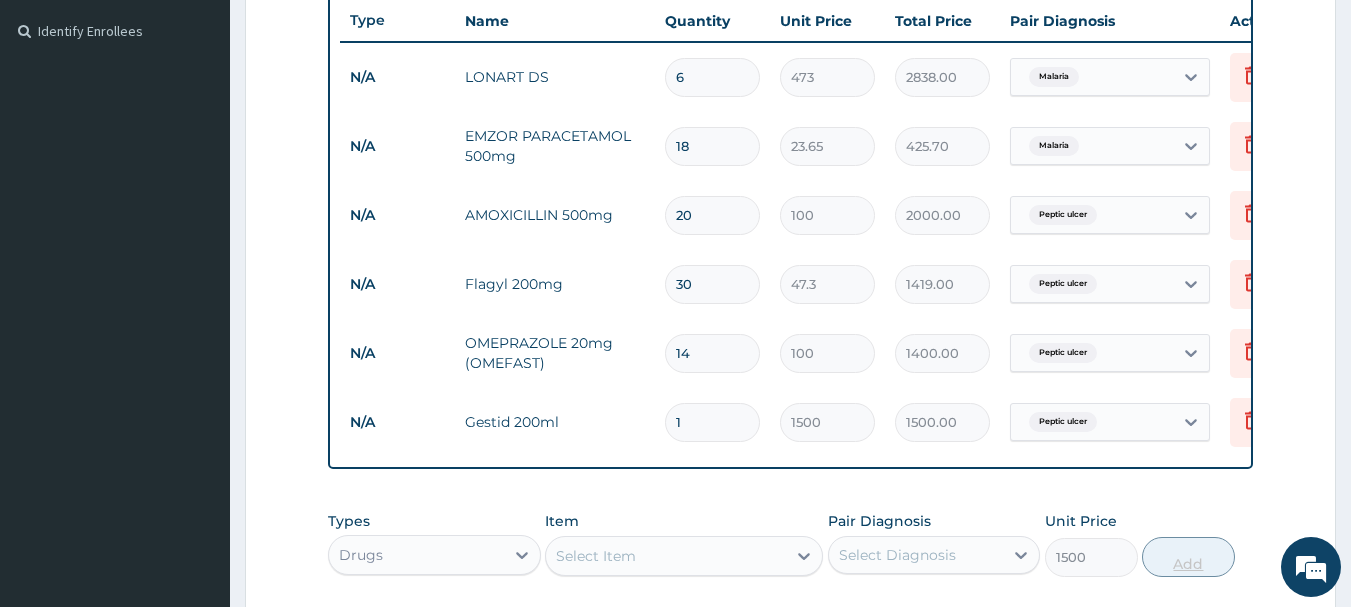 type on "0" 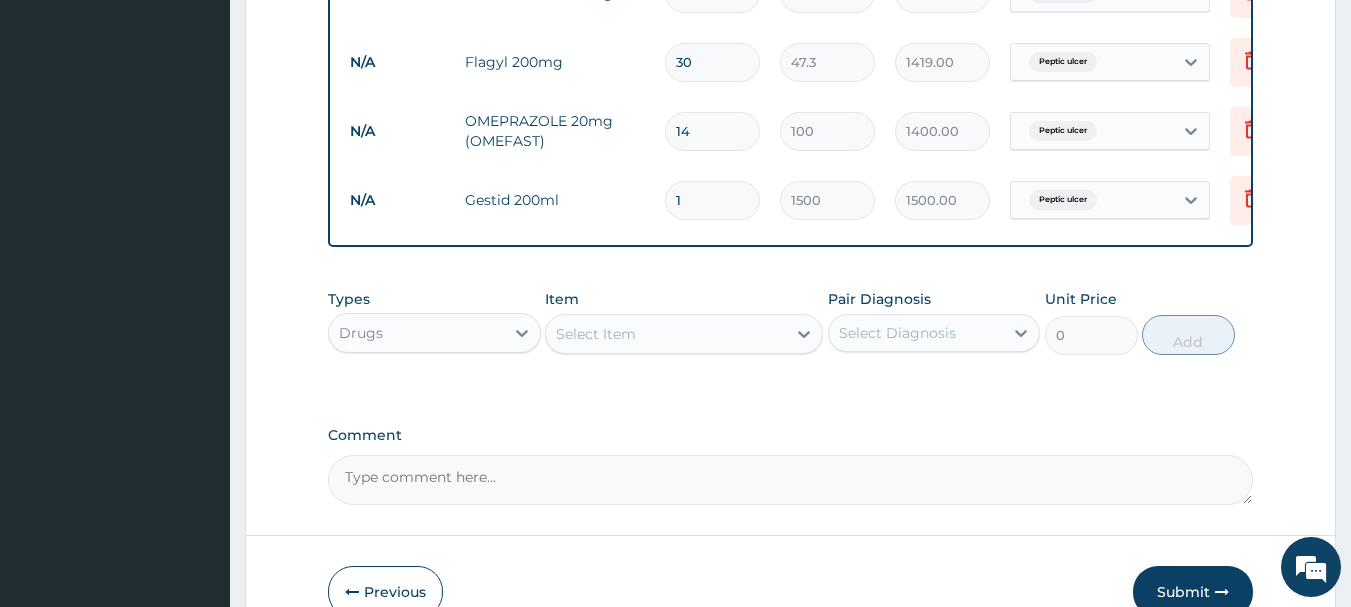 scroll, scrollTop: 779, scrollLeft: 0, axis: vertical 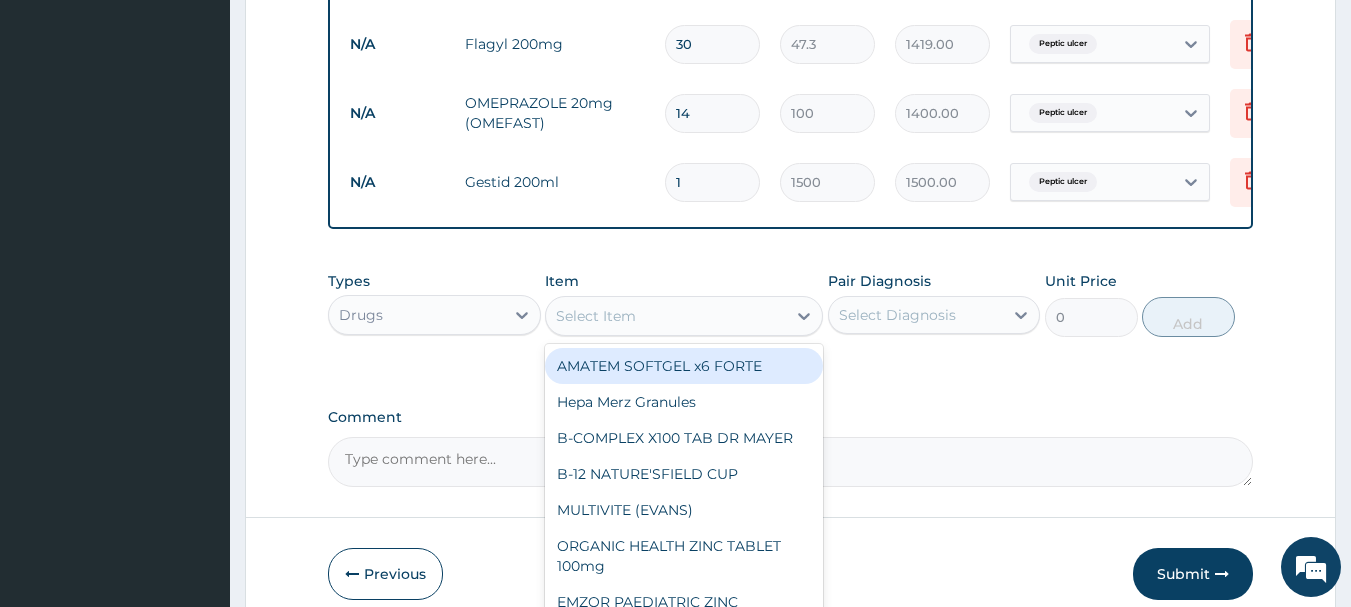 click on "Select Item" at bounding box center (666, 316) 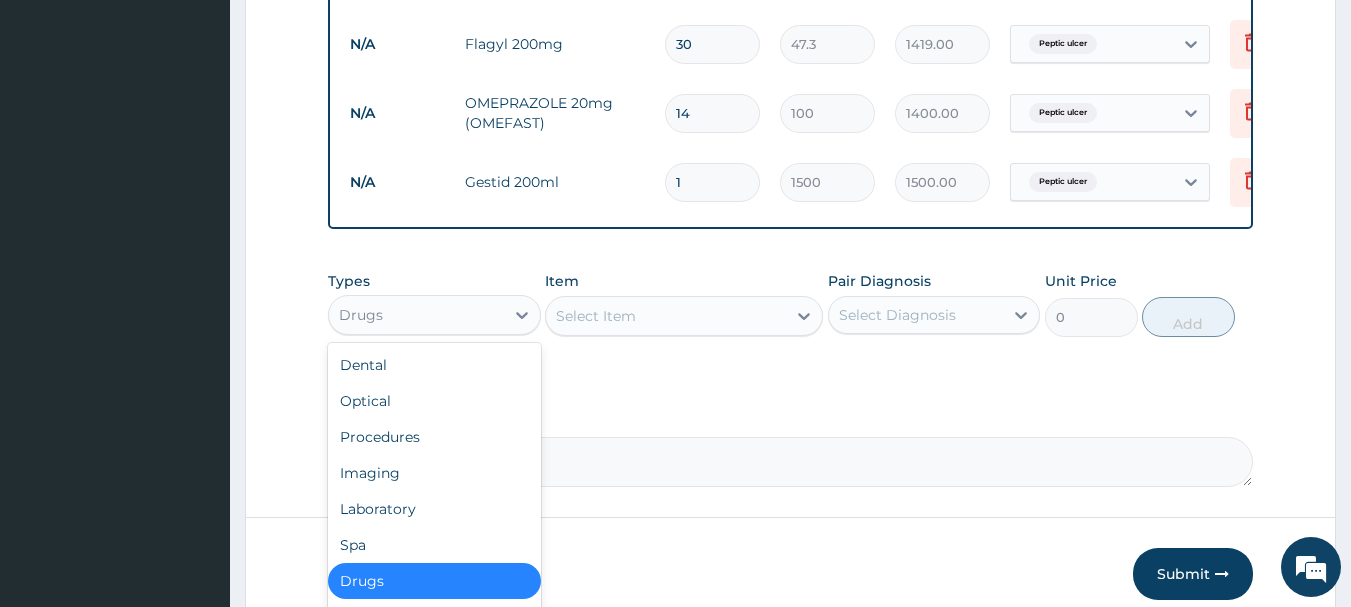 click on "Drugs" at bounding box center [416, 315] 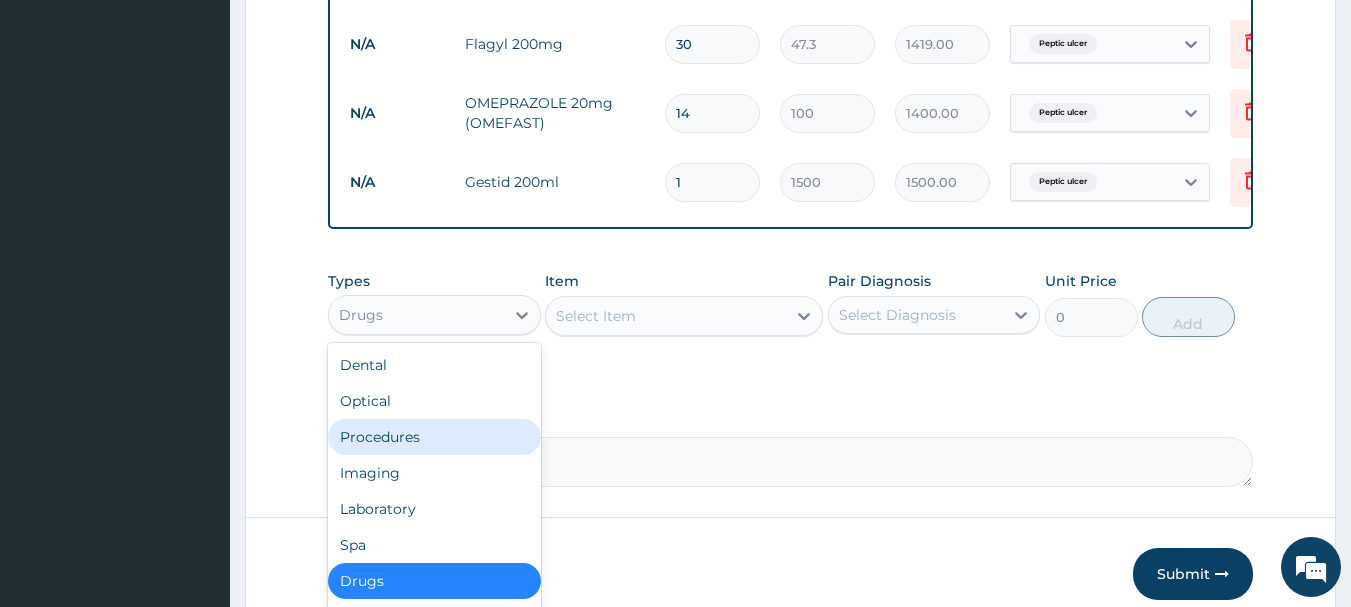 click on "Procedures" at bounding box center [434, 437] 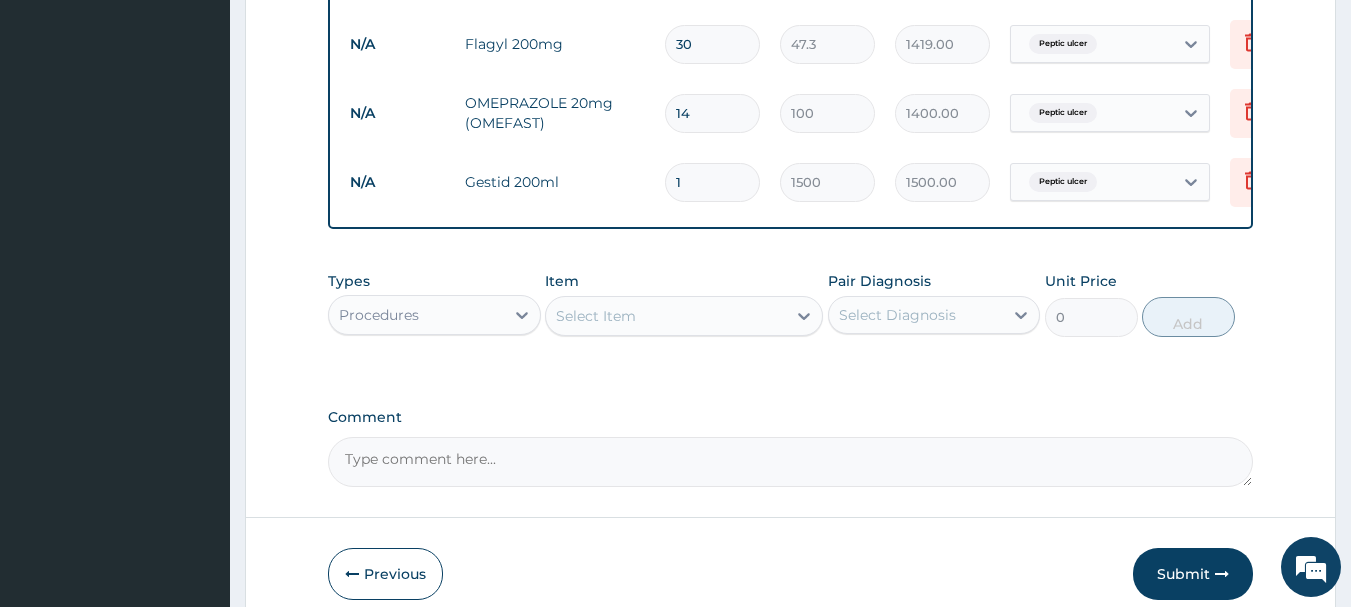 click on "Select Item" at bounding box center (666, 316) 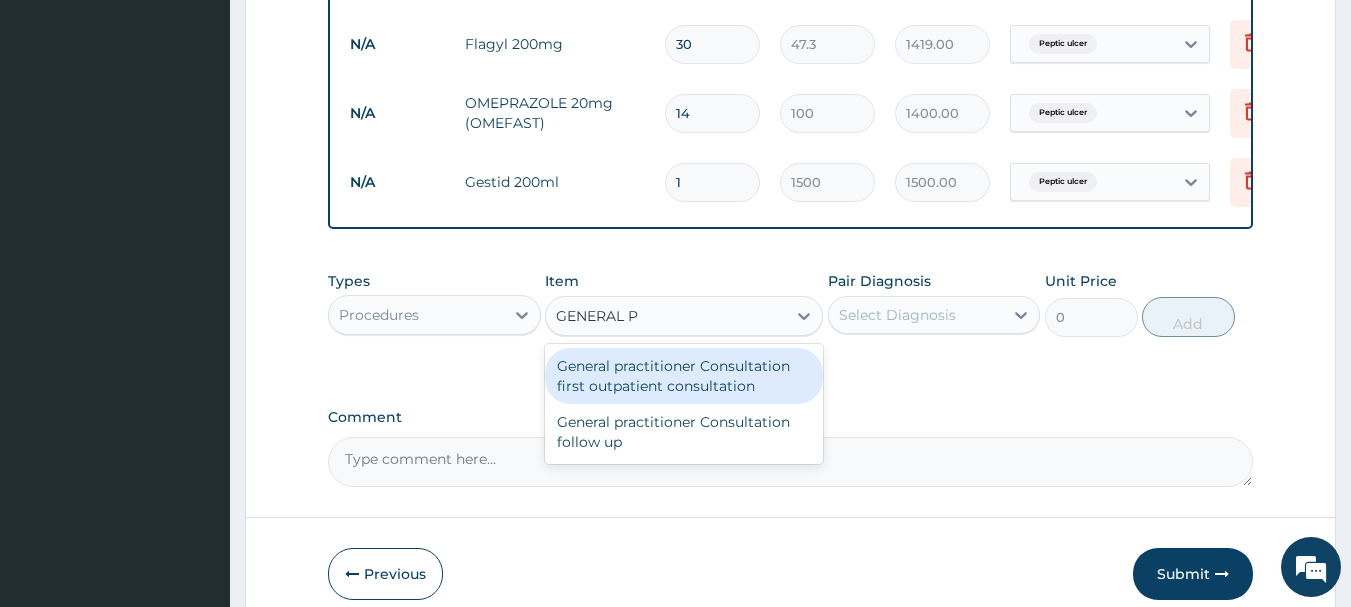 type on "GENERAL PR" 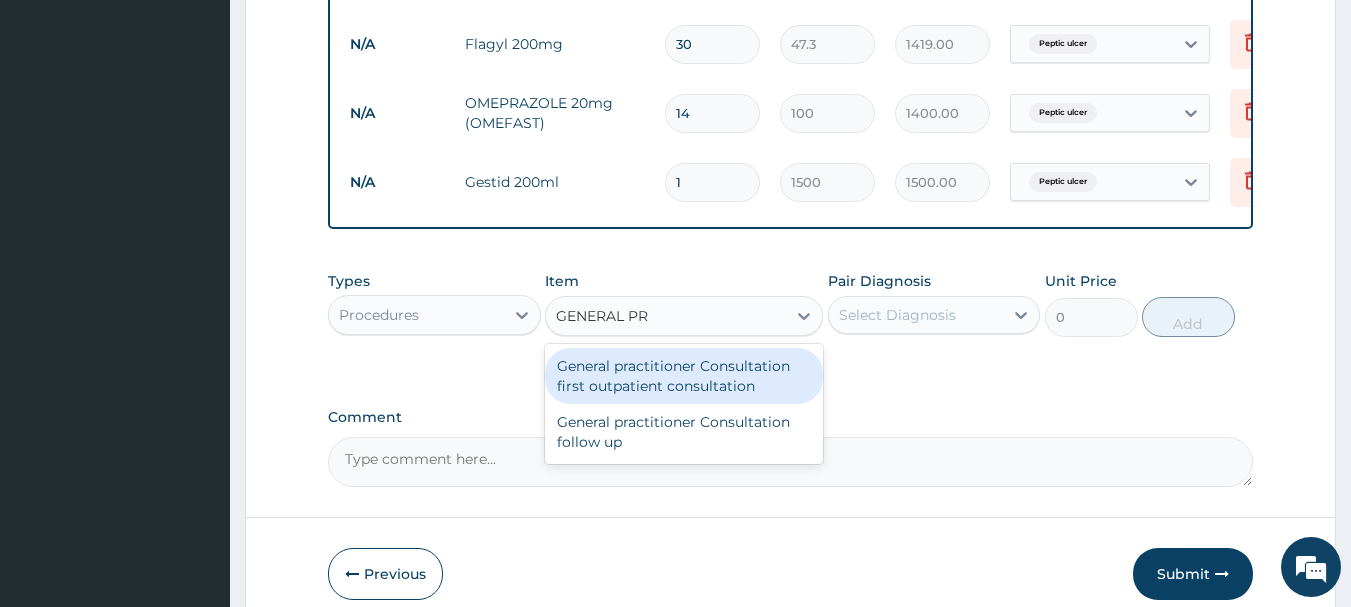 click on "General practitioner Consultation first outpatient consultation" at bounding box center [684, 376] 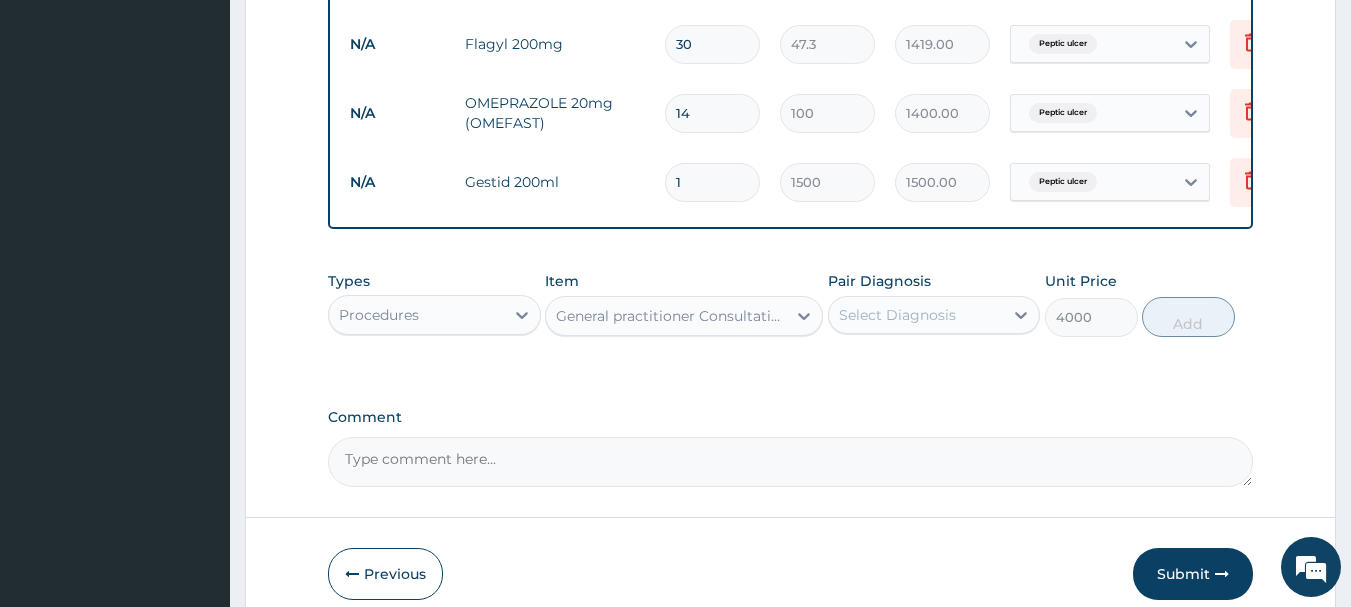 click on "Select Diagnosis" at bounding box center (897, 315) 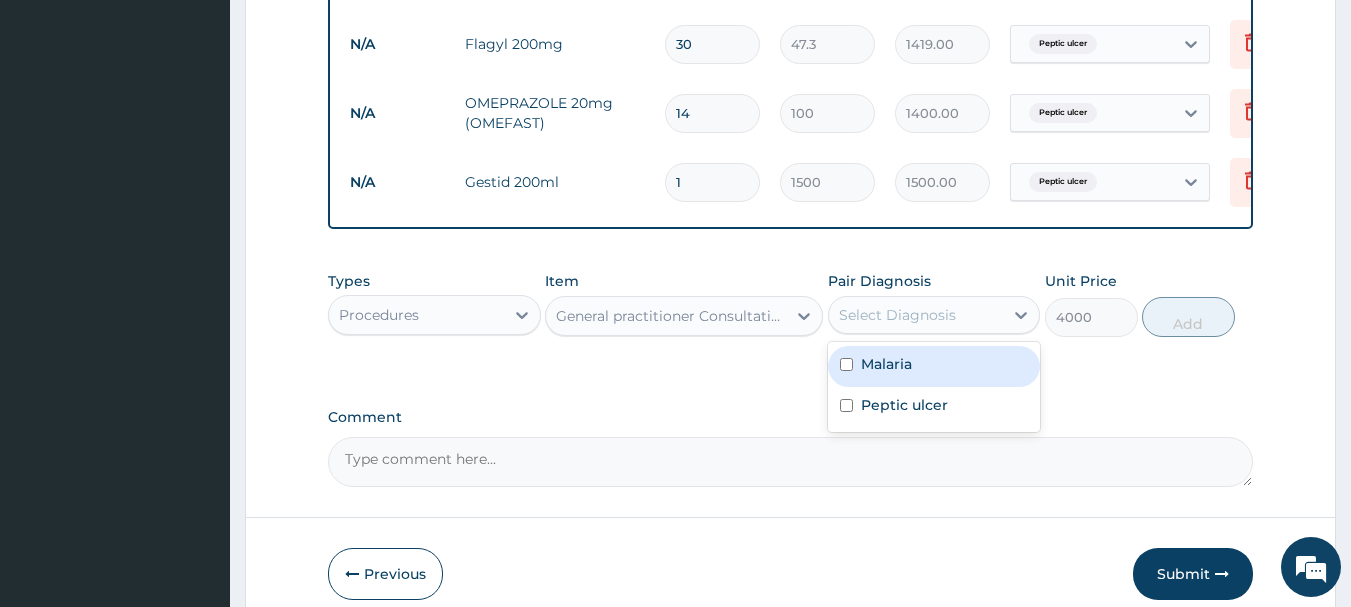 click at bounding box center [846, 364] 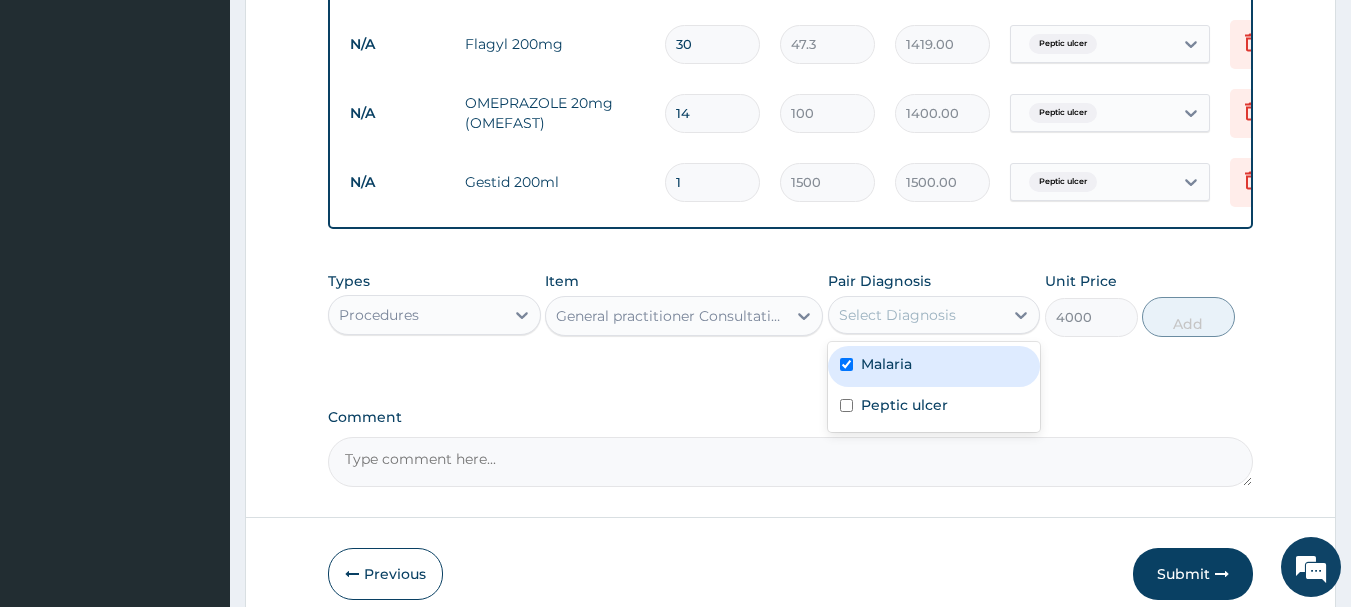 checkbox on "true" 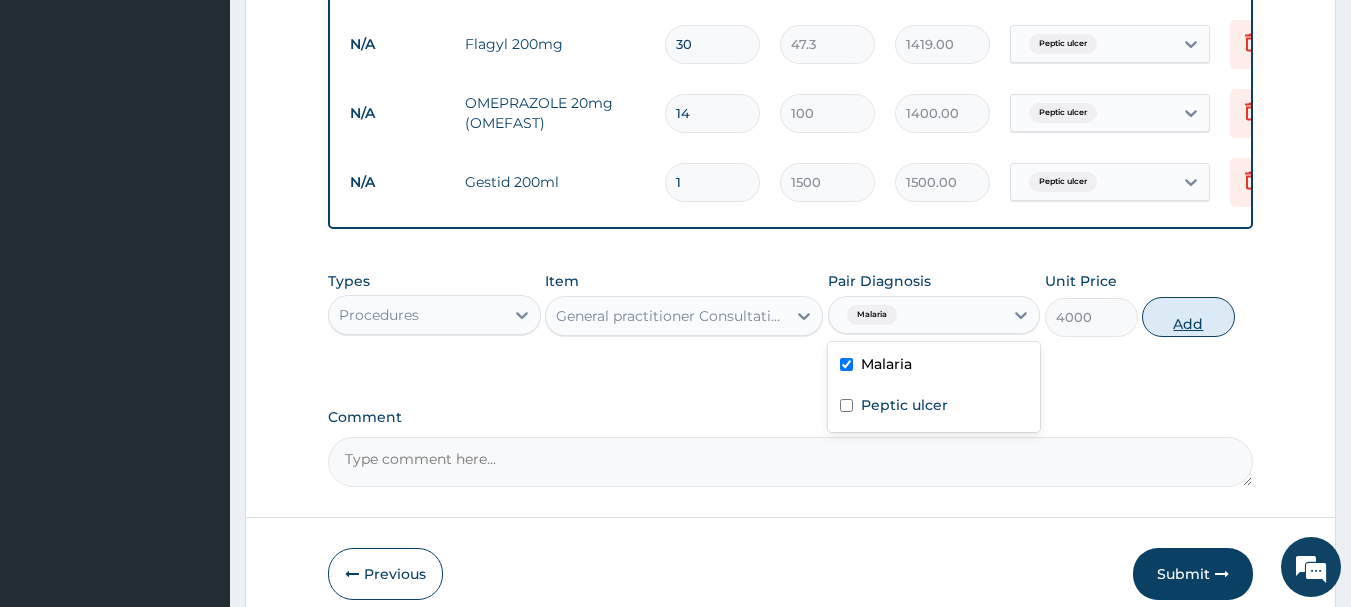 click on "Add" at bounding box center (1188, 317) 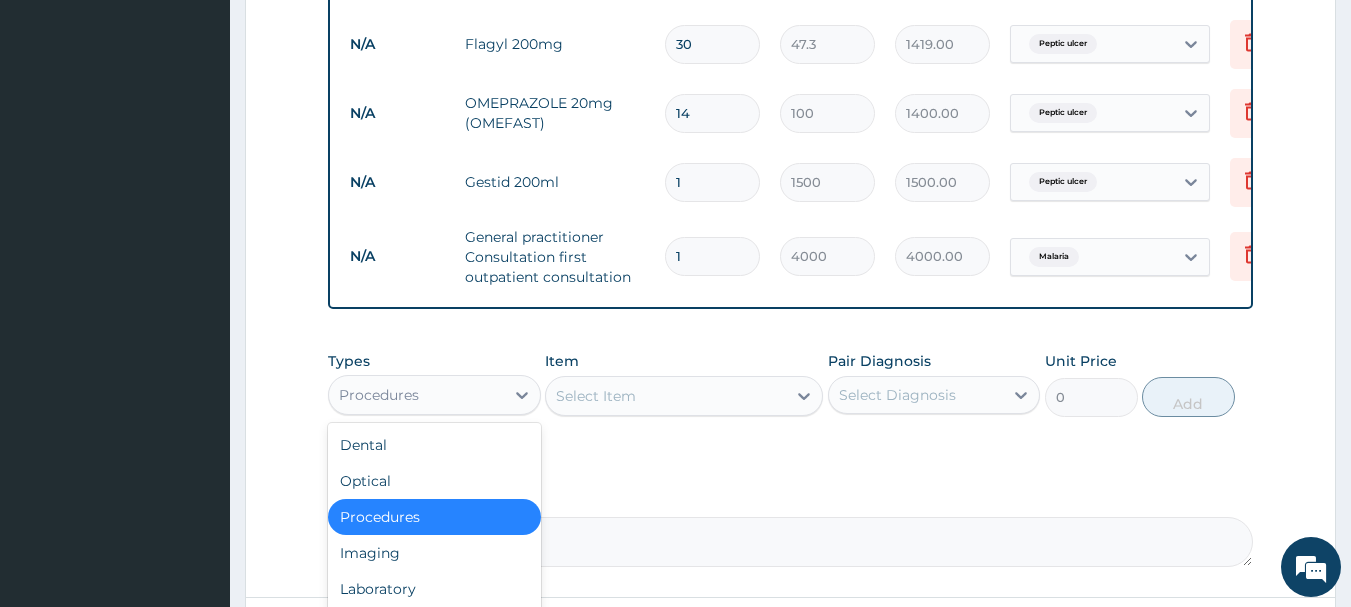 click on "Procedures" at bounding box center [416, 395] 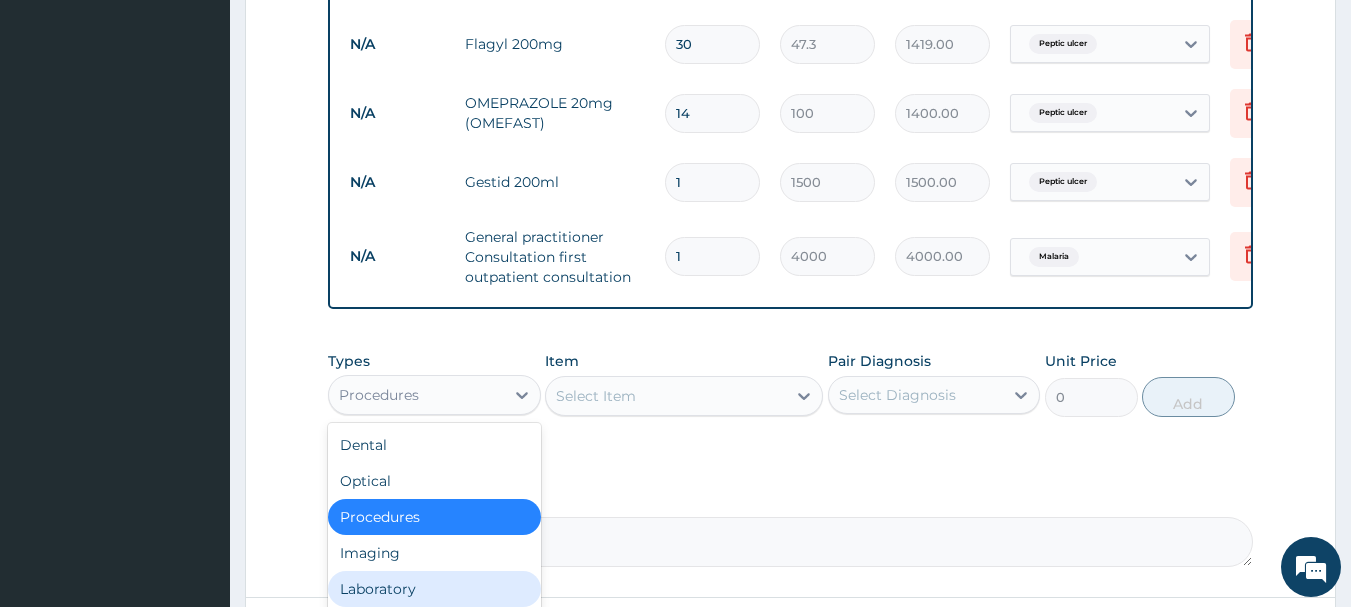 click on "Laboratory" at bounding box center (434, 589) 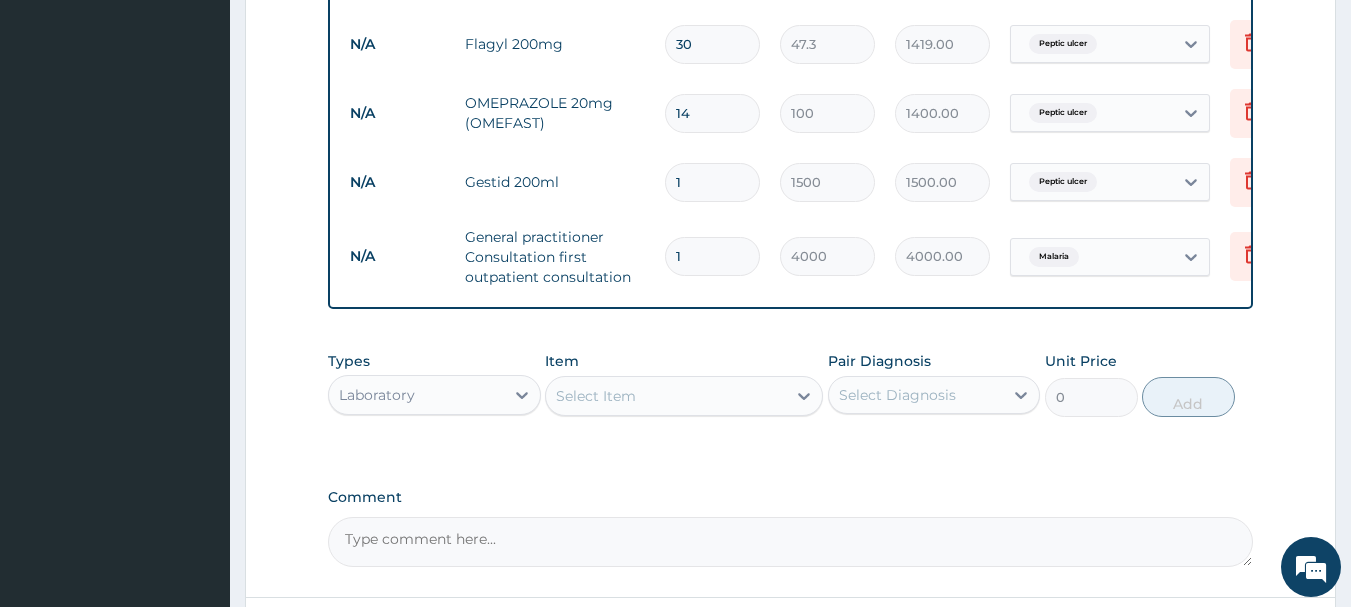 click on "Select Item" at bounding box center [666, 396] 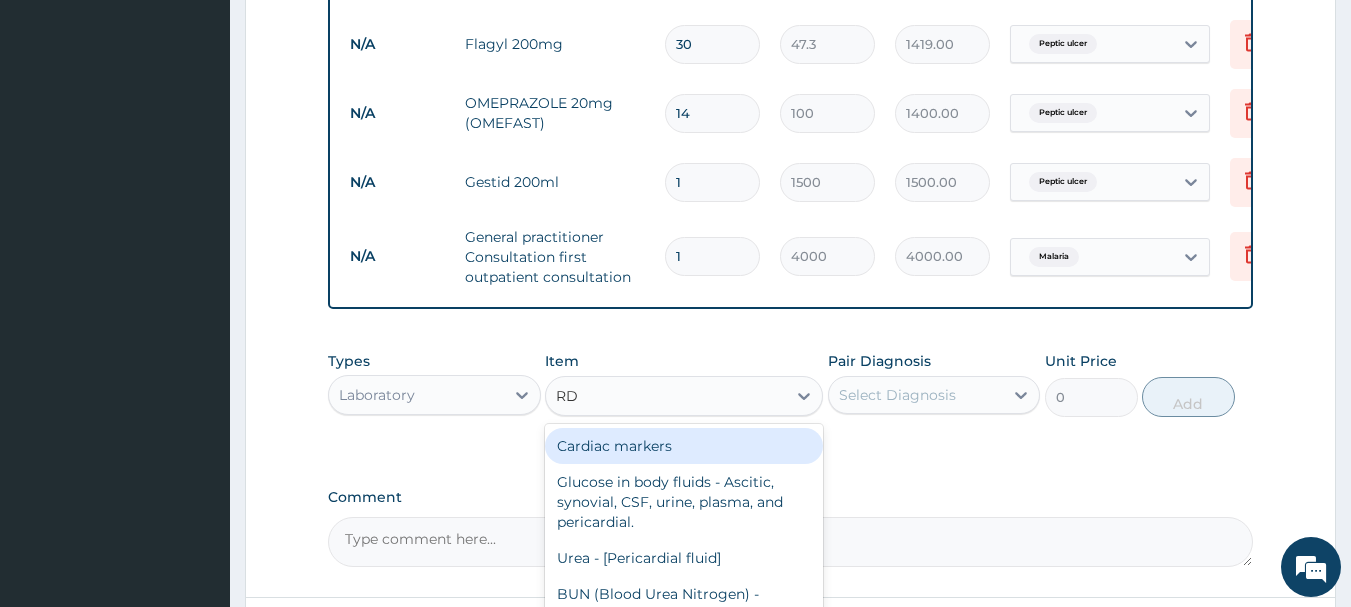 type on "RDT" 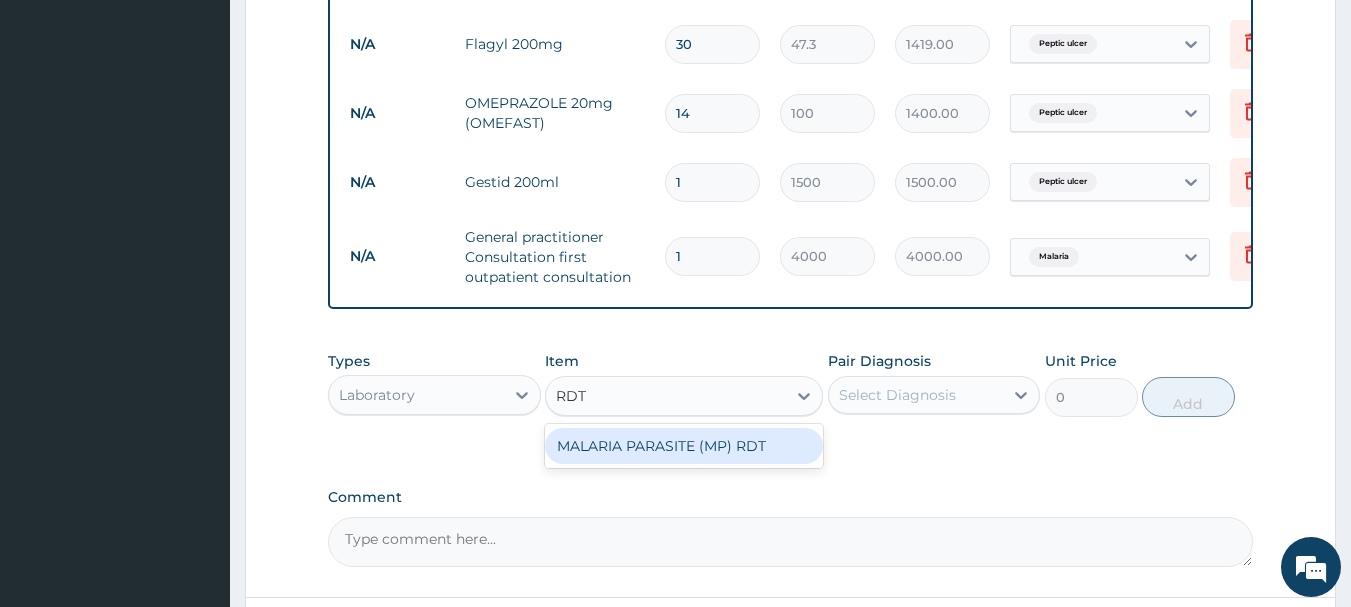 click on "MALARIA PARASITE (MP) RDT" at bounding box center (684, 446) 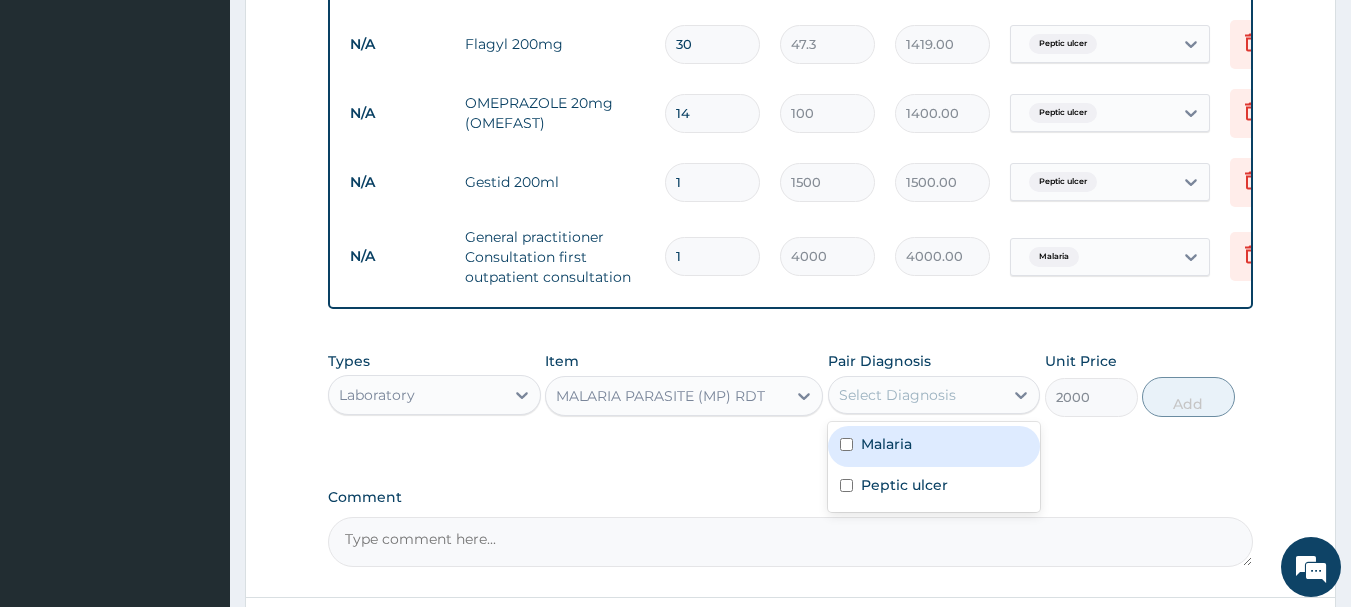 click on "Select Diagnosis" at bounding box center [897, 395] 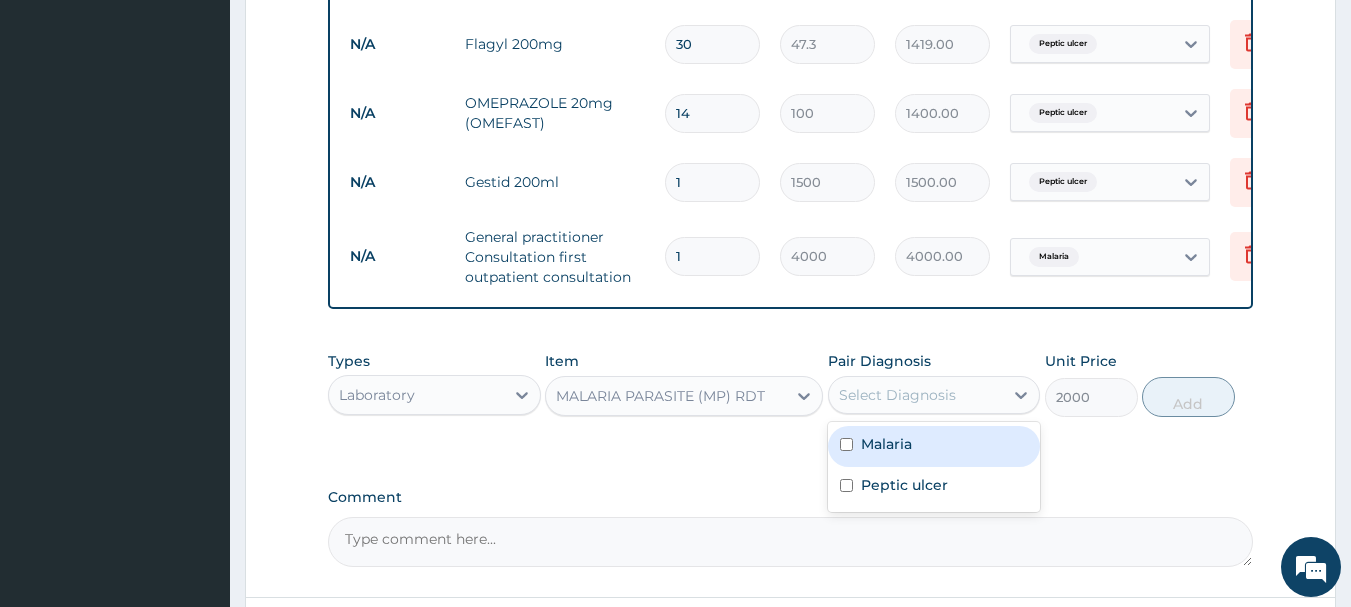 click at bounding box center [846, 444] 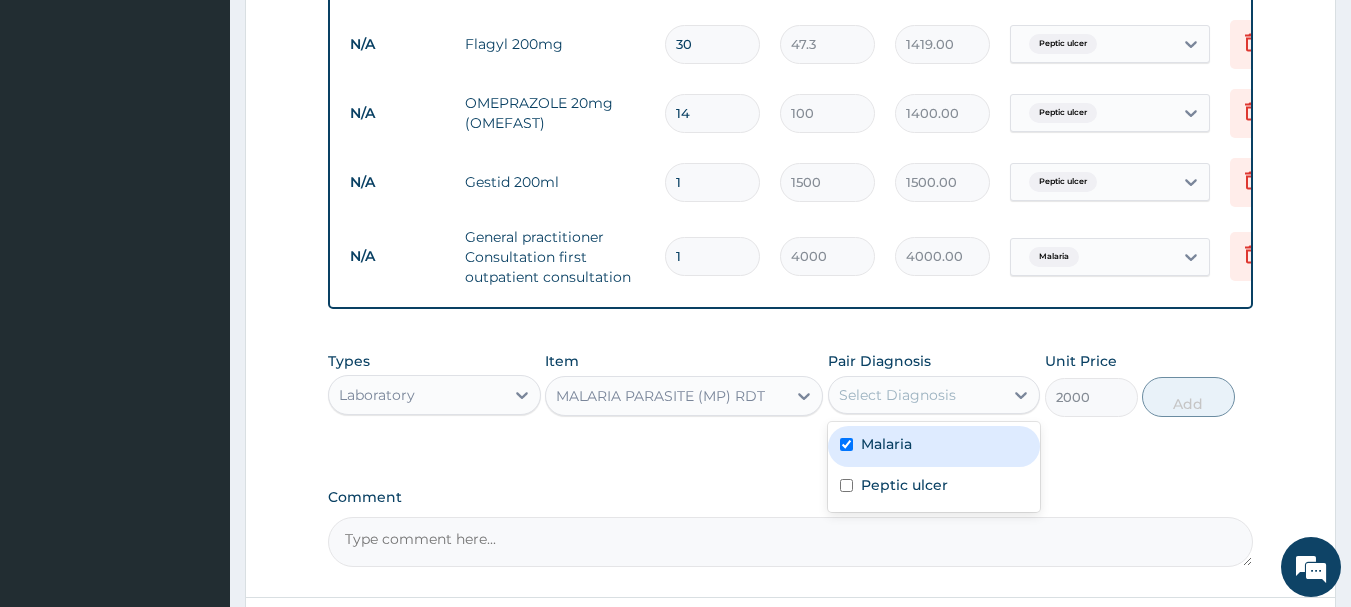 checkbox on "true" 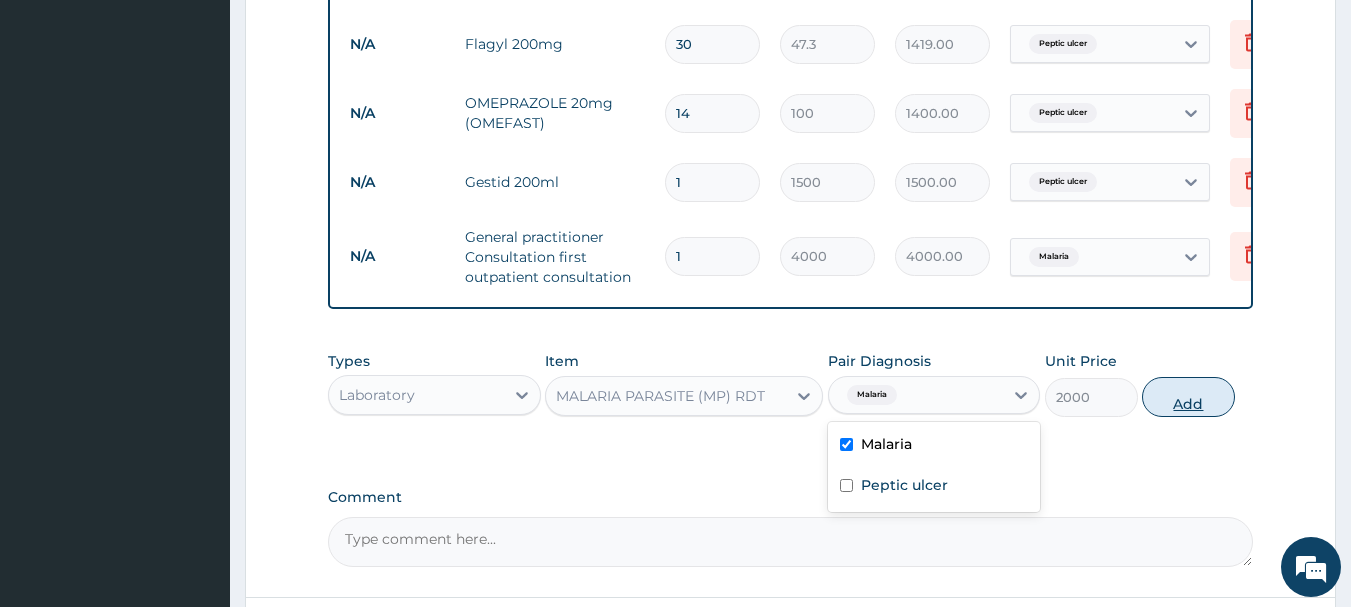 click on "Add" at bounding box center [1188, 397] 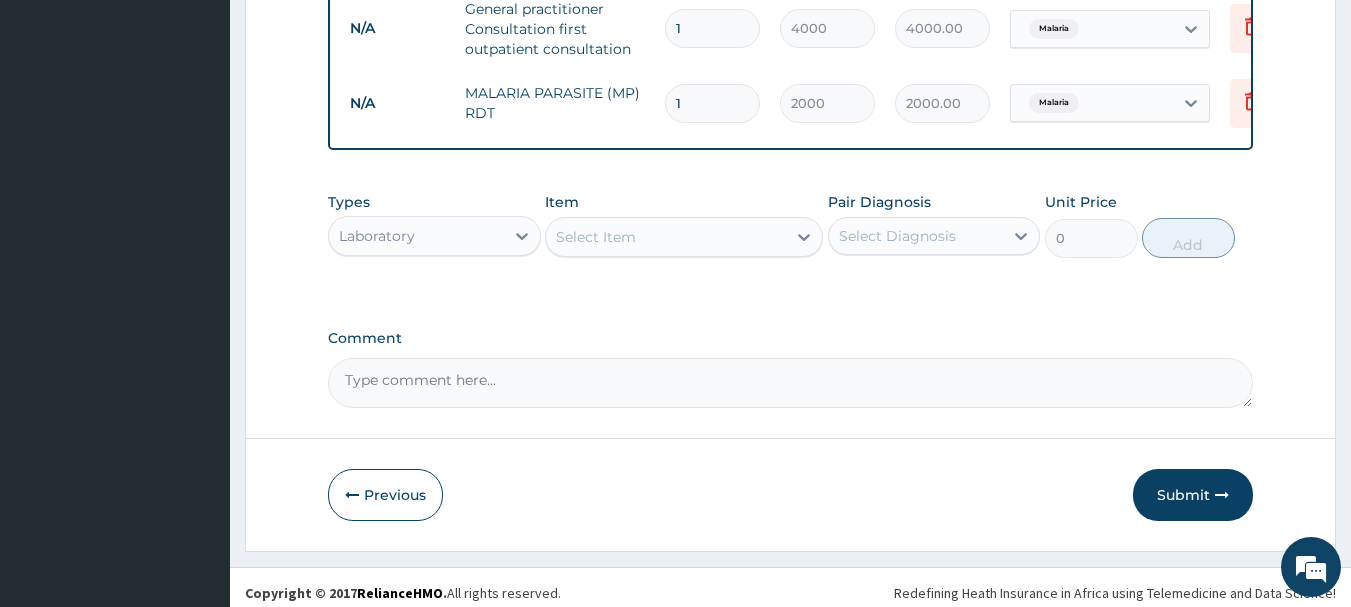 scroll, scrollTop: 1019, scrollLeft: 0, axis: vertical 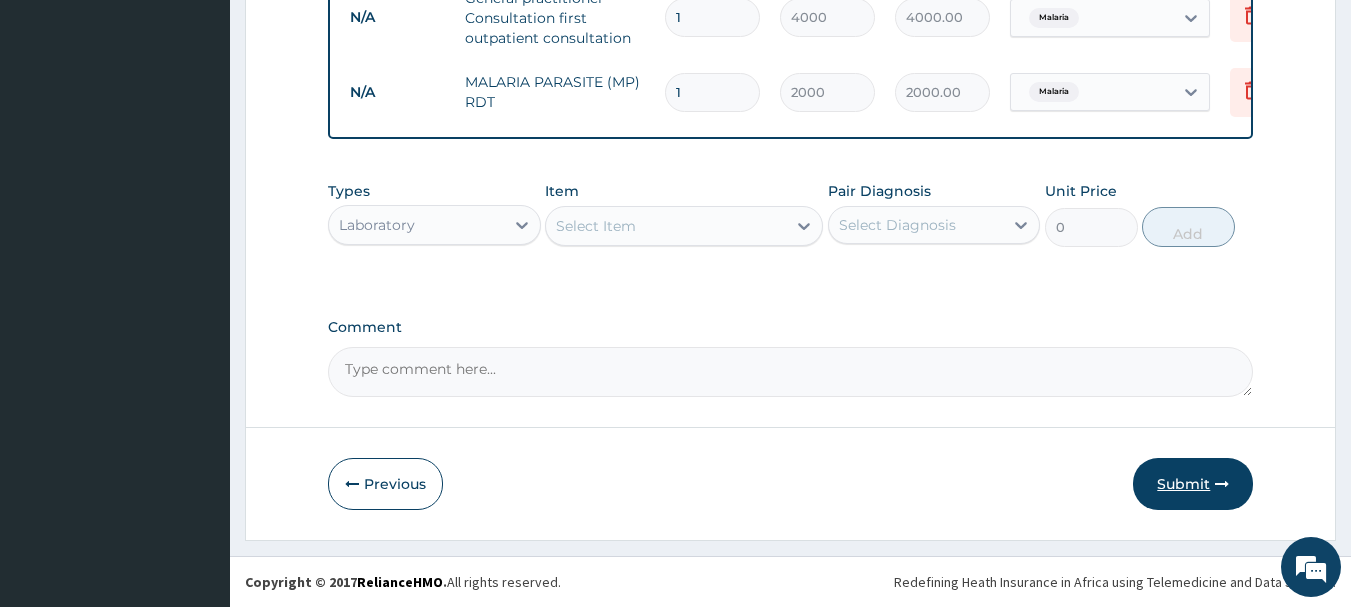 click on "Submit" at bounding box center [1193, 484] 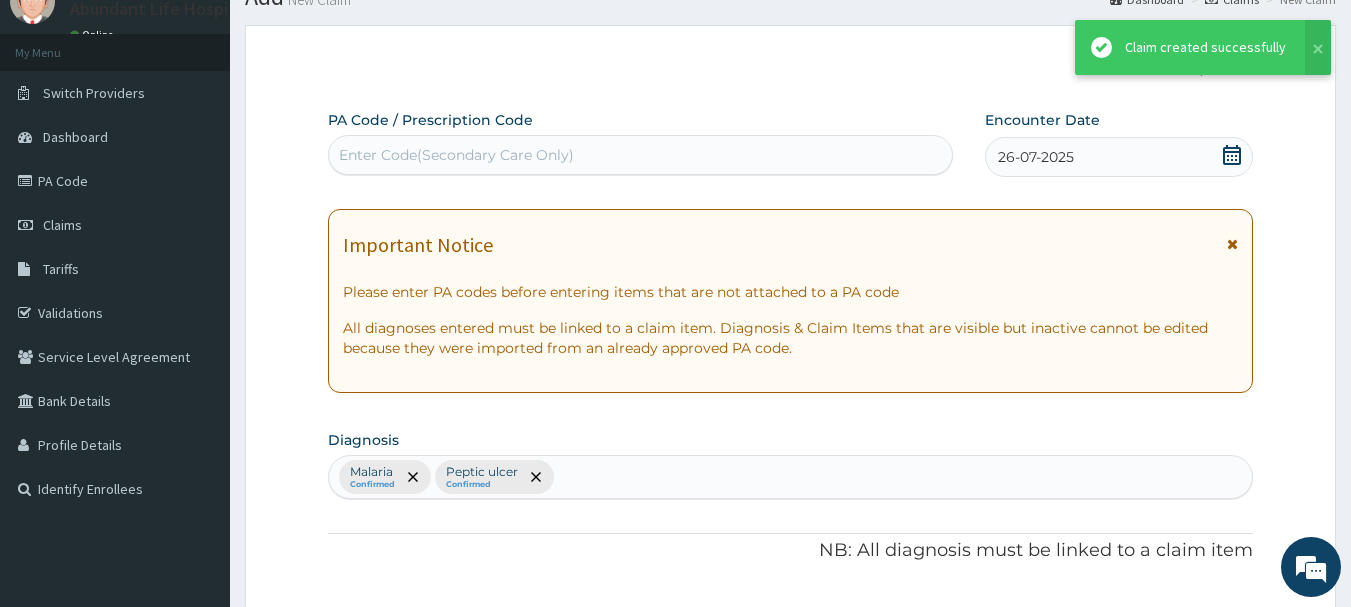 scroll, scrollTop: 1019, scrollLeft: 0, axis: vertical 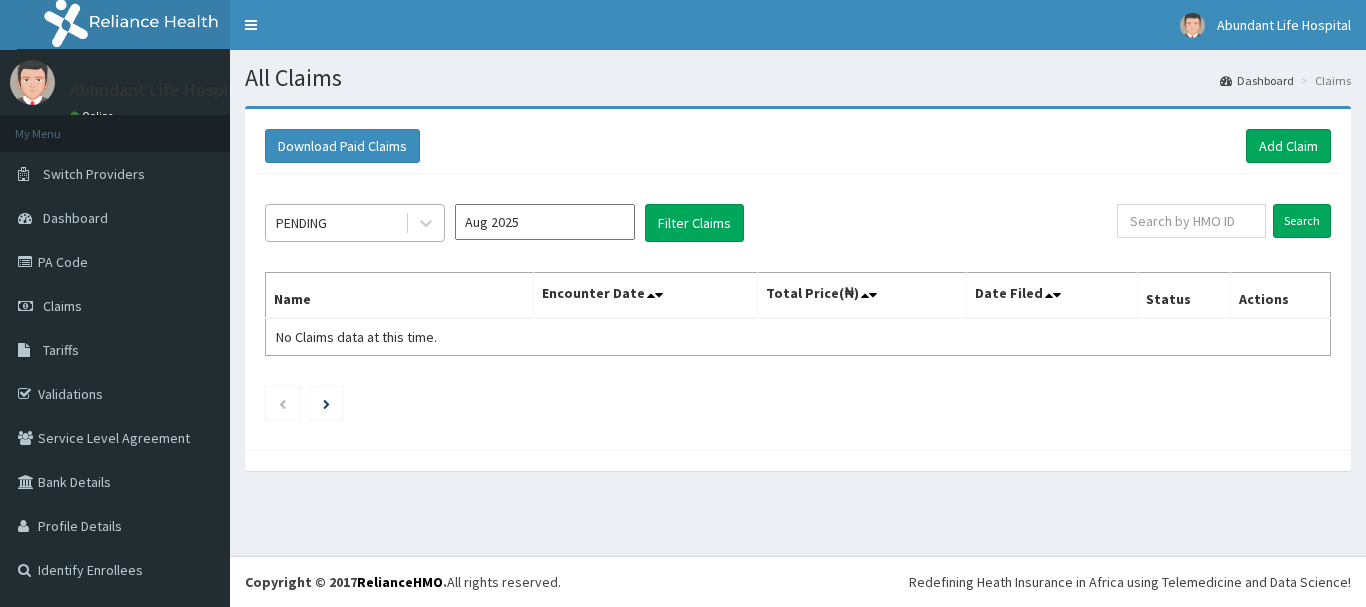 click on "PENDING" at bounding box center [301, 223] 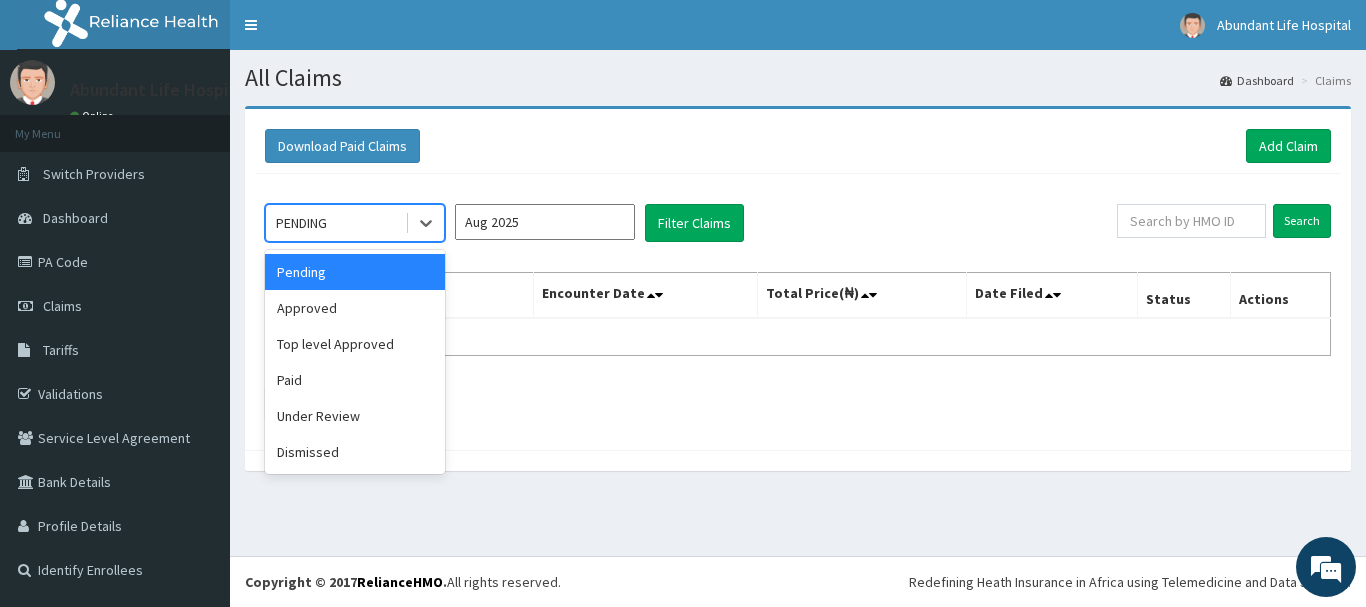 click on "Aug 2025" at bounding box center (545, 222) 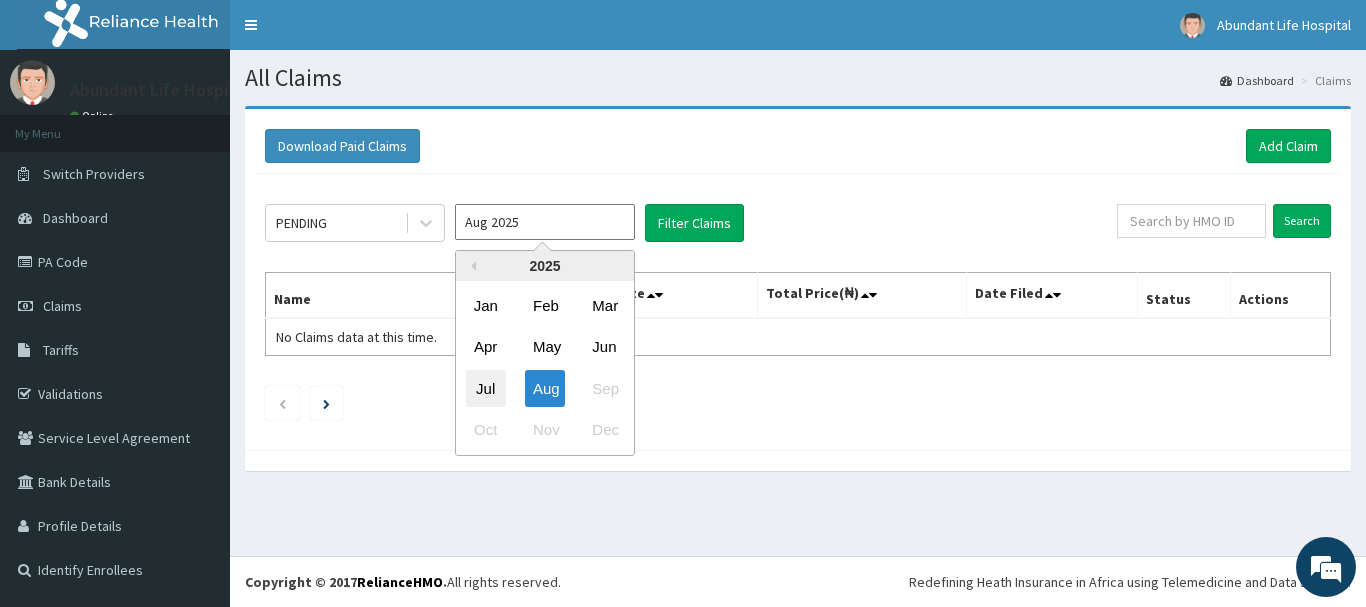 click on "Jul" at bounding box center [486, 388] 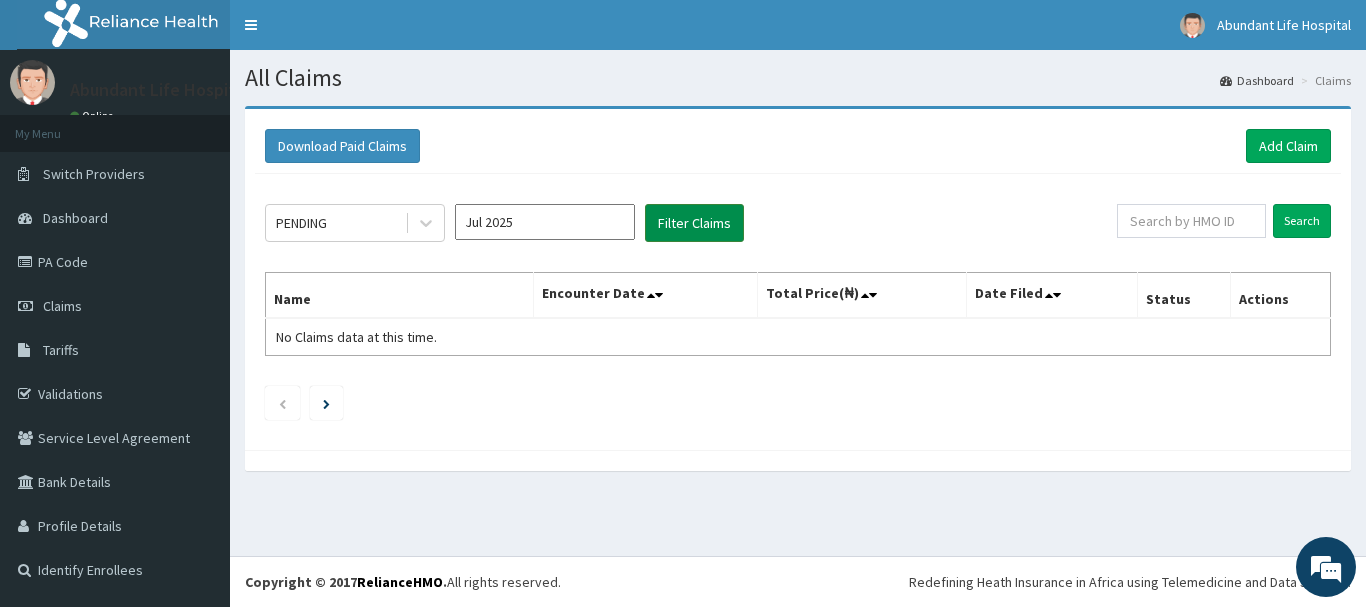 click on "Filter Claims" at bounding box center (694, 223) 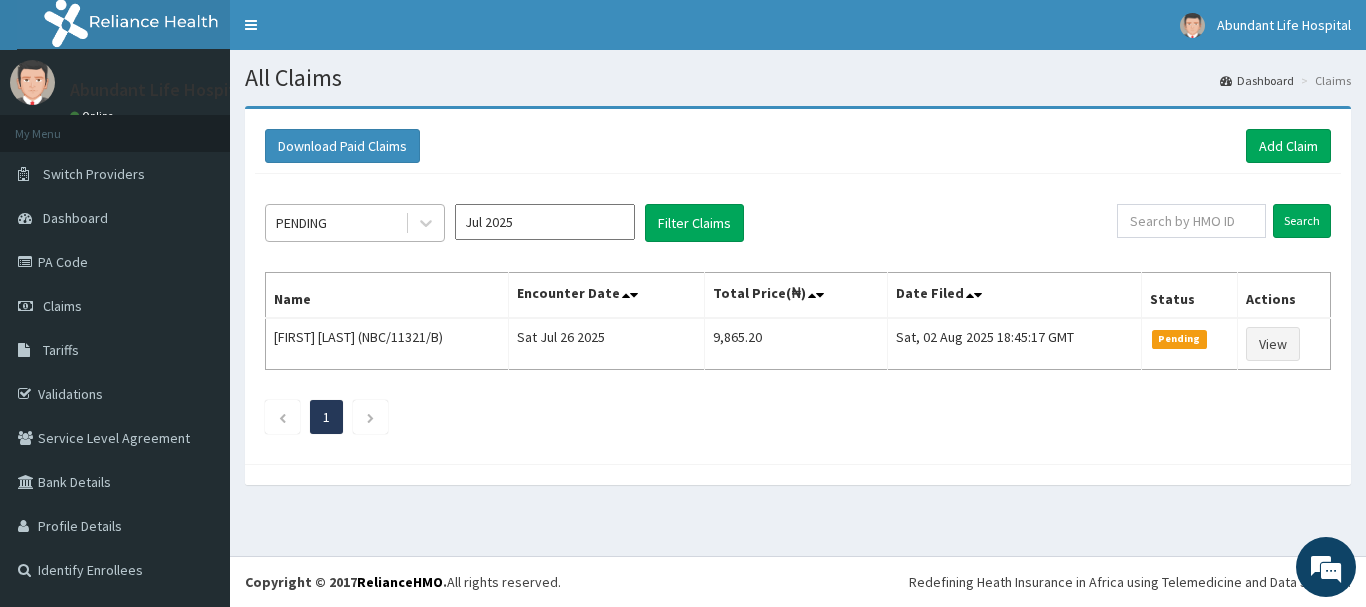 click on "PENDING" at bounding box center [335, 223] 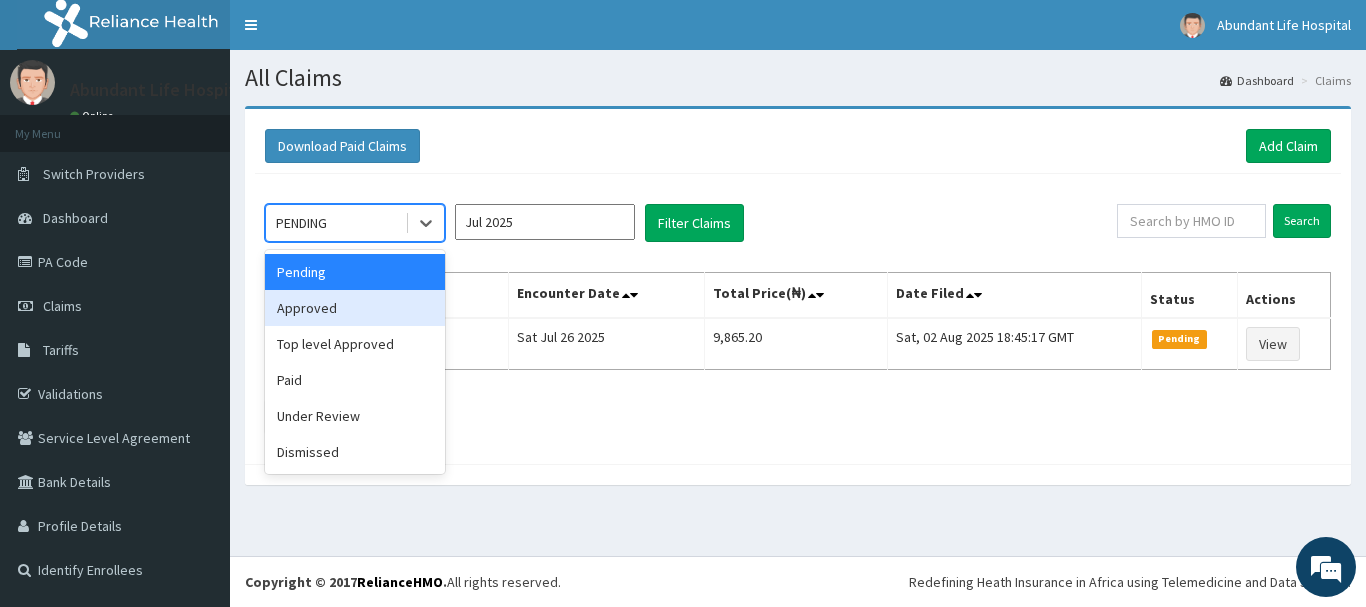 click on "Approved" at bounding box center (355, 308) 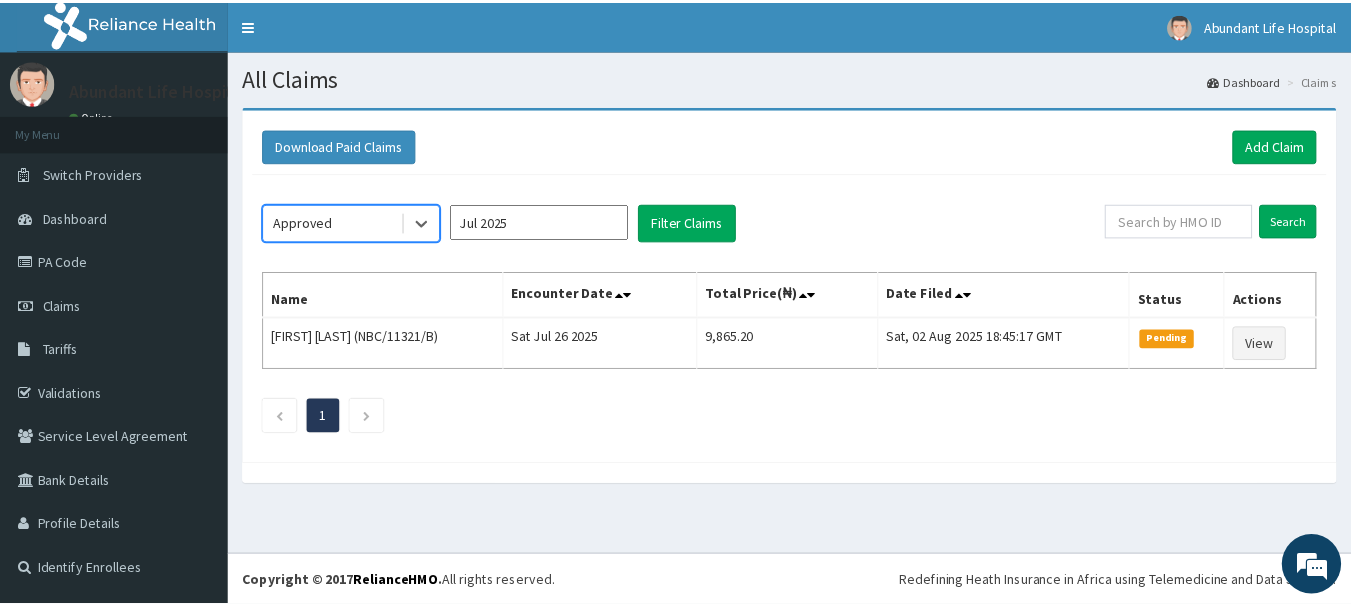scroll, scrollTop: 0, scrollLeft: 0, axis: both 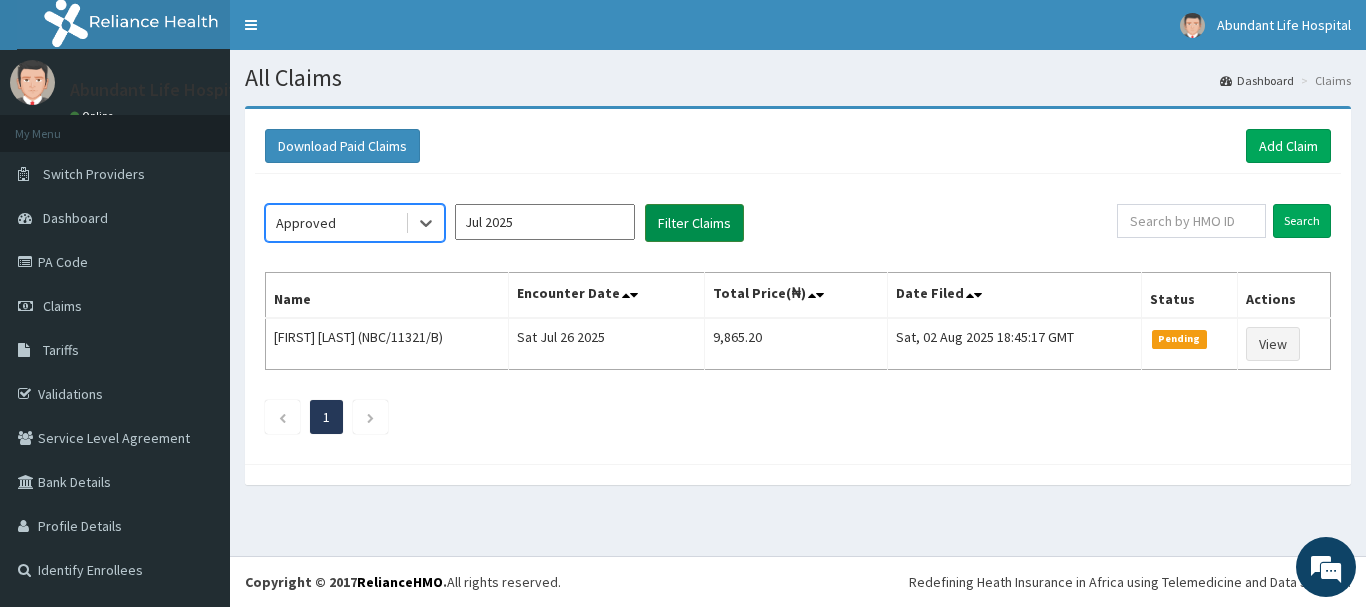 click on "Filter Claims" at bounding box center [694, 223] 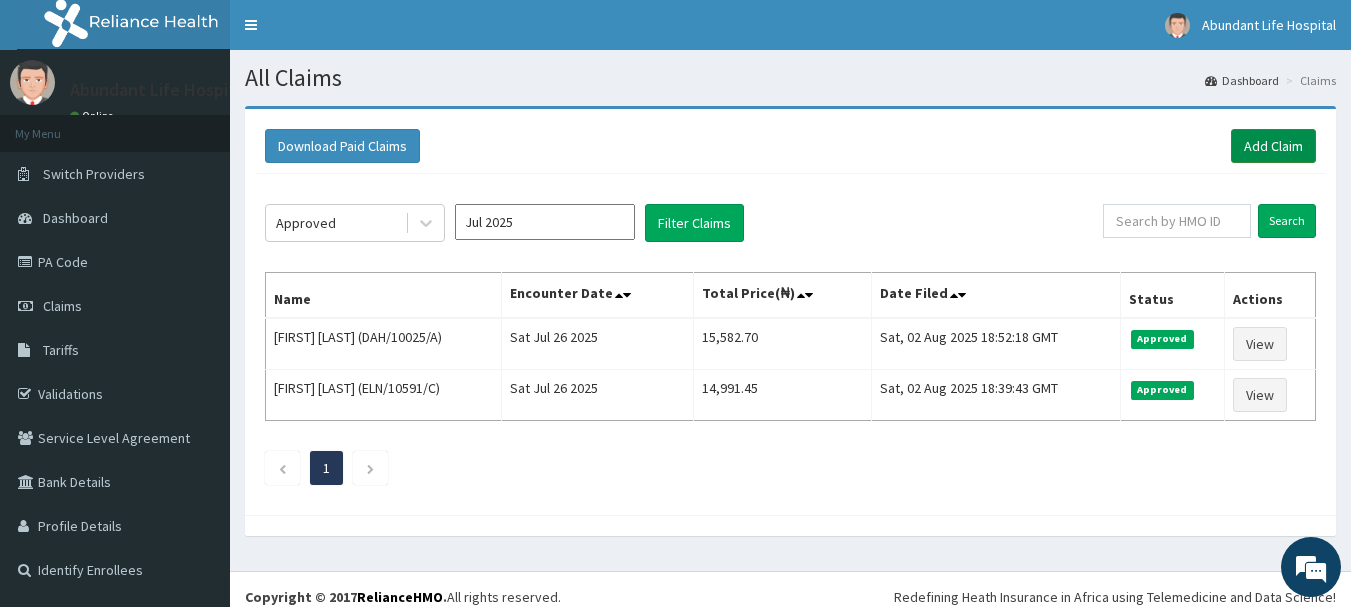 click on "Add Claim" at bounding box center (1273, 146) 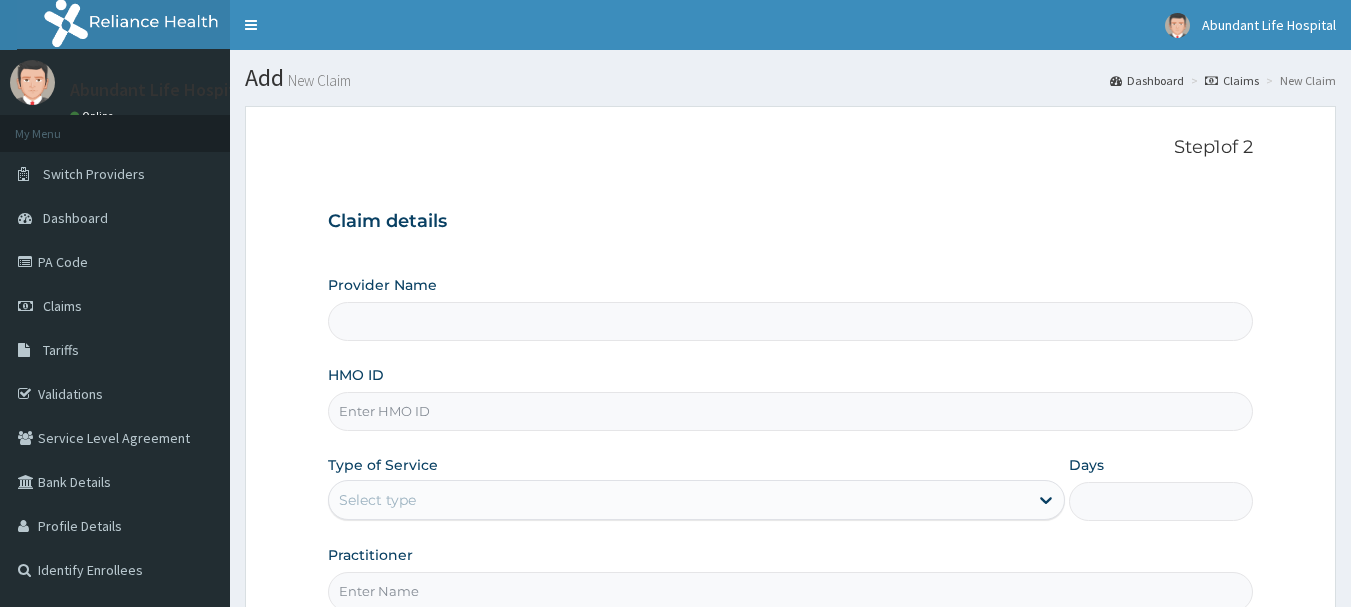 scroll, scrollTop: 0, scrollLeft: 0, axis: both 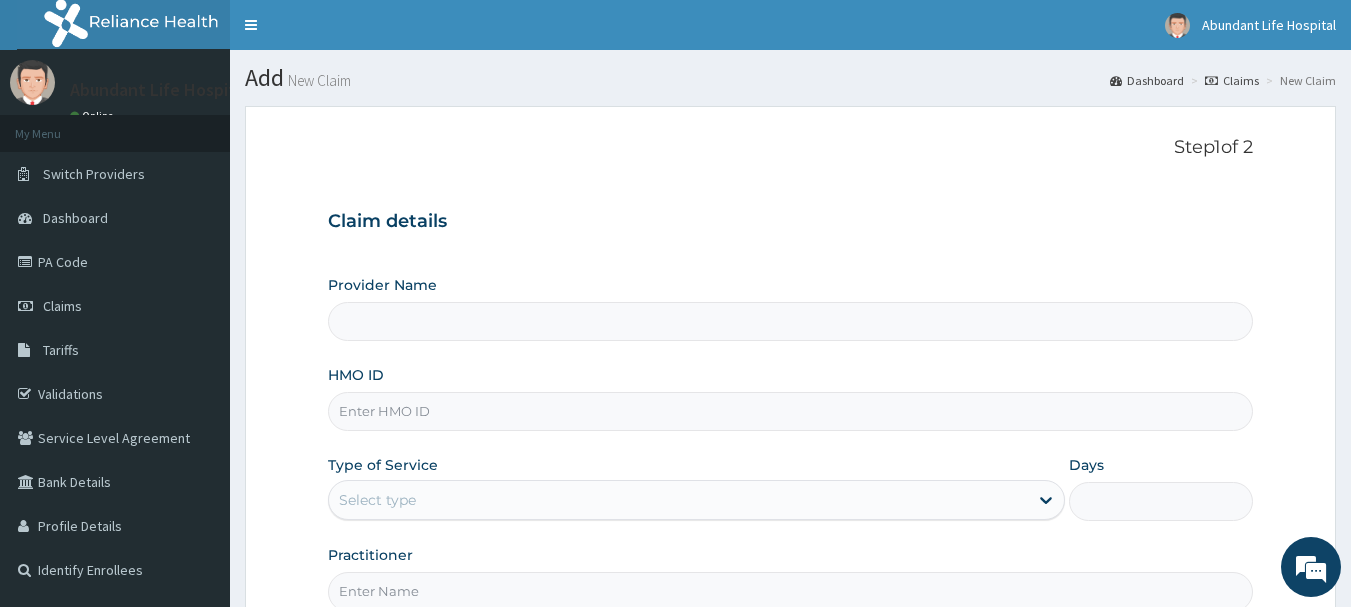 type on "Abundant Life Hospital Ltd." 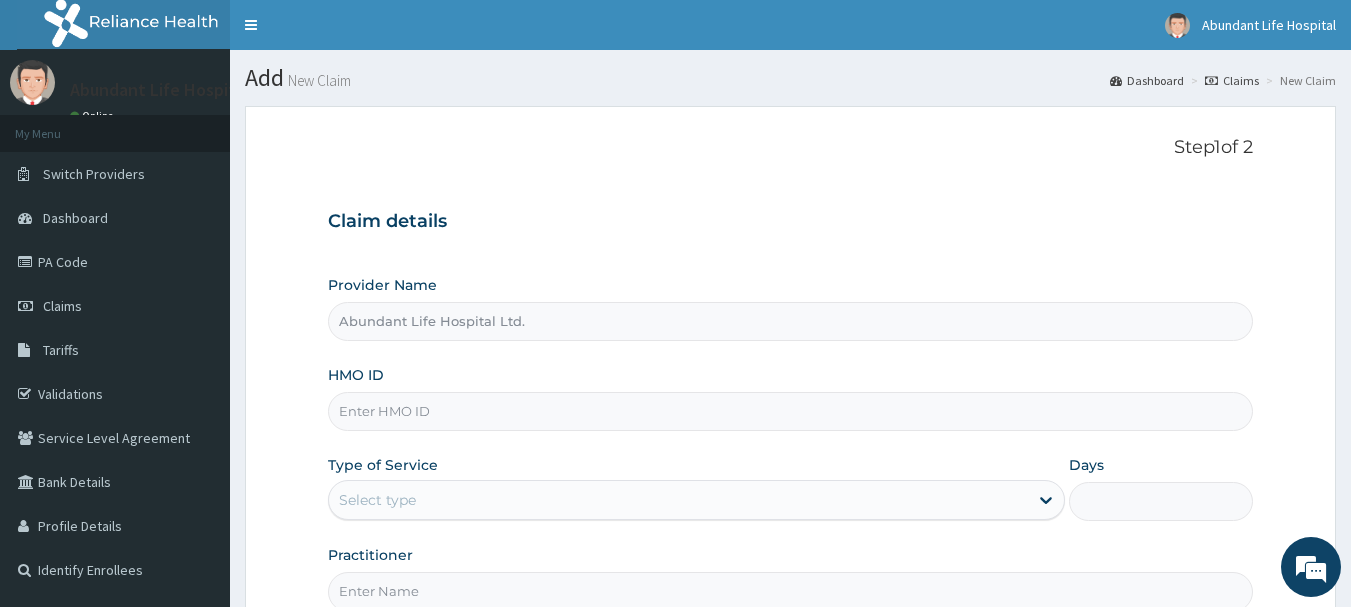 click on "HMO ID" at bounding box center [791, 411] 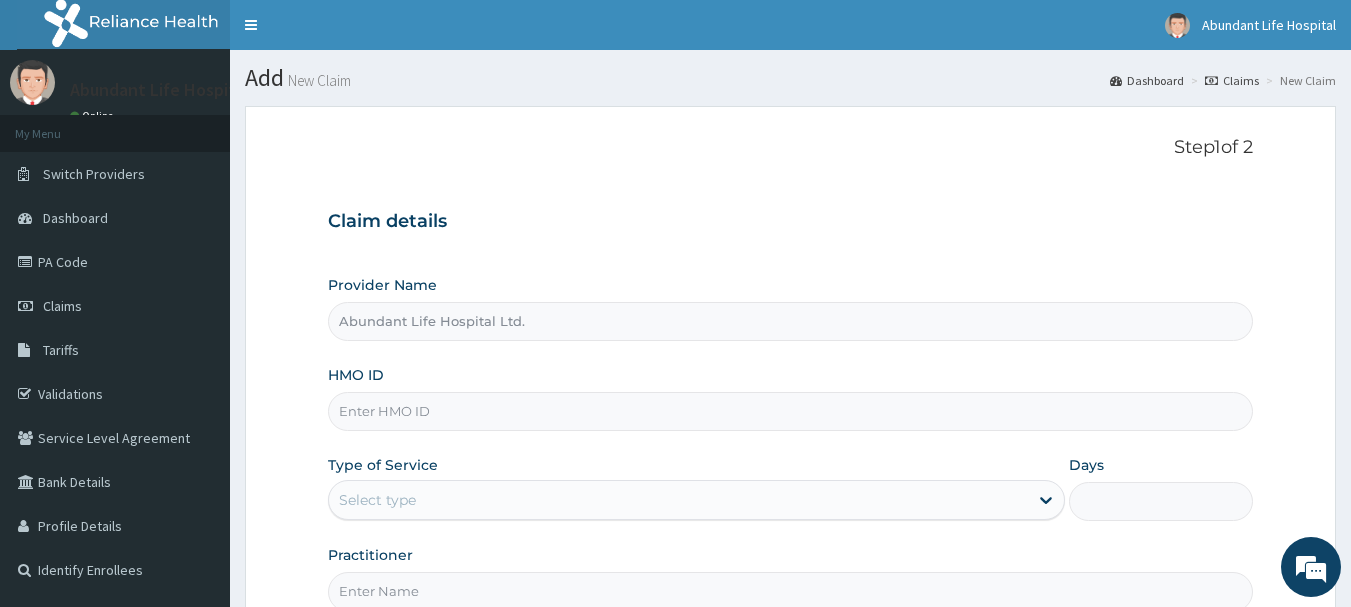scroll, scrollTop: 0, scrollLeft: 0, axis: both 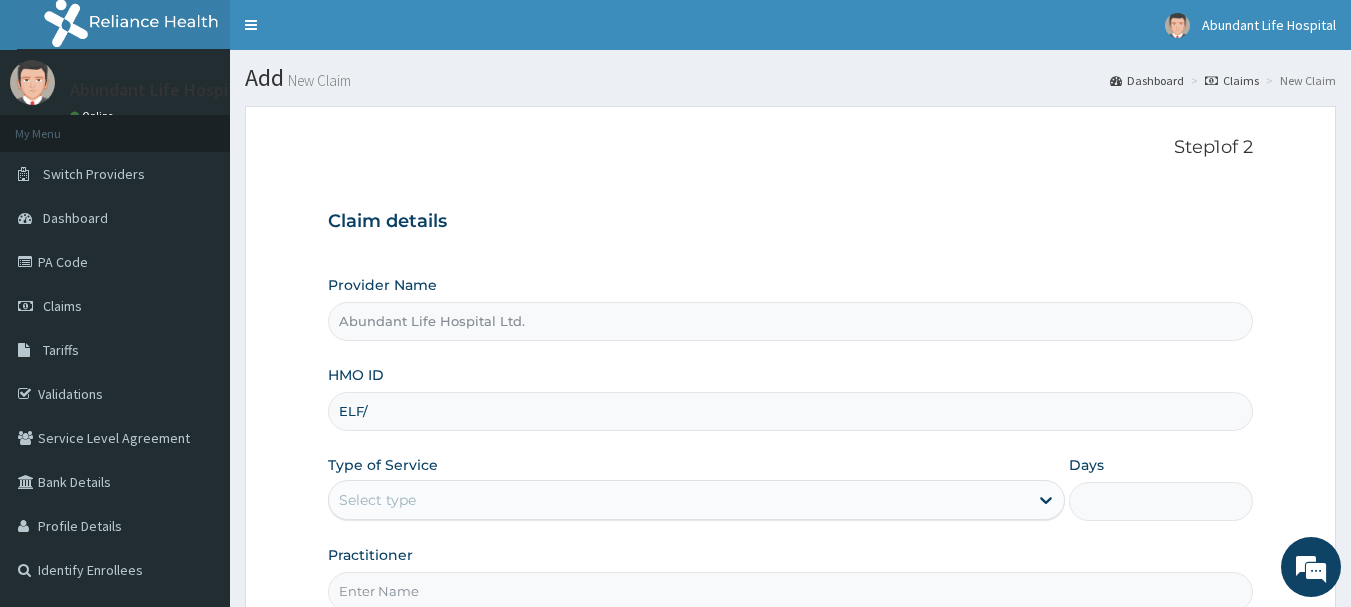 type on "ELF/10052/D" 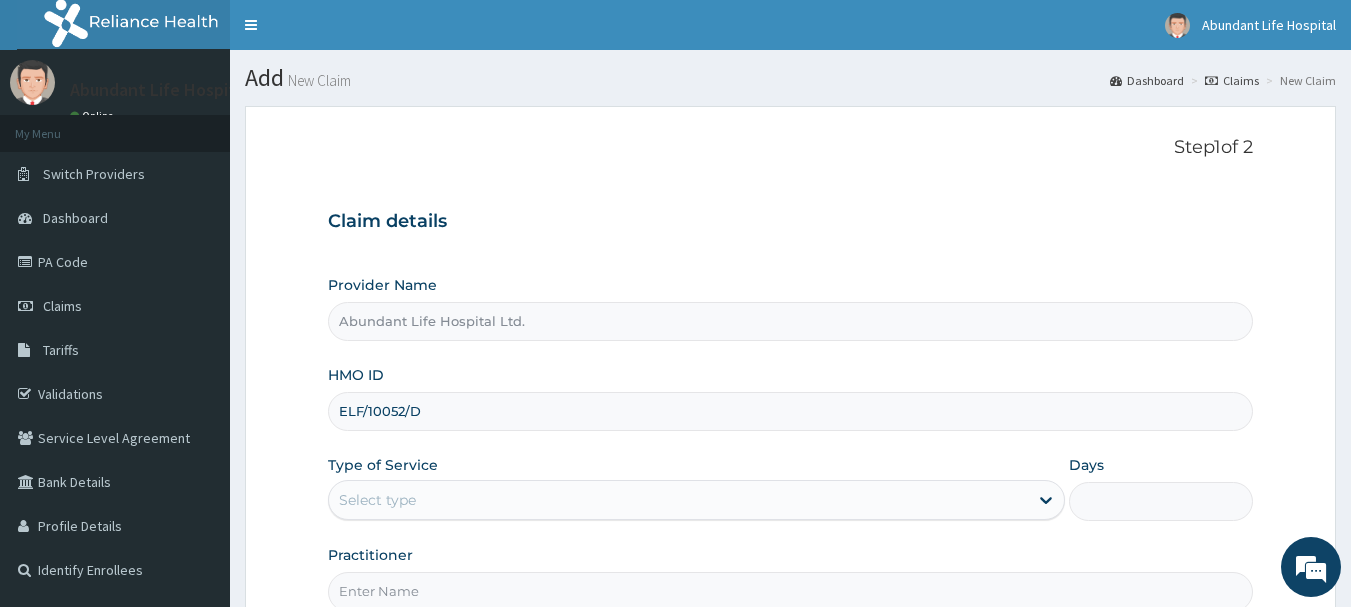 click on "Select type" at bounding box center (678, 500) 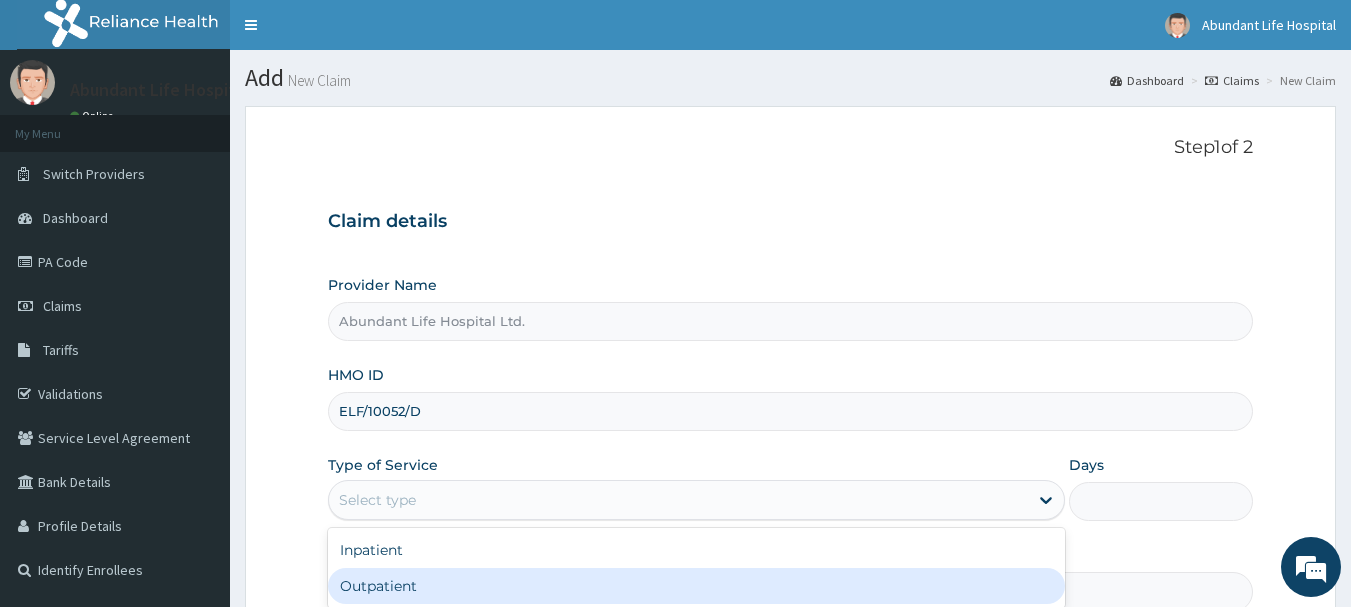 click on "Outpatient" at bounding box center (696, 586) 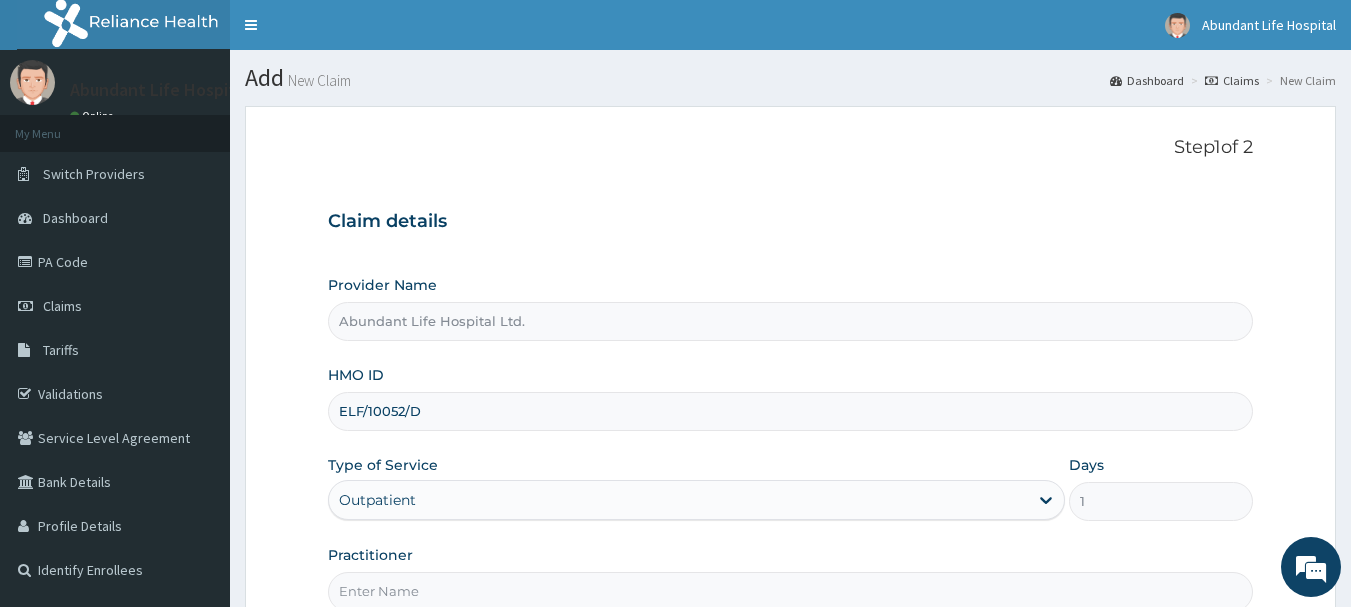 click on "Practitioner" at bounding box center (791, 591) 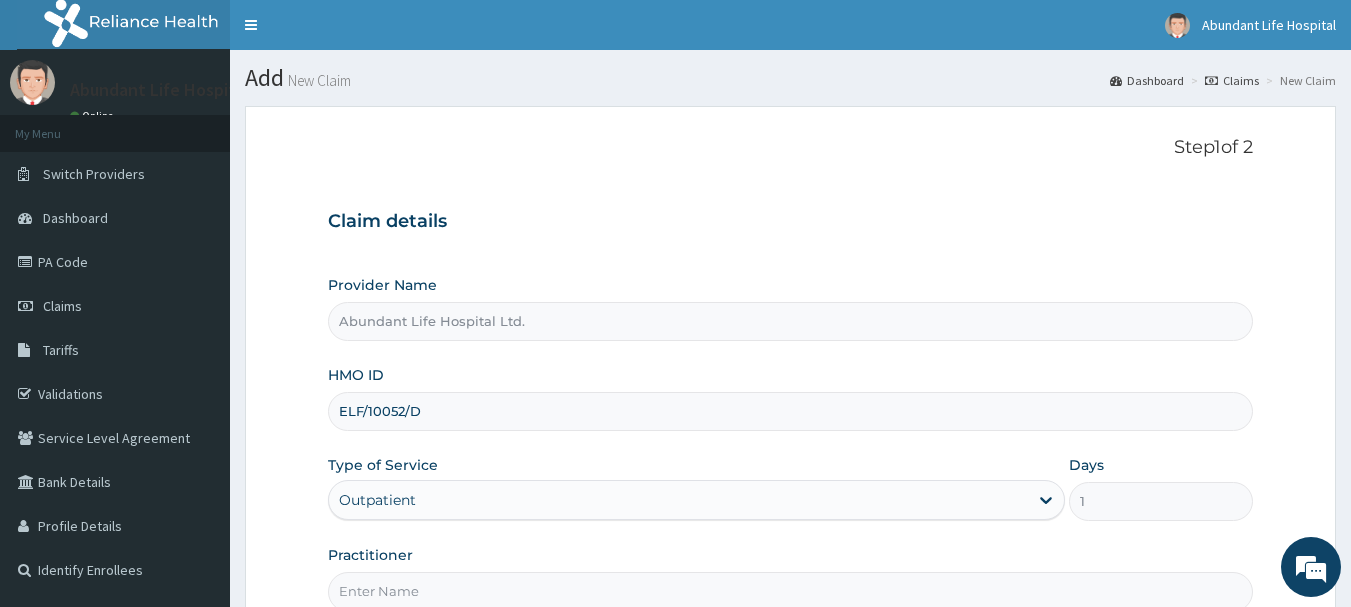 type on "DR ADEOTAN" 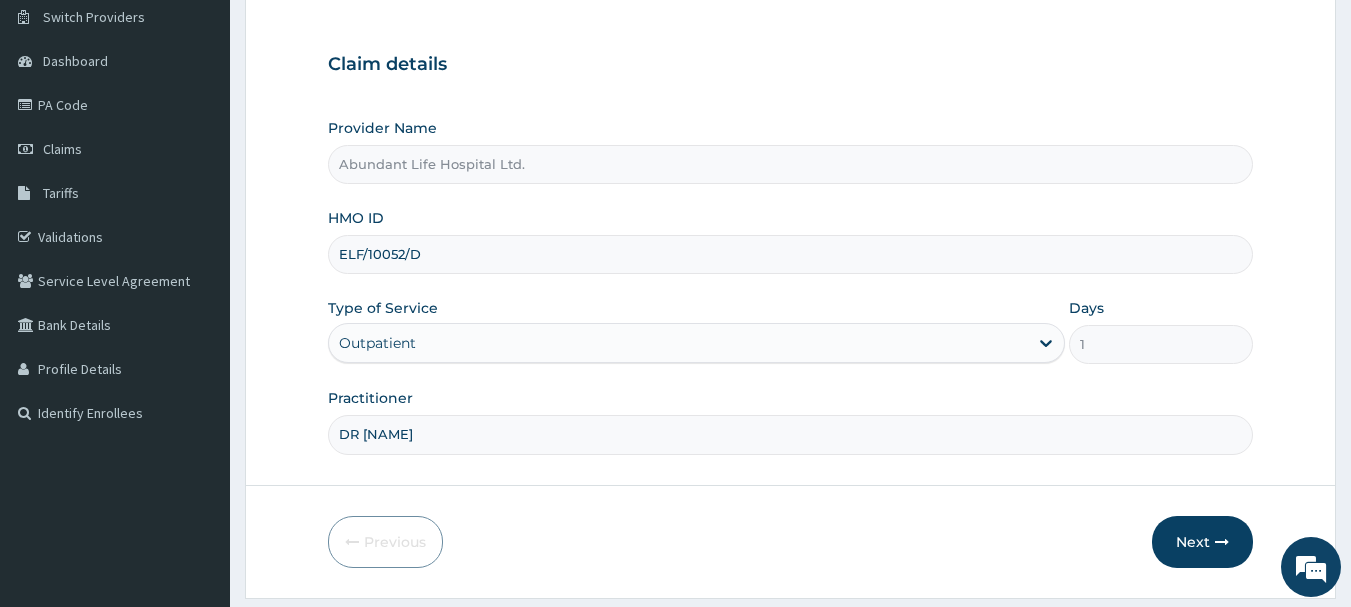 scroll, scrollTop: 160, scrollLeft: 0, axis: vertical 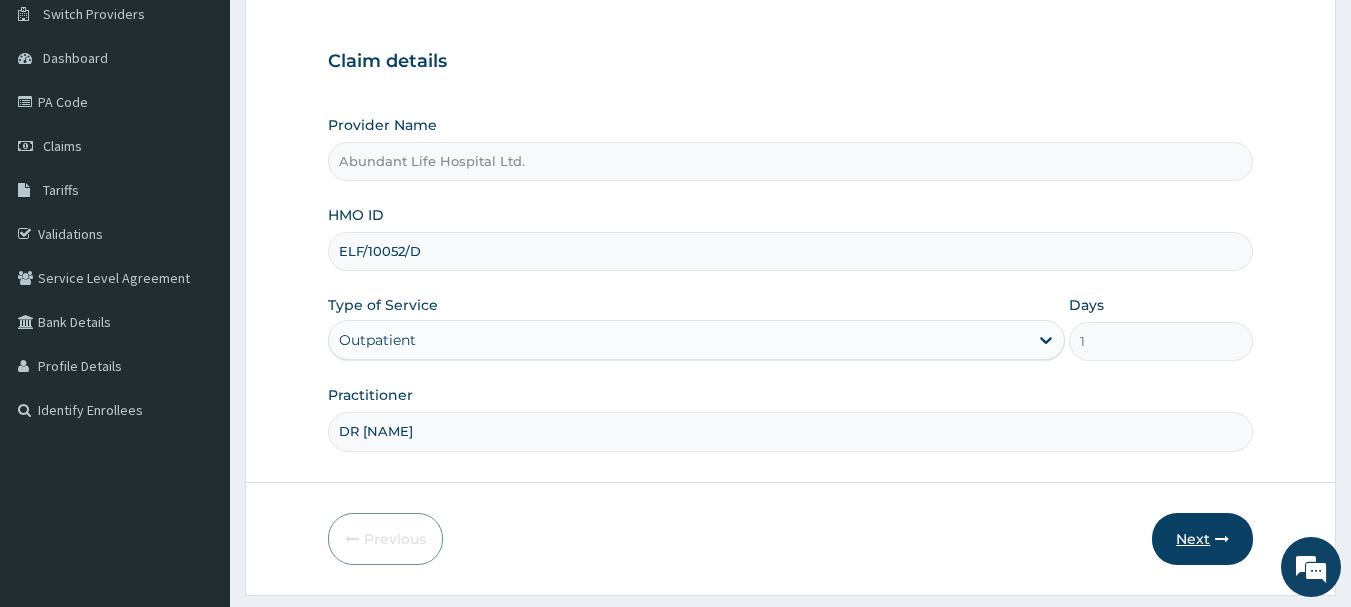 click on "Next" at bounding box center [1202, 539] 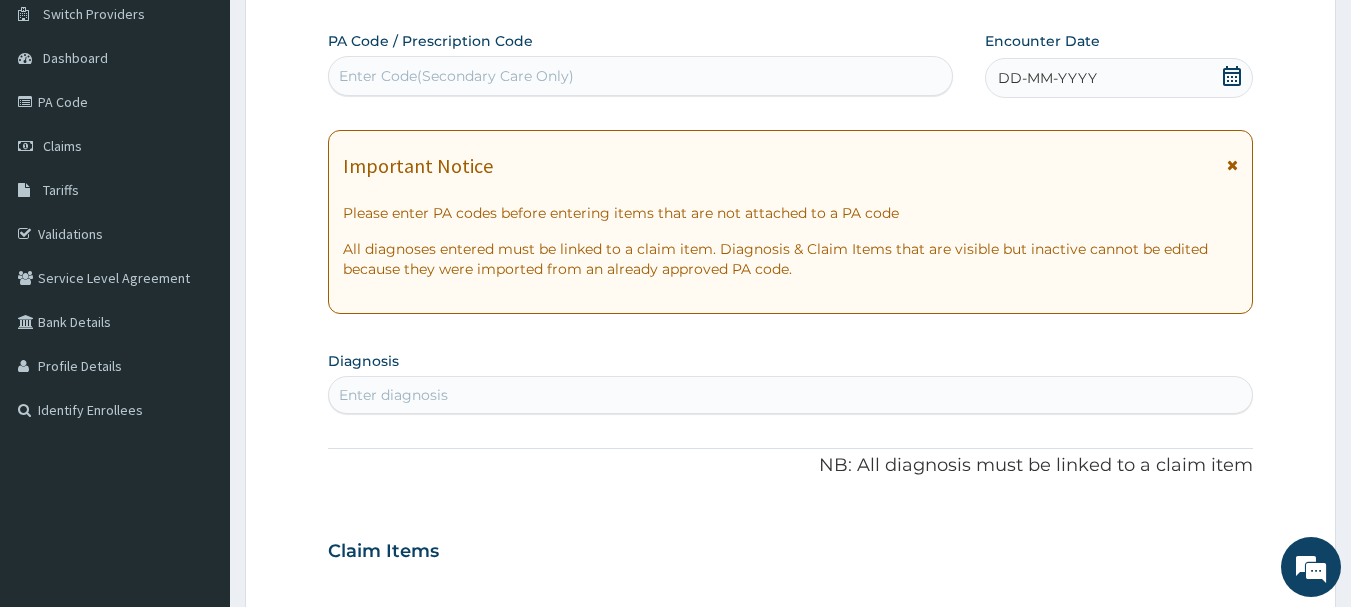 click 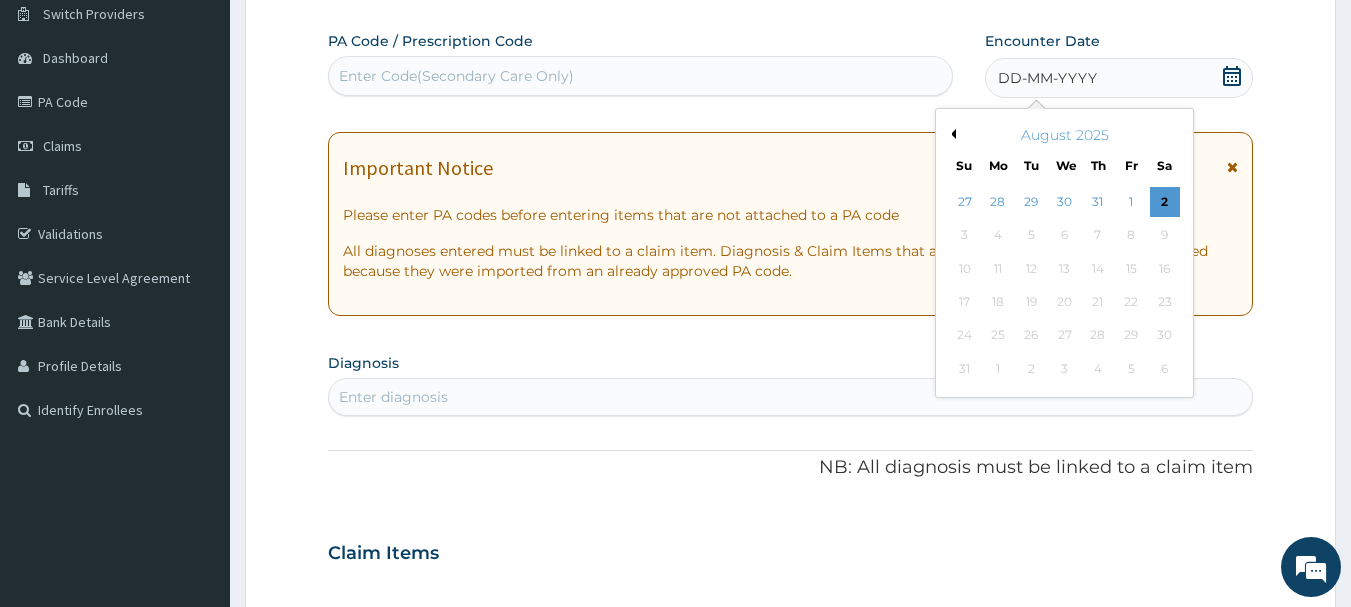 click on "Previous Month" at bounding box center [951, 134] 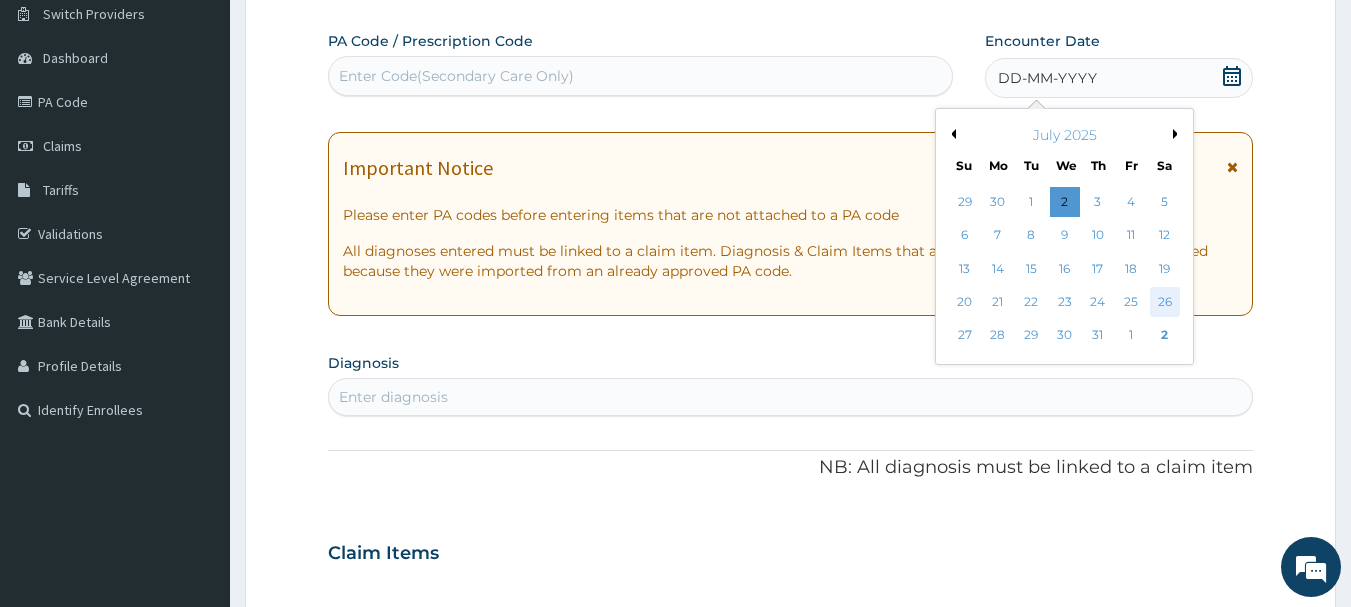 click on "26" at bounding box center (1165, 302) 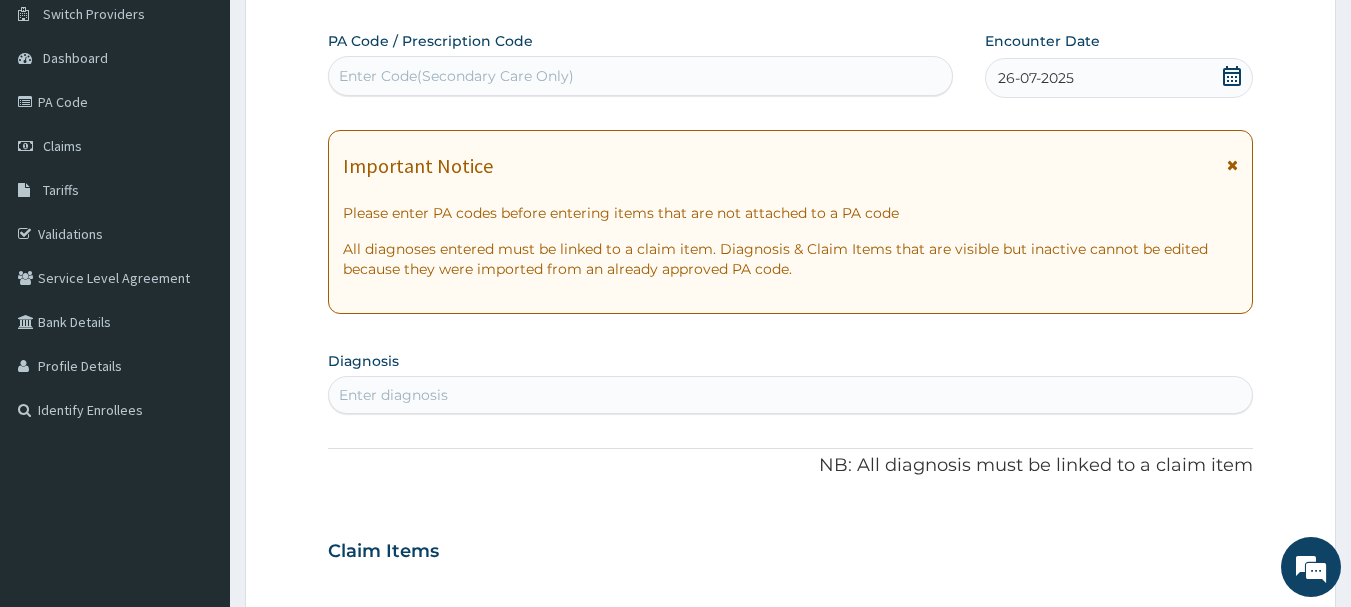 click on "Important Notice" at bounding box center [791, 171] 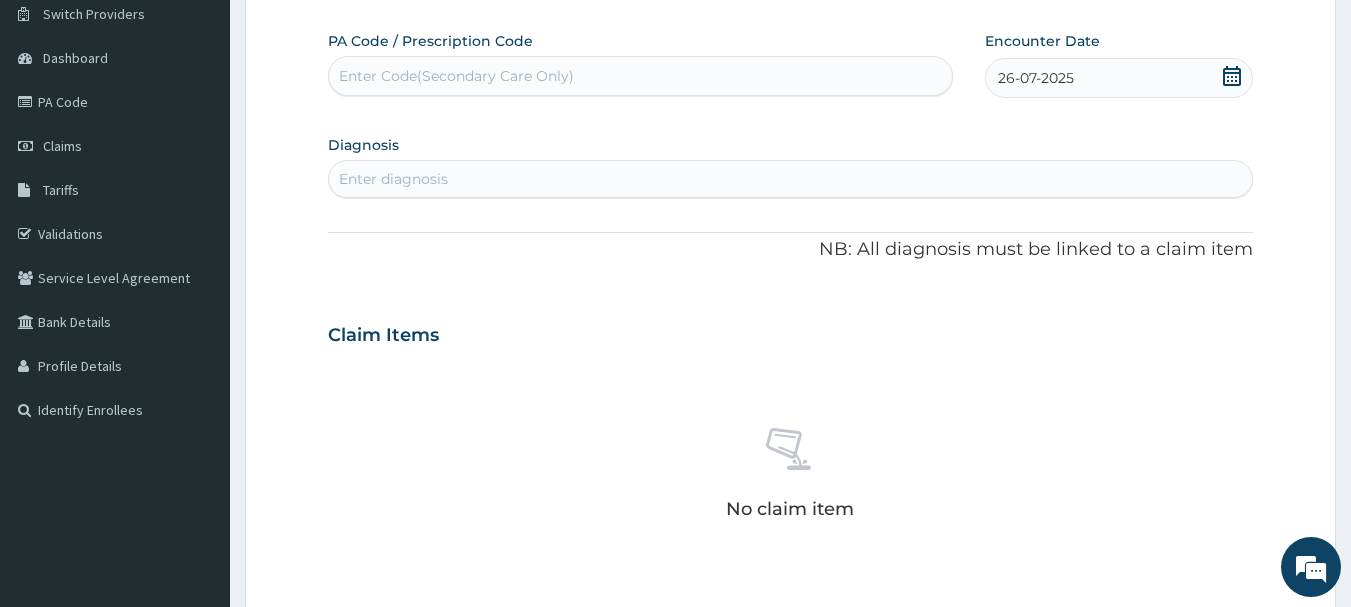 click on "Enter diagnosis" at bounding box center (791, 179) 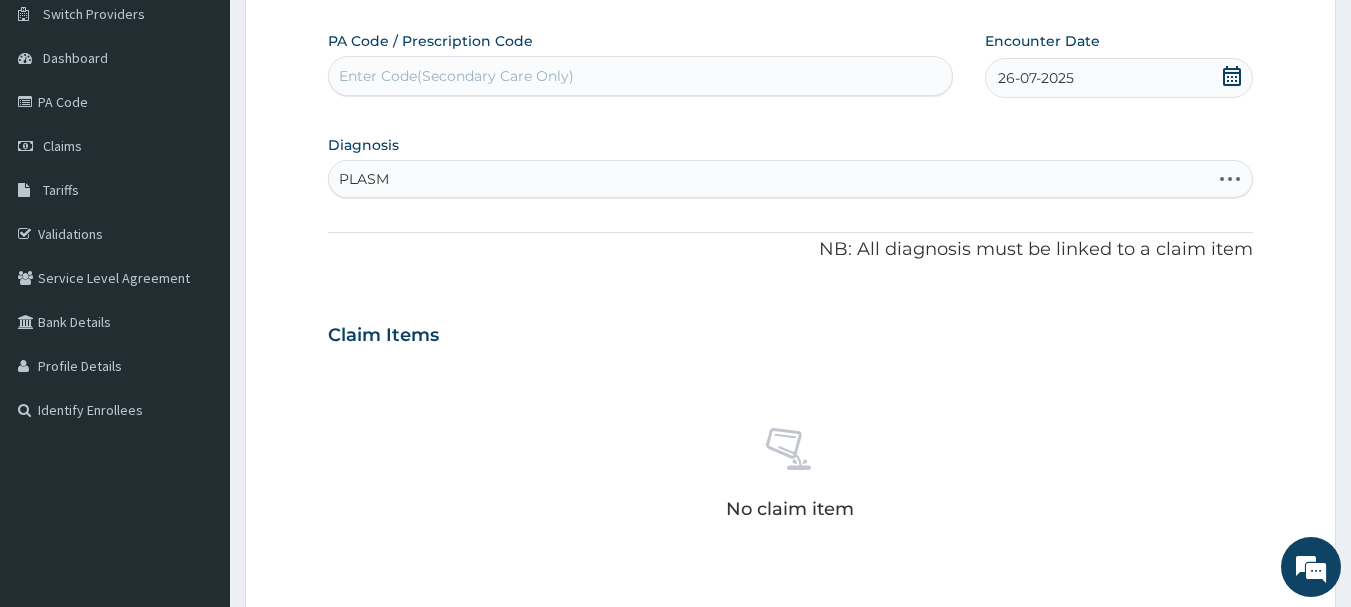 type on "PLASMO" 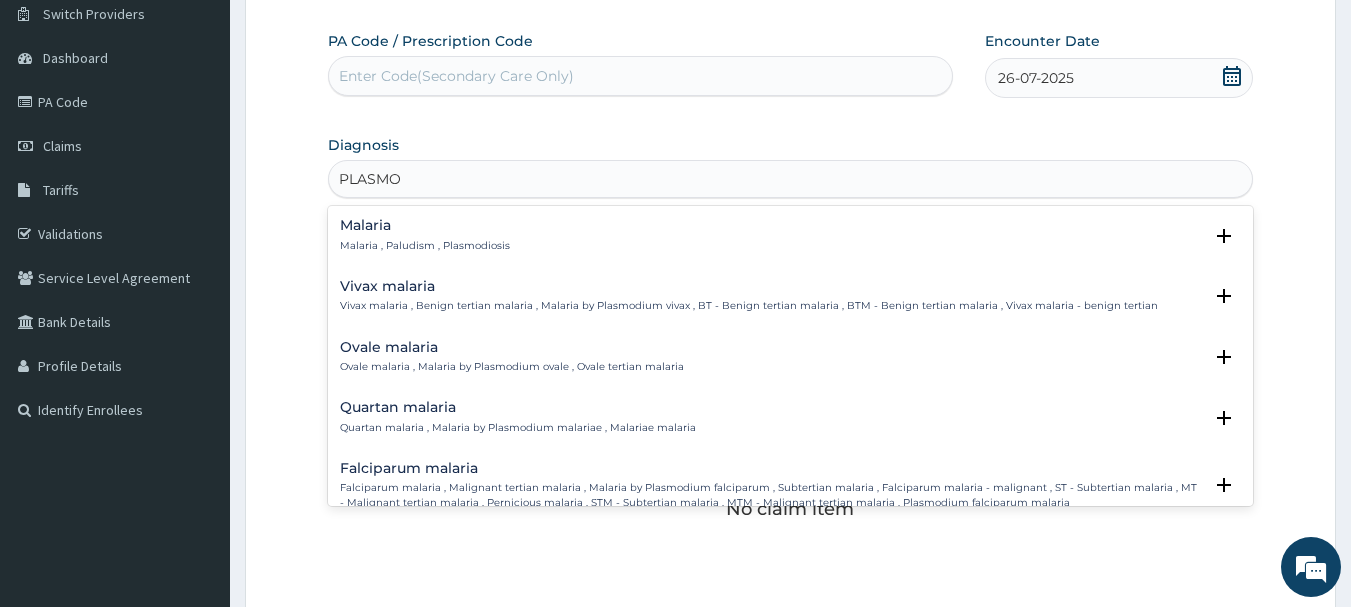 click on "Malaria , Paludism , Plasmodiosis" at bounding box center (425, 246) 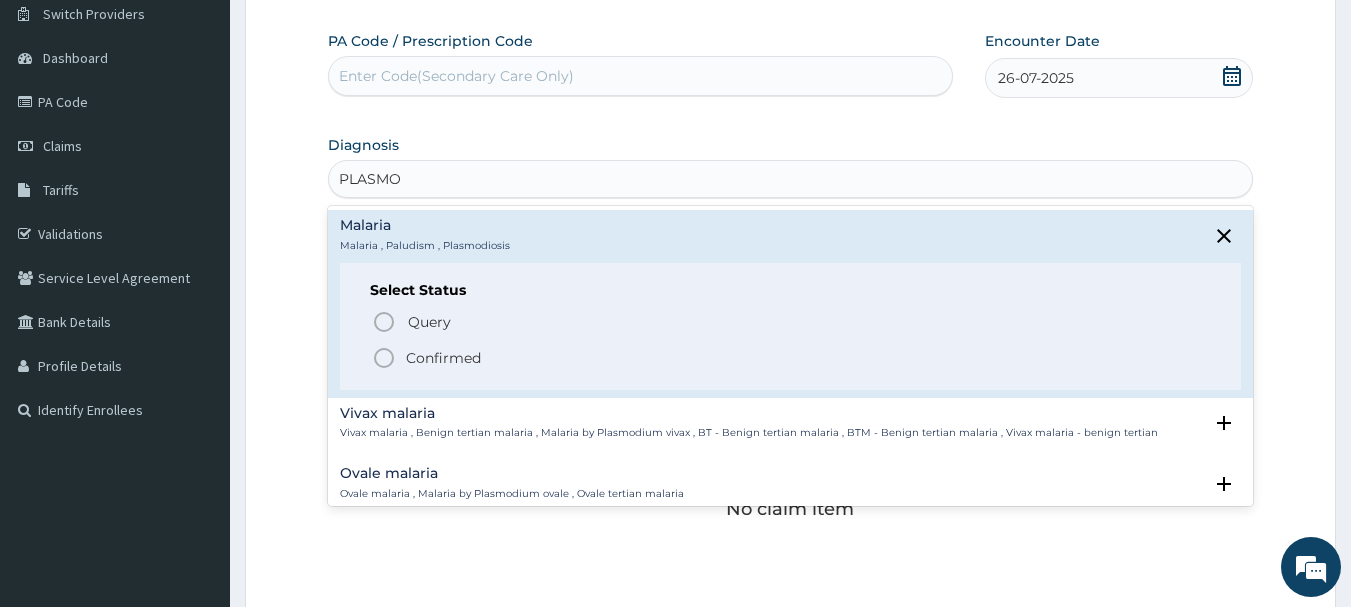 click 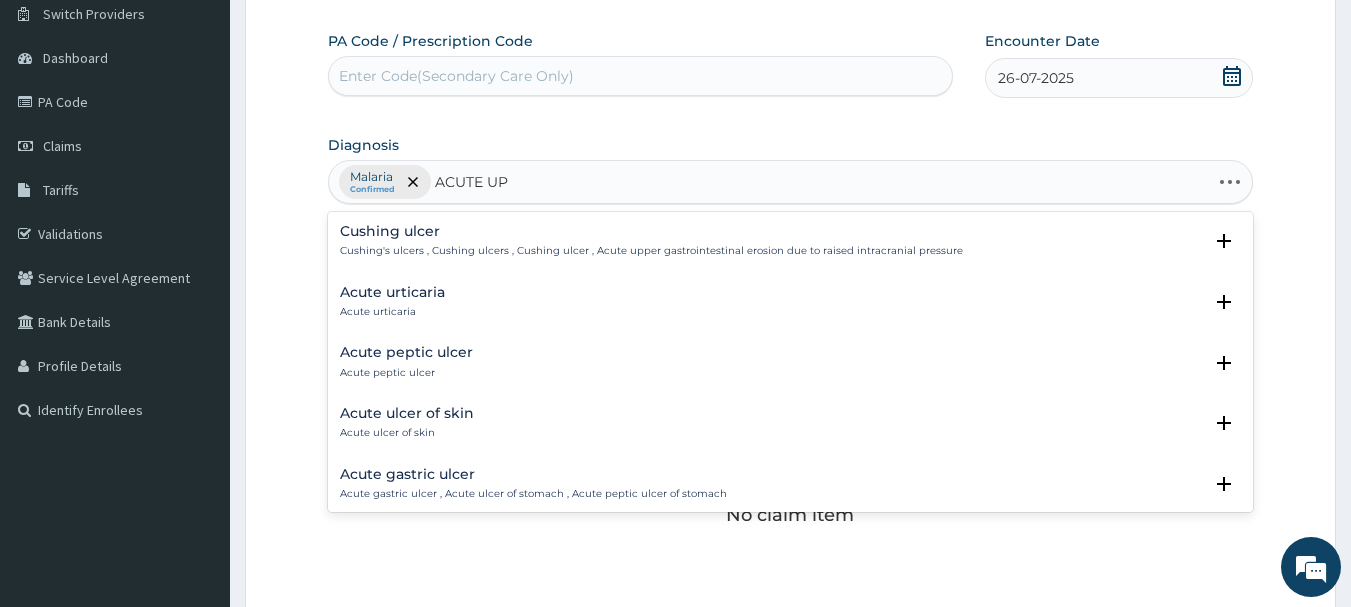 type on "ACUTE UPP" 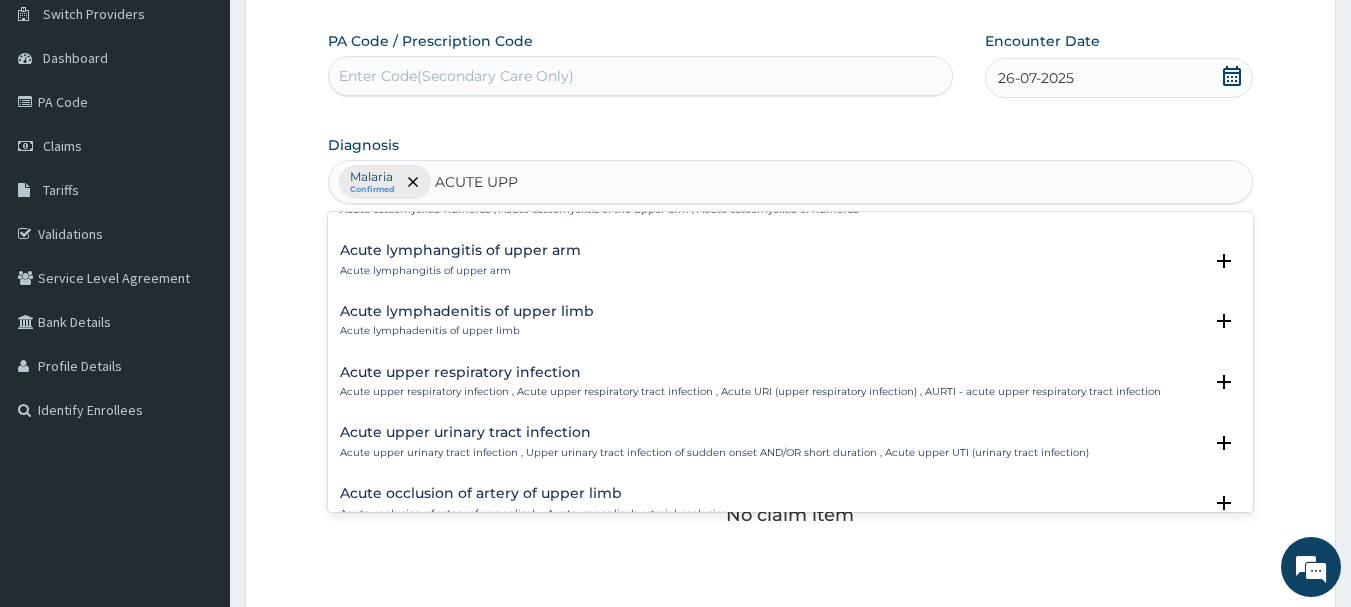 scroll, scrollTop: 120, scrollLeft: 0, axis: vertical 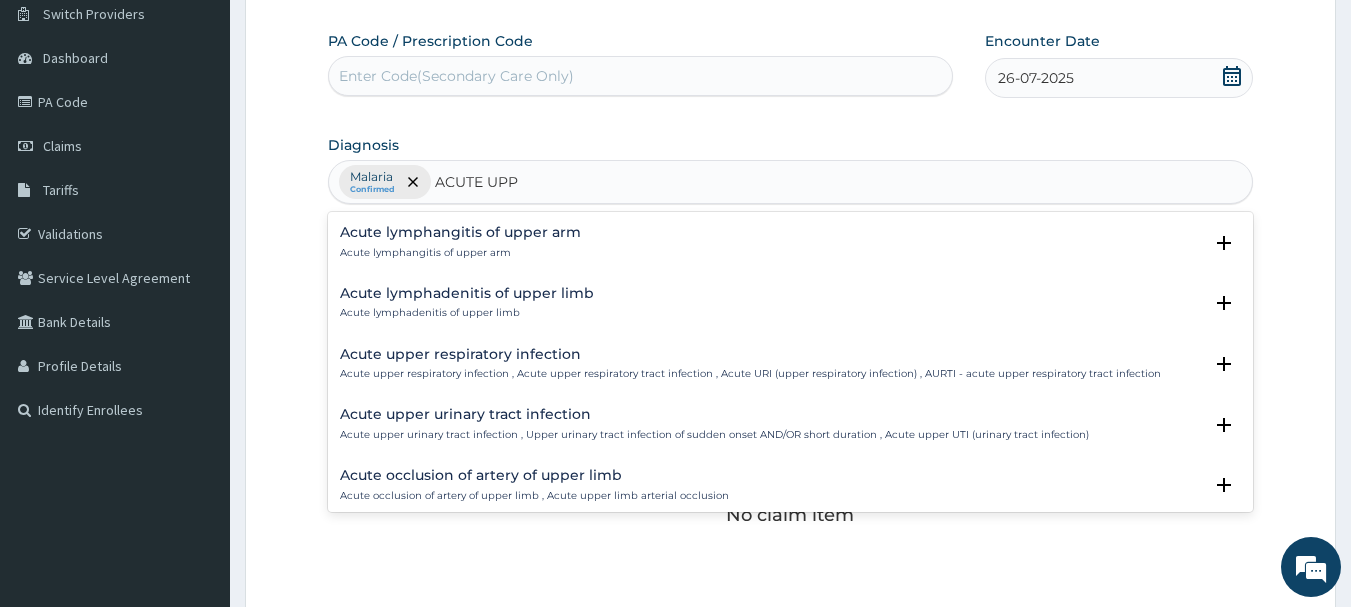 click on "Acute upper respiratory infection" at bounding box center [750, 354] 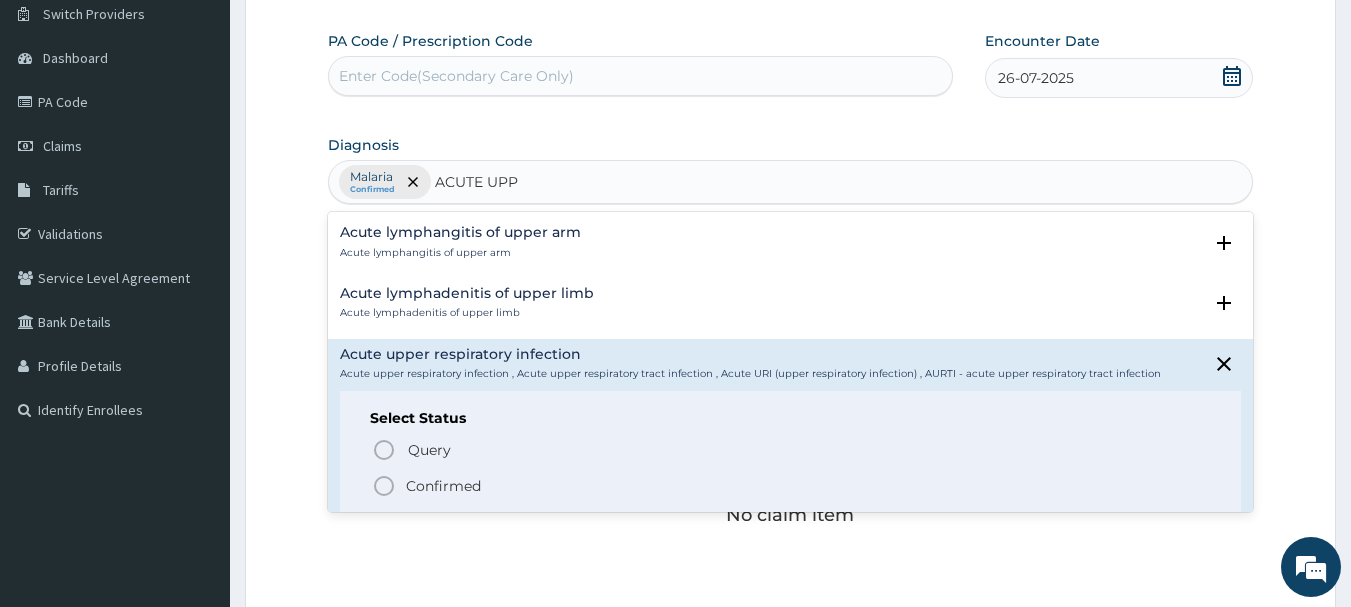 click 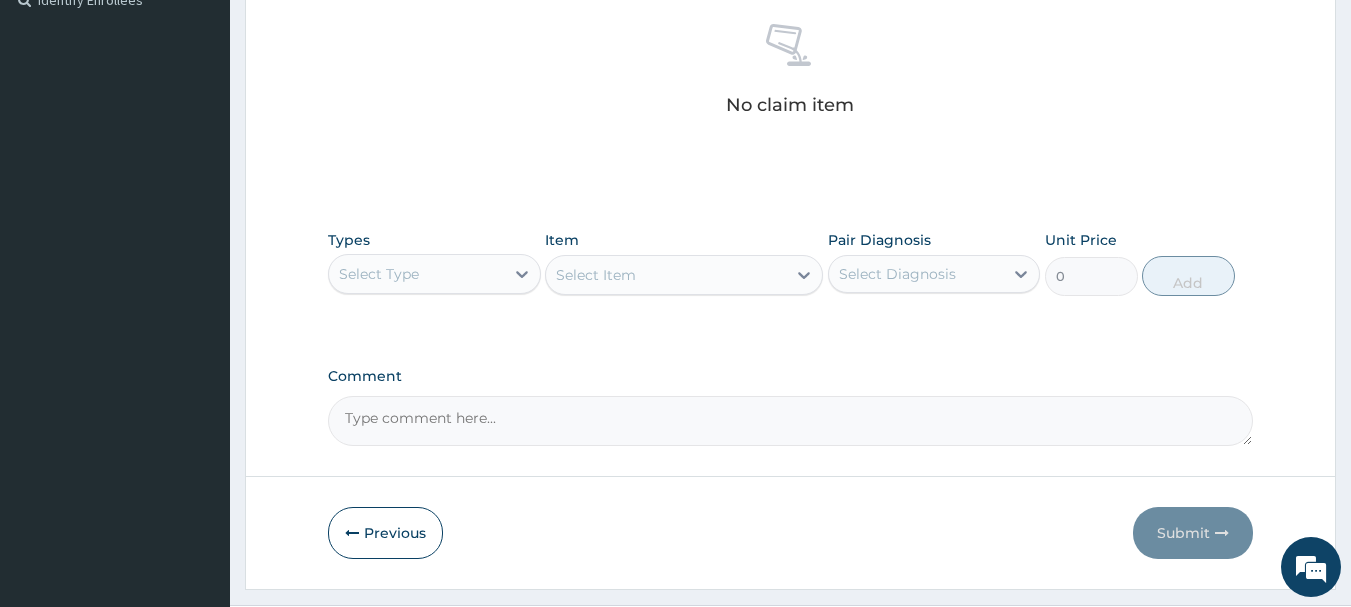 scroll, scrollTop: 600, scrollLeft: 0, axis: vertical 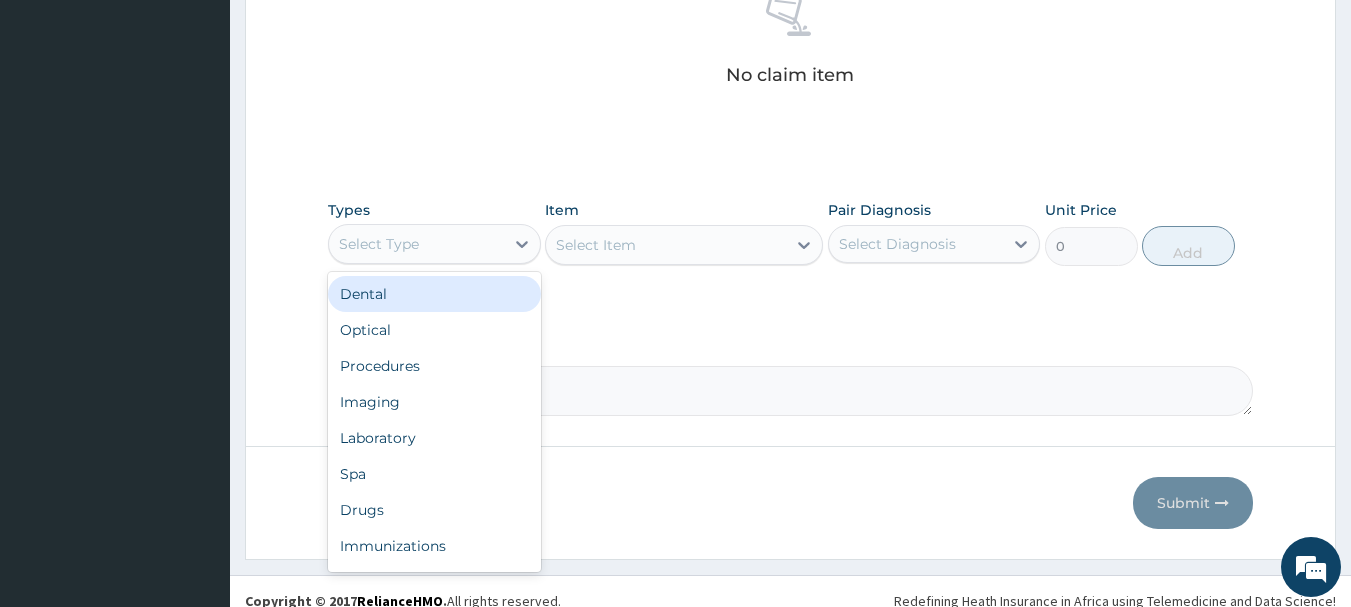 click on "Select Type" at bounding box center (379, 244) 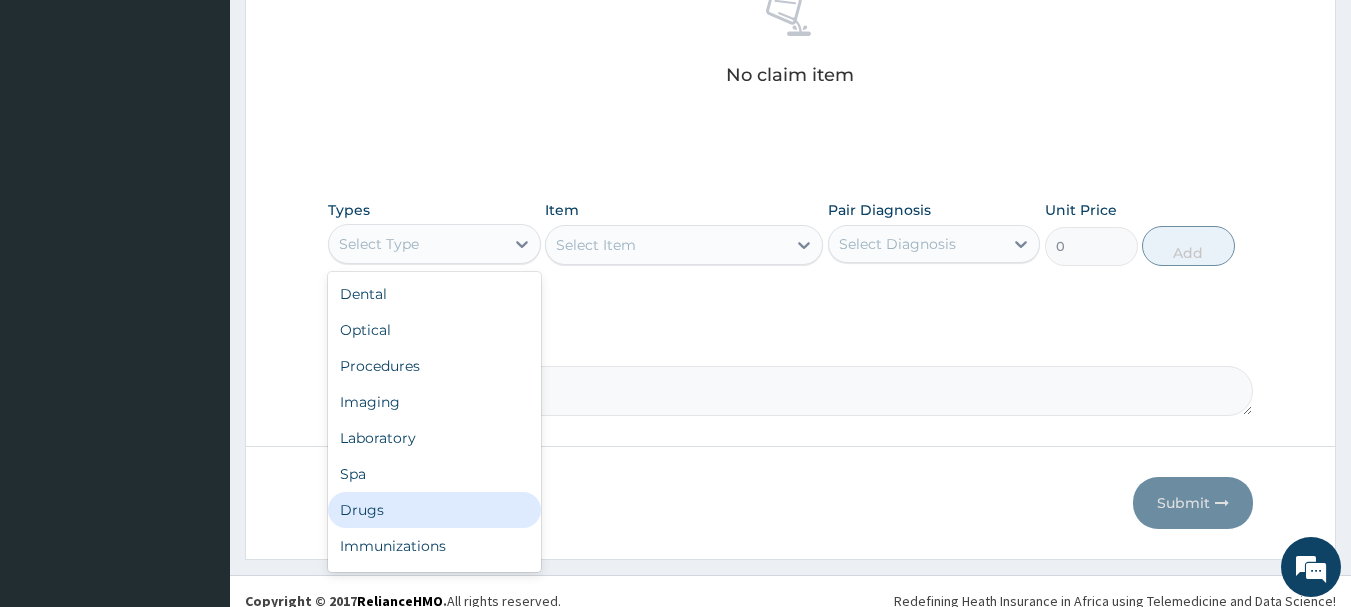 click on "Drugs" at bounding box center [434, 510] 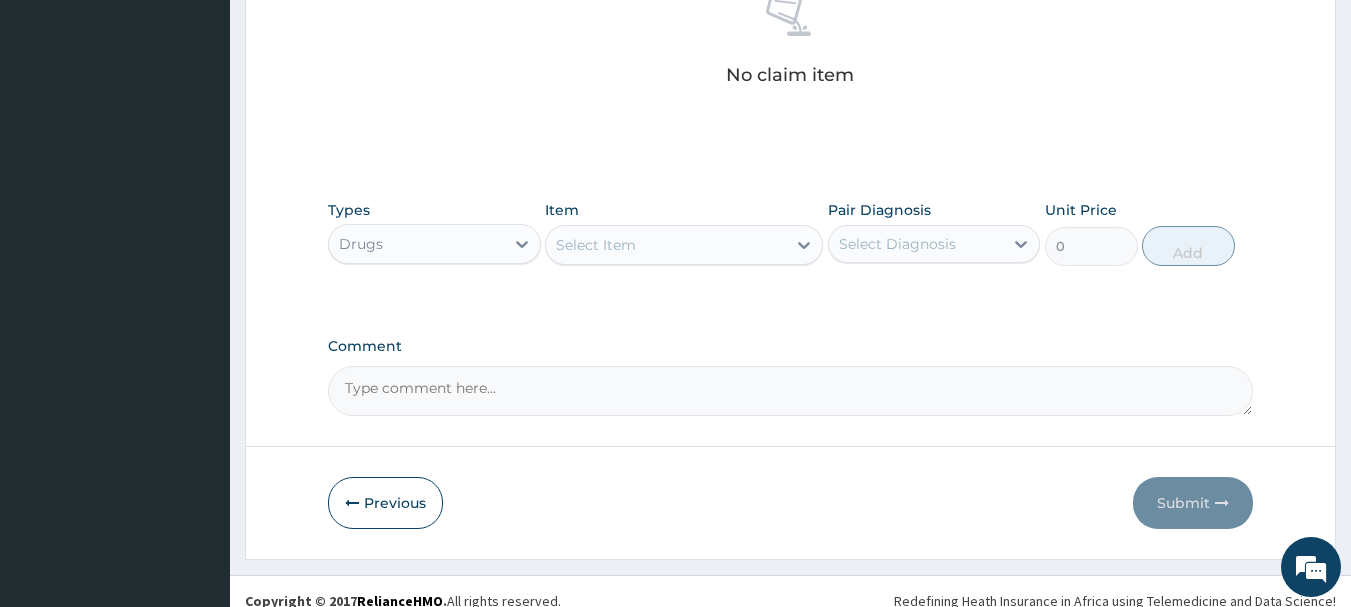 click on "Select Item" at bounding box center (666, 245) 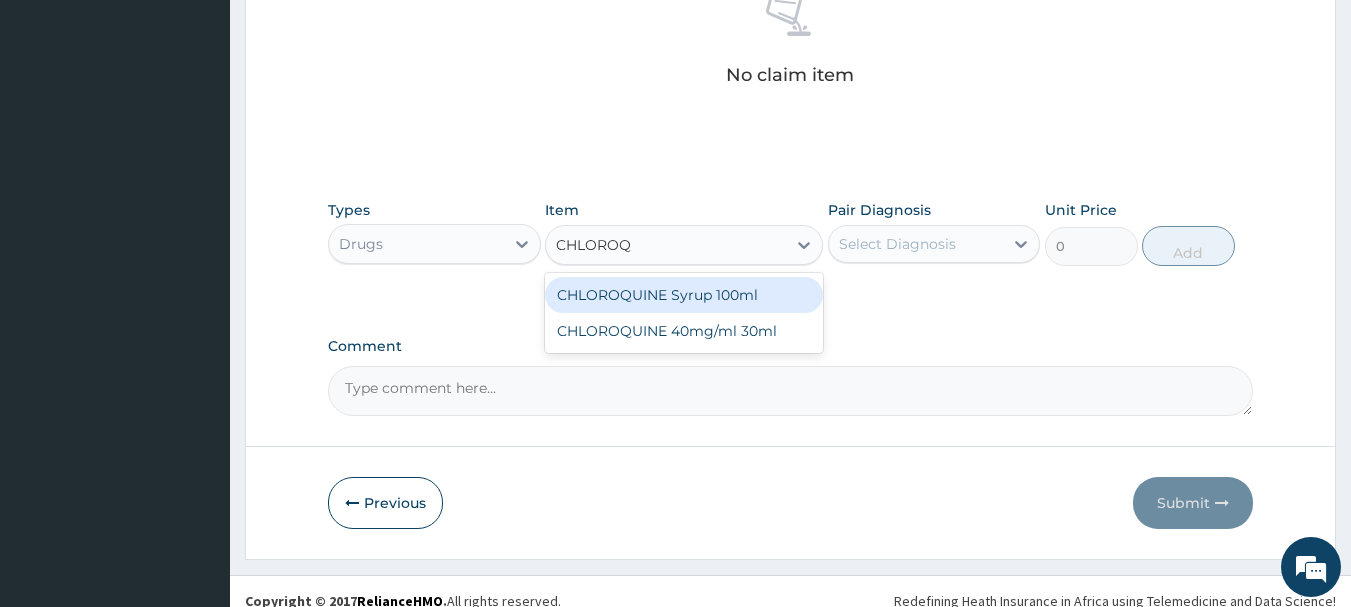 type on "CHLOROQU" 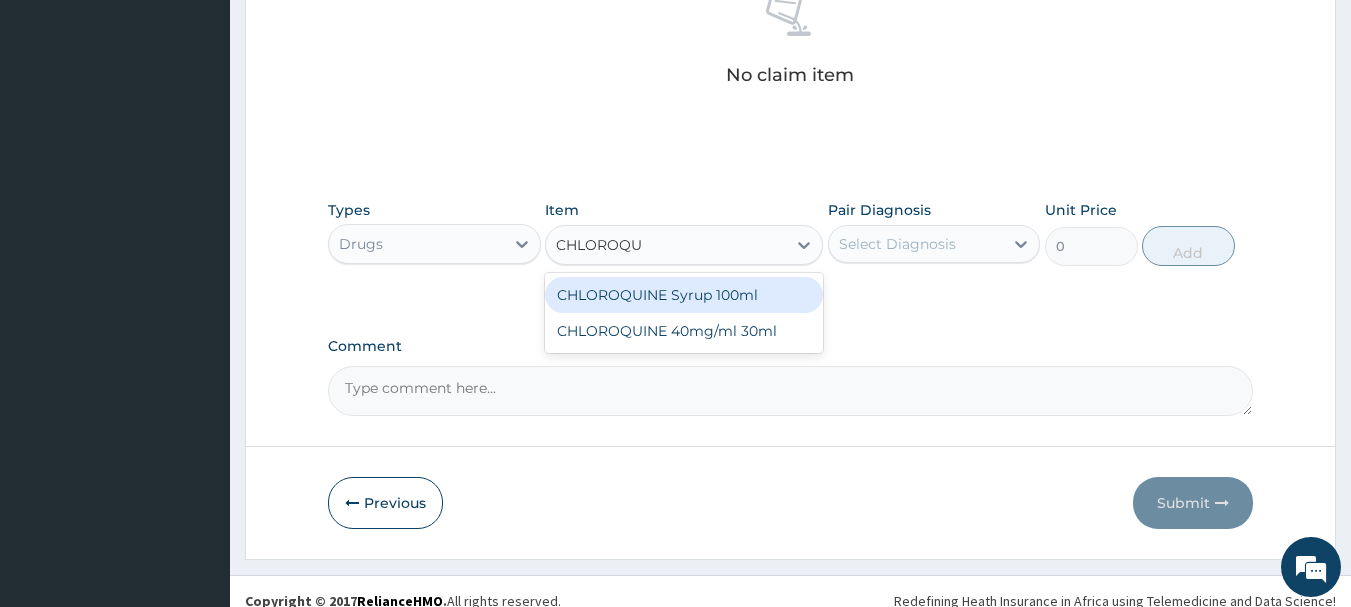 click on "CHLOROQUINE Syrup 100ml" at bounding box center (684, 295) 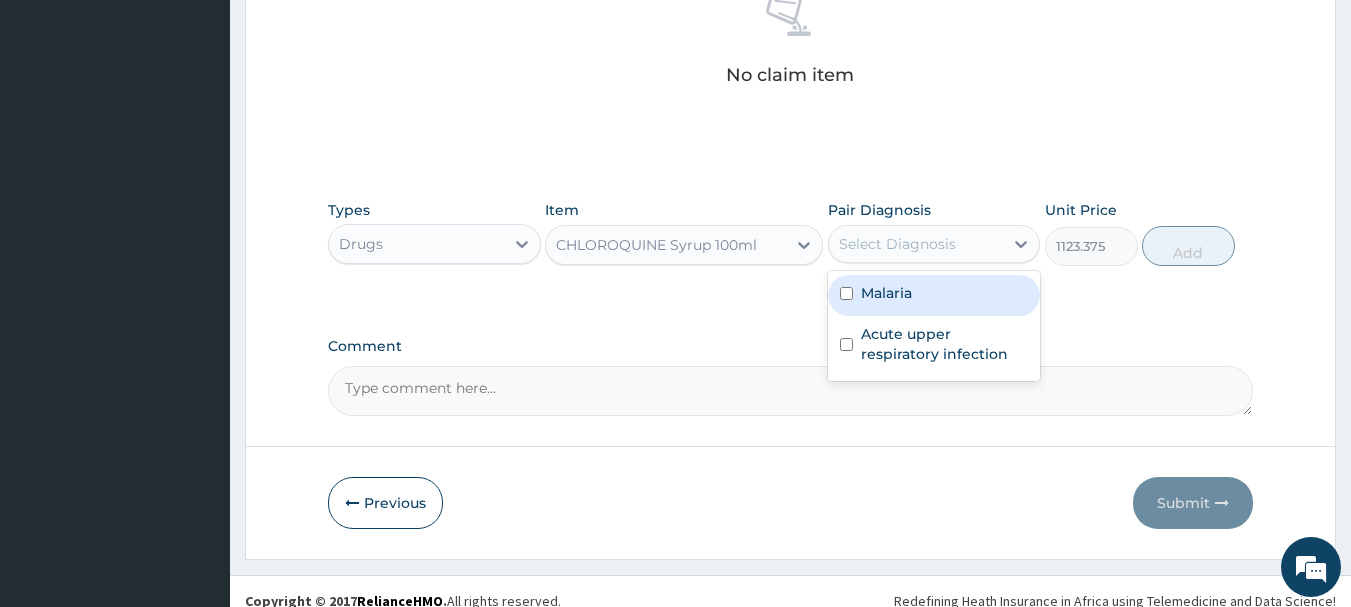 click on "Select Diagnosis" at bounding box center [897, 244] 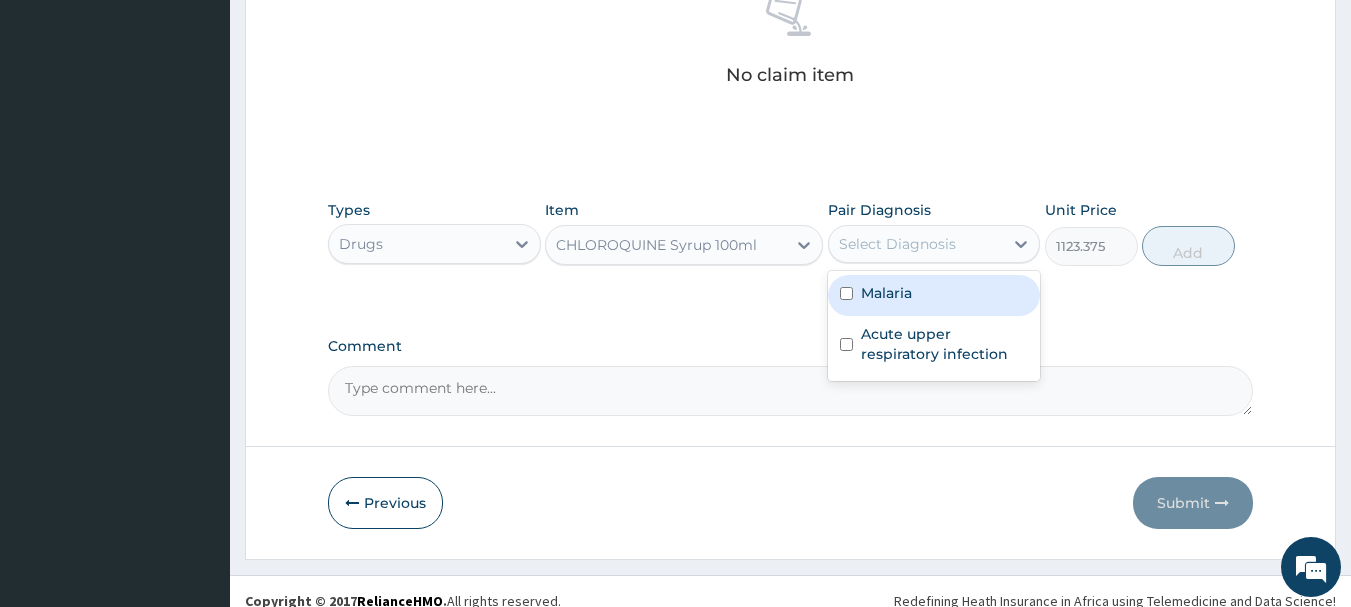 click at bounding box center (846, 293) 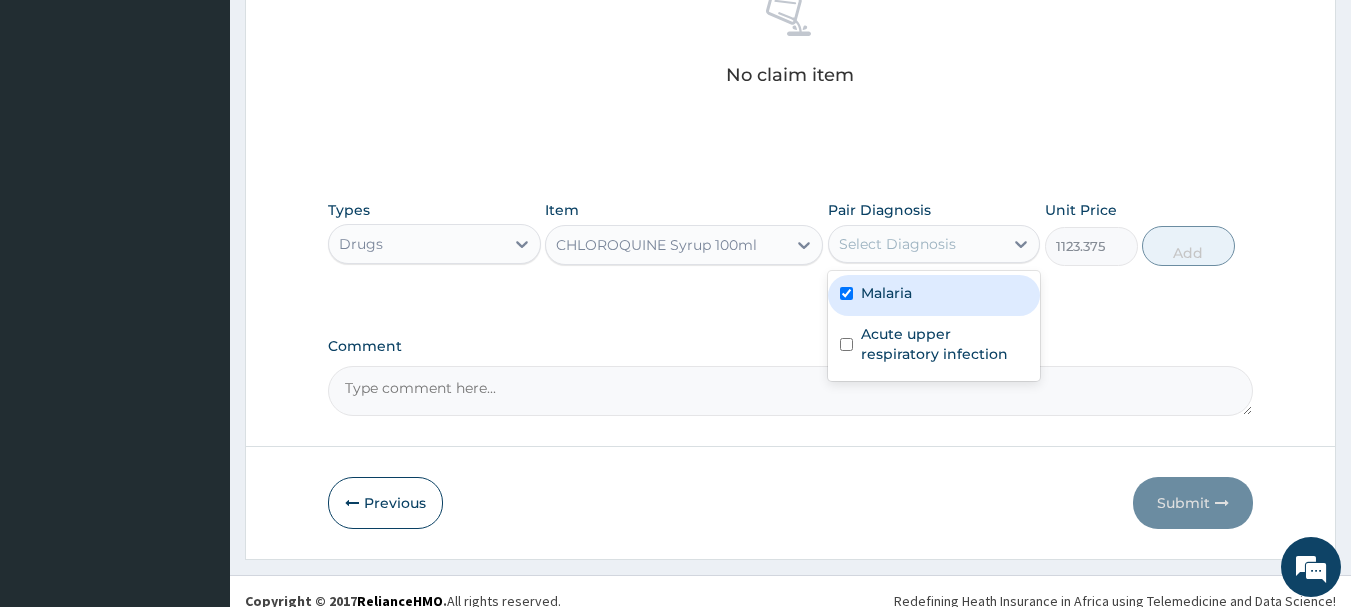checkbox on "true" 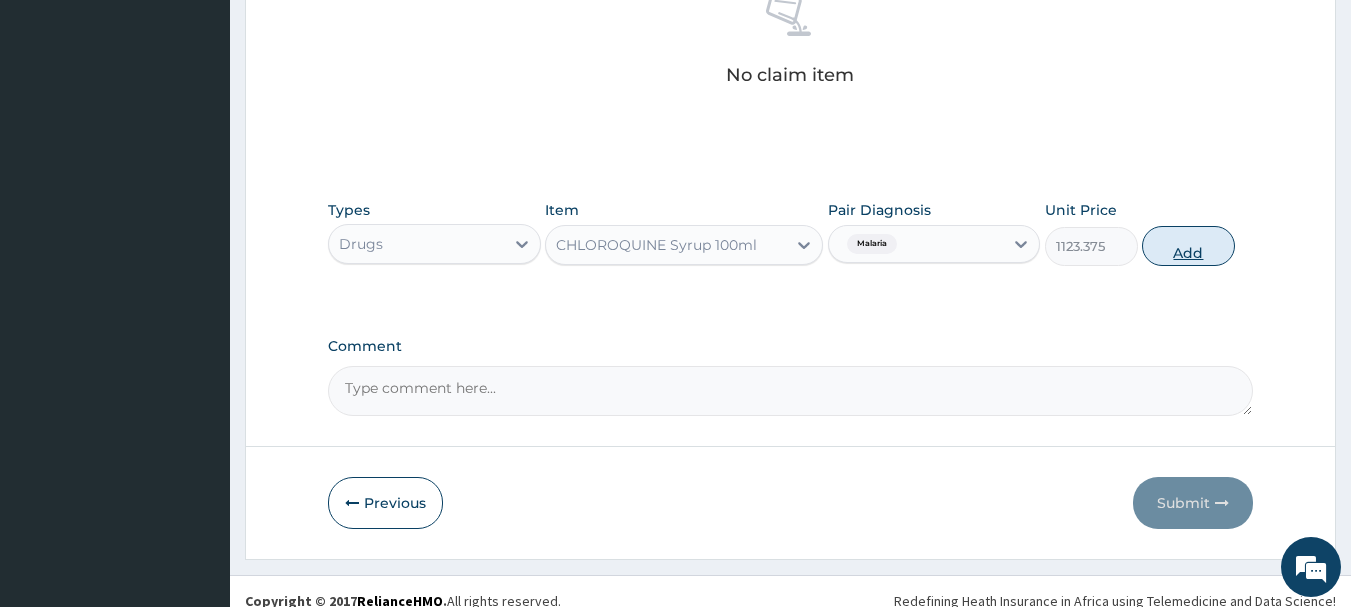 click on "Add" at bounding box center (1188, 246) 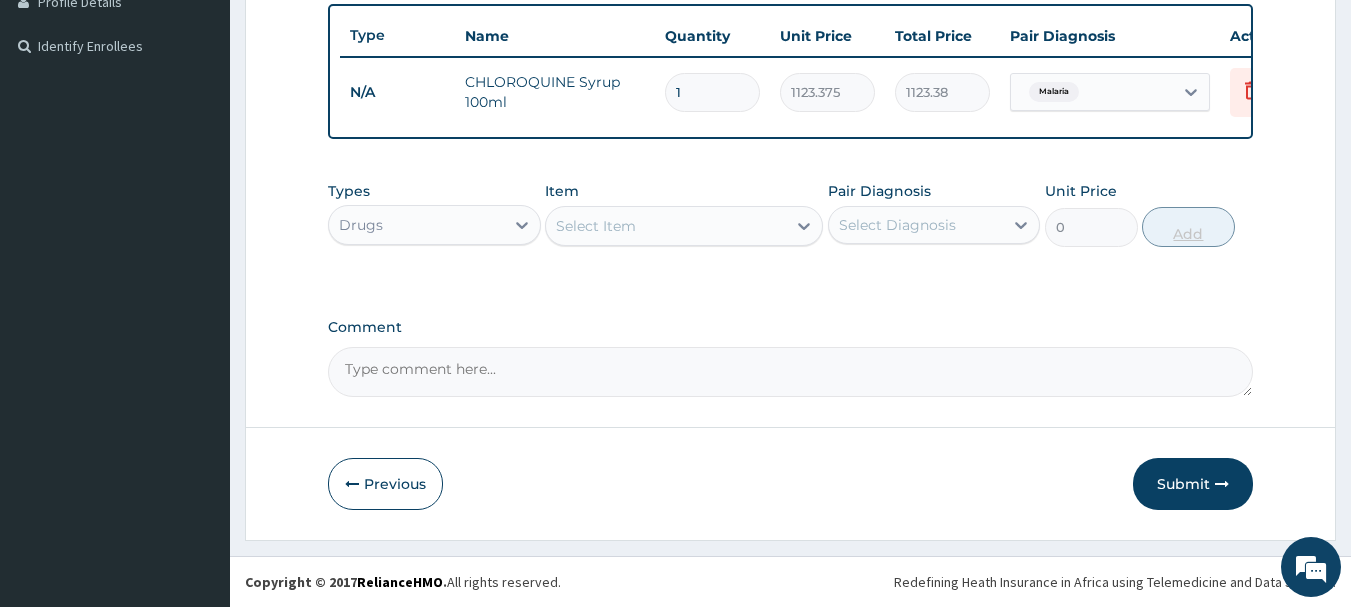 scroll, scrollTop: 539, scrollLeft: 0, axis: vertical 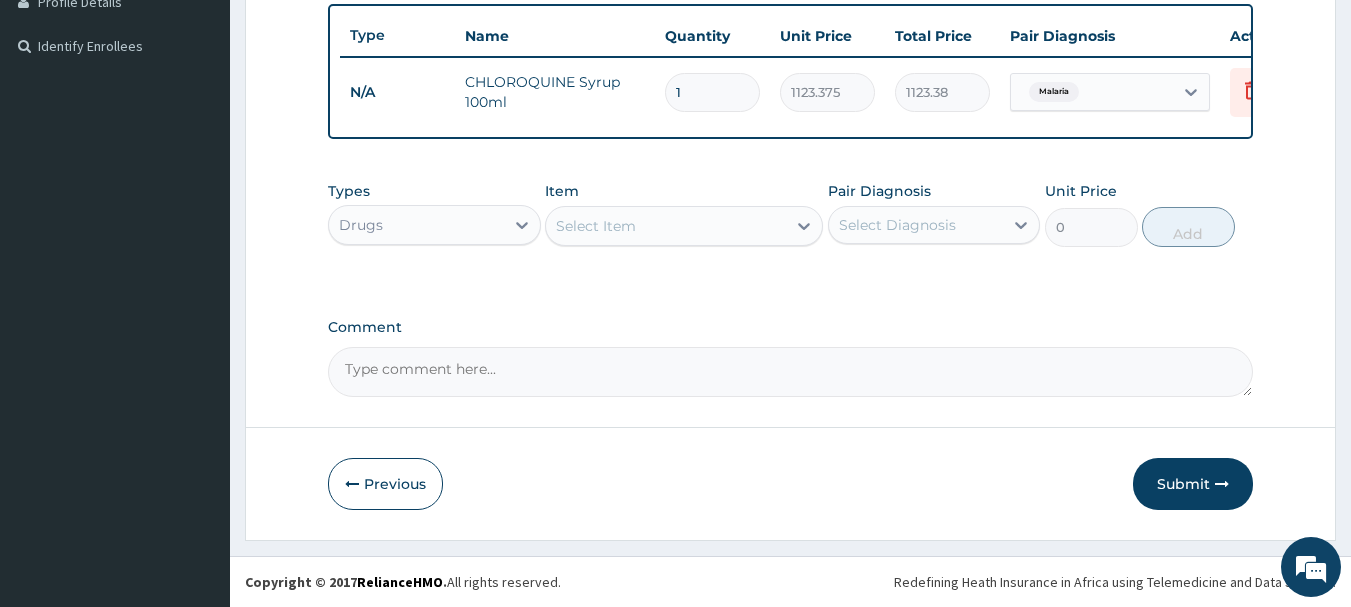 click on "Select Item" at bounding box center (666, 226) 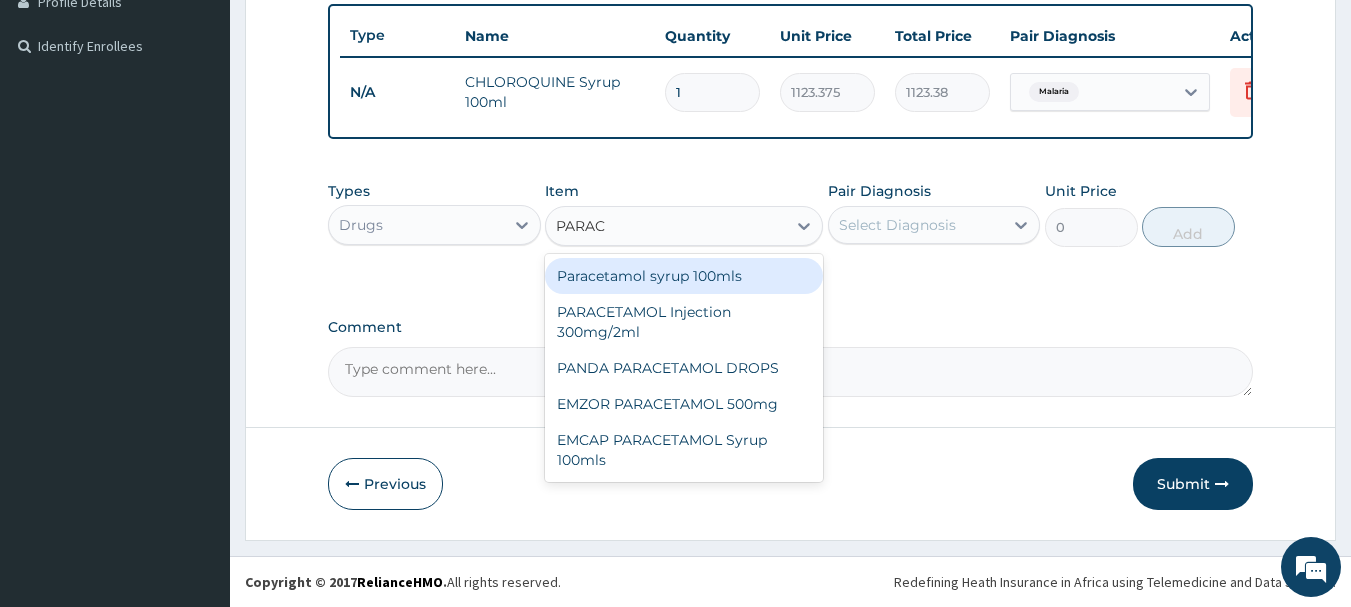 type on "PARACE" 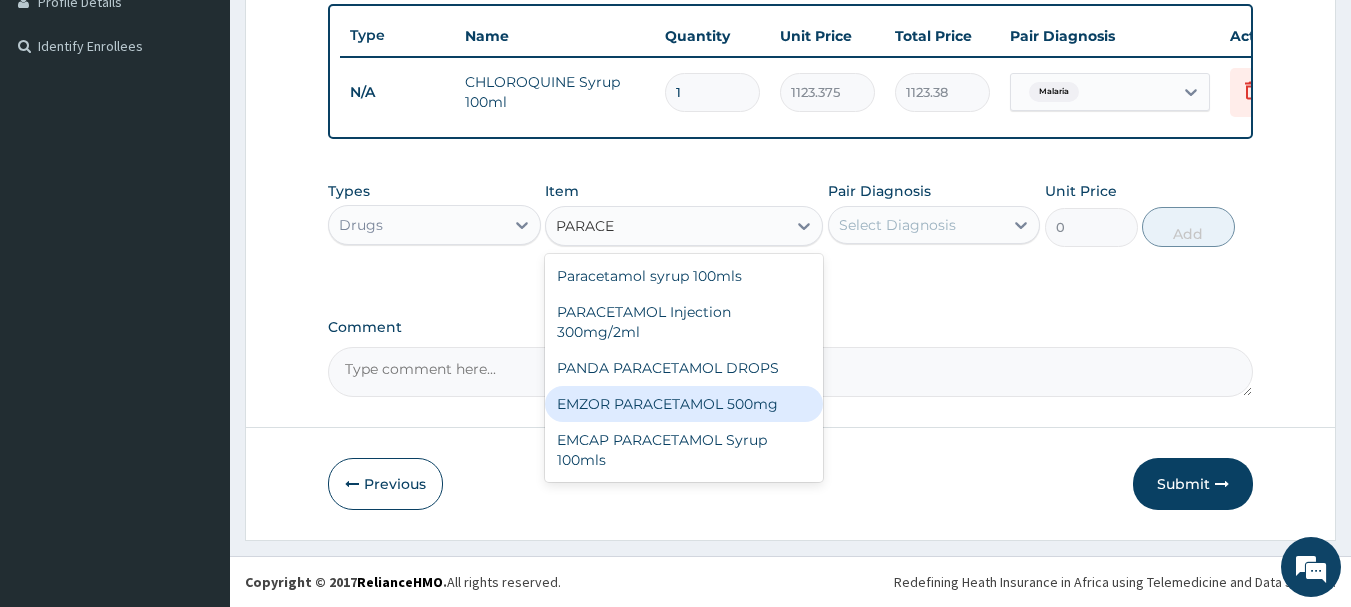 click on "EMZOR PARACETAMOL 500mg" at bounding box center [684, 404] 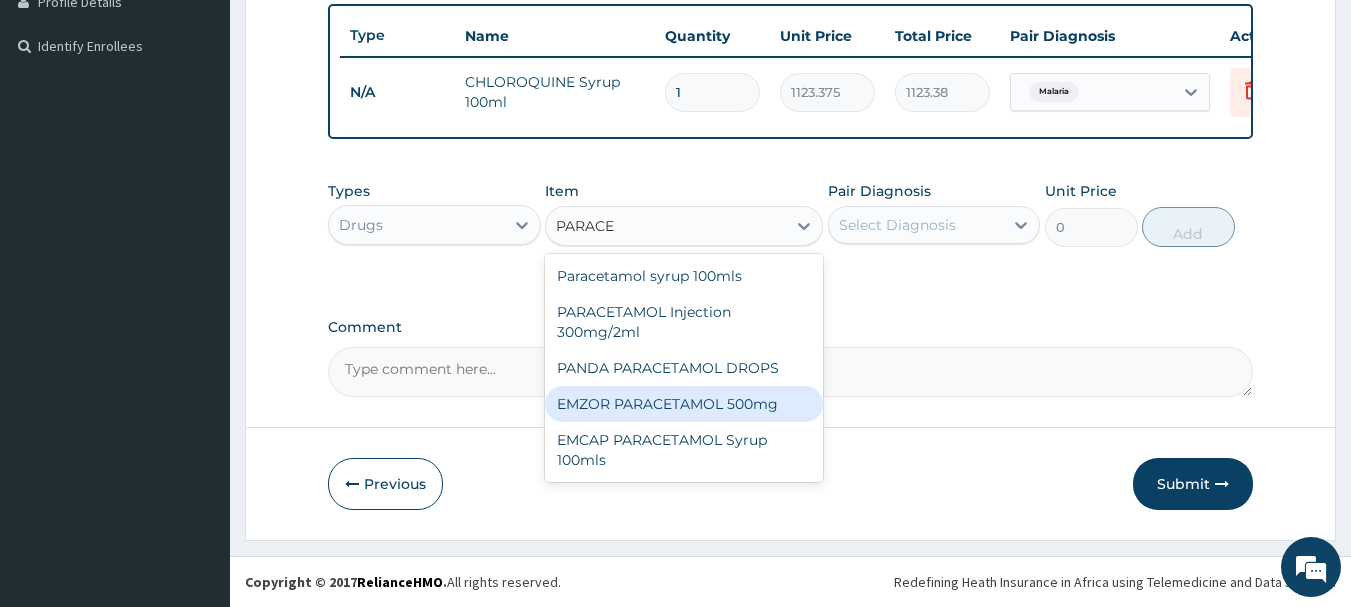 type 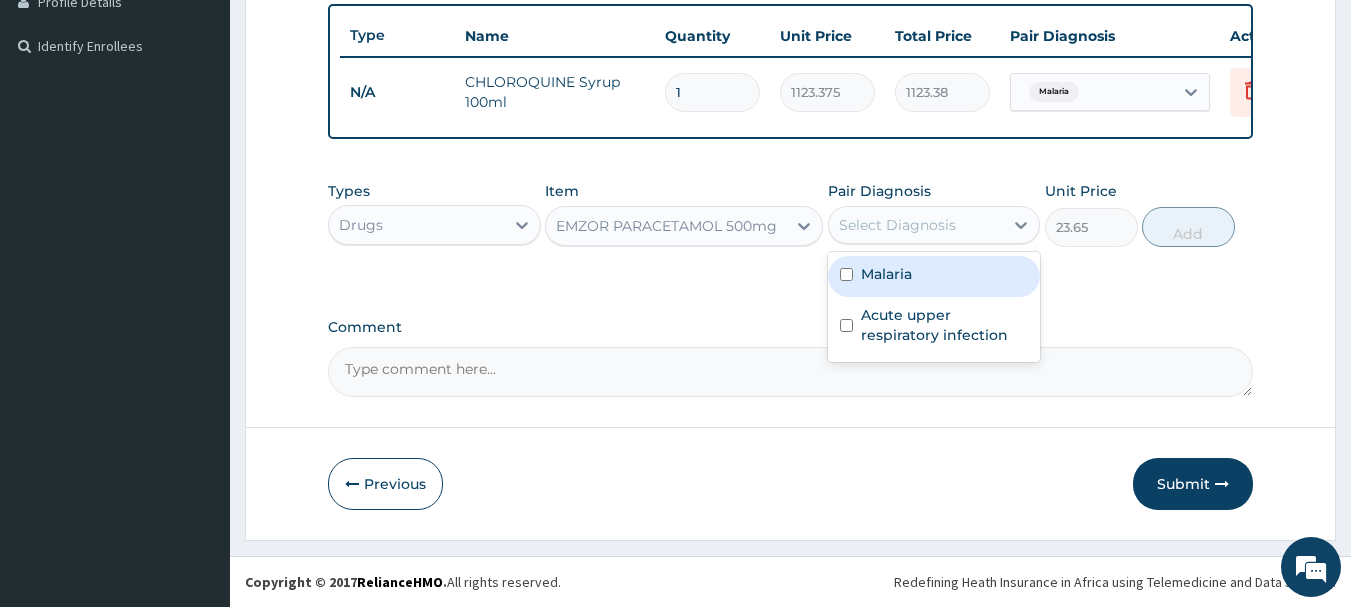 click on "Select Diagnosis" at bounding box center (897, 225) 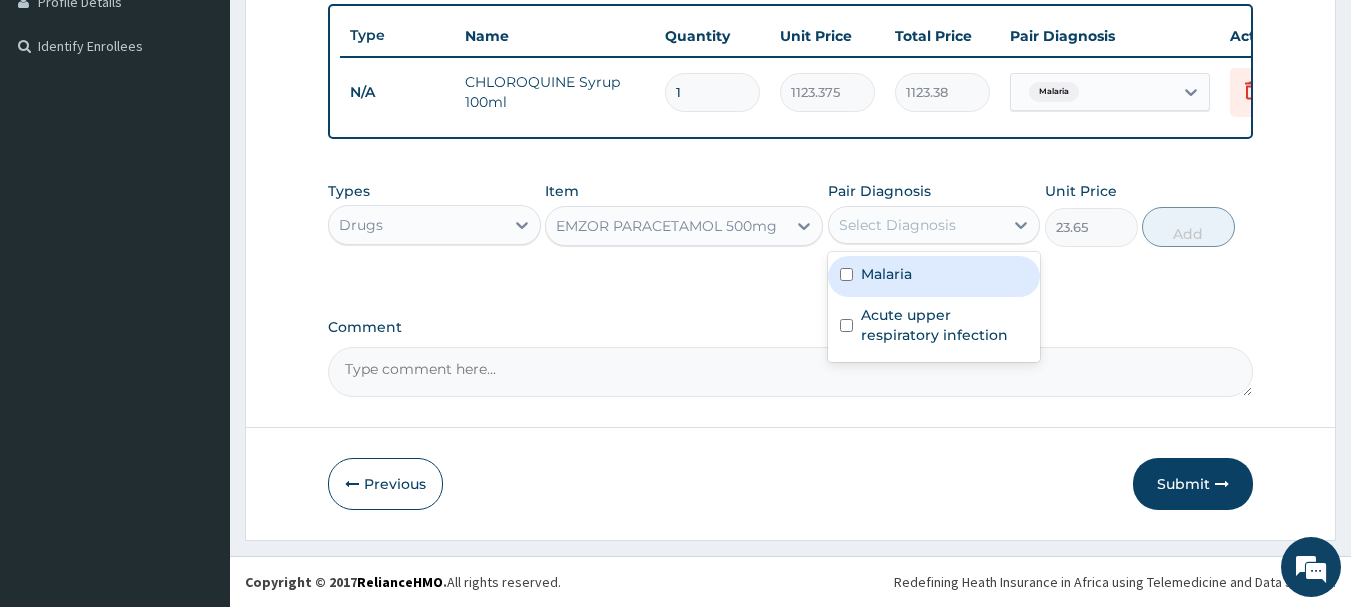 click at bounding box center [846, 274] 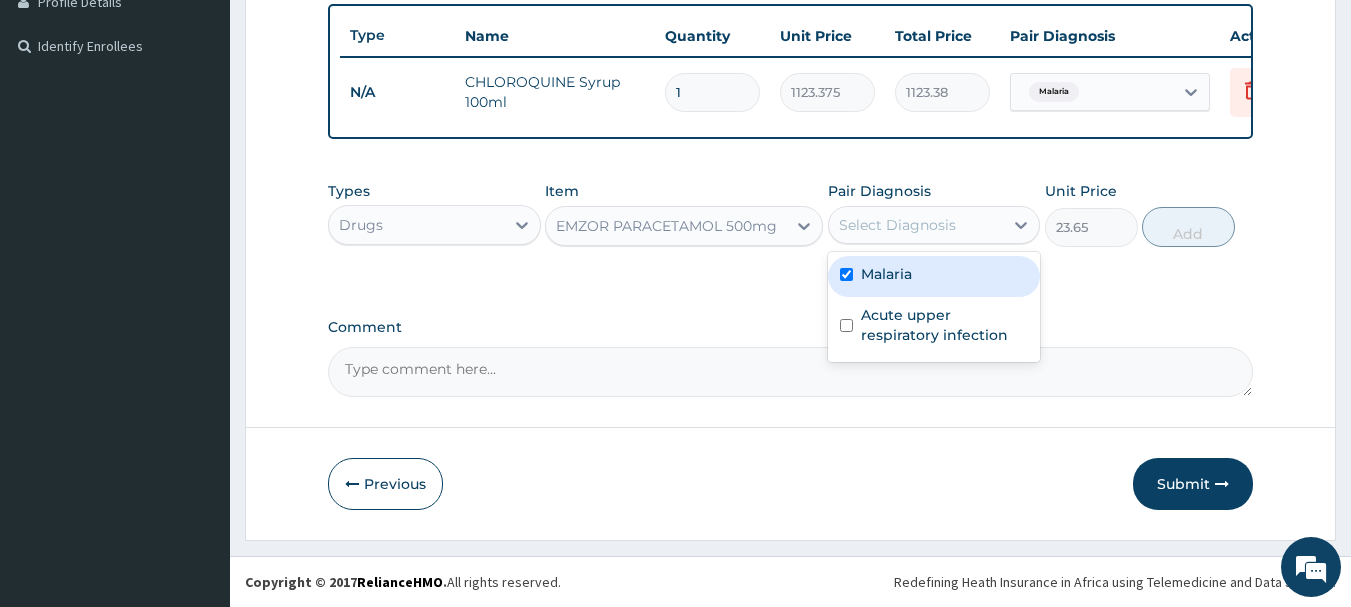 checkbox on "true" 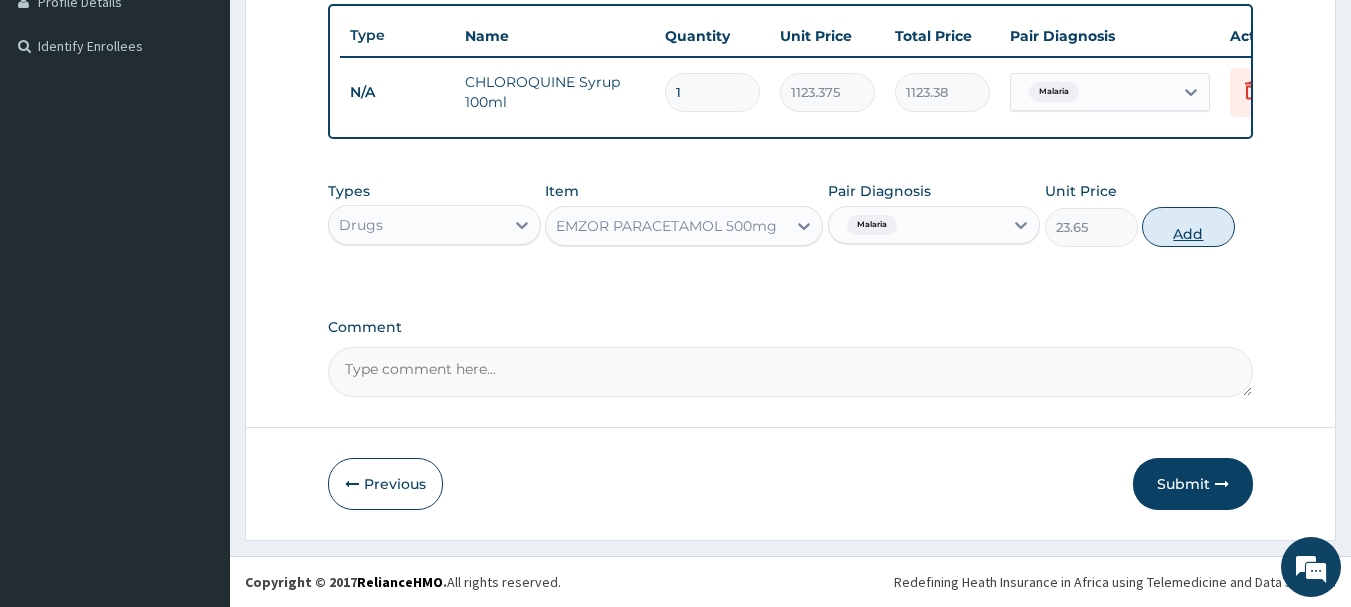 click on "Add" at bounding box center [1188, 227] 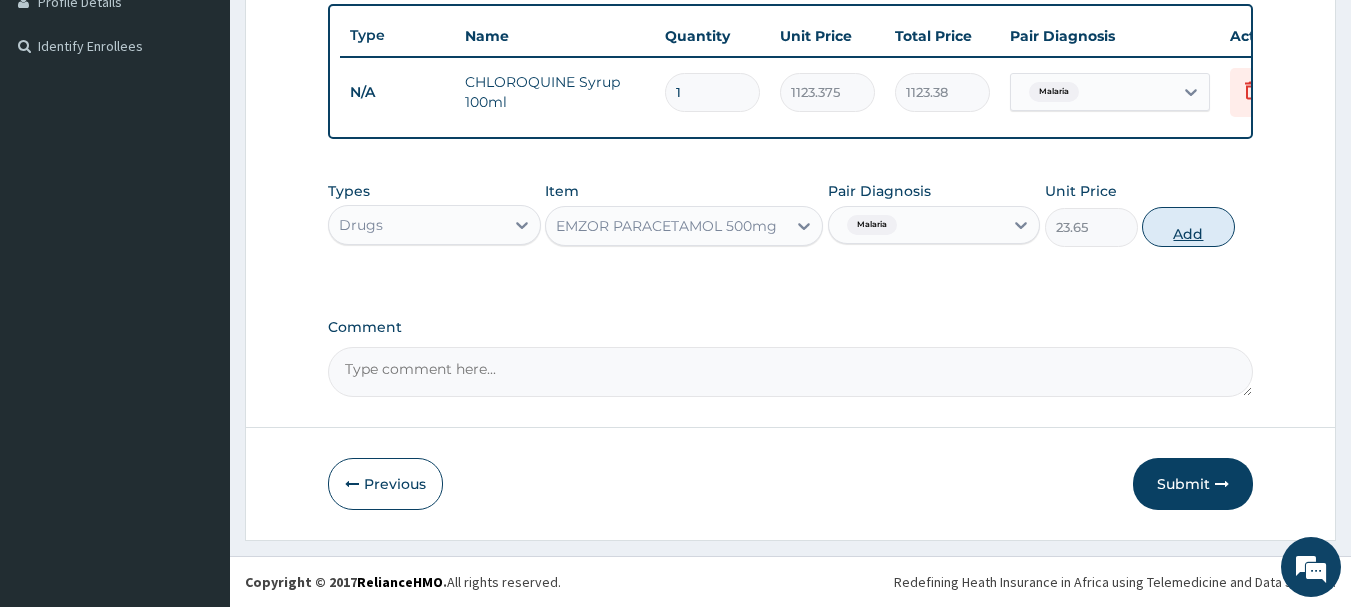 type on "0" 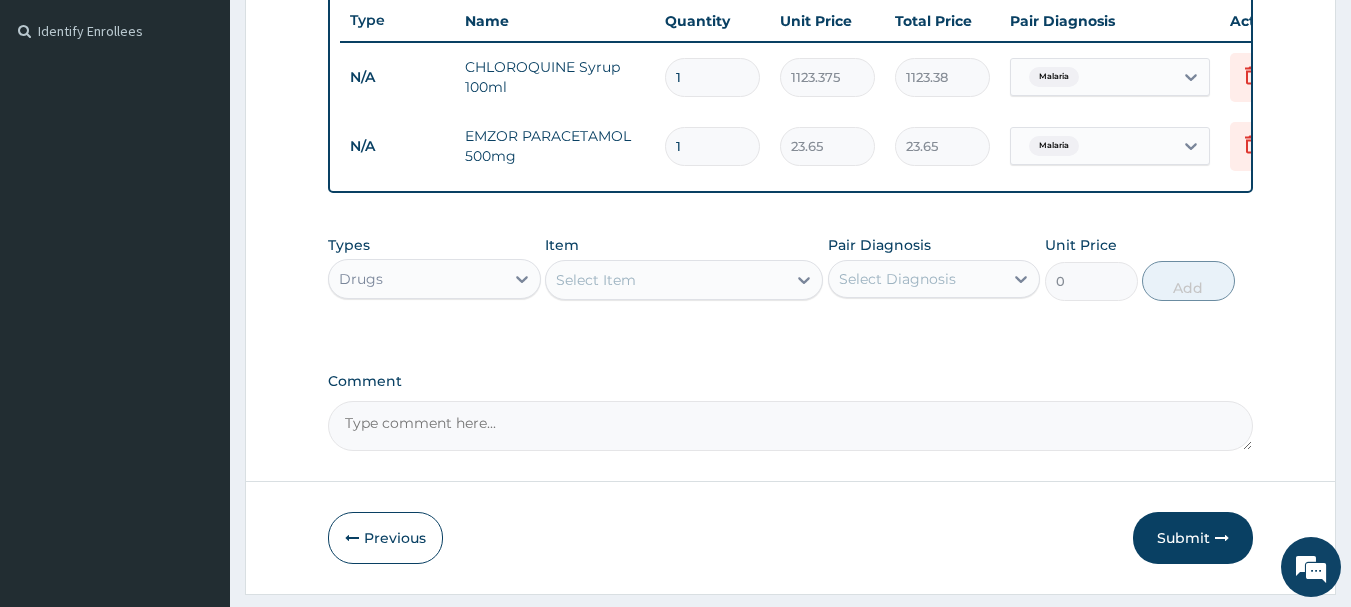click on "Select Item" at bounding box center [666, 280] 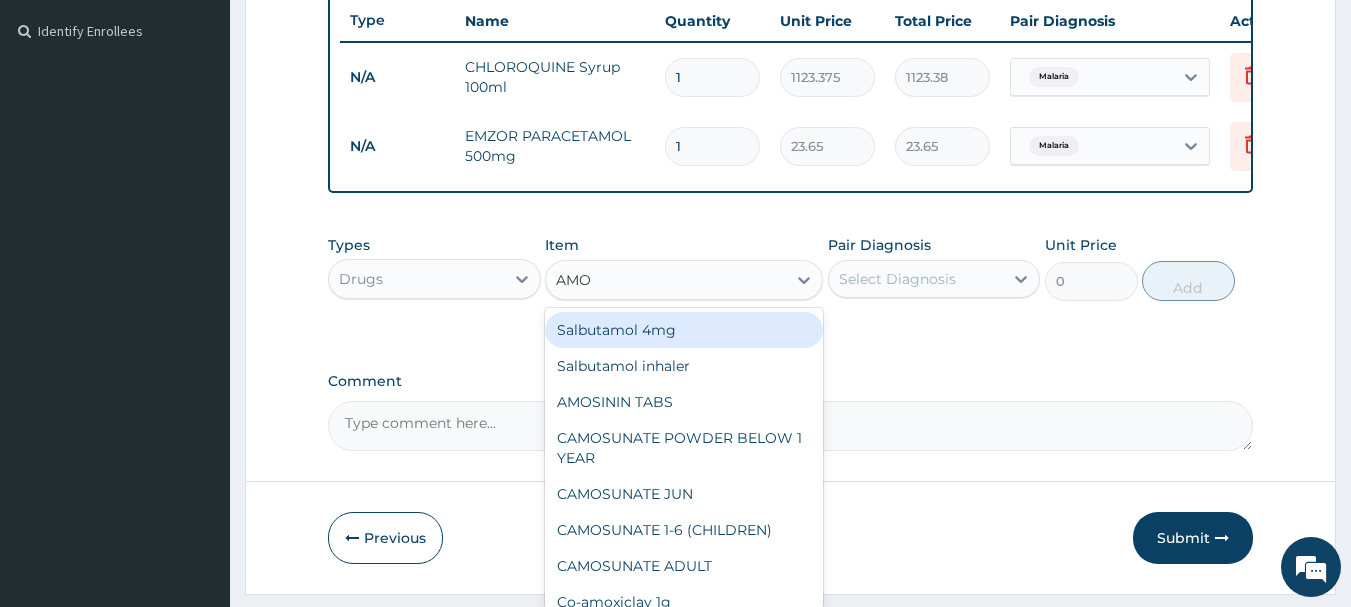 type on "AMOX" 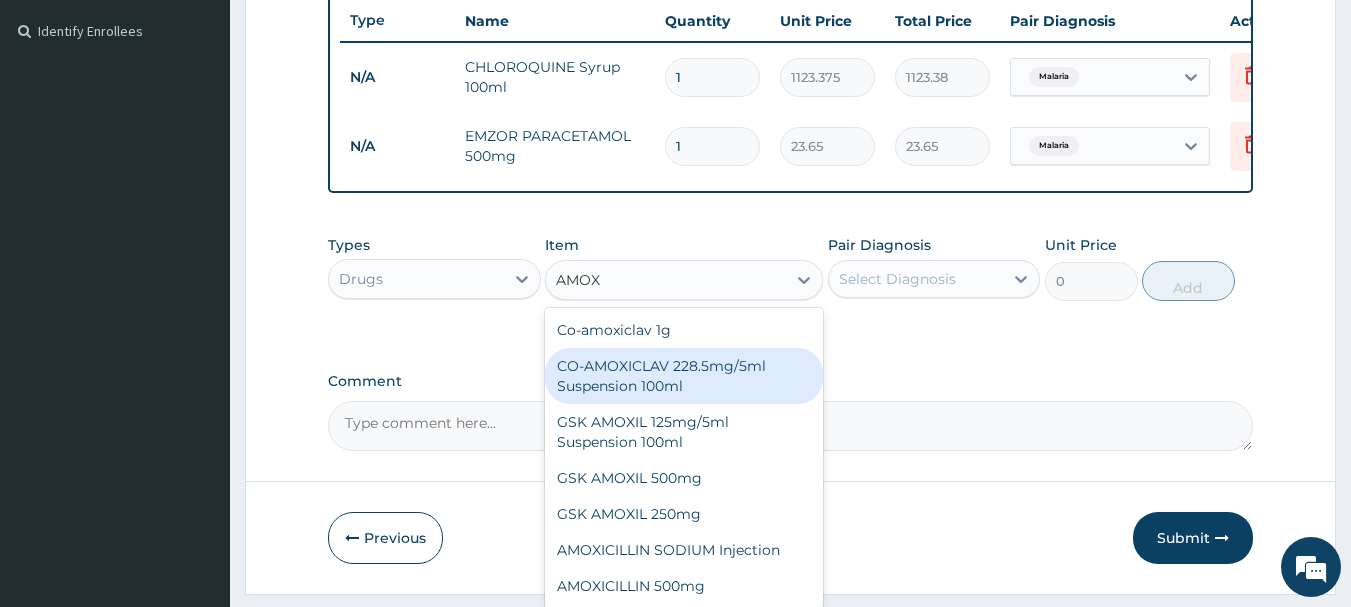 click on "CO-AMOXICLAV 228.5mg/5ml Suspension 100ml" at bounding box center (684, 376) 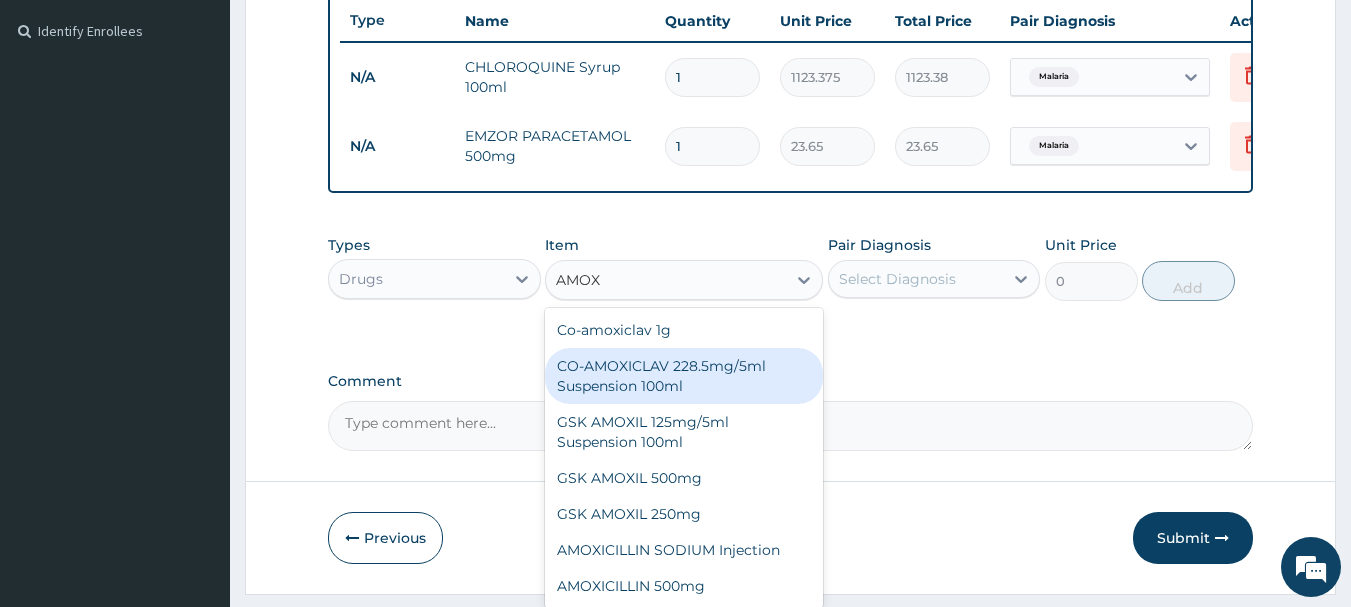 type 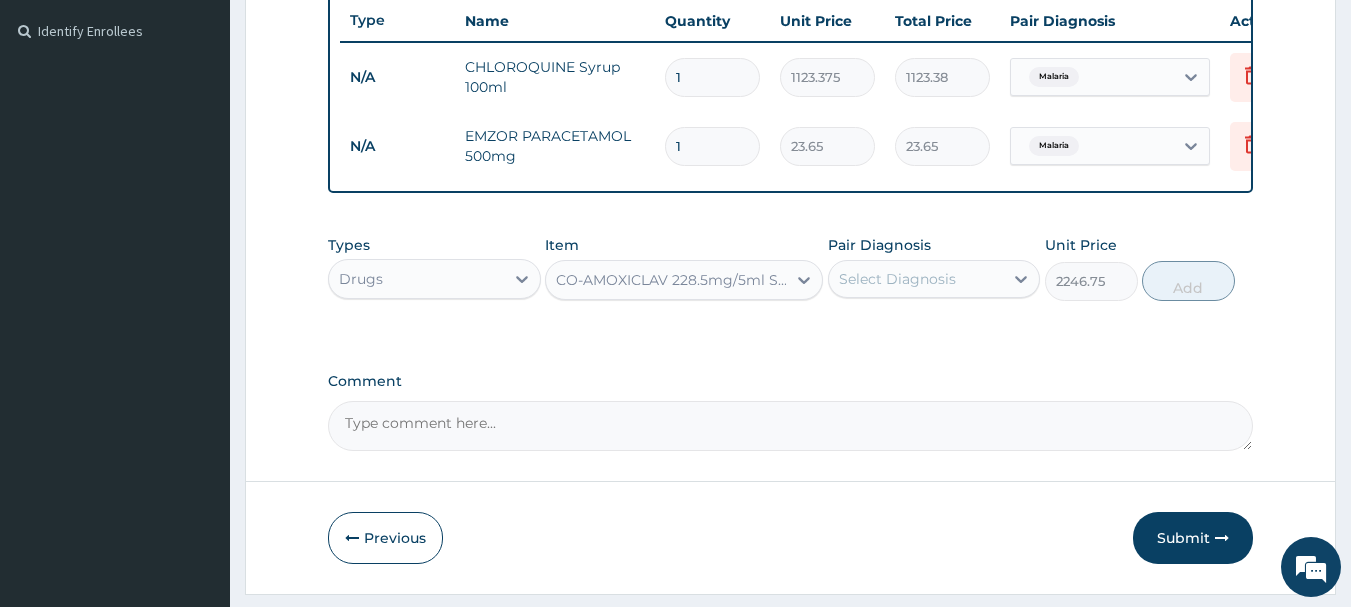 click on "Select Diagnosis" at bounding box center (897, 279) 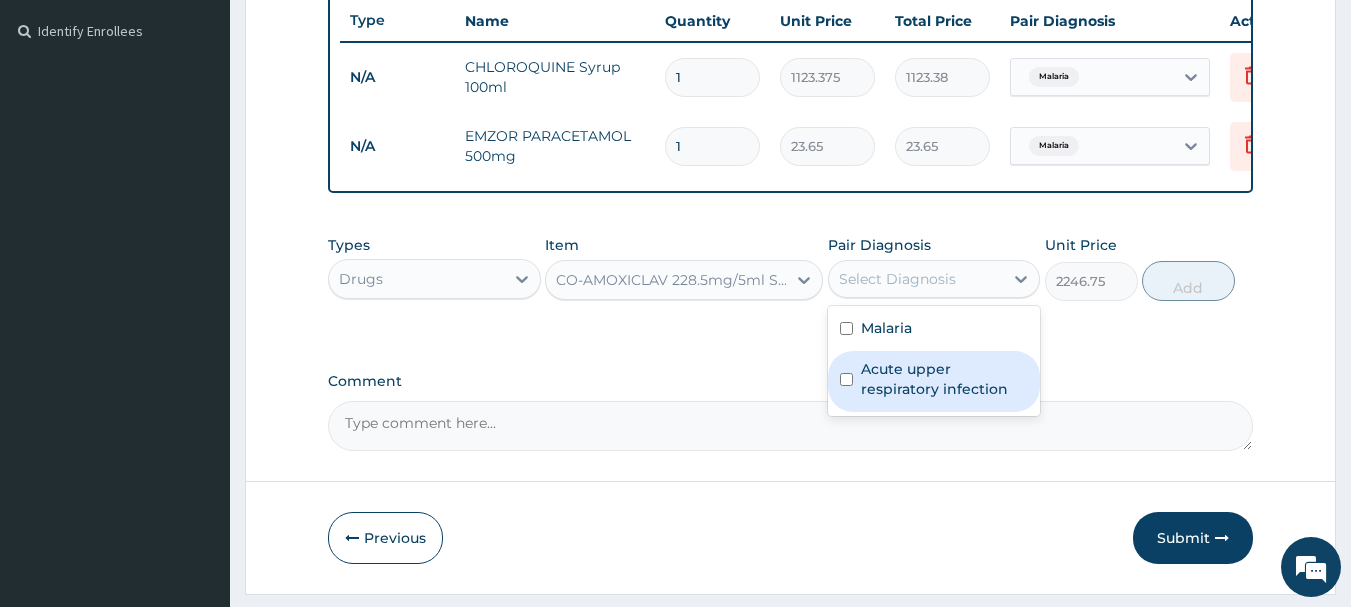 click at bounding box center (846, 379) 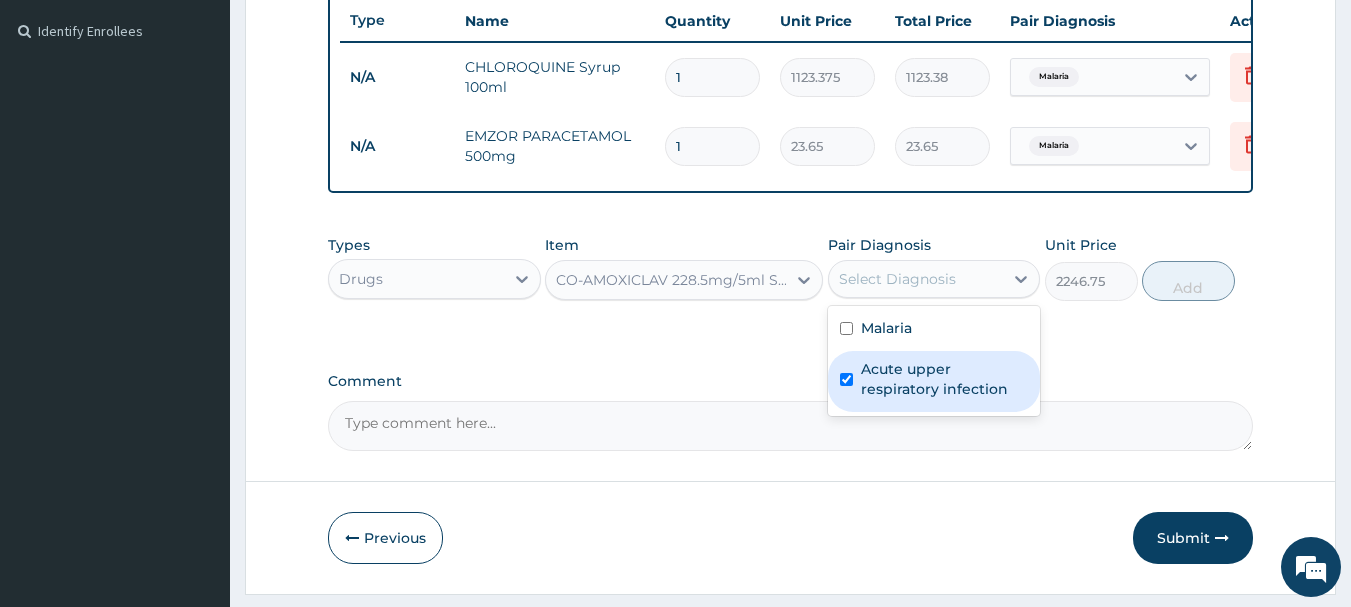 checkbox on "true" 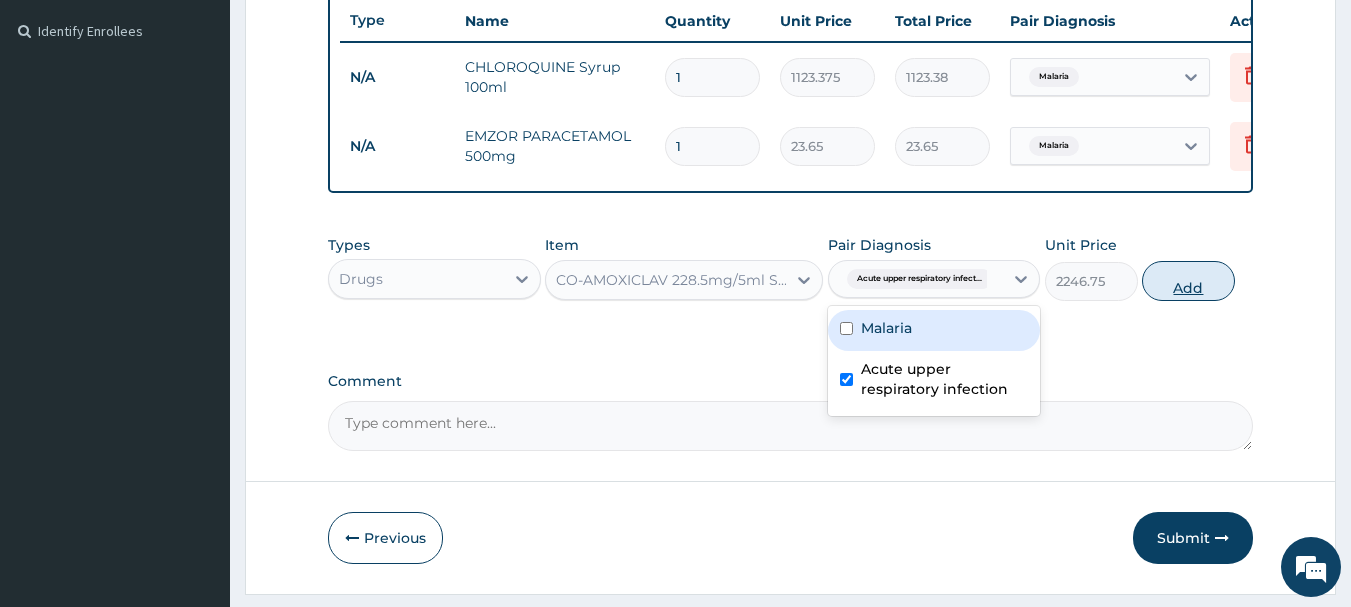 click on "Add" at bounding box center (1188, 281) 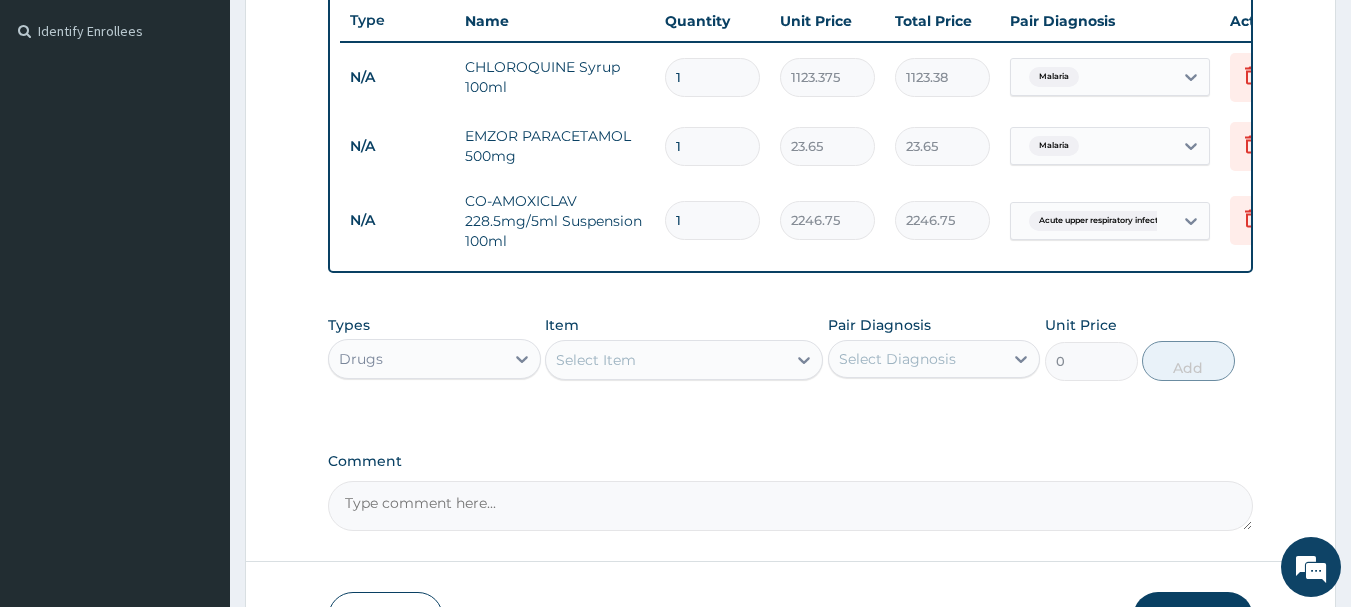click on "Select Item" at bounding box center (666, 360) 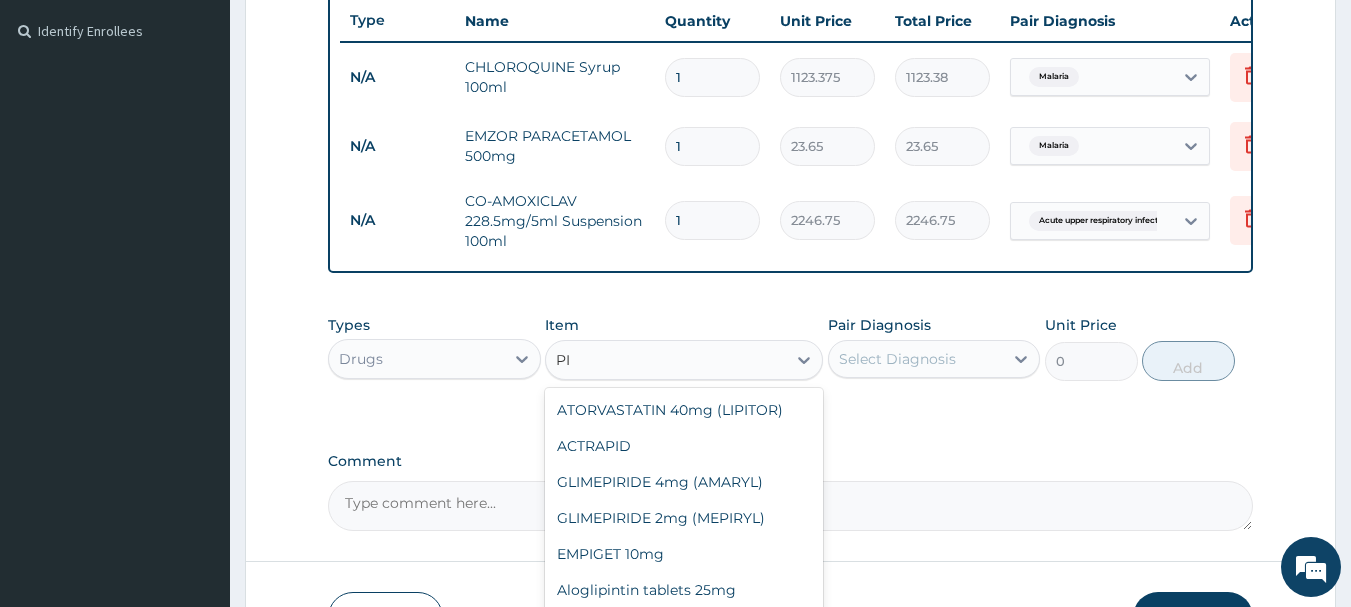 type on "P" 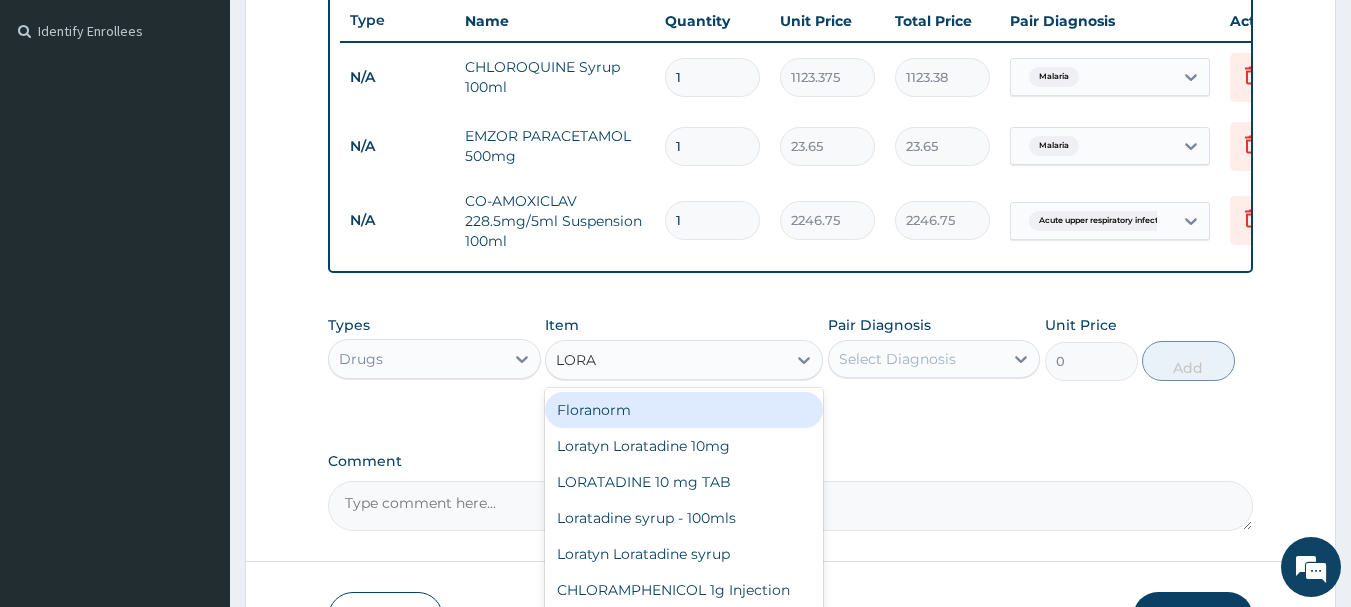 type on "LORAT" 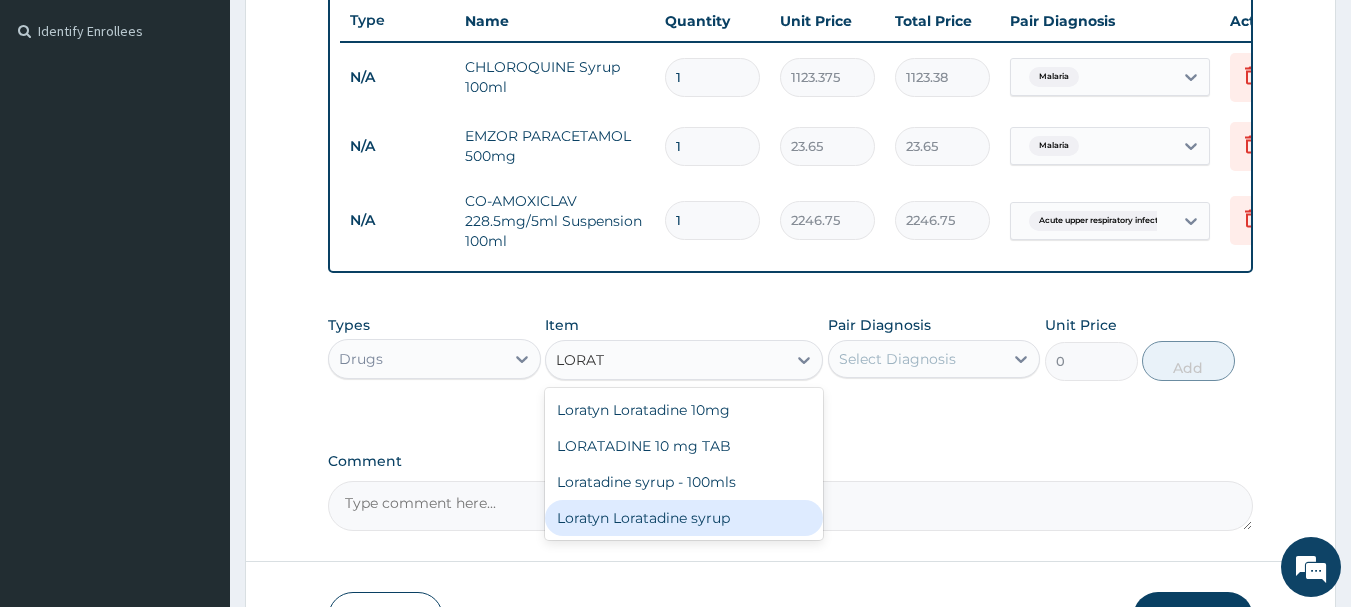 click on "Loratyn Loratadine syrup" at bounding box center (684, 518) 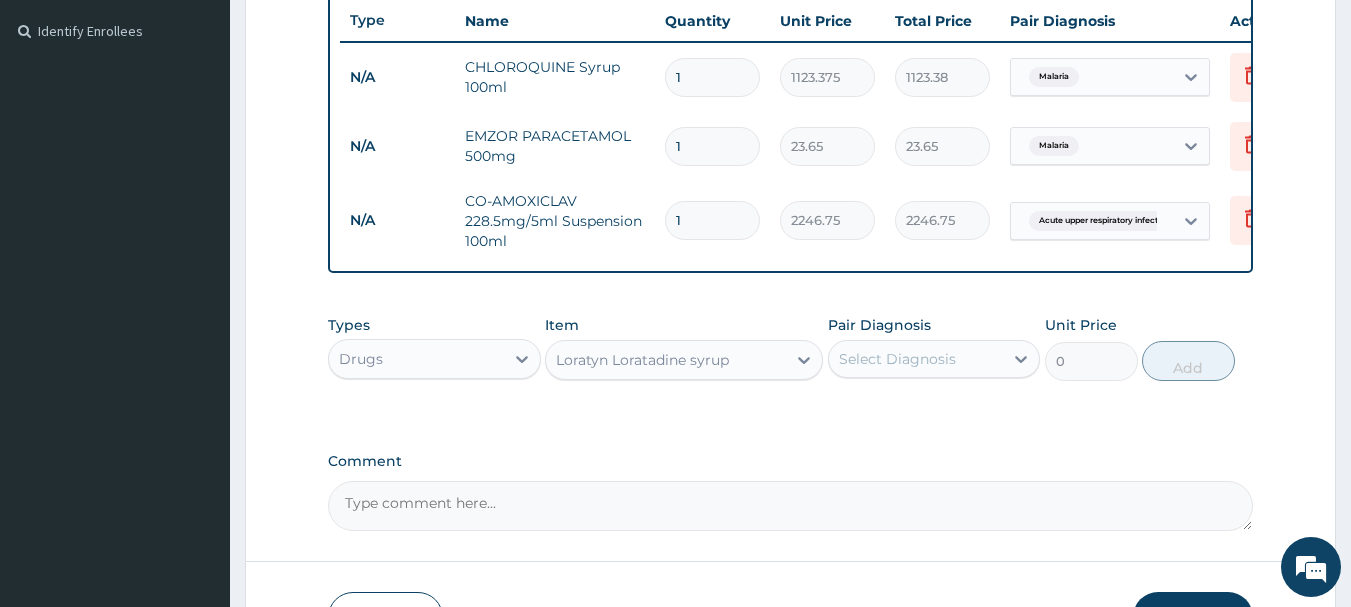 type 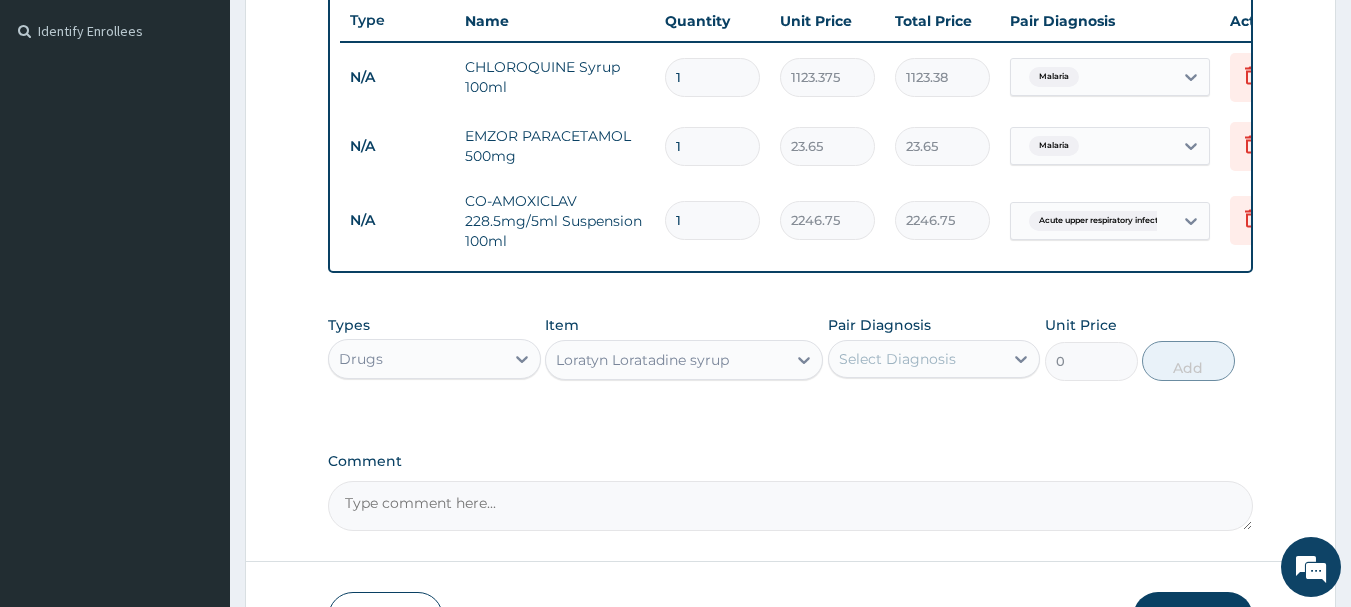 type on "1182.5" 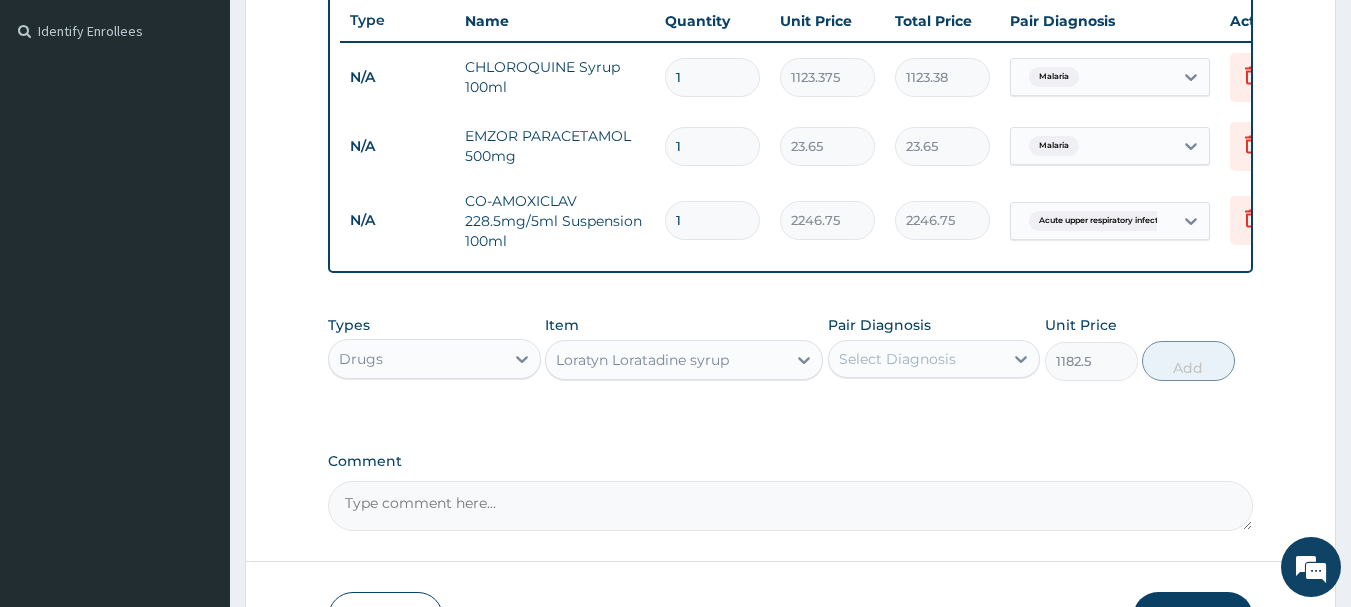 click on "Select Diagnosis" at bounding box center [897, 359] 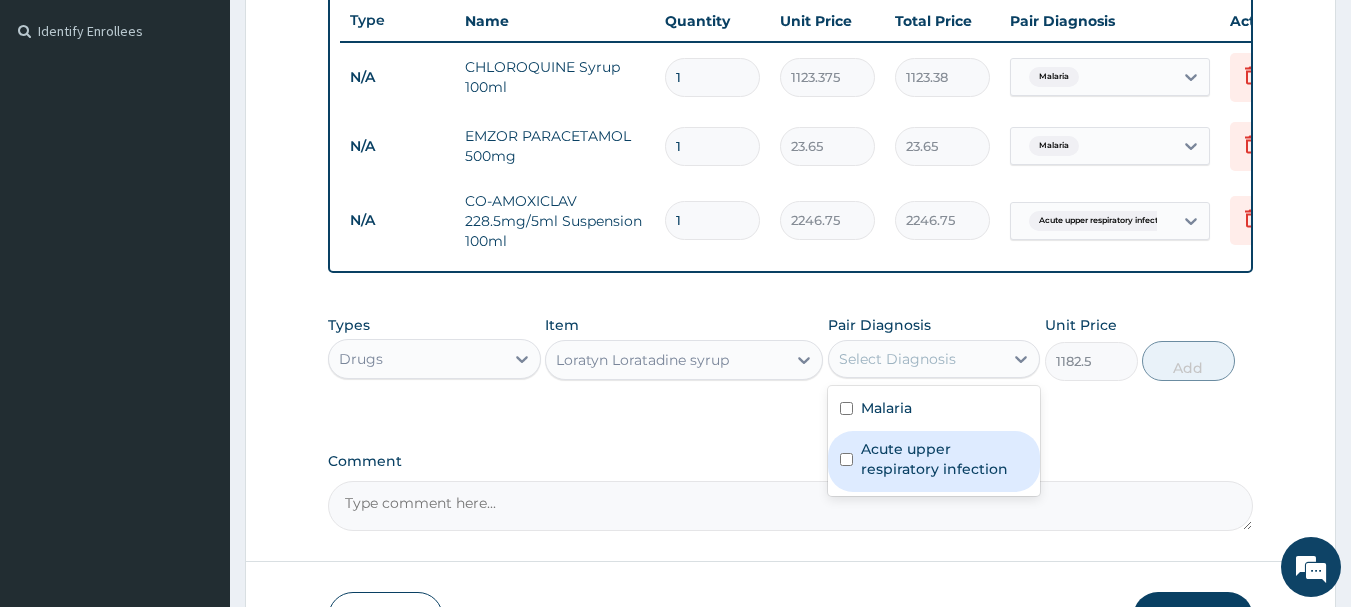 click at bounding box center (846, 459) 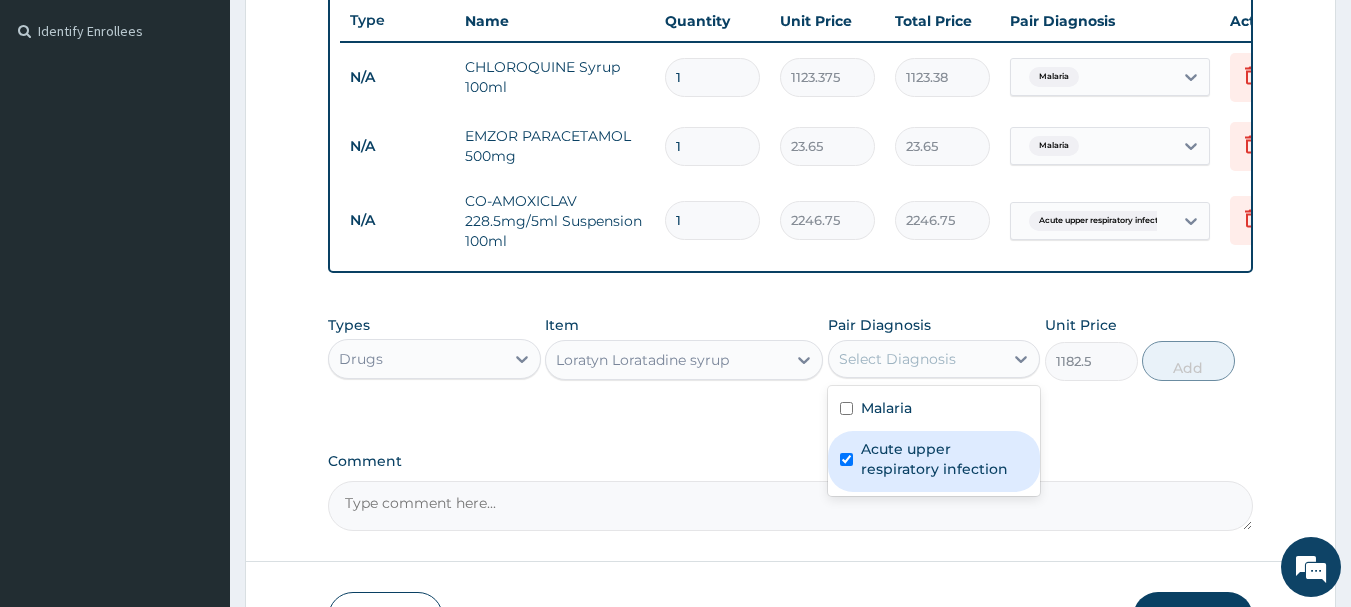 checkbox on "true" 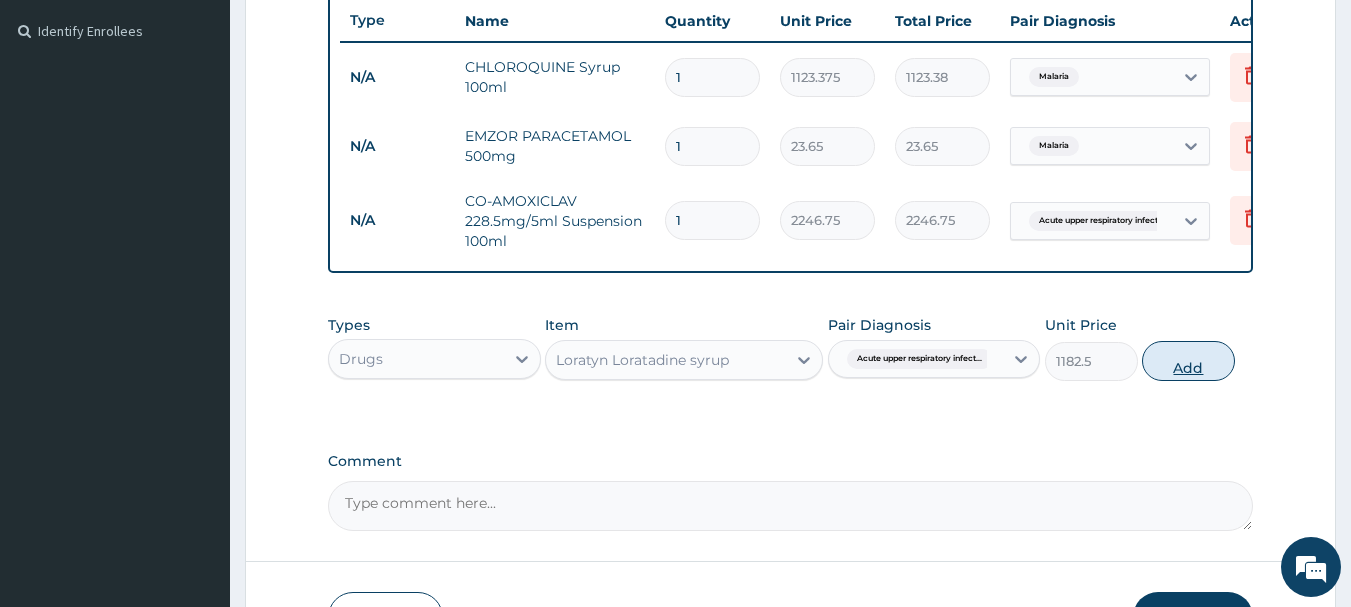click on "Add" at bounding box center (1188, 361) 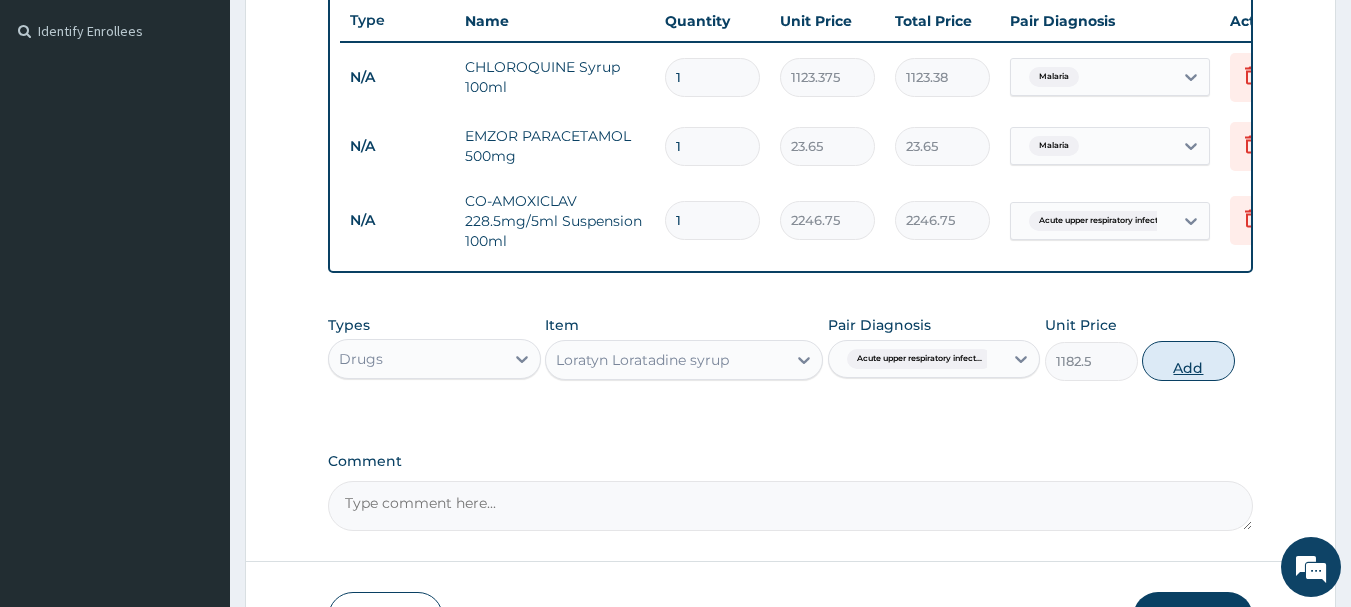 type on "0" 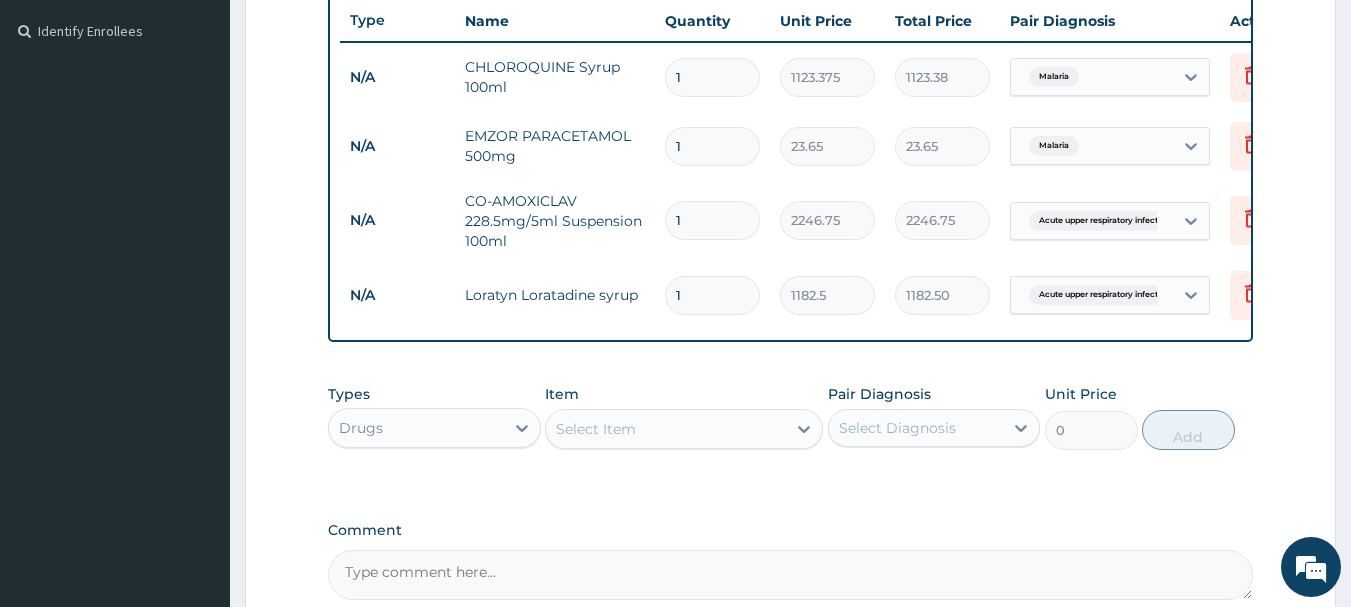 click on "Drugs" at bounding box center (416, 428) 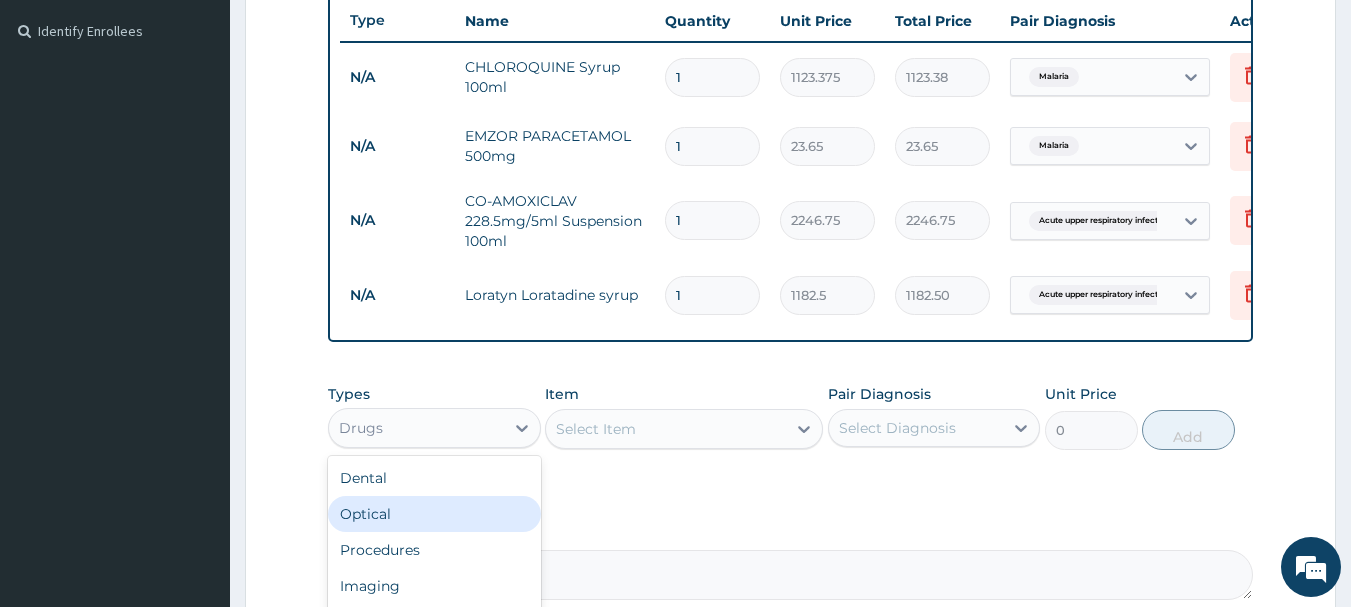 click on "Select Item" at bounding box center (666, 429) 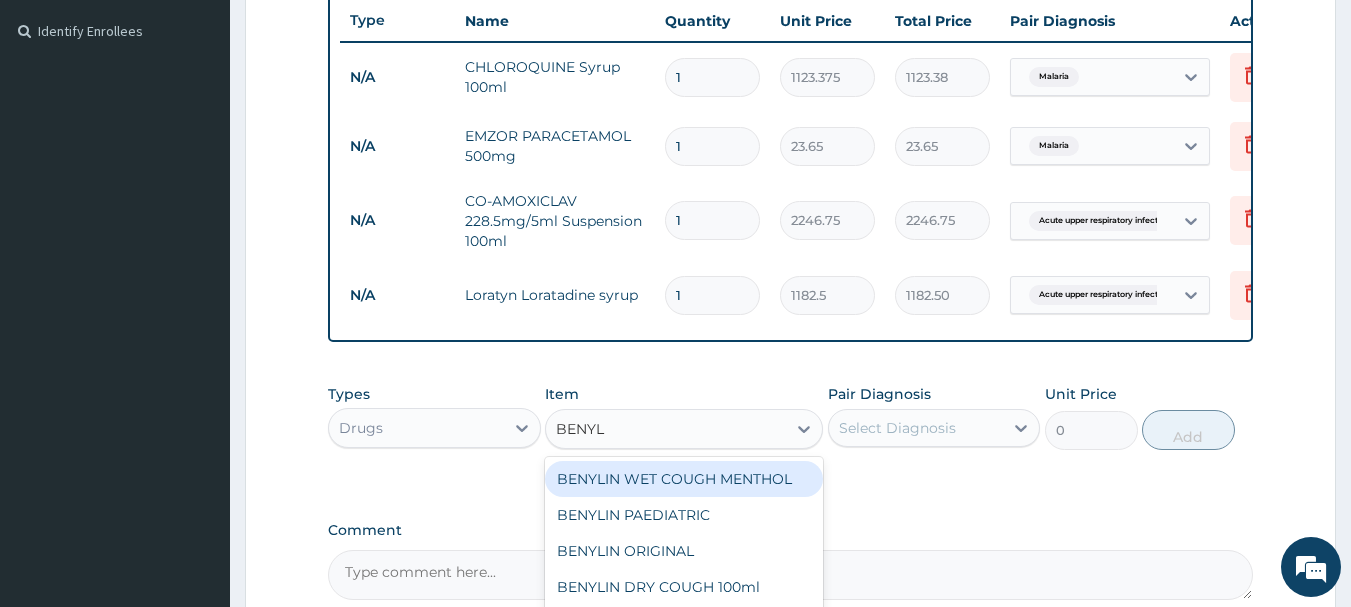 type on "BENYLI" 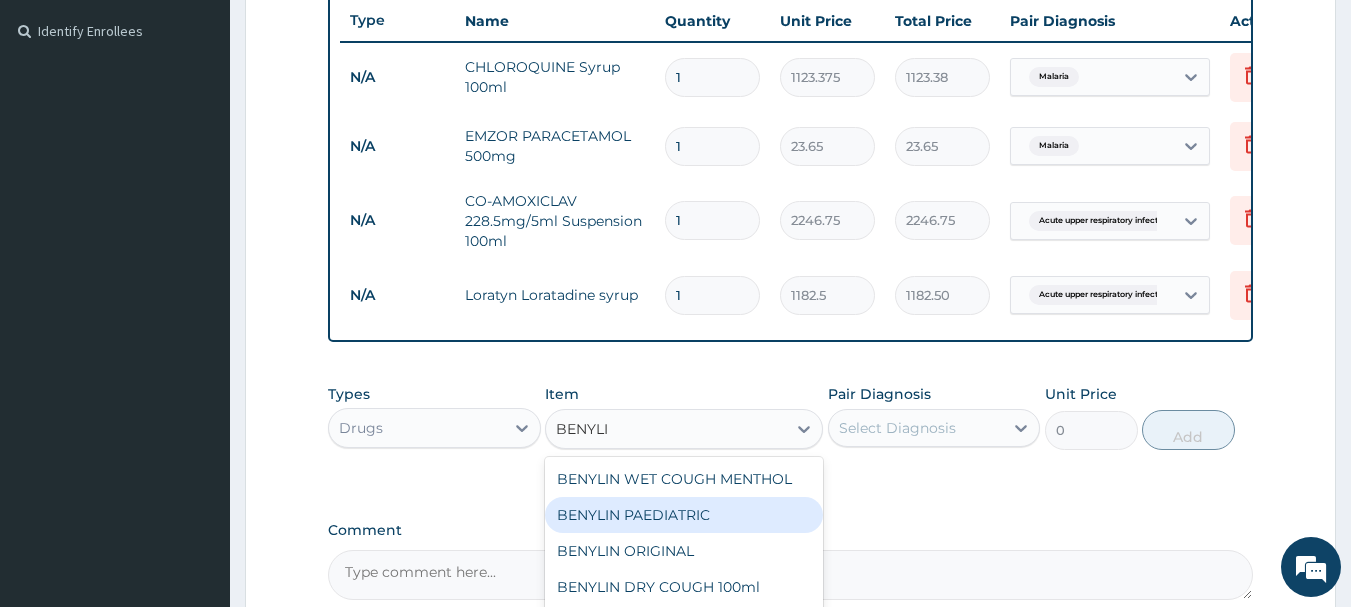 click on "BENYLIN PAEDIATRIC" at bounding box center (684, 515) 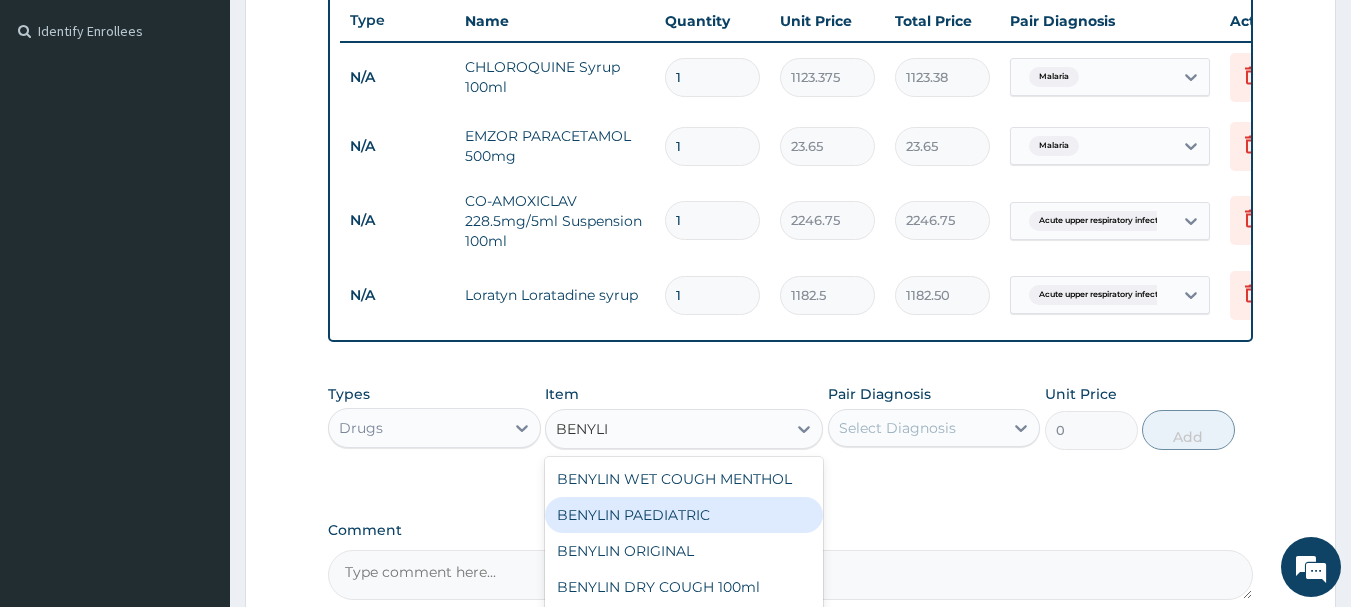 type 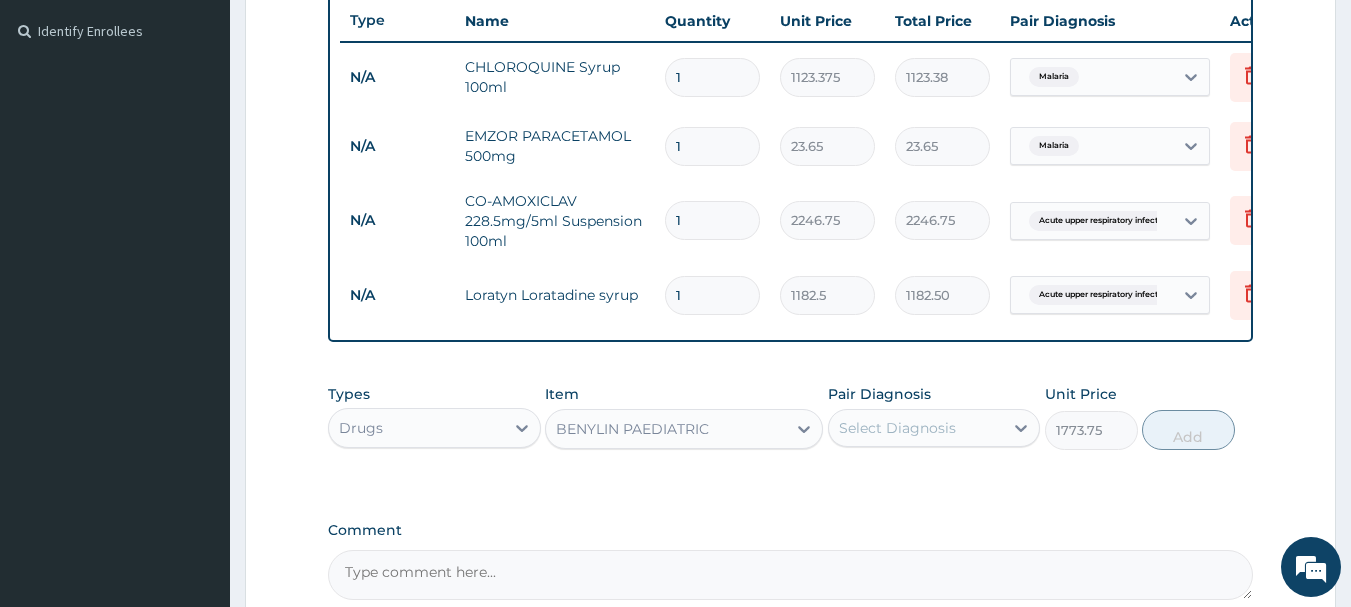 click on "Select Diagnosis" at bounding box center (897, 428) 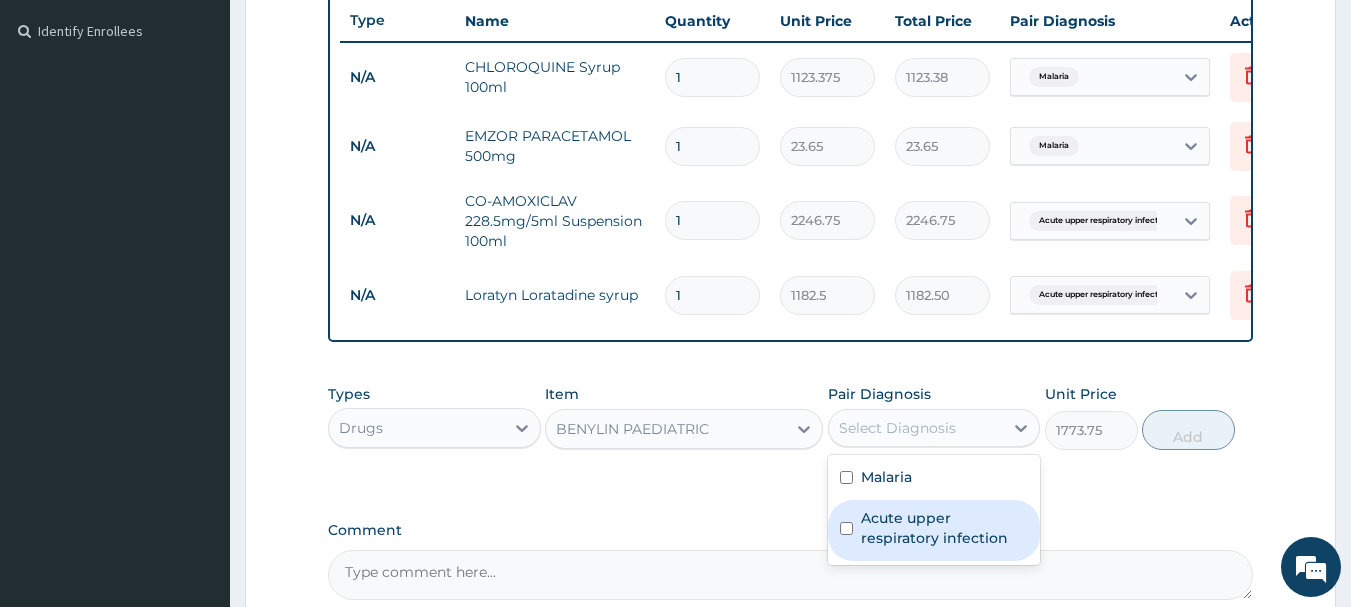 click at bounding box center (846, 528) 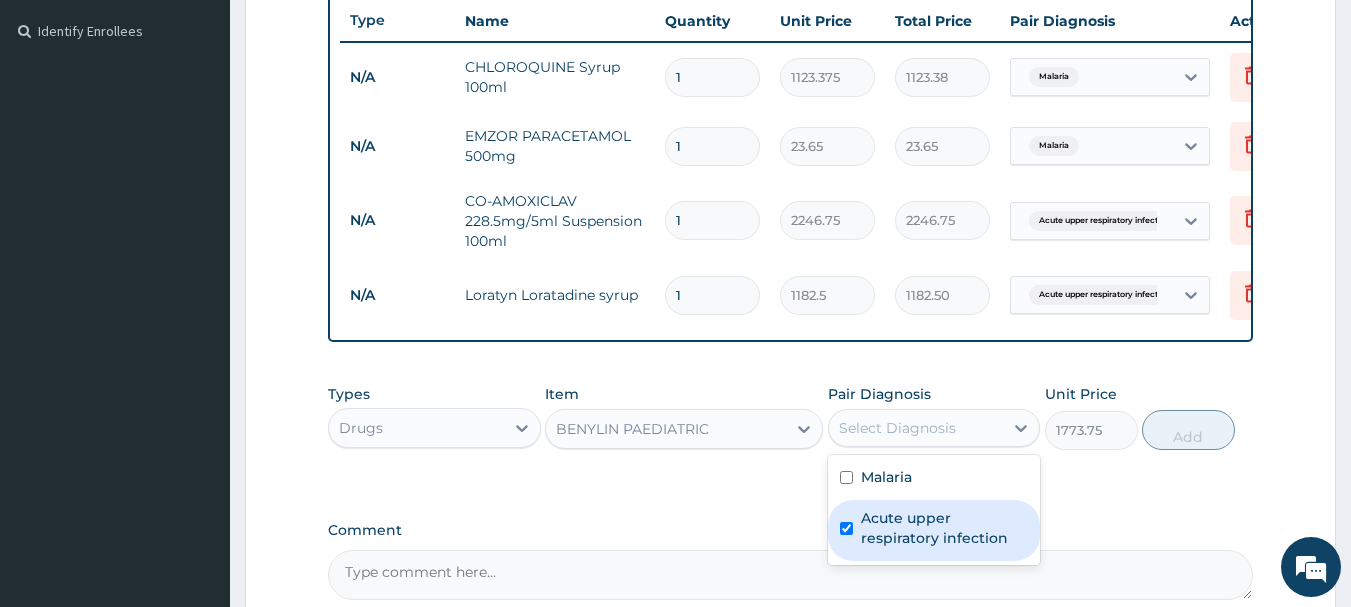 checkbox on "true" 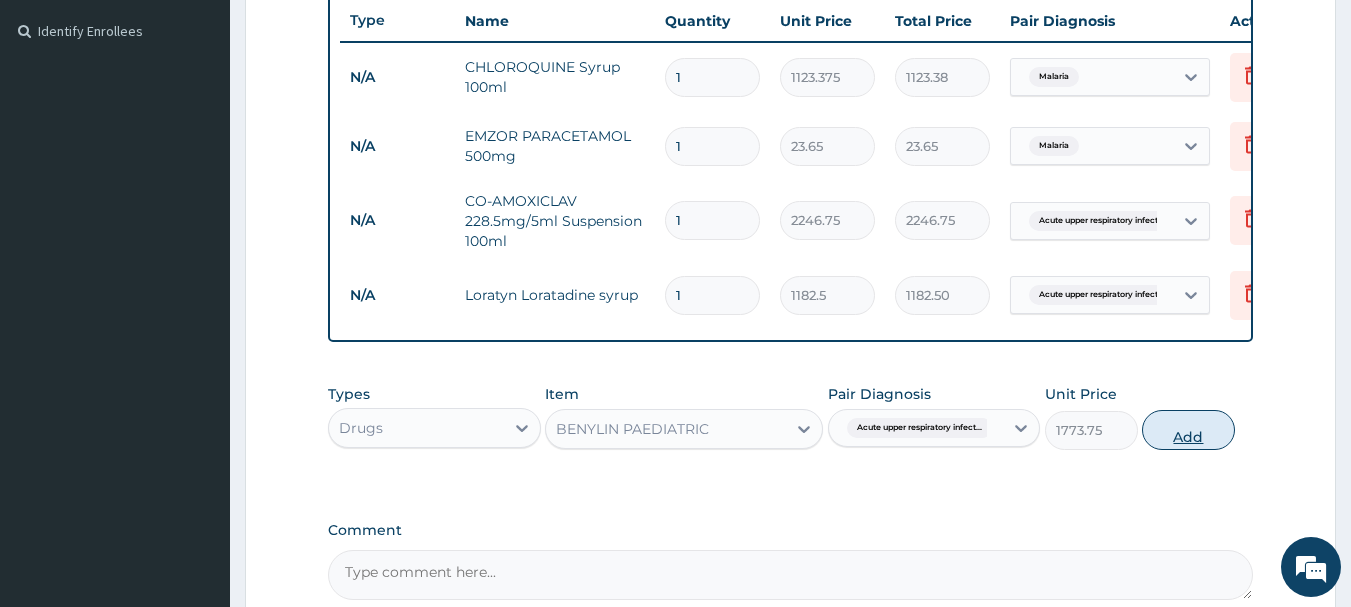 click on "Add" at bounding box center [1188, 430] 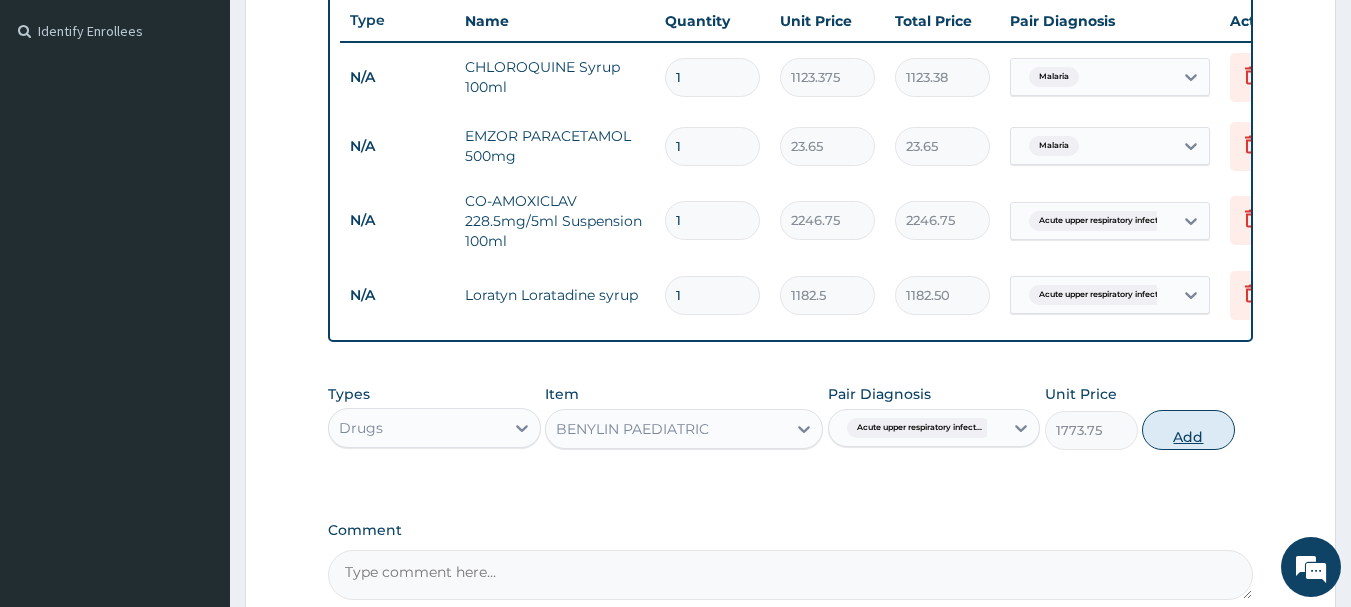 type on "0" 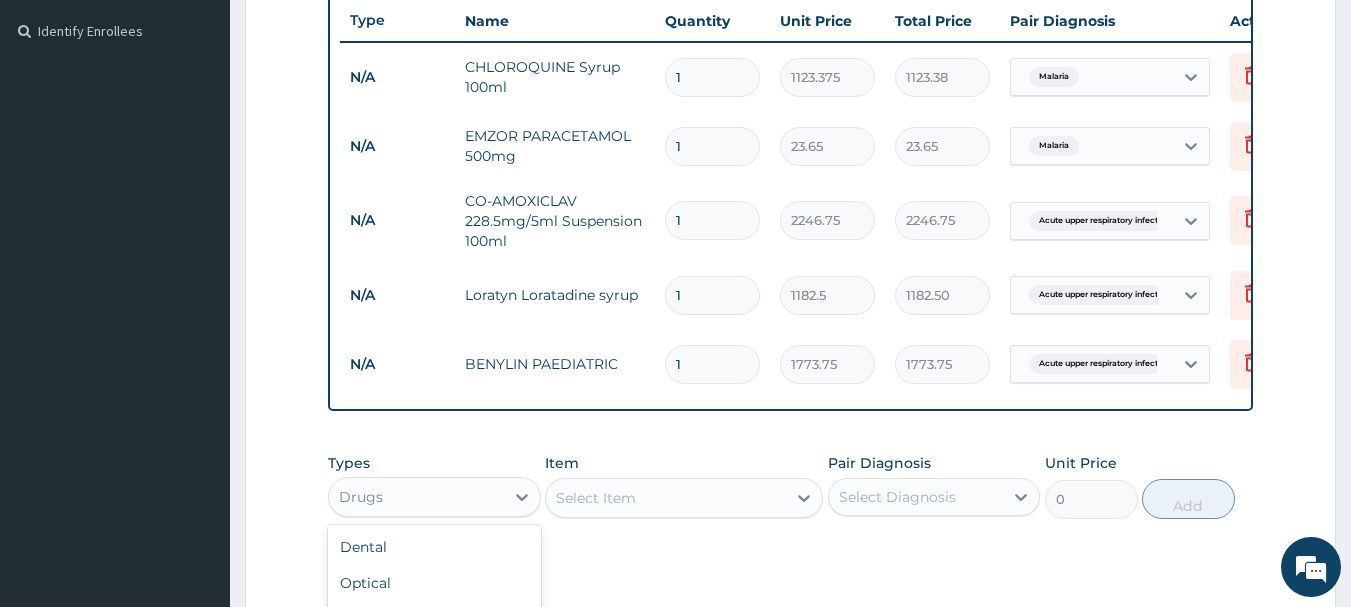 click on "Drugs" at bounding box center [416, 497] 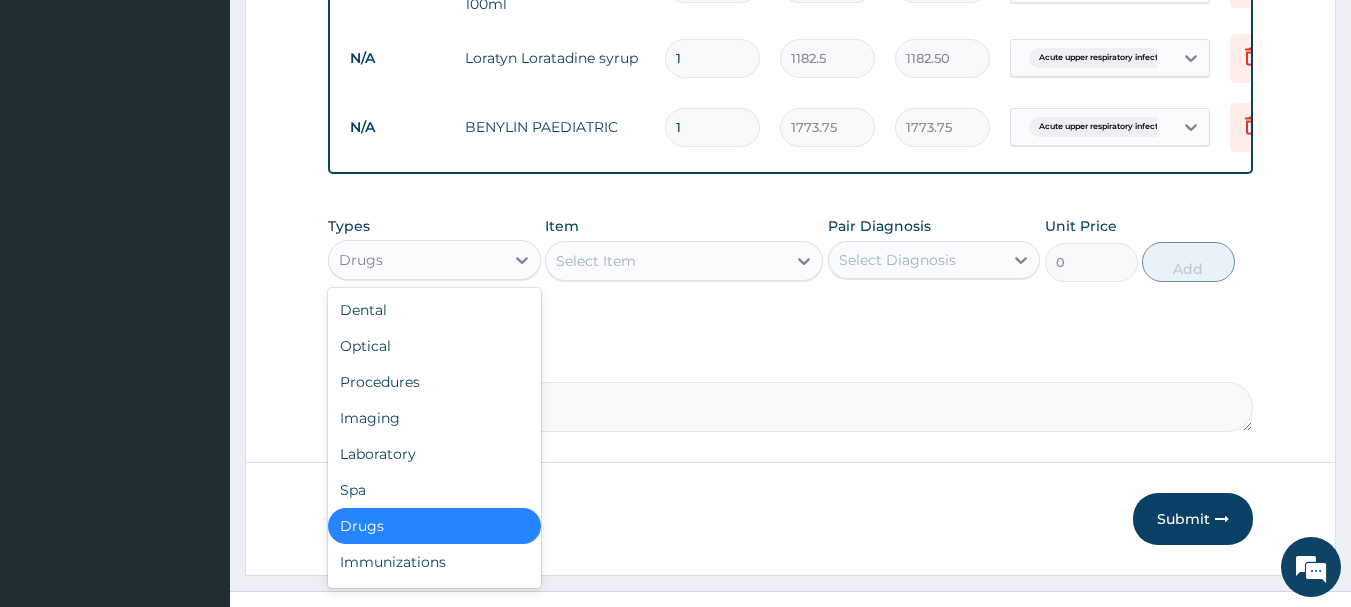 scroll, scrollTop: 779, scrollLeft: 0, axis: vertical 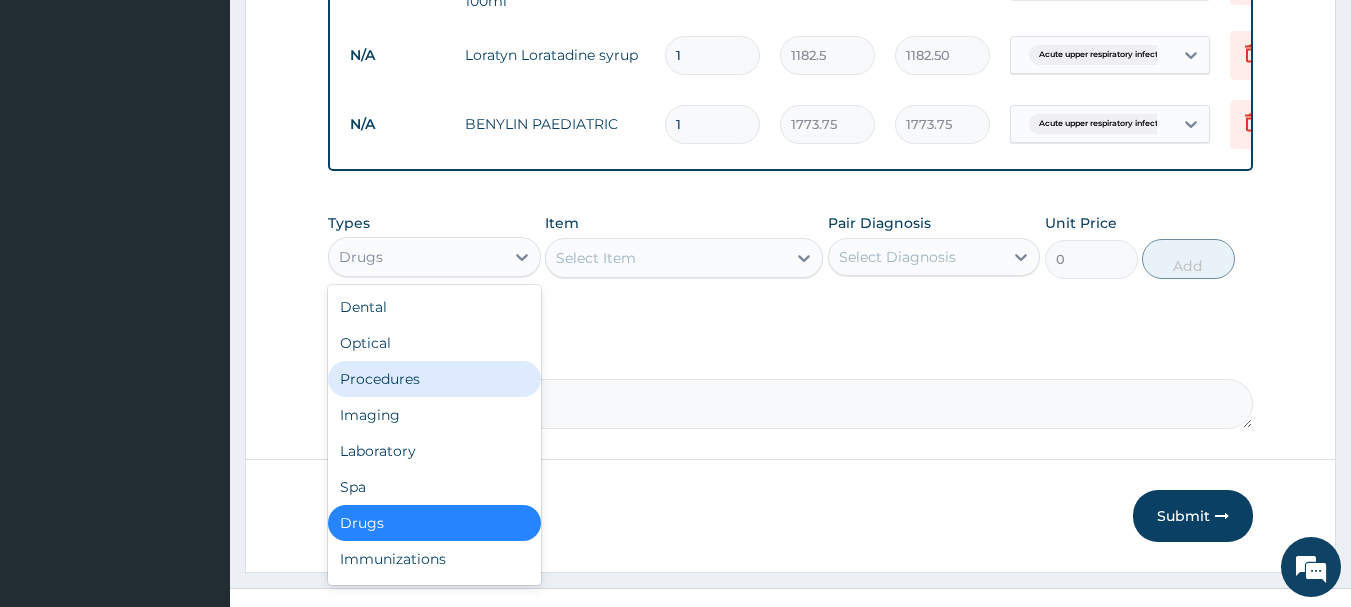 click on "Procedures" at bounding box center (434, 379) 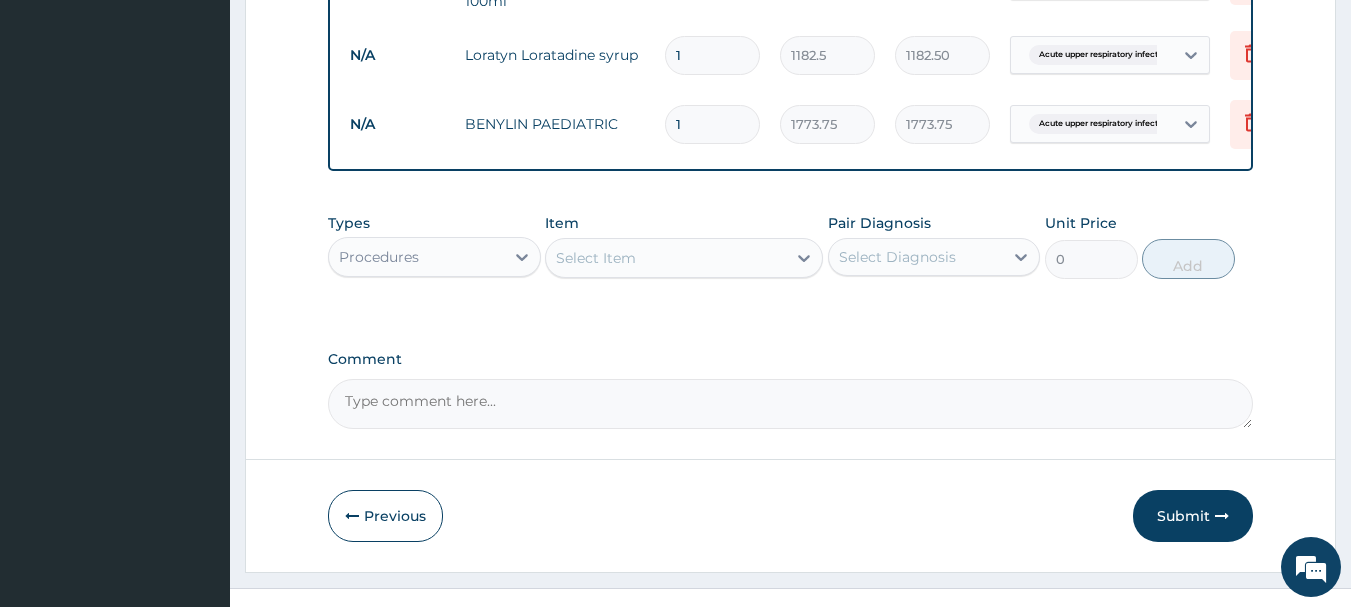 click on "Select Item" at bounding box center (596, 258) 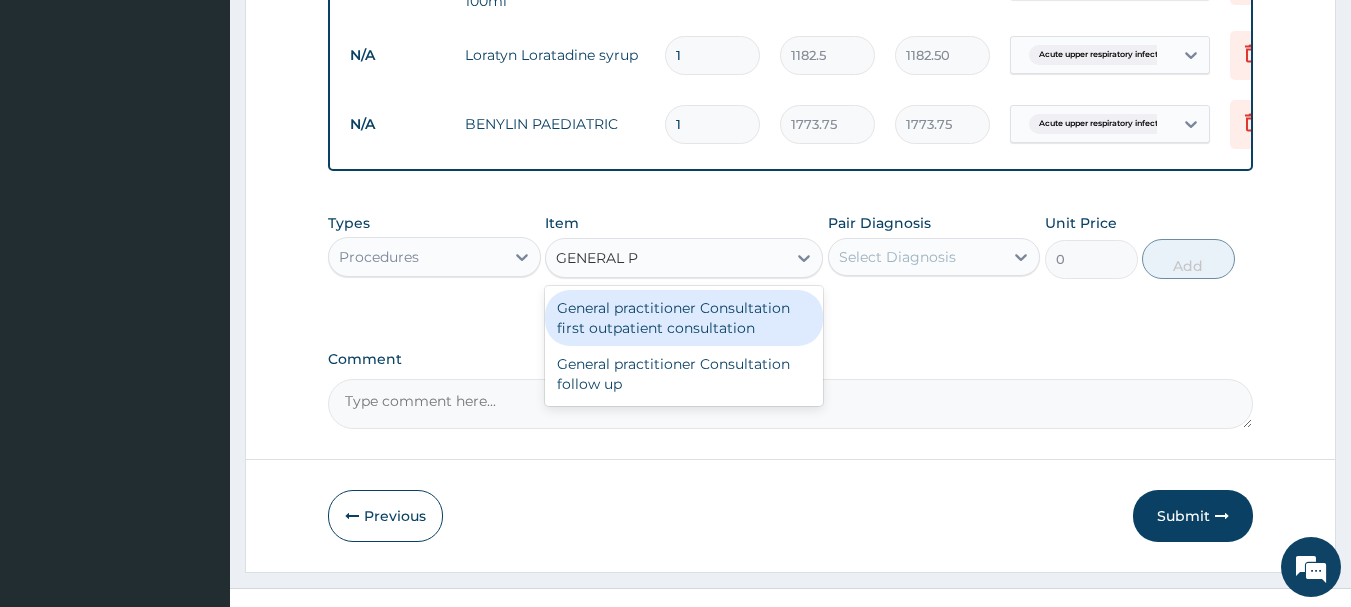 type on "GENERAL PR" 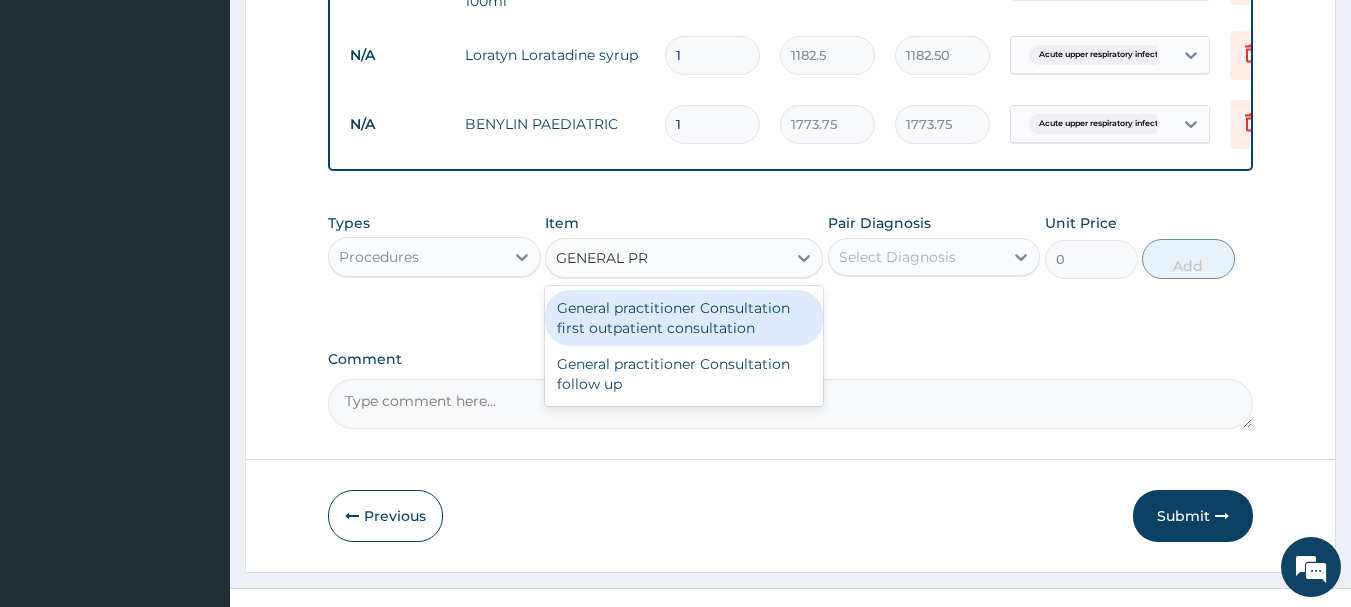 click on "General practitioner Consultation first outpatient consultation" at bounding box center [684, 318] 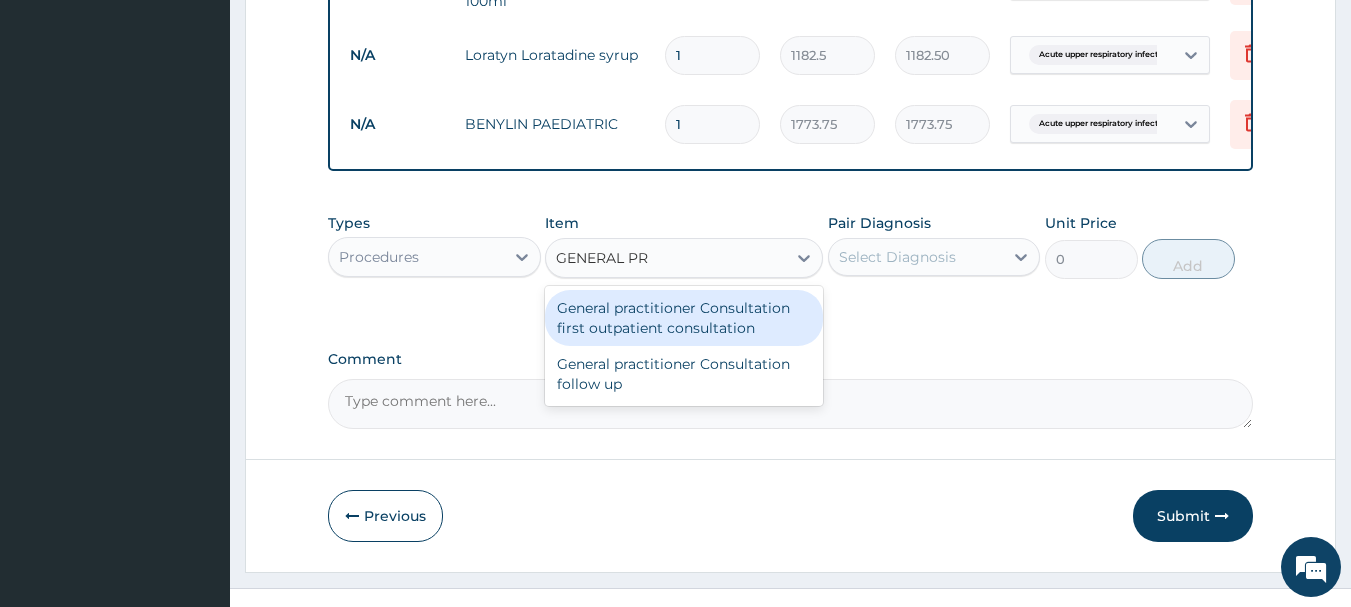 type 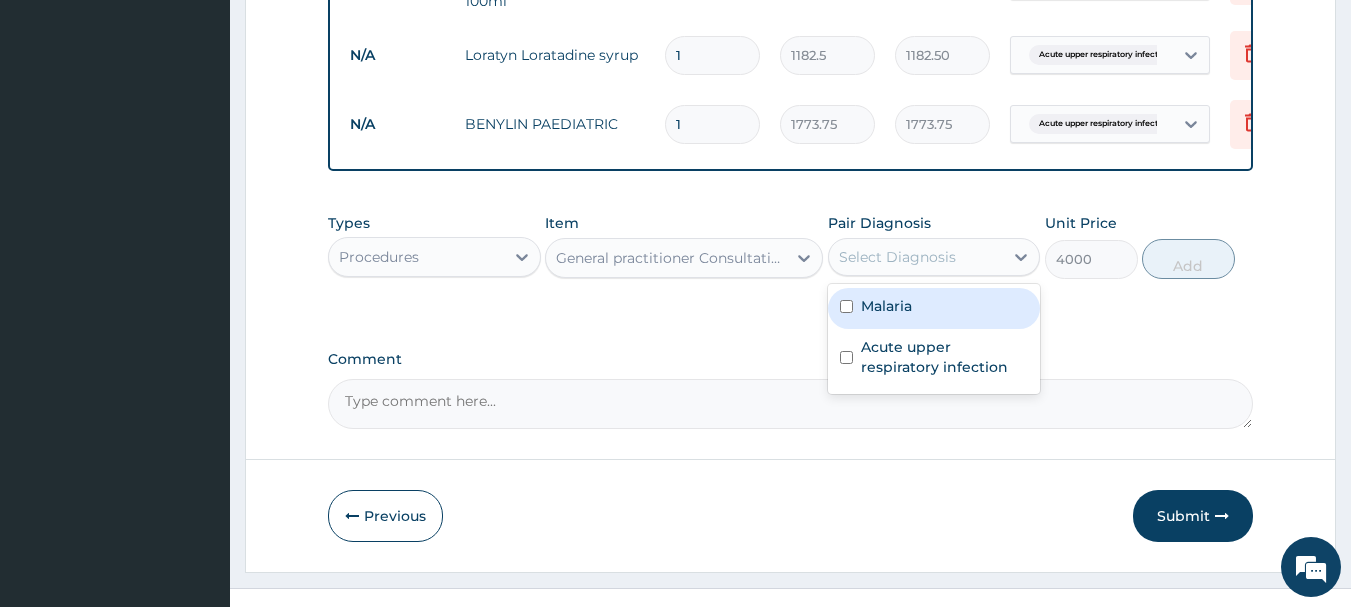 click on "Select Diagnosis" at bounding box center [897, 257] 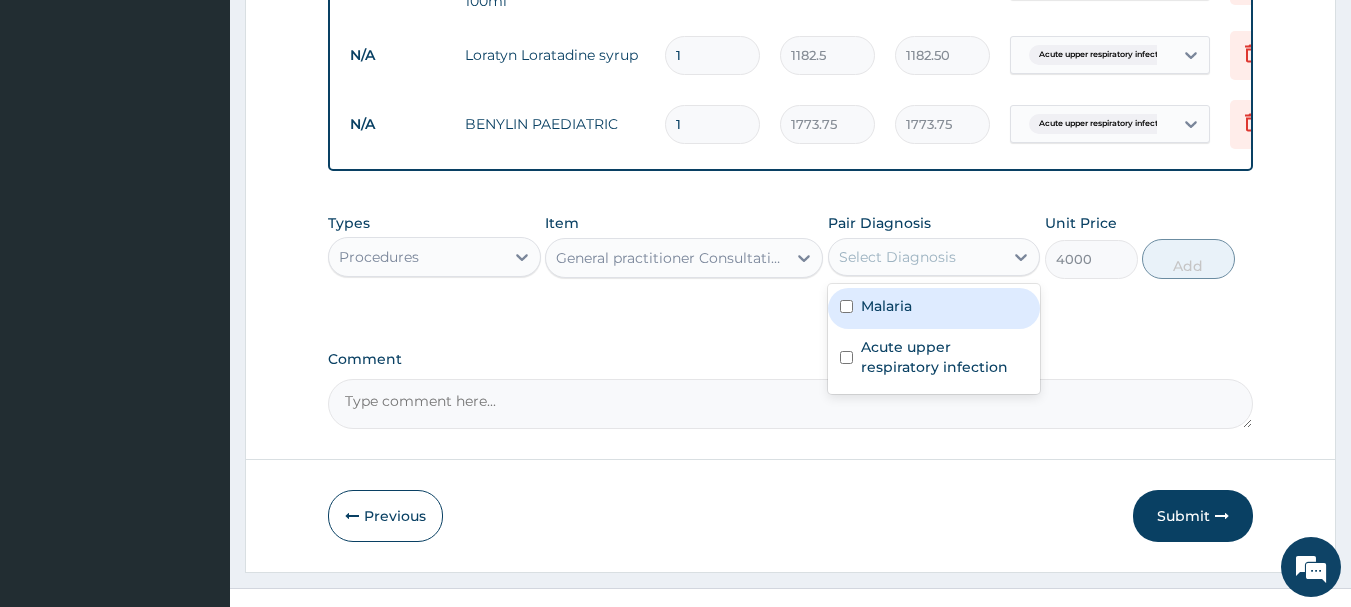 click at bounding box center (846, 306) 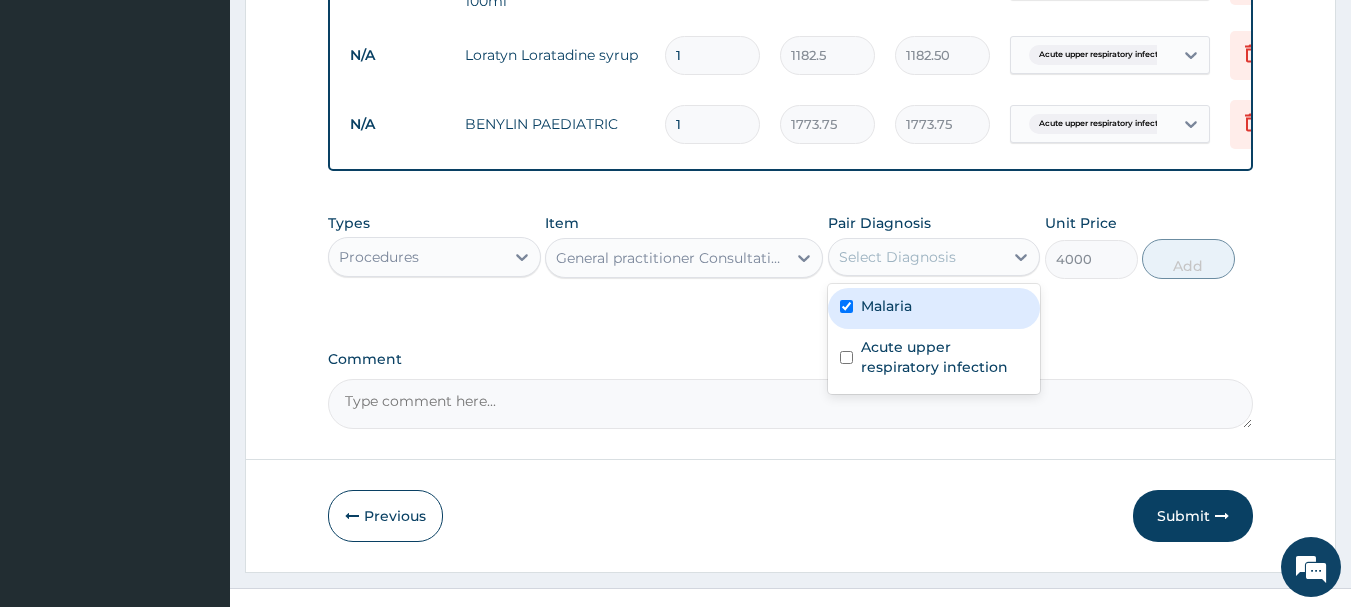 checkbox on "true" 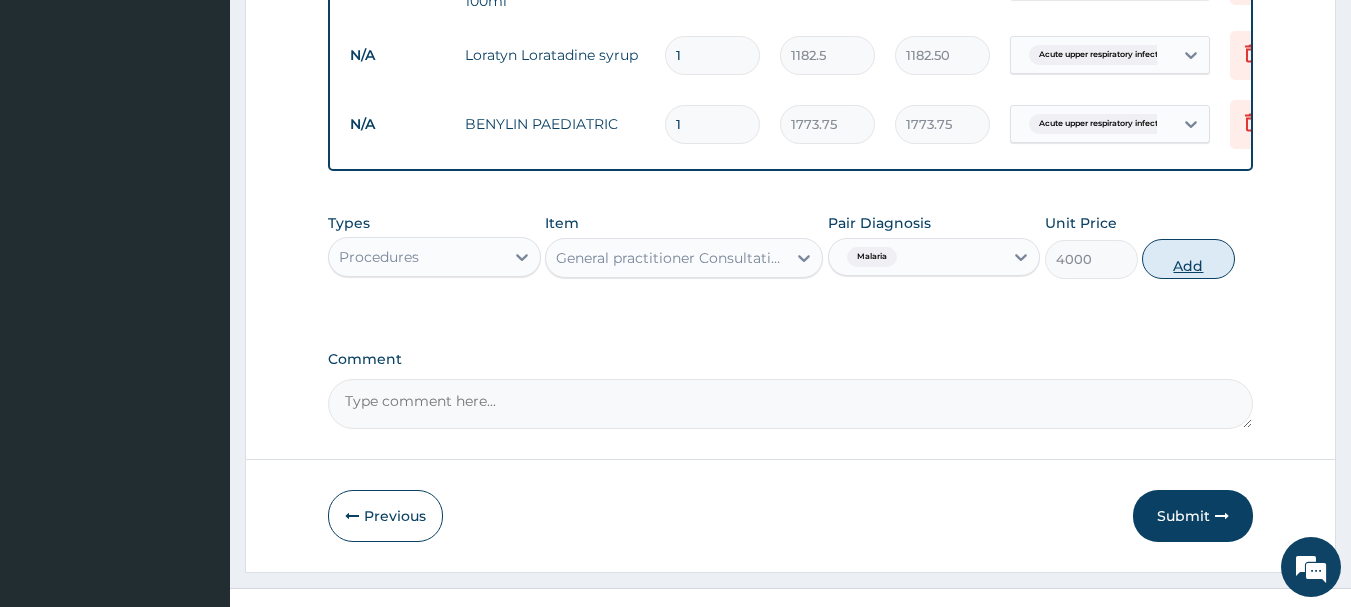 click on "Add" at bounding box center [1188, 259] 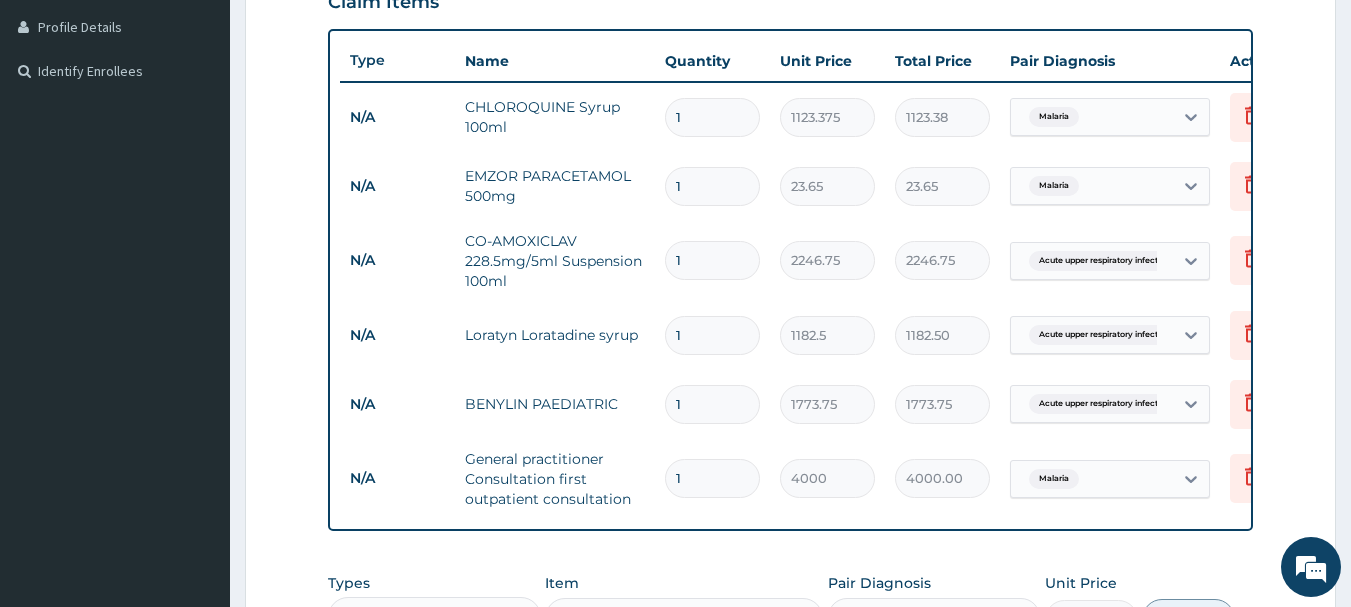 scroll, scrollTop: 459, scrollLeft: 0, axis: vertical 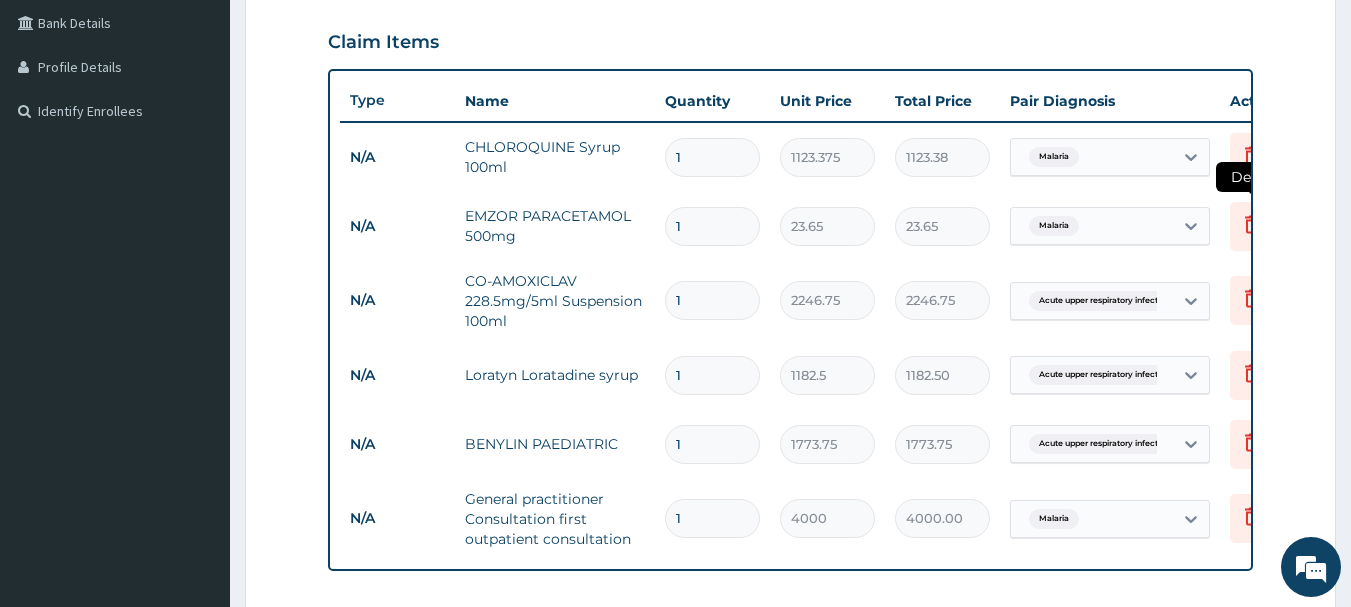 click 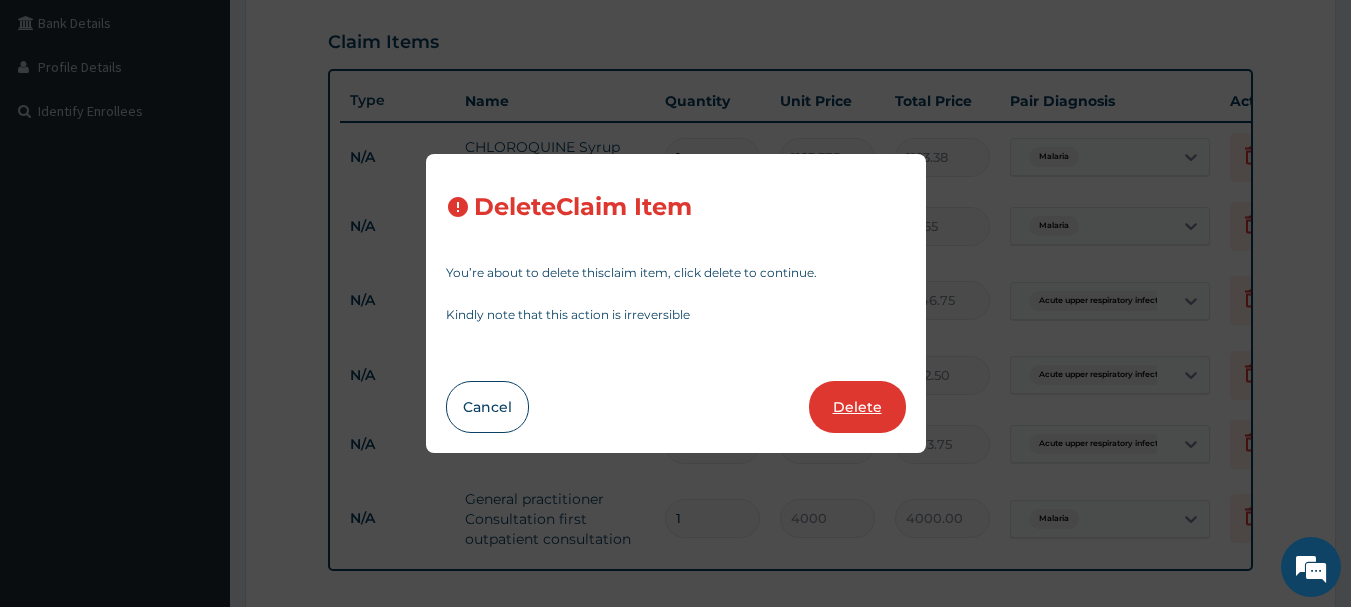 click on "Delete" at bounding box center [857, 407] 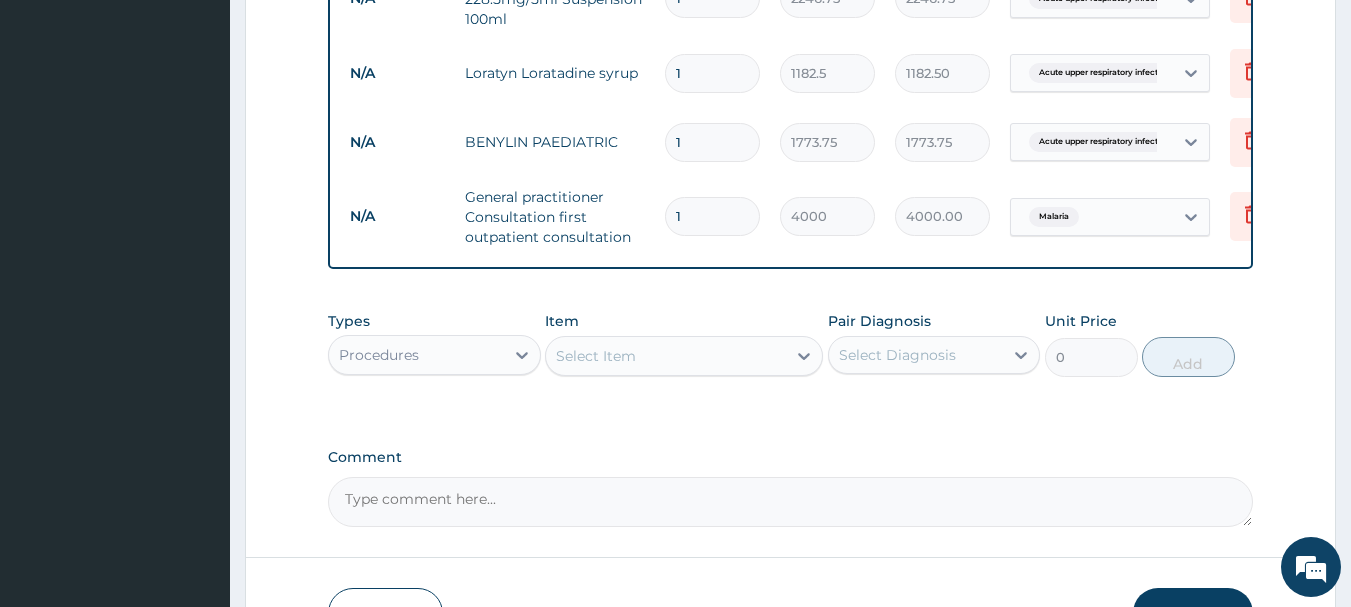 scroll, scrollTop: 699, scrollLeft: 0, axis: vertical 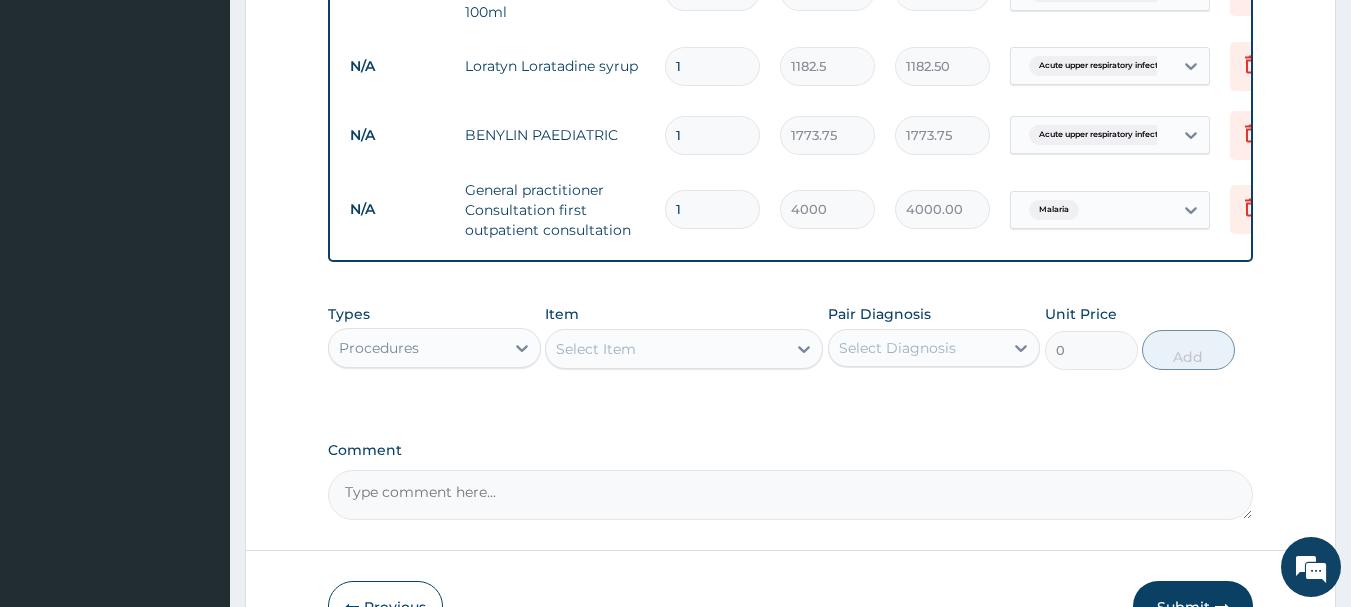 click on "Procedures" at bounding box center (379, 348) 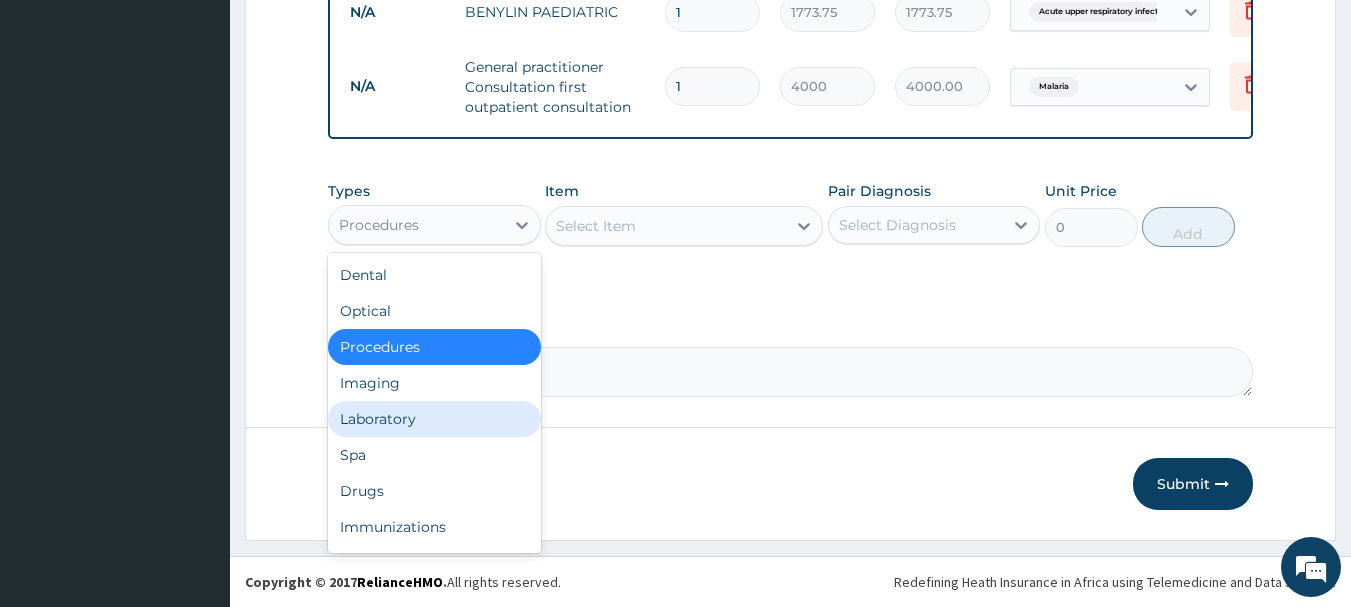 scroll, scrollTop: 837, scrollLeft: 0, axis: vertical 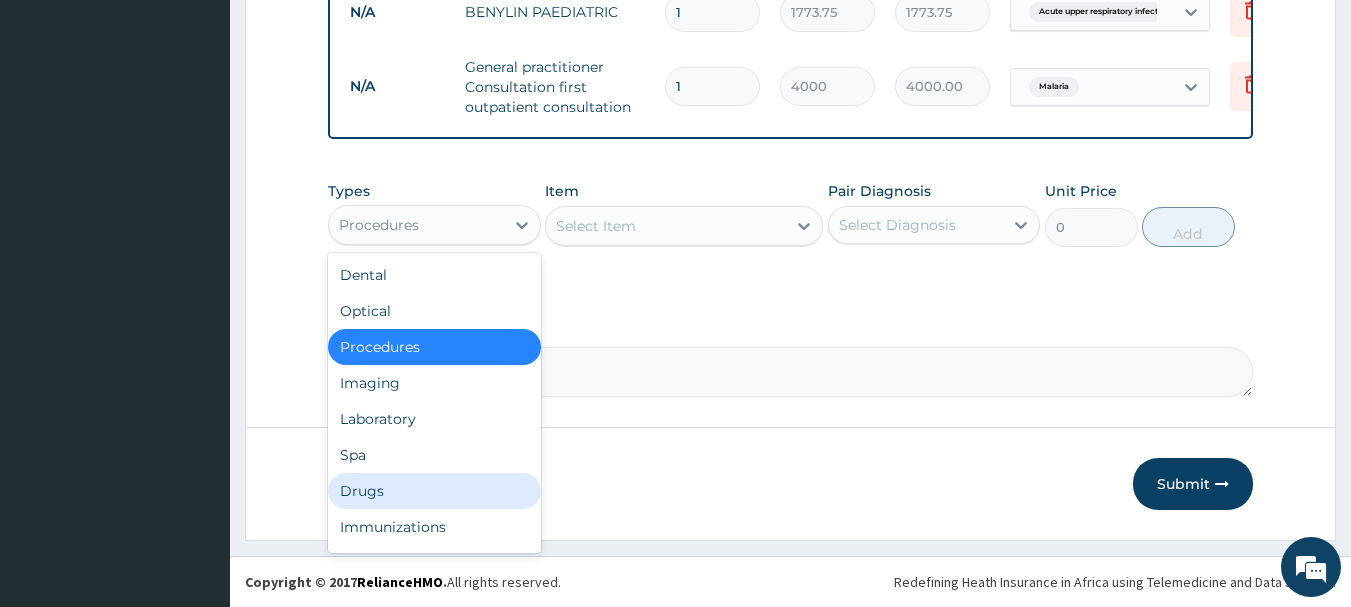 click on "Drugs" at bounding box center (434, 491) 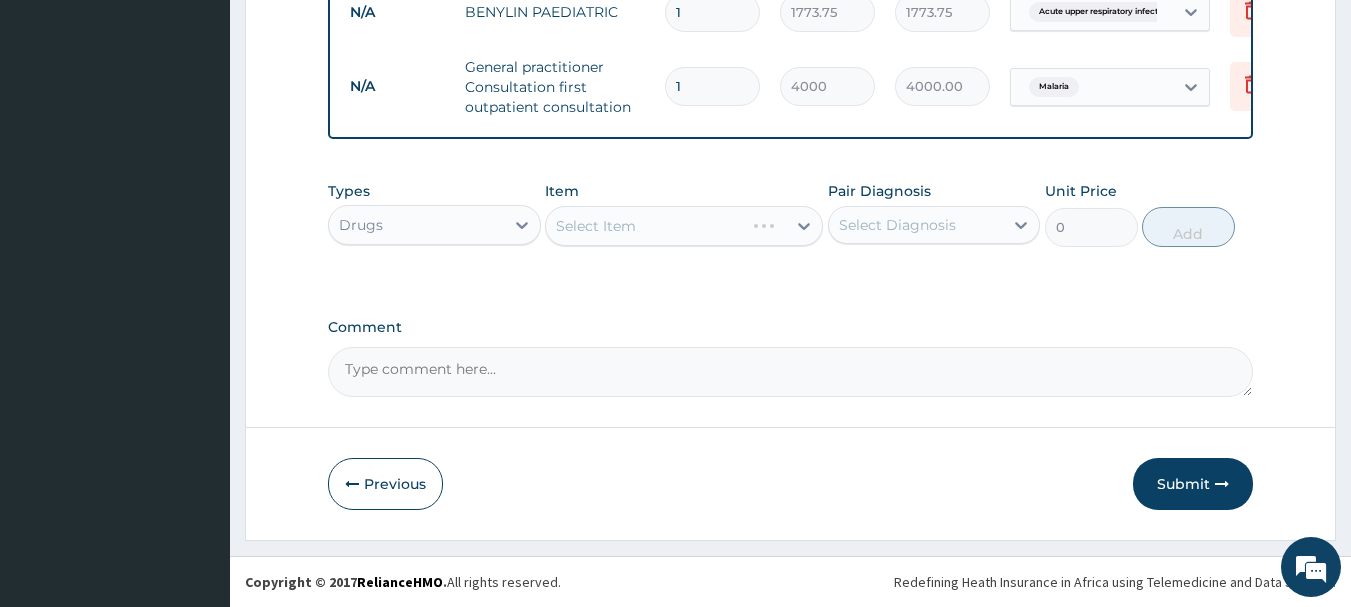 click on "Select Item" at bounding box center (684, 226) 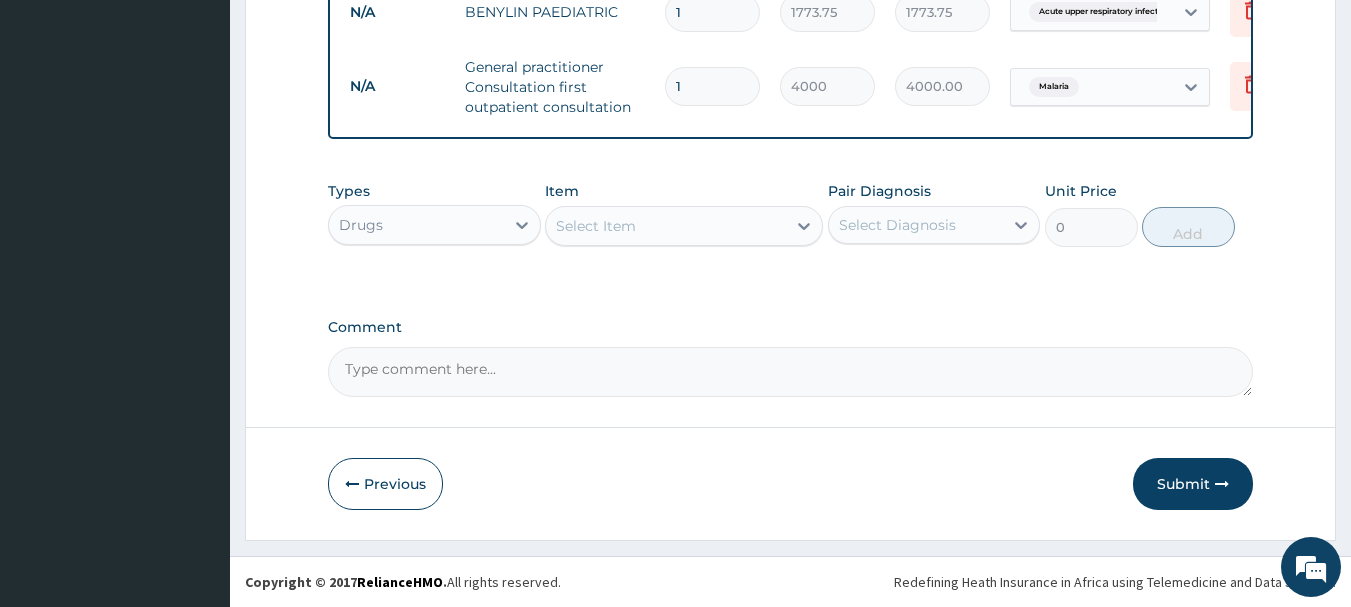 click on "Select Item" at bounding box center (666, 226) 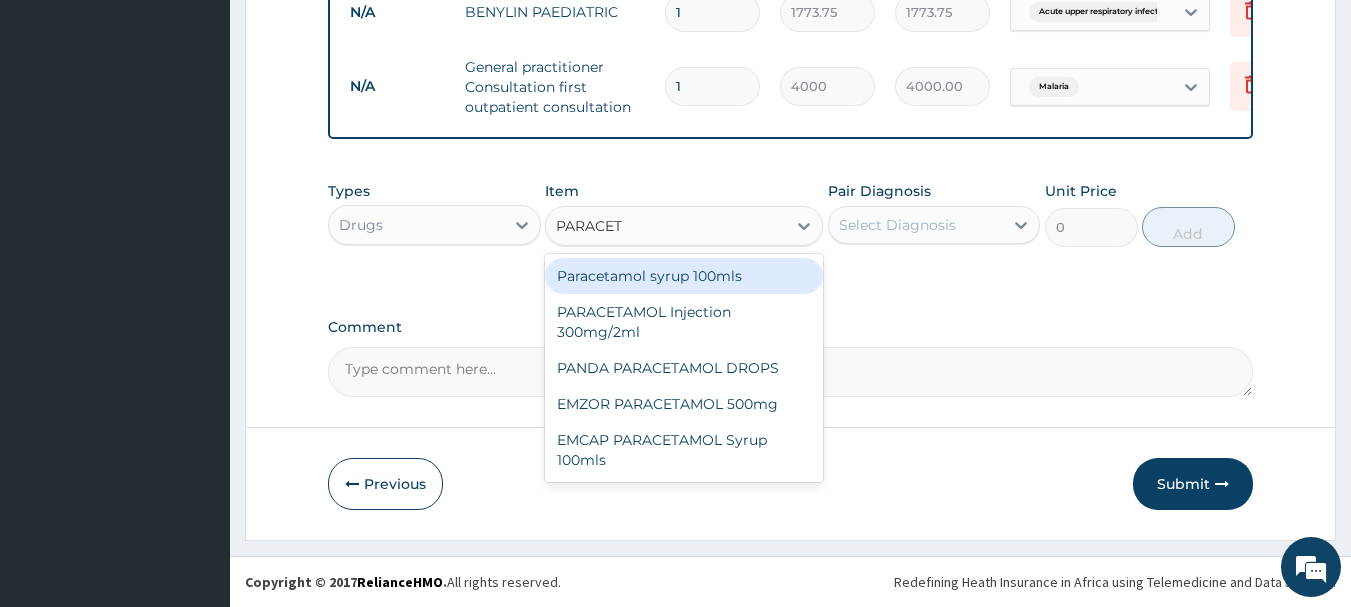 type on "PARACETA" 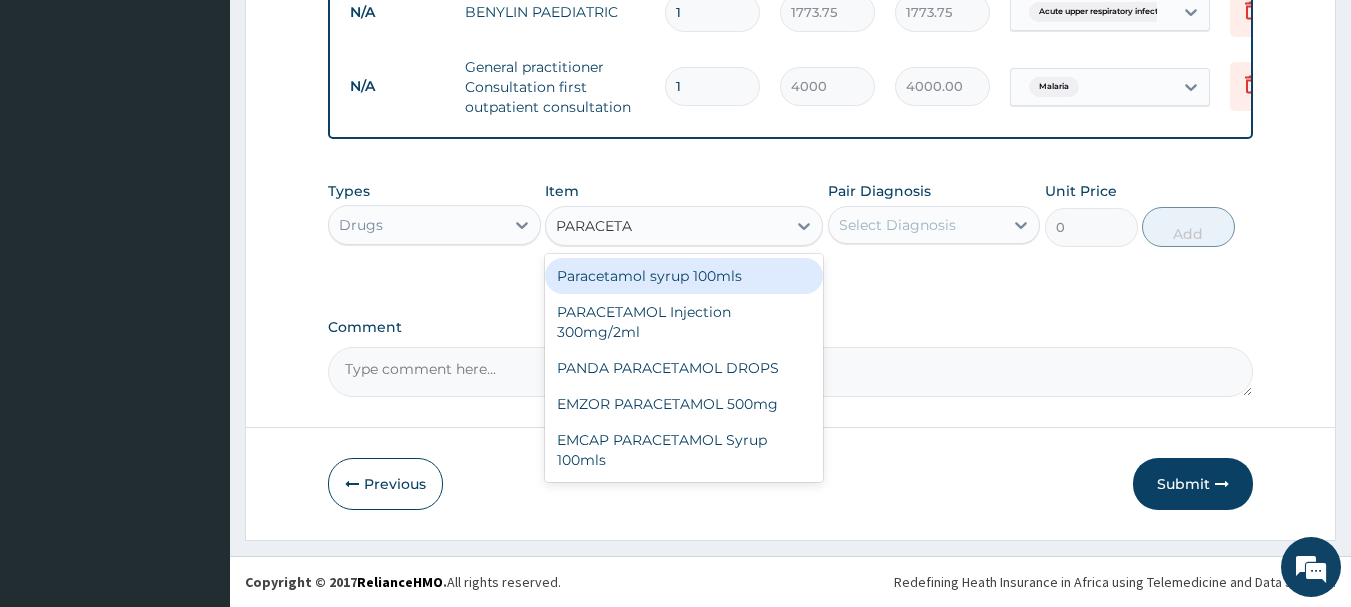 click on "Paracetamol syrup 100mls" at bounding box center (684, 276) 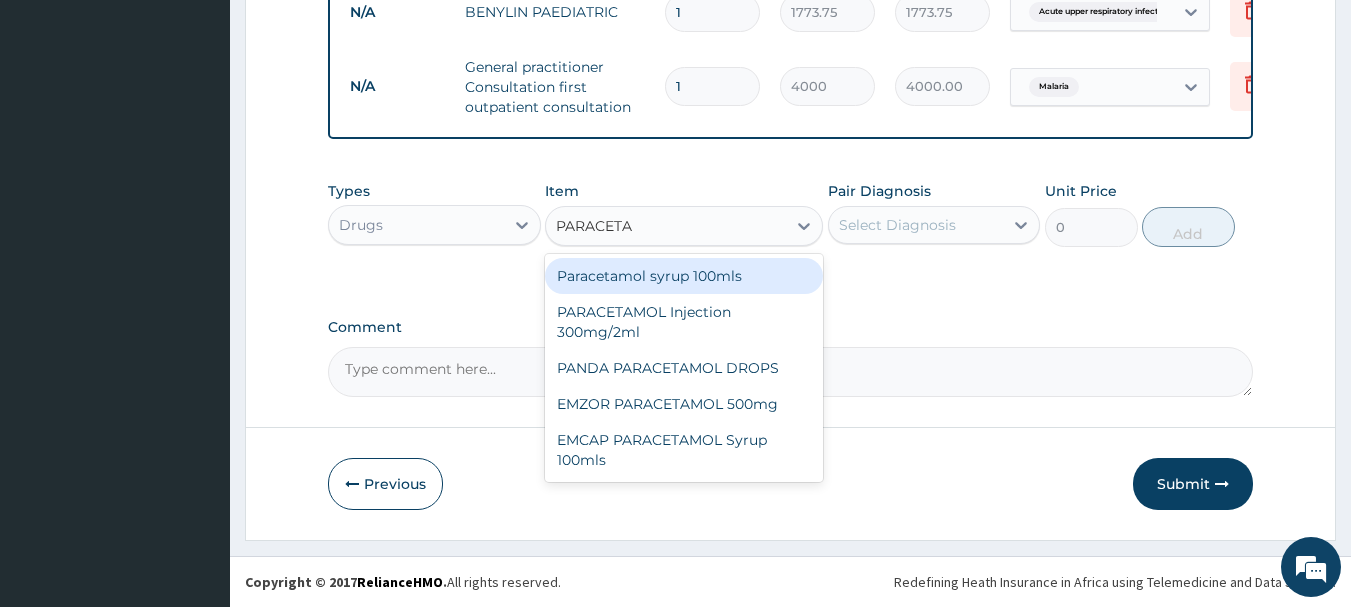 type 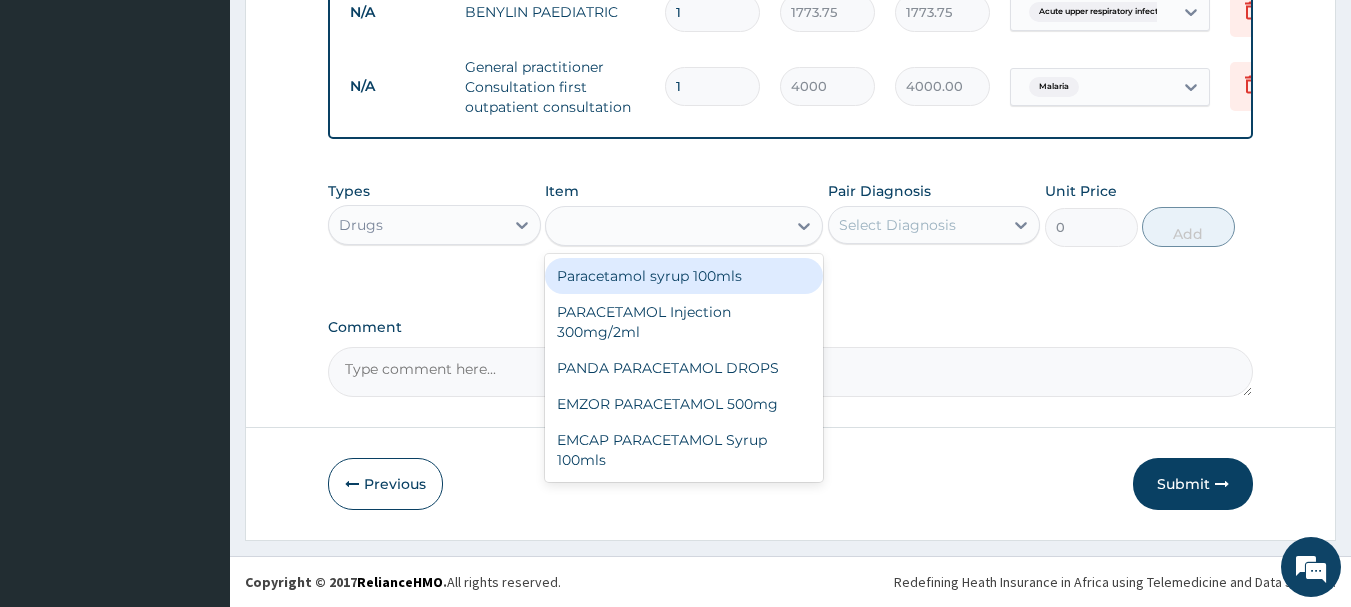 type on "1000" 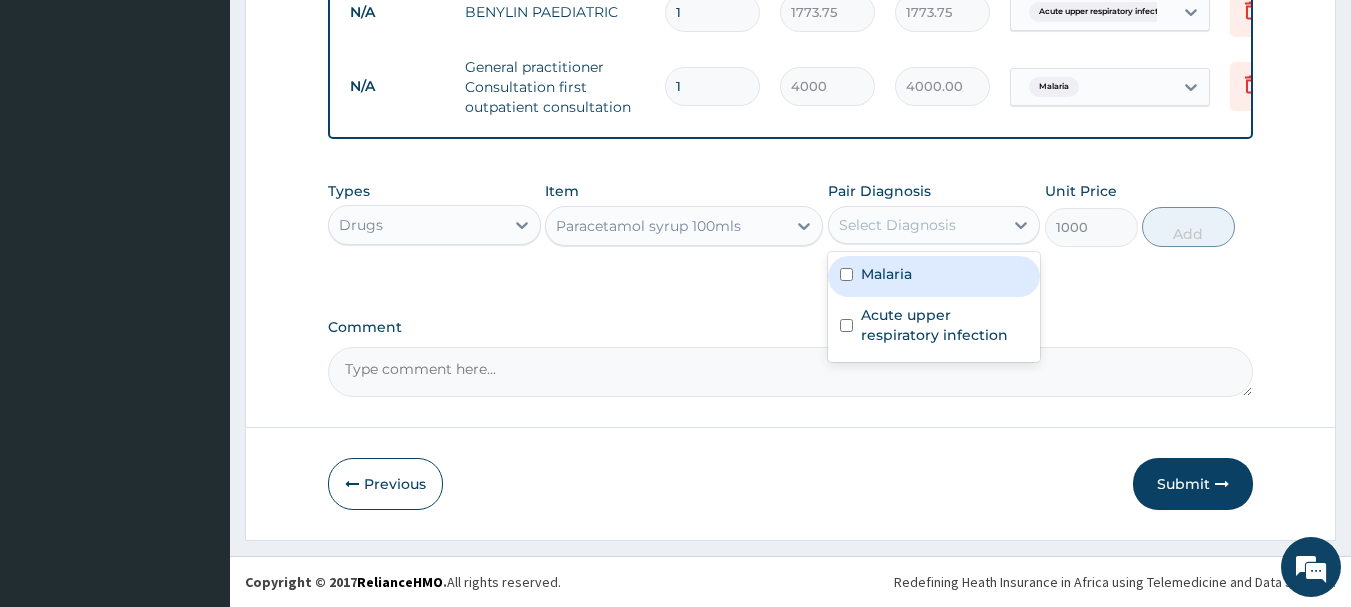 click on "Select Diagnosis" at bounding box center [897, 225] 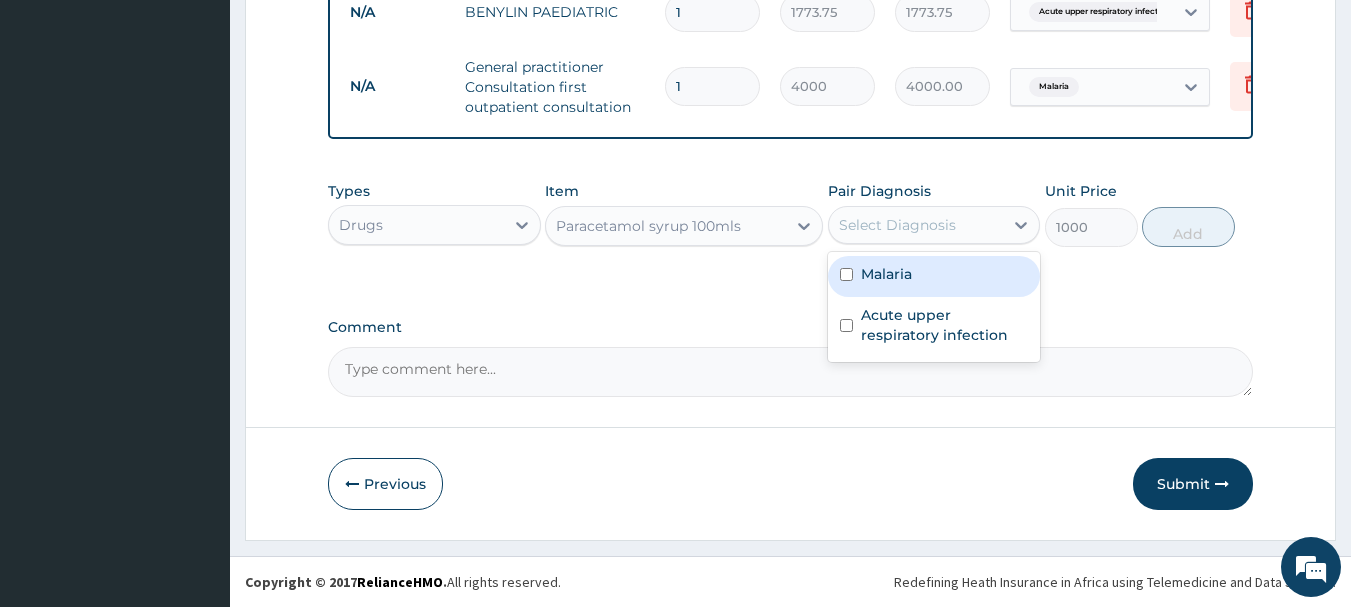 click at bounding box center (846, 274) 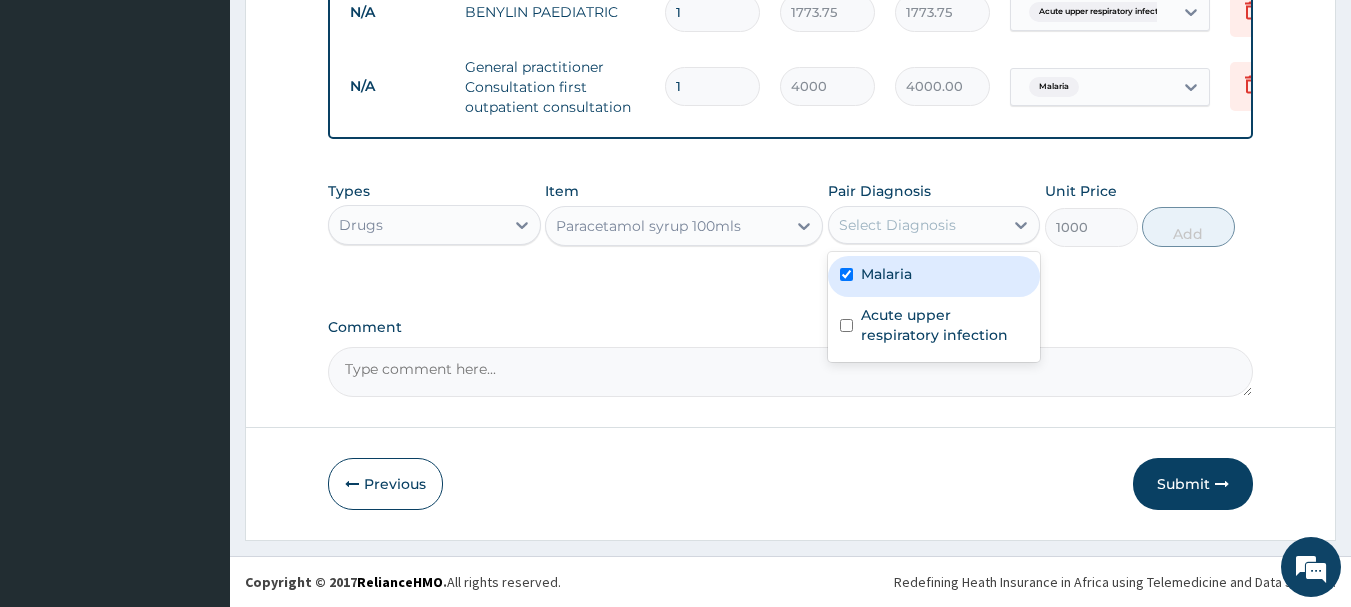 checkbox on "true" 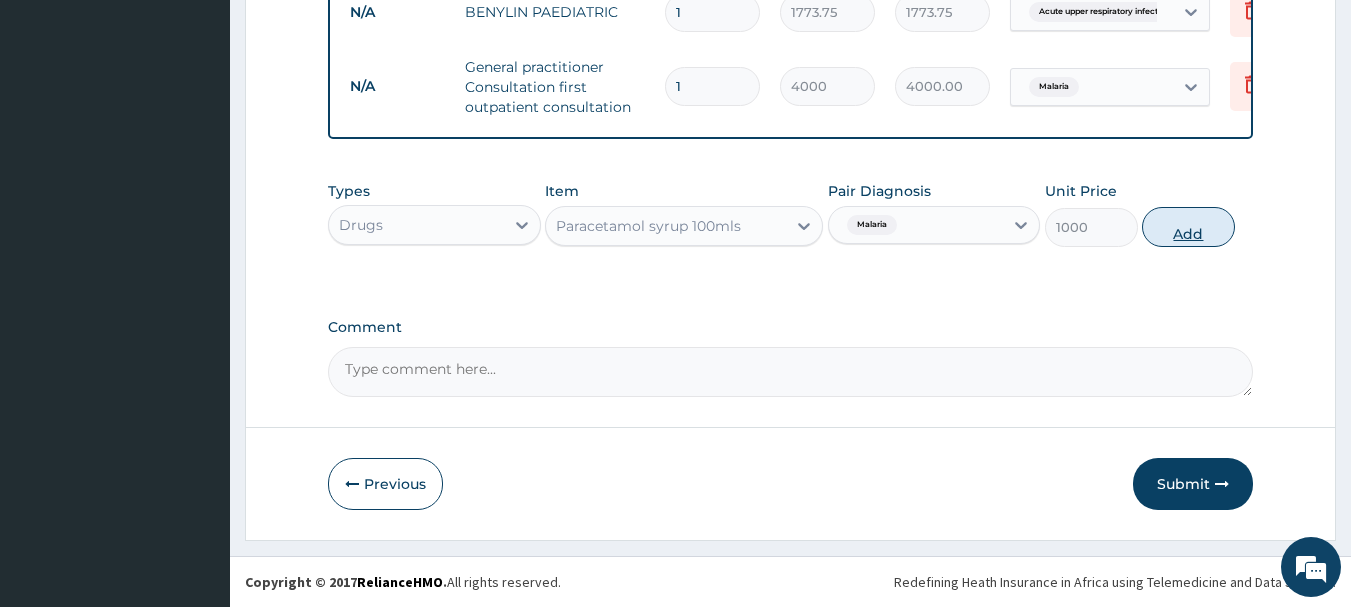 click on "Add" at bounding box center (1188, 227) 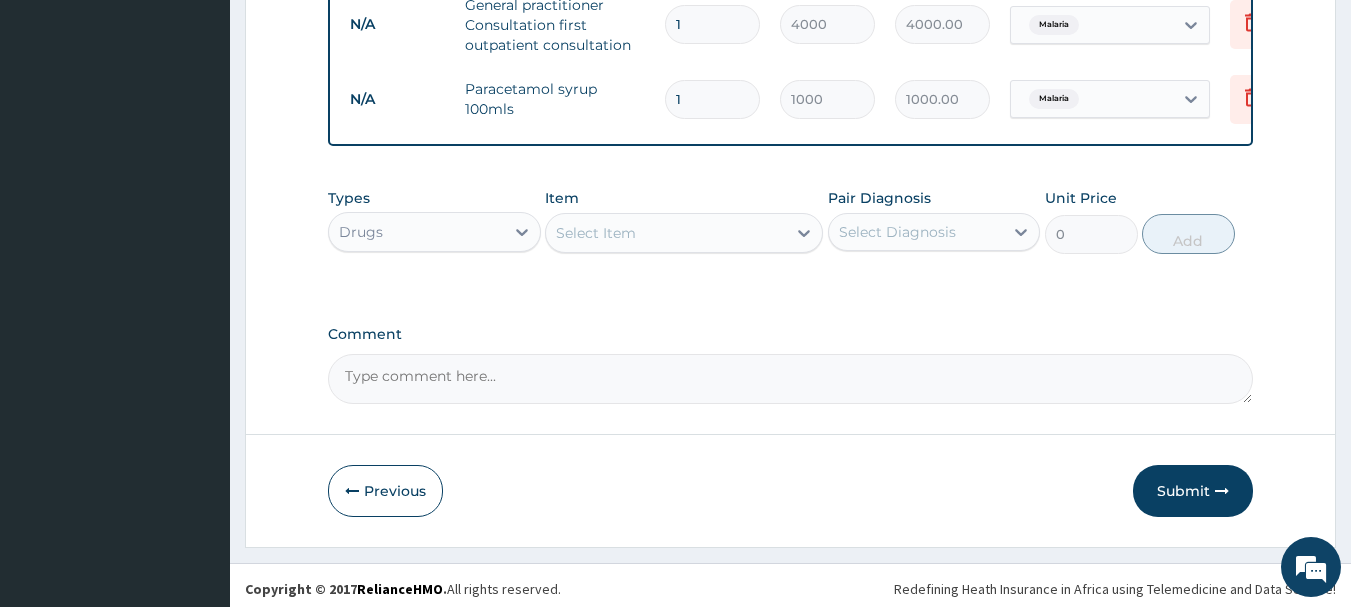 scroll, scrollTop: 906, scrollLeft: 0, axis: vertical 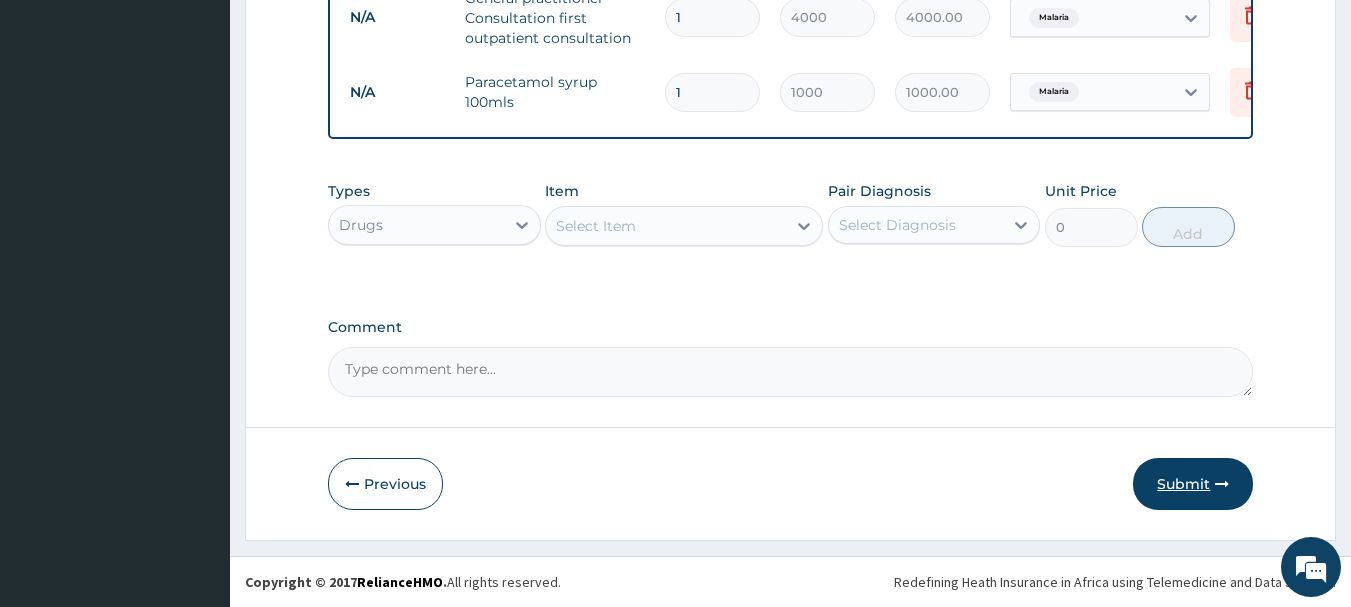 click on "Submit" at bounding box center (1193, 484) 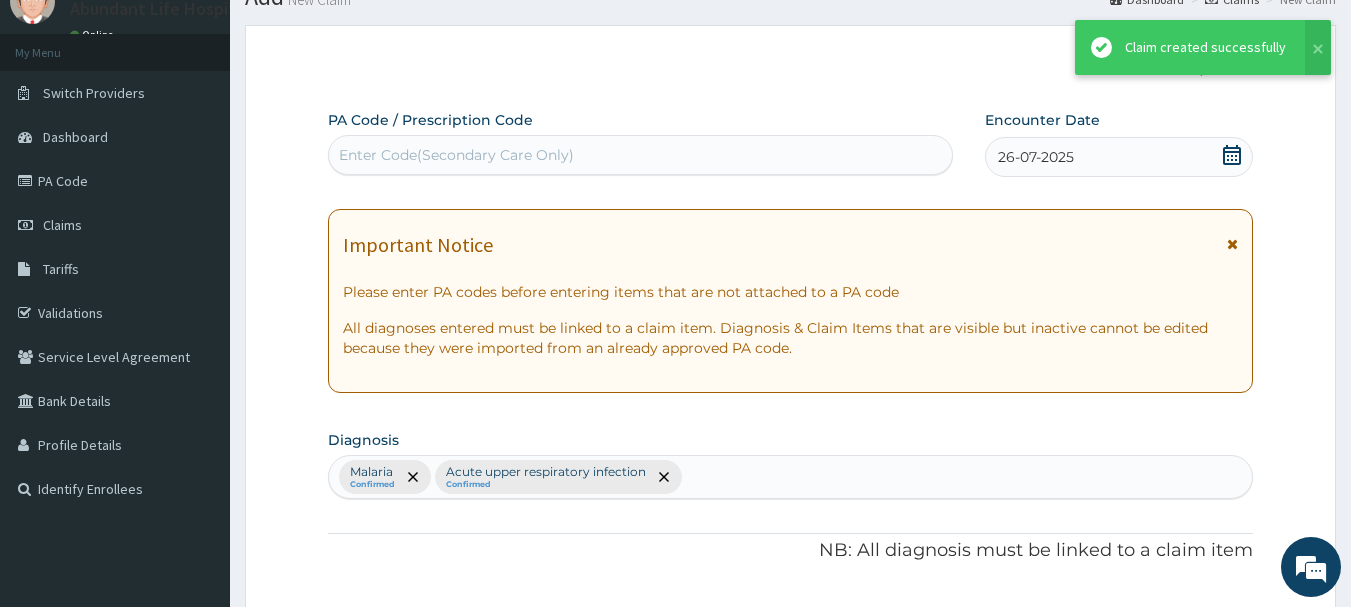 scroll, scrollTop: 906, scrollLeft: 0, axis: vertical 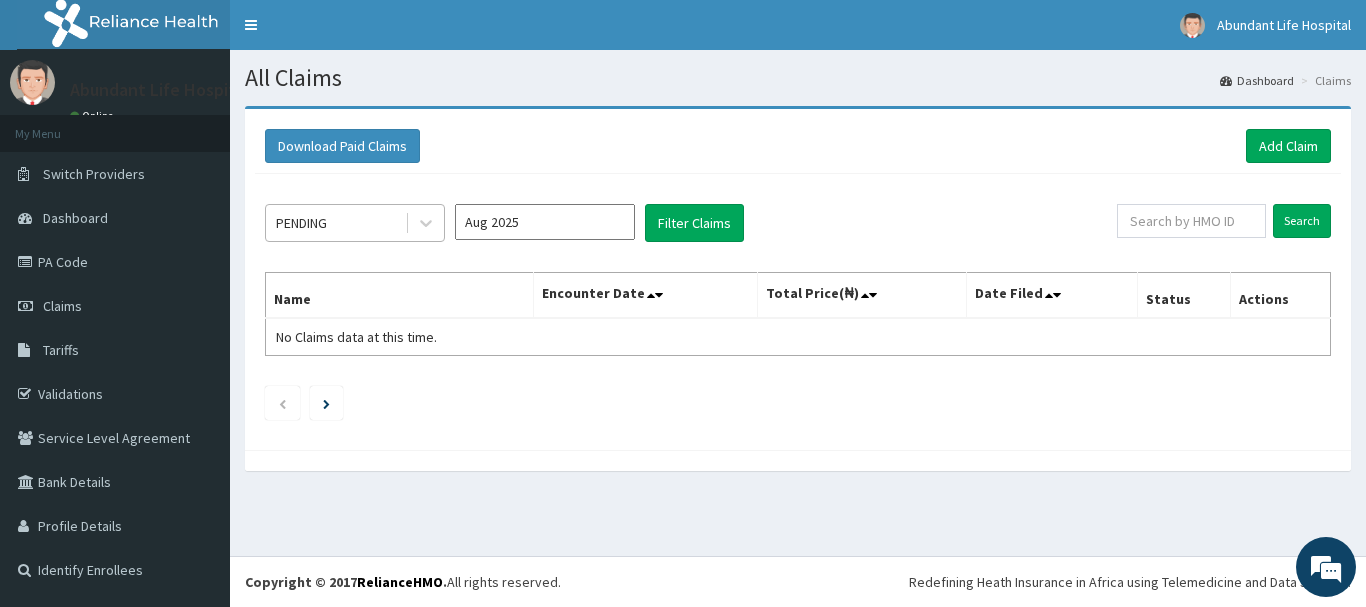 click on "PENDING" at bounding box center (335, 223) 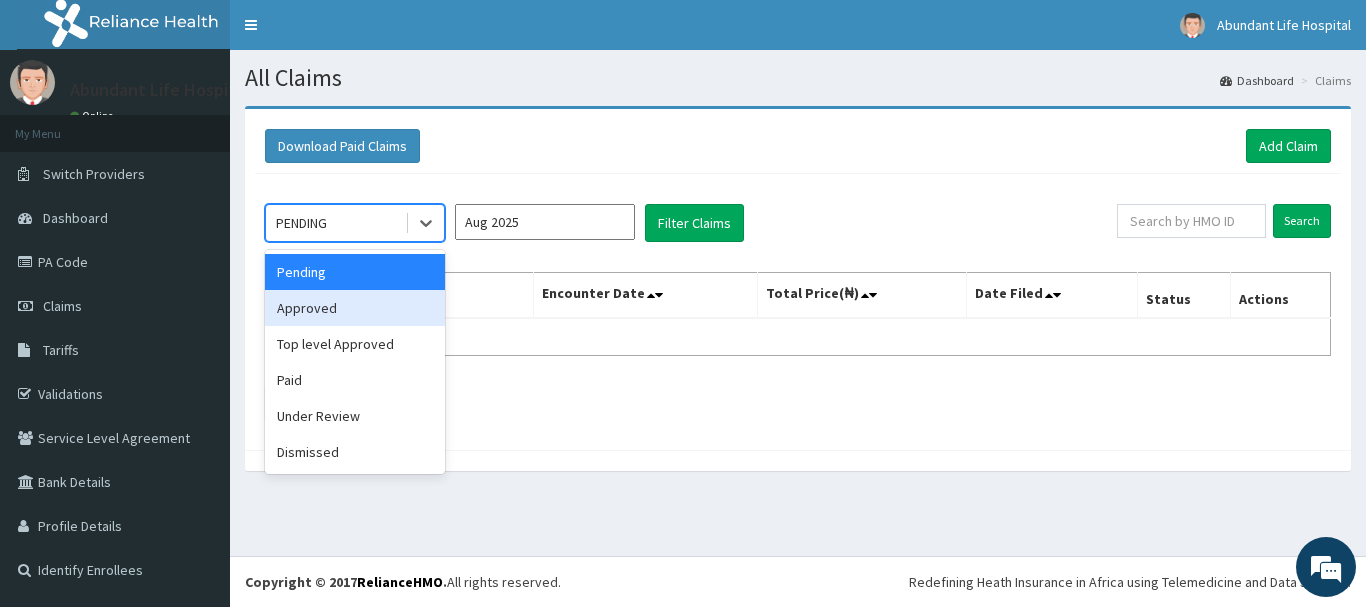 click on "Approved" at bounding box center [355, 308] 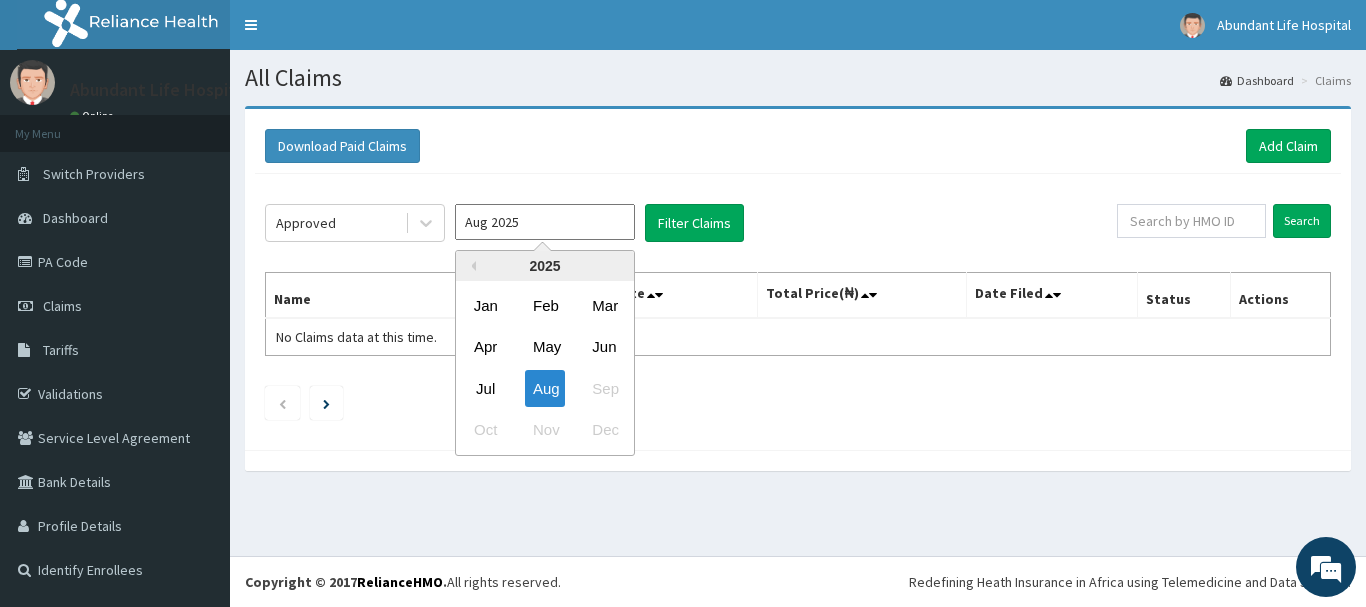 click on "Aug 2025" at bounding box center (545, 222) 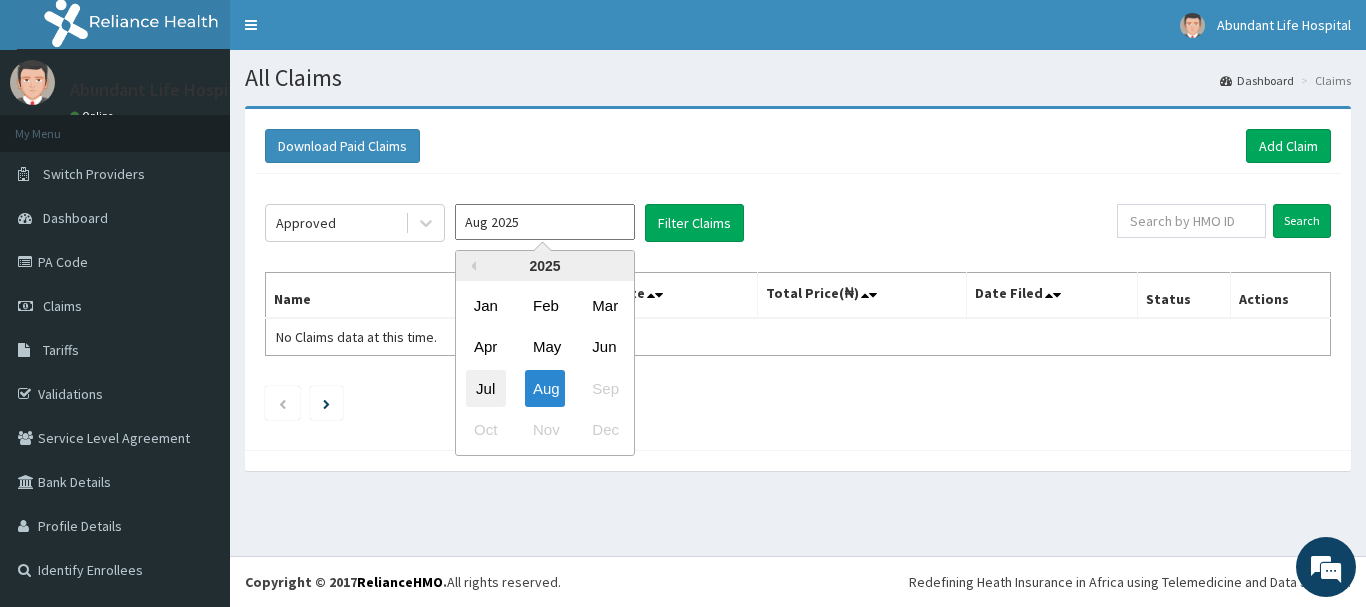 click on "Jul" at bounding box center [486, 388] 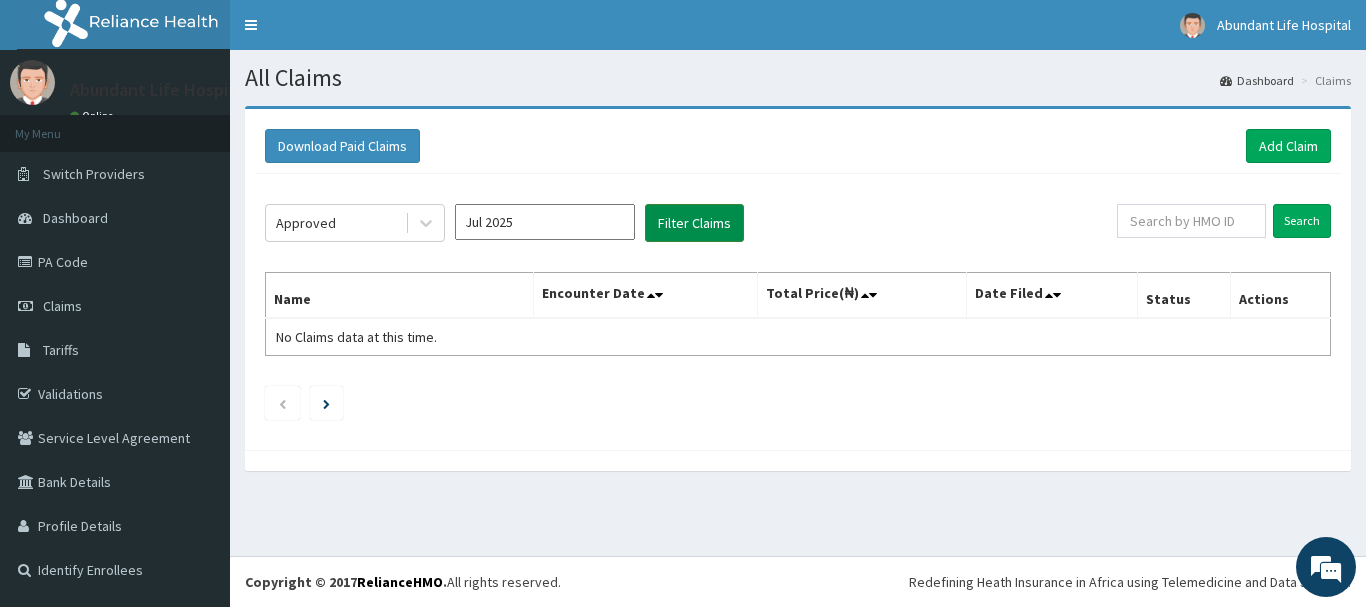 click on "Filter Claims" at bounding box center (694, 223) 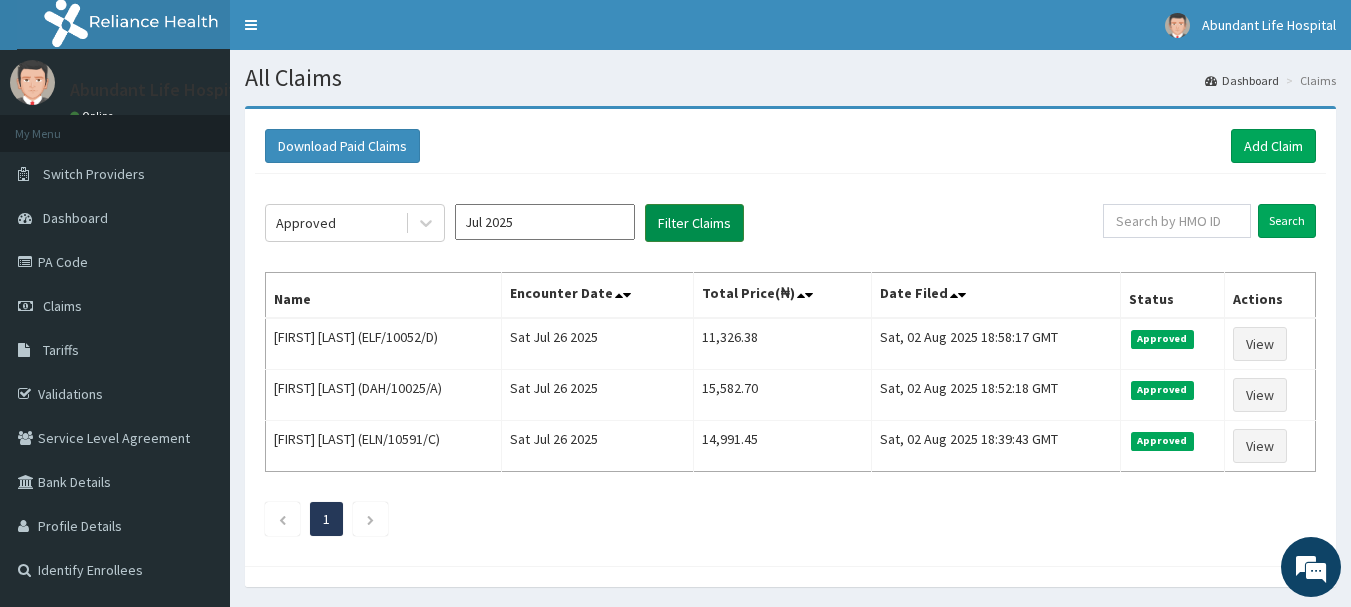 scroll, scrollTop: 0, scrollLeft: 0, axis: both 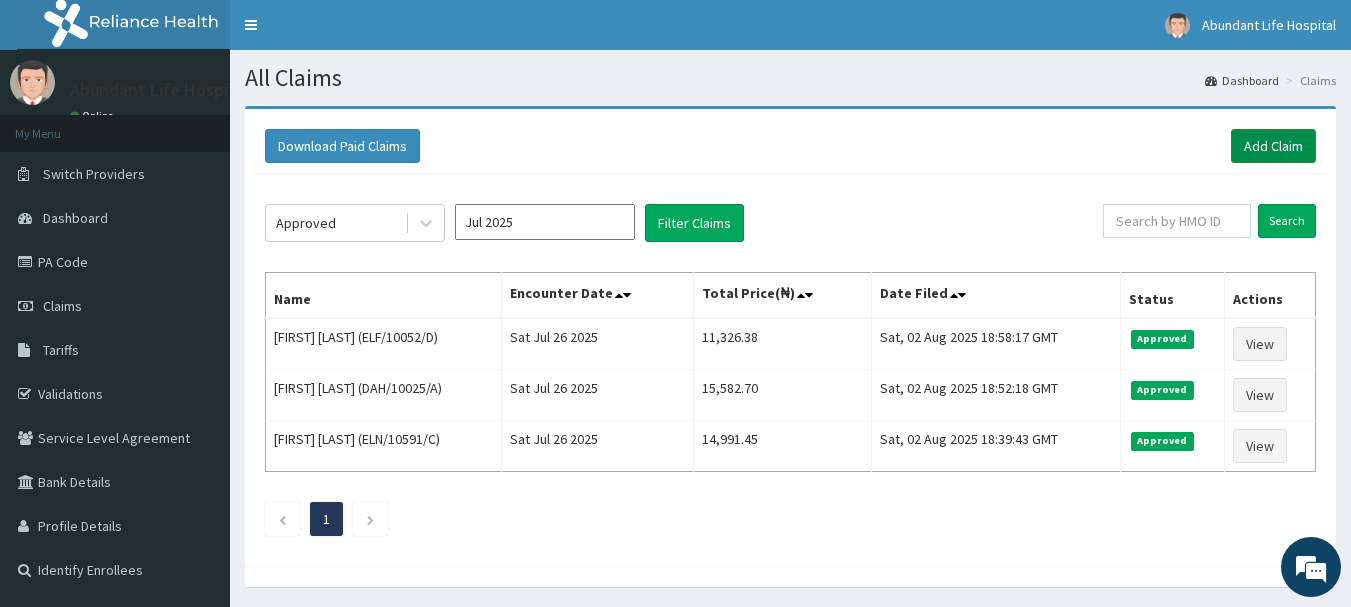 click on "Add Claim" at bounding box center [1273, 146] 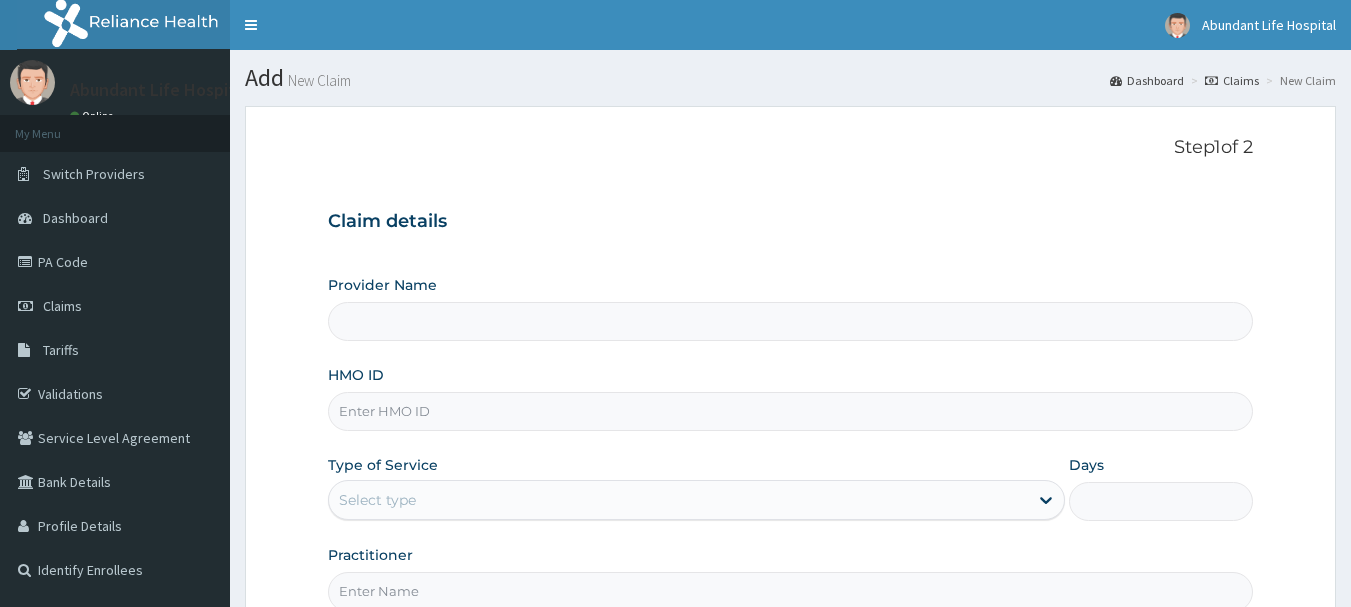 scroll, scrollTop: 0, scrollLeft: 0, axis: both 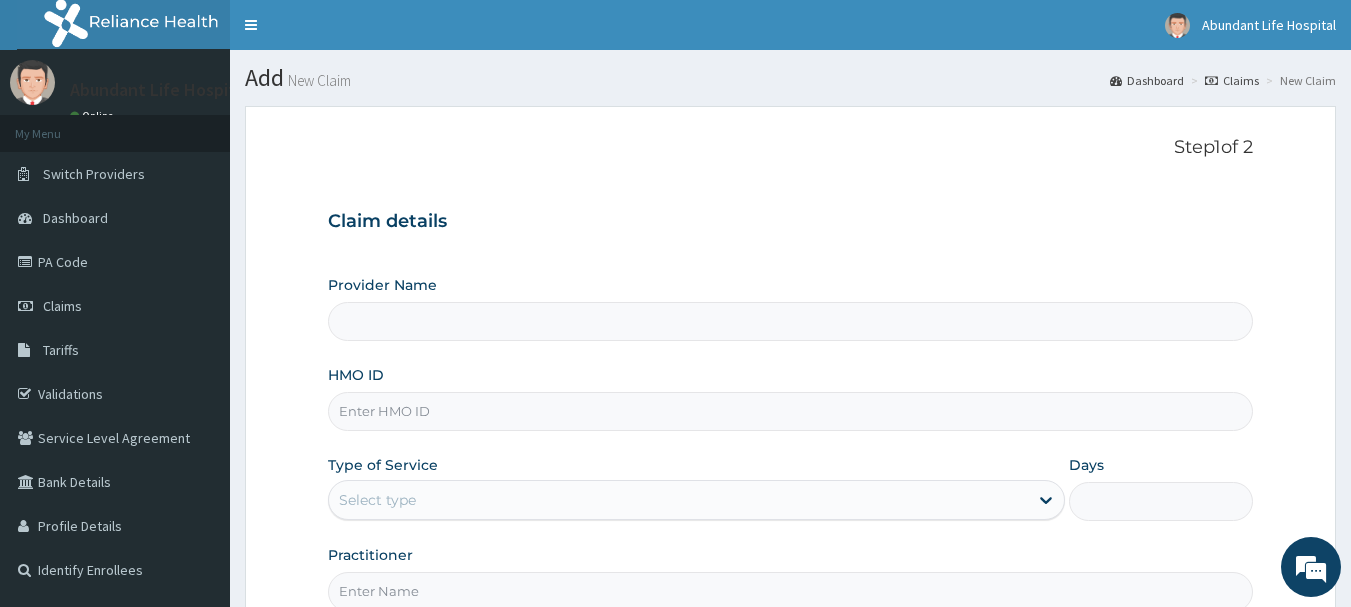 type on "Abundant Life Hospital Ltd." 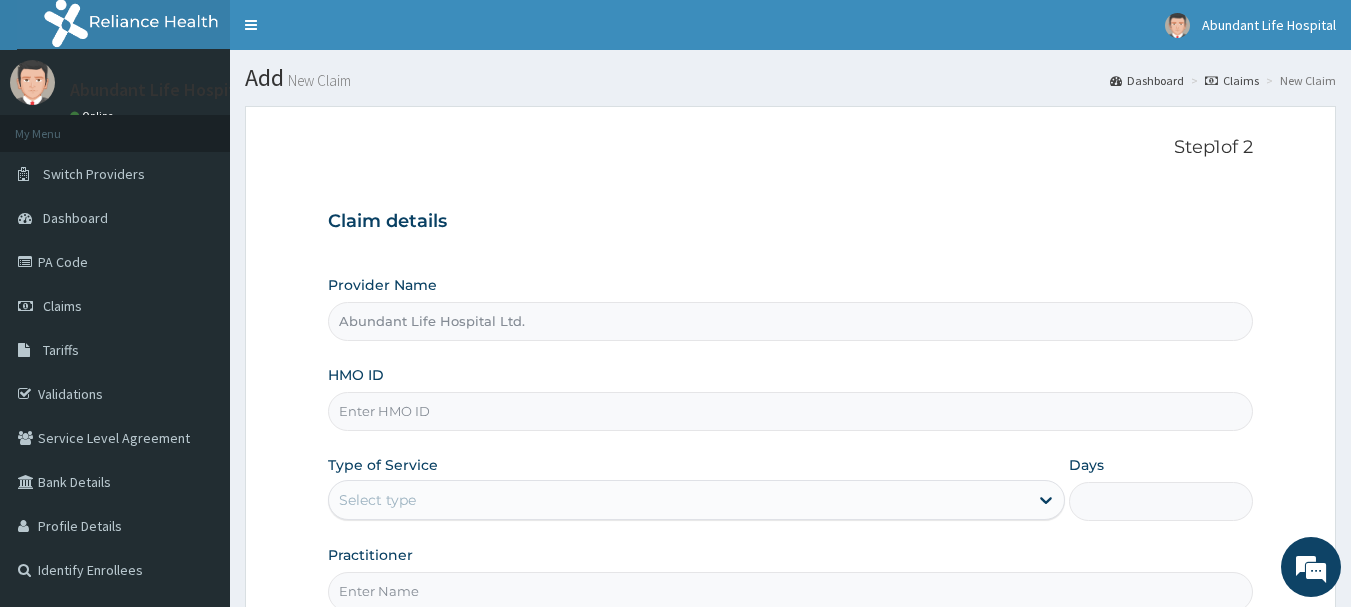 click on "HMO ID" at bounding box center (791, 411) 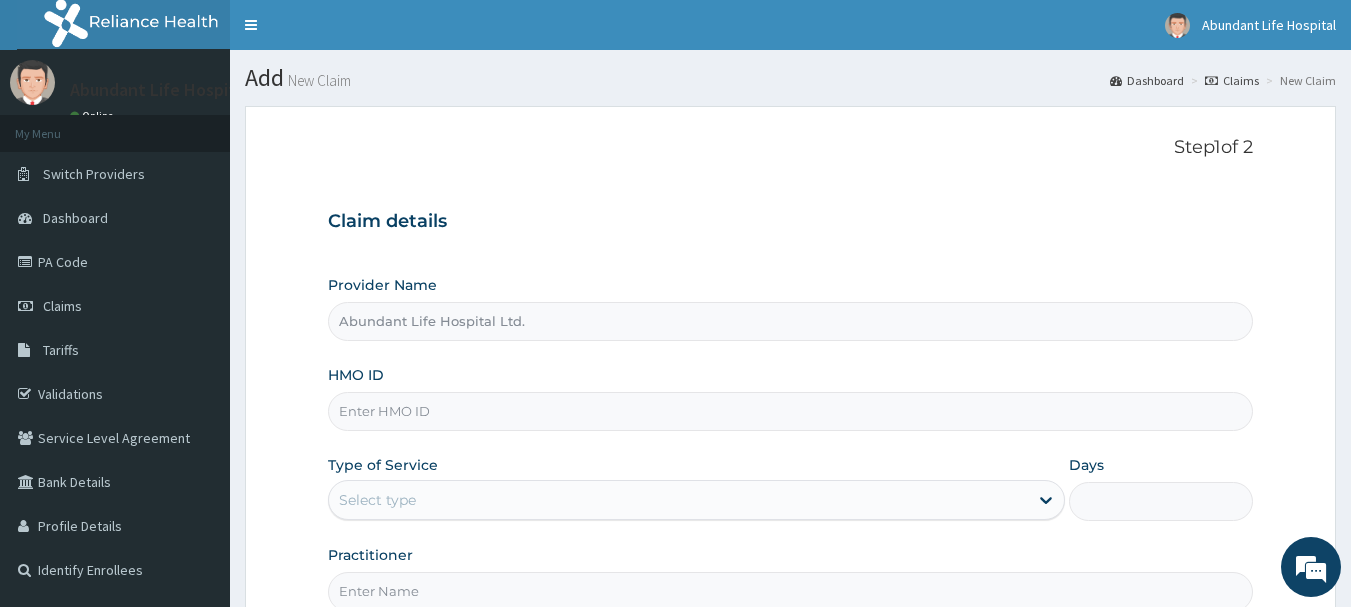 scroll, scrollTop: 0, scrollLeft: 0, axis: both 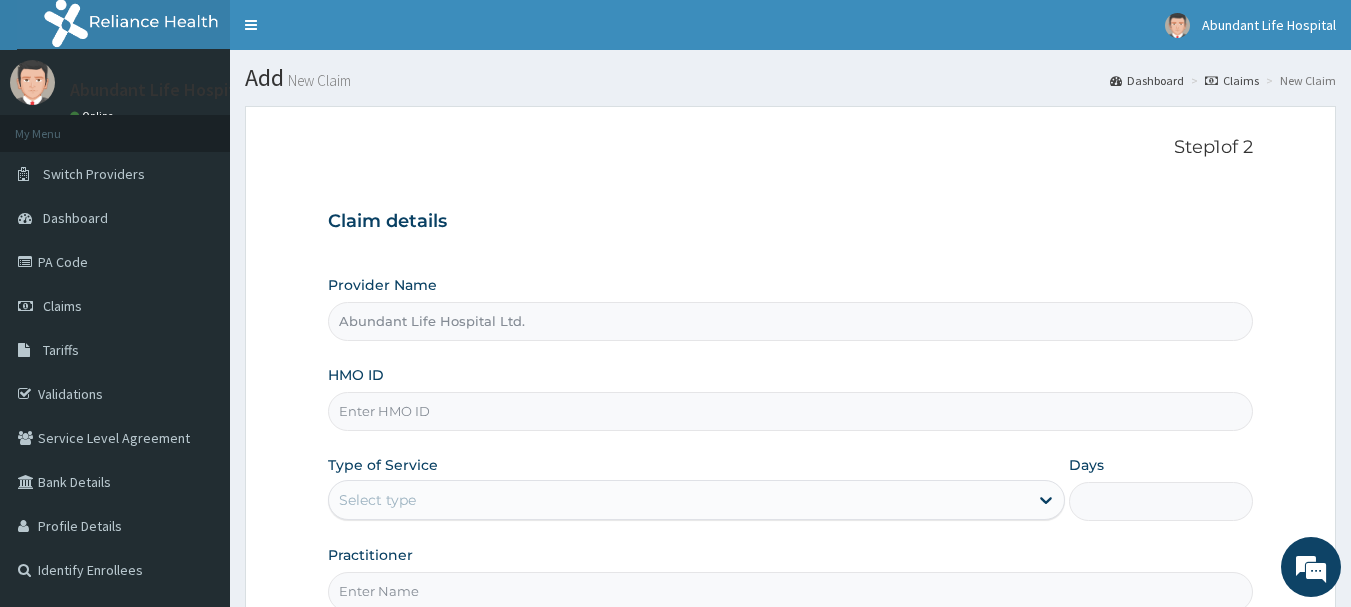 click on "HMO ID" at bounding box center (791, 411) 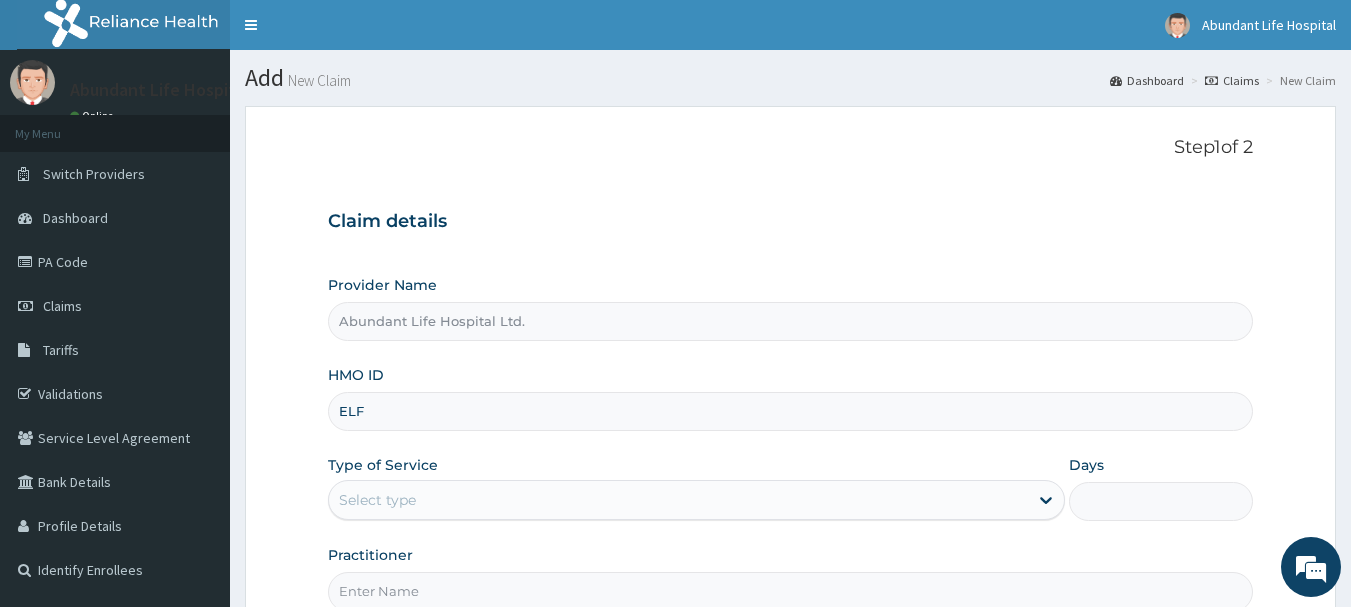 type on "ELF/10052/C" 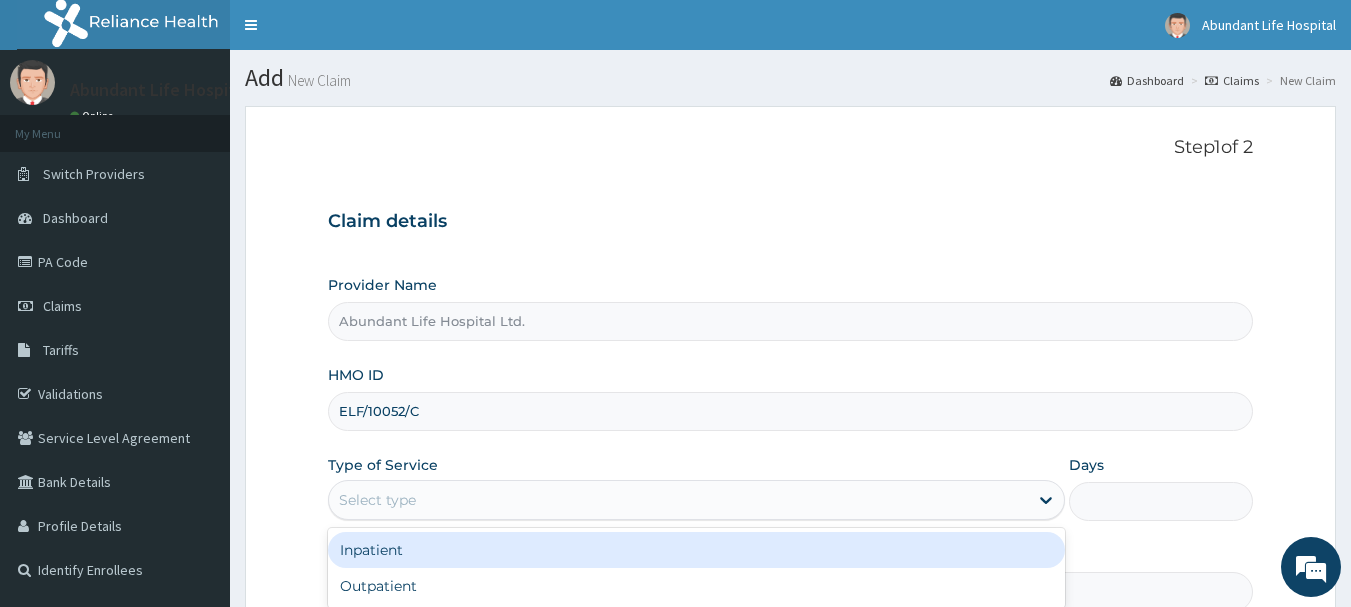 click on "Select type" at bounding box center (696, 500) 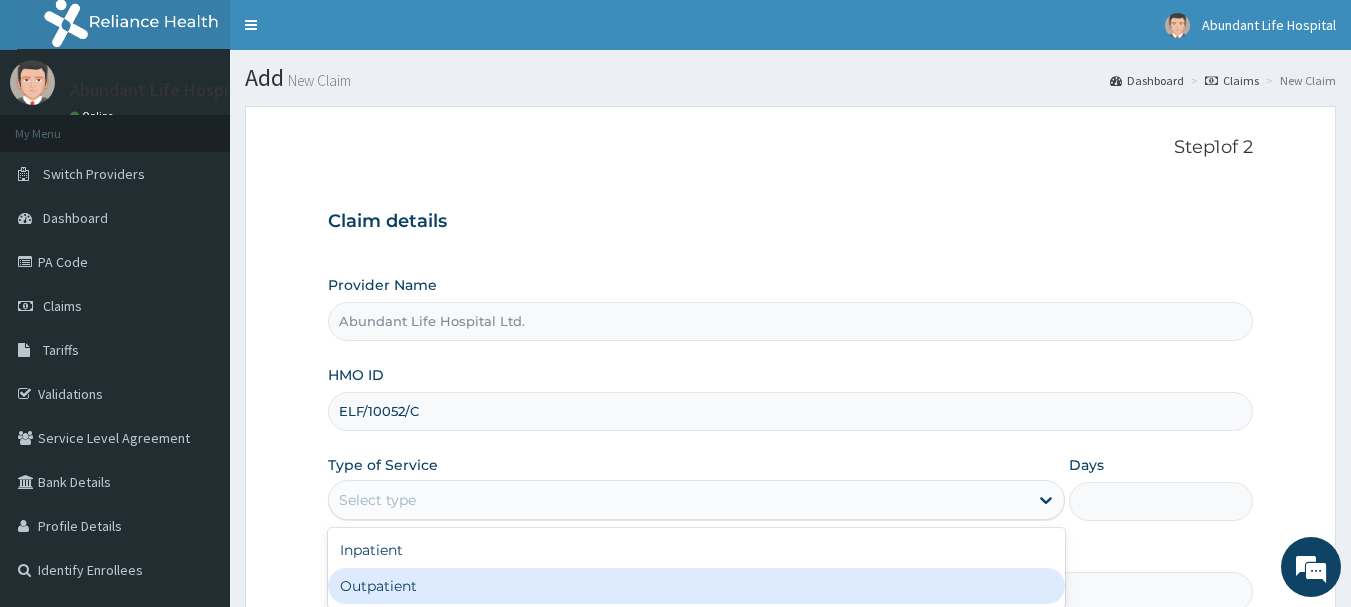 click on "Outpatient" at bounding box center (696, 586) 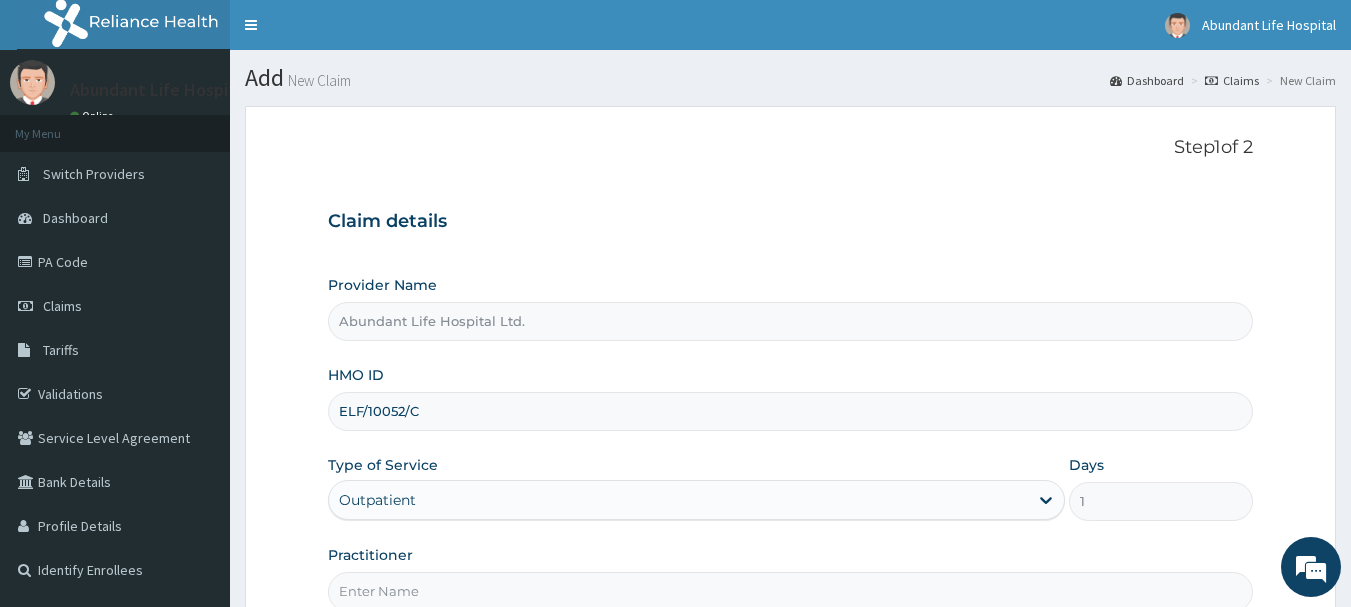 click on "Practitioner" at bounding box center [791, 591] 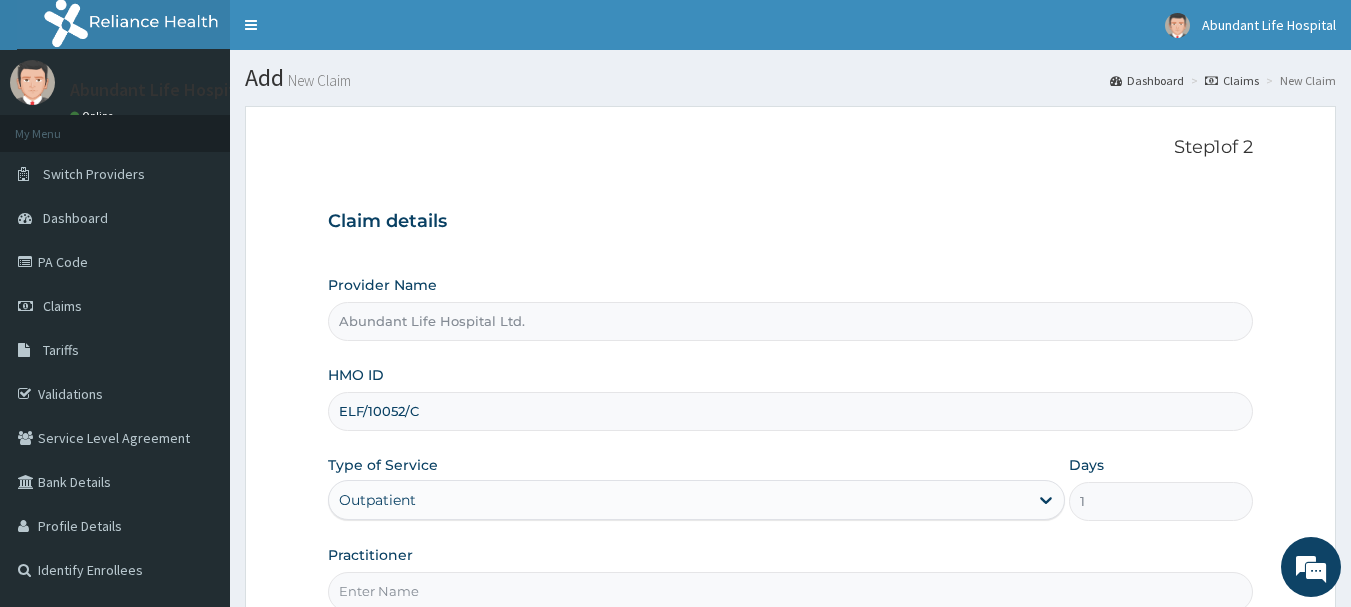 type on "DR ADEOTAN" 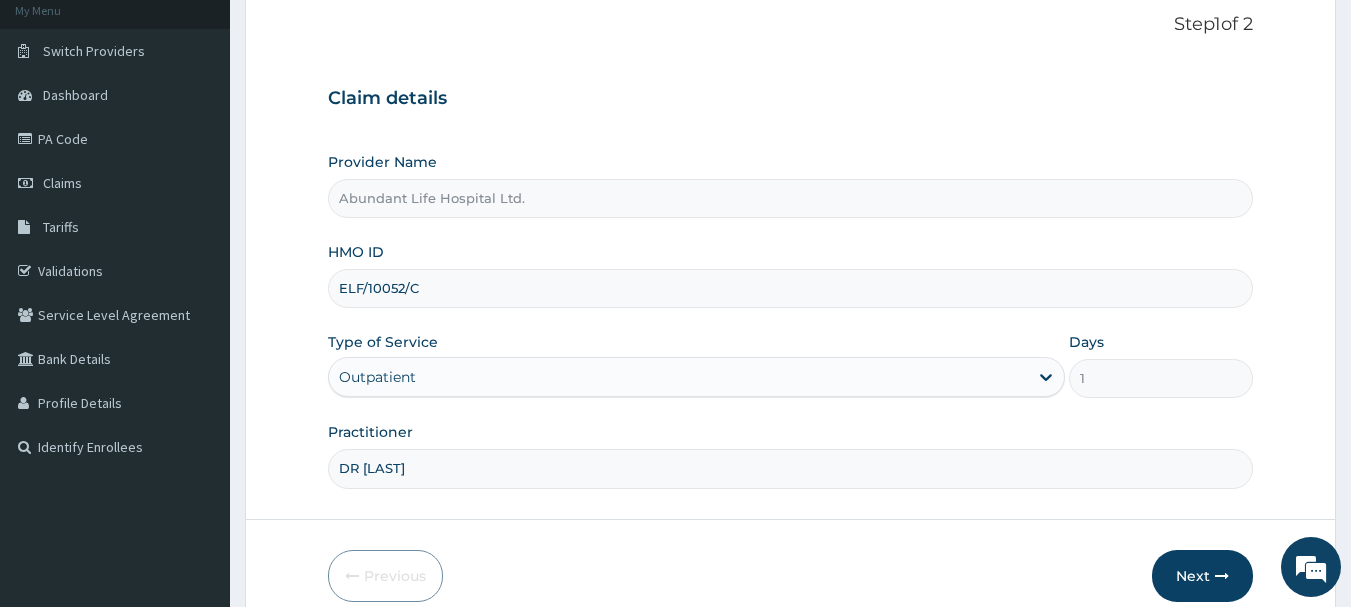 scroll, scrollTop: 160, scrollLeft: 0, axis: vertical 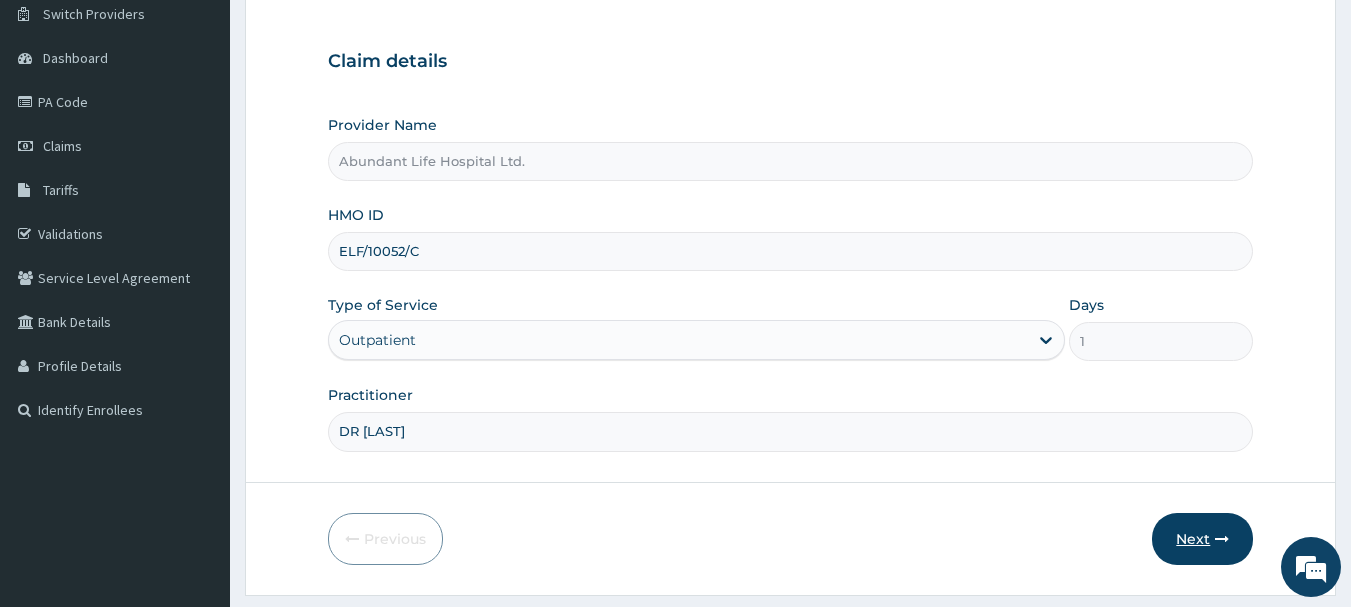 click on "Next" at bounding box center (1202, 539) 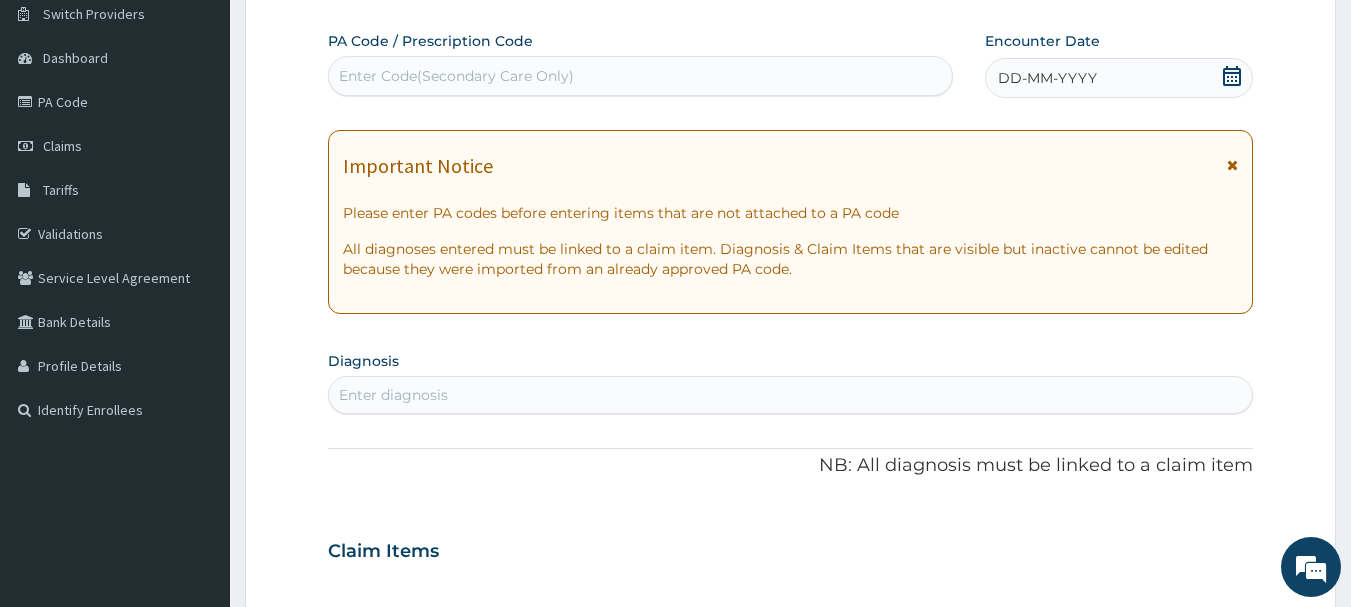 click 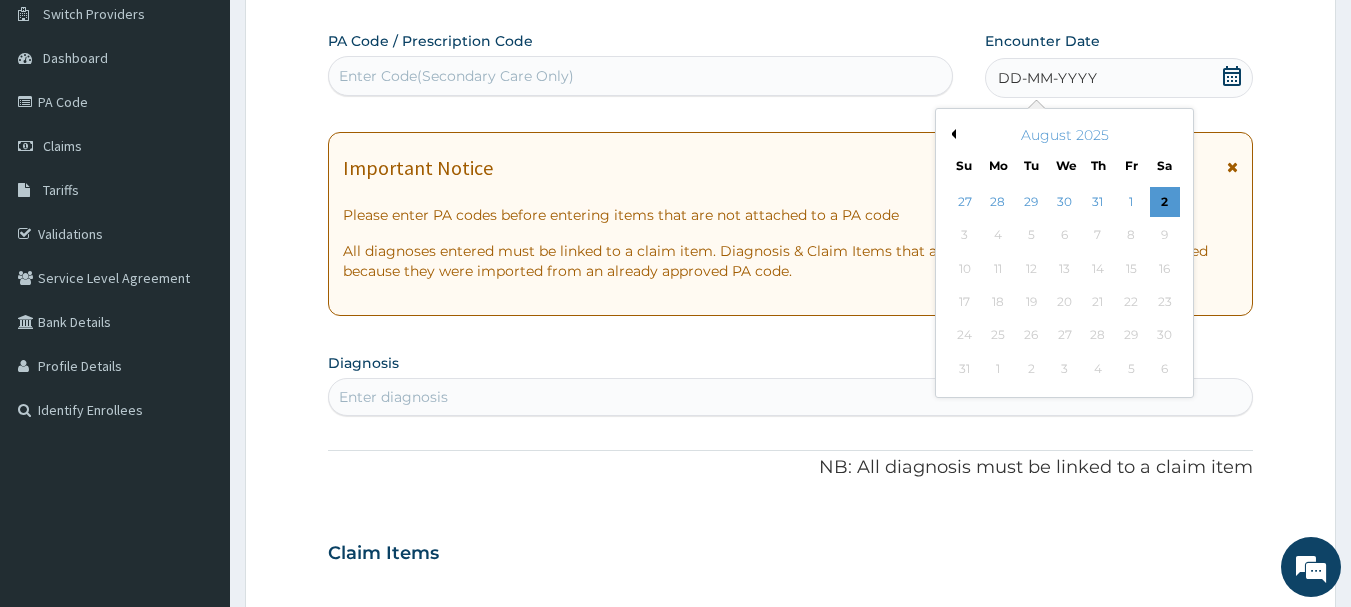 click on "Previous Month" at bounding box center (951, 134) 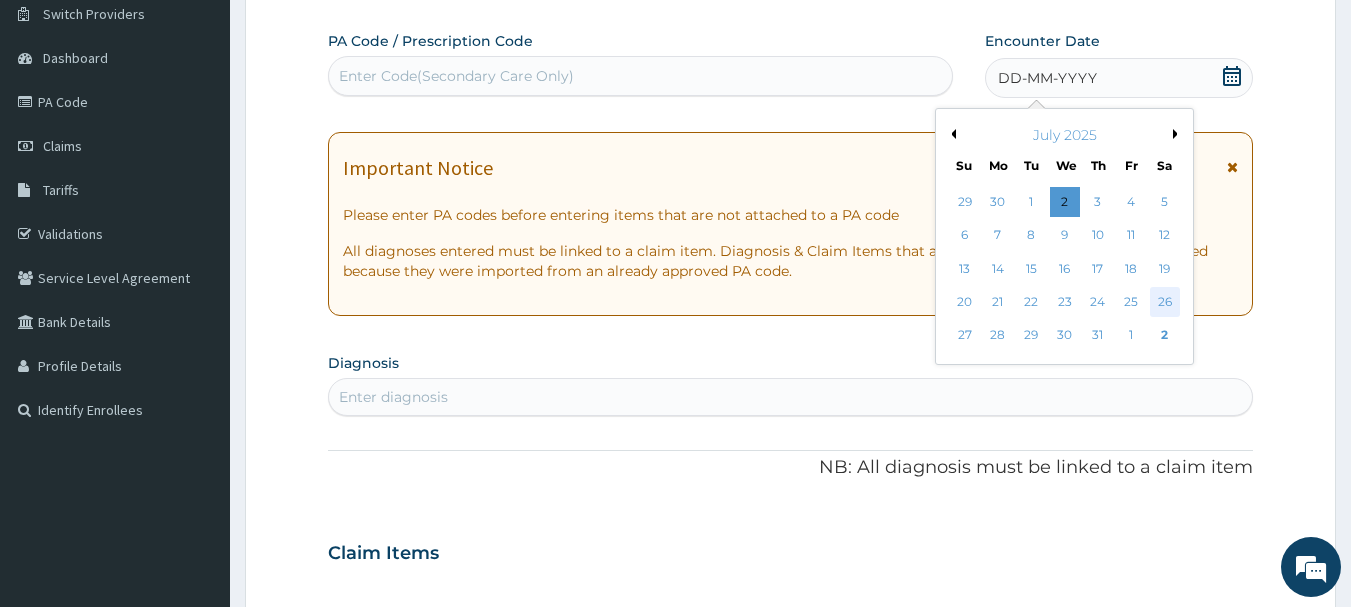 click on "26" at bounding box center [1165, 302] 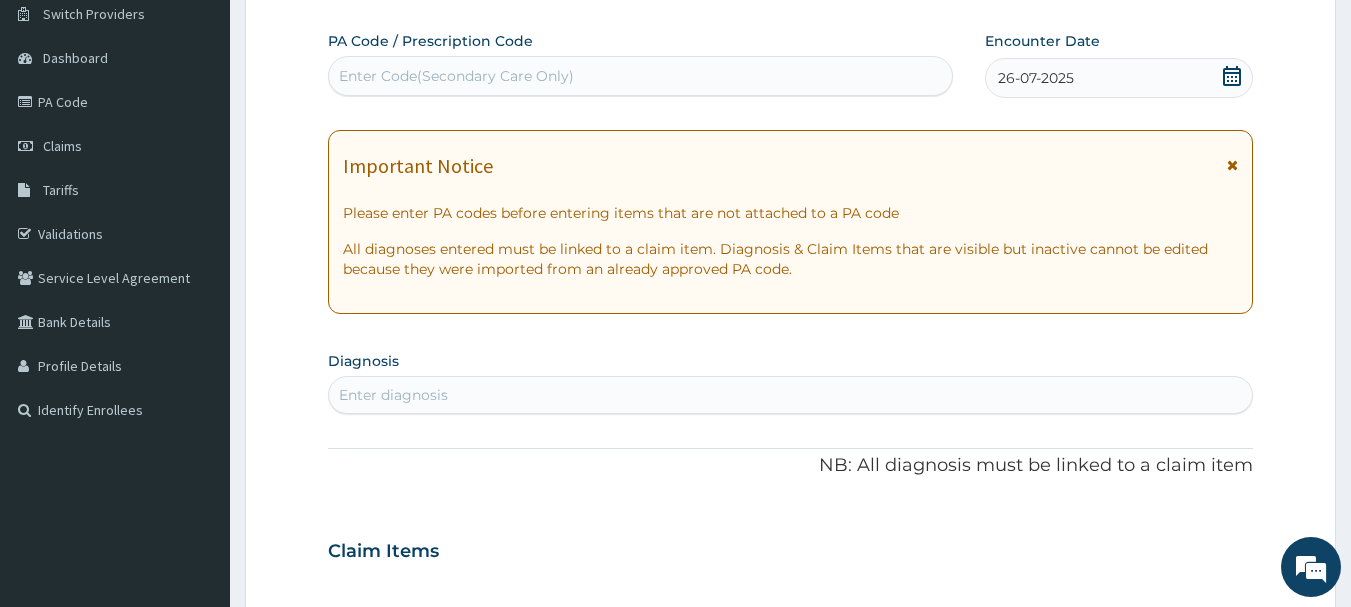 click on "Enter diagnosis" at bounding box center (791, 395) 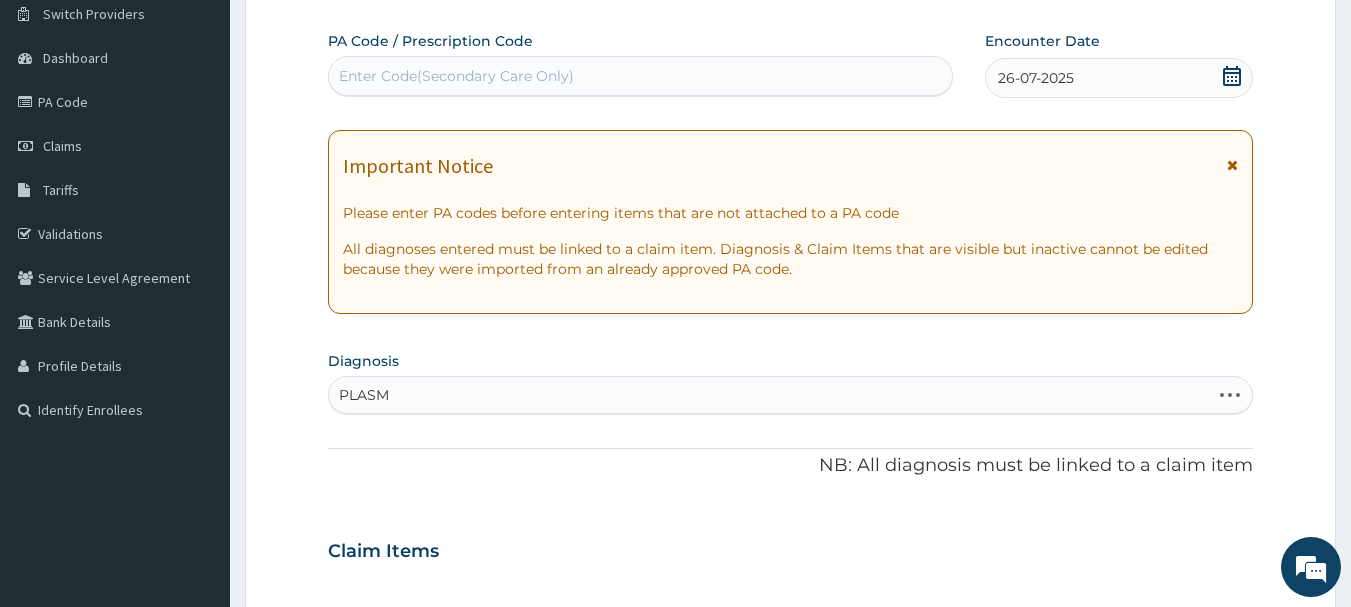 type on "PLASMO" 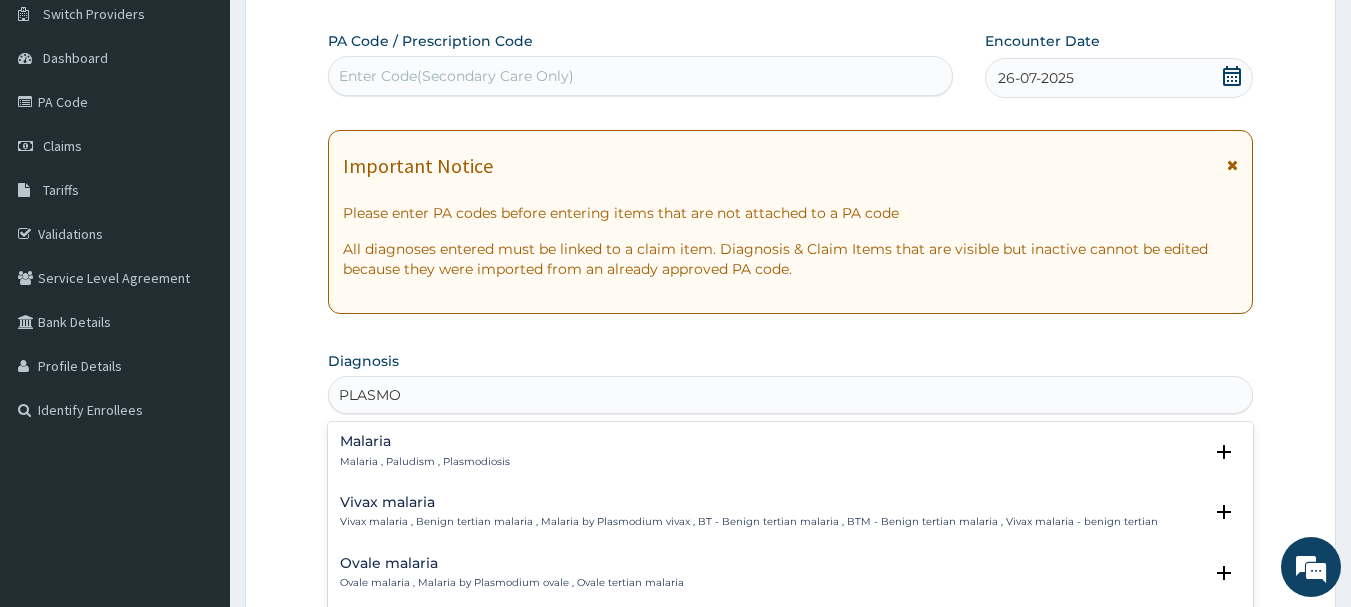 click on "Malaria" at bounding box center [425, 441] 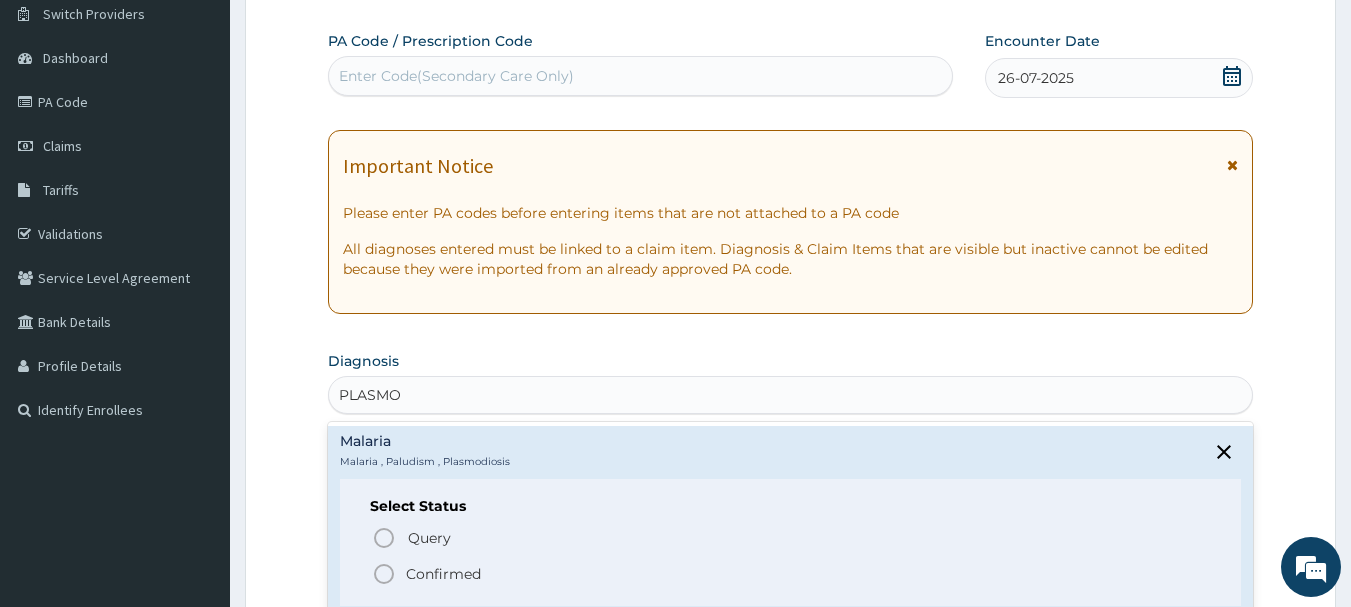 click 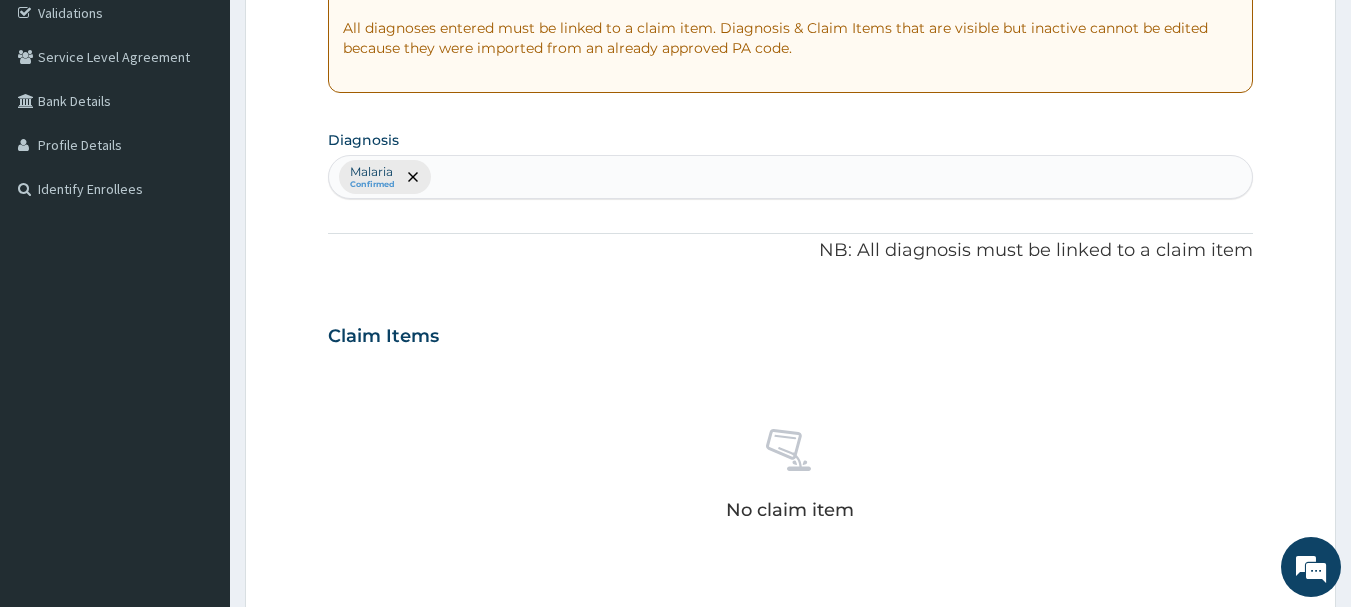 scroll, scrollTop: 400, scrollLeft: 0, axis: vertical 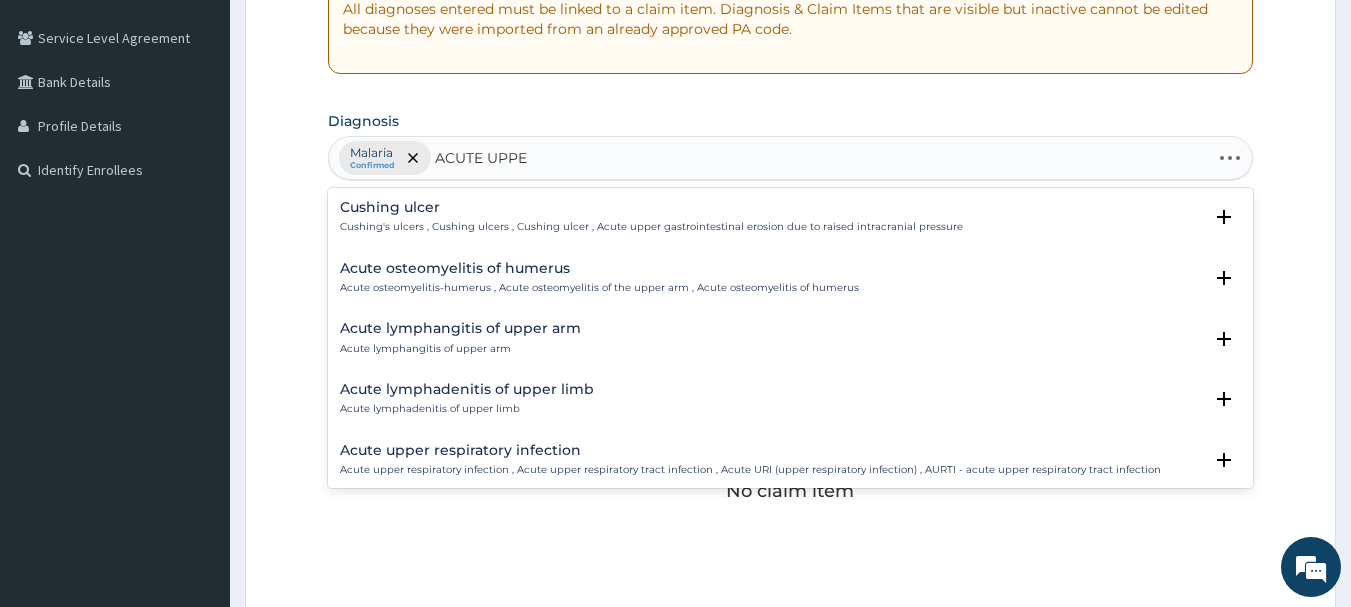 type on "ACUTE UPPER" 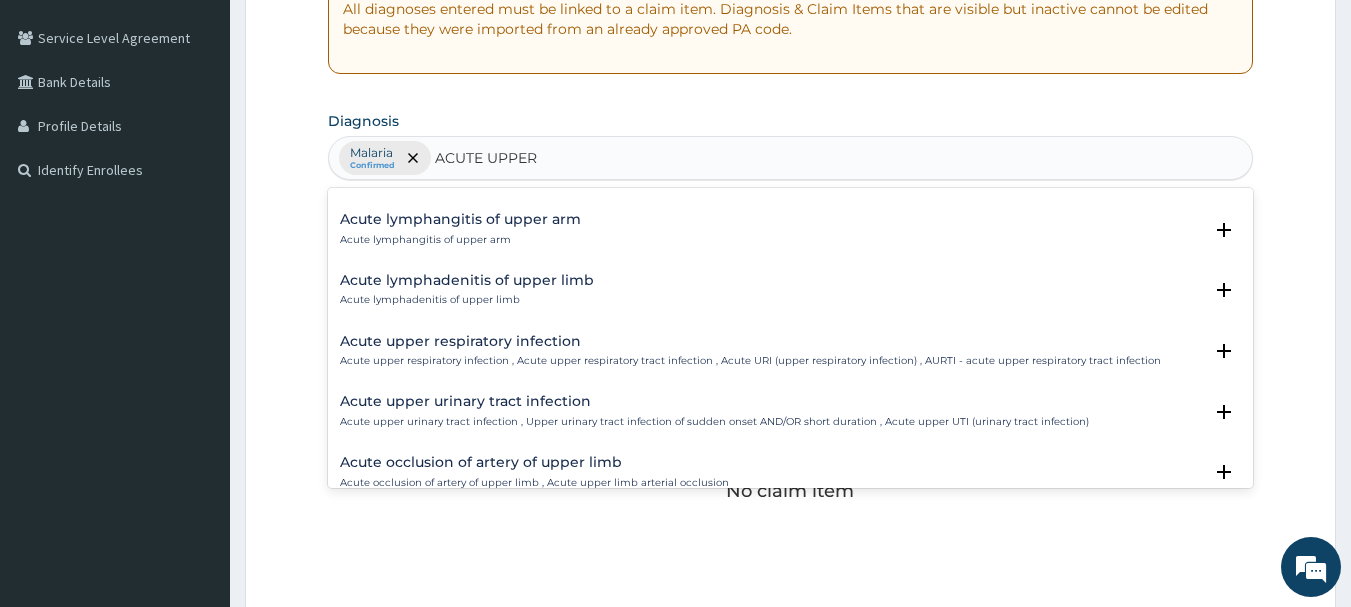 scroll, scrollTop: 120, scrollLeft: 0, axis: vertical 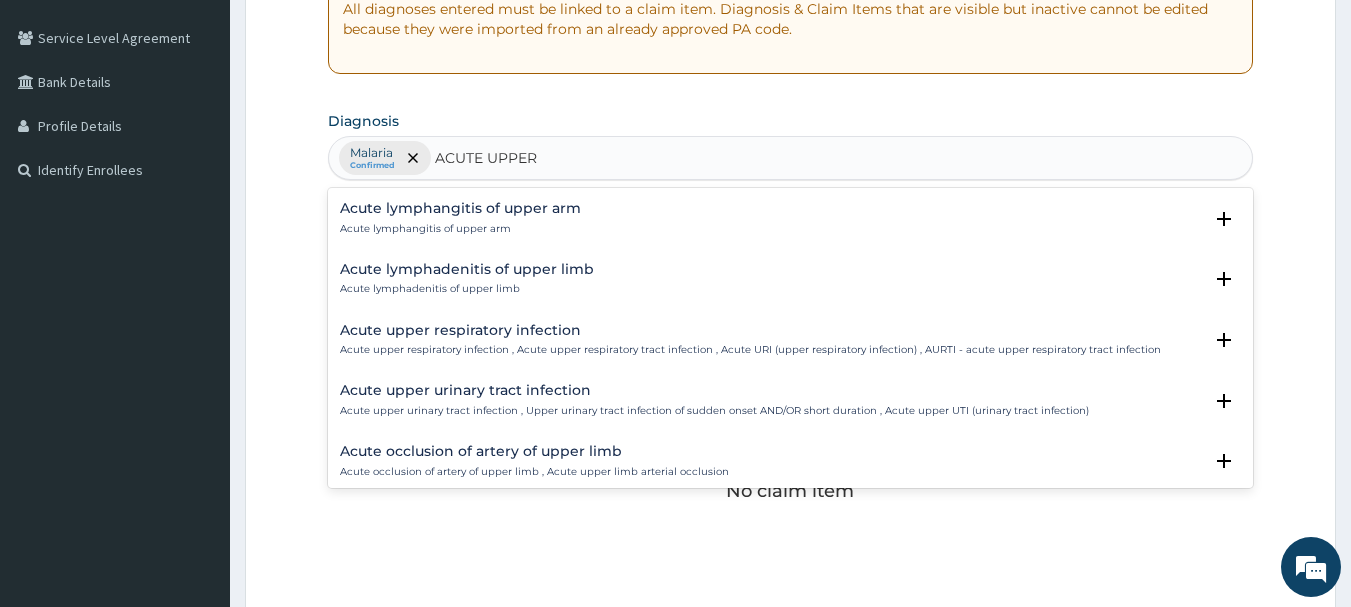 click on "Acute upper respiratory infection , Acute upper respiratory tract infection , Acute URI (upper respiratory infection) , AURTI - acute upper respiratory tract infection" at bounding box center (750, 350) 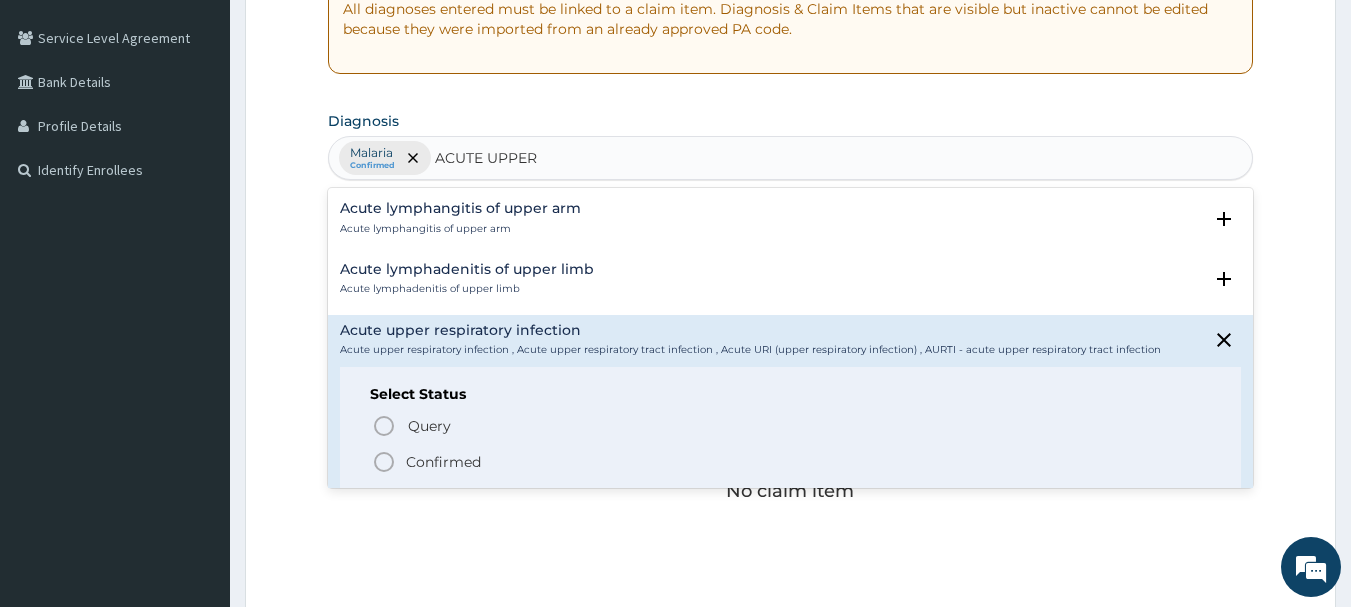 click 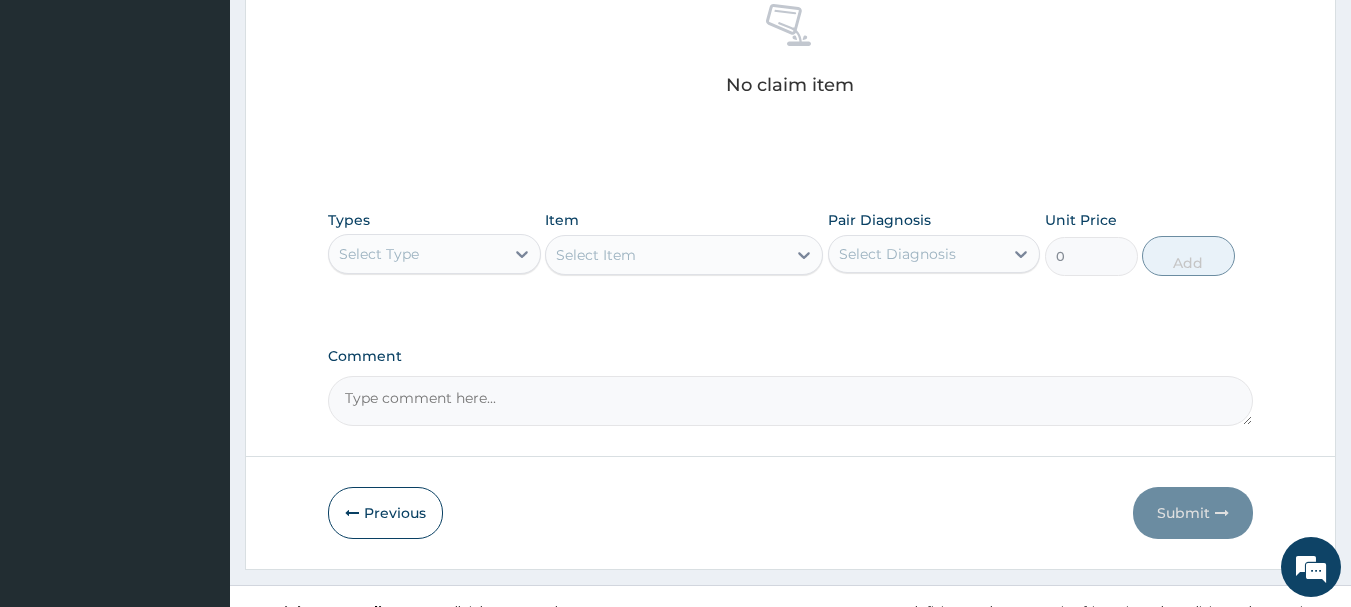 scroll, scrollTop: 835, scrollLeft: 0, axis: vertical 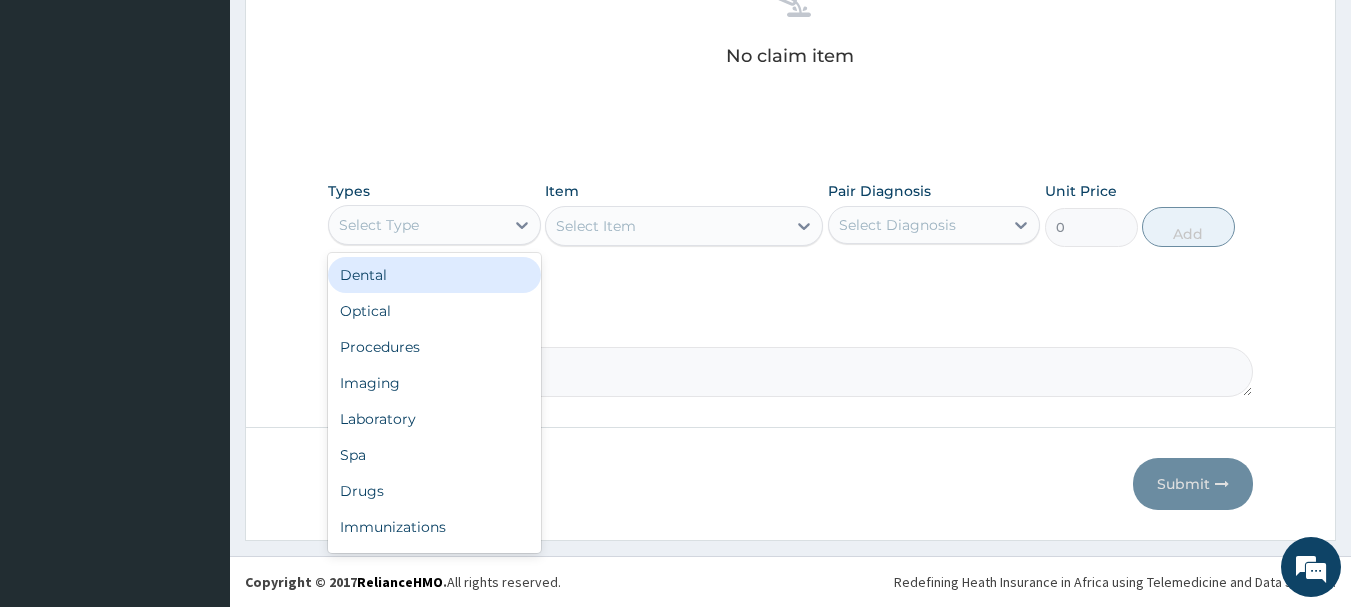 click on "Select Type" at bounding box center (416, 225) 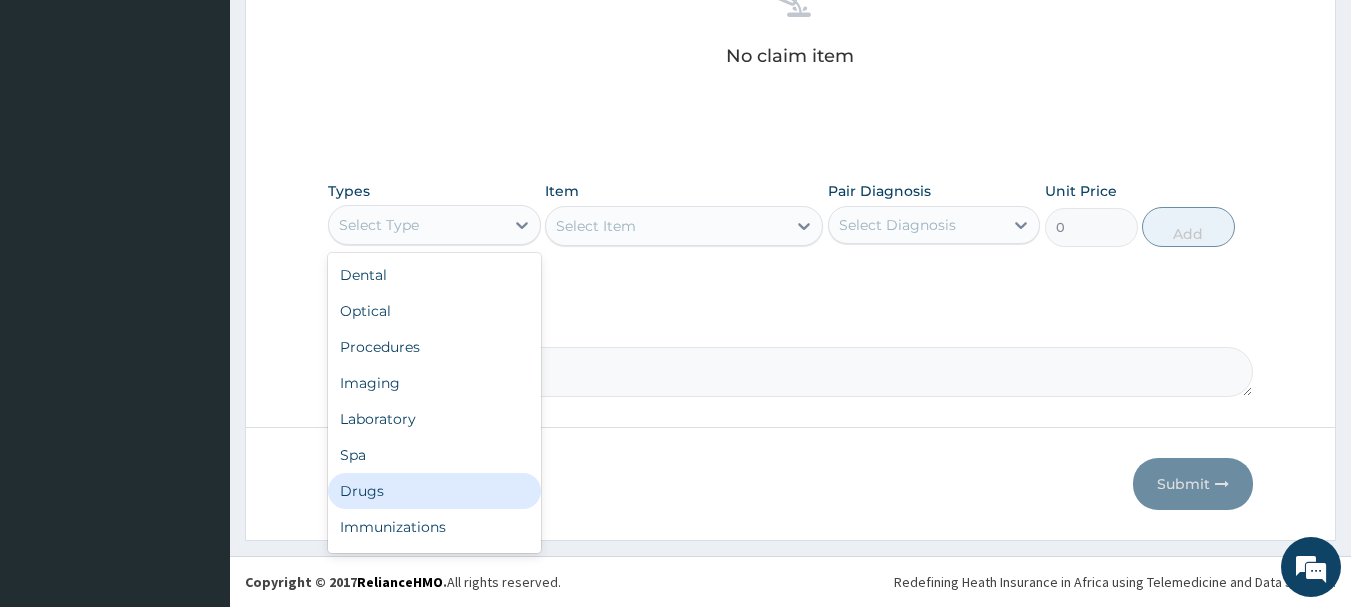 click on "Drugs" at bounding box center [434, 491] 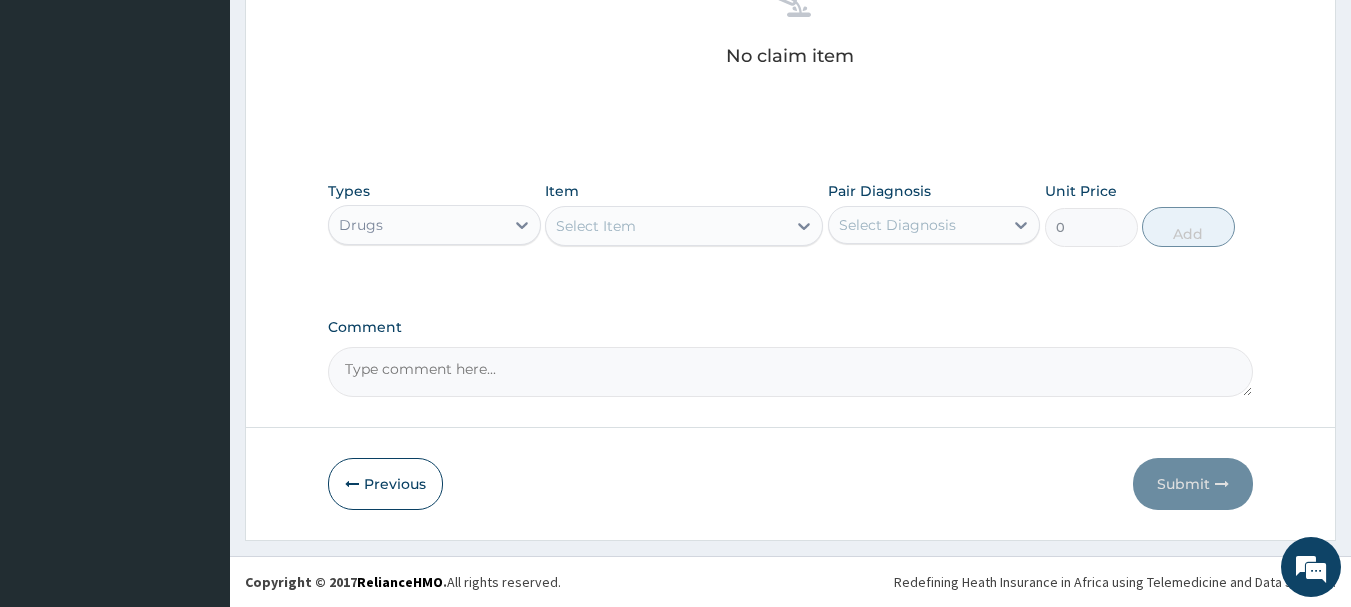 click on "Select Item" at bounding box center [666, 226] 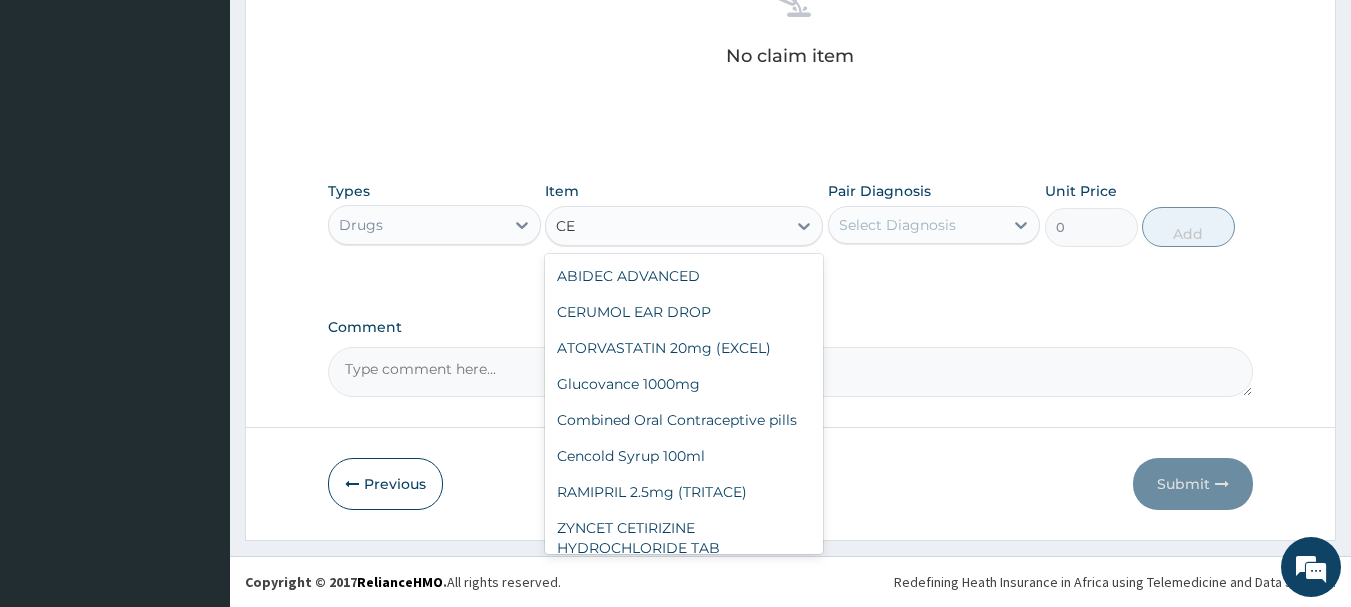 type on "C" 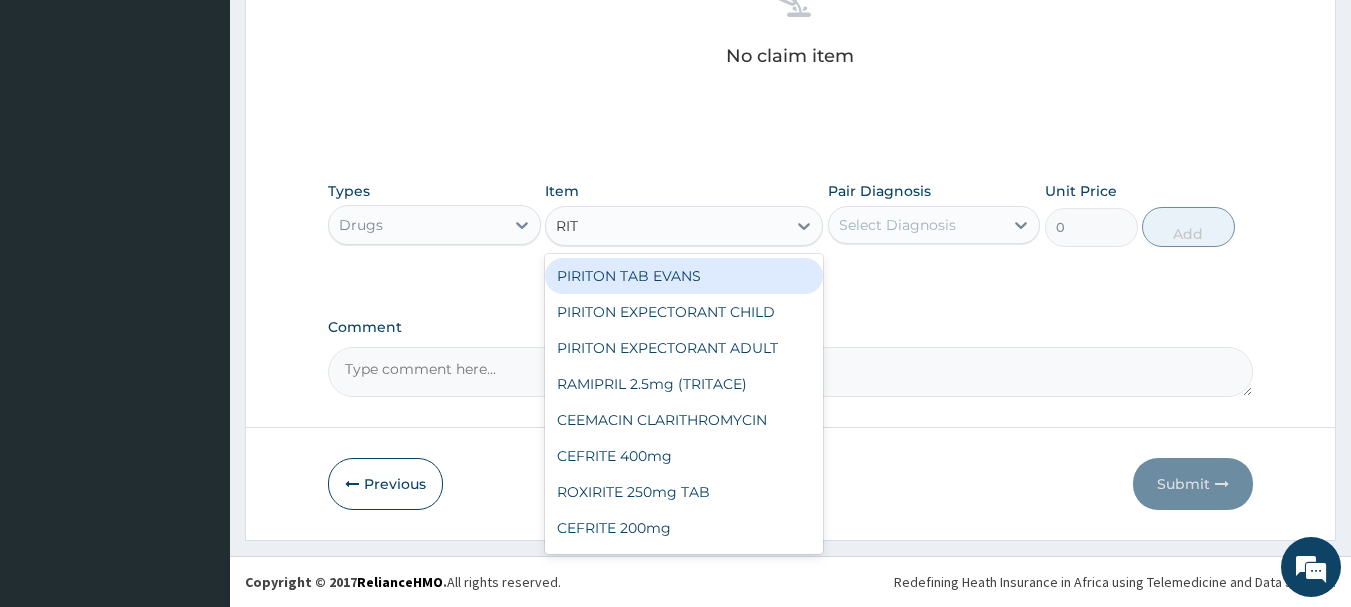 type on "RITE" 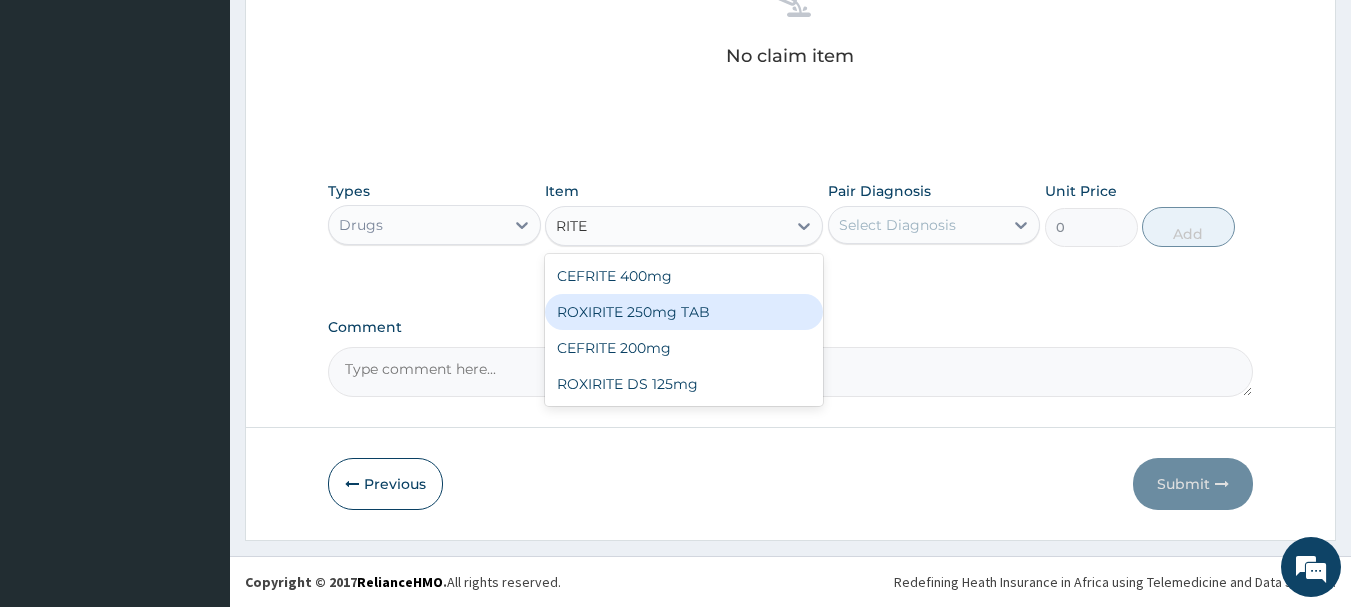 click on "ROXIRITE 250mg TAB" at bounding box center (684, 312) 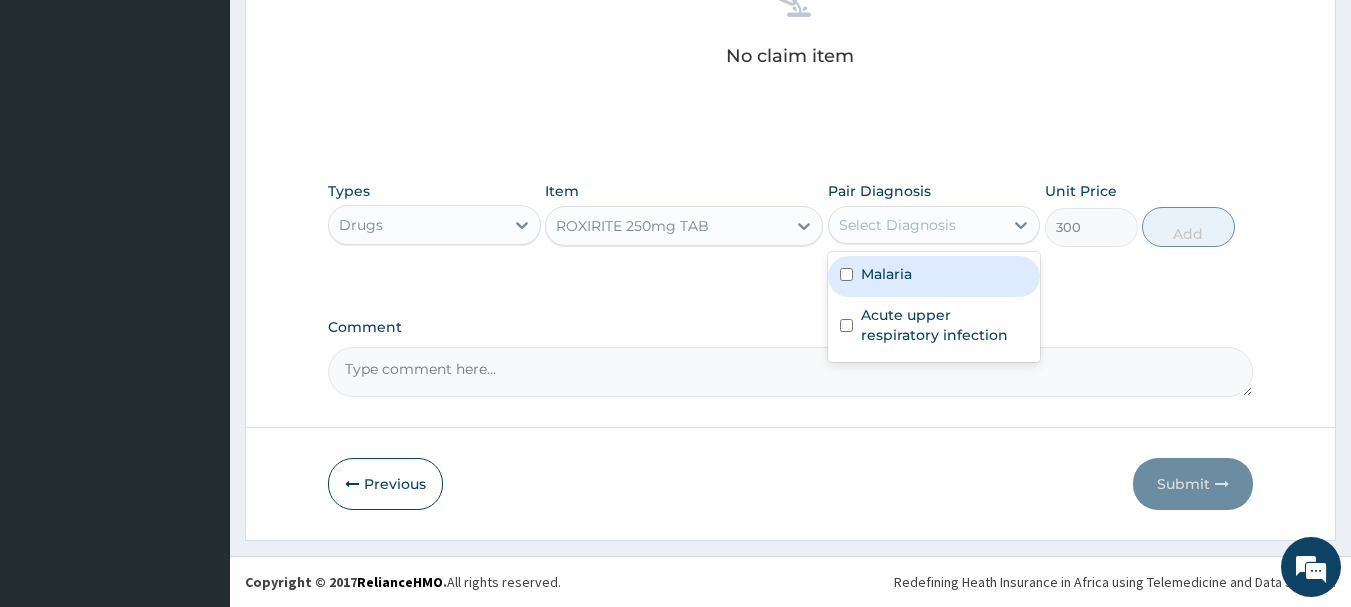 click on "Select Diagnosis" at bounding box center (897, 225) 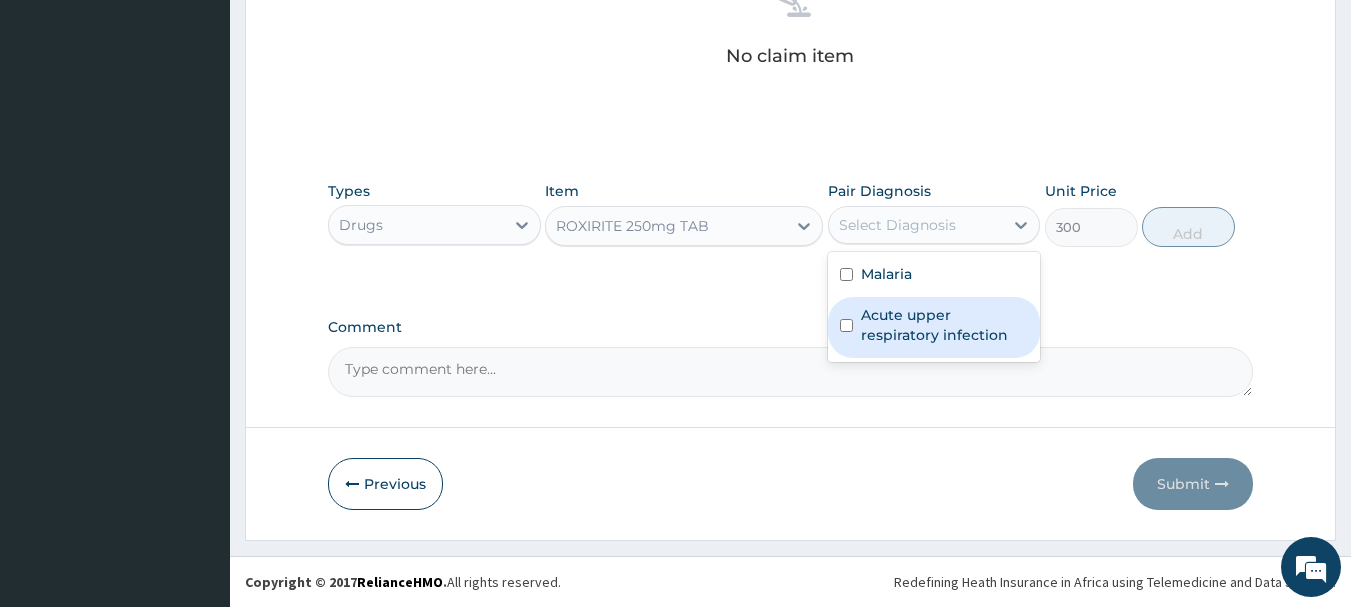 click at bounding box center (846, 325) 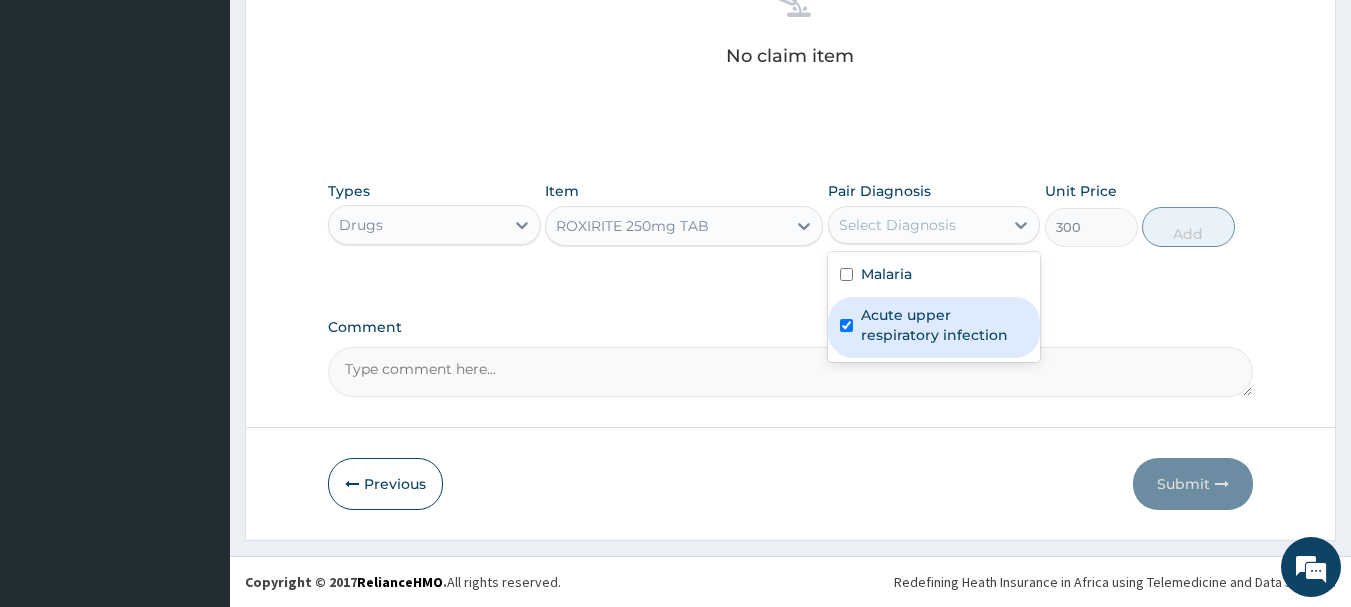 checkbox on "true" 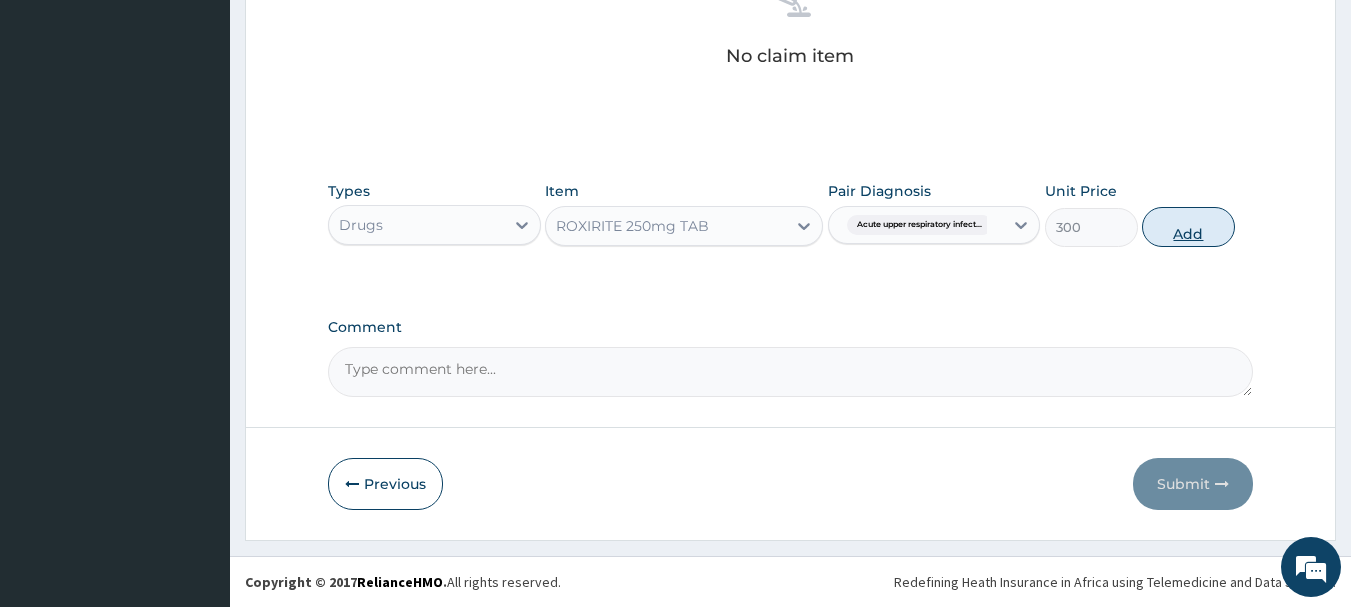 click on "Add" at bounding box center (1188, 227) 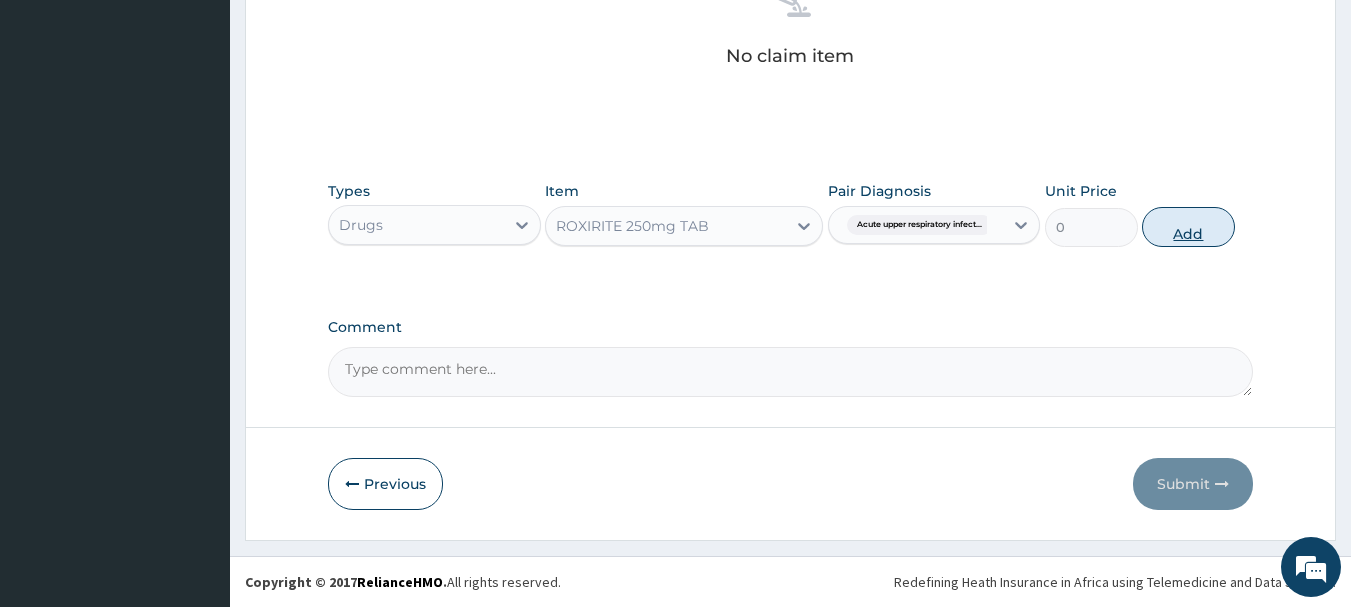 scroll, scrollTop: 755, scrollLeft: 0, axis: vertical 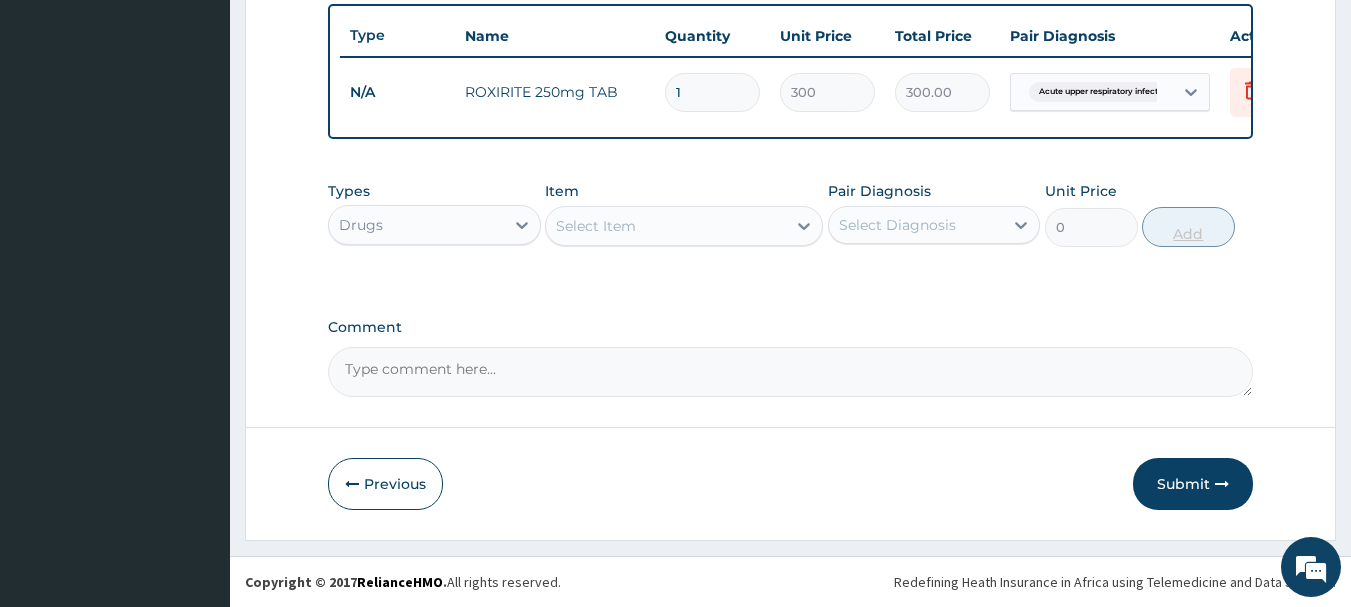 type on "10" 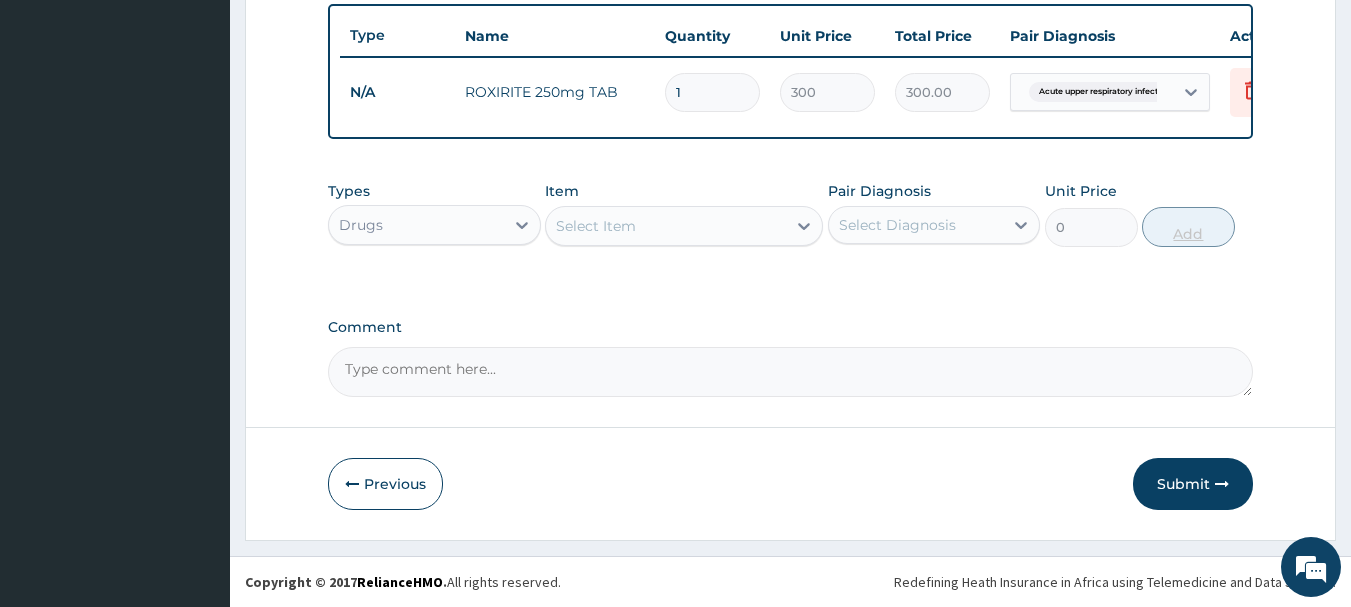 type on "3000.00" 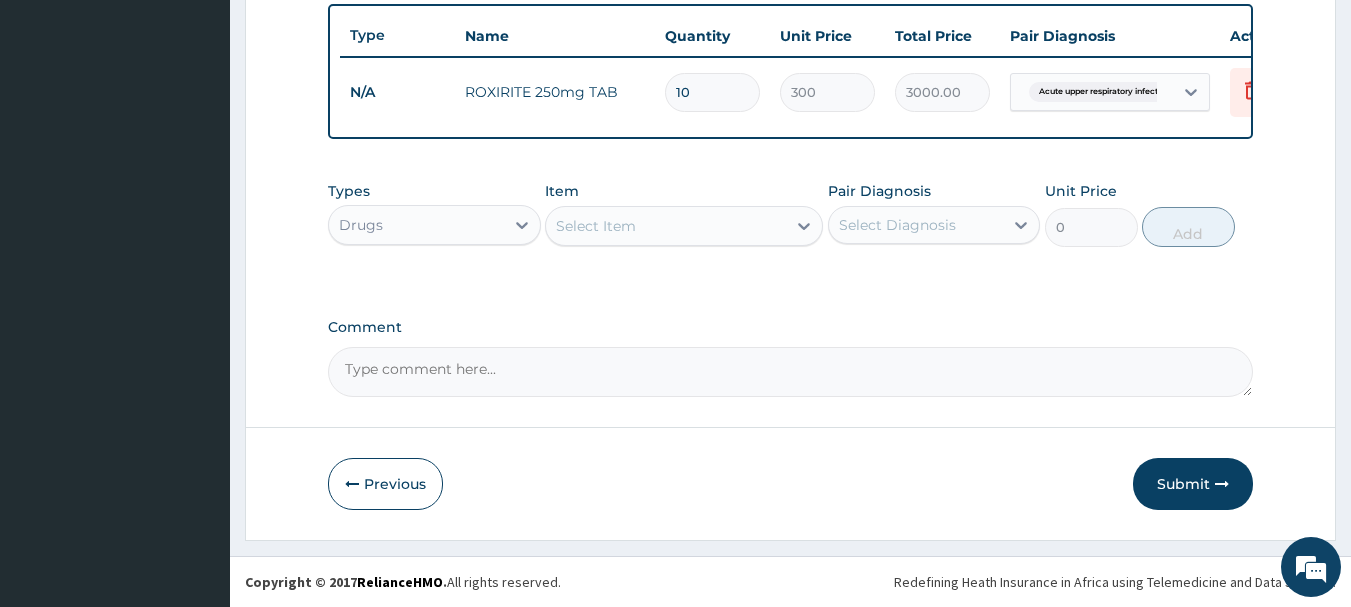 type on "10" 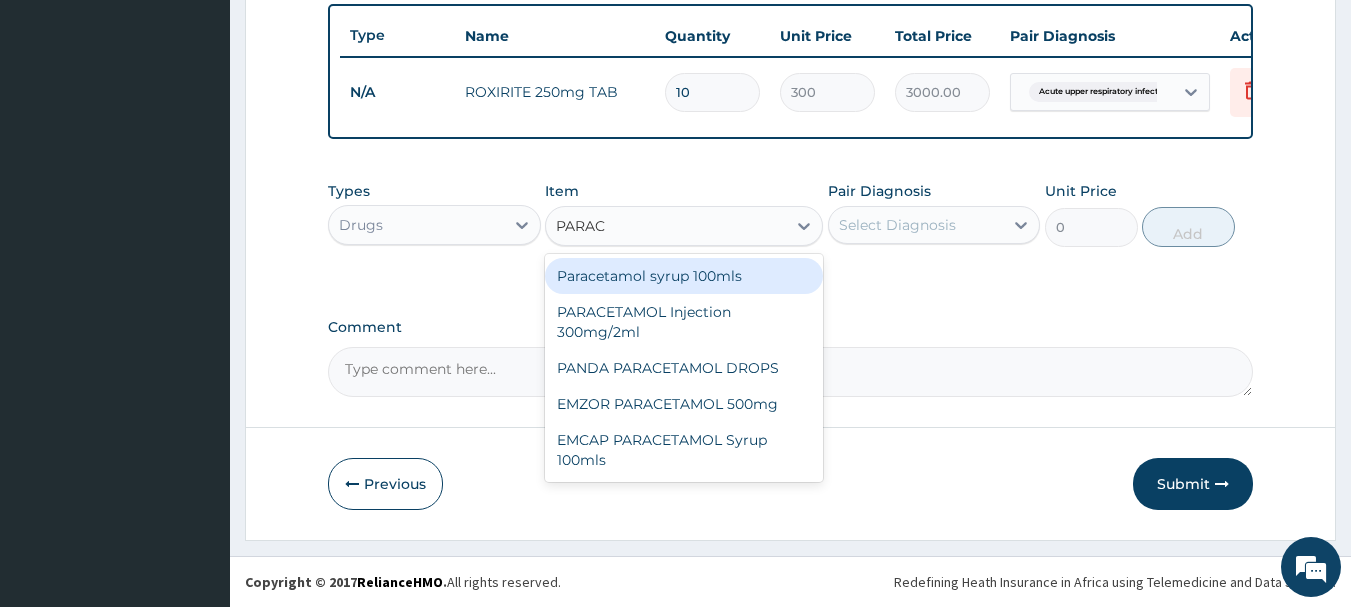 type on "PARACE" 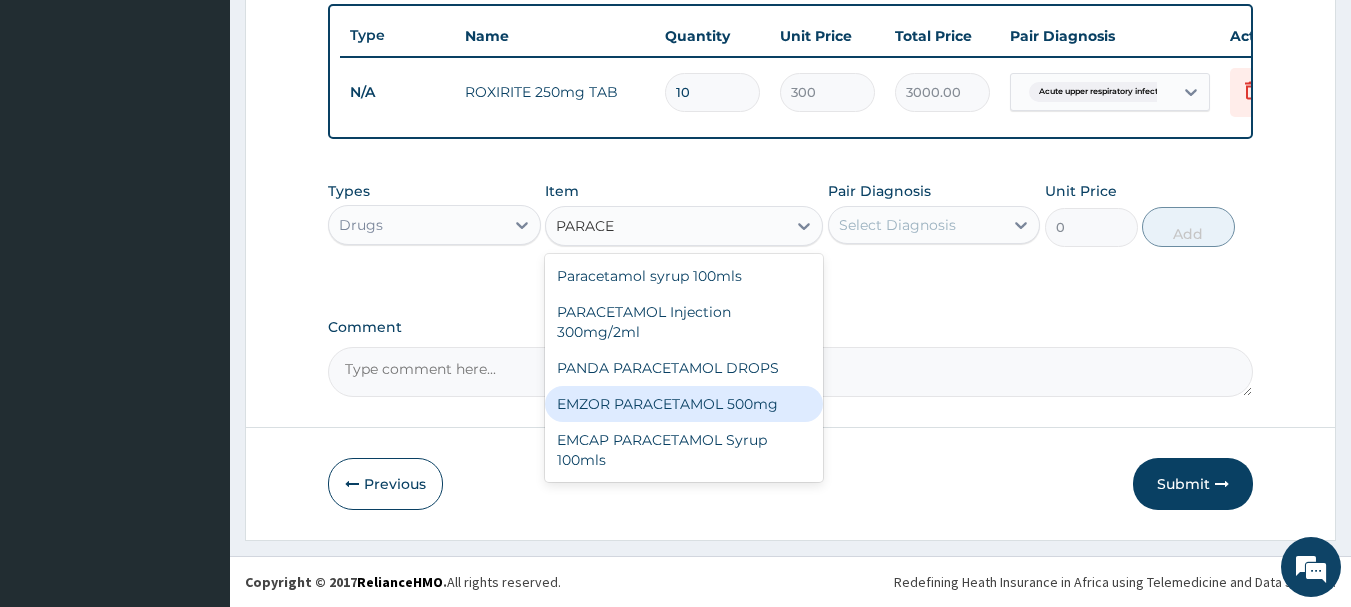 click on "EMZOR PARACETAMOL 500mg" at bounding box center [684, 404] 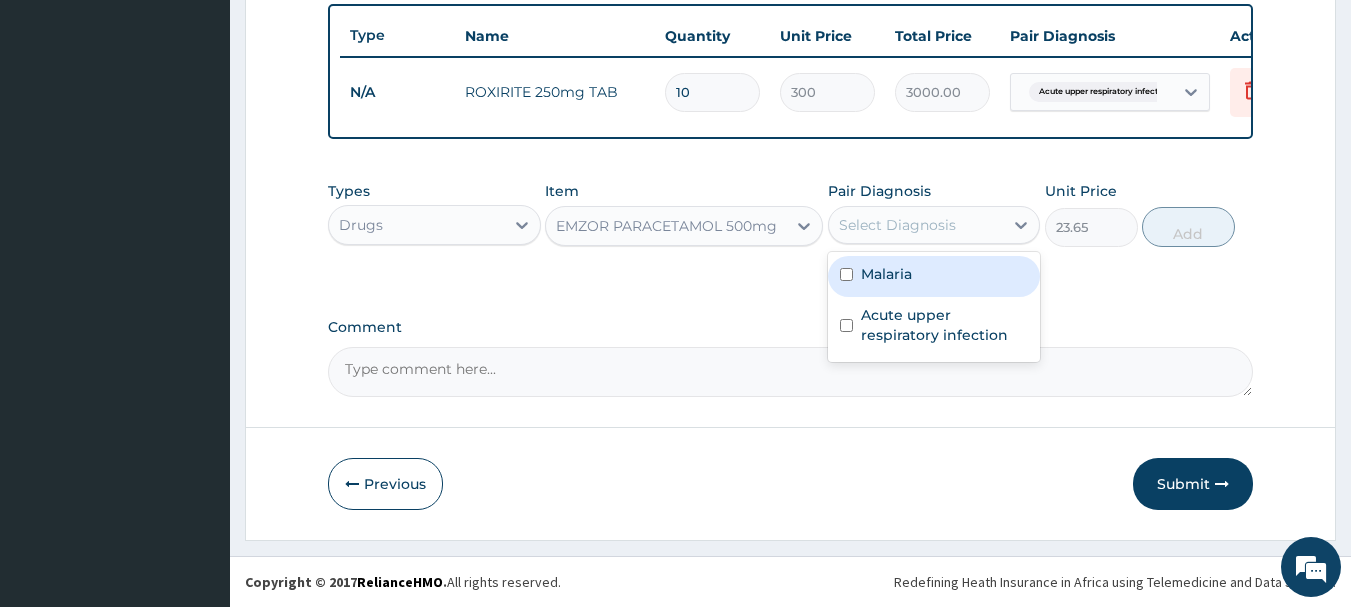 click on "Select Diagnosis" at bounding box center (897, 225) 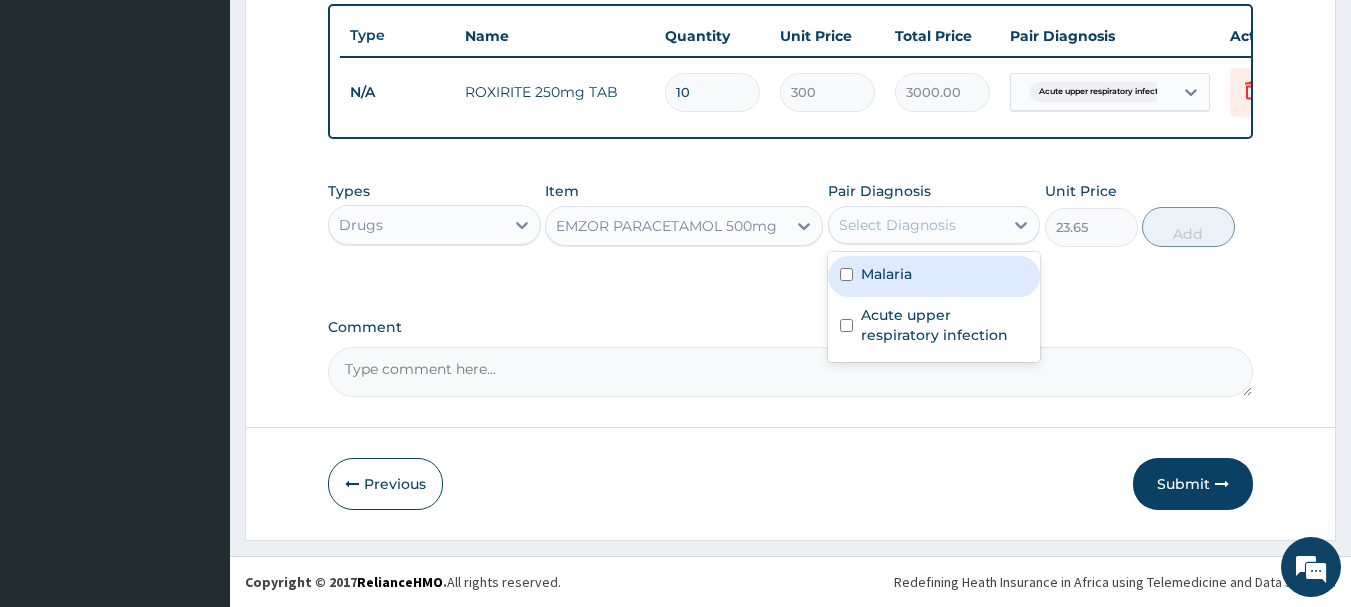 click at bounding box center [846, 274] 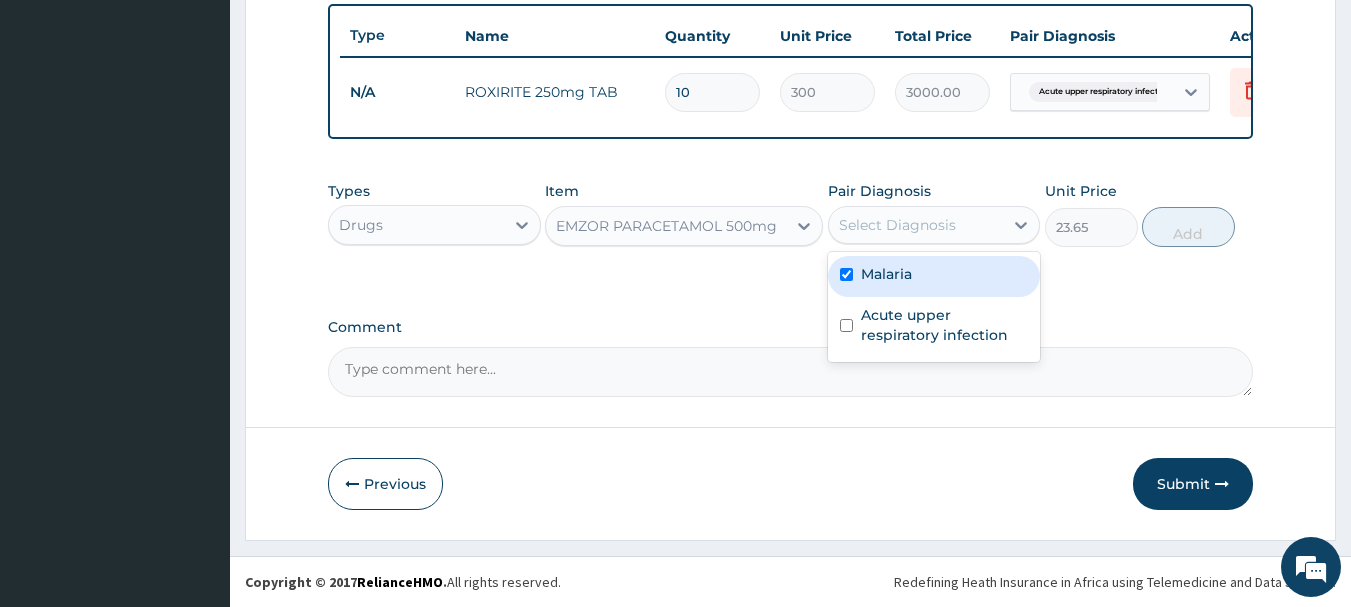 checkbox on "true" 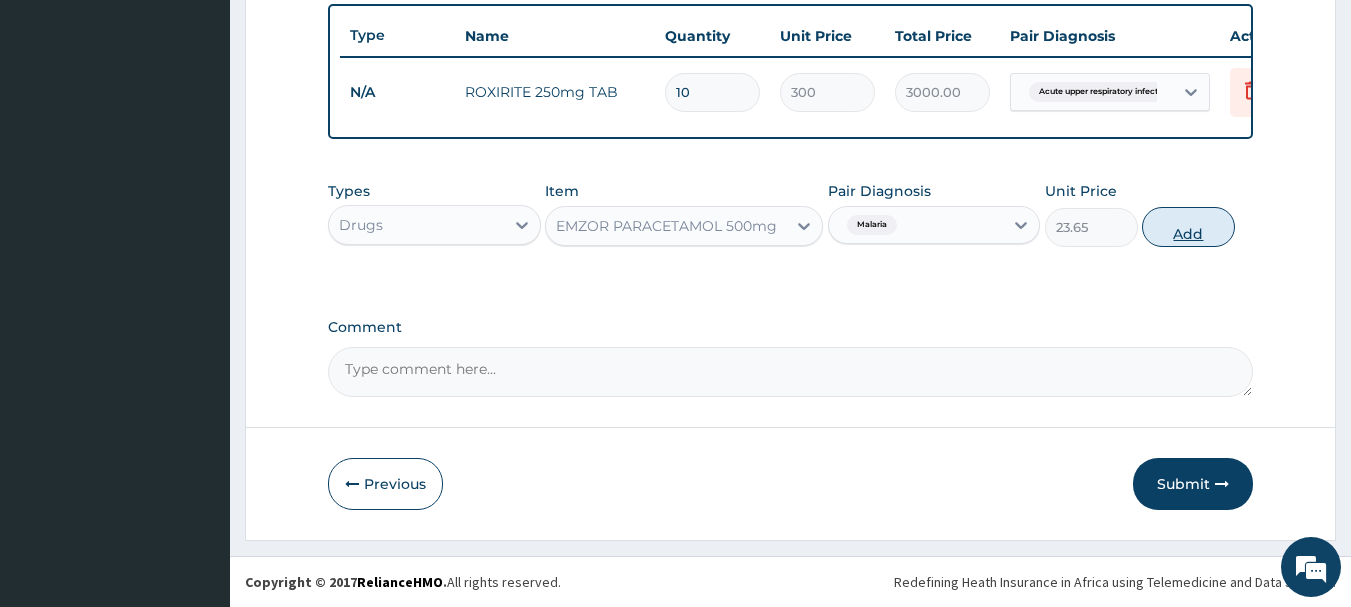 click on "Add" at bounding box center (1188, 227) 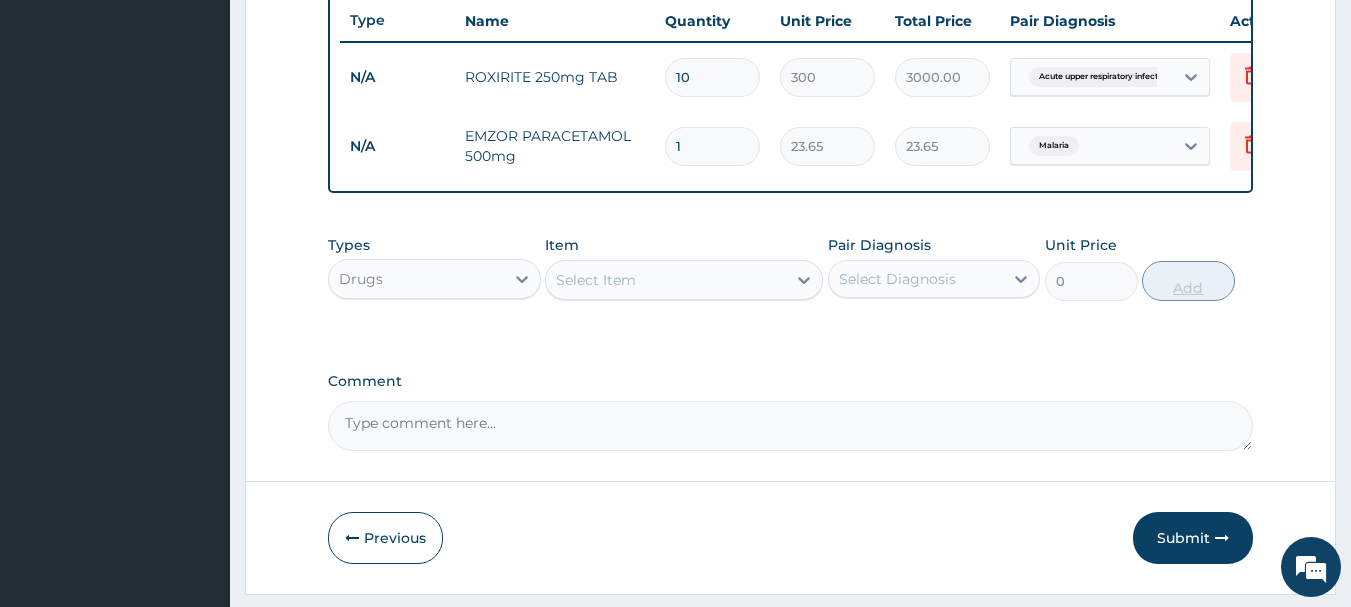 type 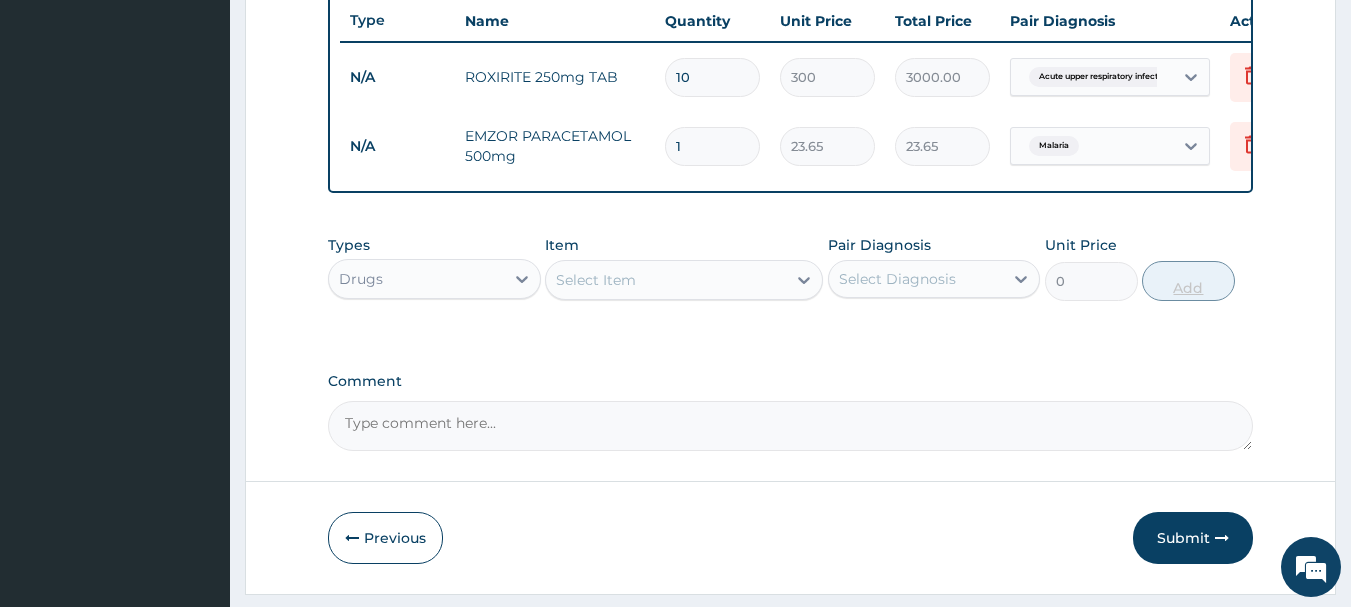type on "0.00" 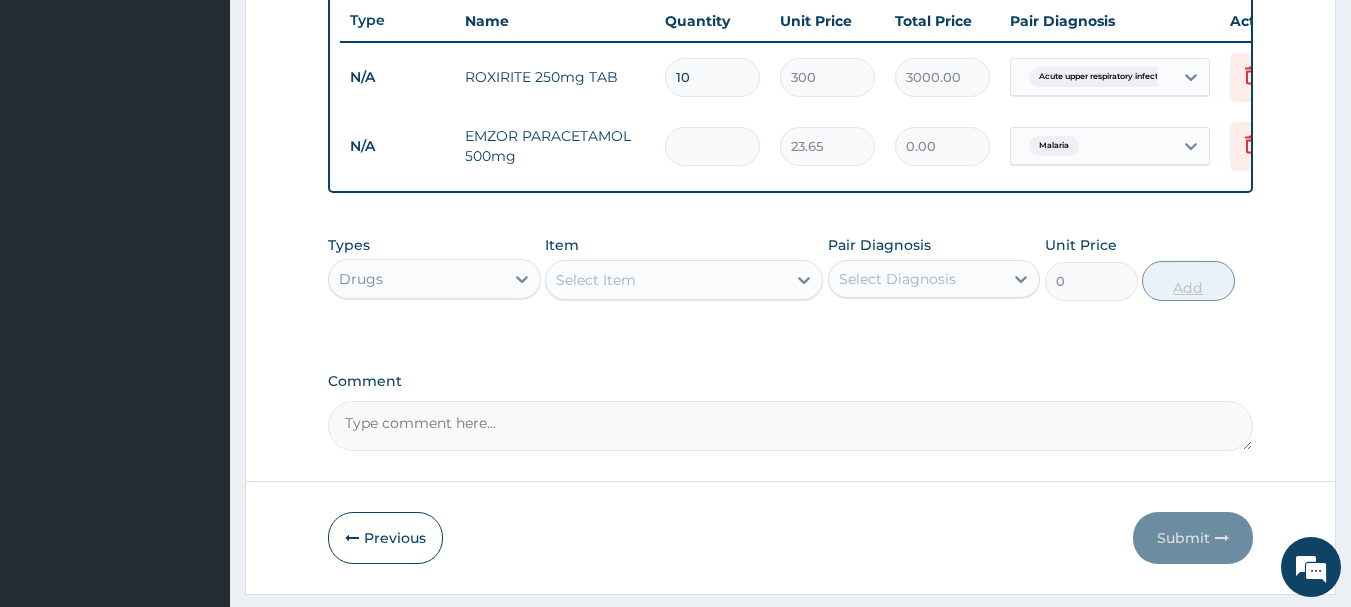 type on "9" 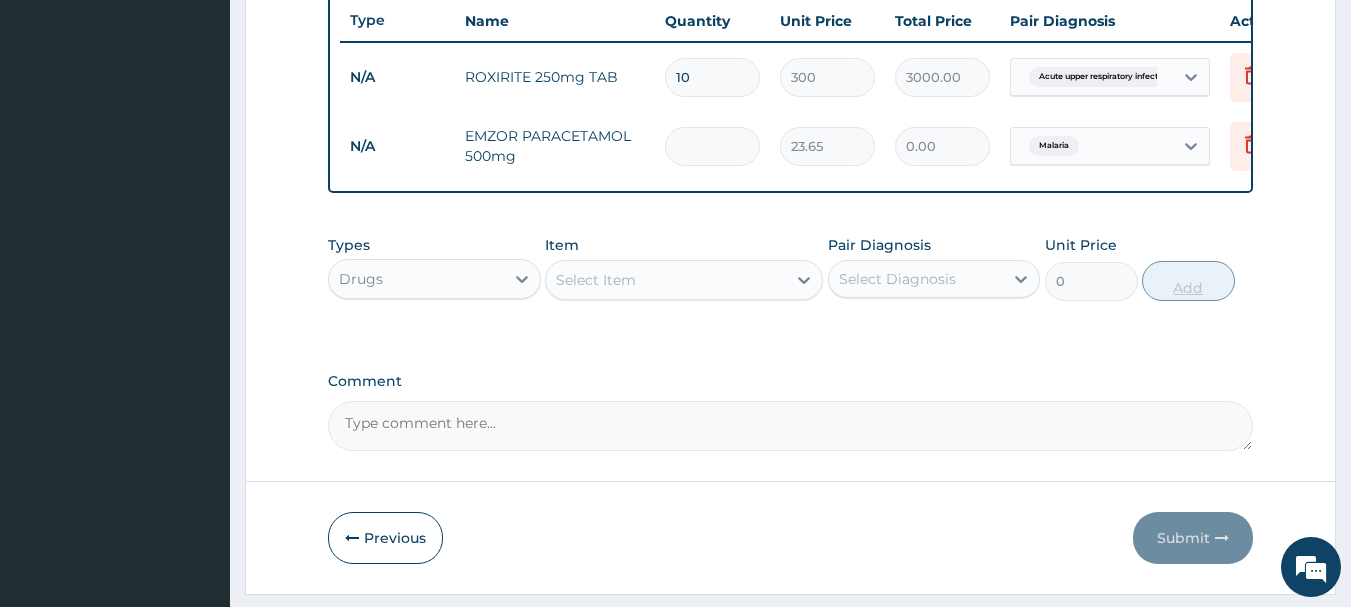 type on "212.85" 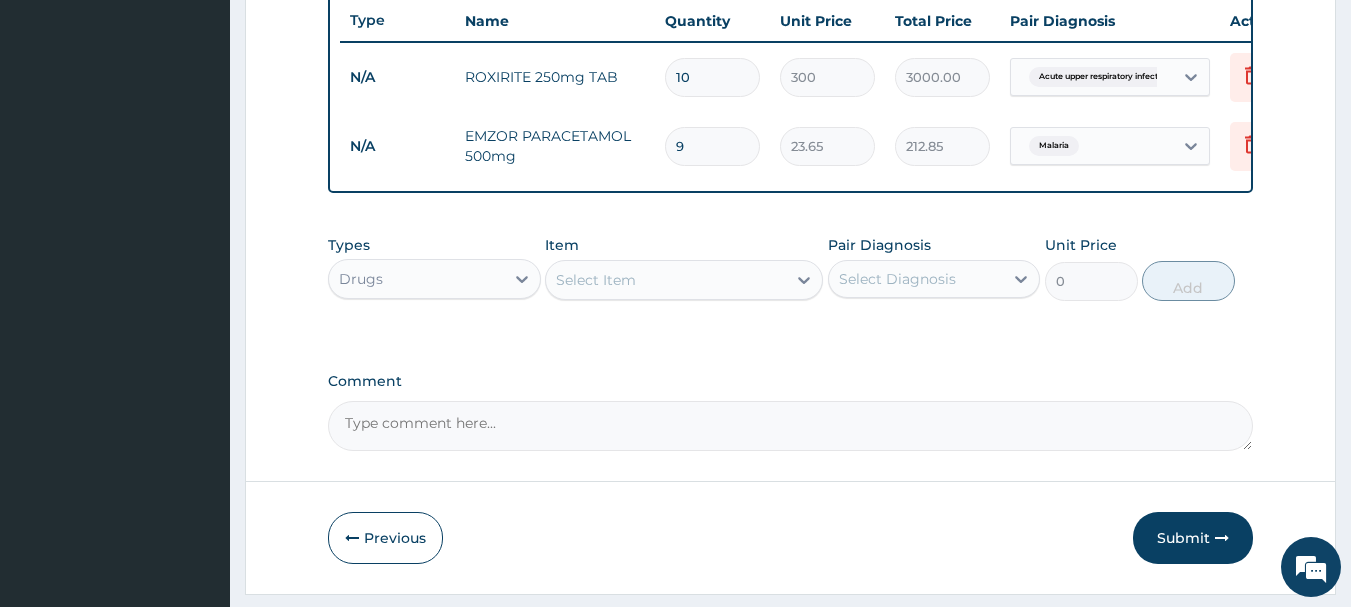 type on "9" 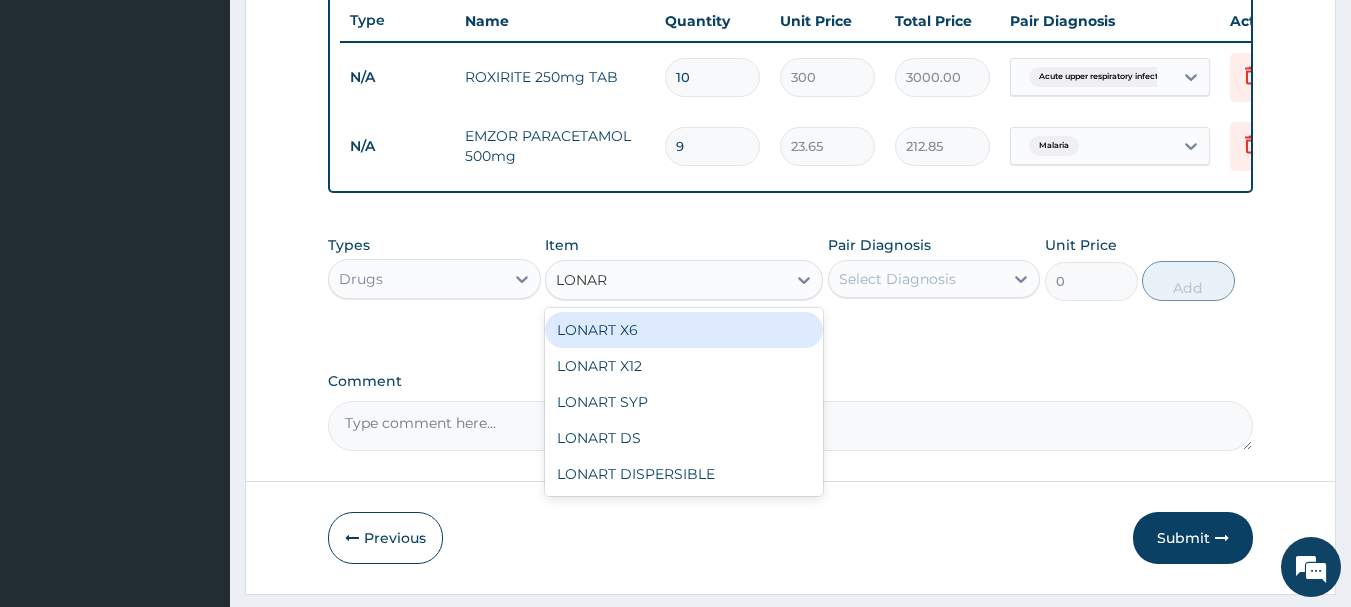 type on "LONART" 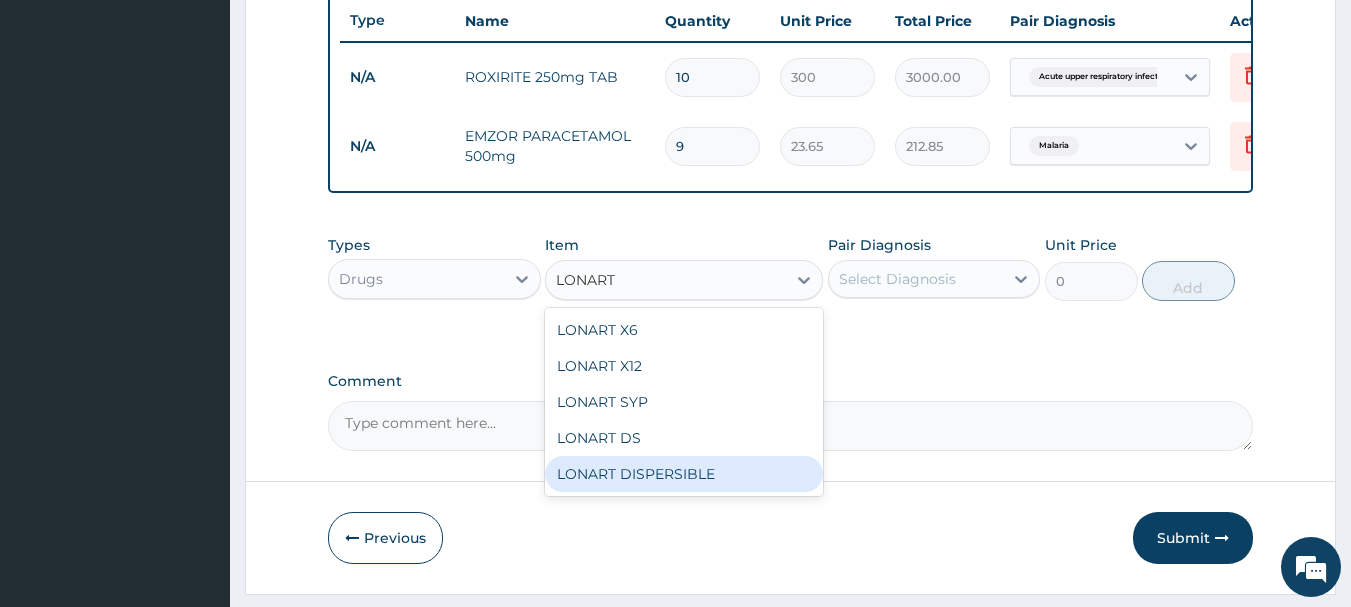 click on "LONART DISPERSIBLE" at bounding box center (684, 474) 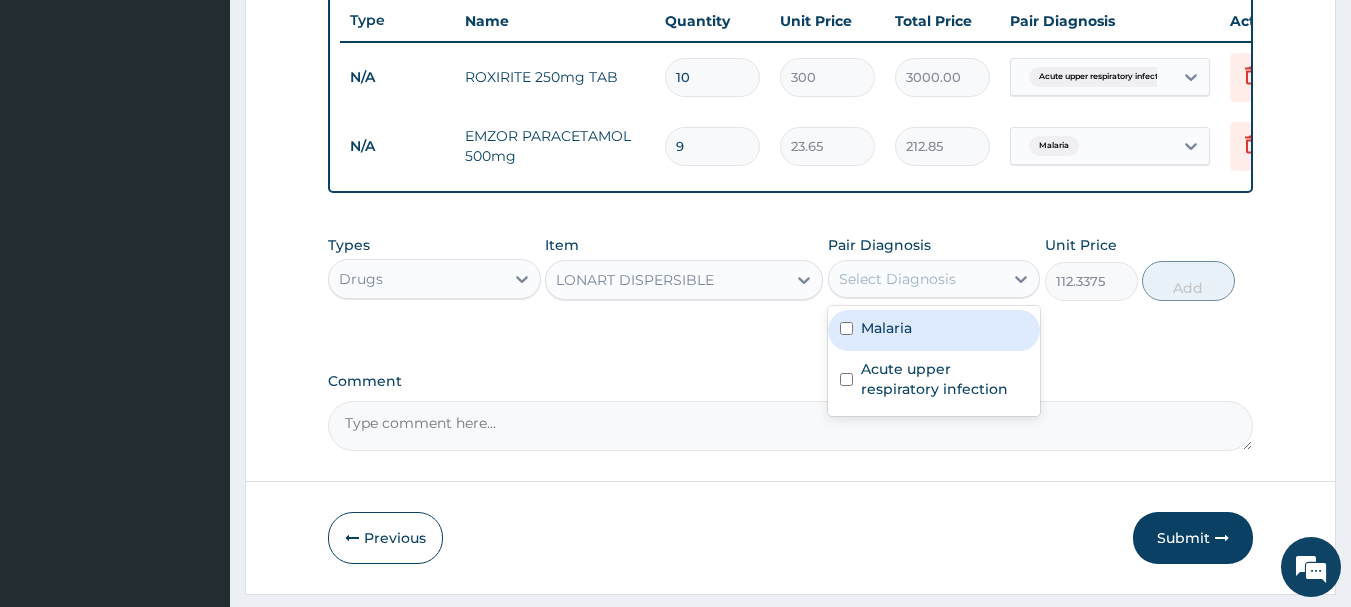 click on "Select Diagnosis" at bounding box center [897, 279] 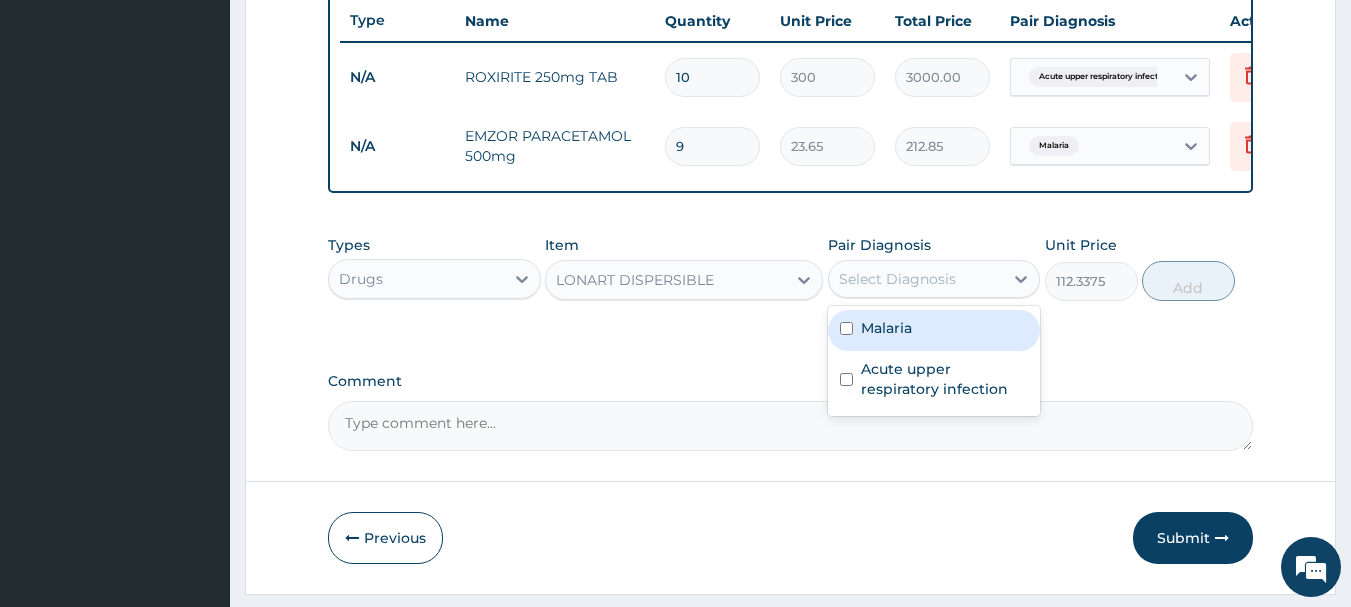 click at bounding box center [846, 328] 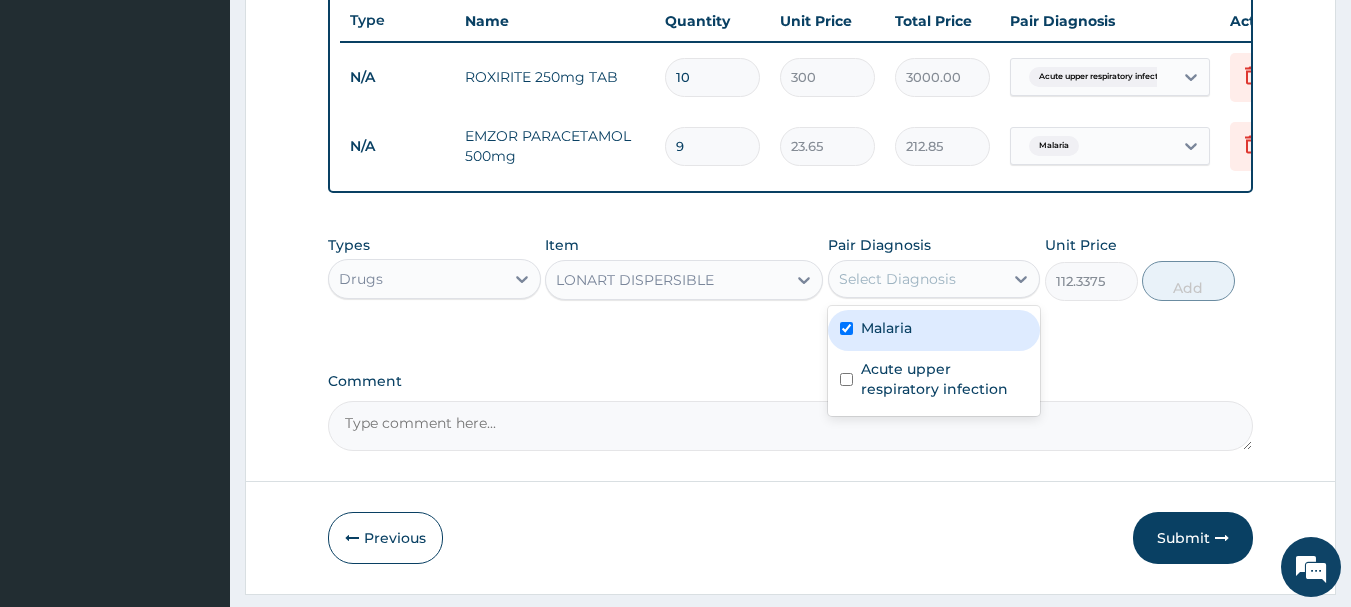checkbox on "true" 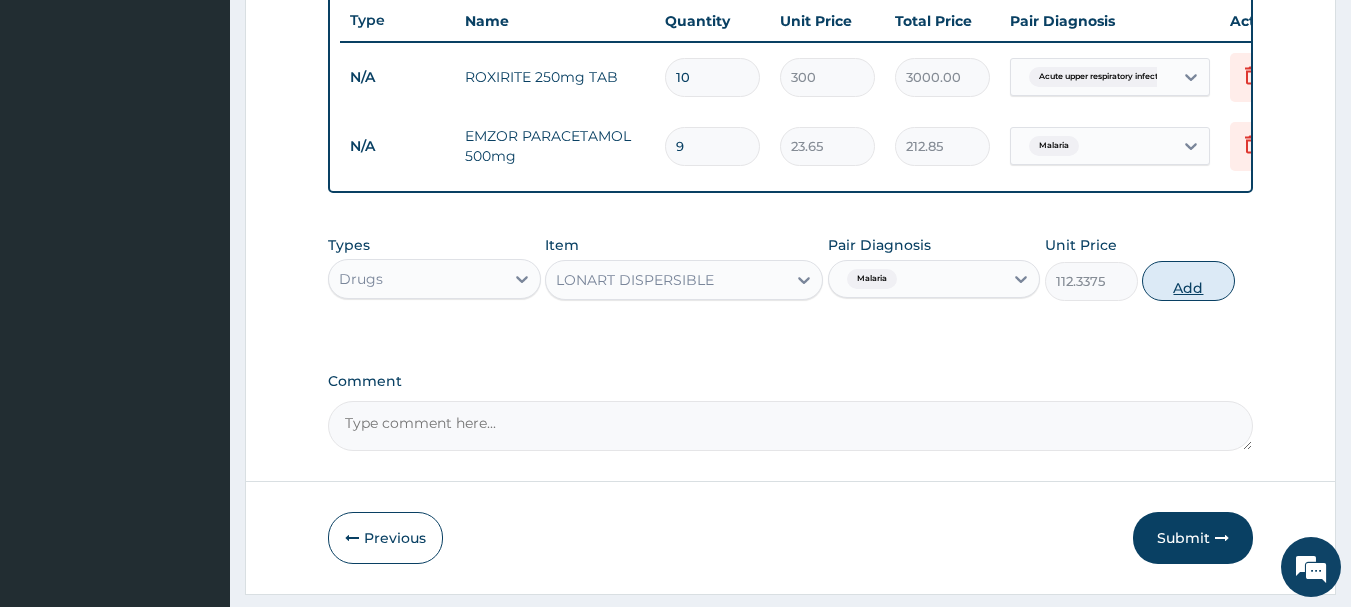 click on "Add" at bounding box center [1188, 281] 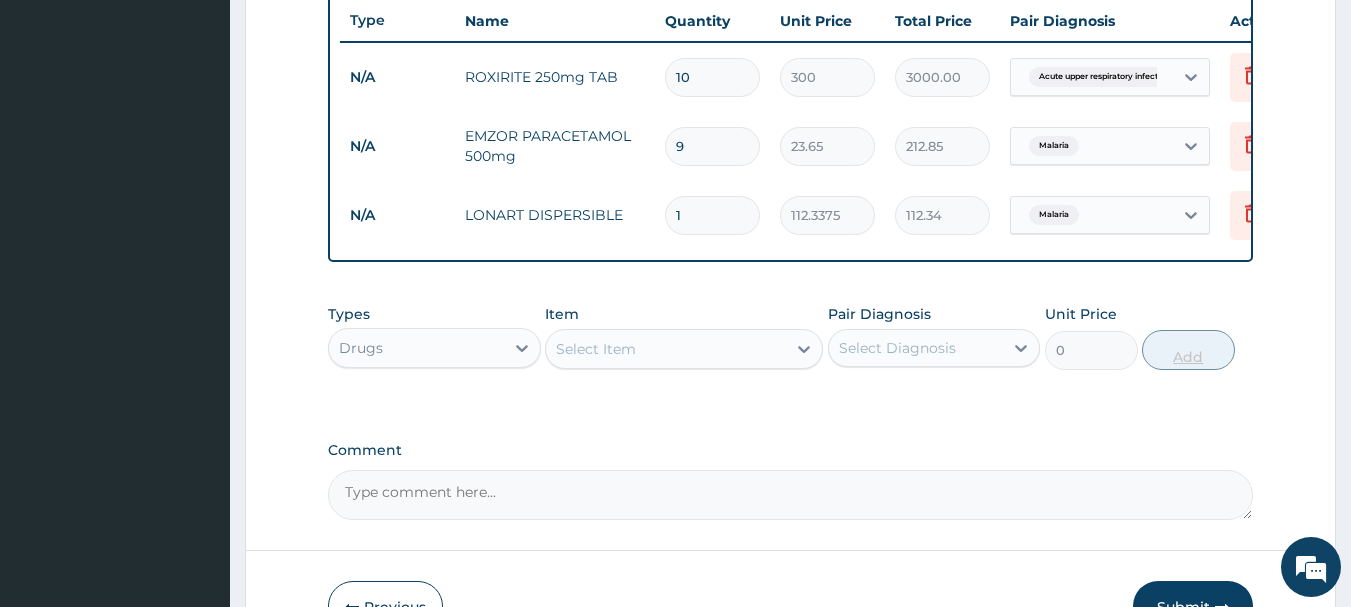 type on "12" 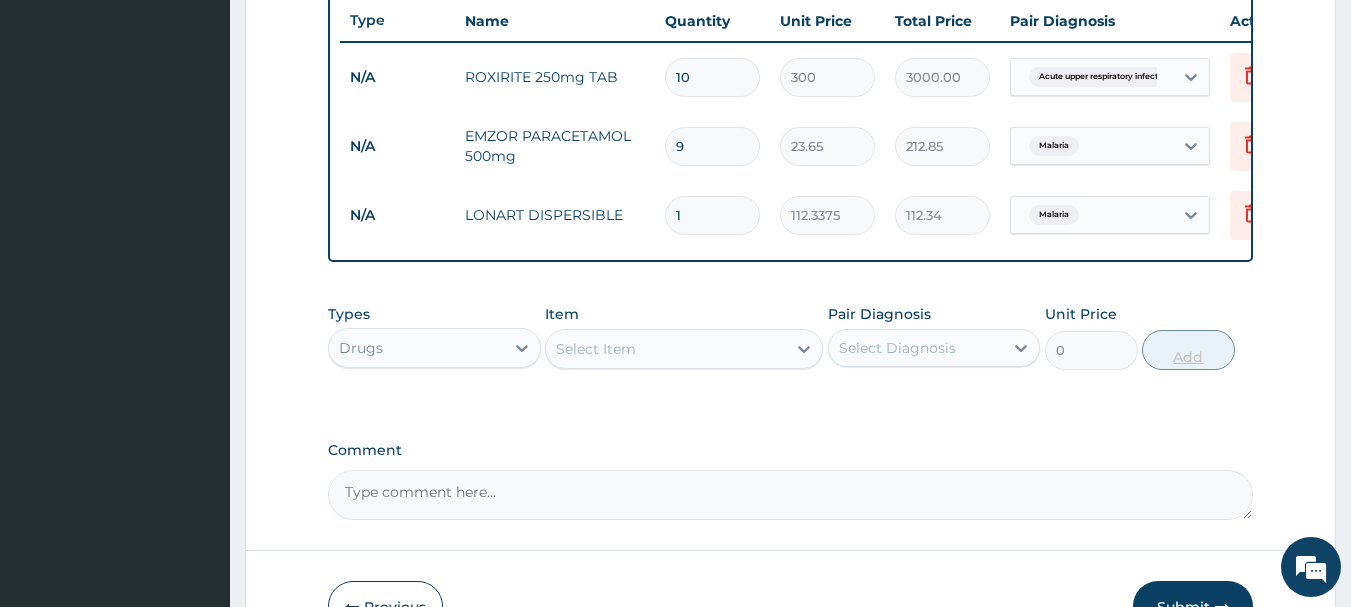 type on "1348.05" 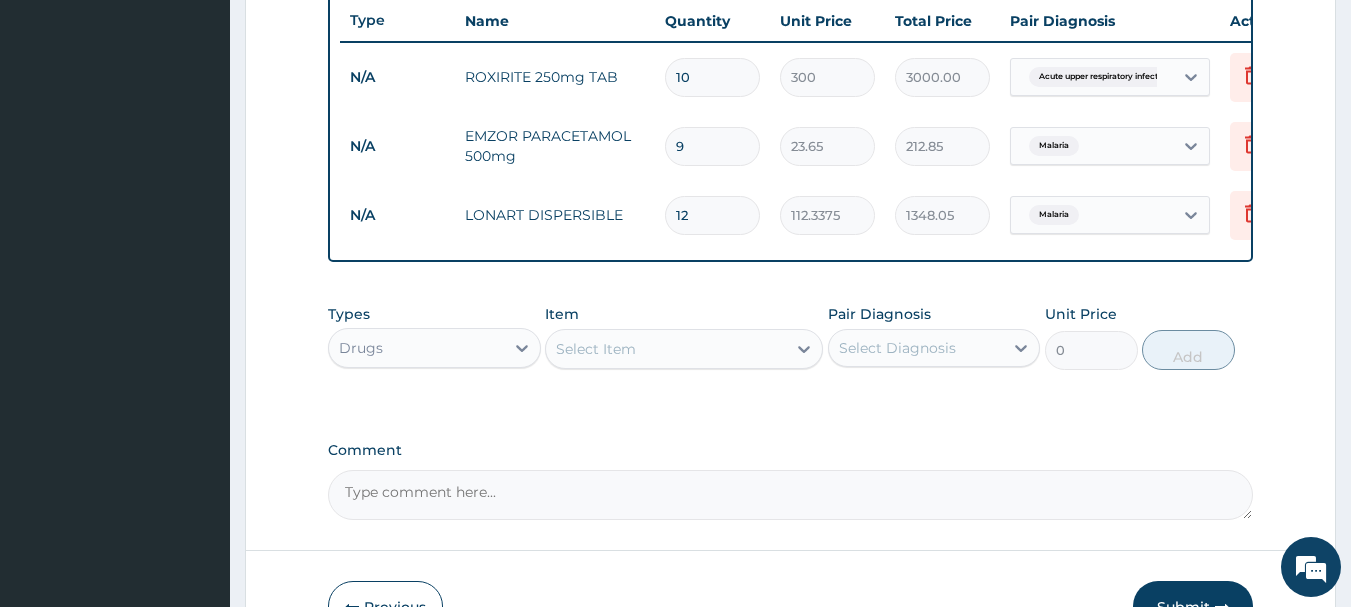 type on "12" 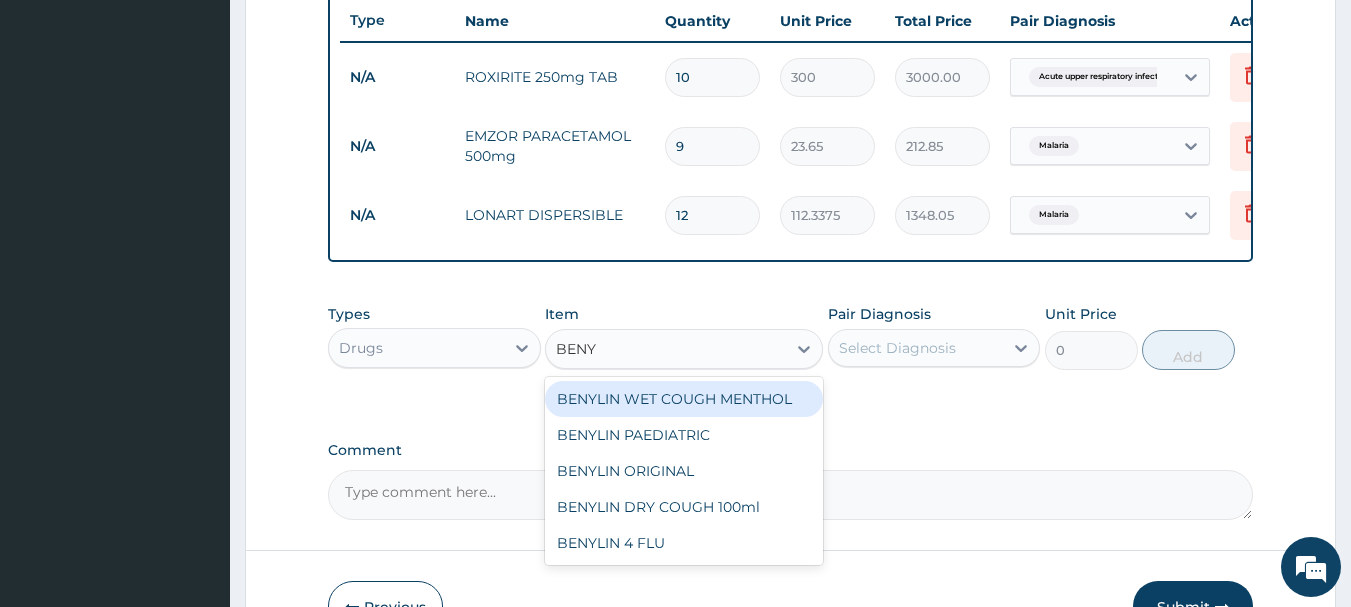 type on "BENYL" 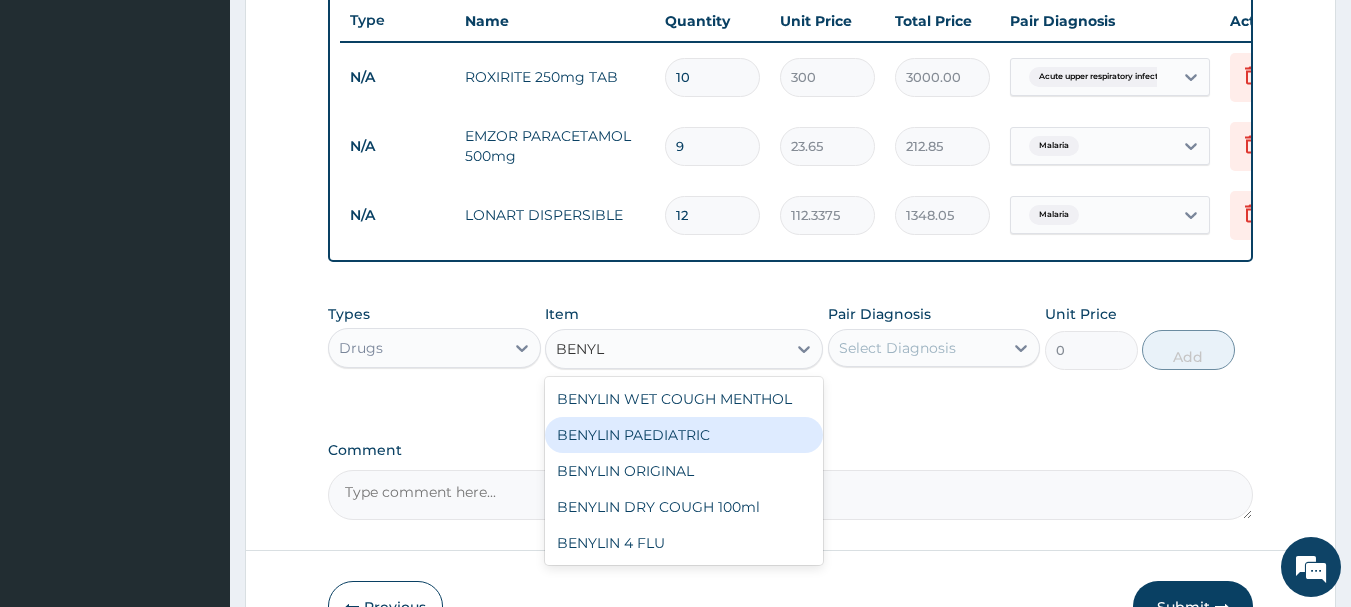 click on "BENYLIN PAEDIATRIC" at bounding box center (684, 435) 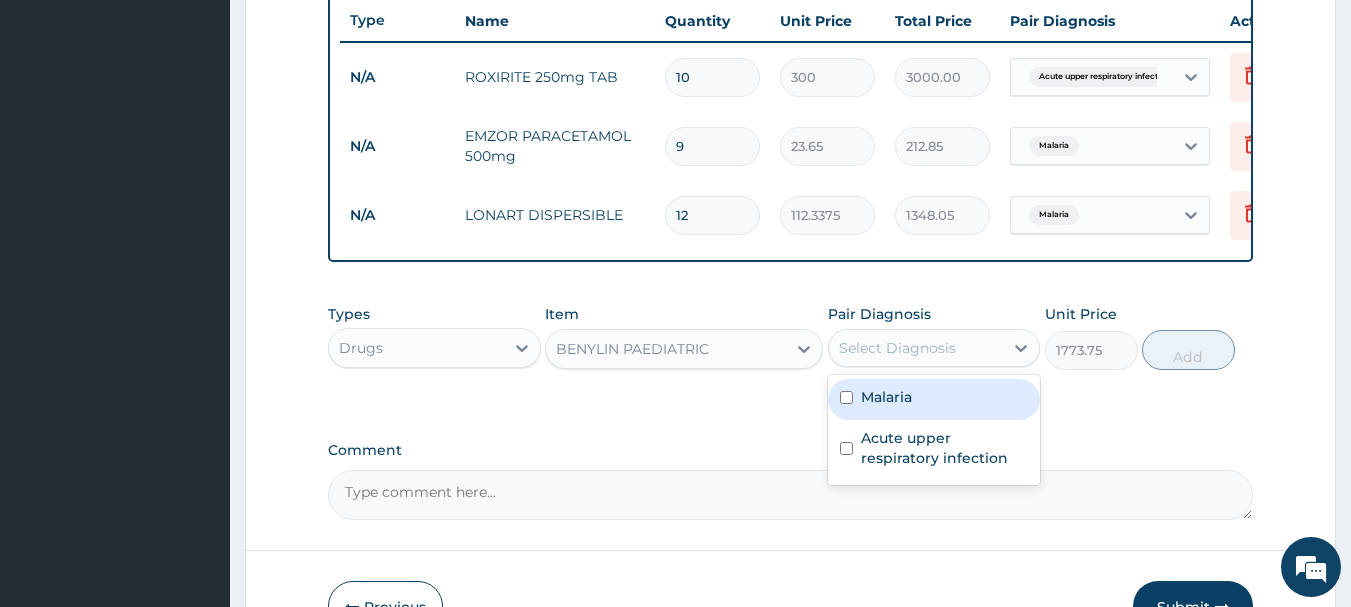 click on "Select Diagnosis" at bounding box center [897, 348] 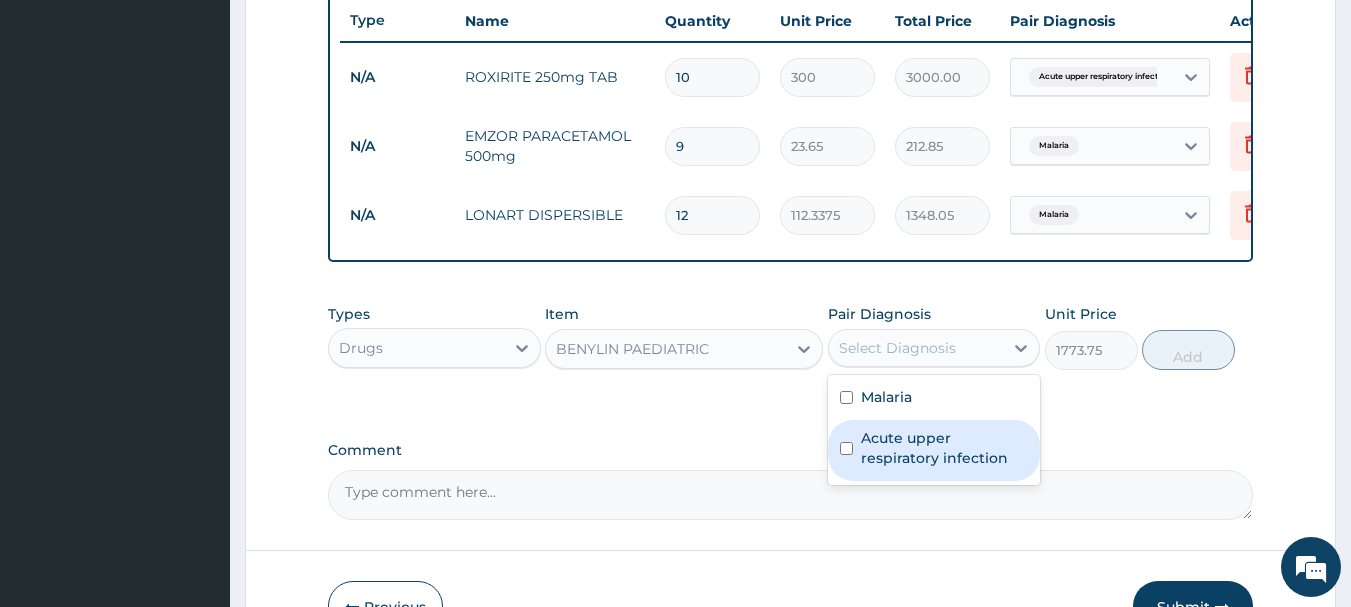 click at bounding box center [846, 448] 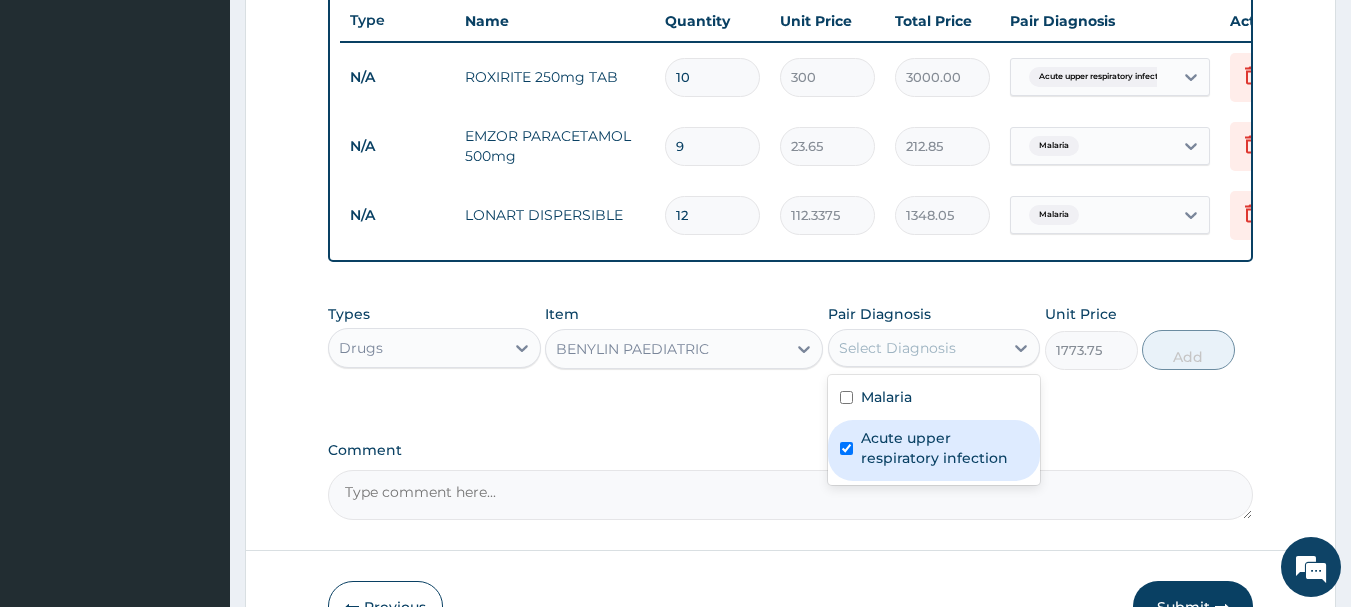 checkbox on "true" 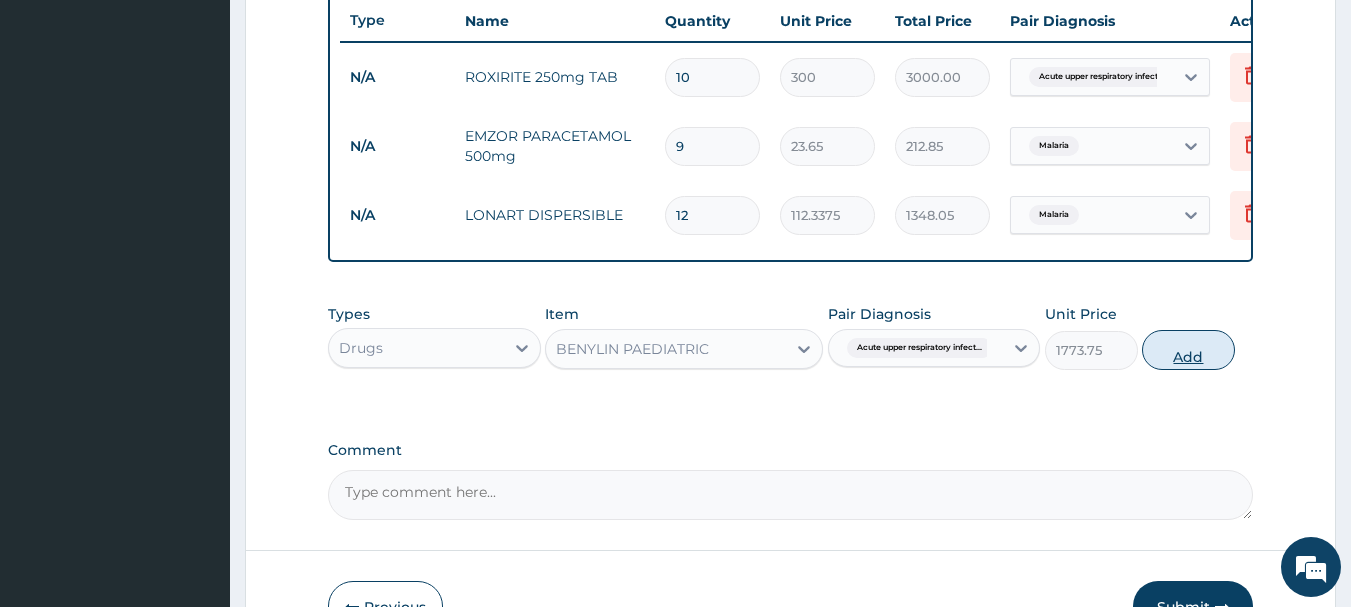 click on "Add" at bounding box center [1188, 350] 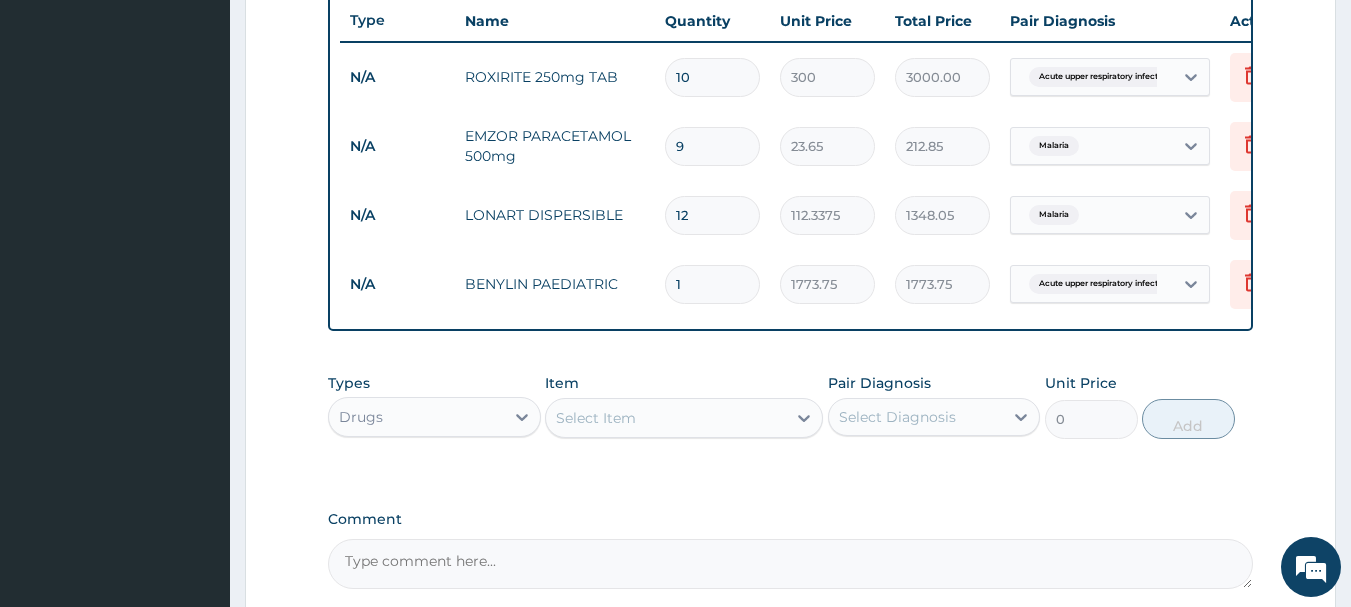click on "Select Item" at bounding box center (666, 418) 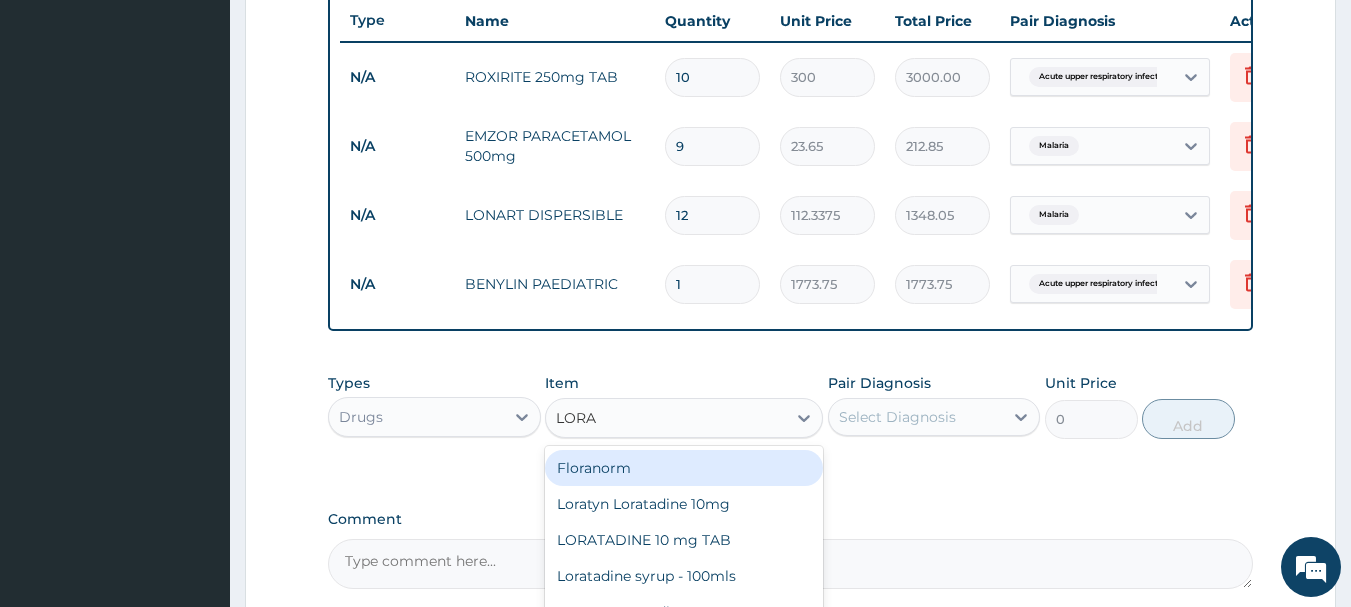 type on "LORAT" 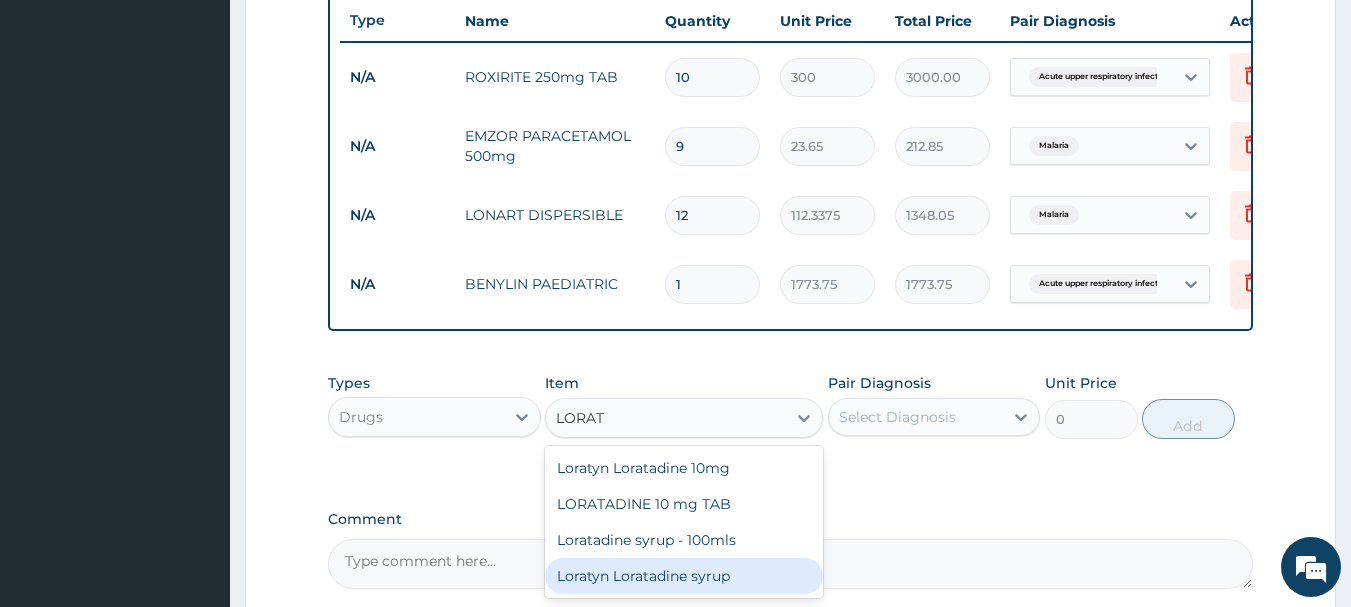 click on "Loratyn Loratadine syrup" at bounding box center (684, 576) 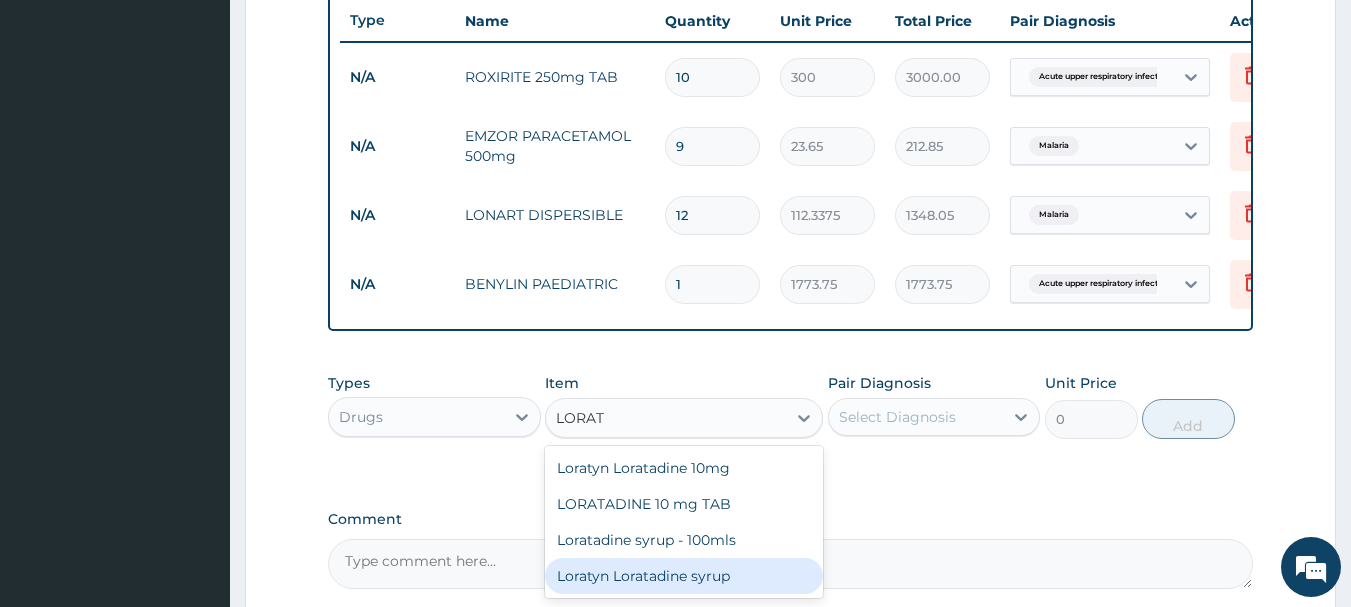 type 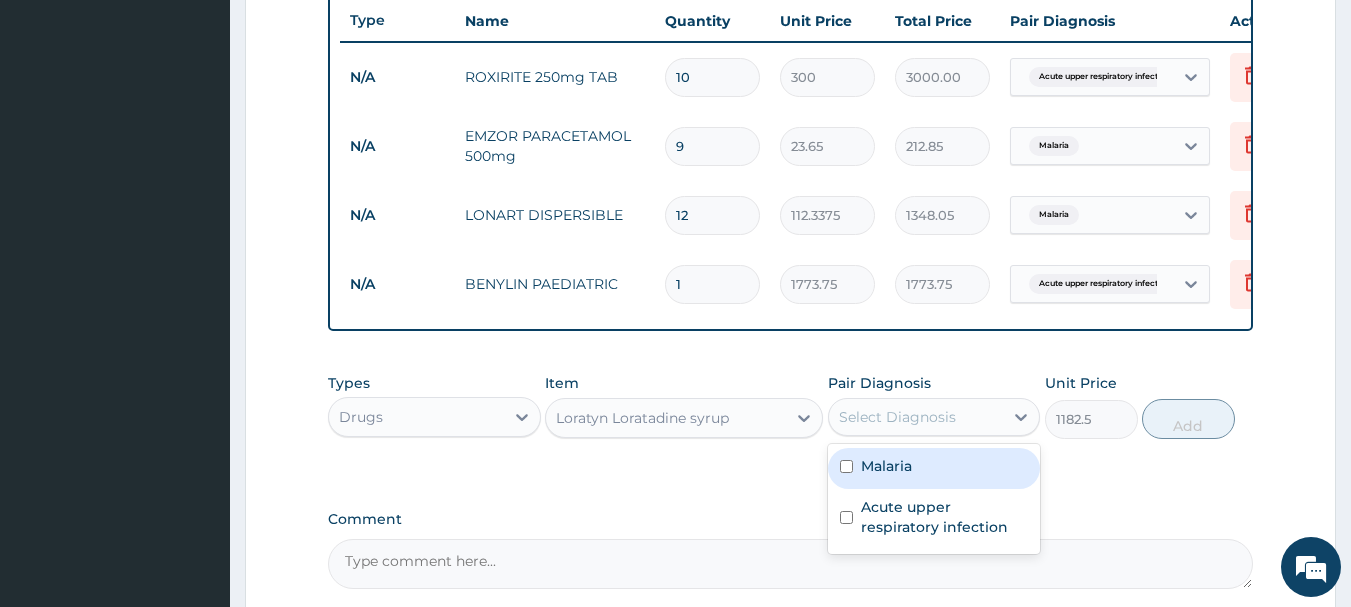 click on "Select Diagnosis" at bounding box center (897, 417) 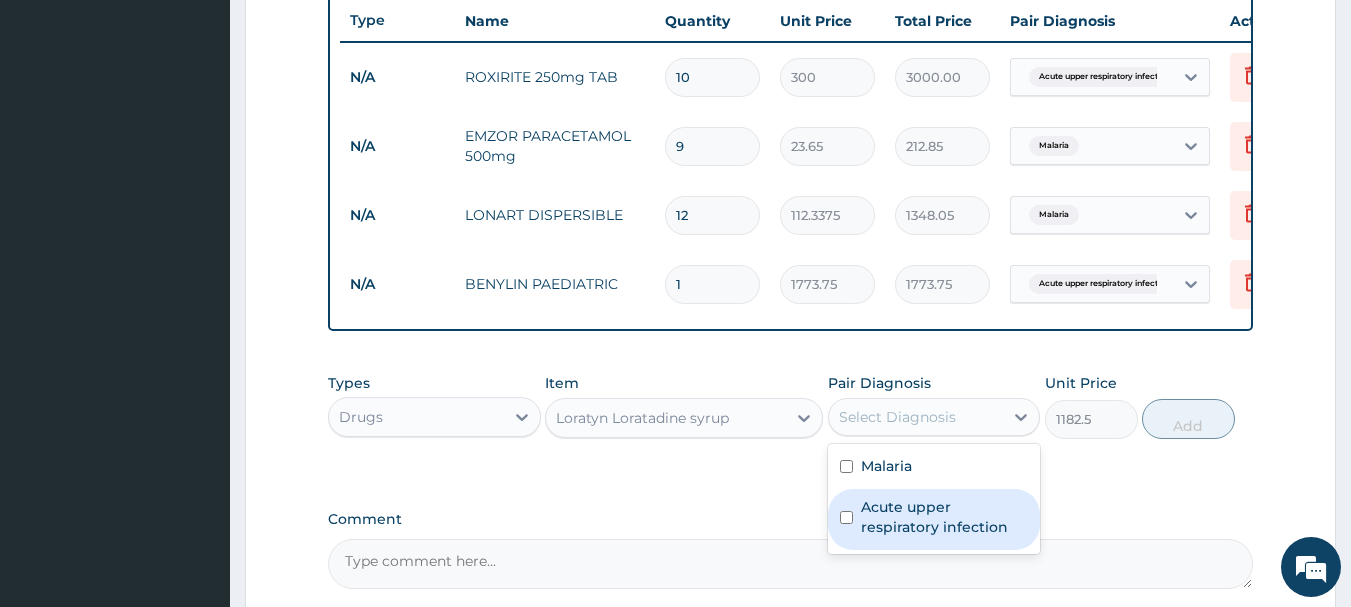click at bounding box center [846, 517] 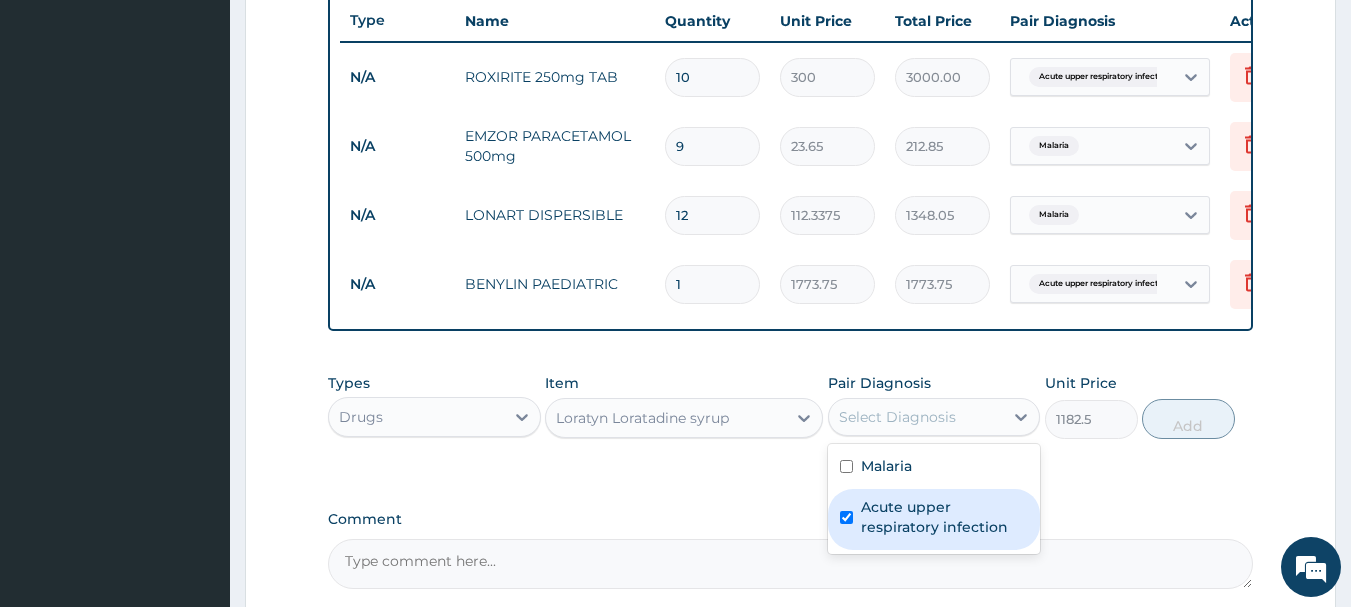 checkbox on "true" 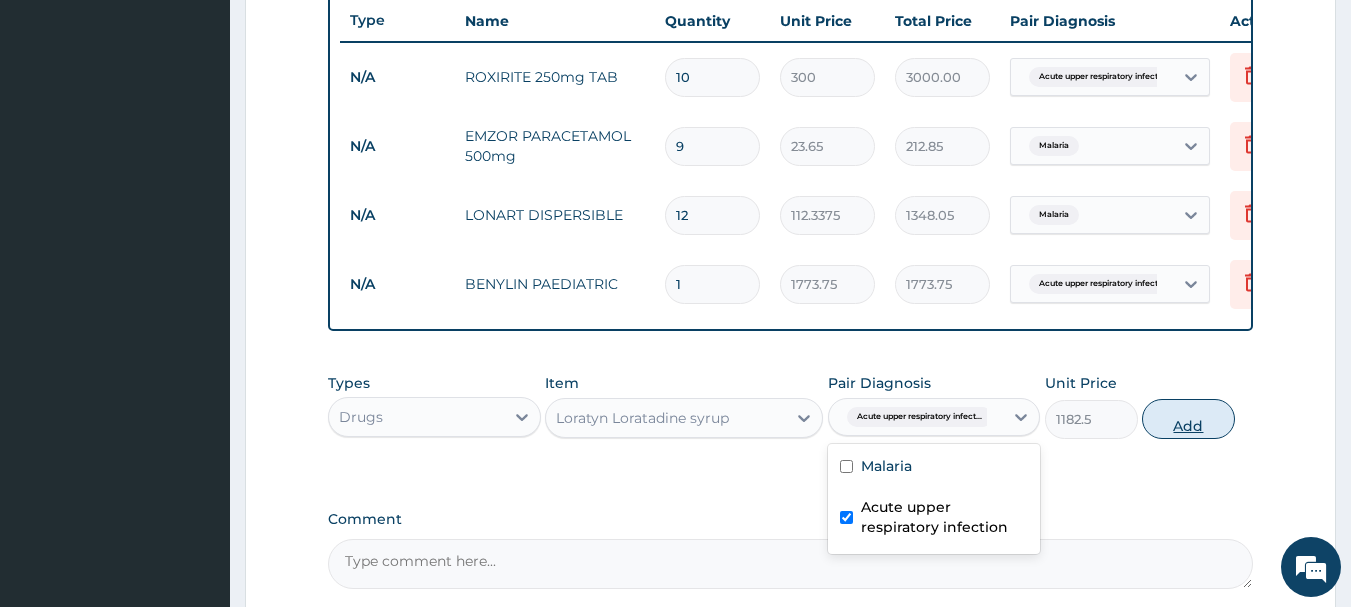 click on "Add" at bounding box center (1188, 419) 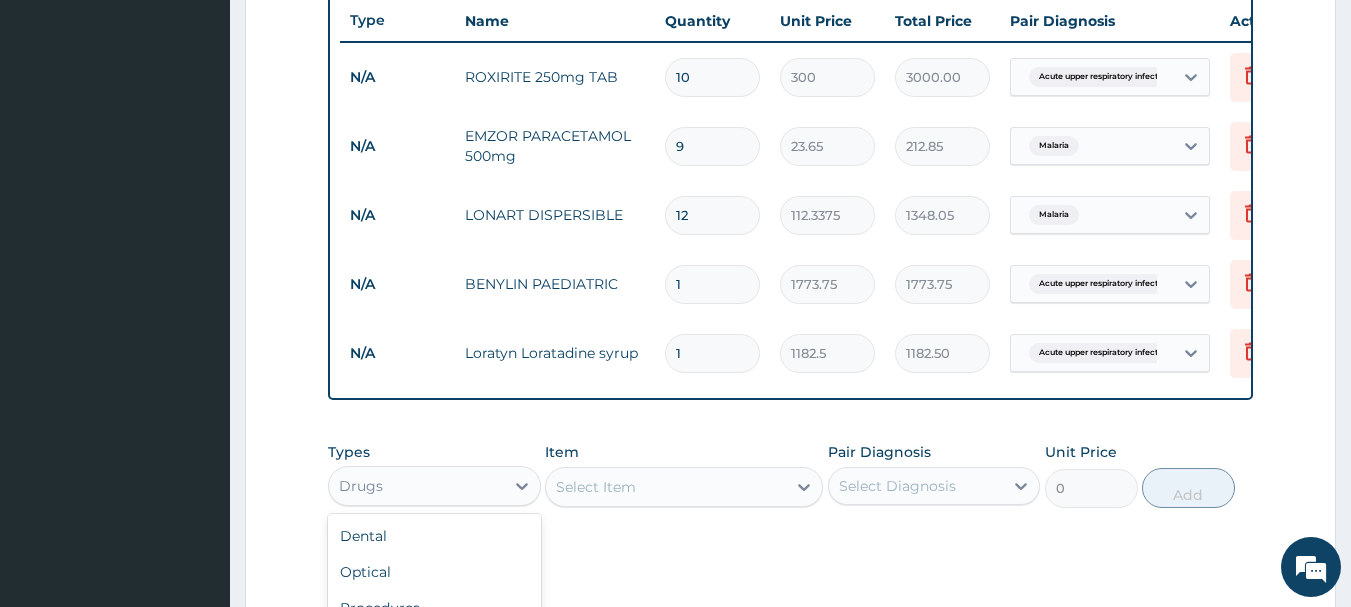 click on "Drugs" at bounding box center (416, 486) 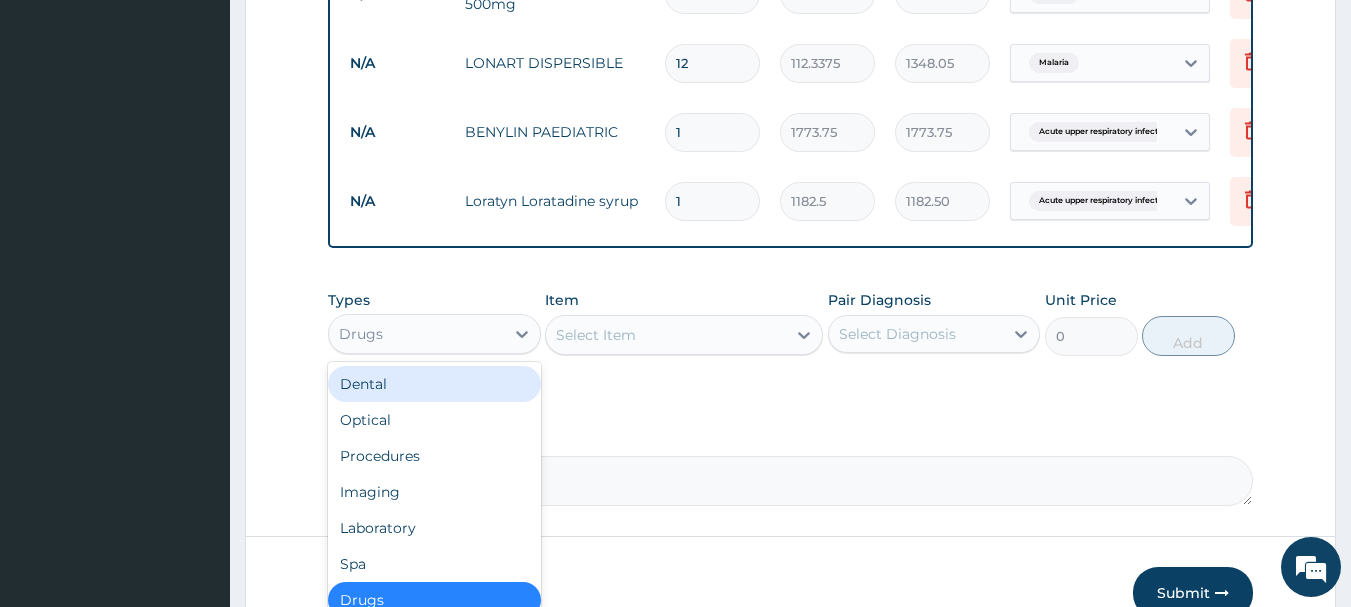 scroll, scrollTop: 955, scrollLeft: 0, axis: vertical 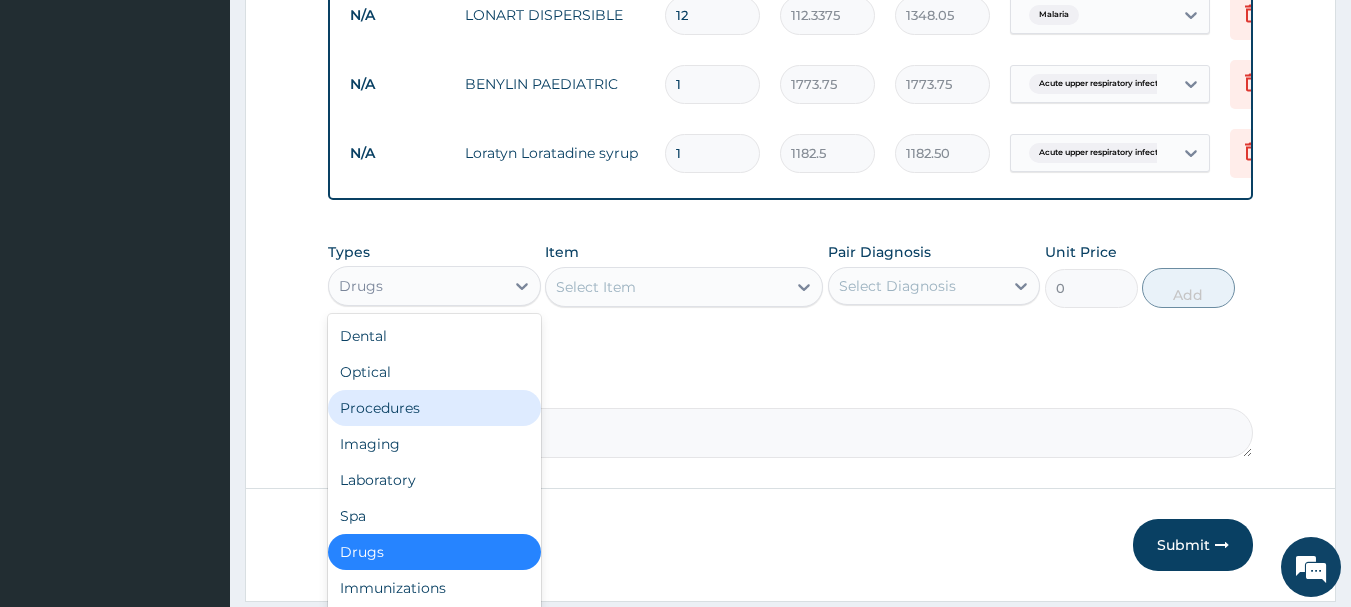 click on "Procedures" at bounding box center (434, 408) 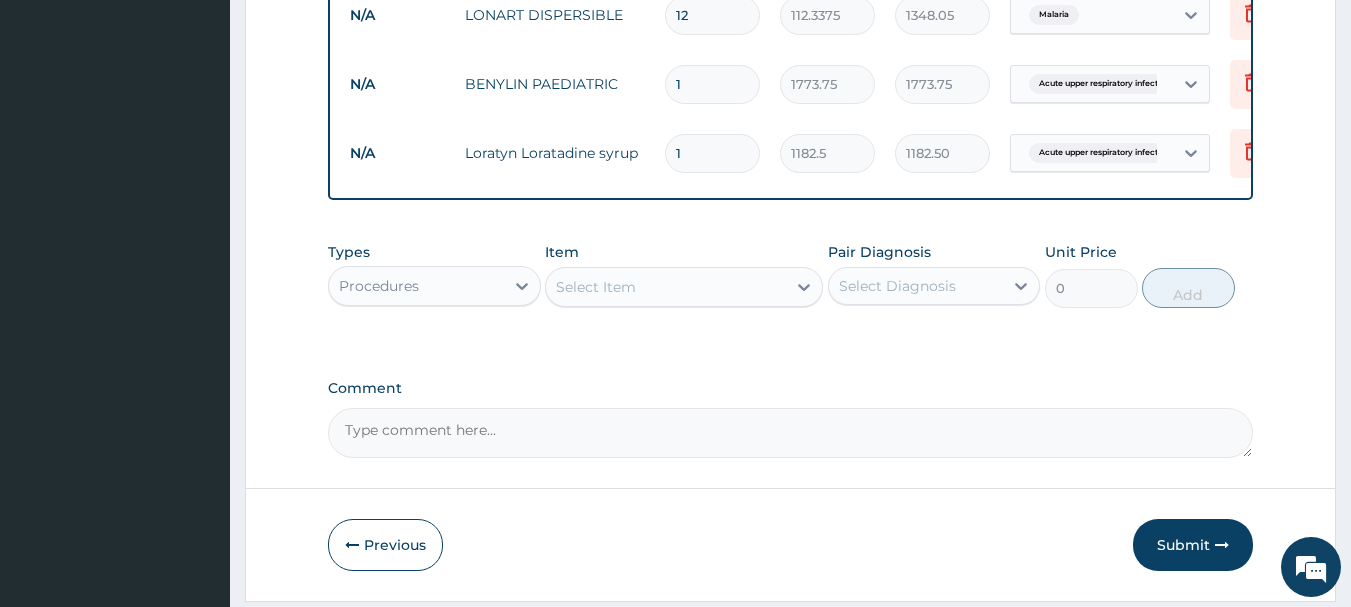 click on "Select Item" at bounding box center (666, 287) 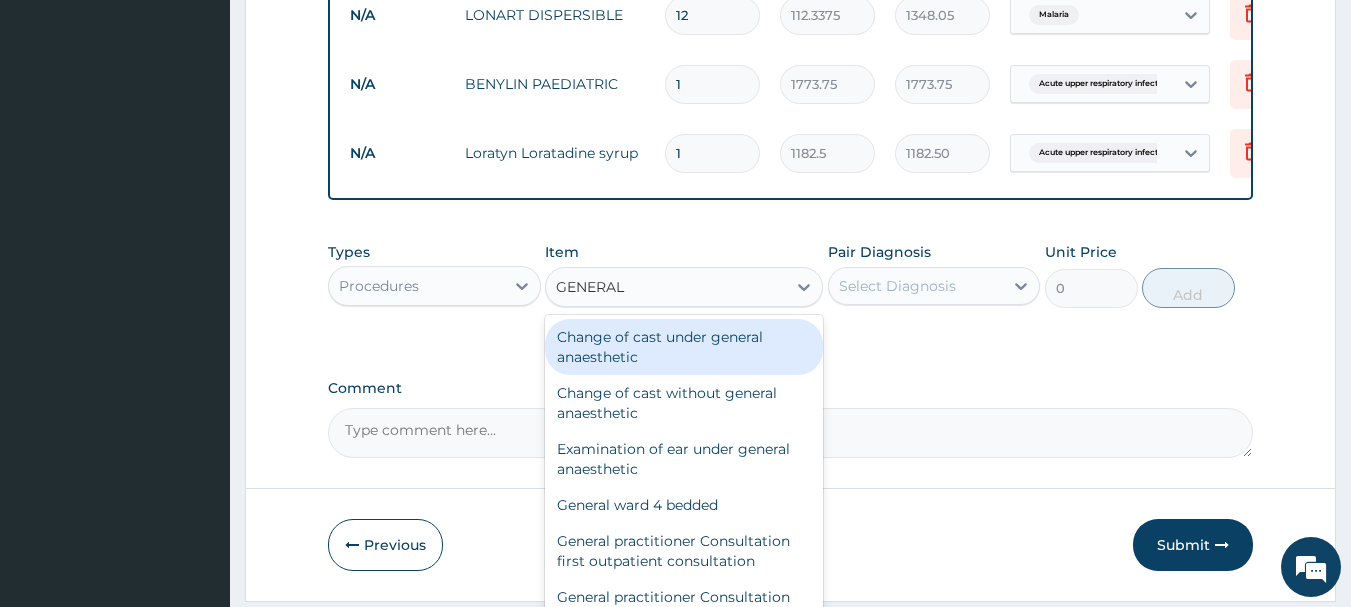 type on "GENERAL P" 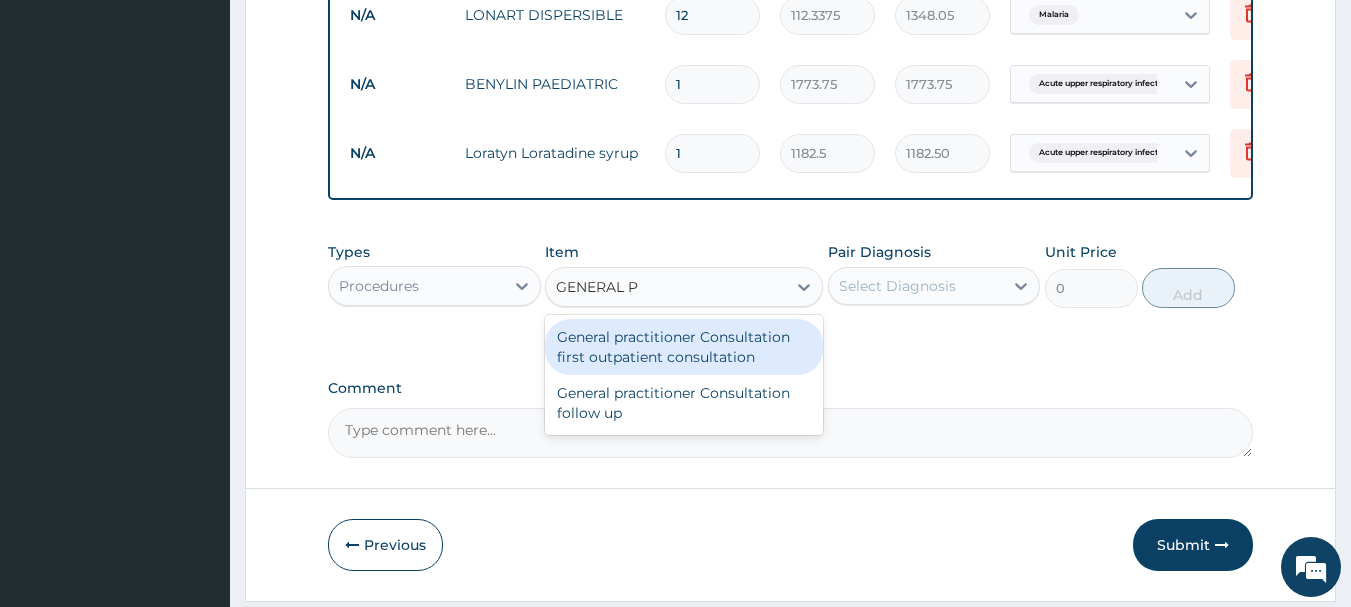 click on "General practitioner Consultation first outpatient consultation" at bounding box center [684, 347] 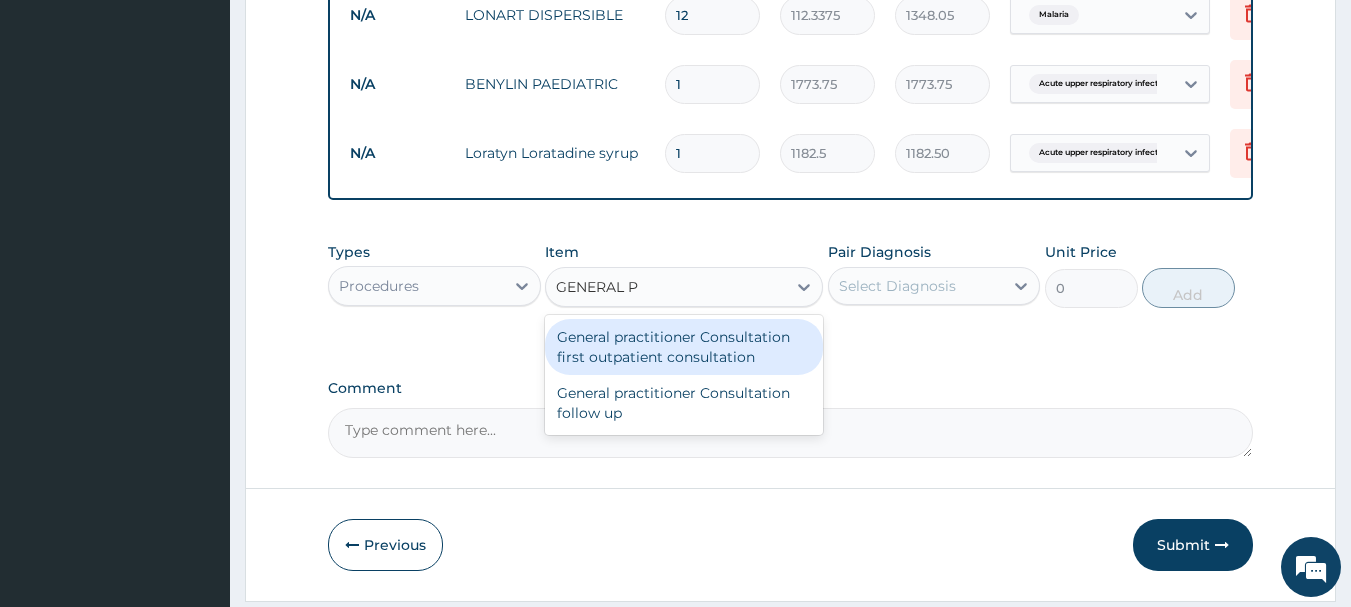 type 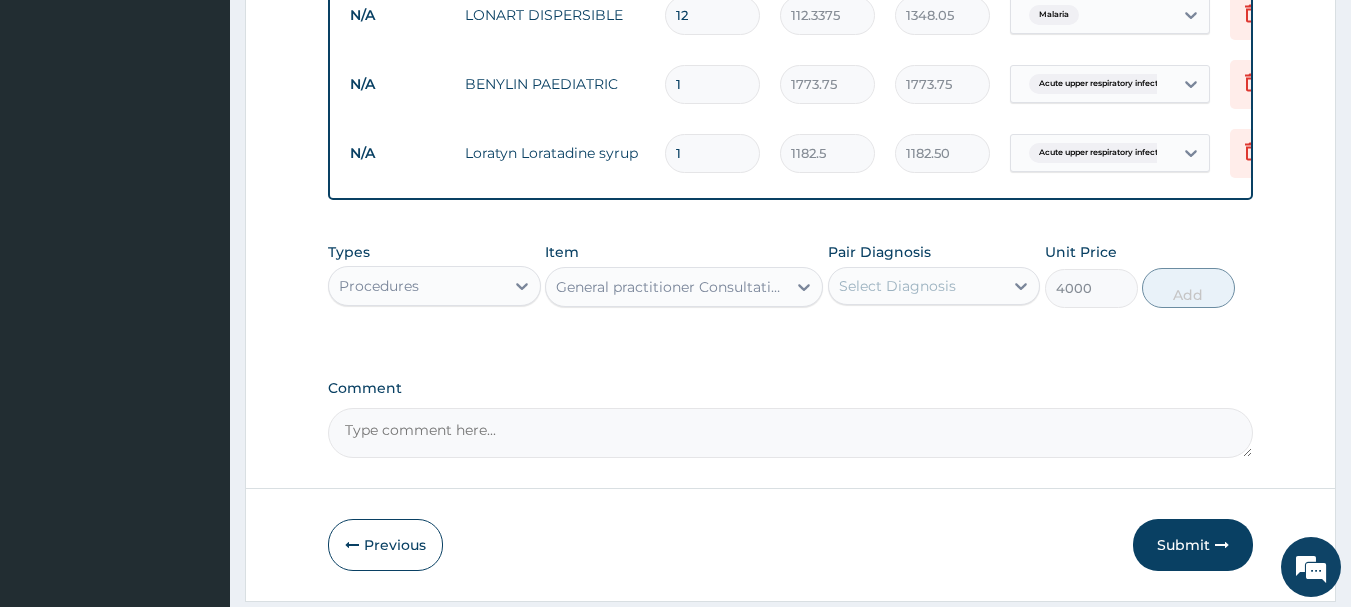 click on "Select Diagnosis" at bounding box center (897, 286) 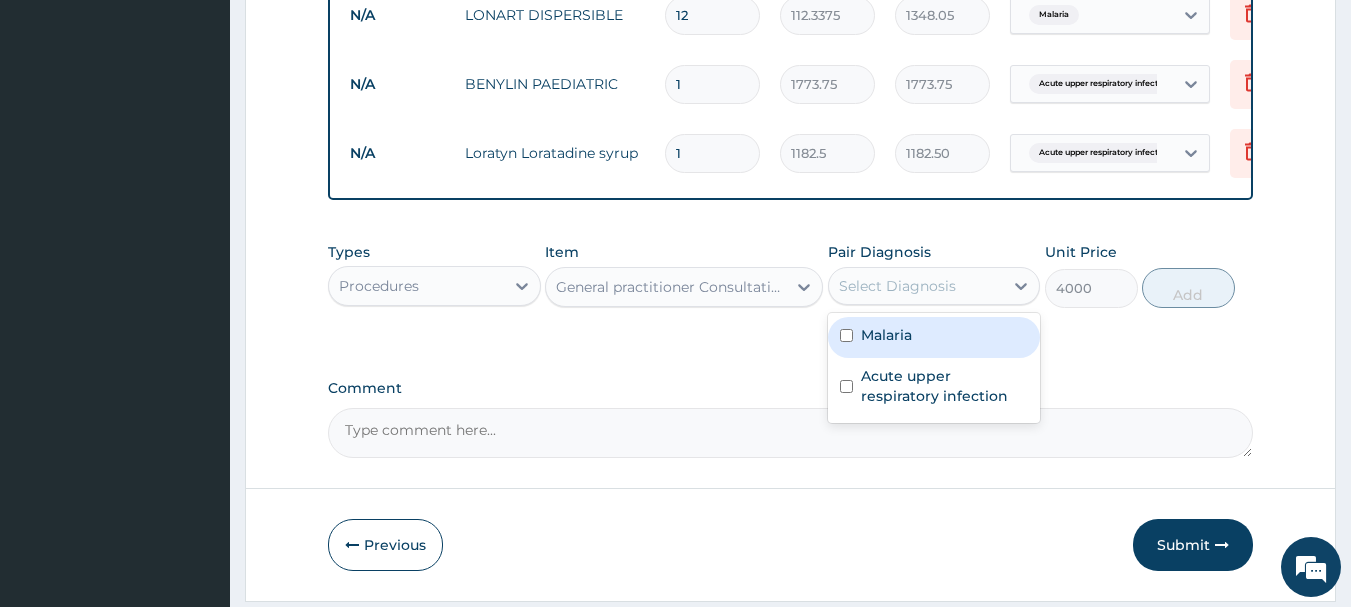 click at bounding box center [846, 335] 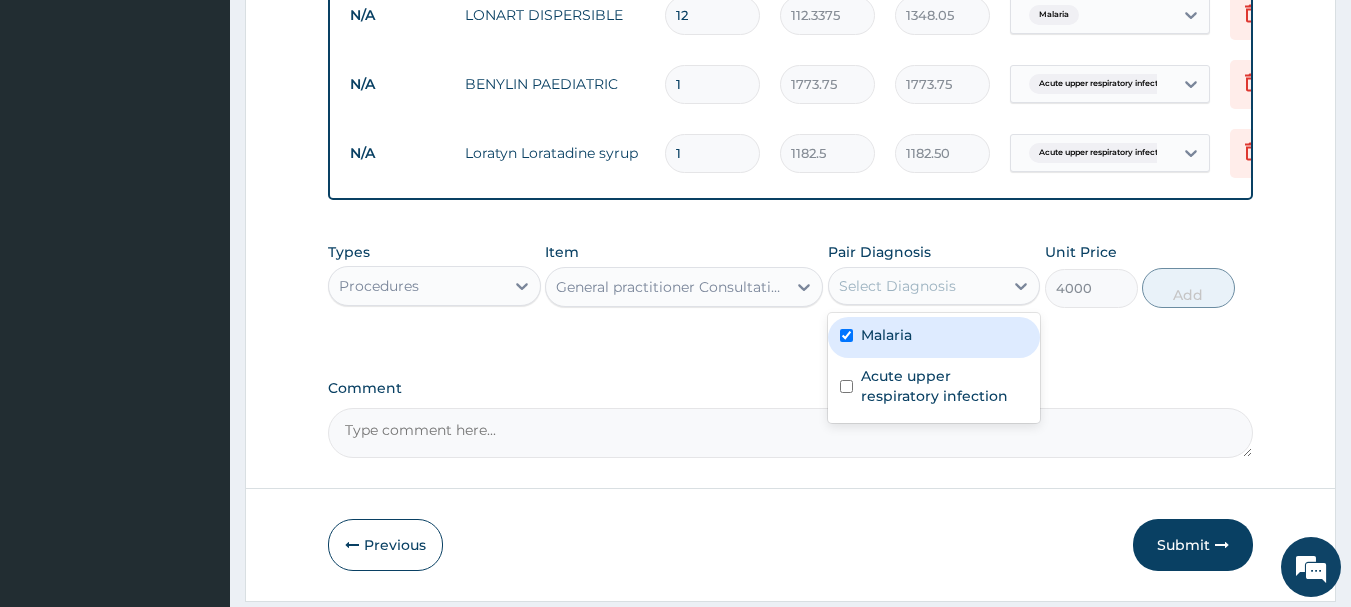 checkbox on "true" 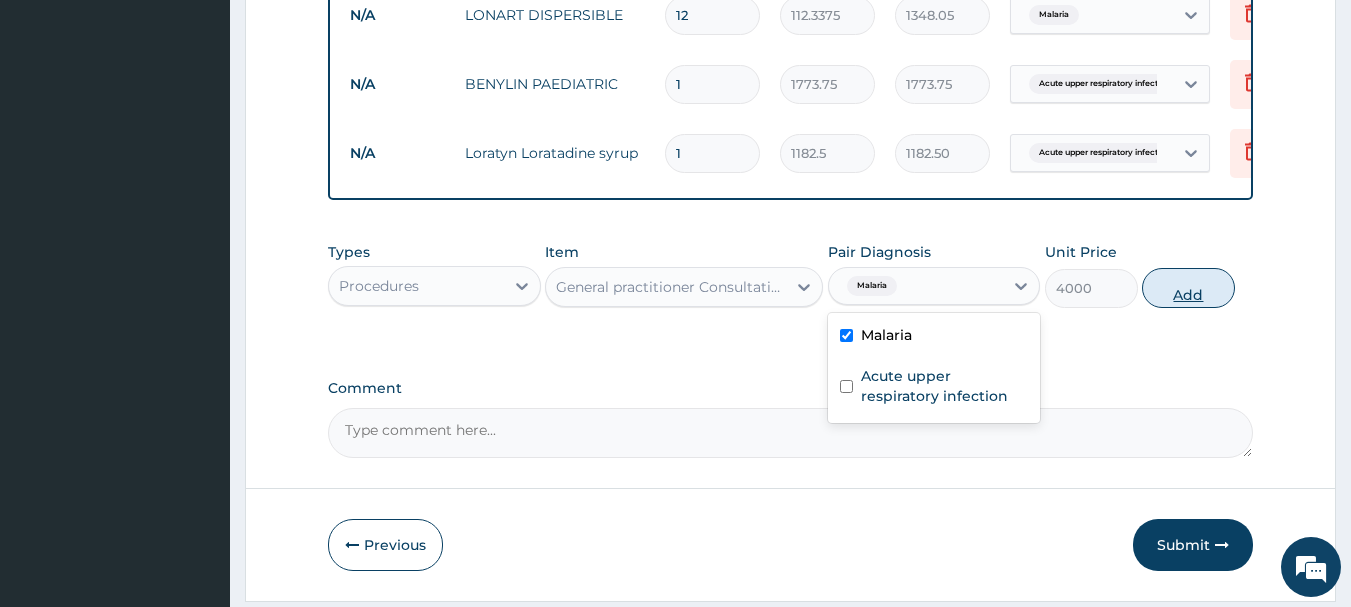 click on "Add" at bounding box center (1188, 288) 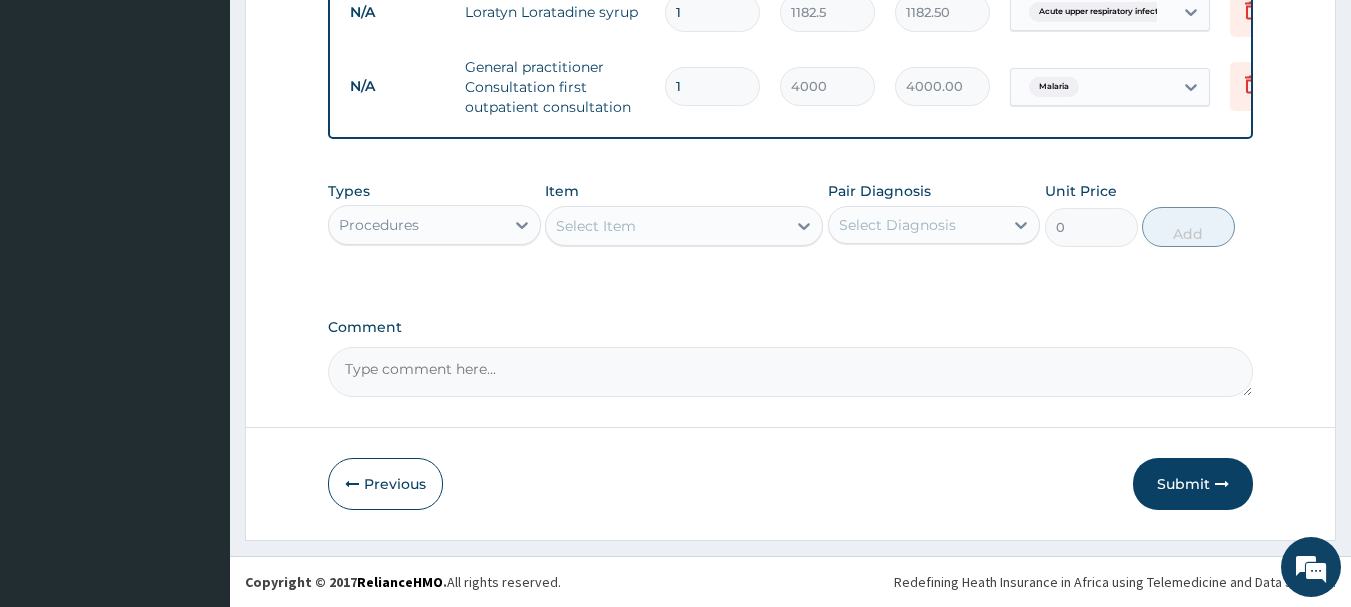 scroll, scrollTop: 1111, scrollLeft: 0, axis: vertical 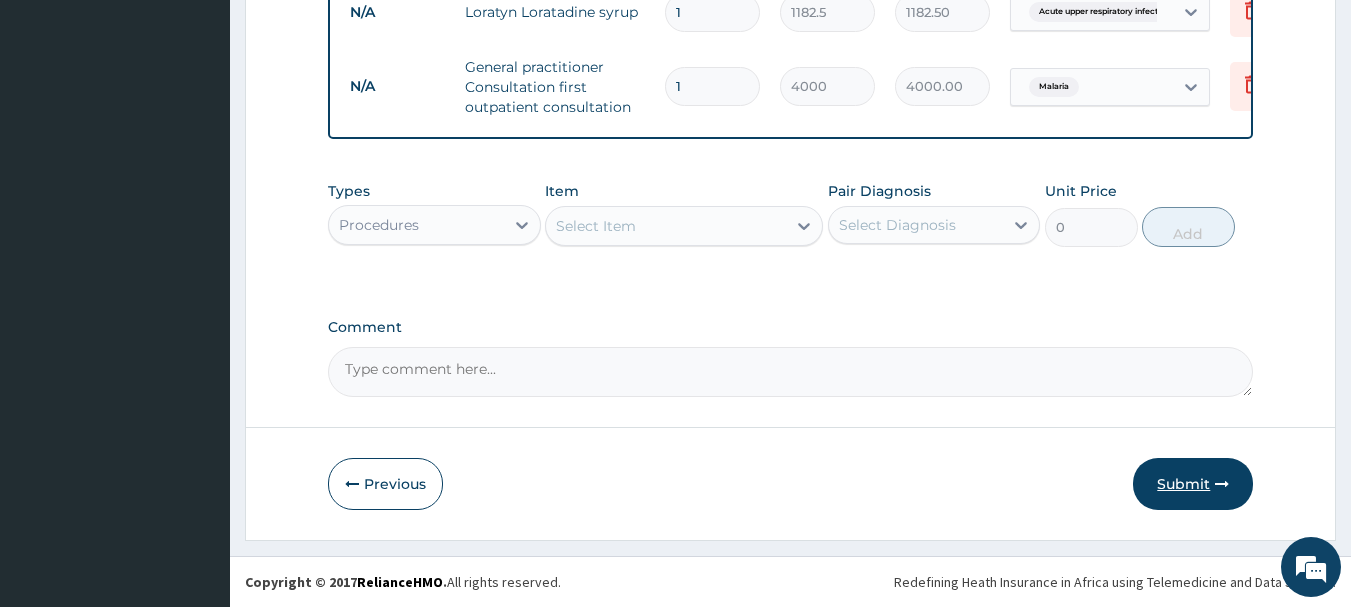 click on "Submit" at bounding box center (1193, 484) 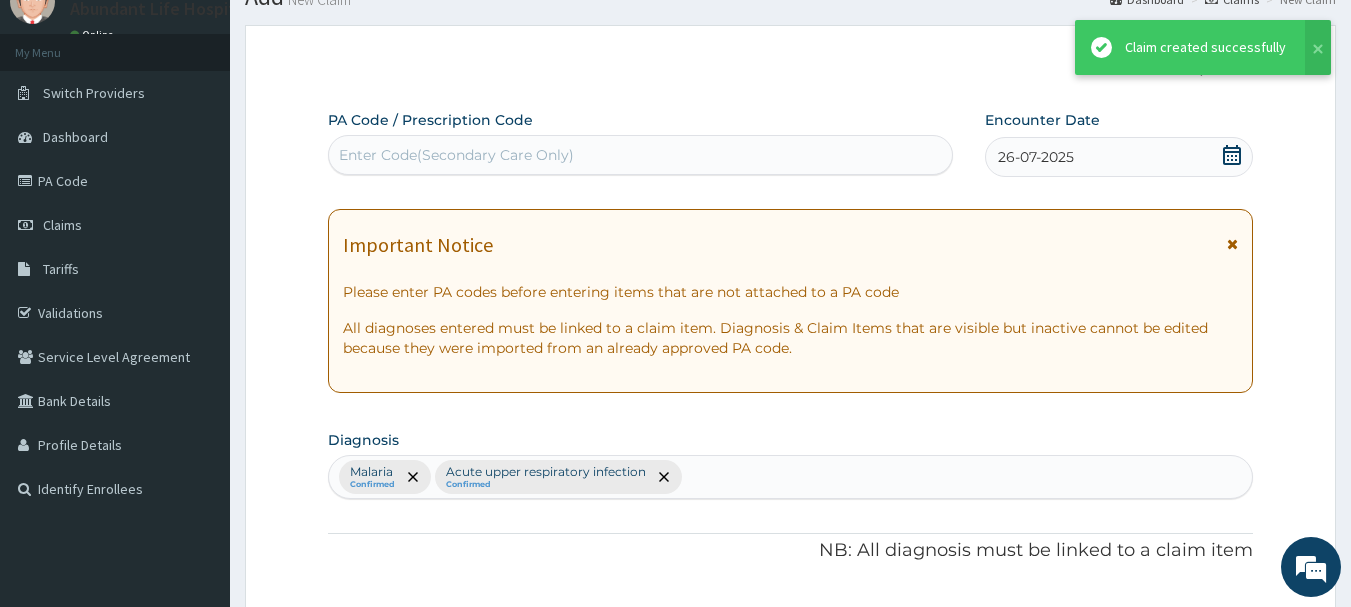 scroll, scrollTop: 1111, scrollLeft: 0, axis: vertical 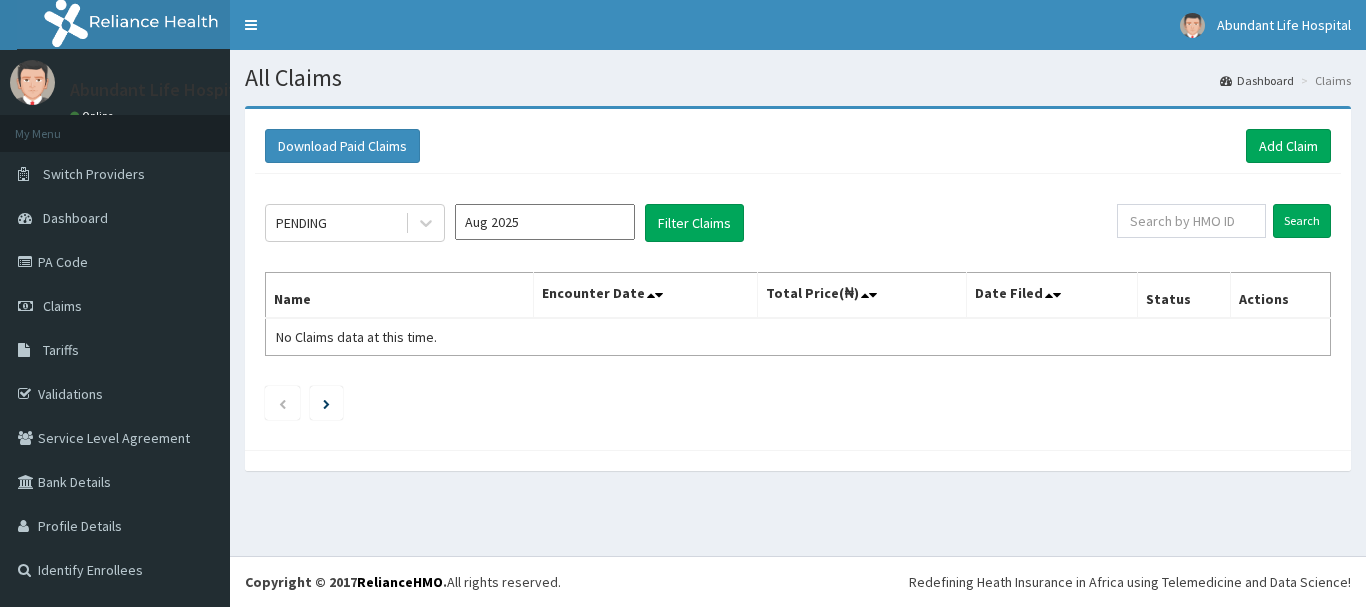click on "Aug 2025" at bounding box center [545, 222] 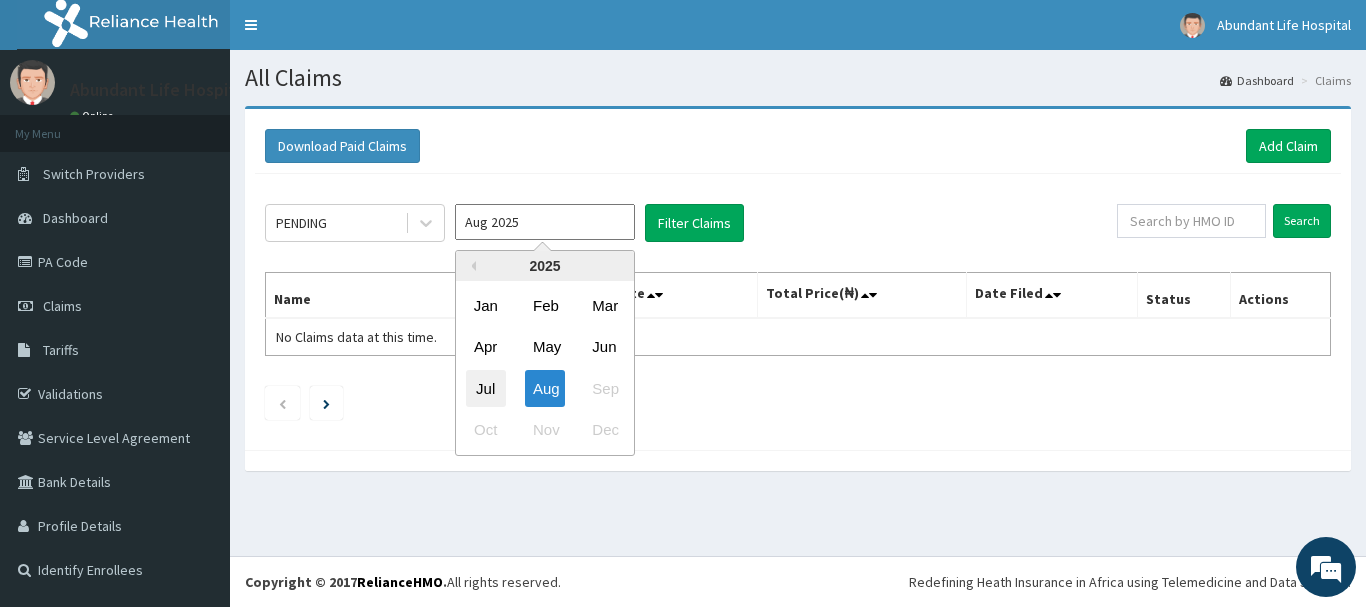 click on "Jul" at bounding box center (486, 388) 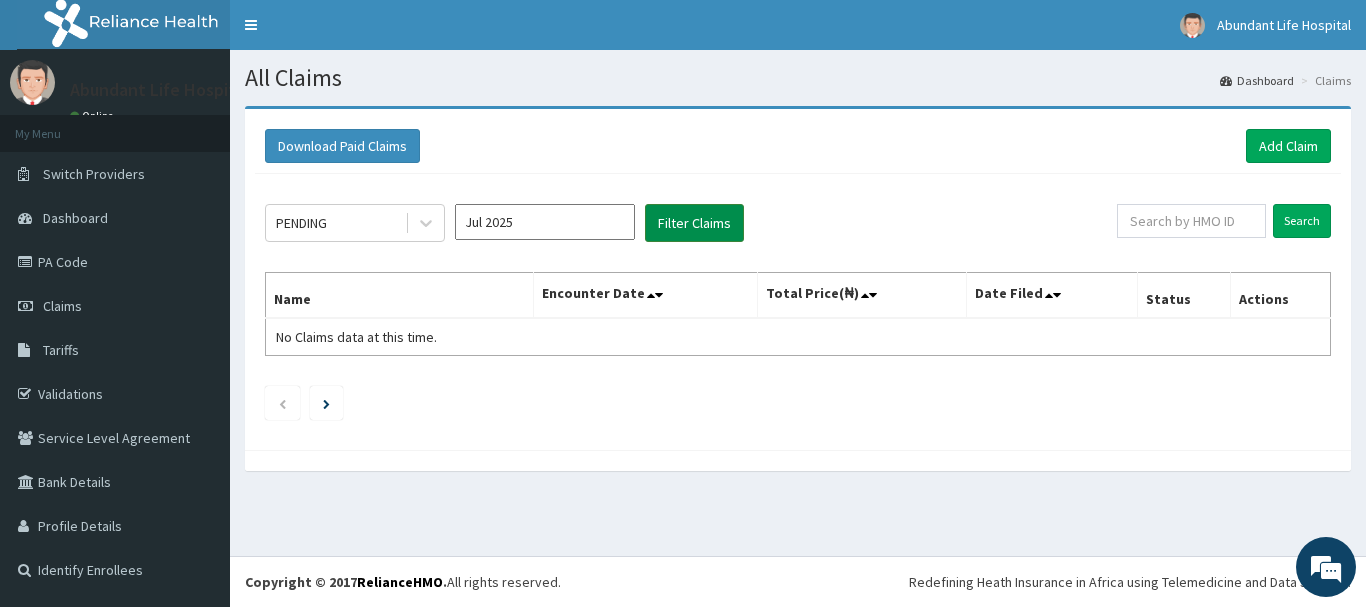 click on "Filter Claims" at bounding box center (694, 223) 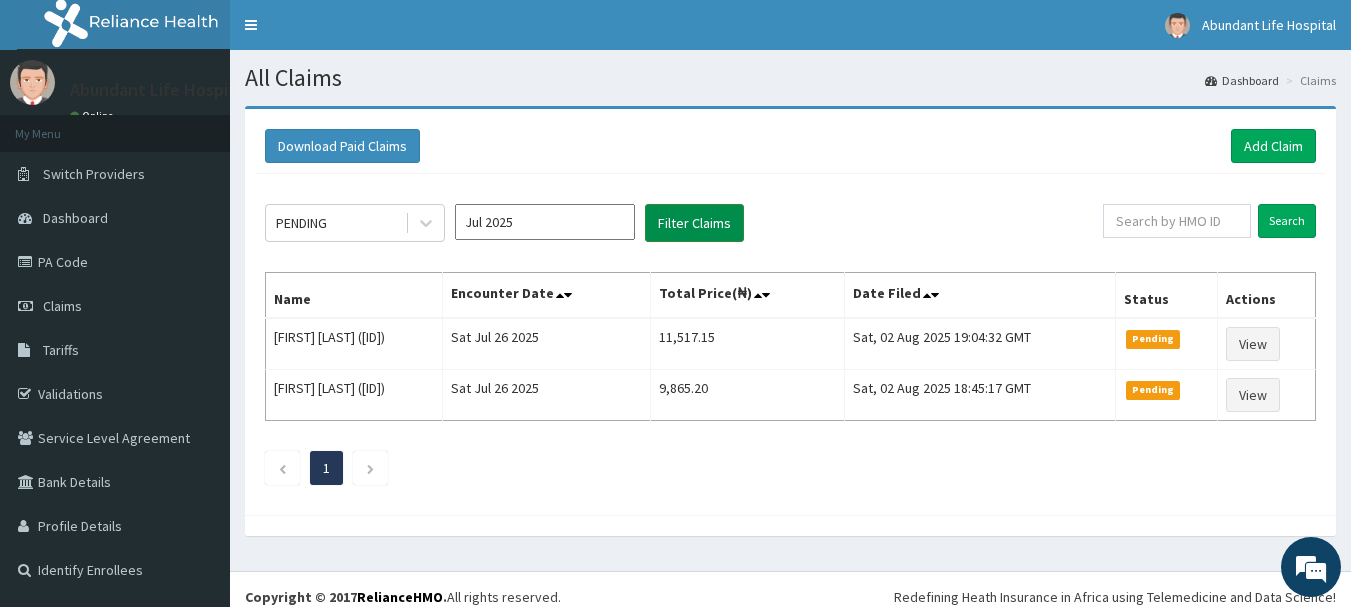 scroll, scrollTop: 0, scrollLeft: 0, axis: both 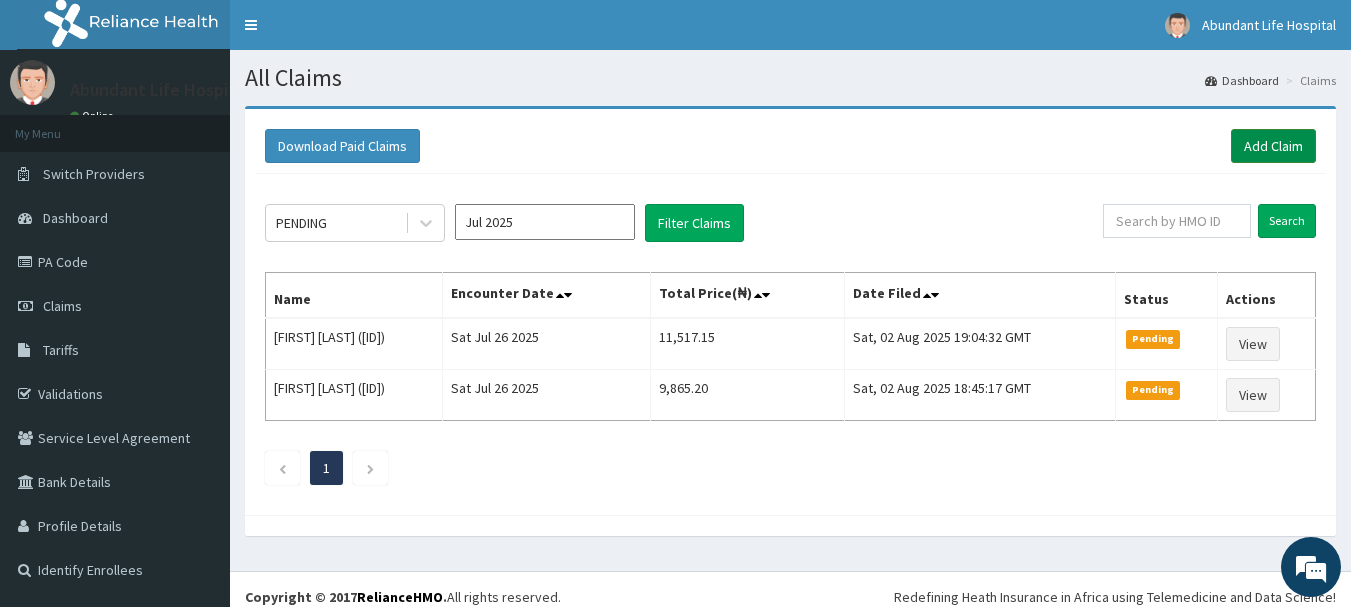 click on "Add Claim" at bounding box center [1273, 146] 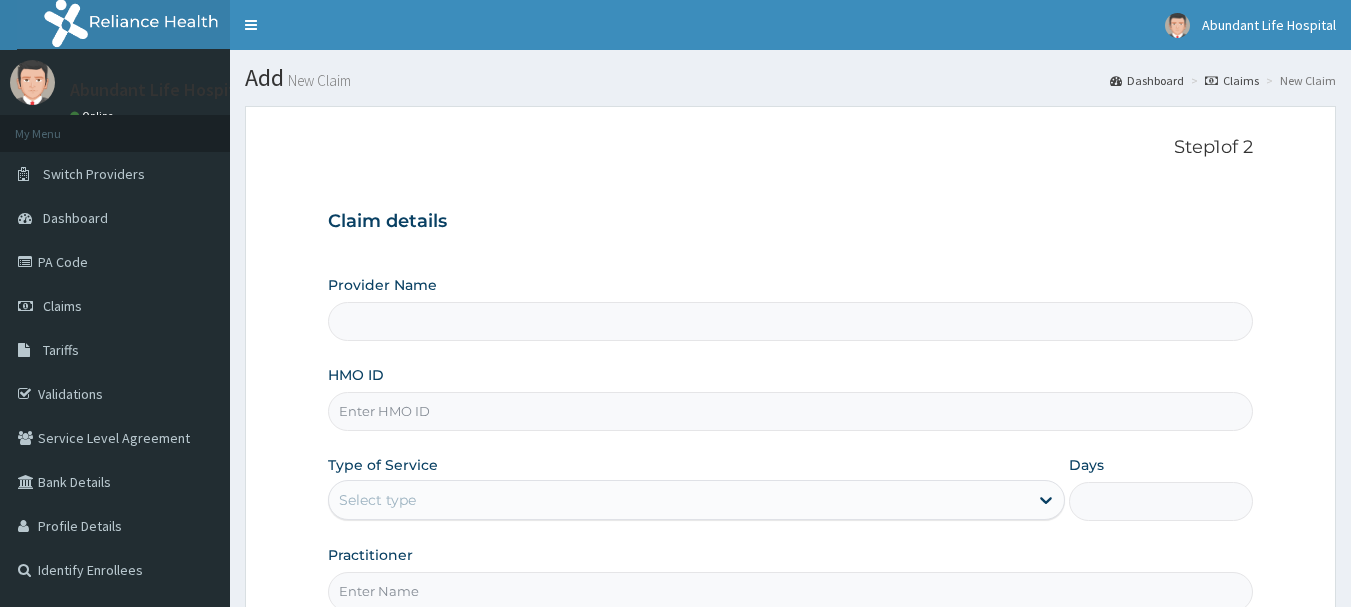 scroll, scrollTop: 0, scrollLeft: 0, axis: both 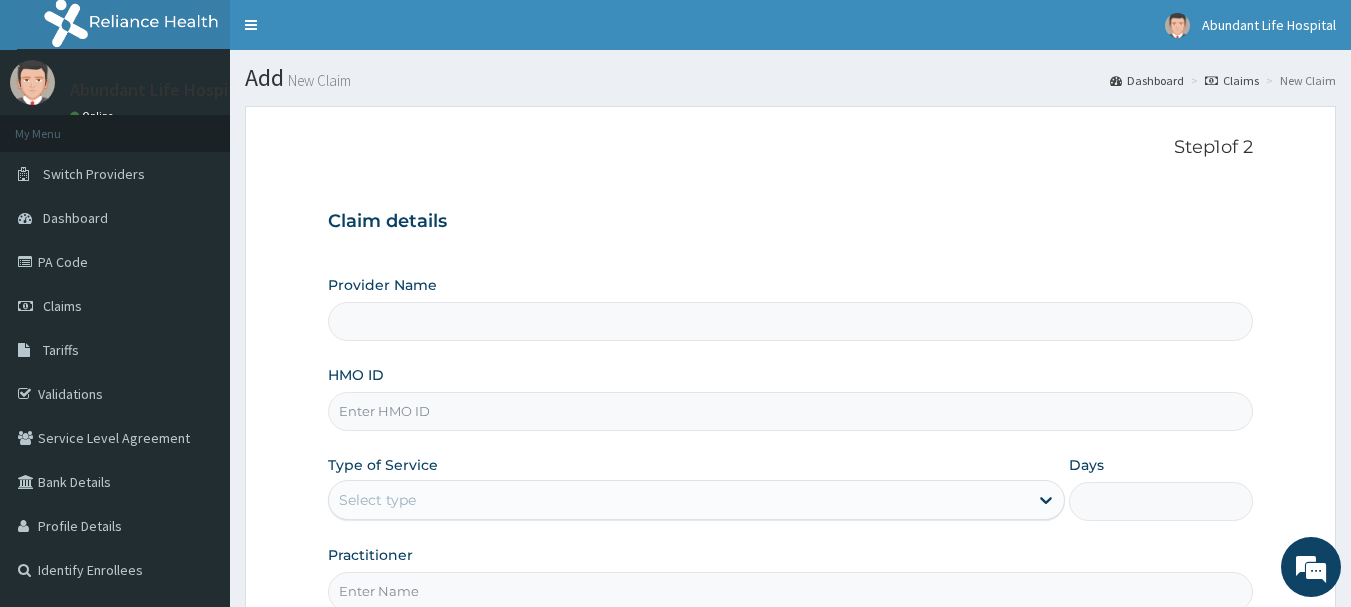 type on "Abundant Life Hospital Ltd." 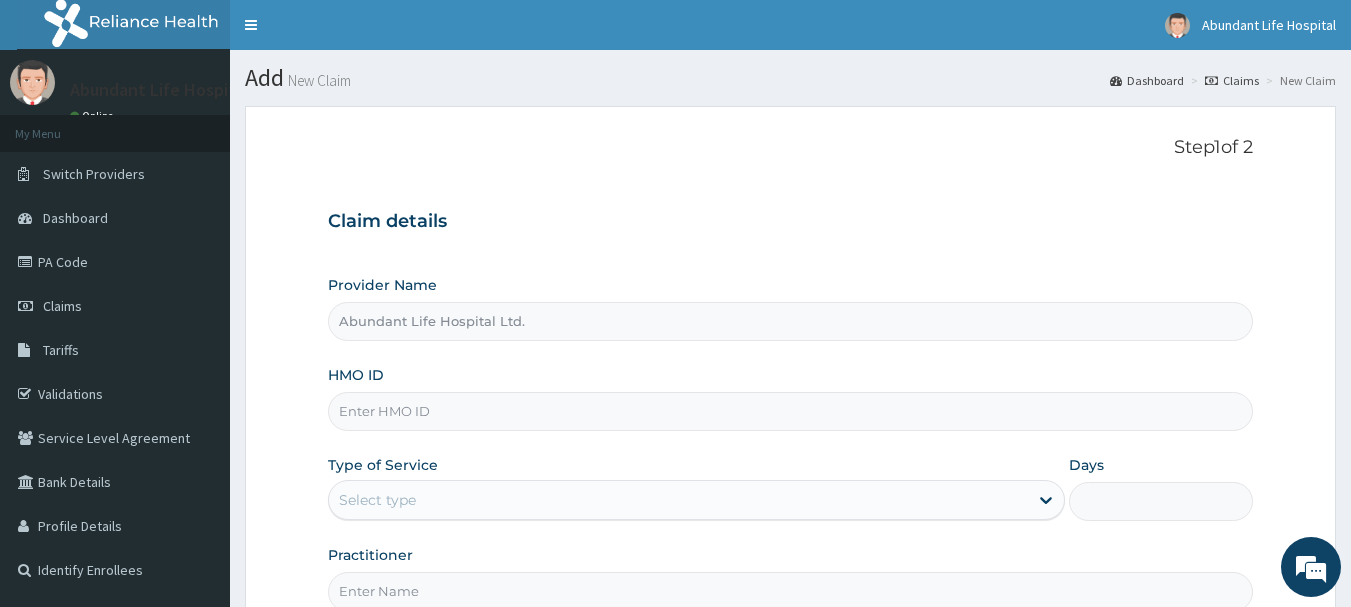 click on "HMO ID" at bounding box center (791, 411) 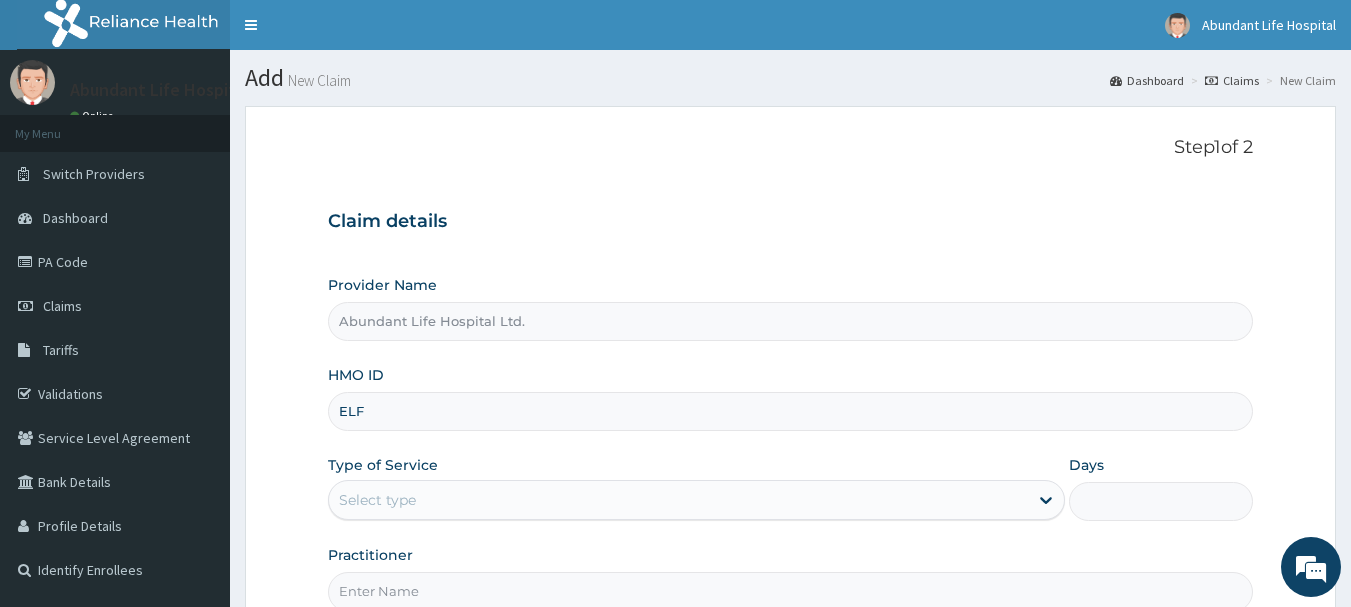 scroll, scrollTop: 0, scrollLeft: 0, axis: both 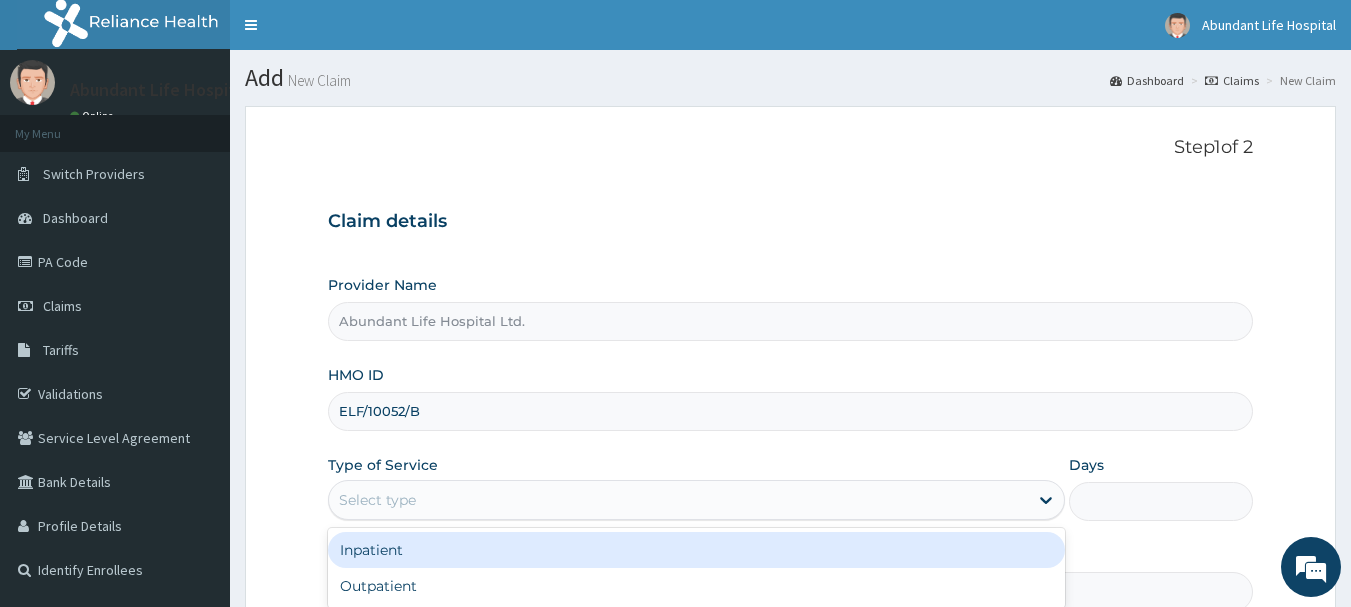 click on "Select type" at bounding box center [678, 500] 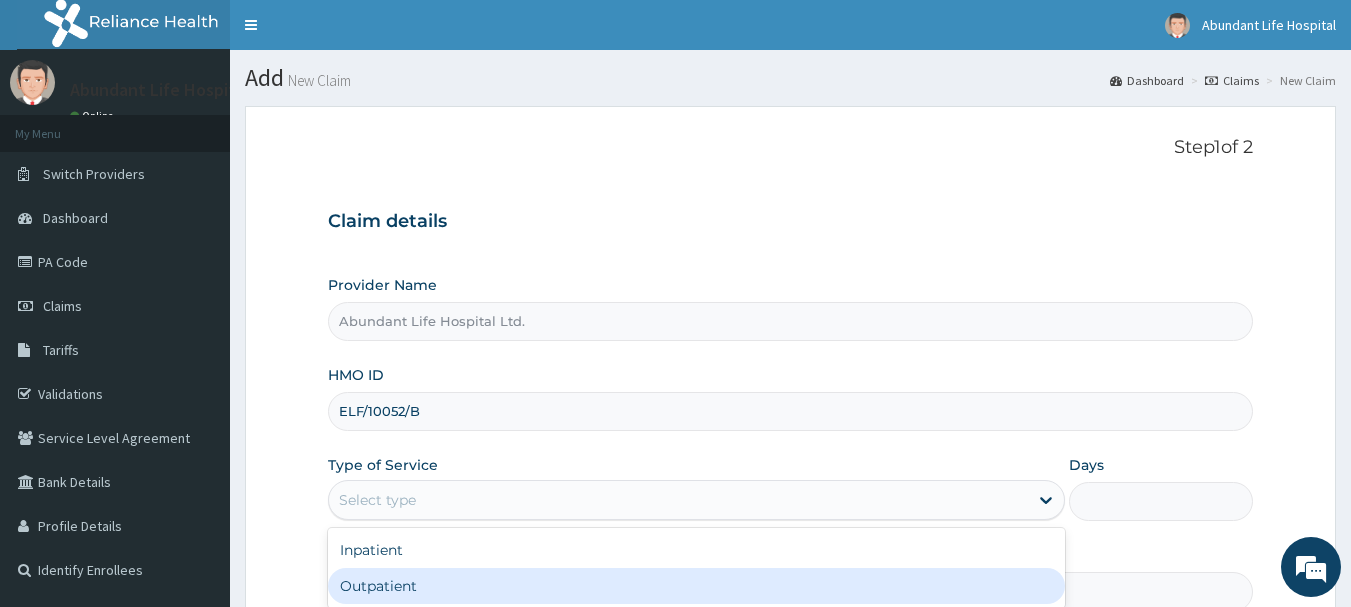 click on "Outpatient" at bounding box center [696, 586] 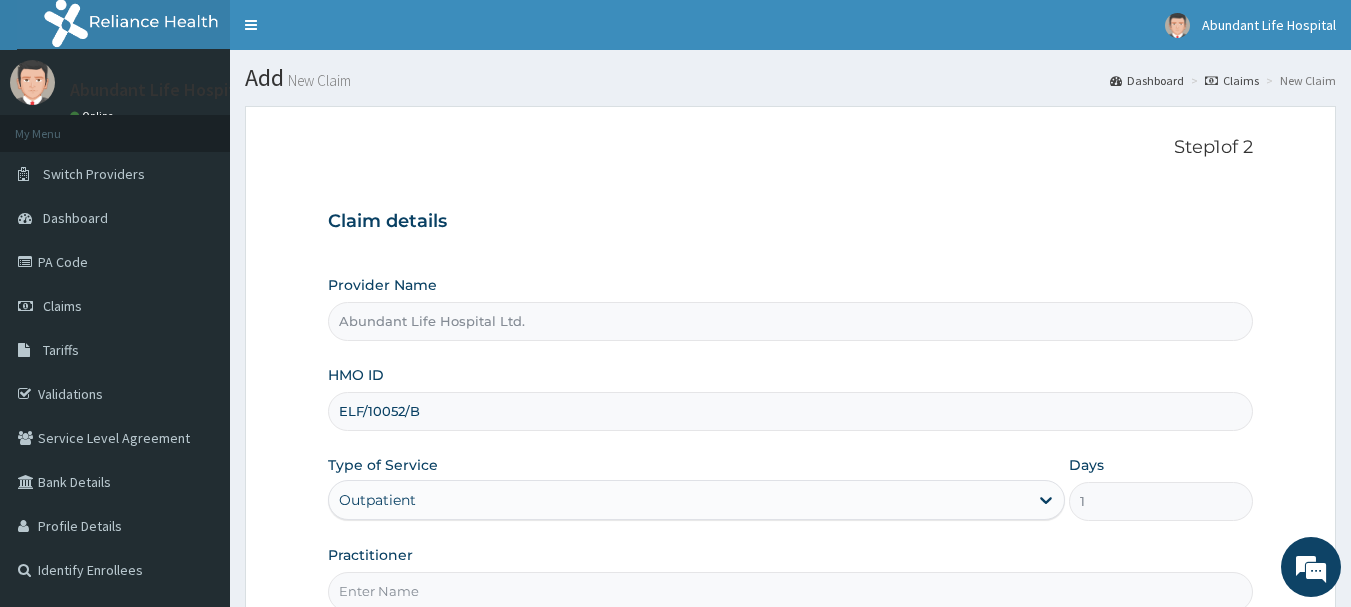 click on "Practitioner" at bounding box center (791, 591) 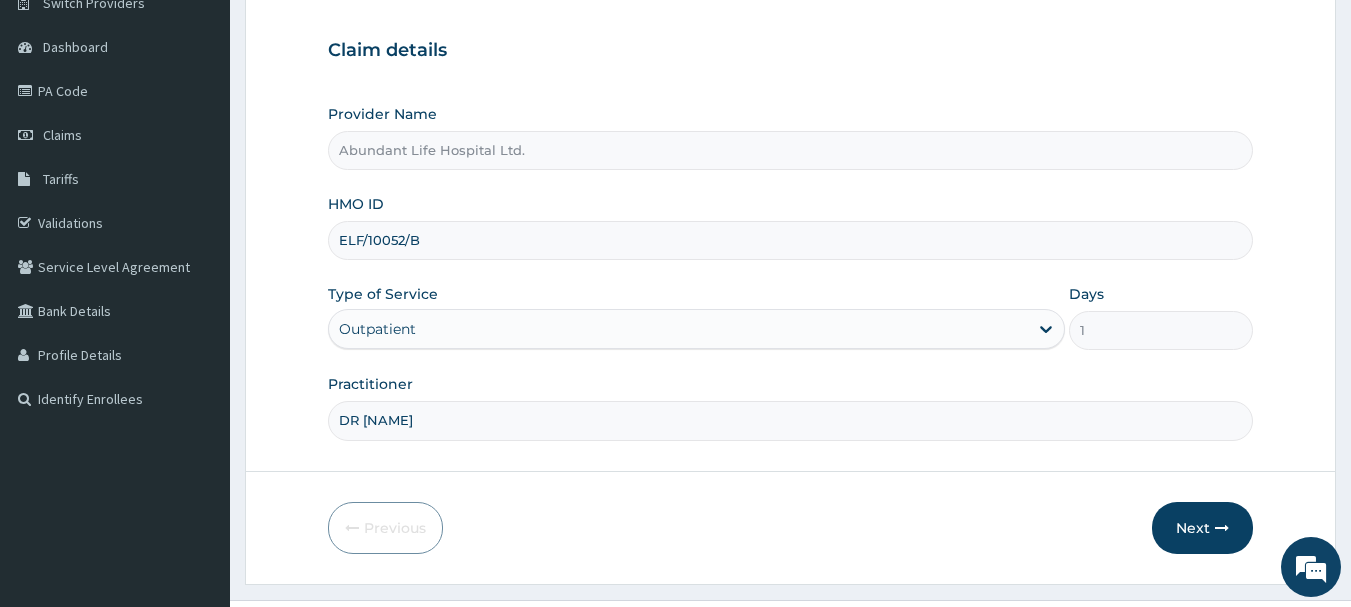 scroll, scrollTop: 200, scrollLeft: 0, axis: vertical 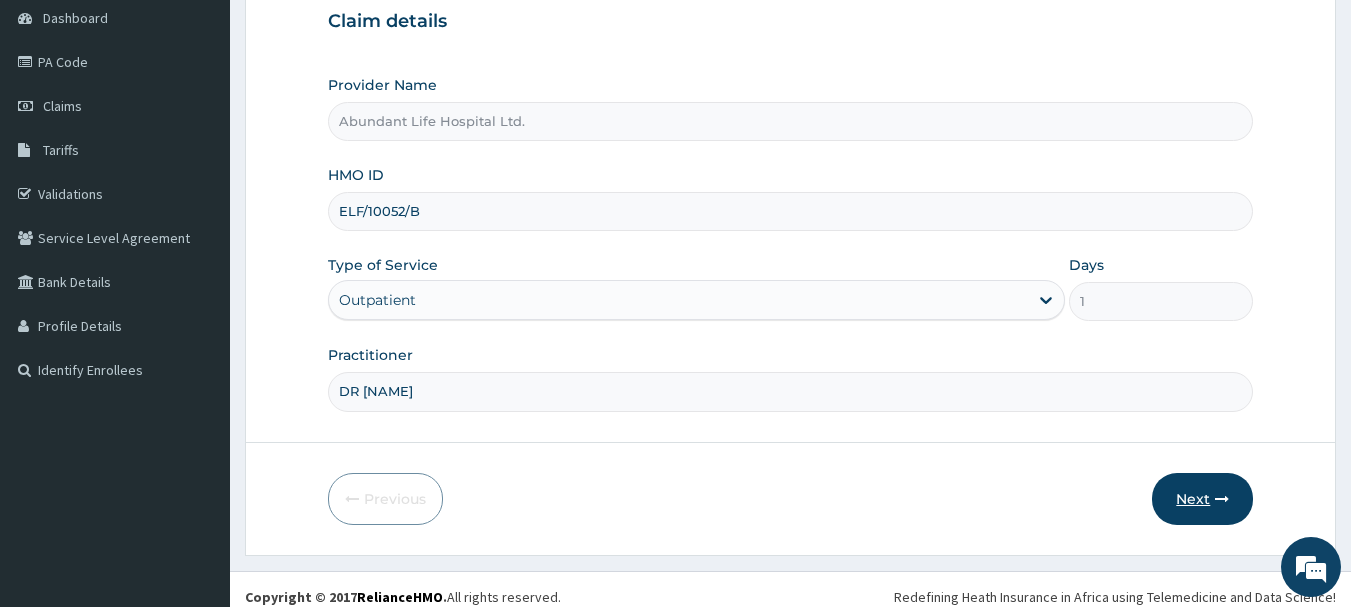 click at bounding box center (1222, 499) 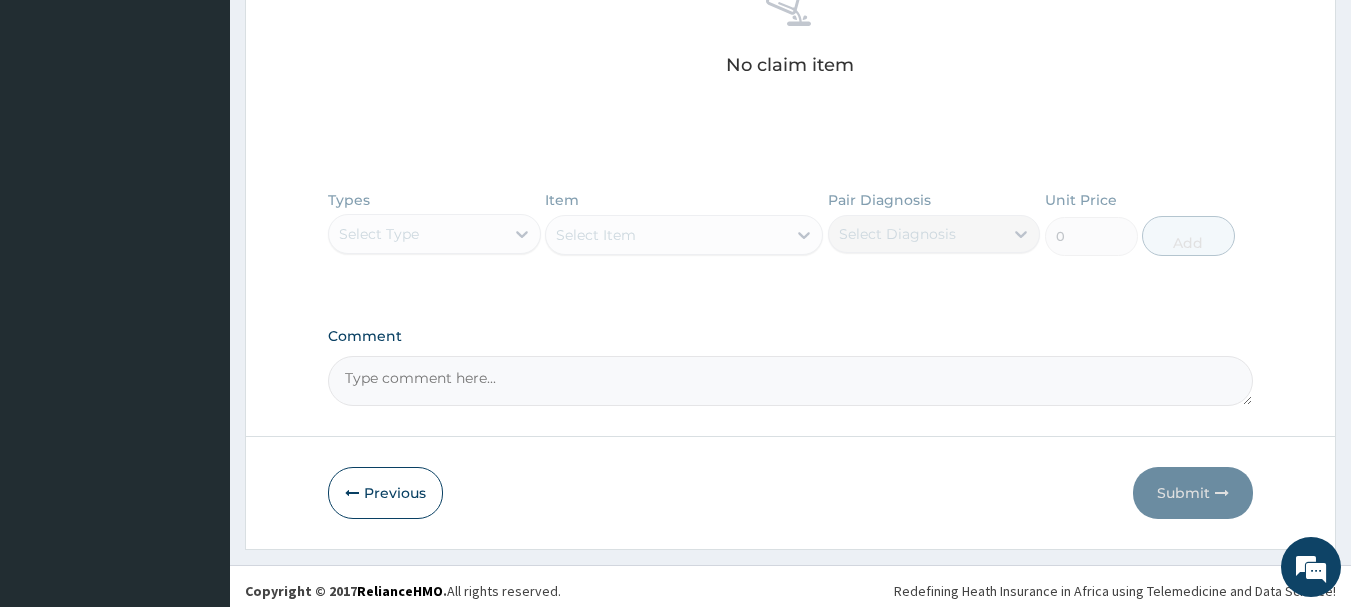 scroll, scrollTop: 829, scrollLeft: 0, axis: vertical 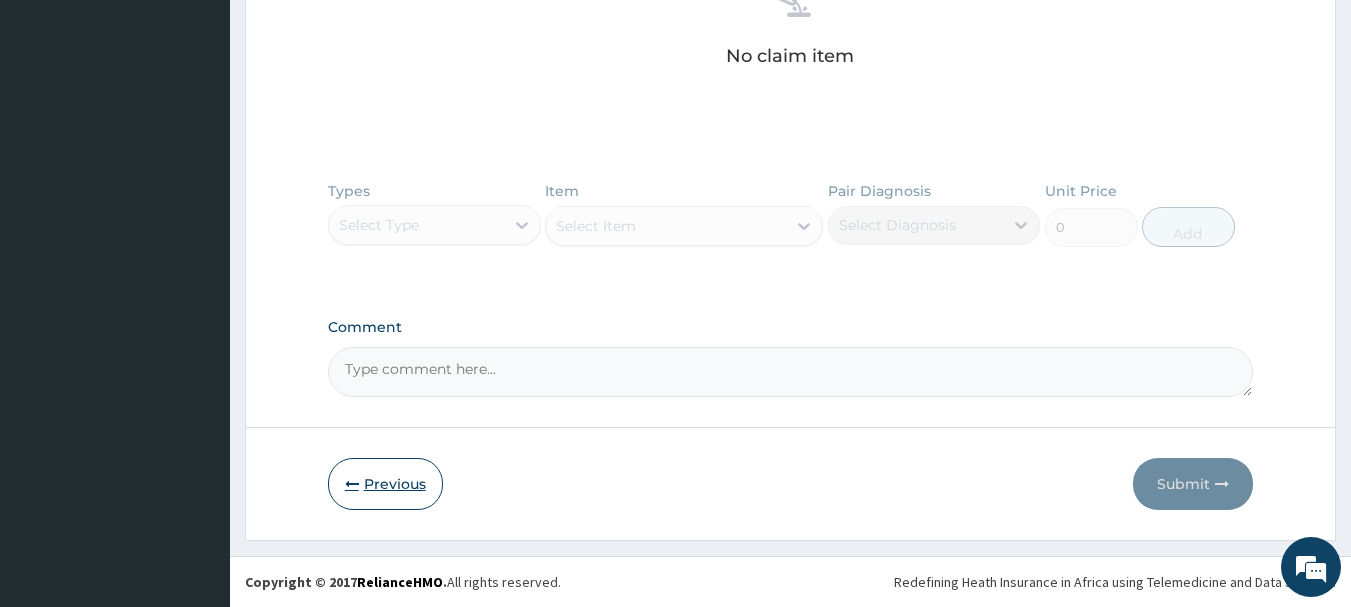 click on "Previous" at bounding box center [385, 484] 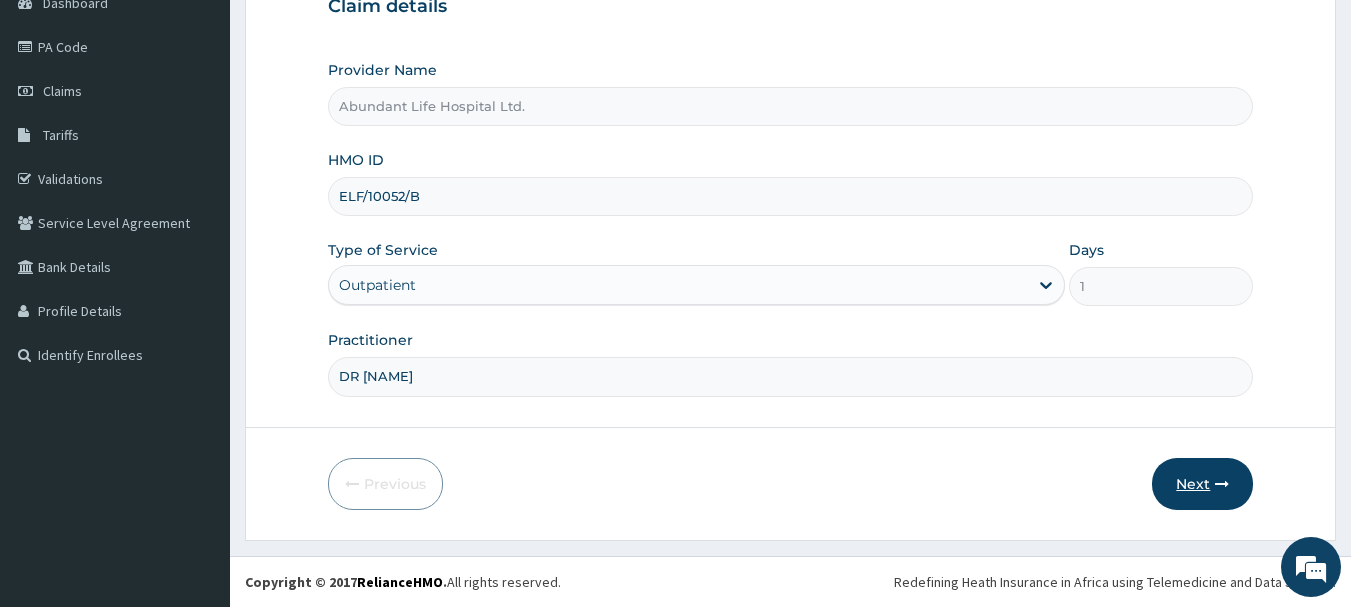 click on "Next" at bounding box center [1202, 484] 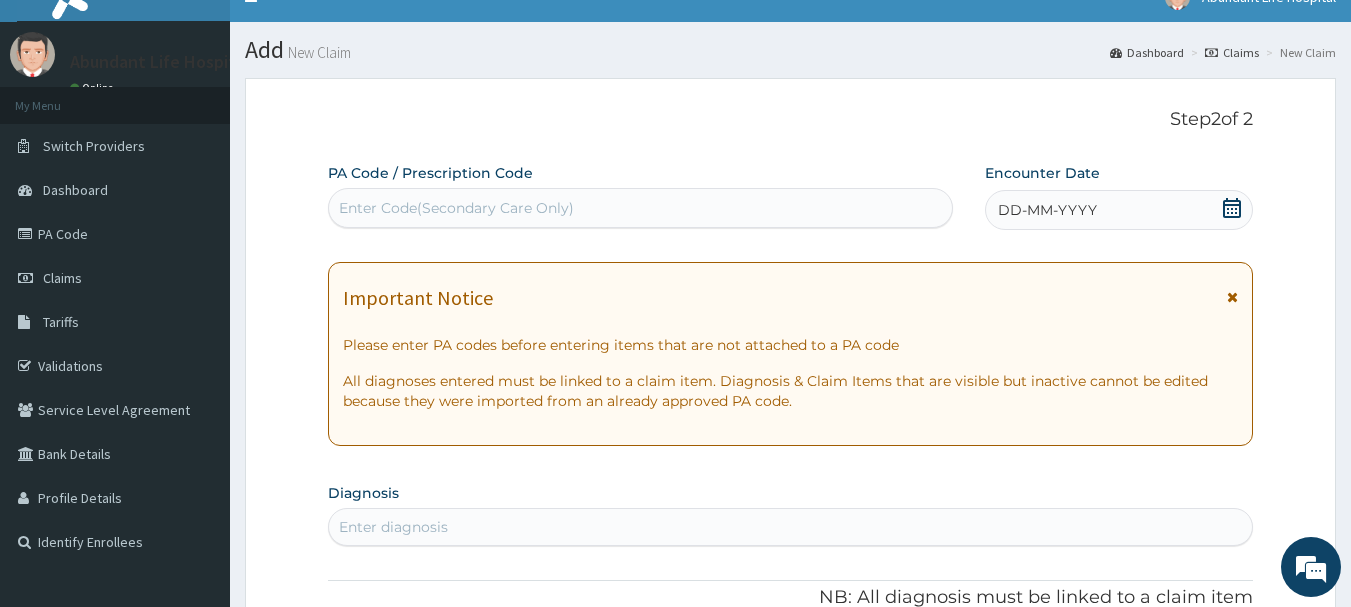 scroll, scrollTop: 15, scrollLeft: 0, axis: vertical 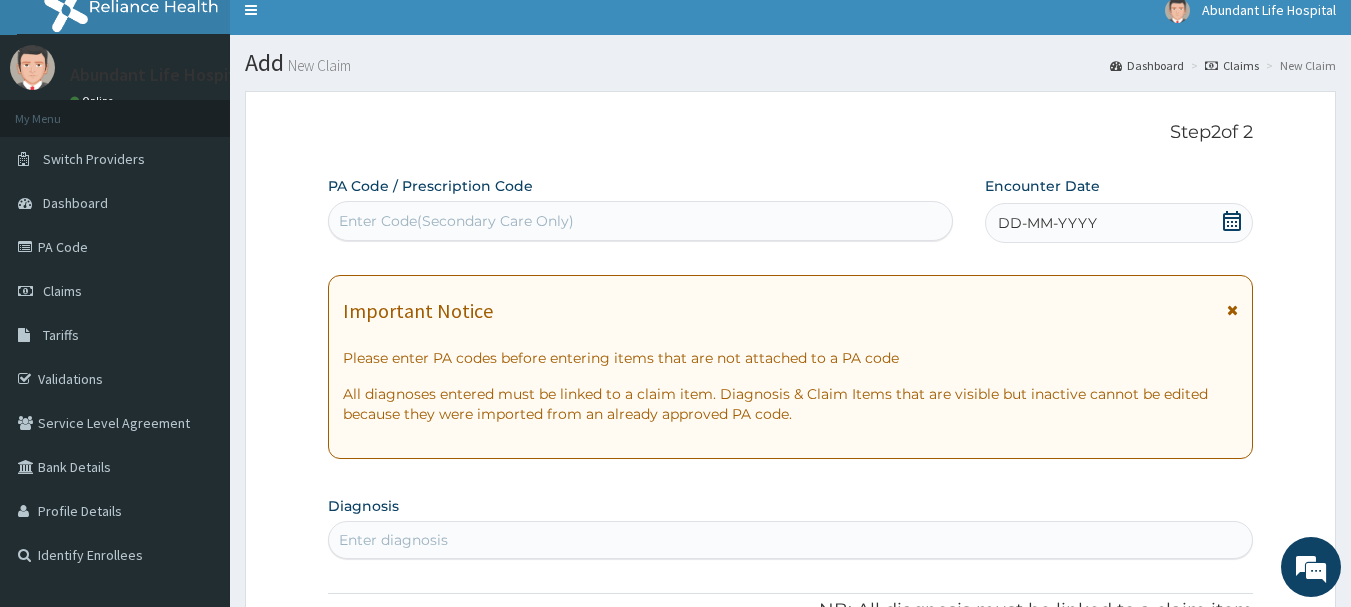 click 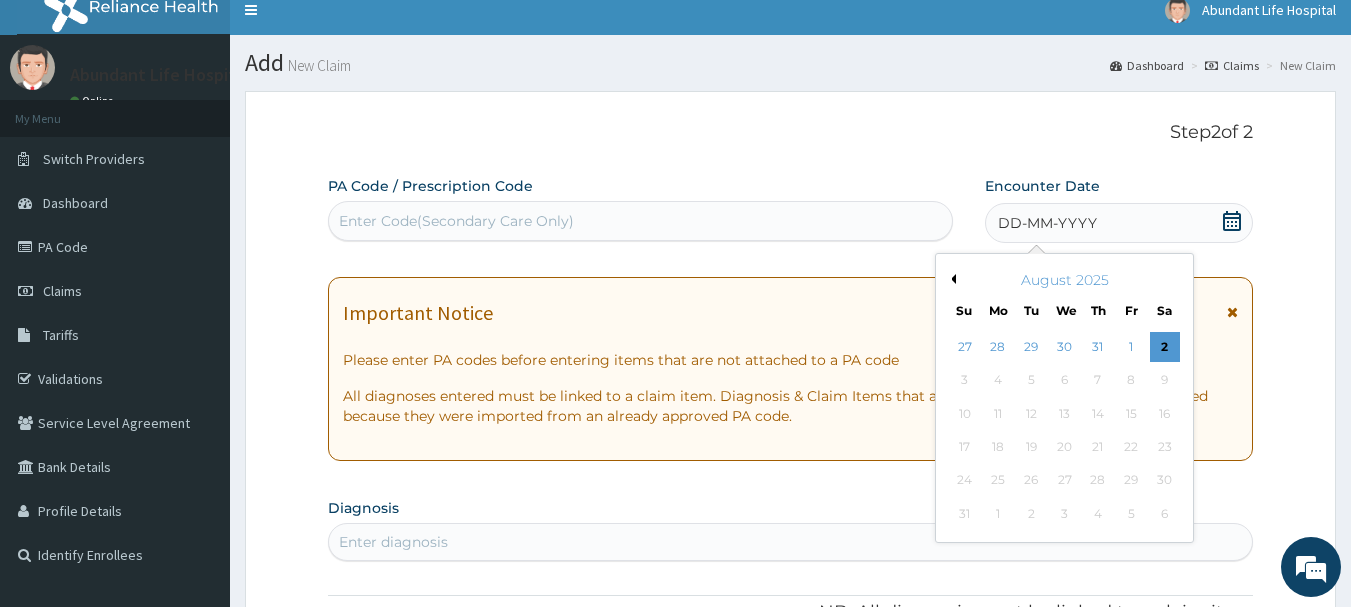 click on "Previous Month" at bounding box center (951, 279) 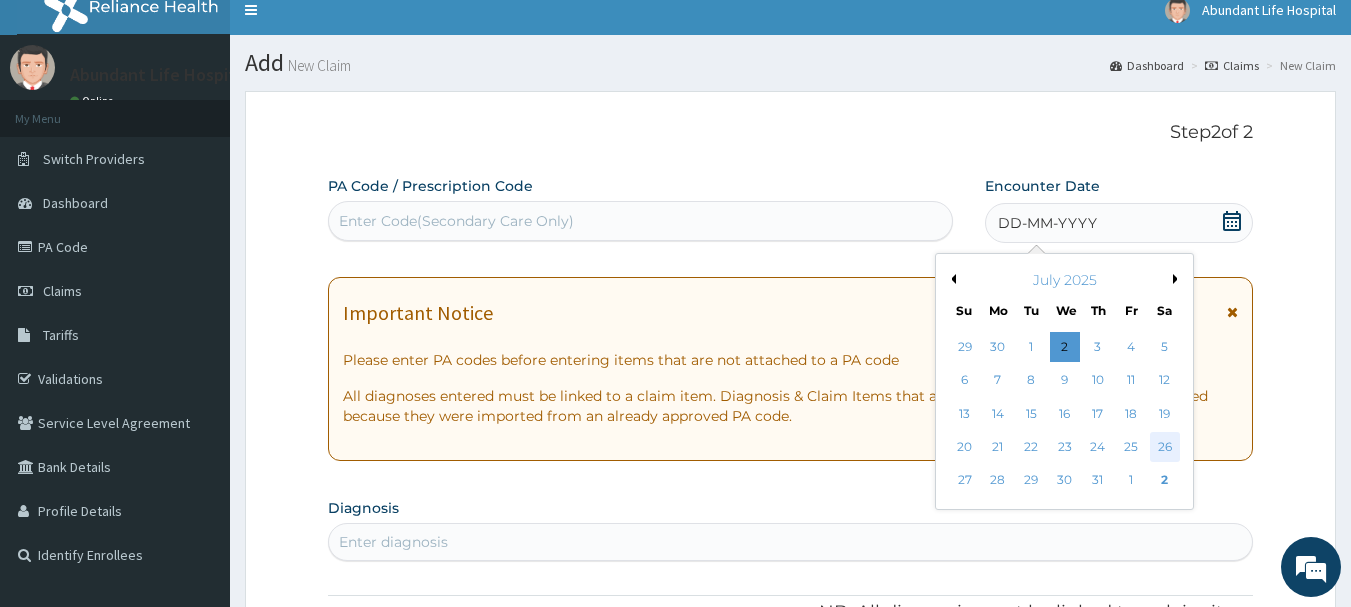 click on "26" at bounding box center [1165, 447] 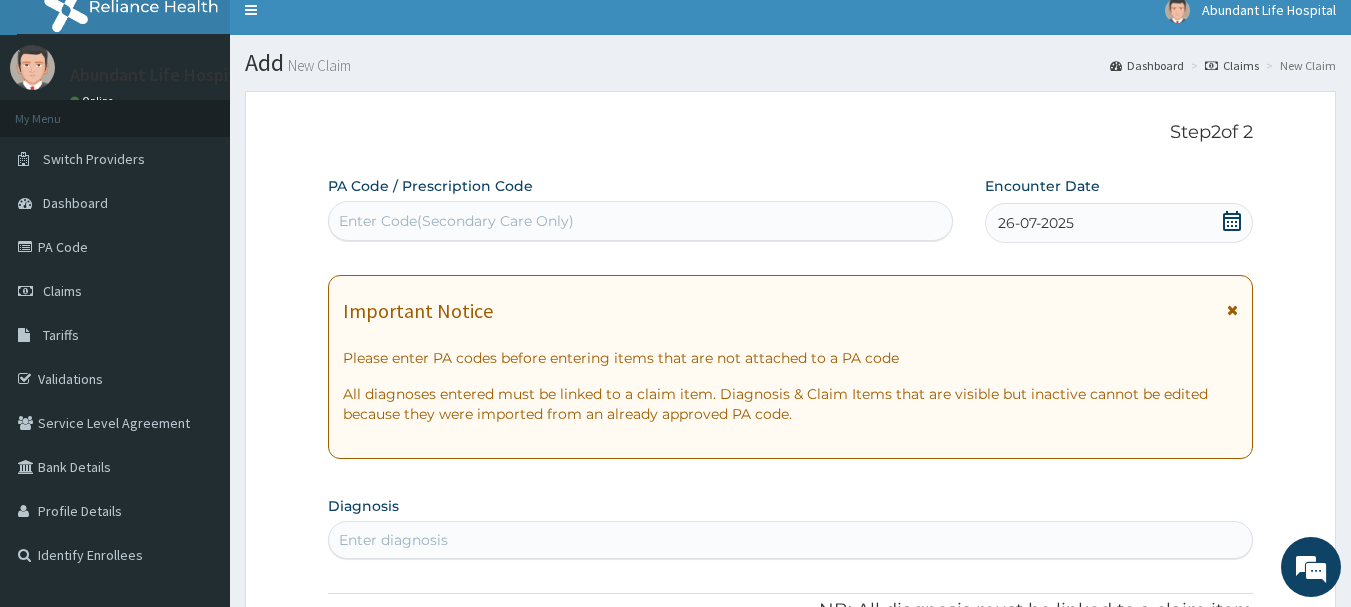 click at bounding box center (1232, 310) 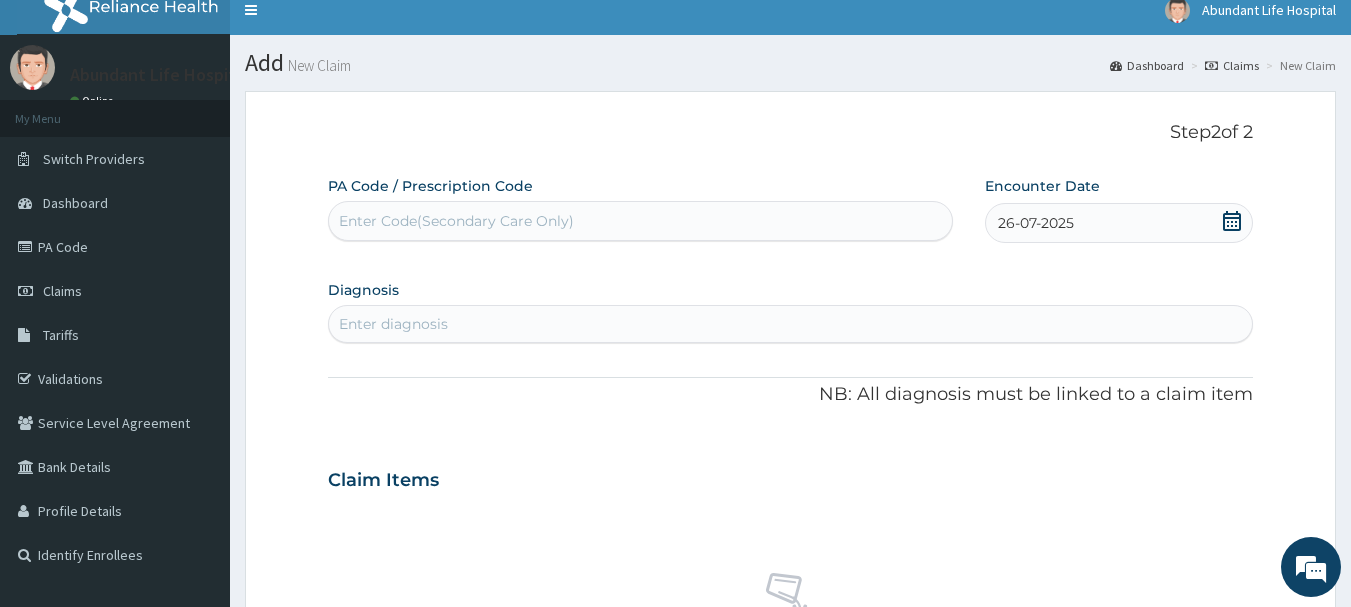 click on "Enter diagnosis" at bounding box center [791, 324] 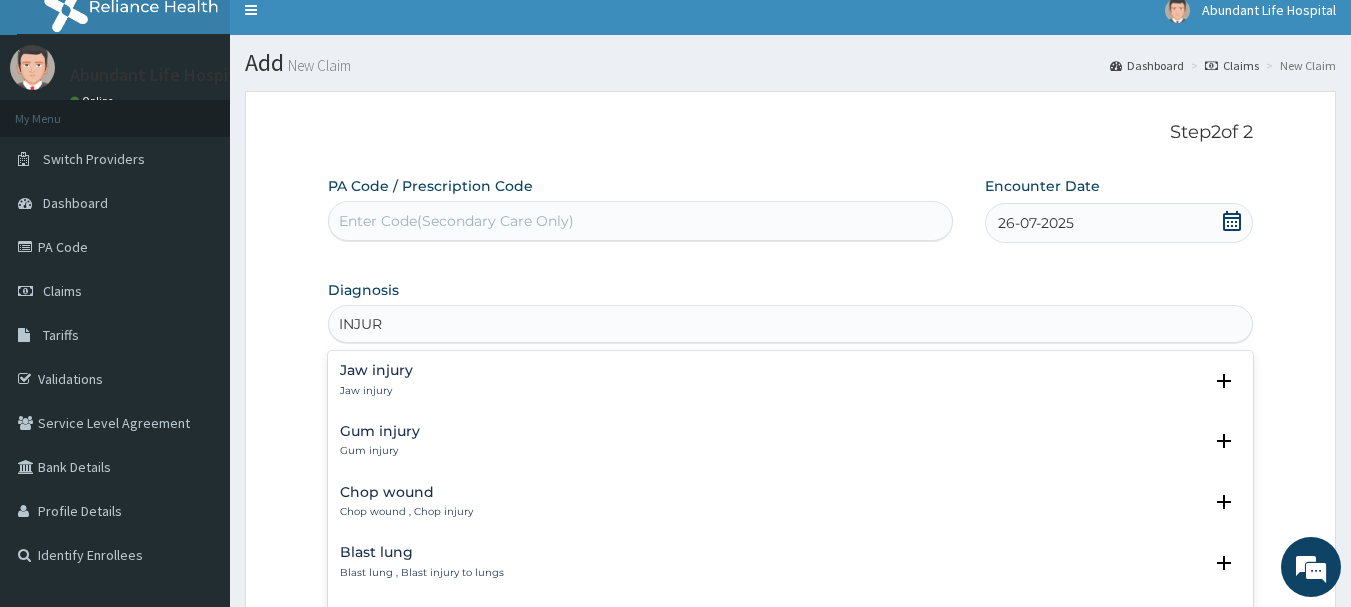 type on "INJURY" 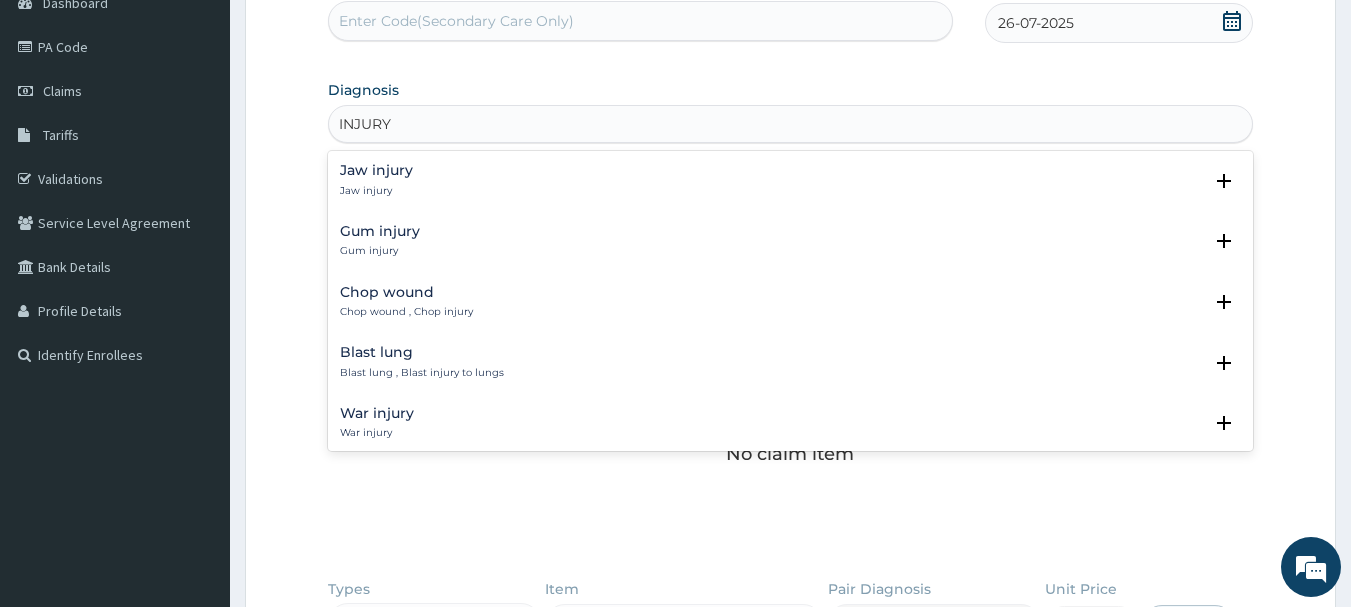 scroll, scrollTop: 255, scrollLeft: 0, axis: vertical 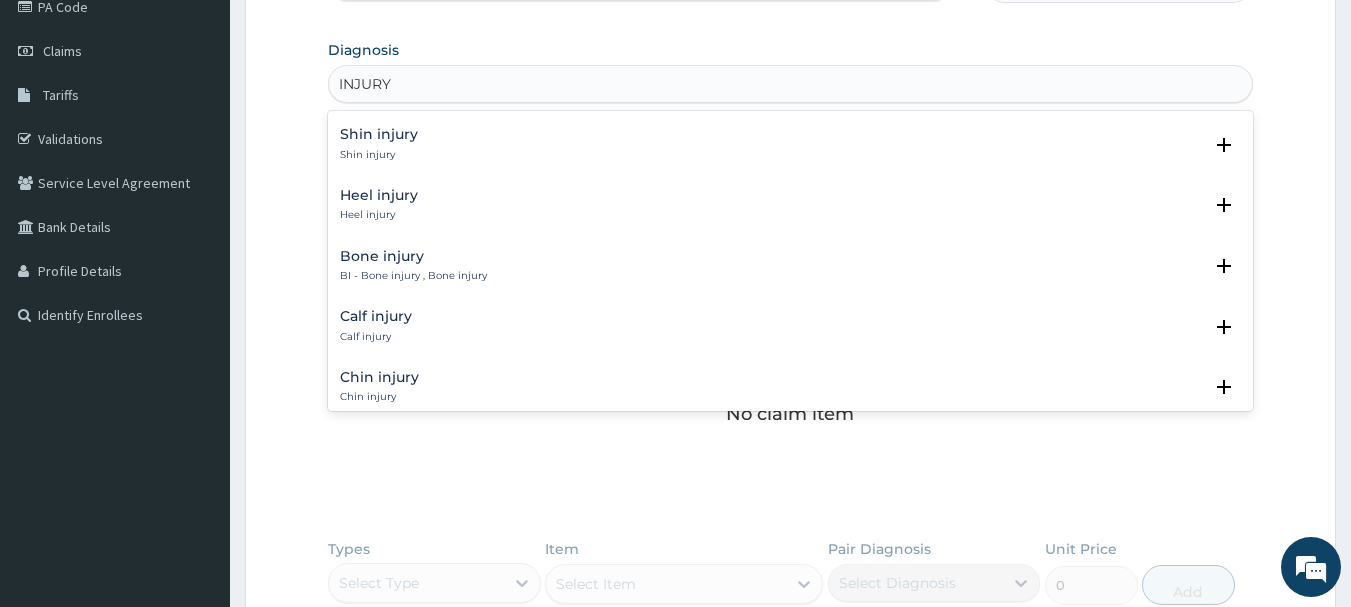 click on "Heel injury" at bounding box center [379, 195] 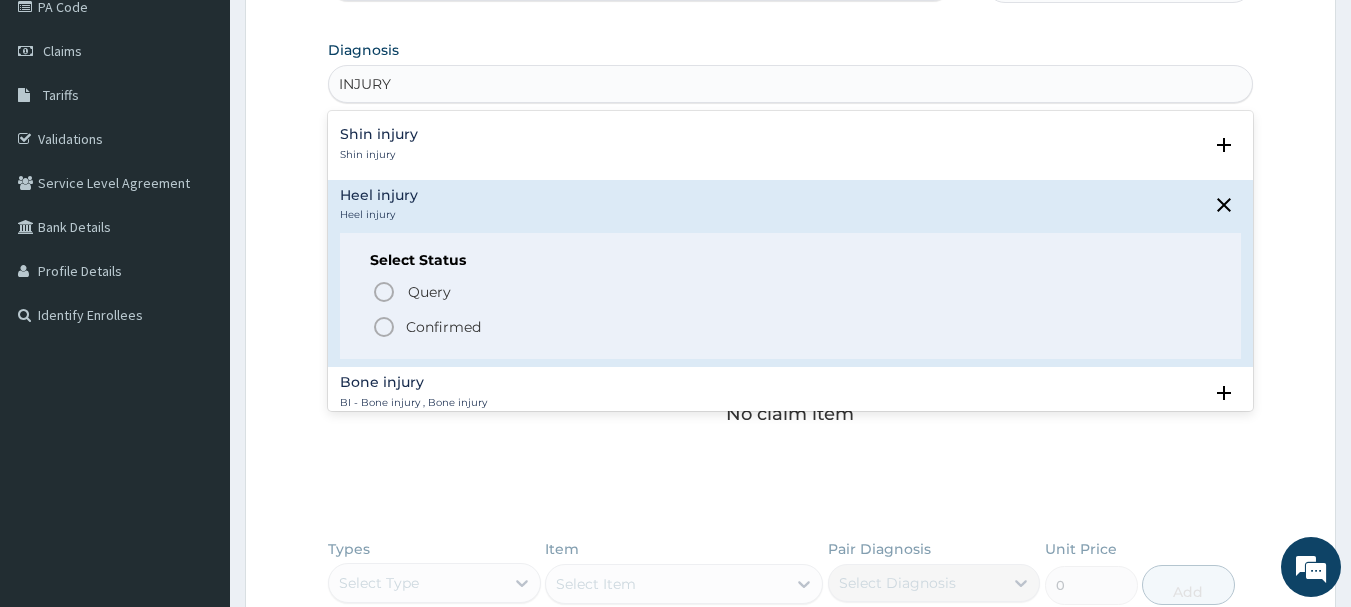 click 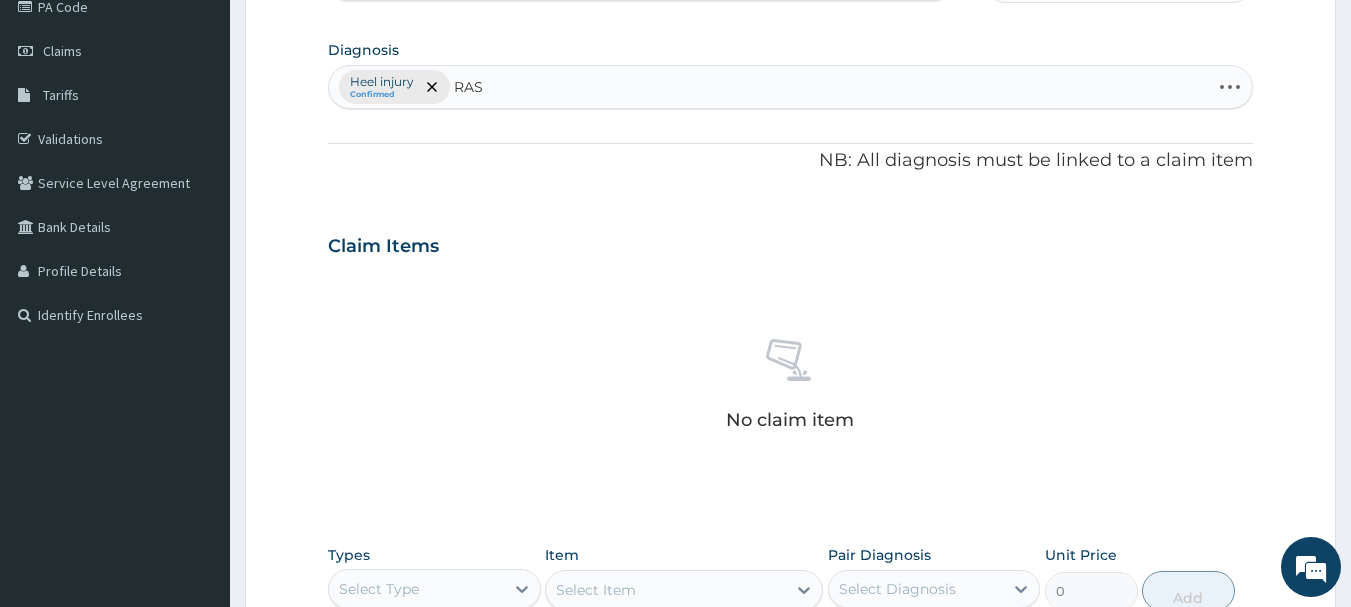 type on "RASH" 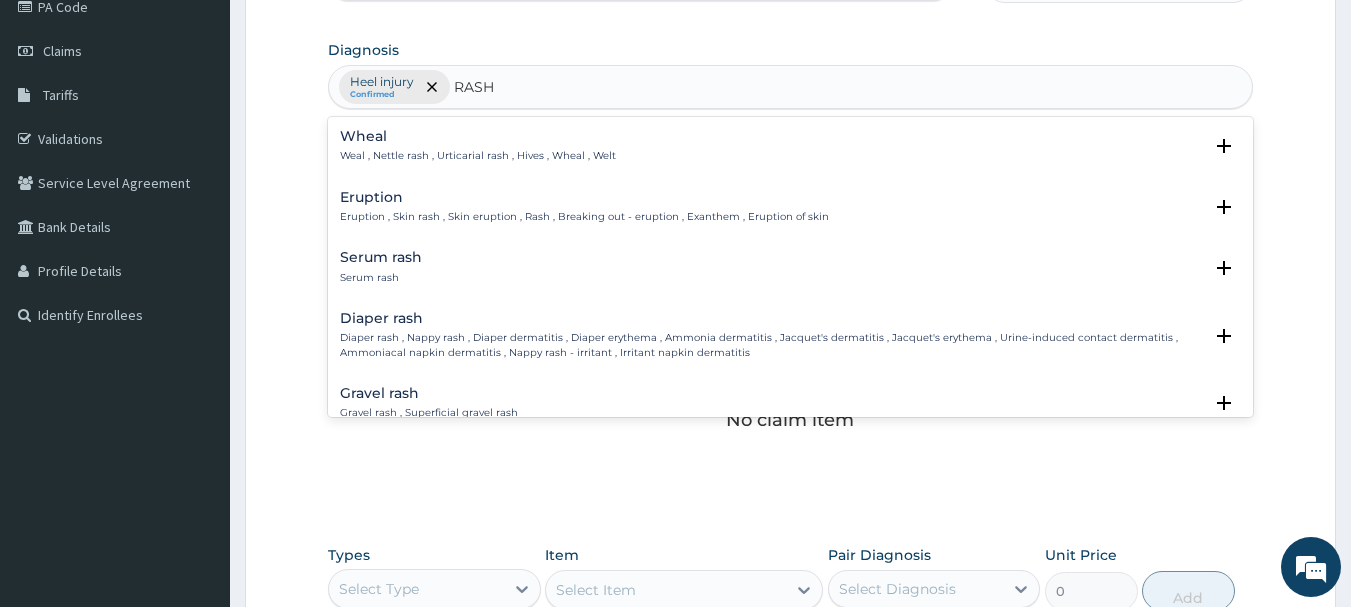 click on "Eruption" at bounding box center (584, 197) 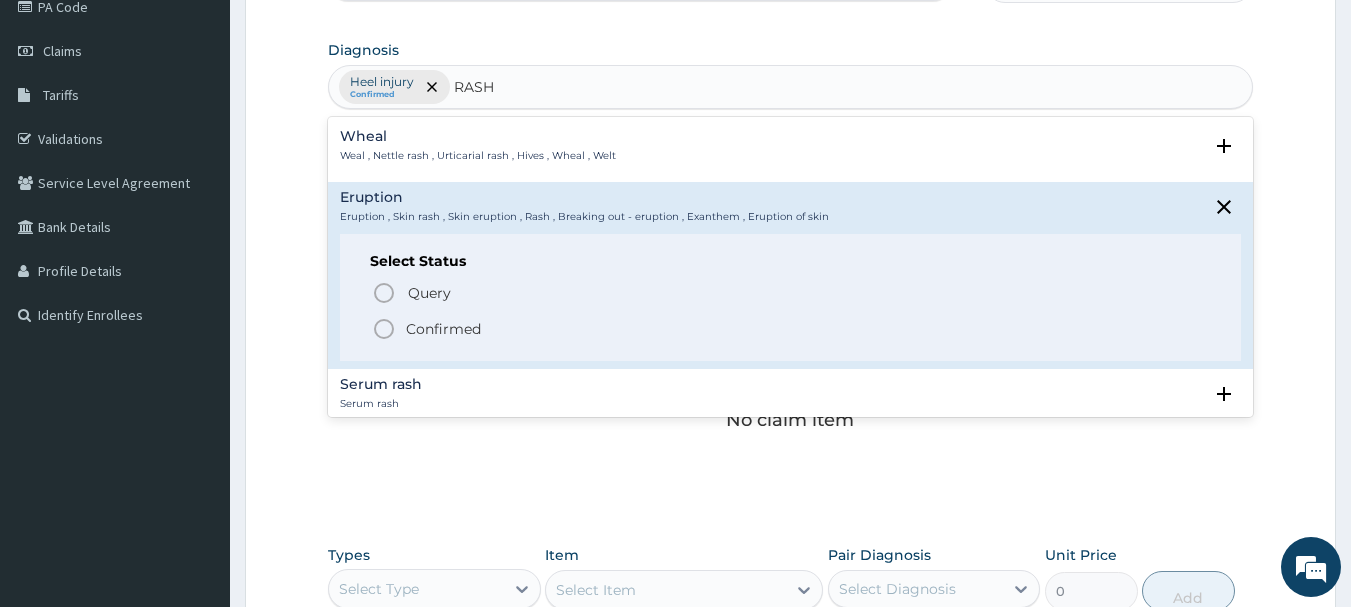 click 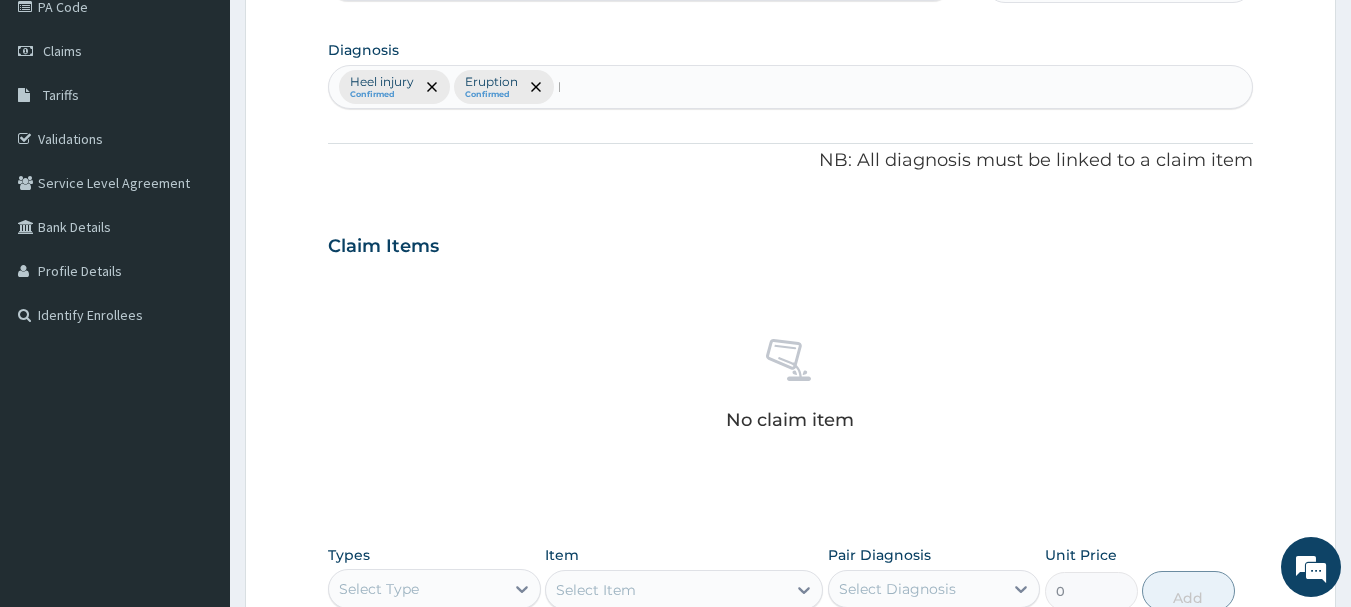 type 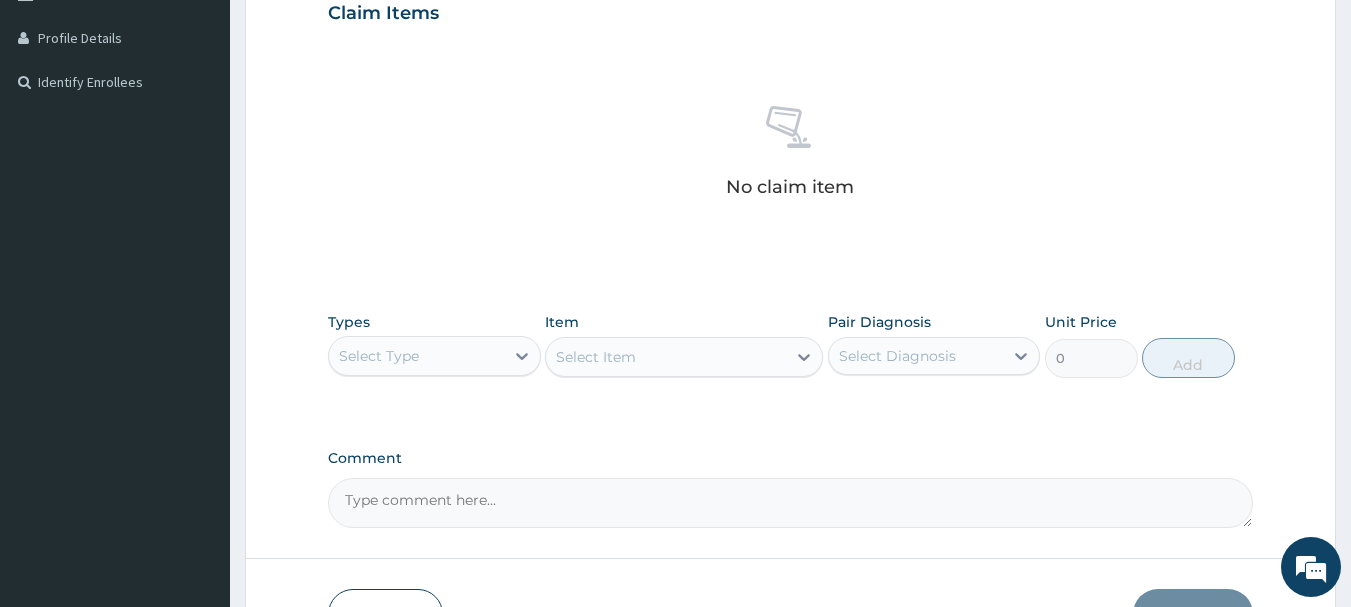 scroll, scrollTop: 495, scrollLeft: 0, axis: vertical 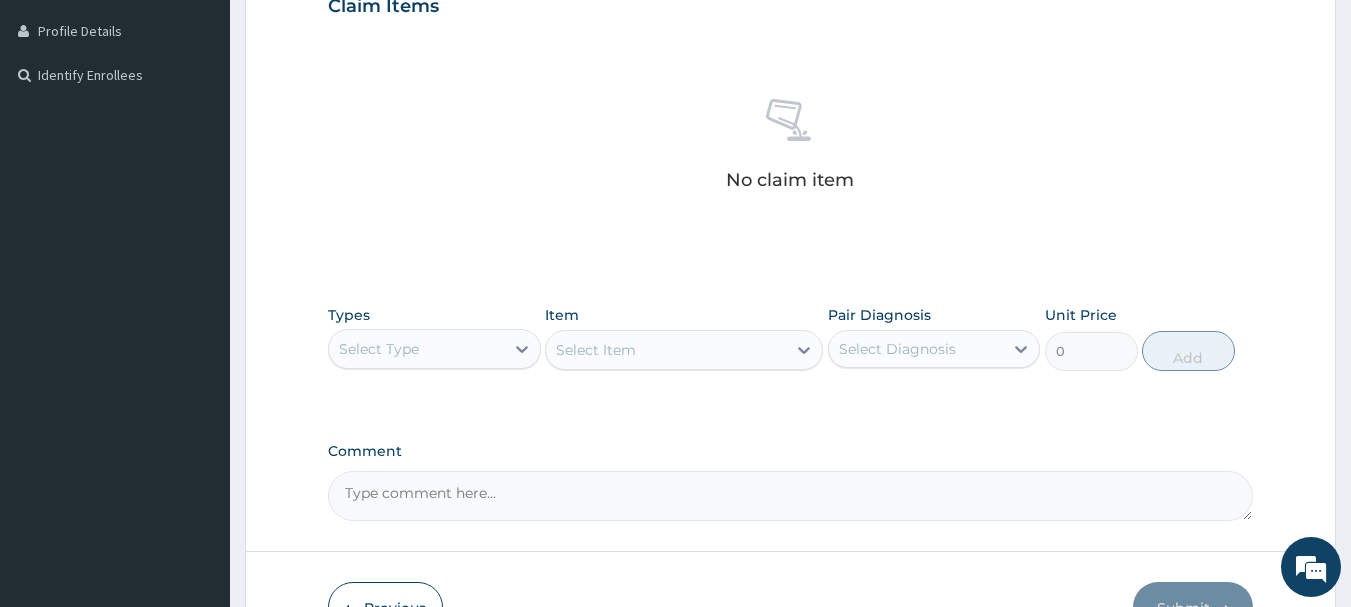click on "Select Type" at bounding box center [416, 349] 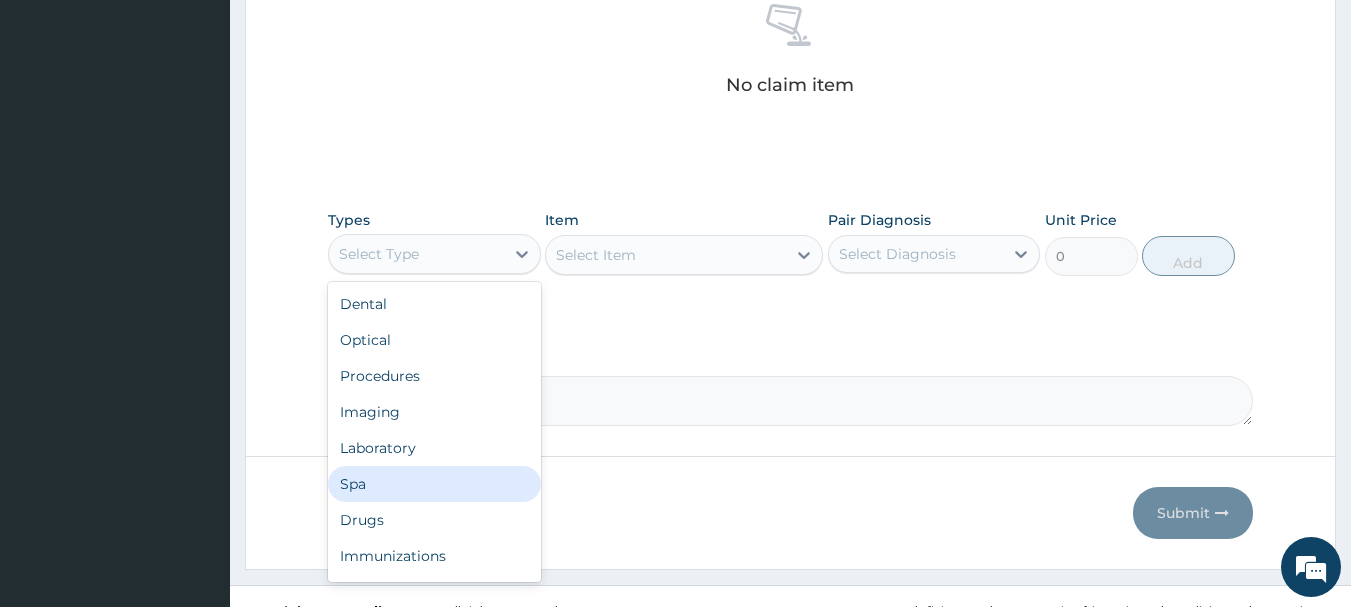 scroll, scrollTop: 615, scrollLeft: 0, axis: vertical 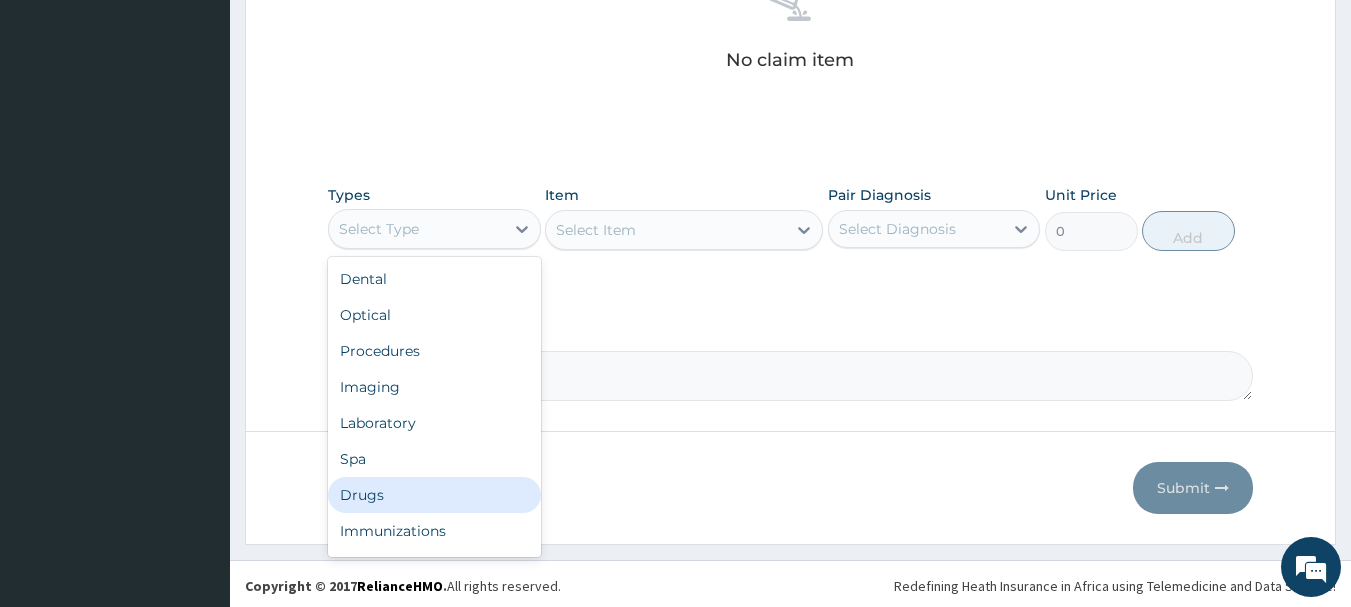 click on "Drugs" at bounding box center (434, 495) 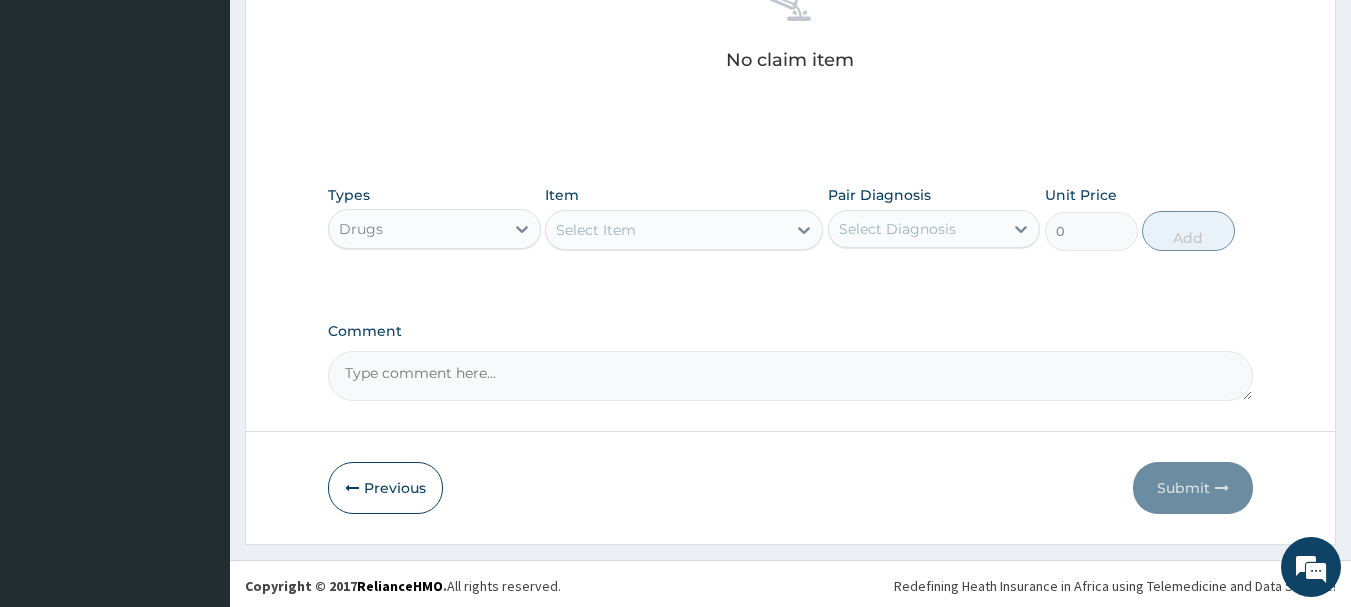 click on "Select Item" at bounding box center [666, 230] 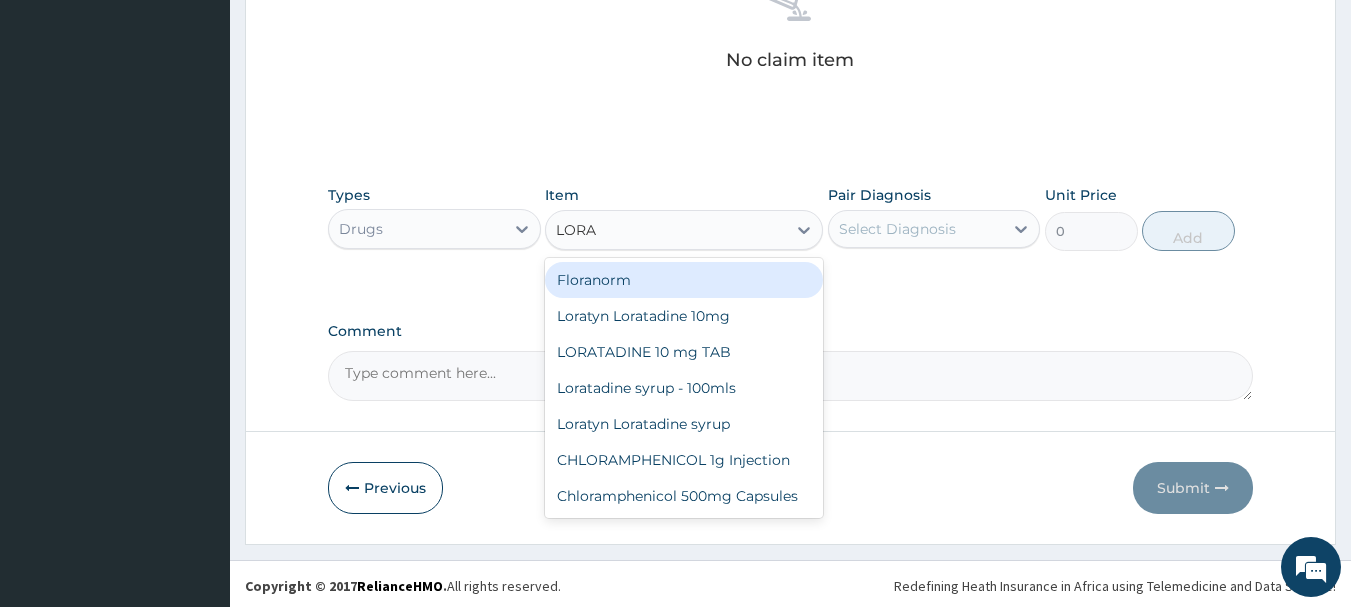 type on "LORAT" 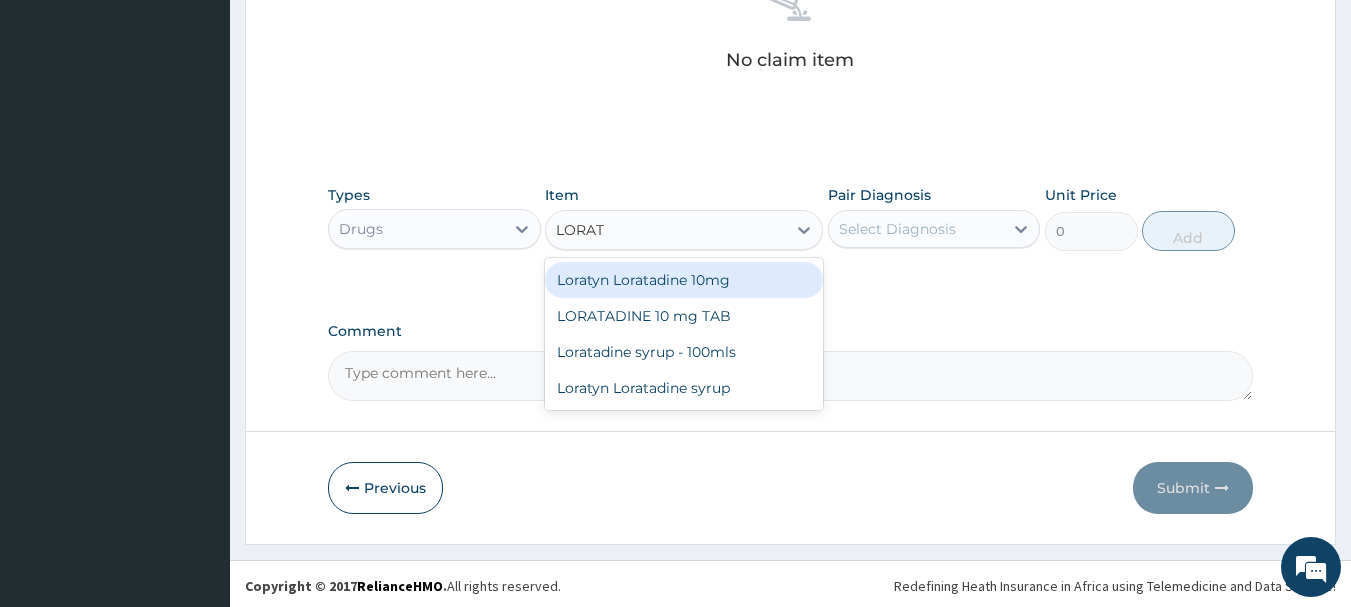 click on "Loratyn Loratadine 10mg" at bounding box center [684, 280] 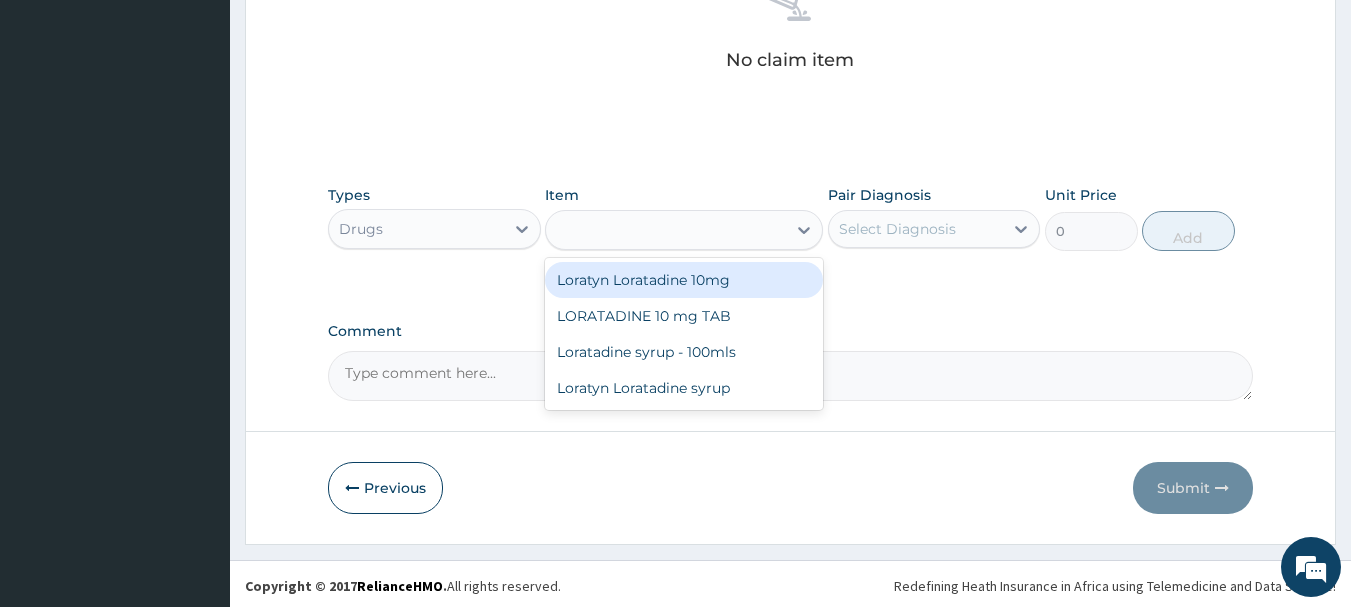 type on "88.6875" 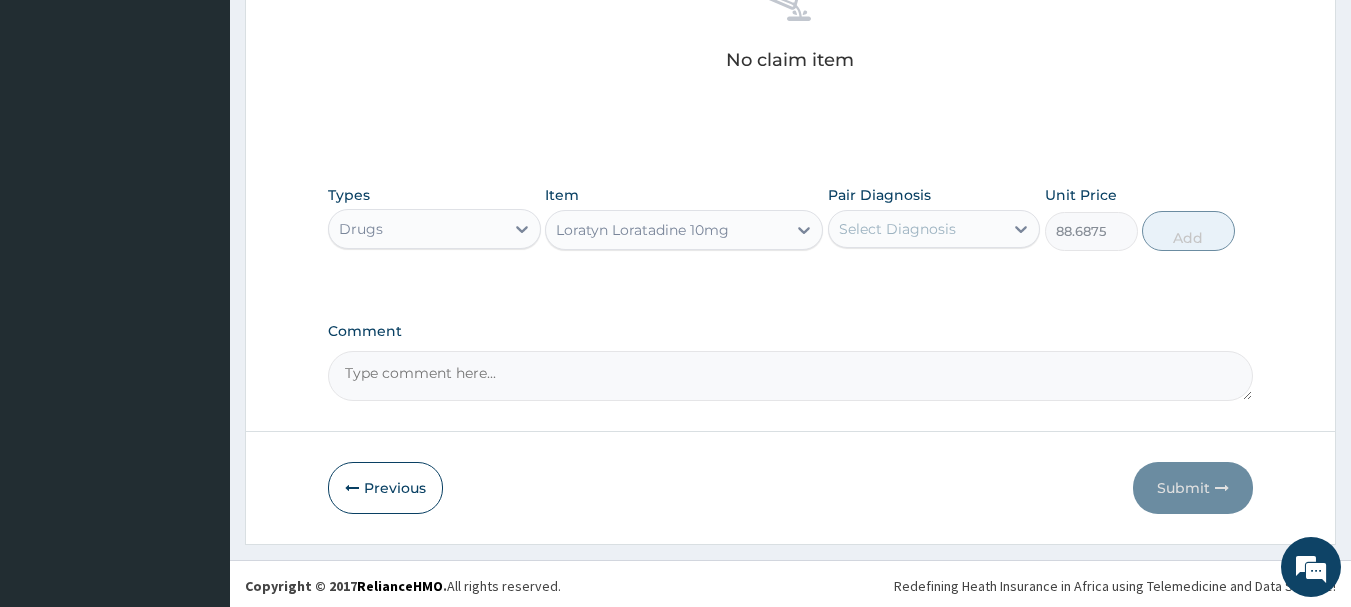 click on "Select Diagnosis" at bounding box center [897, 229] 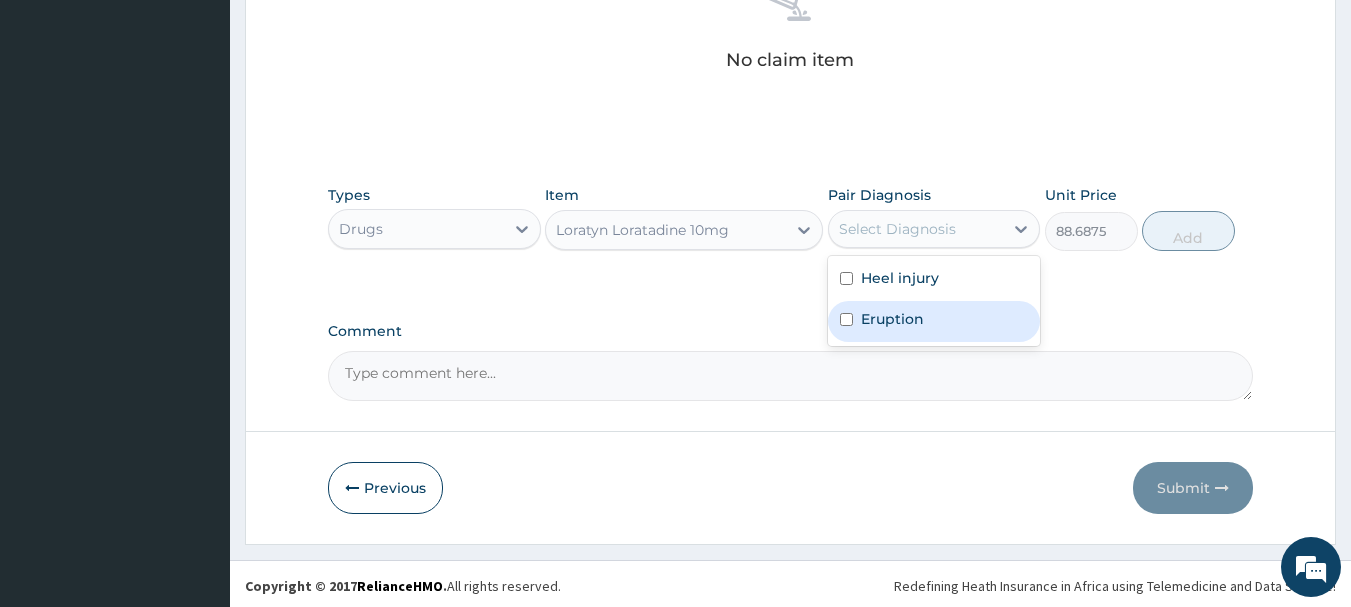 click at bounding box center (846, 319) 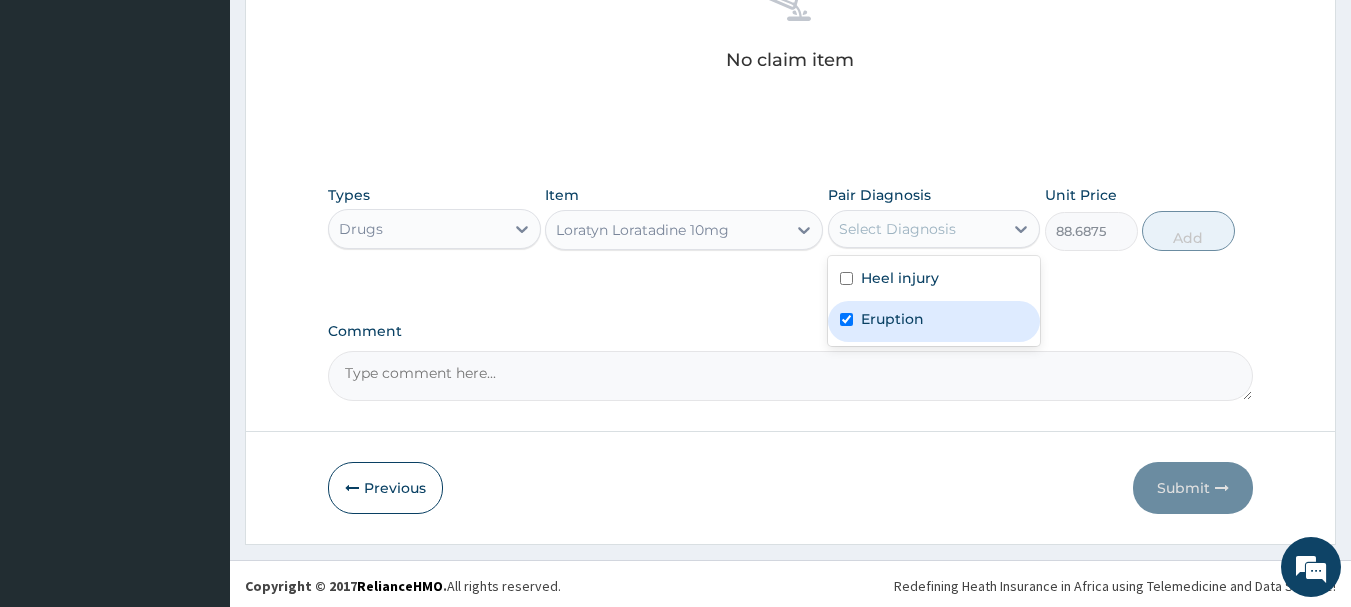 checkbox on "true" 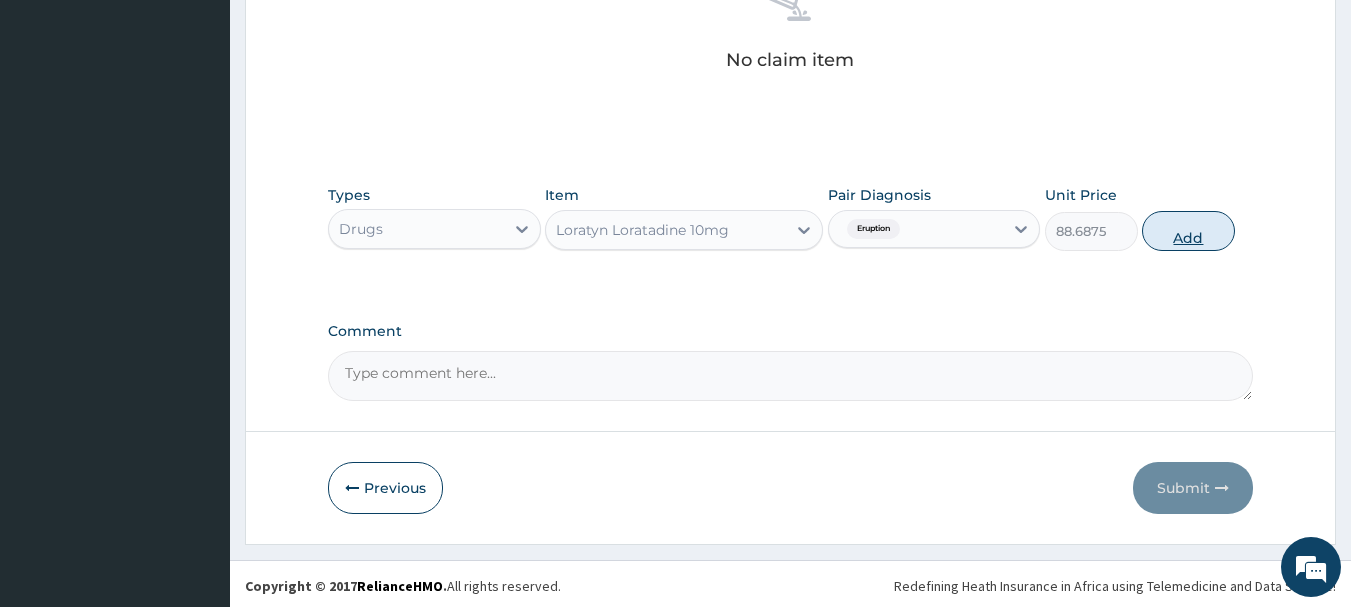 click on "Add" at bounding box center [1188, 231] 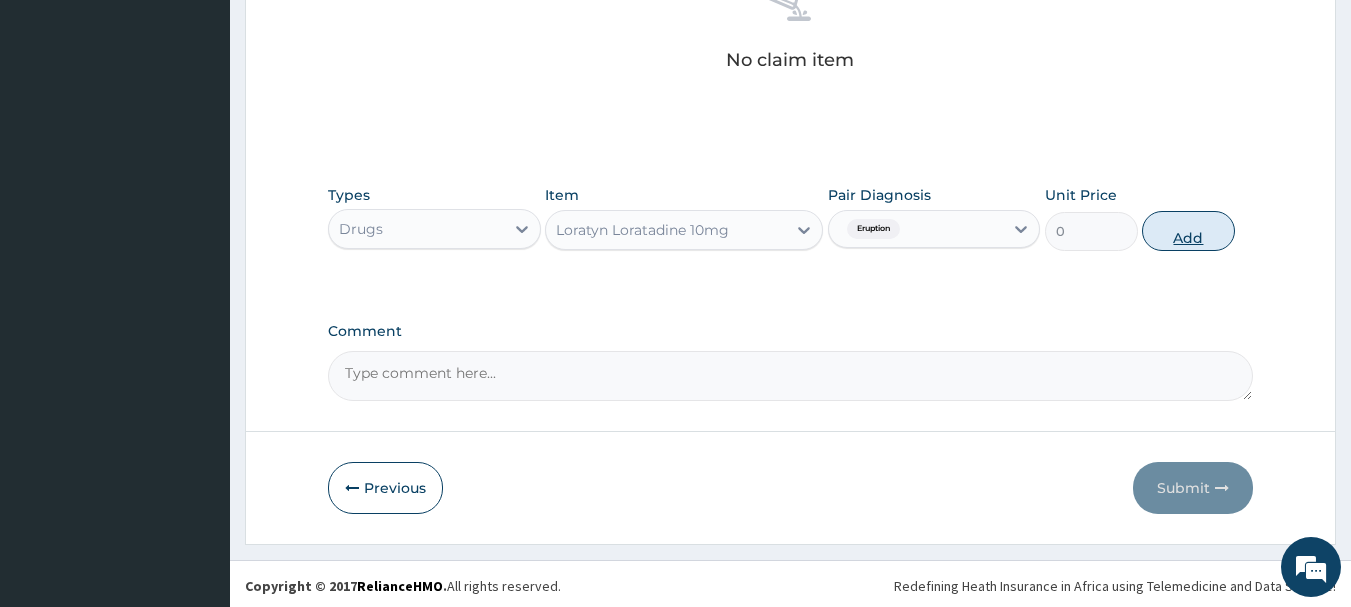 scroll, scrollTop: 539, scrollLeft: 0, axis: vertical 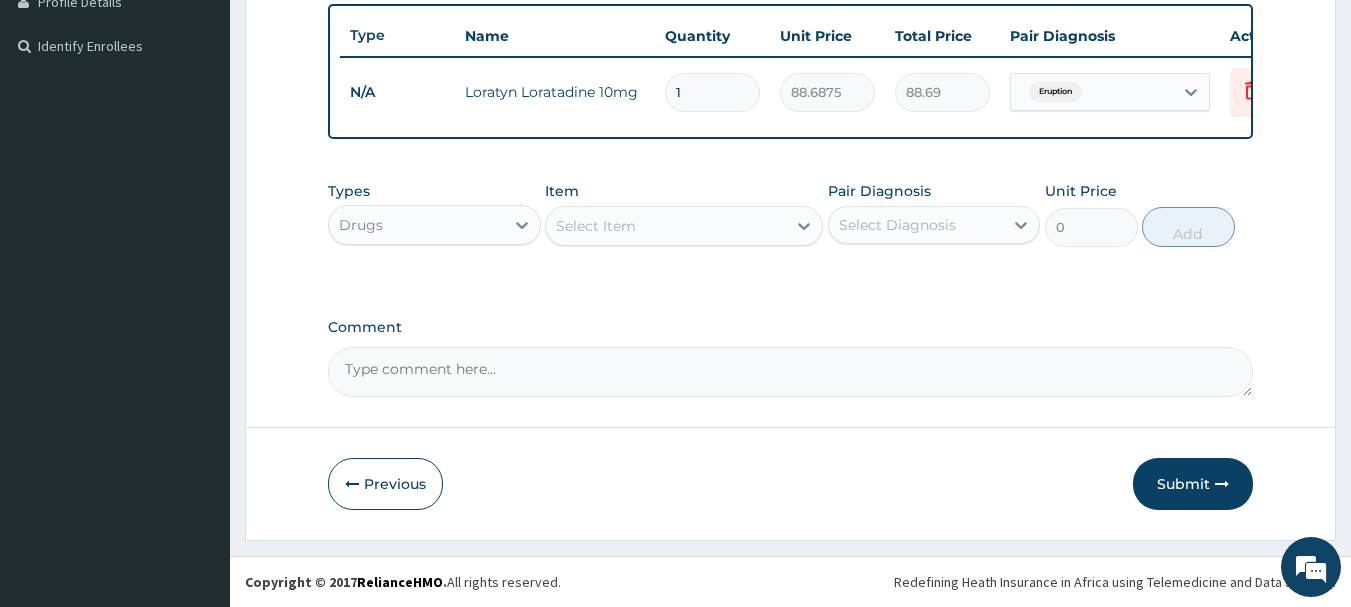click on "Types Drugs Item Select Item Pair Diagnosis Select Diagnosis Unit Price 0 Add" at bounding box center [791, 214] 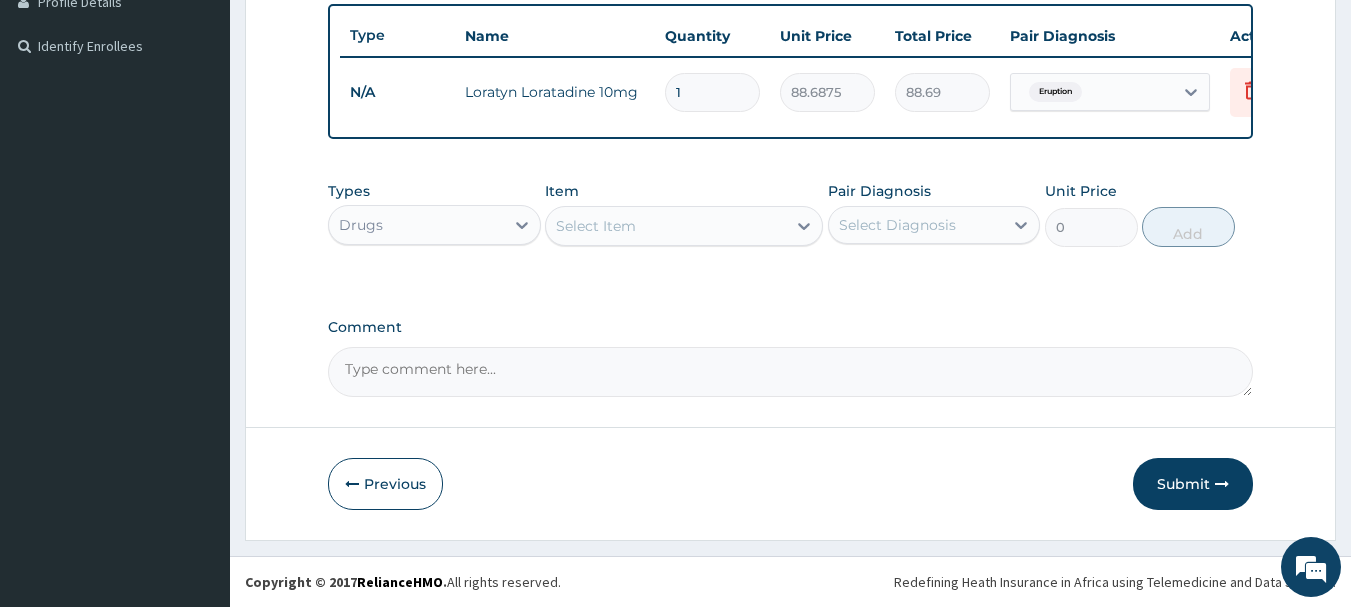 click on "1" at bounding box center (712, 92) 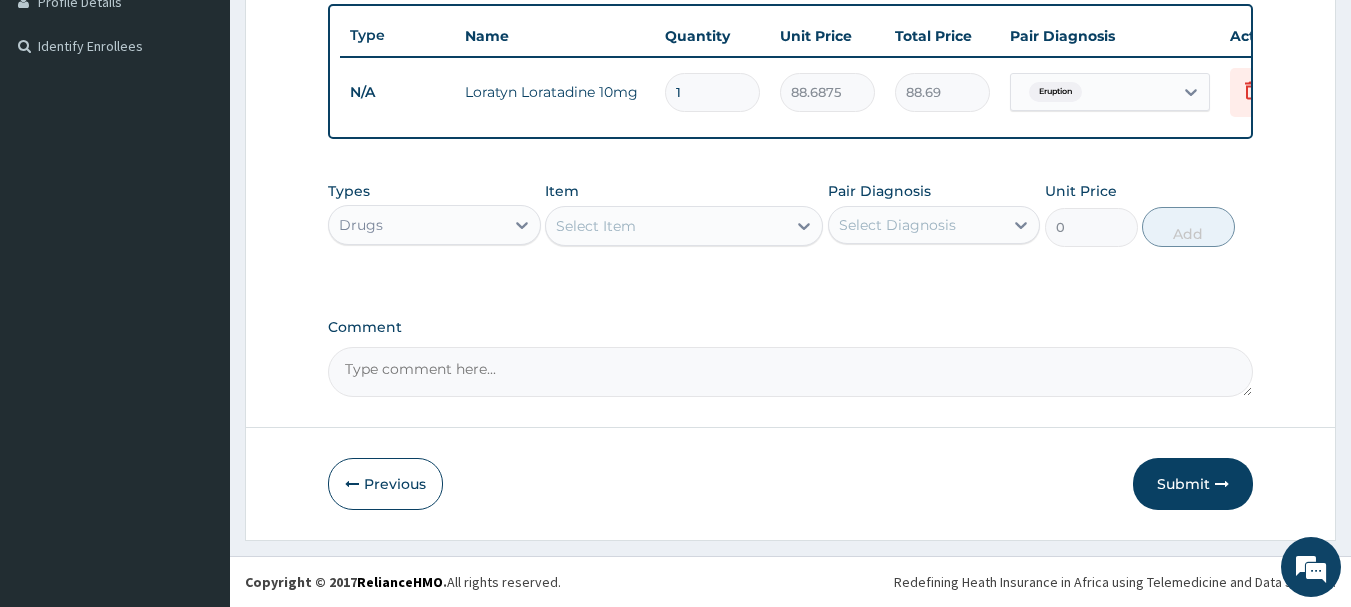 type on "10" 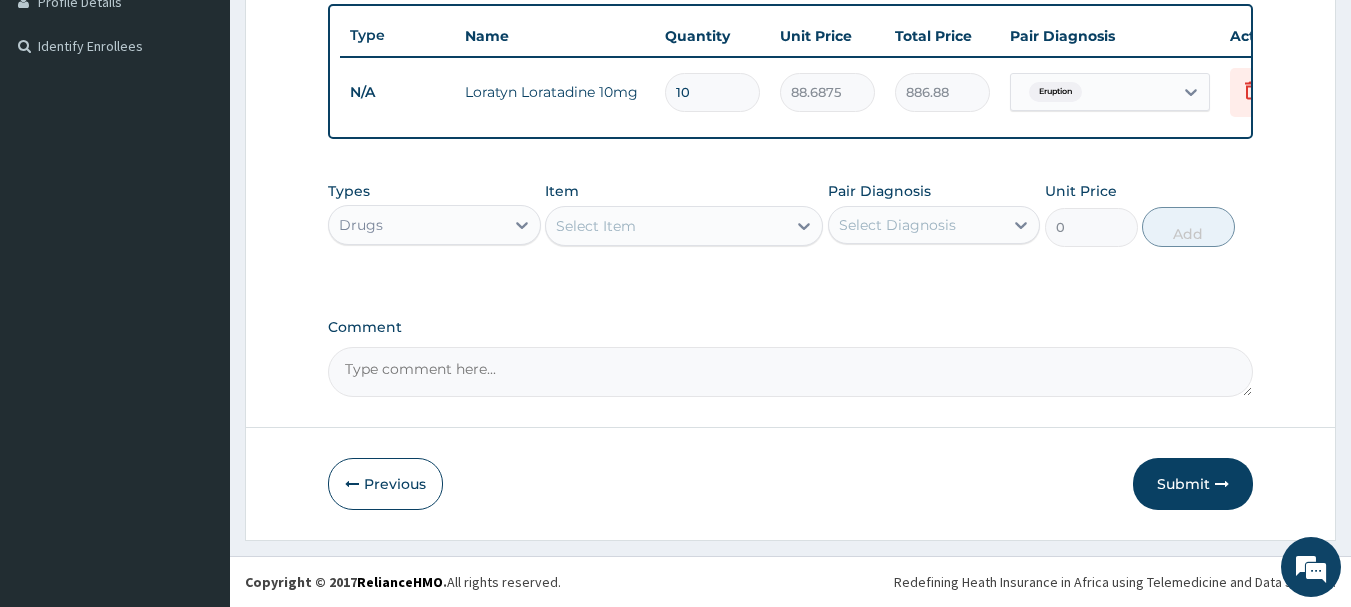 type on "10" 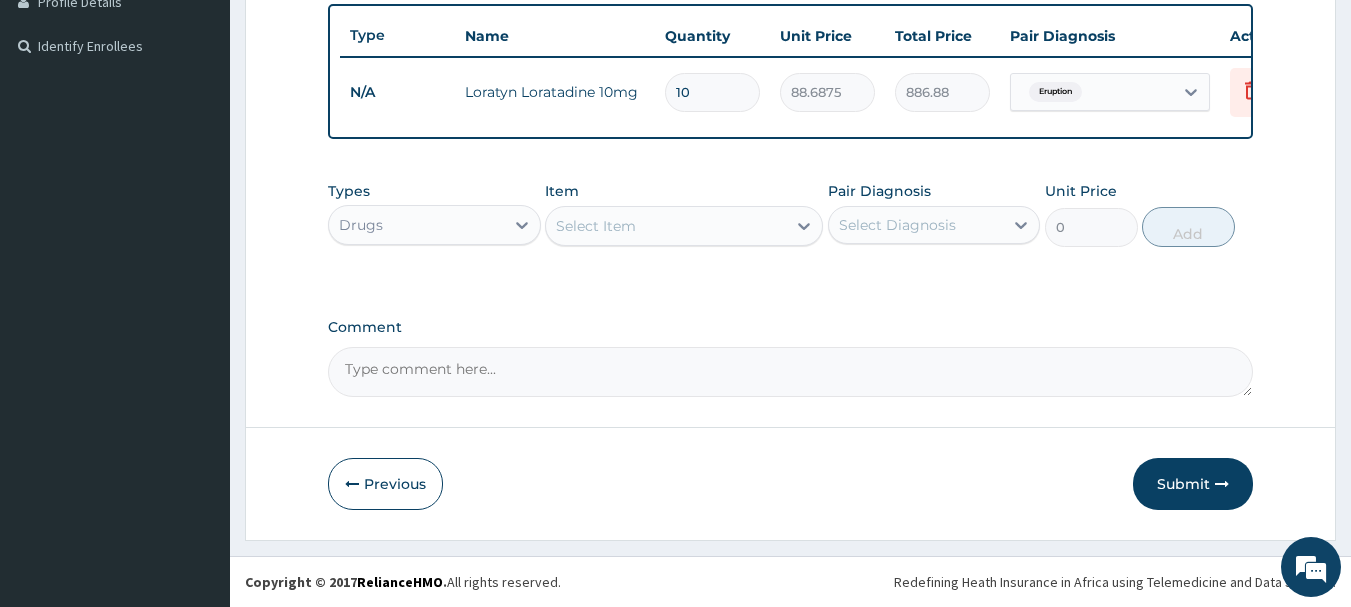 click on "Select Item" at bounding box center [596, 226] 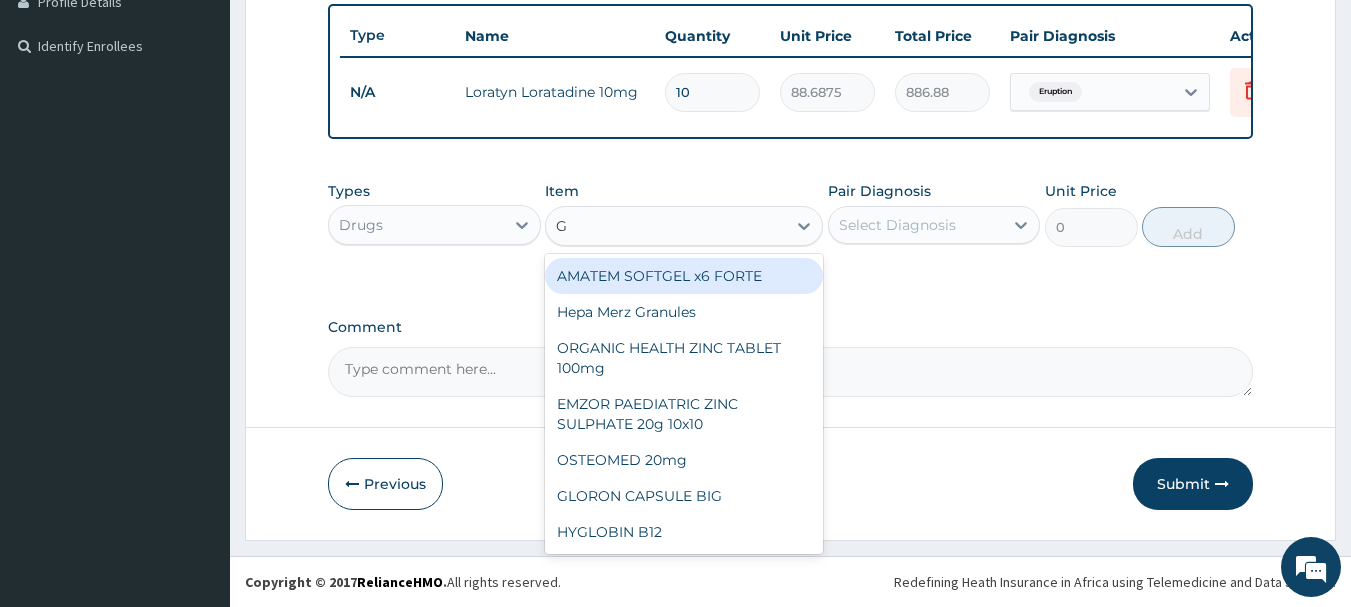 type on "G-" 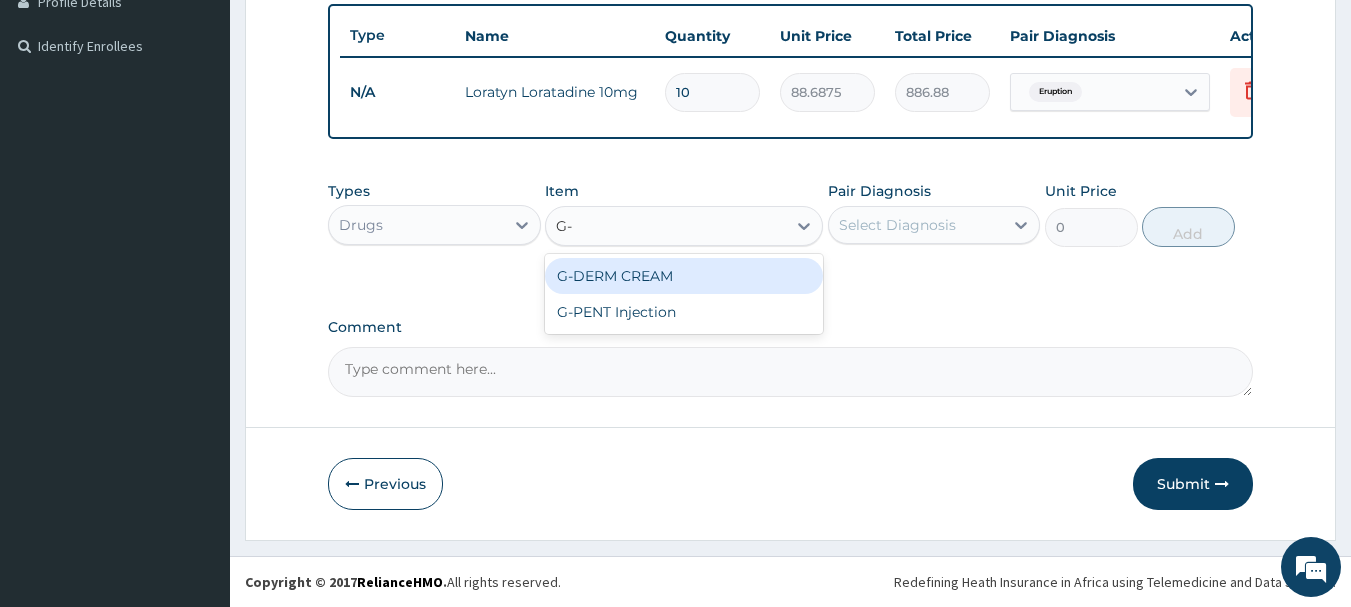 click on "G-DERM CREAM" at bounding box center (684, 276) 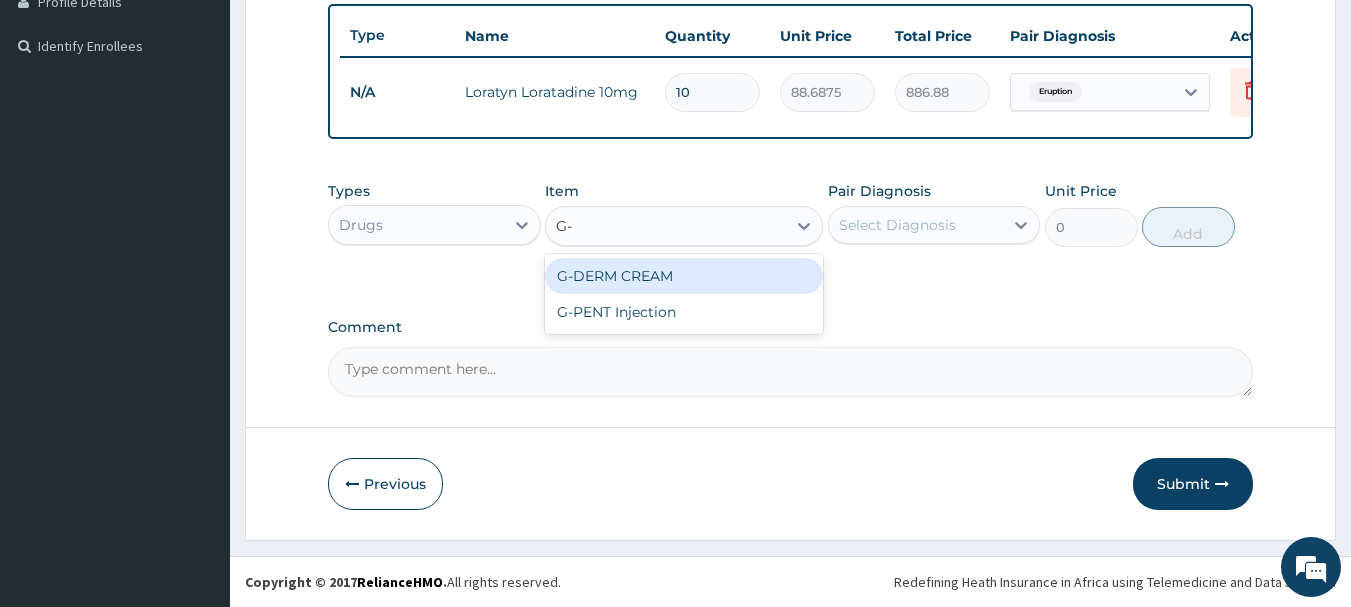type on "1500" 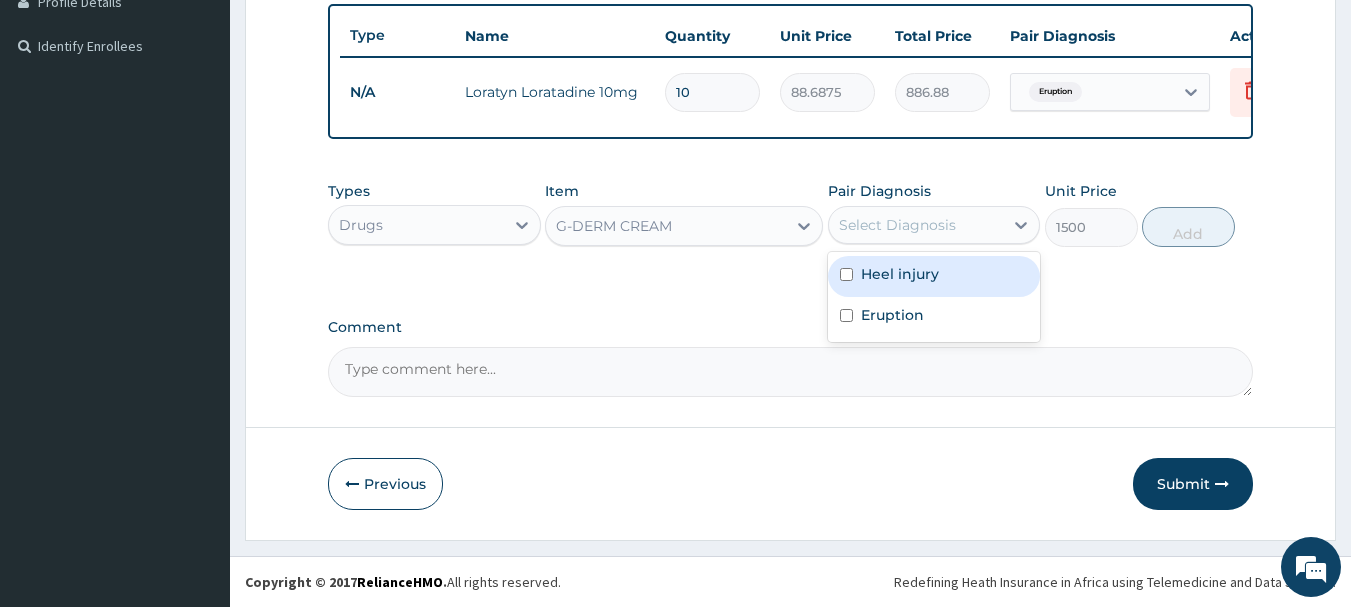 click on "Select Diagnosis" at bounding box center (897, 225) 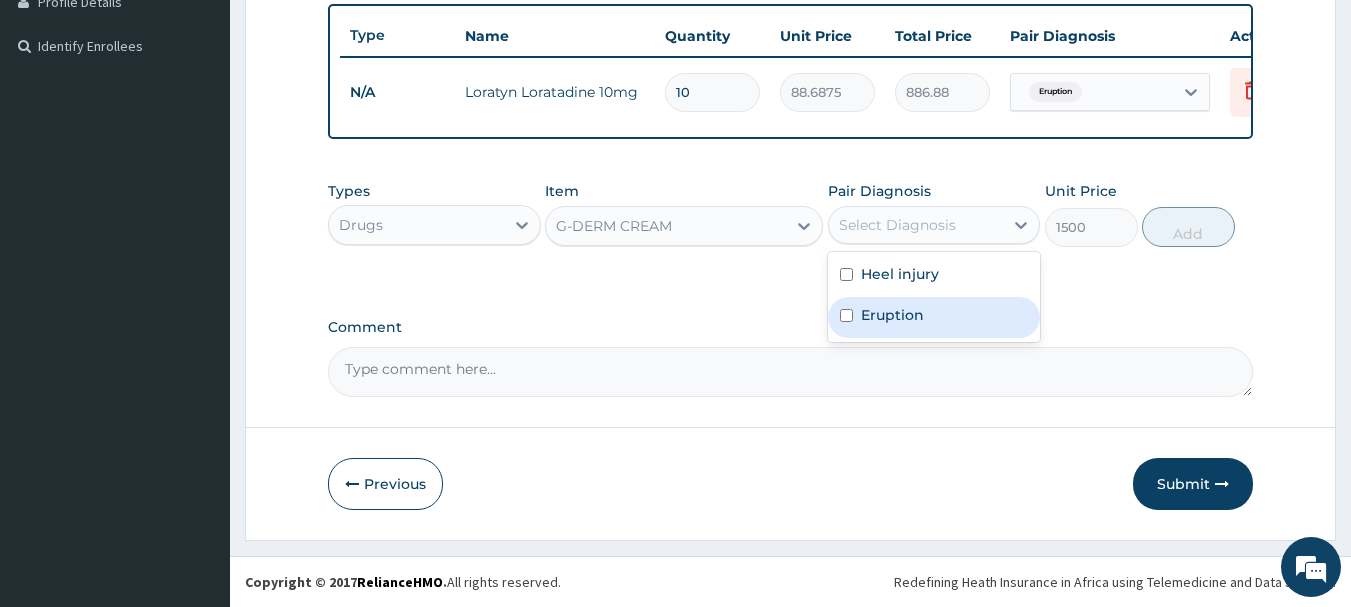 click at bounding box center [846, 315] 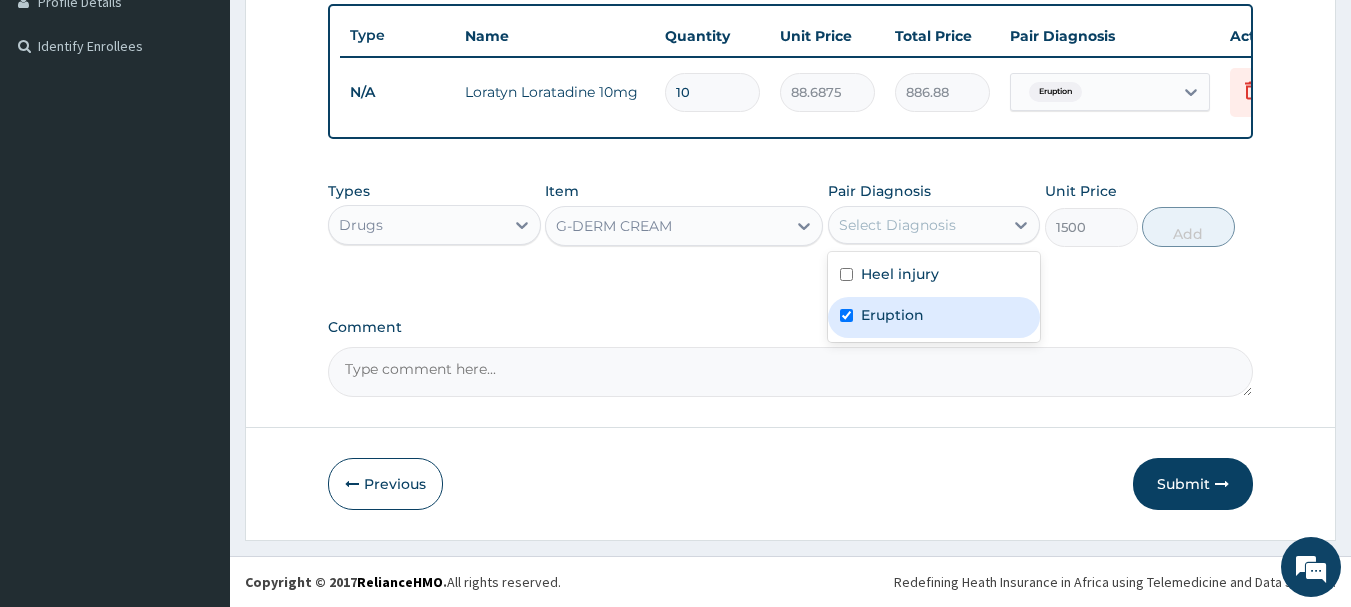 checkbox on "true" 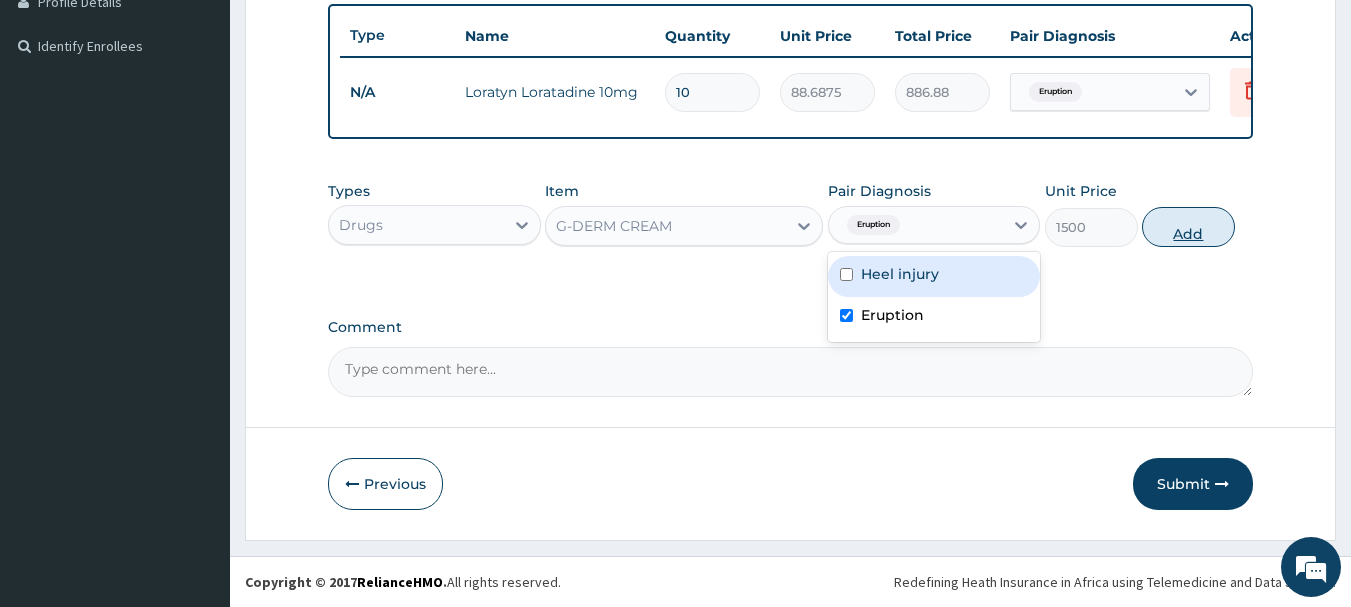 click on "Add" at bounding box center [1188, 227] 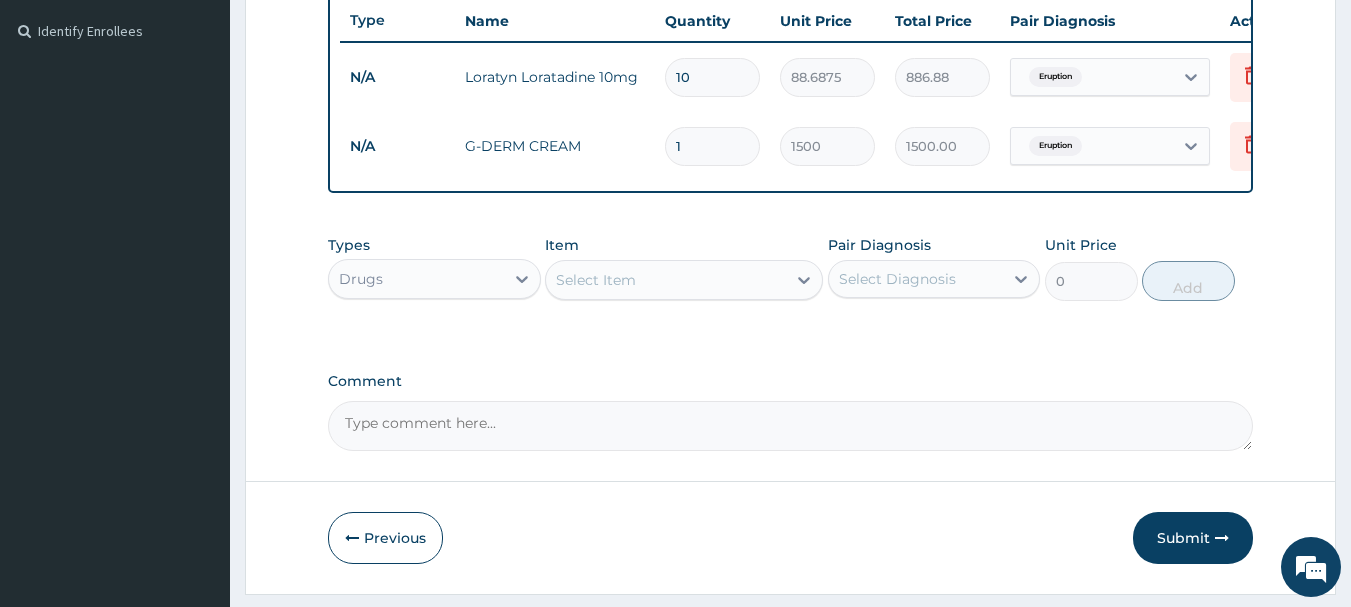 click on "Select Item" at bounding box center (596, 280) 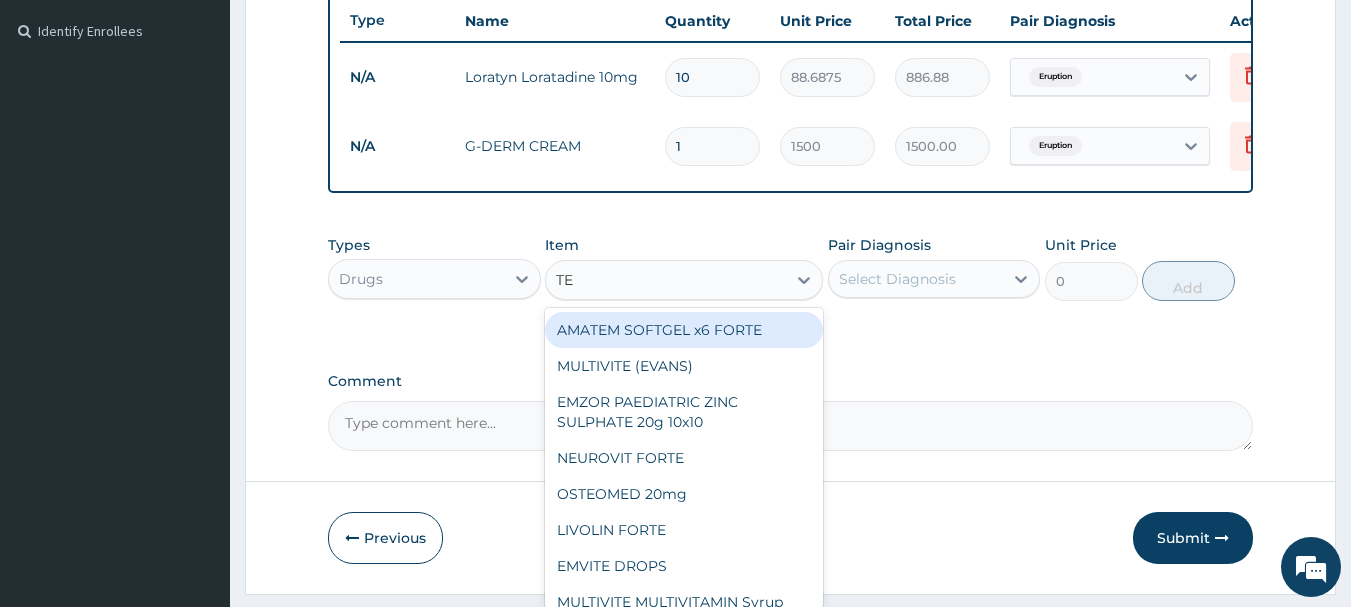 type on "TET" 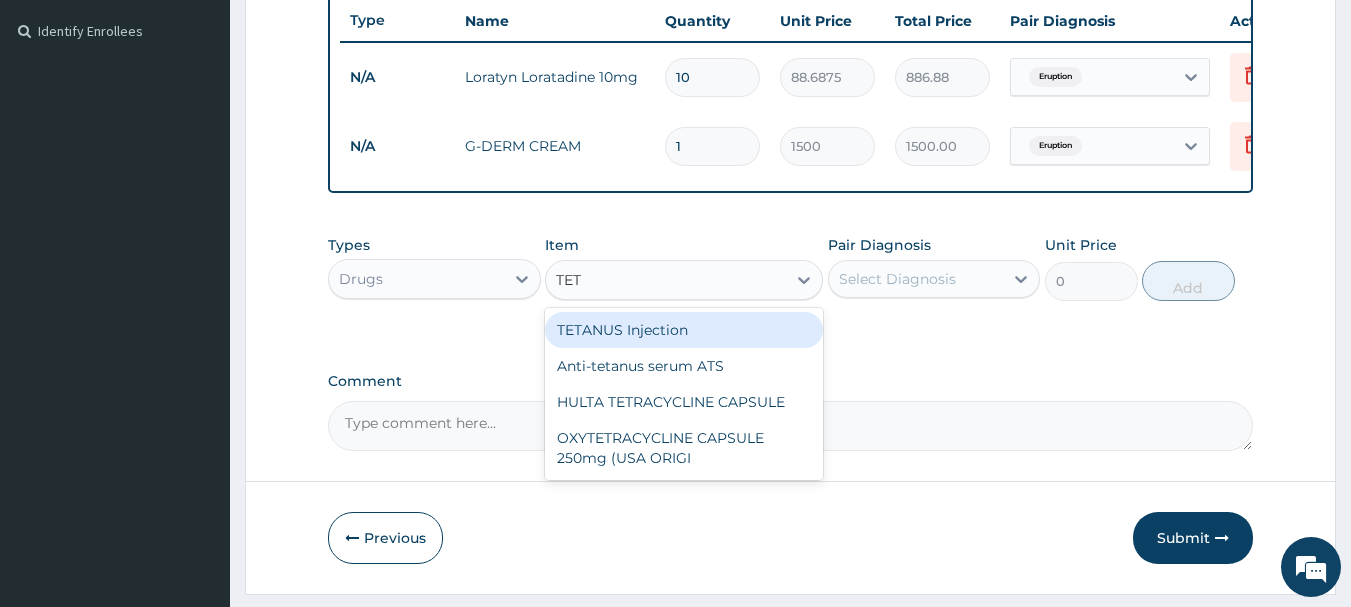 click on "TETANUS Injection" at bounding box center (684, 330) 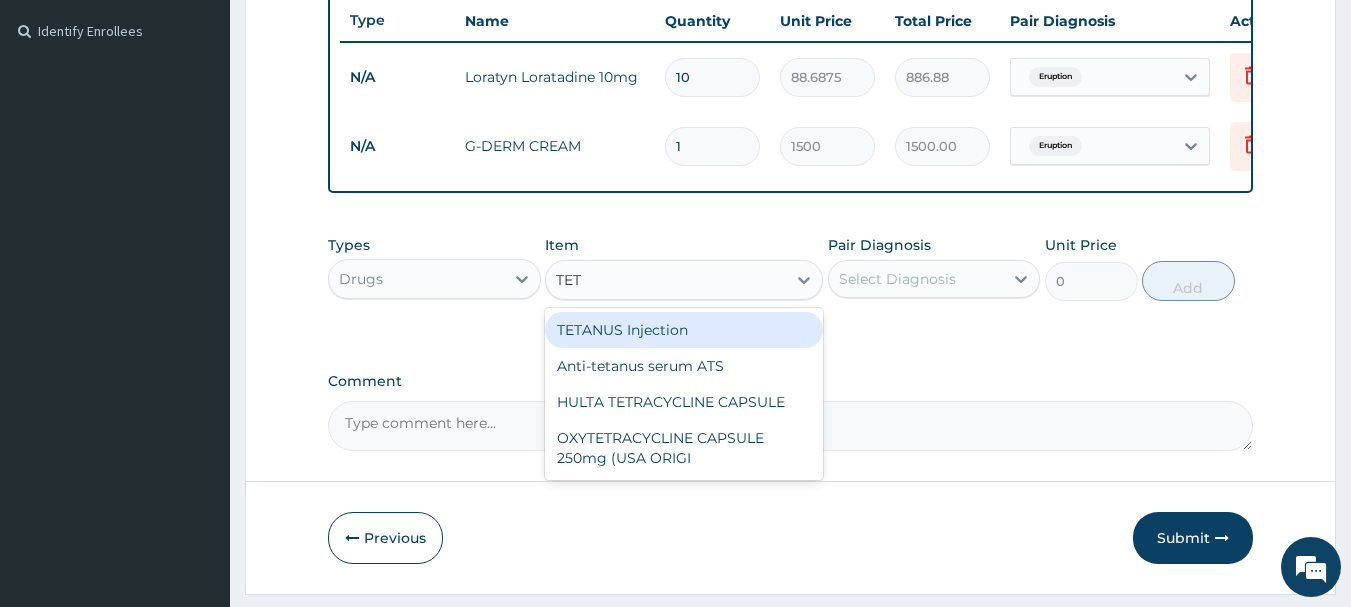 type on "1182.5" 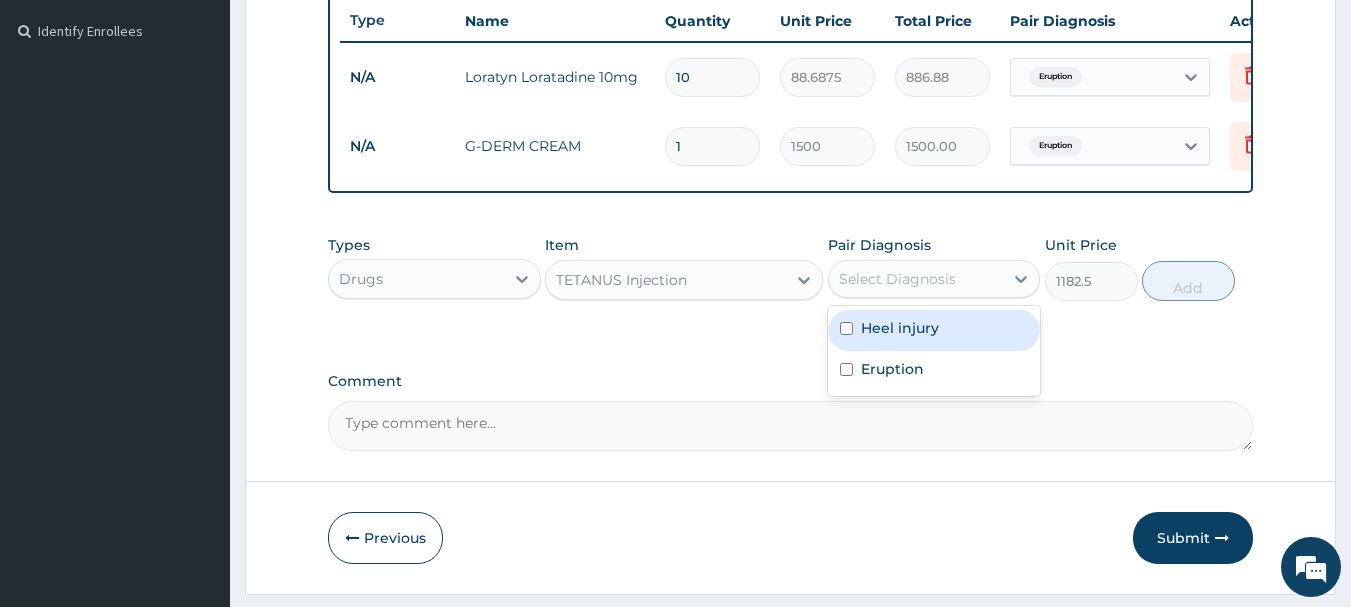 click on "Select Diagnosis" at bounding box center [897, 279] 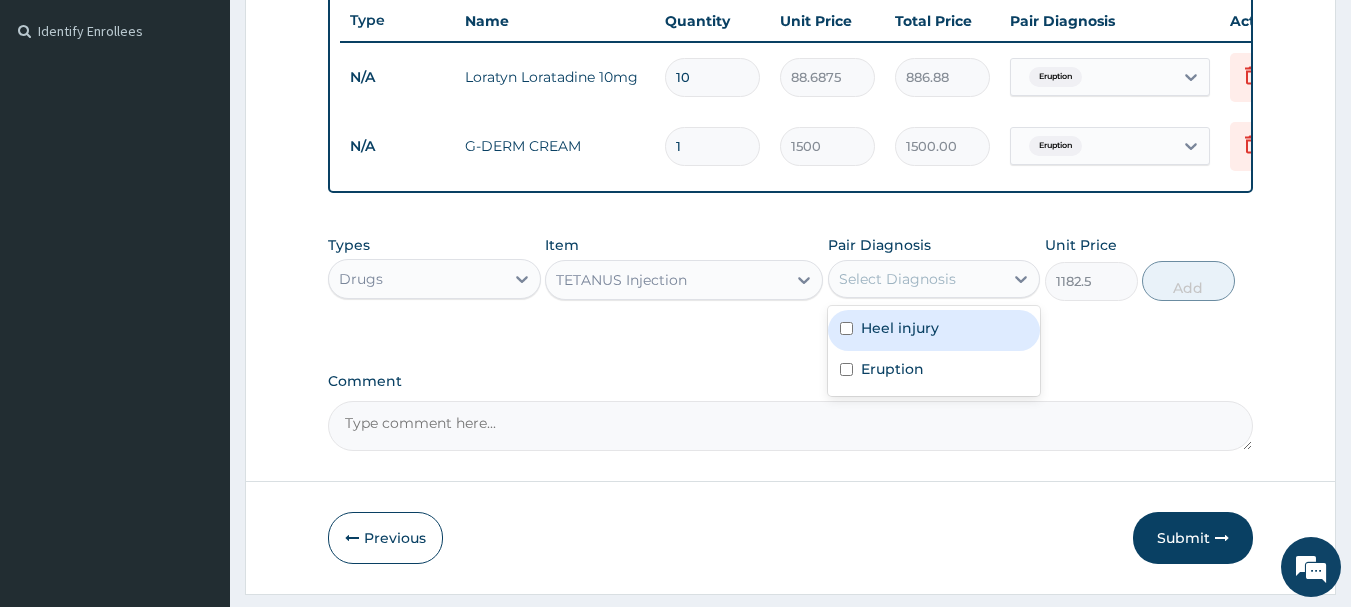 click at bounding box center (846, 328) 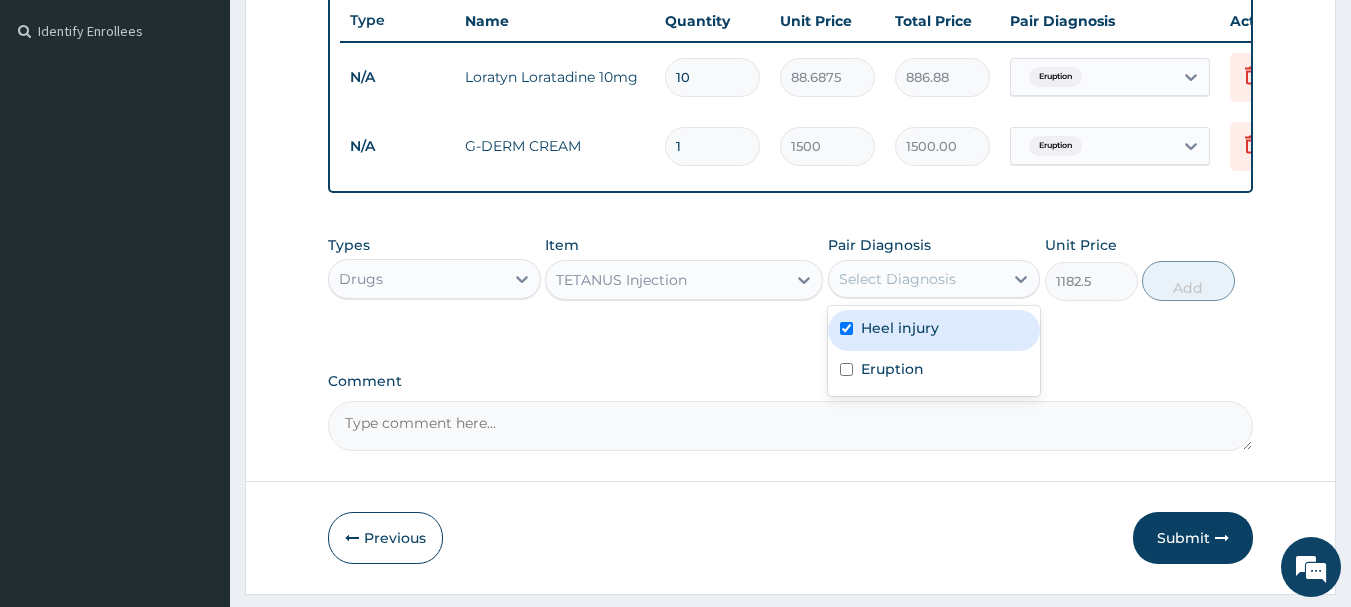 checkbox on "true" 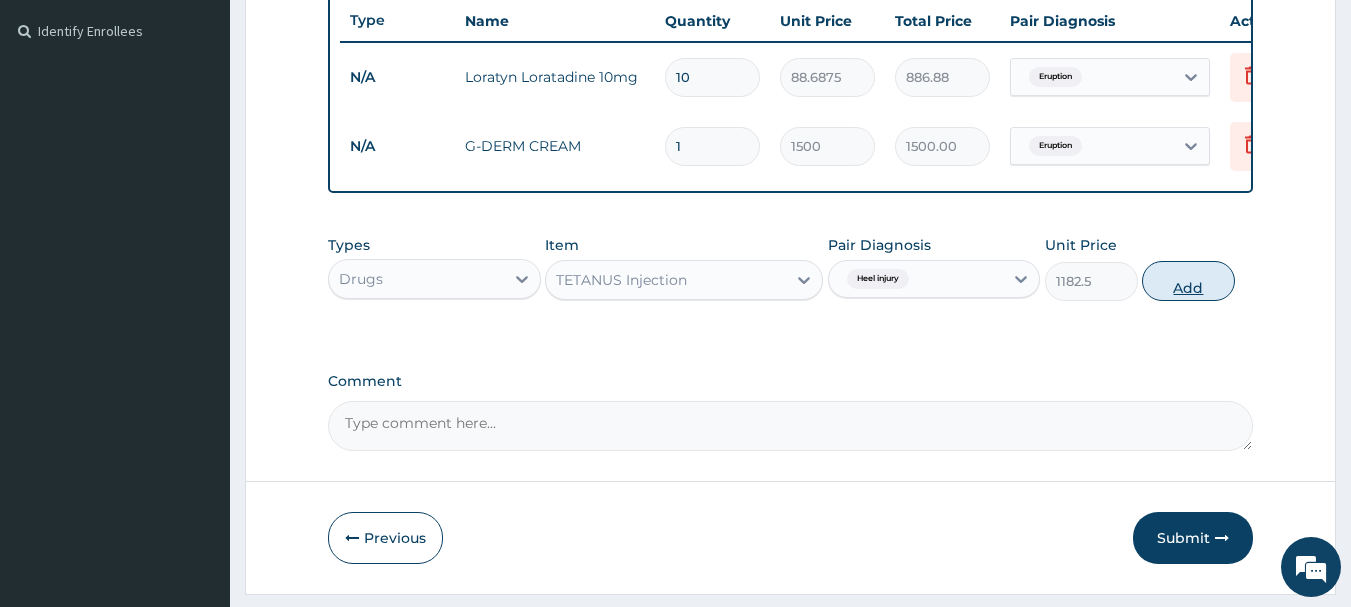 click on "Add" at bounding box center (1188, 281) 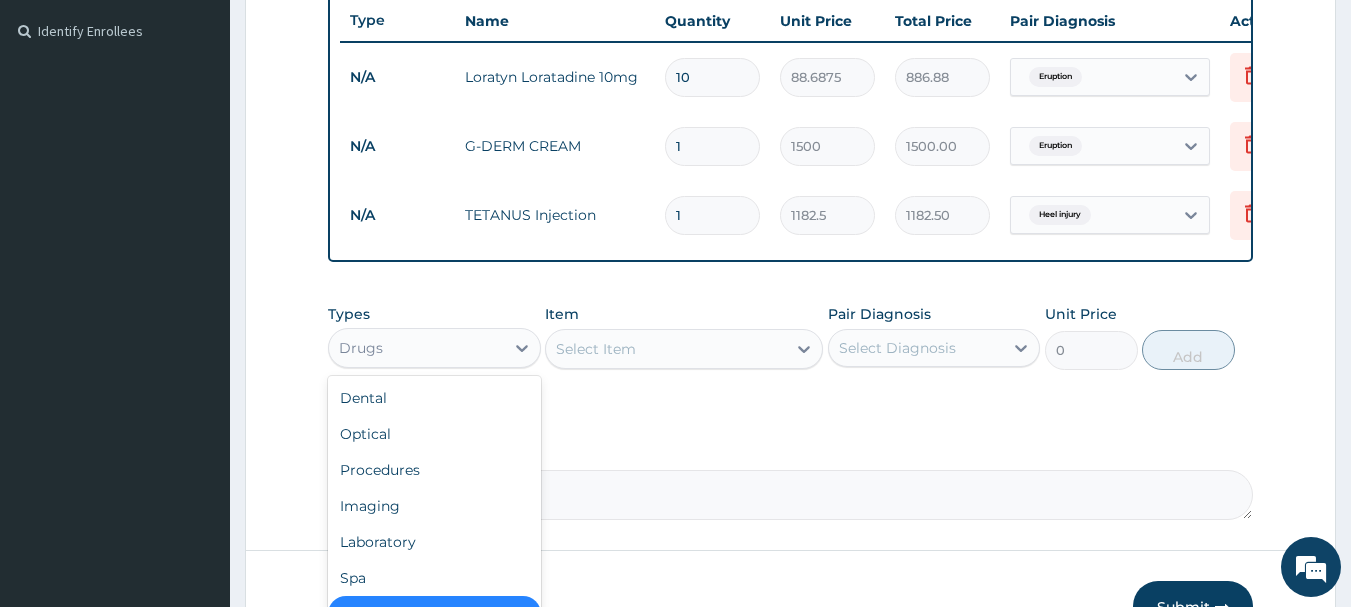 click on "Drugs" at bounding box center [416, 348] 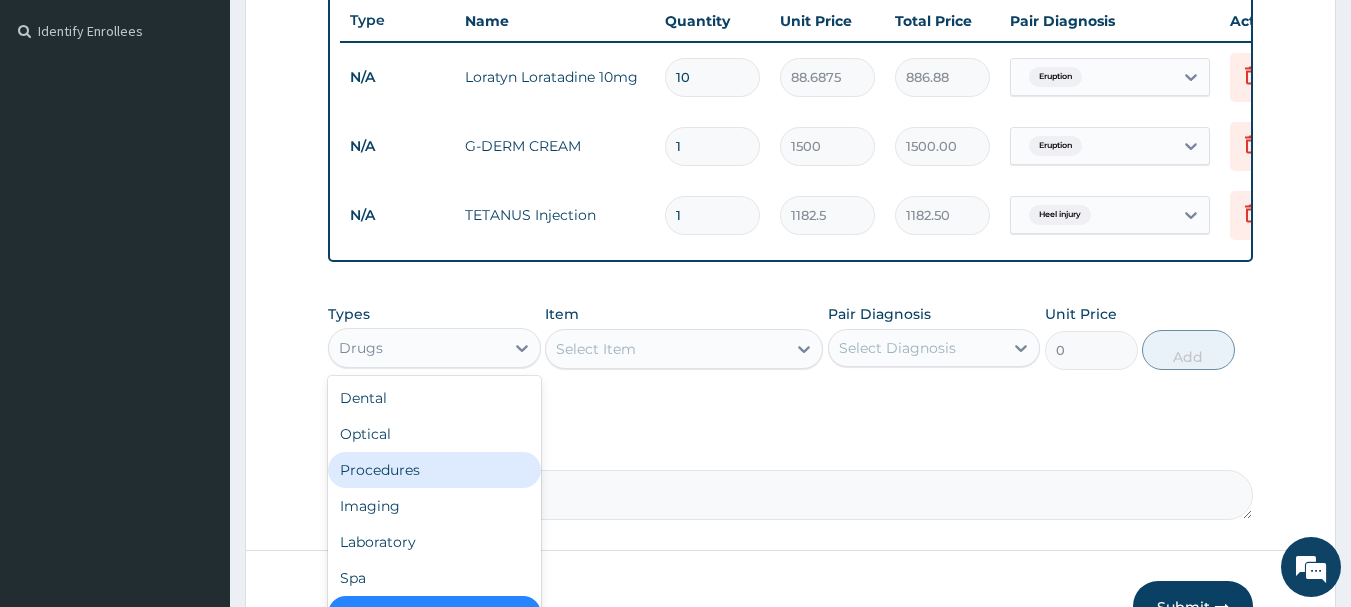 click on "Procedures" at bounding box center [434, 470] 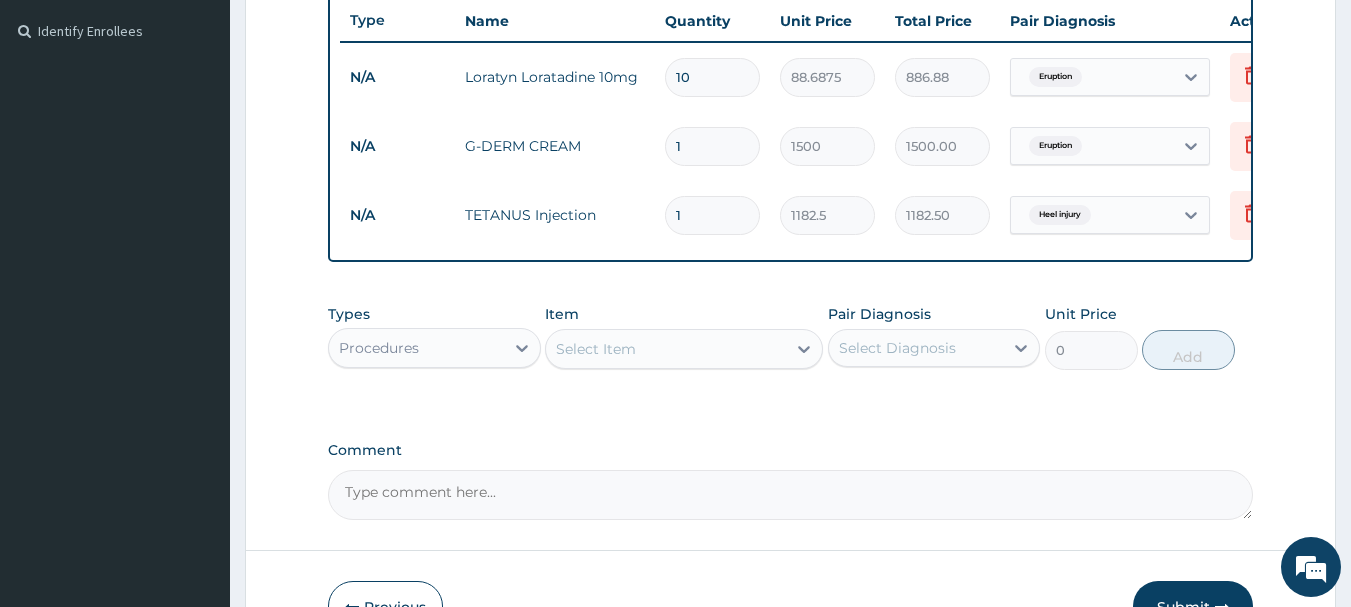 click on "Select Item" at bounding box center (596, 349) 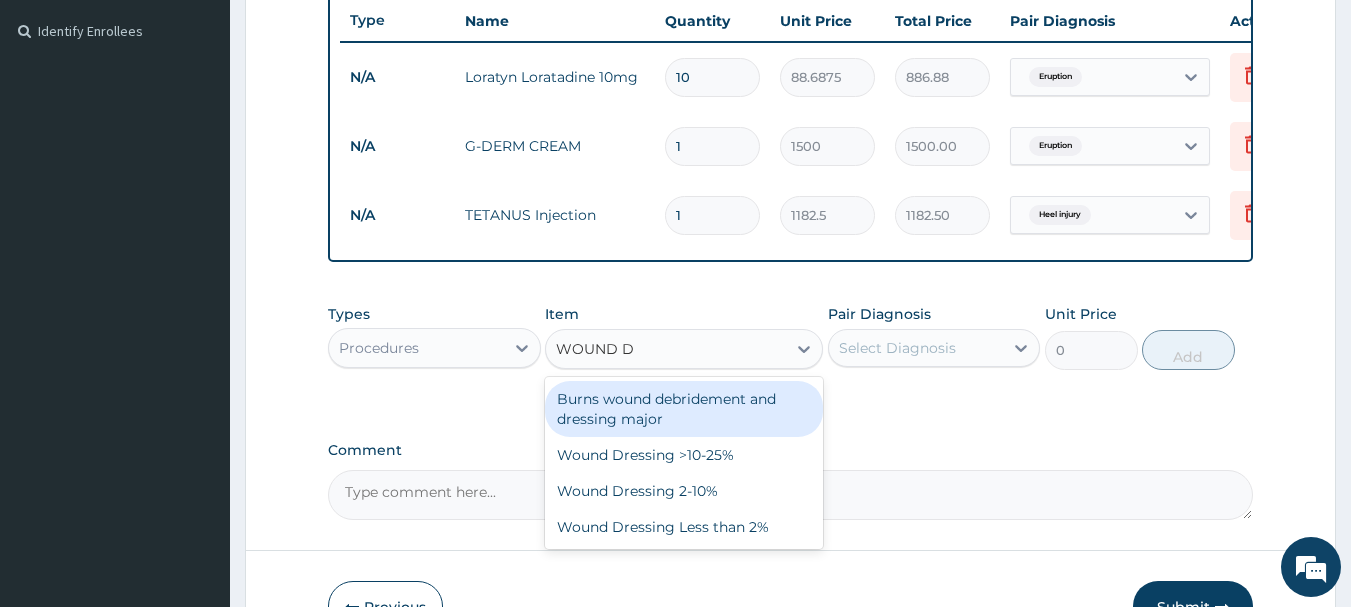type on "WOUND DR" 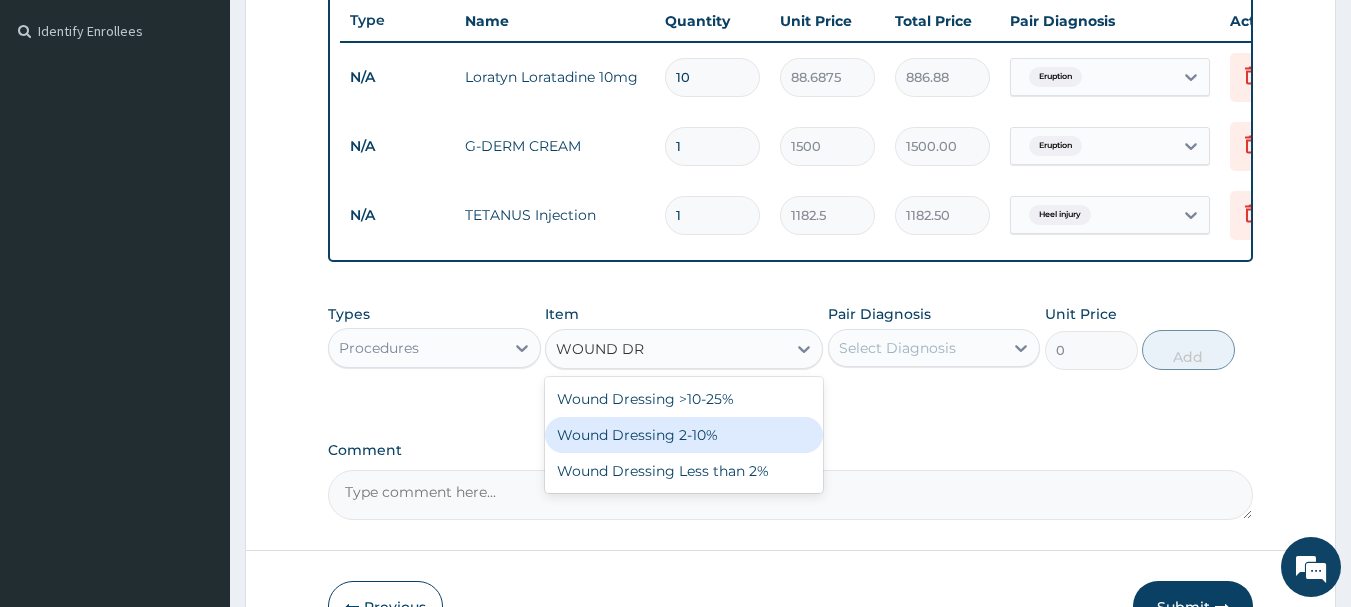 click on "Wound Dressing 2-10%" at bounding box center (684, 435) 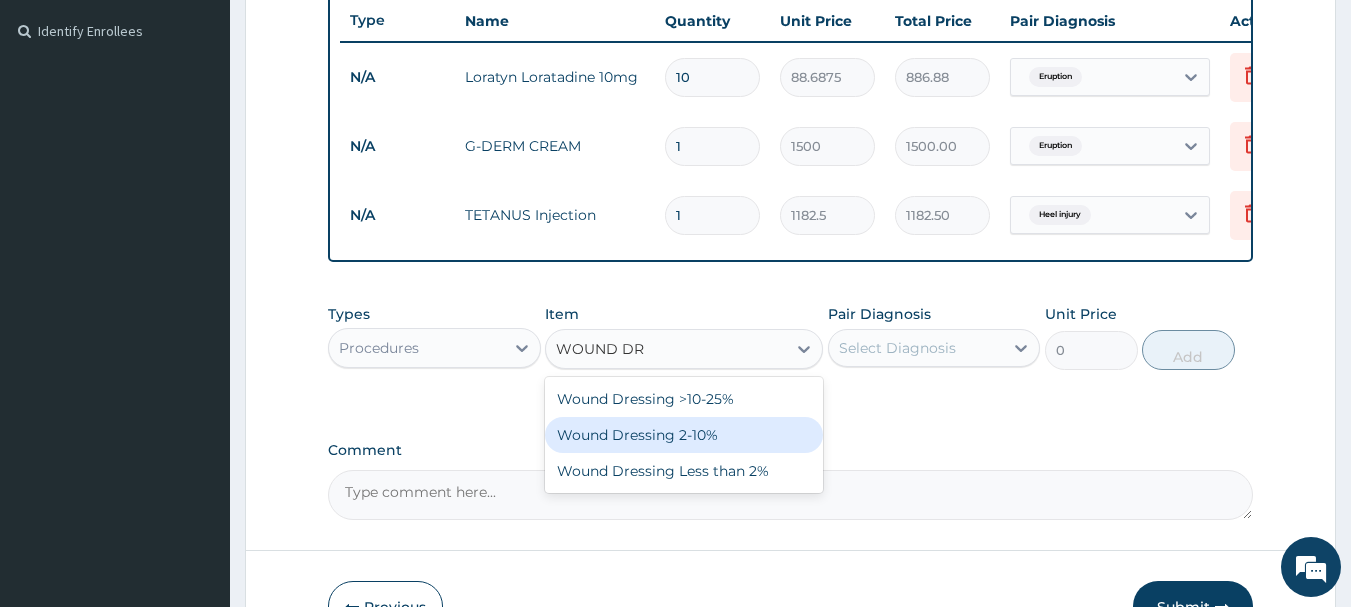 type 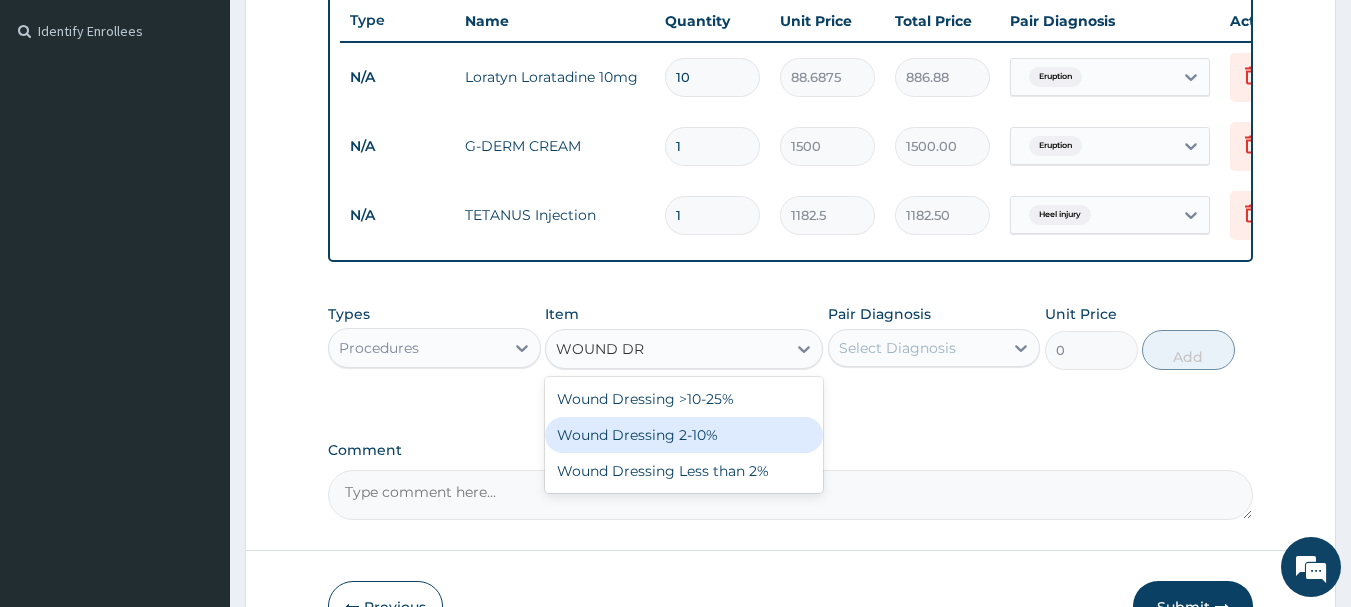 type on "3762.5" 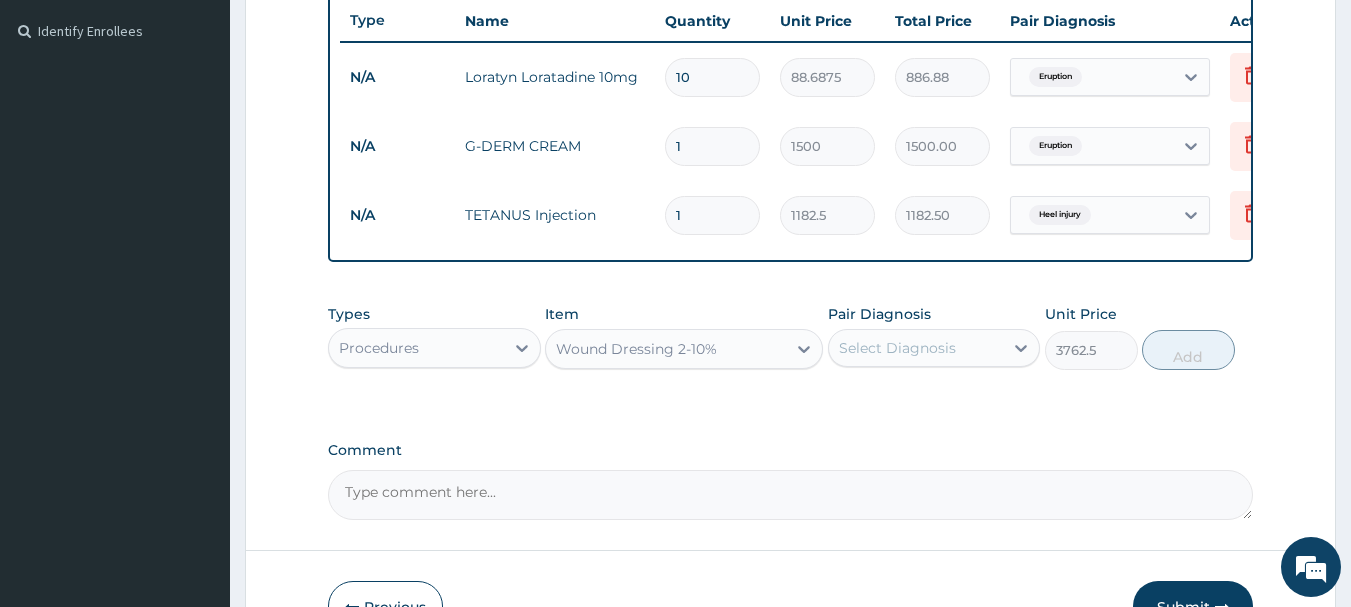click on "Select Diagnosis" at bounding box center [897, 348] 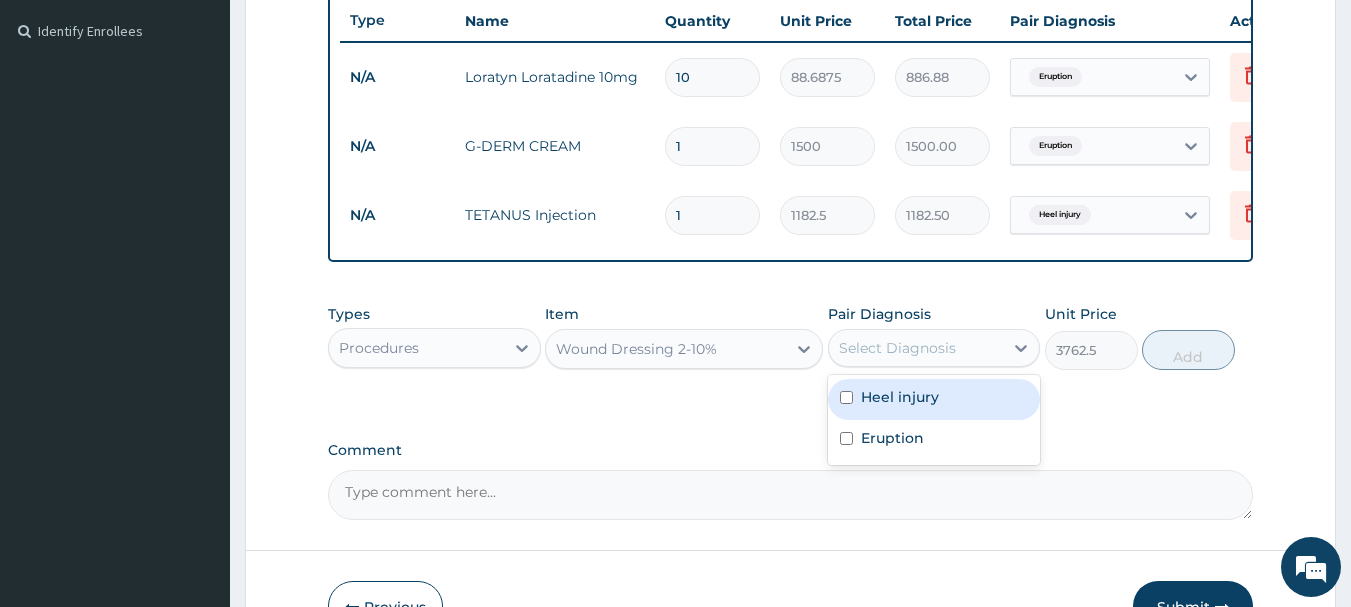 click at bounding box center (846, 397) 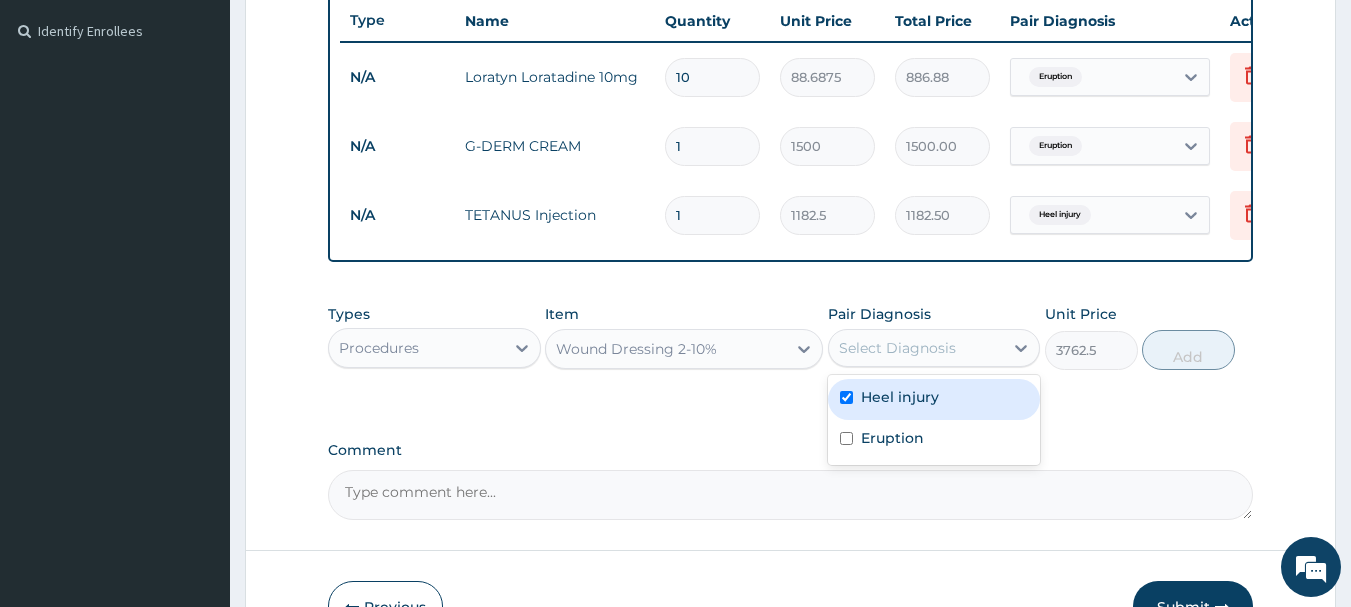 checkbox on "true" 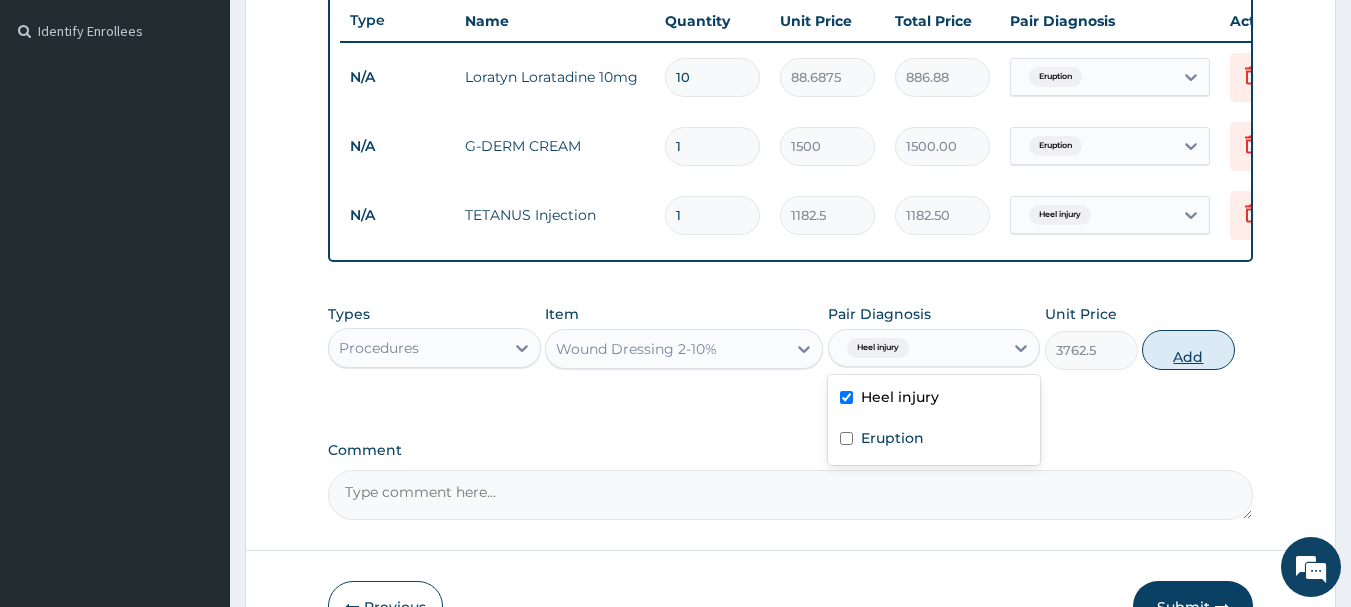 click on "Add" at bounding box center (1188, 350) 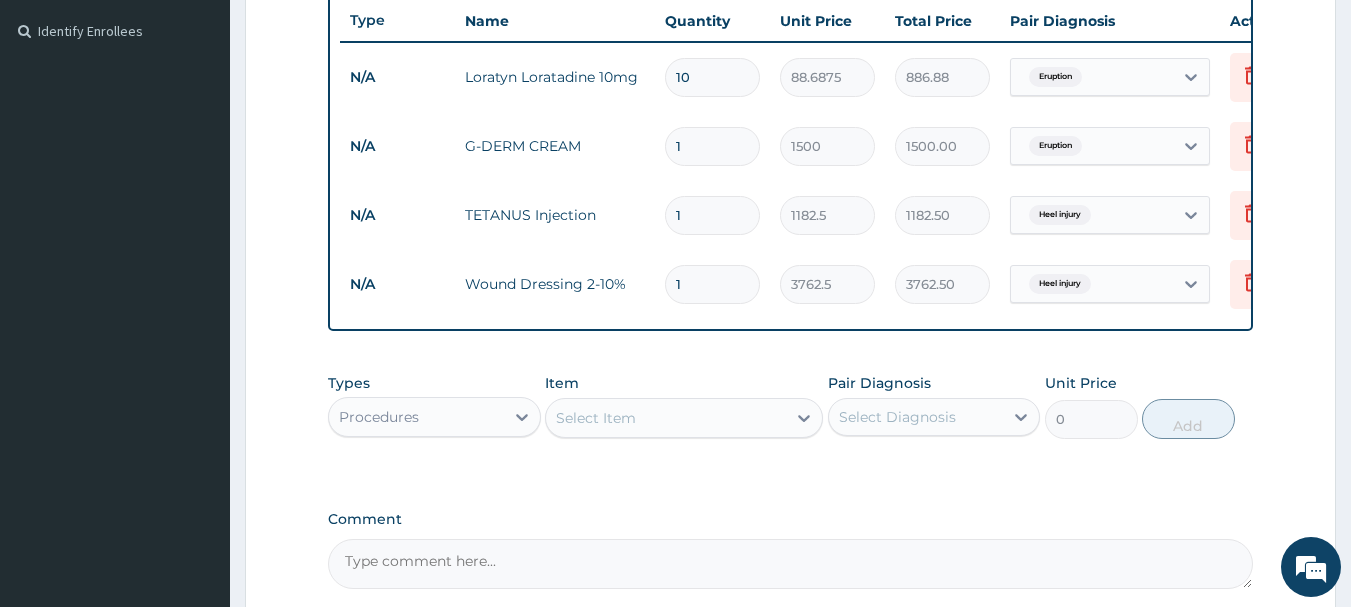 click on "Select Item" at bounding box center (596, 418) 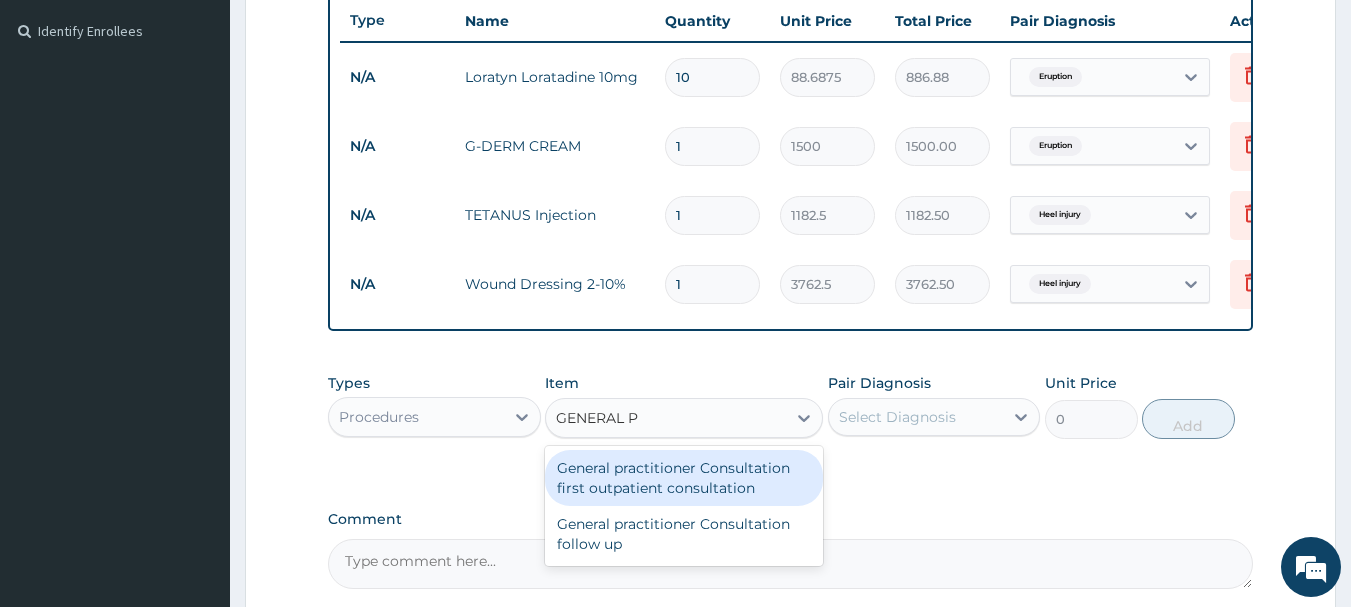 type on "GENERAL PR" 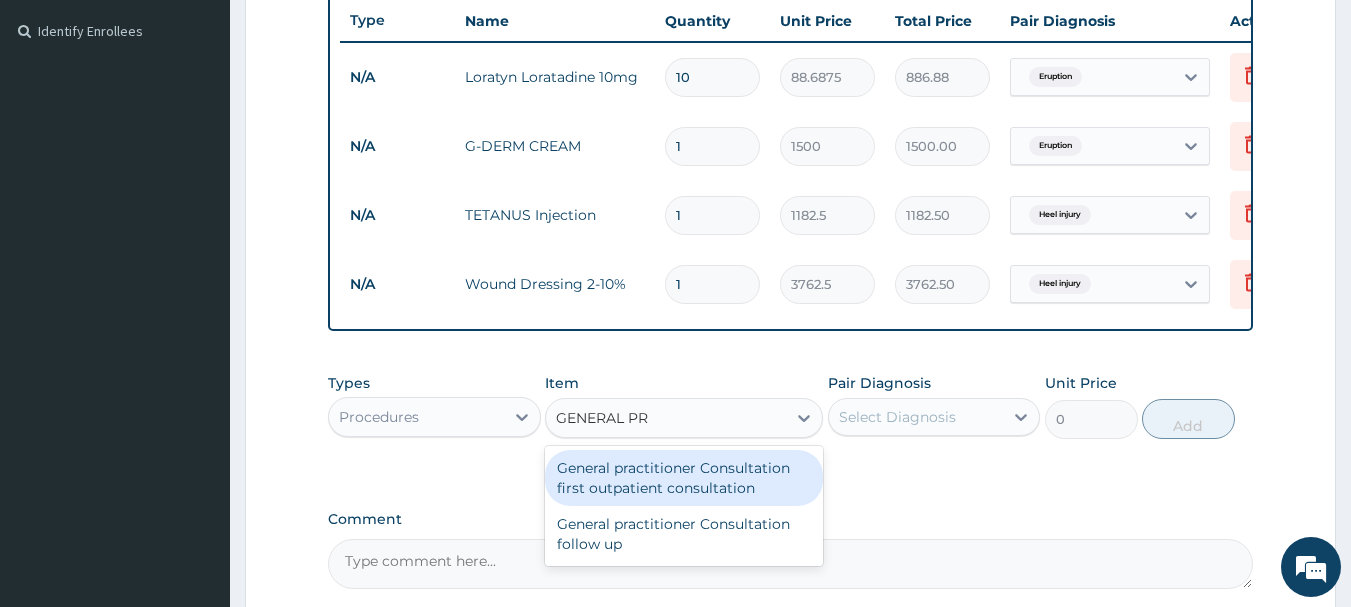 click on "General practitioner Consultation first outpatient consultation" at bounding box center (684, 478) 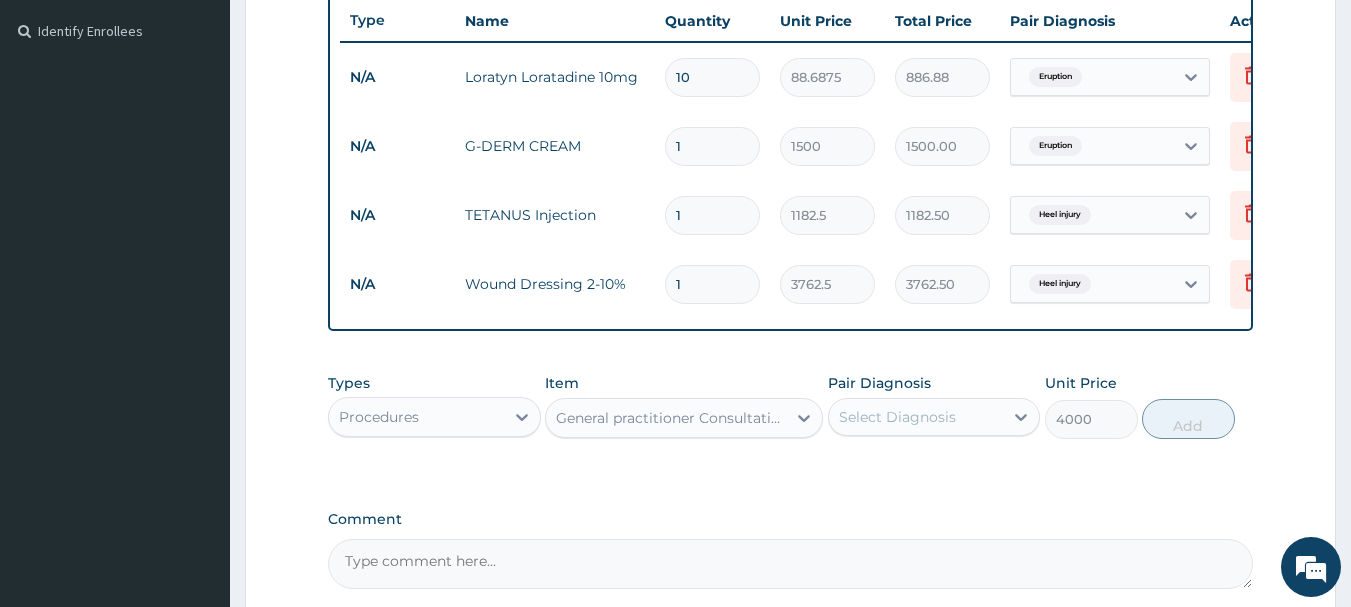 click on "Select Diagnosis" at bounding box center [916, 417] 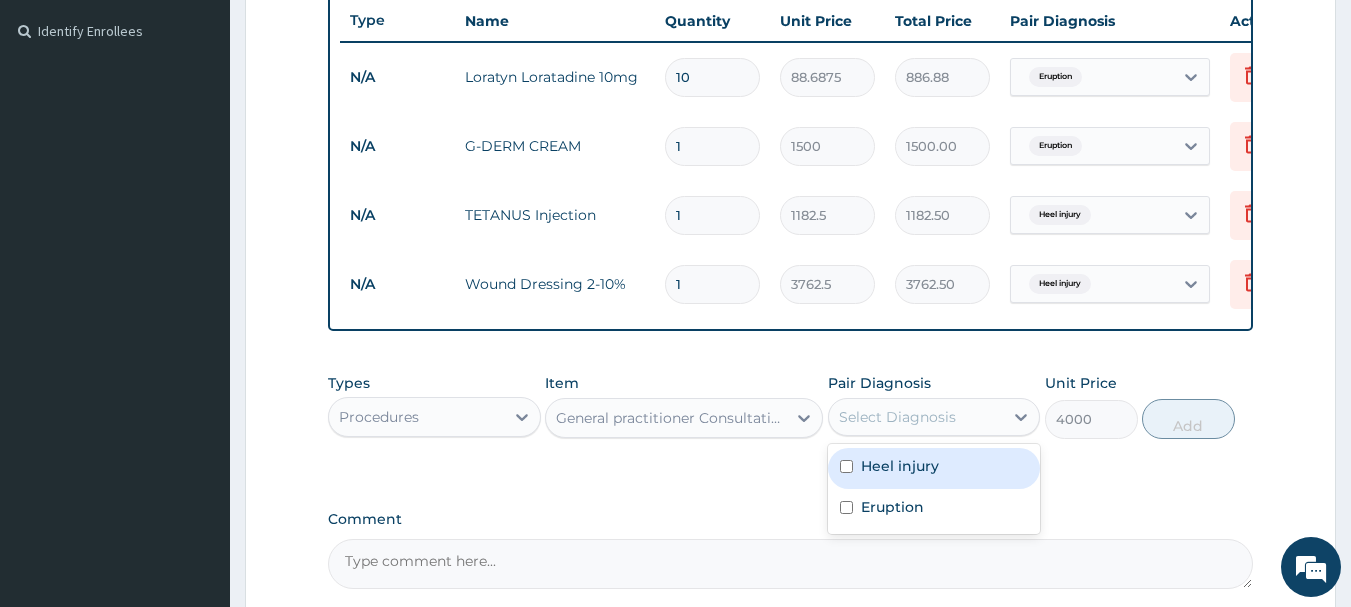 click at bounding box center [846, 466] 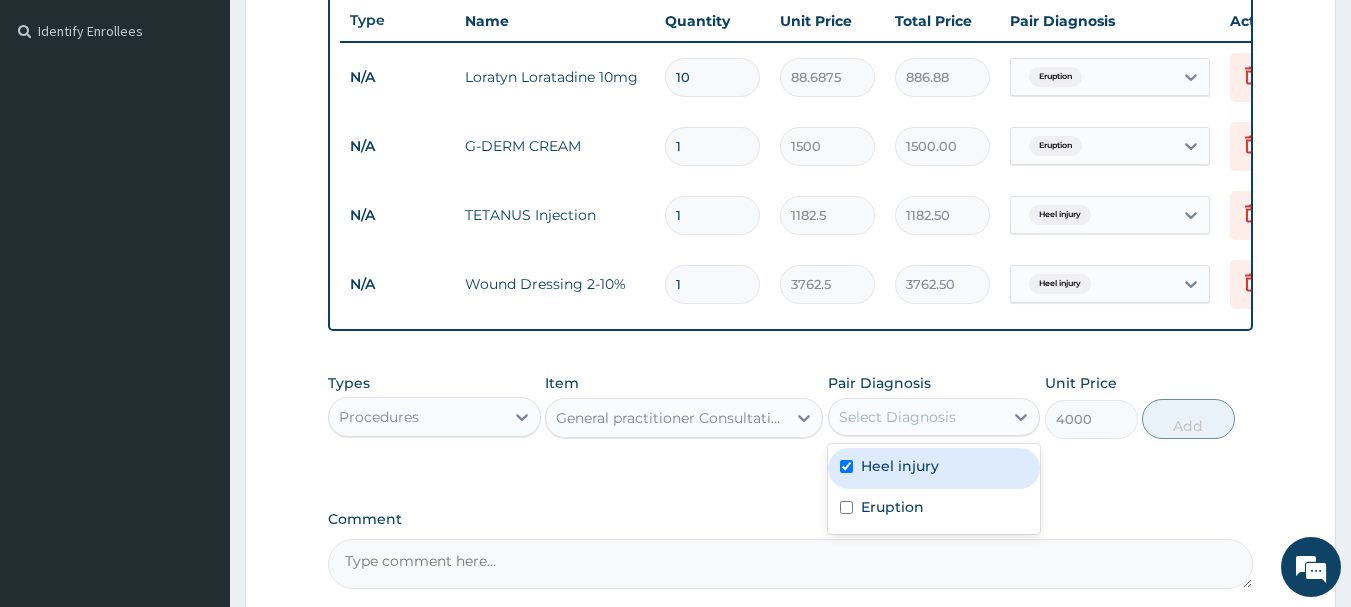 checkbox on "true" 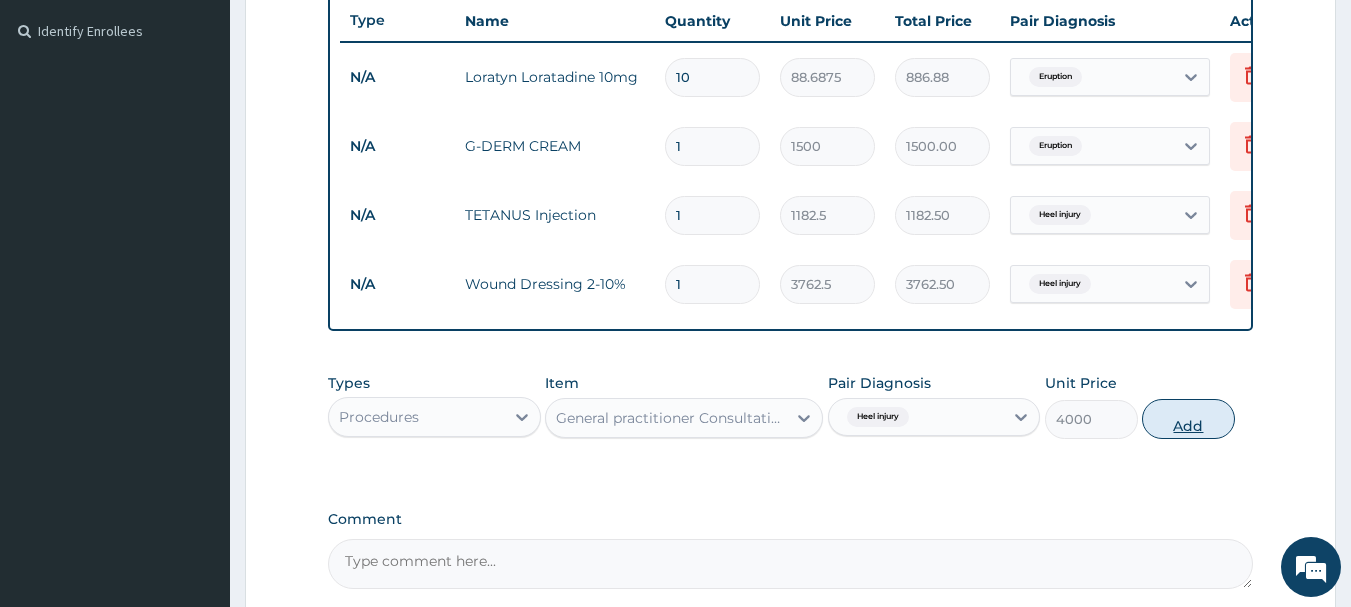 click on "Add" at bounding box center (1188, 419) 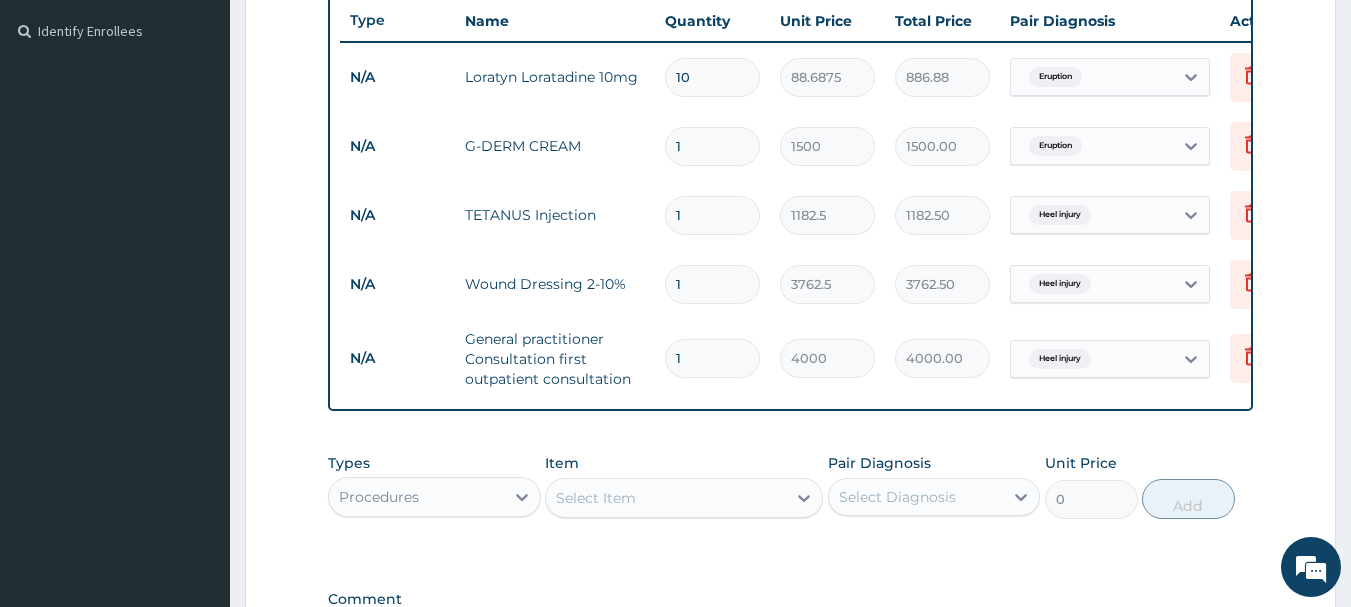 click on "PA Code / Prescription Code Enter Code(Secondary Care Only) Encounter Date [DATE] Diagnosis Heel injury Confirmed Eruption Confirmed NB: All diagnosis must be linked to a claim item Claim Items Type Name Quantity Unit Price Total Price Pair Diagnosis Actions N/A Loratyn Loratadine 10mg 10 88.6875 886.88 Eruption Delete N/A G-DERM CREAM 1 1500 1500.00 Eruption Delete N/A TETANUS Injection 1 1182.5 1182.50 Heel injury Delete N/A Wound Dressing 2-10%  1 3762.5 3762.50 Heel injury Delete N/A General practitioner Consultation first outpatient consultation 1 4000 4000.00 Heel injury Delete Types Procedures Item Select Item Pair Diagnosis Select Diagnosis Unit Price 0 Add Comment" at bounding box center (791, 160) 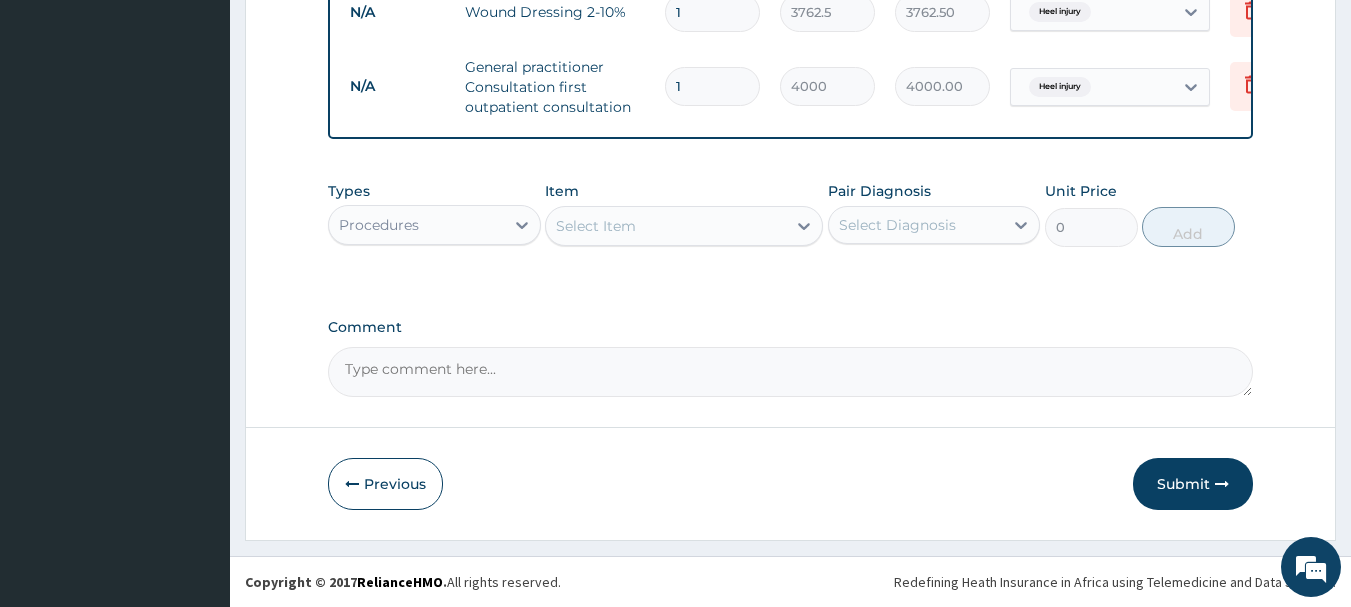 scroll, scrollTop: 826, scrollLeft: 0, axis: vertical 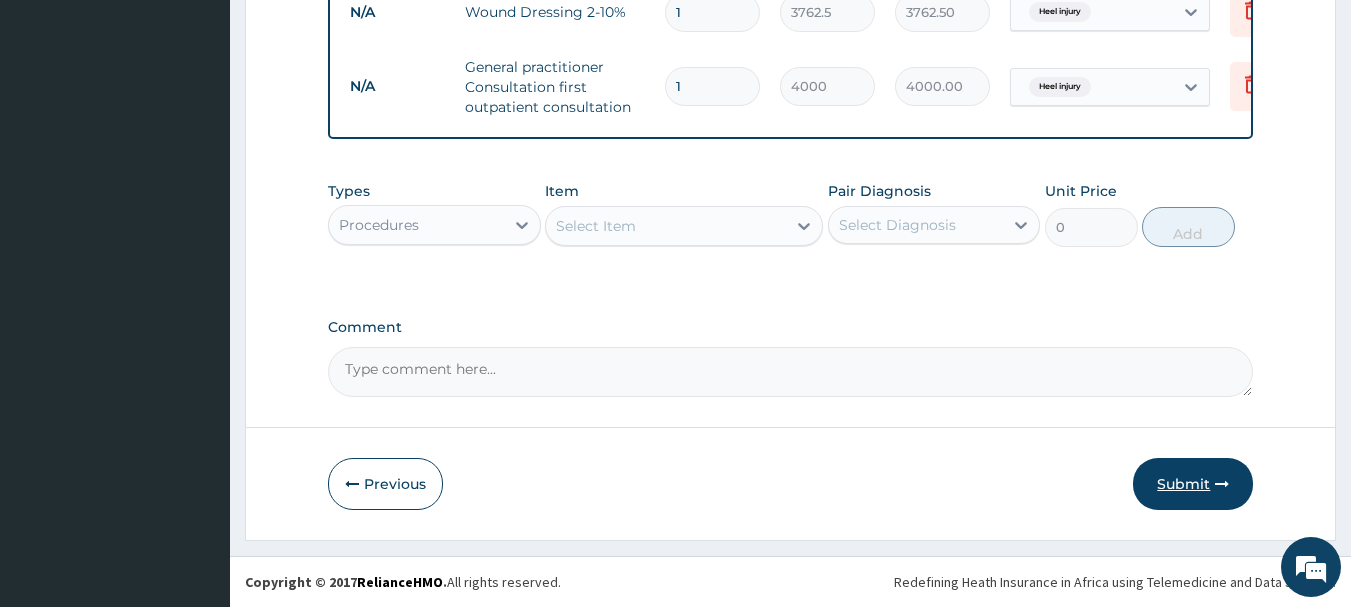 click on "Submit" at bounding box center (1193, 484) 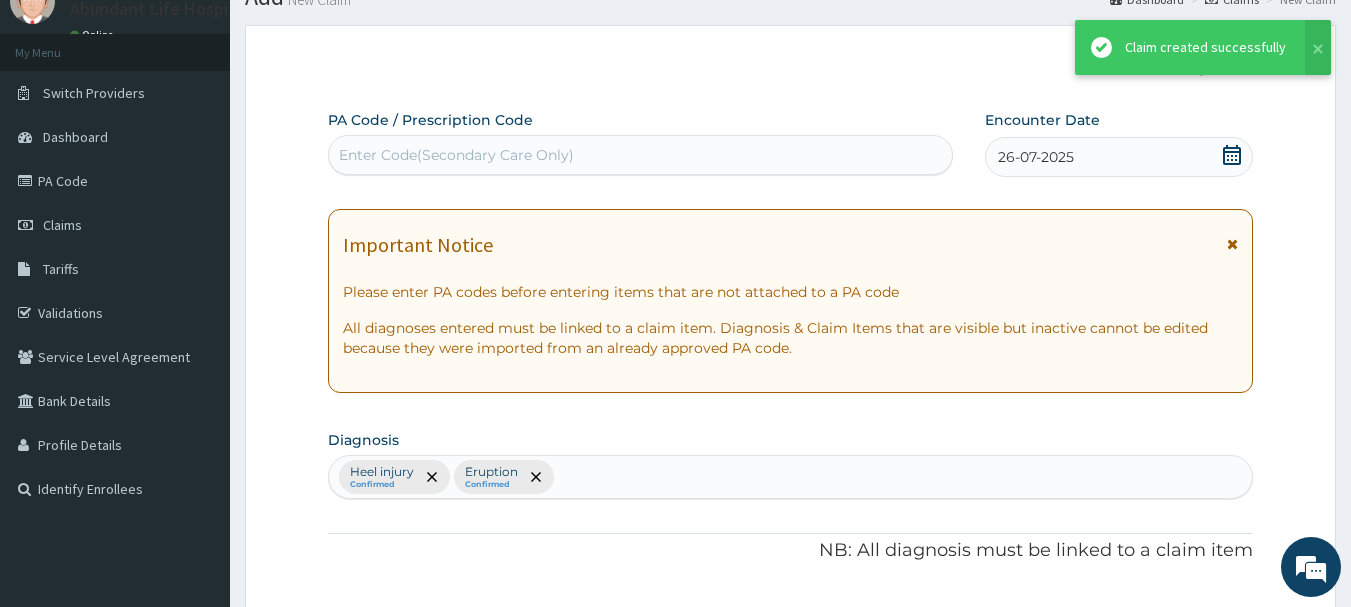 scroll, scrollTop: 826, scrollLeft: 0, axis: vertical 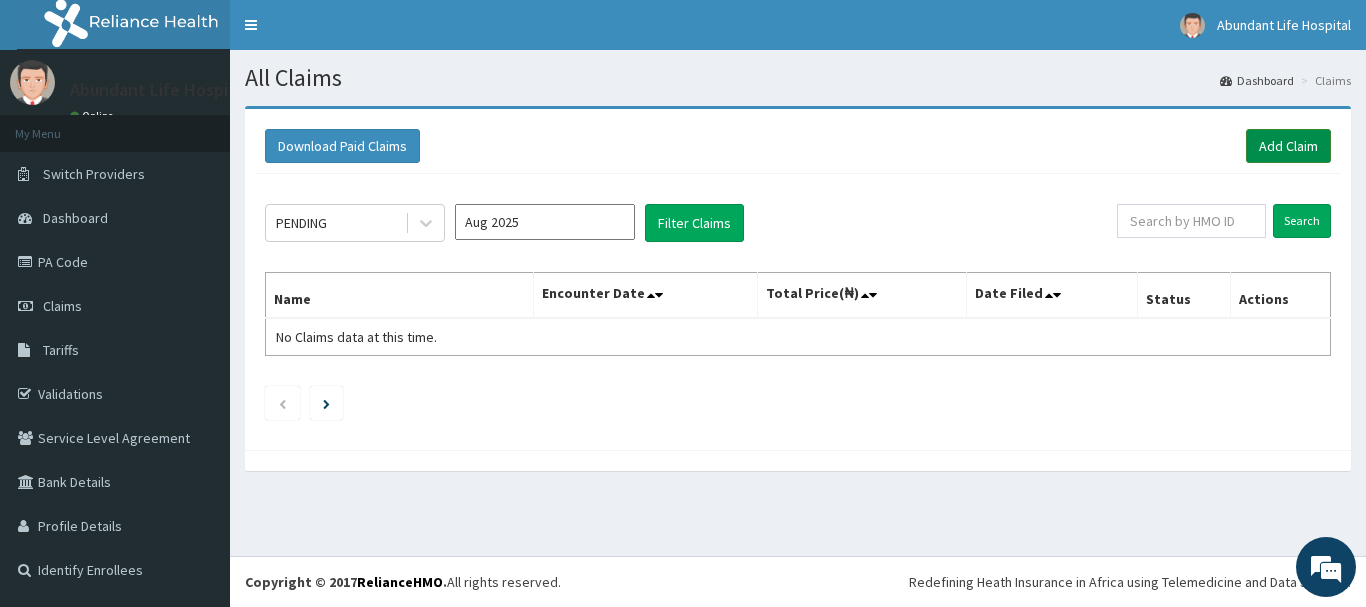 click on "Add Claim" at bounding box center (1288, 146) 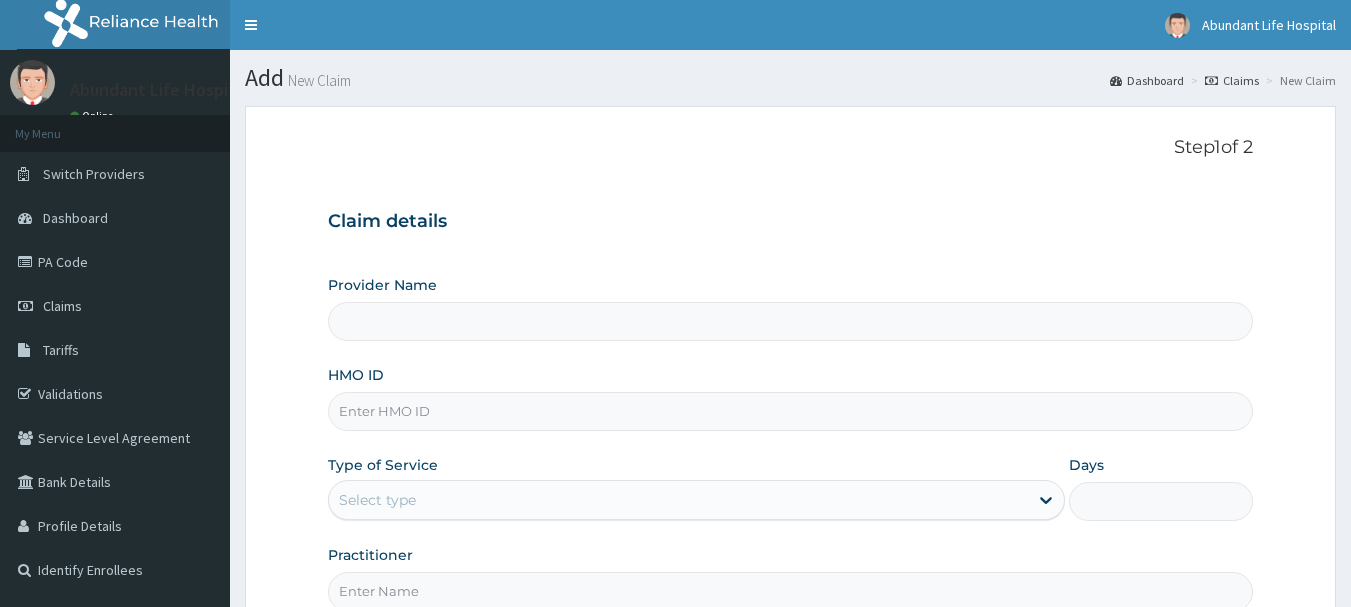 scroll, scrollTop: 0, scrollLeft: 0, axis: both 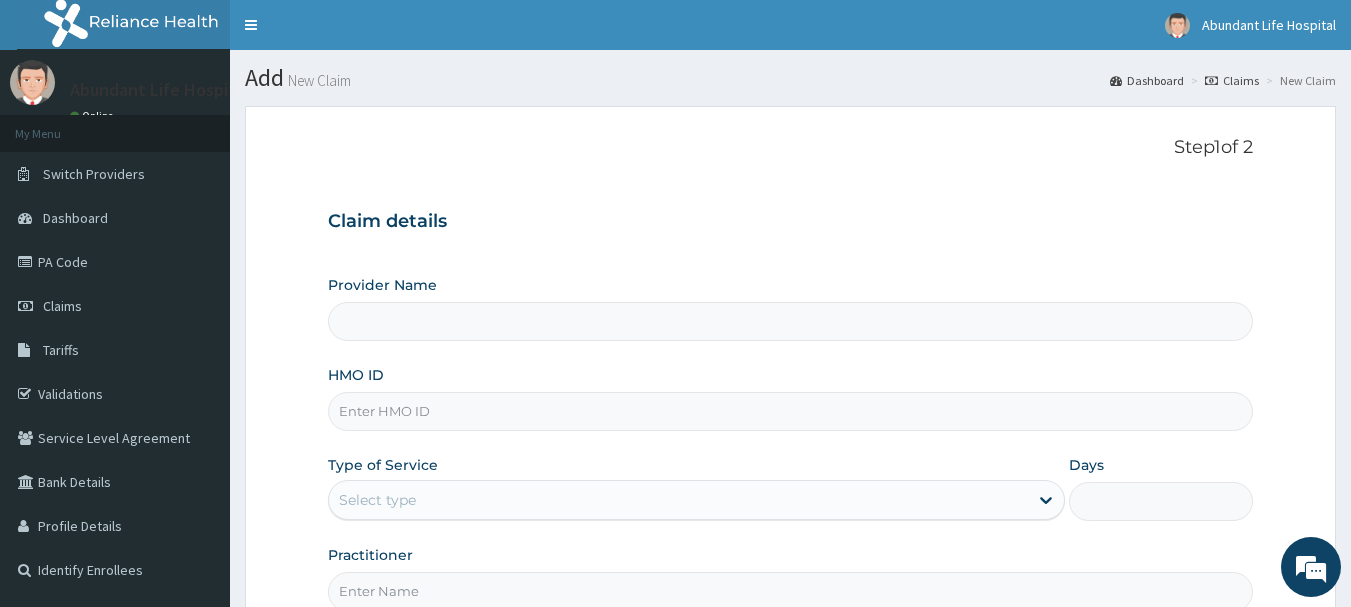 type on "Abundant Life Hospital Ltd." 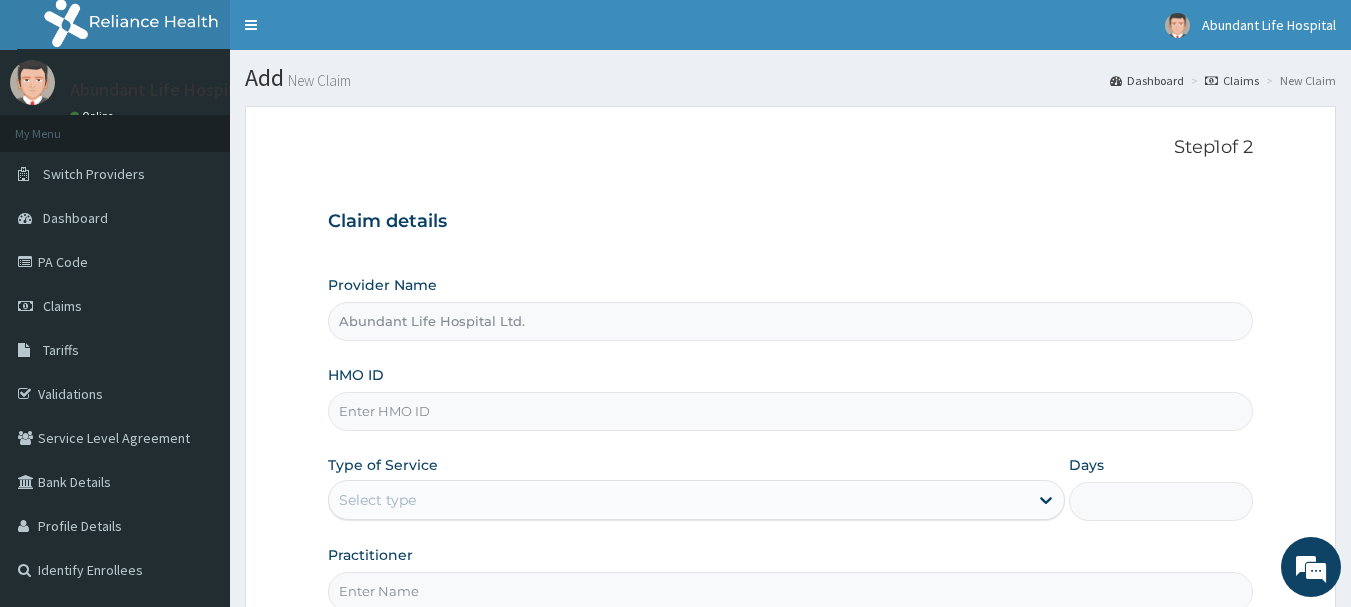 click on "HMO ID" at bounding box center [791, 411] 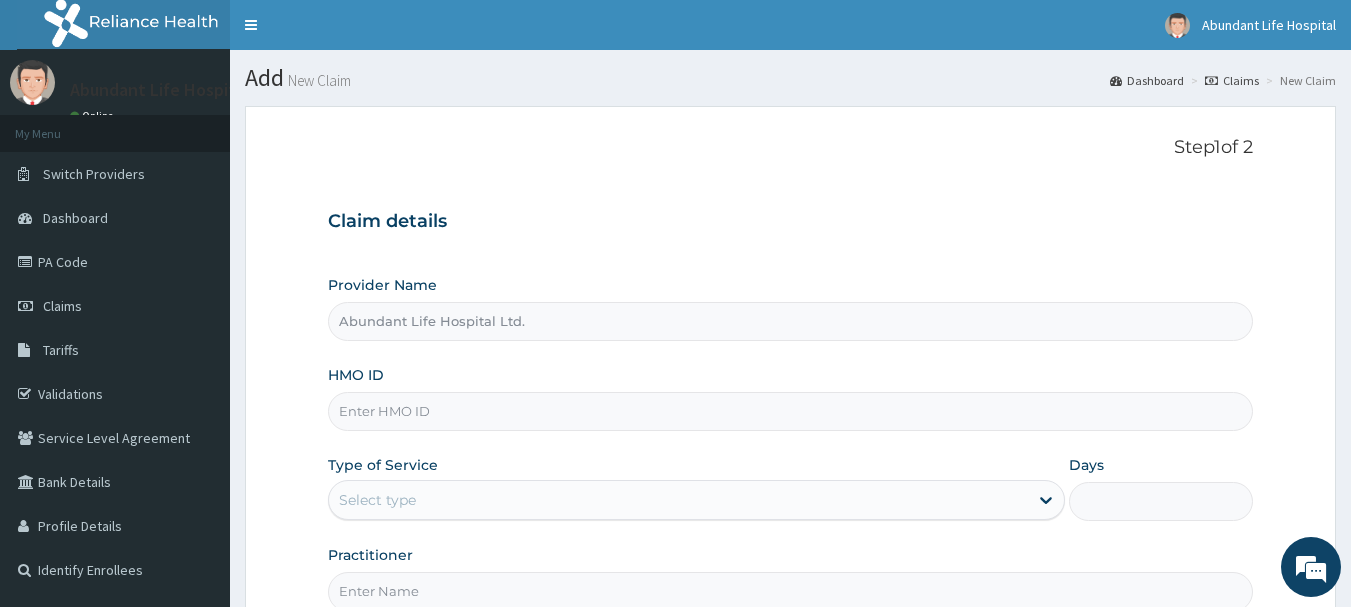 scroll, scrollTop: 0, scrollLeft: 0, axis: both 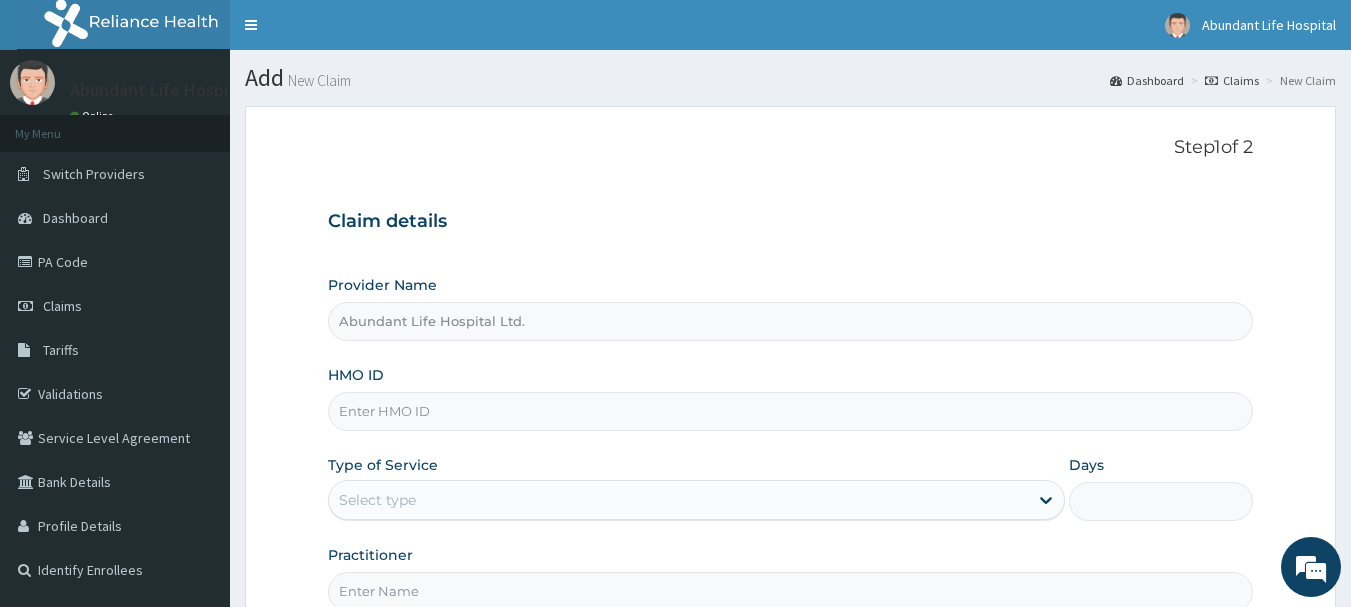 drag, startPoint x: 394, startPoint y: 414, endPoint x: 372, endPoint y: 404, distance: 24.166092 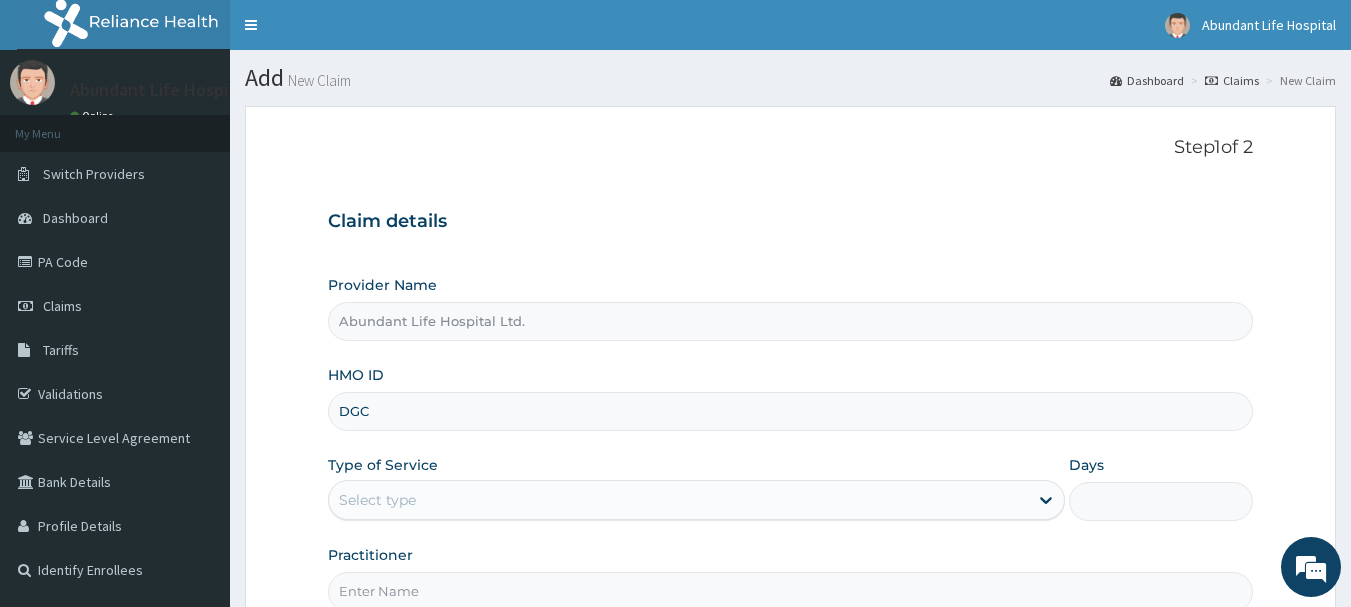 type on "DGC/10178/B" 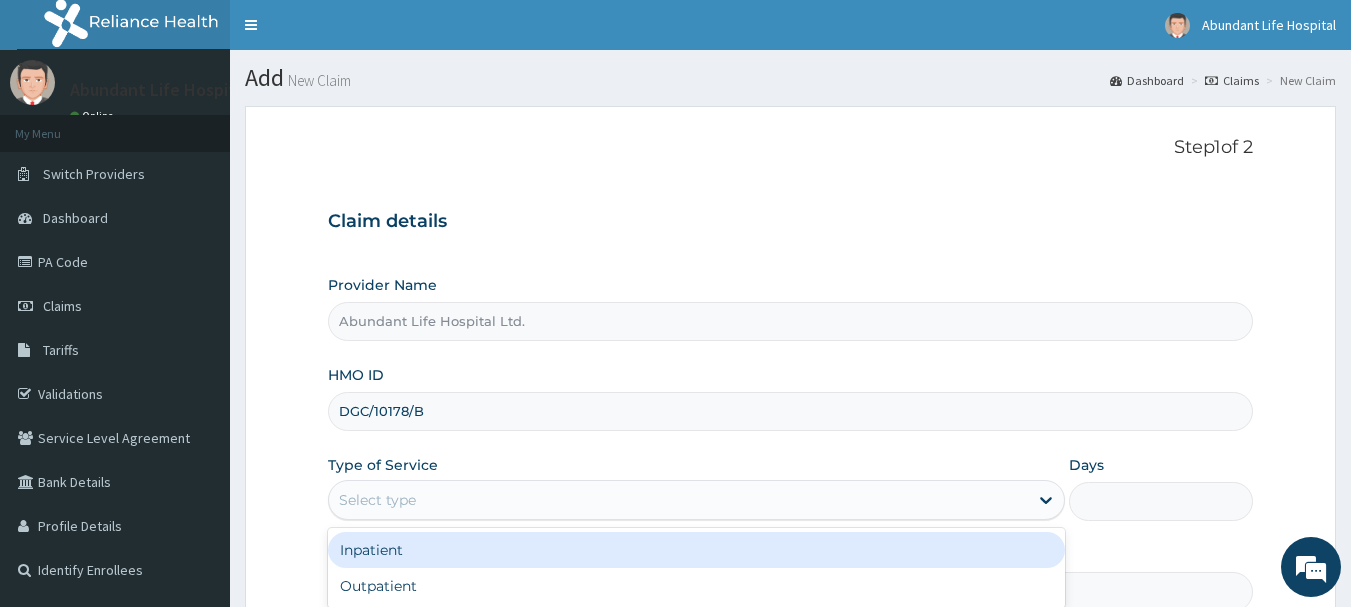 click on "Select type" at bounding box center (678, 500) 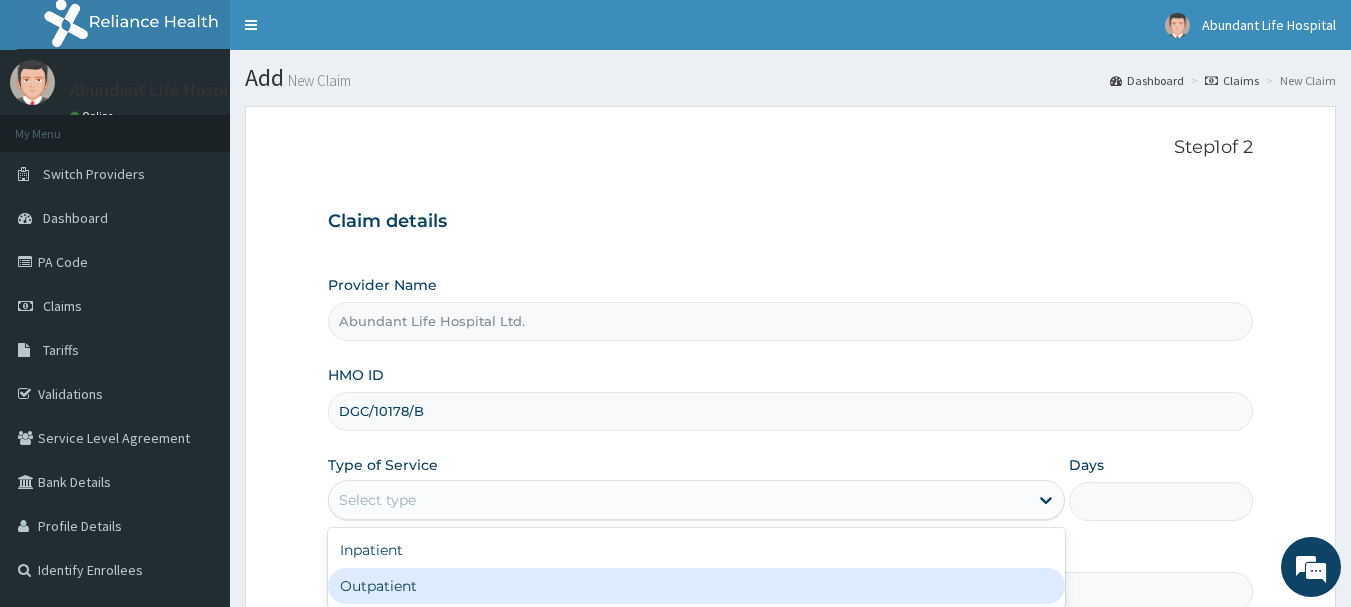 click on "Outpatient" at bounding box center [696, 586] 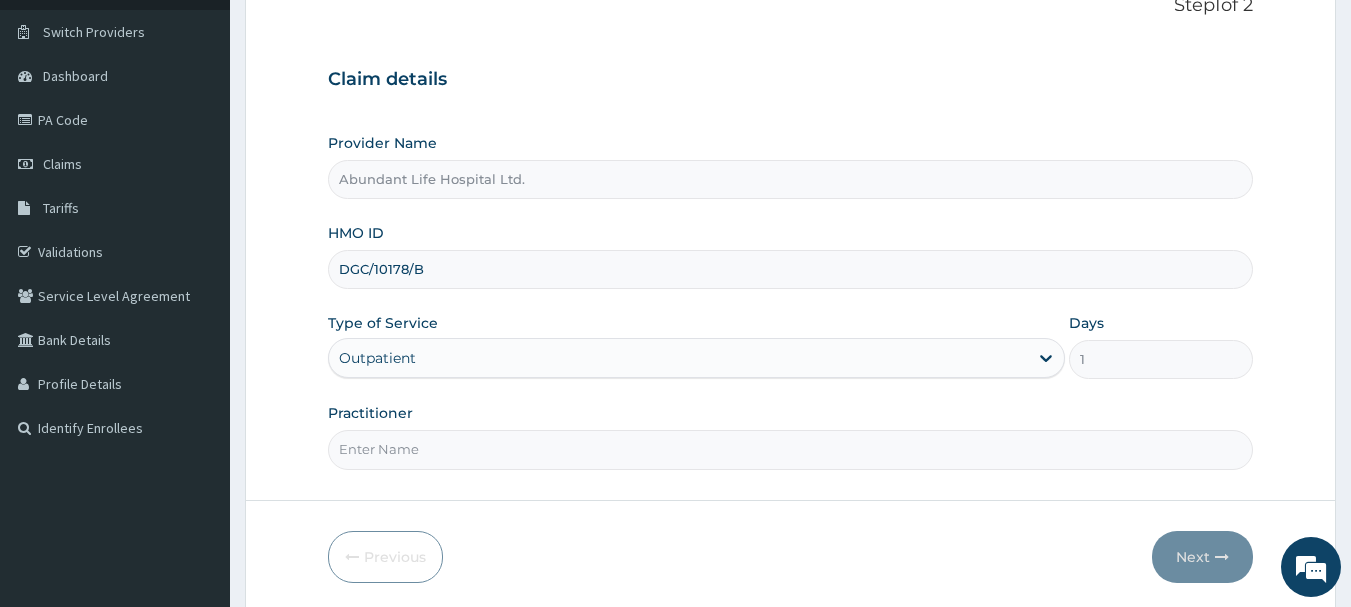 scroll, scrollTop: 160, scrollLeft: 0, axis: vertical 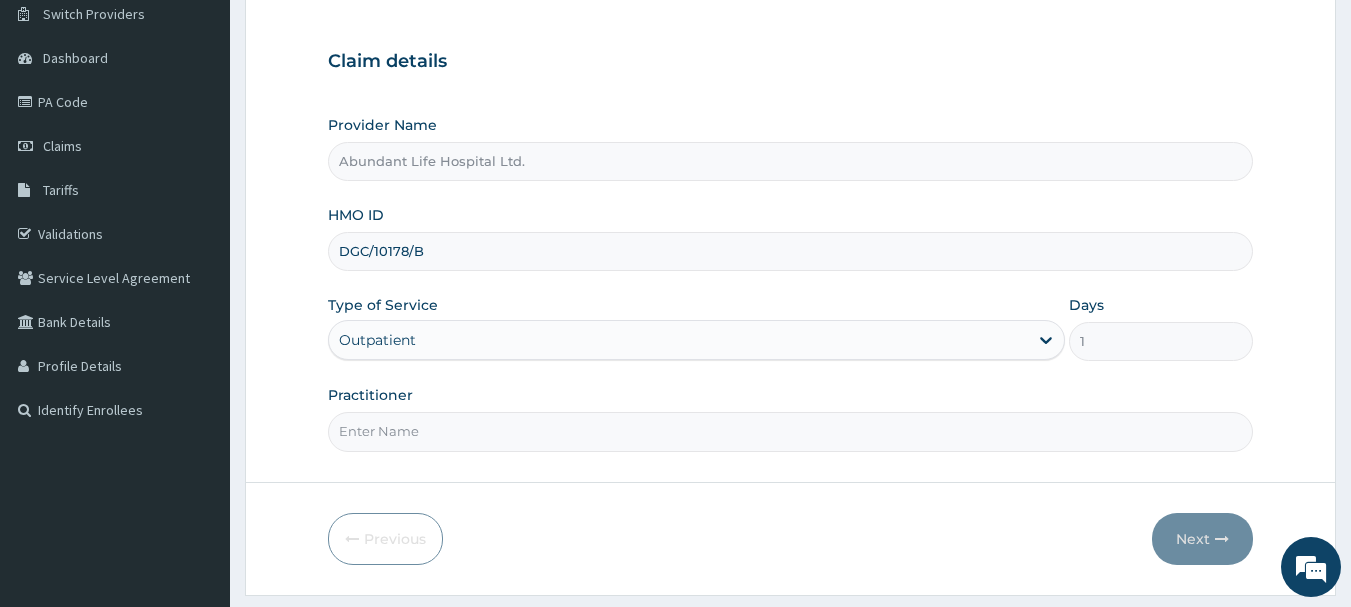 click on "Practitioner" at bounding box center (791, 431) 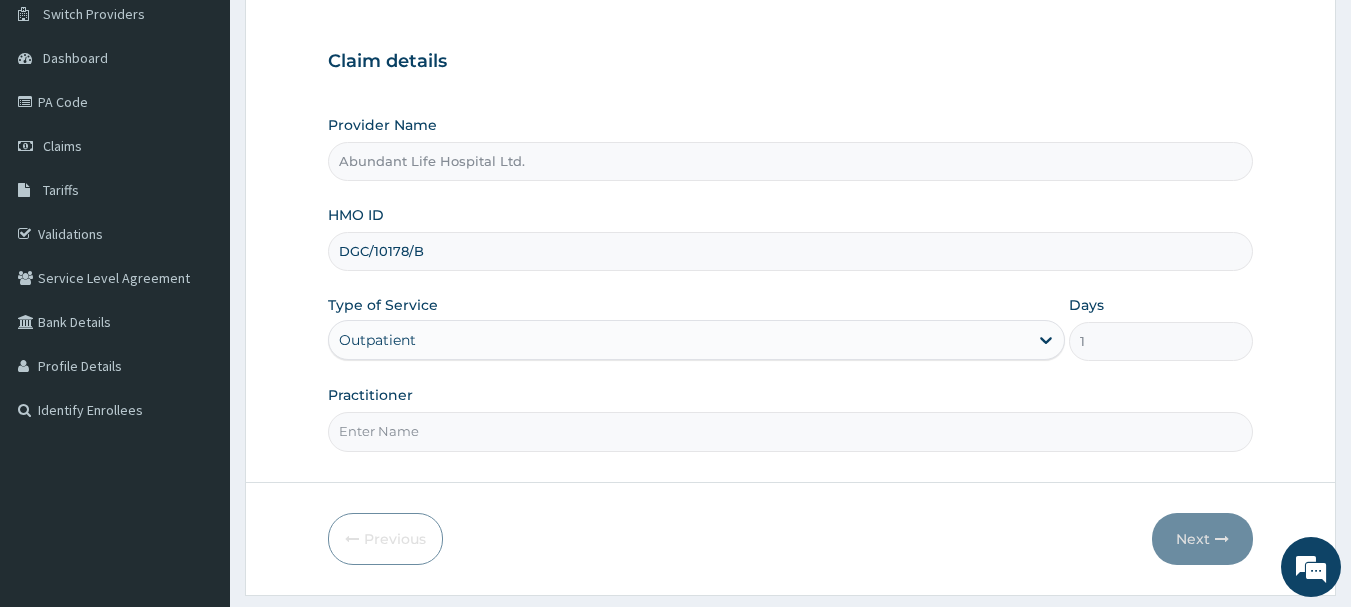 type on "DR [LAST]" 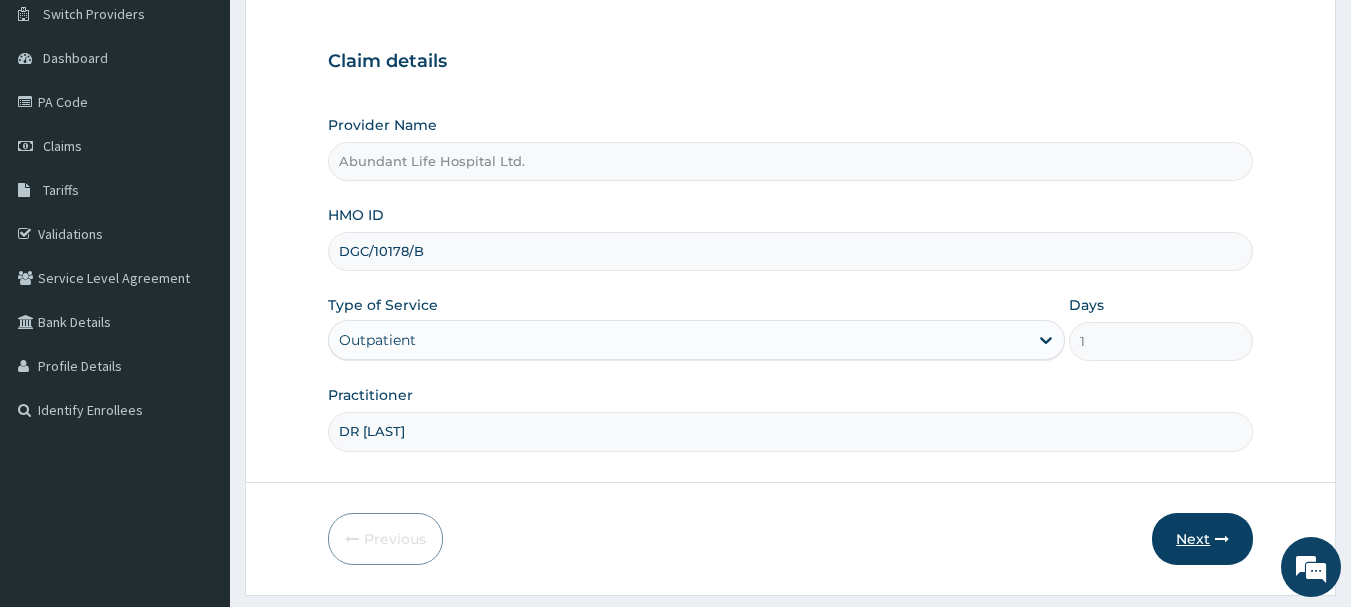 click on "Next" at bounding box center [1202, 539] 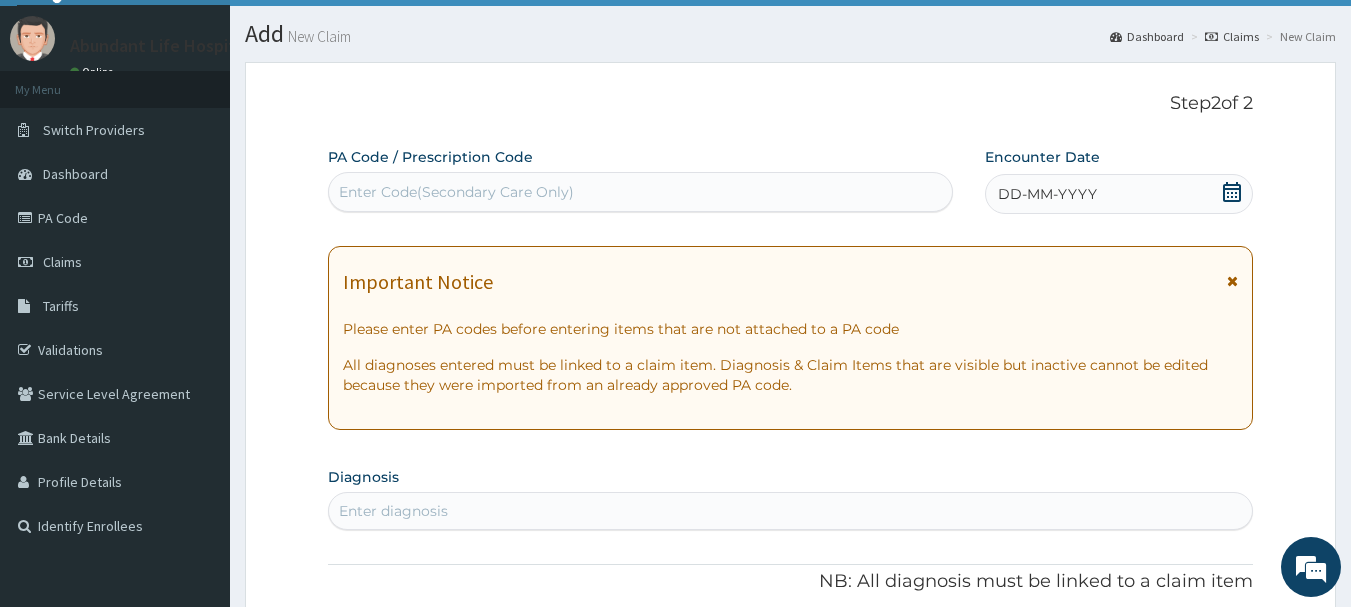scroll, scrollTop: 30, scrollLeft: 0, axis: vertical 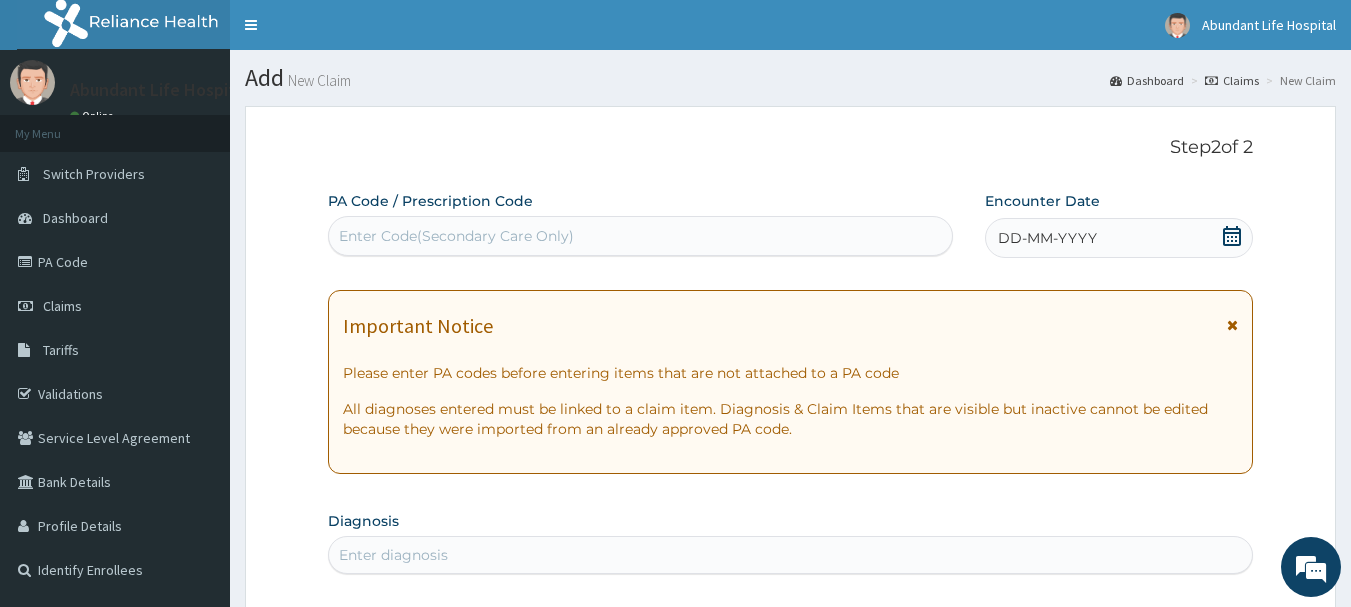 click 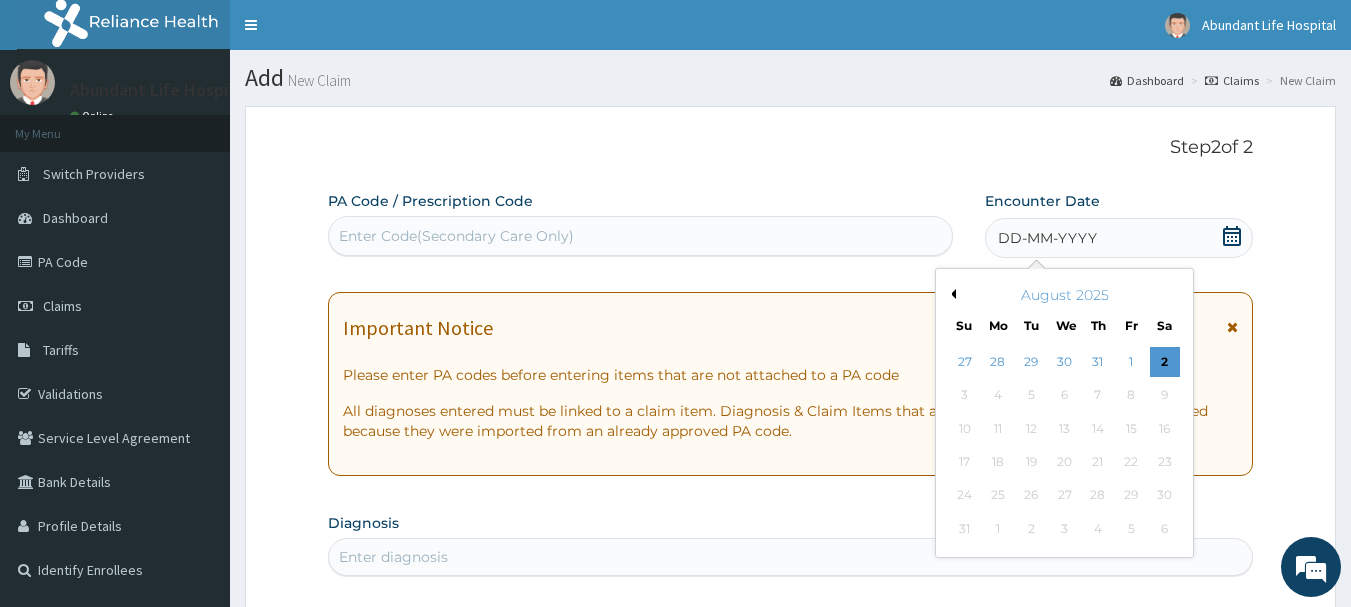 click on "Previous Month" at bounding box center [951, 294] 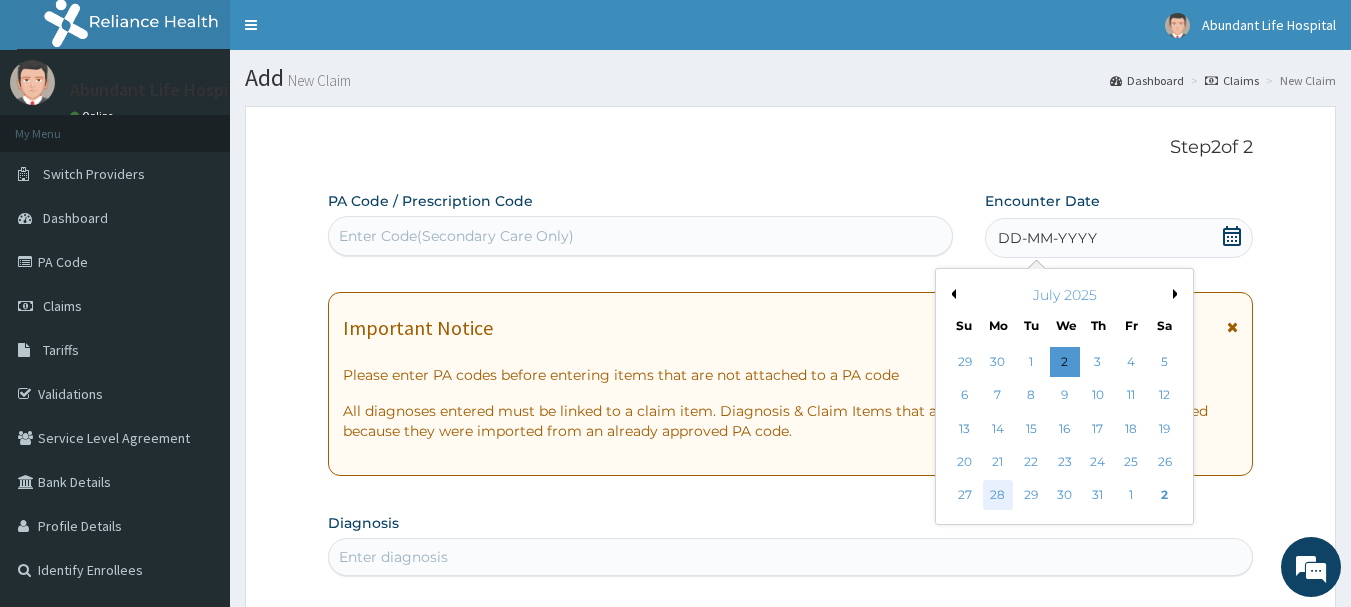 click on "28" at bounding box center (998, 496) 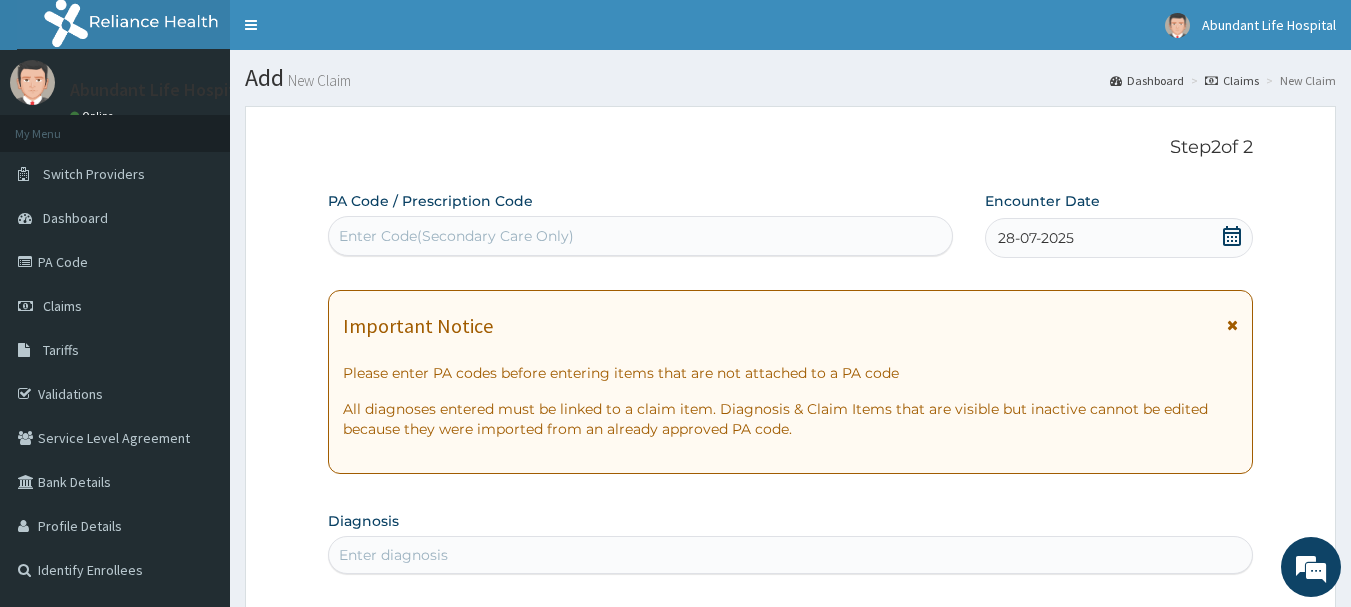 click on "PA Code / Prescription Code Enter Code(Secondary Care Only) Encounter Date [DATE] Important Notice Please enter PA codes before entering items that are not attached to a PA code   All diagnoses entered must be linked to a claim item. Diagnosis & Claim Items that are visible but inactive cannot be edited because they were imported from an already approved PA code. Diagnosis Enter diagnosis NB: All diagnosis must be linked to a claim item Claim Items No claim item Types Select Type Item Select Item Pair Diagnosis Select Diagnosis Unit Price 0 Add Comment" at bounding box center (791, 708) 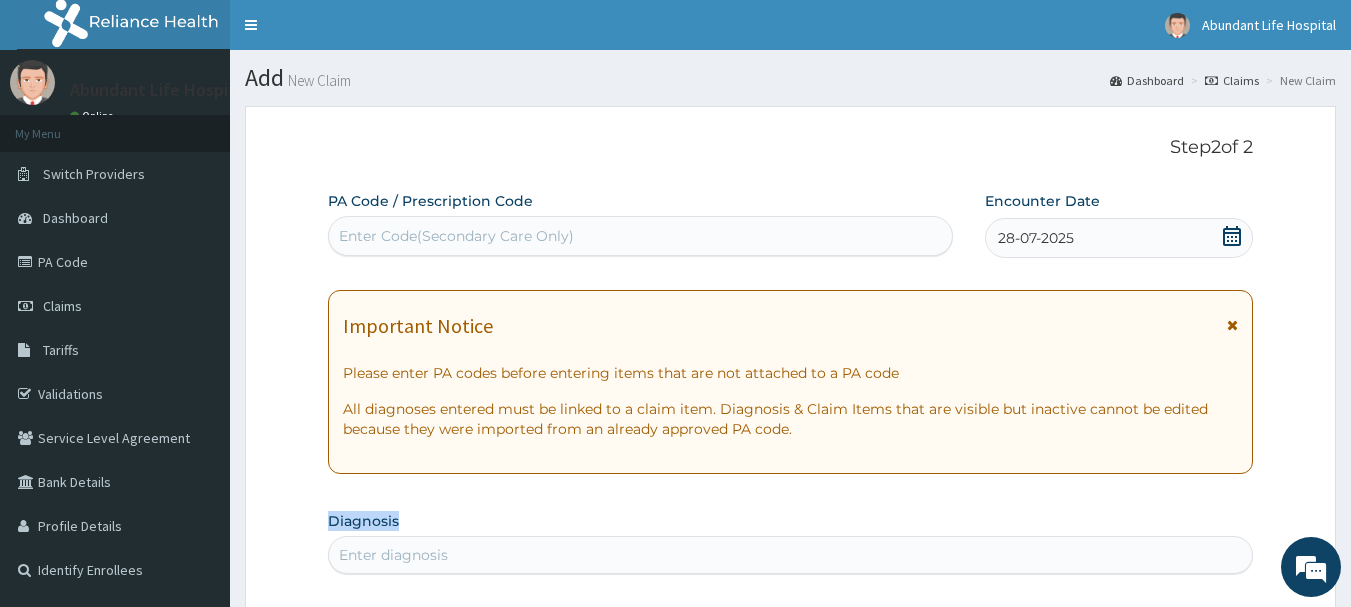 click on "PA Code / Prescription Code Enter Code(Secondary Care Only) Encounter Date [DATE] Important Notice Please enter PA codes before entering items that are not attached to a PA code   All diagnoses entered must be linked to a claim item. Diagnosis & Claim Items that are visible but inactive cannot be edited because they were imported from an already approved PA code. Diagnosis Enter diagnosis NB: All diagnosis must be linked to a claim item Claim Items No claim item Types Select Type Item Select Item Pair Diagnosis Select Diagnosis Unit Price 0 Add Comment" at bounding box center (791, 708) 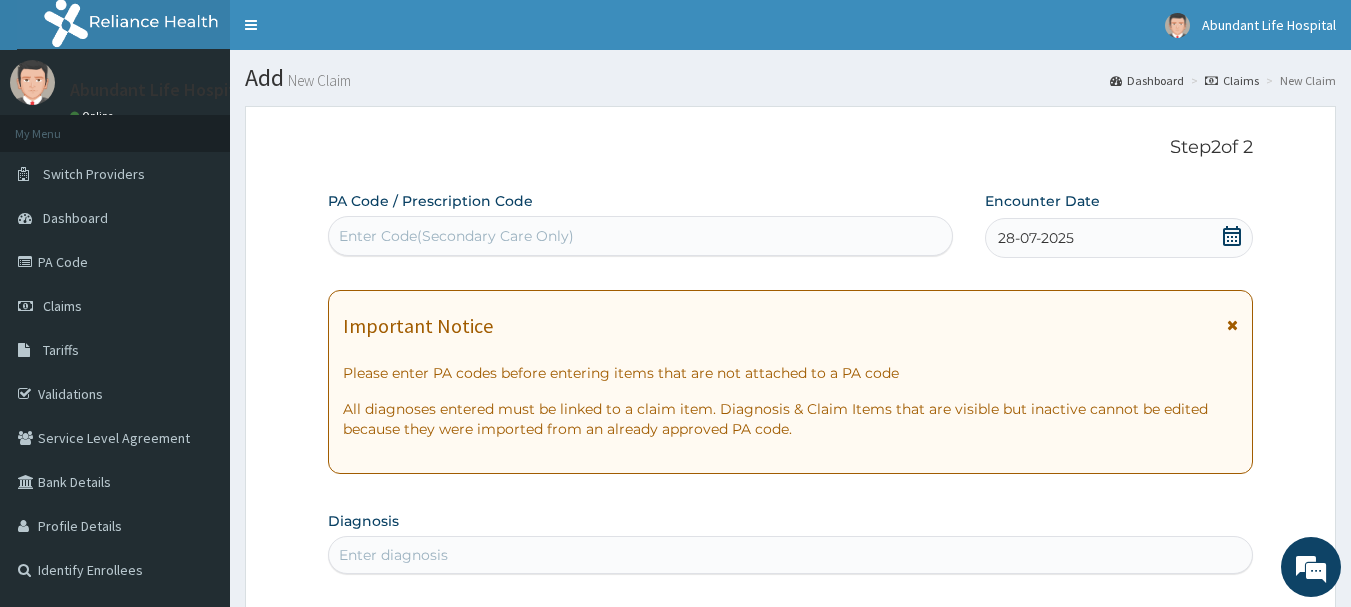 click on "PA Code / Prescription Code Enter Code(Secondary Care Only) Encounter Date 28-07-2025 Important Notice Please enter PA codes before entering items that are not attached to a PA code   All diagnoses entered must be linked to a claim item. Diagnosis & Claim Items that are visible but inactive cannot be edited because they were imported from an already approved PA code. Diagnosis Enter diagnosis NB: All diagnosis must be linked to a claim item Claim Items No claim item Types Select Type Item Select Item Pair Diagnosis Select Diagnosis Unit Price 0 Add Comment" at bounding box center [791, 708] 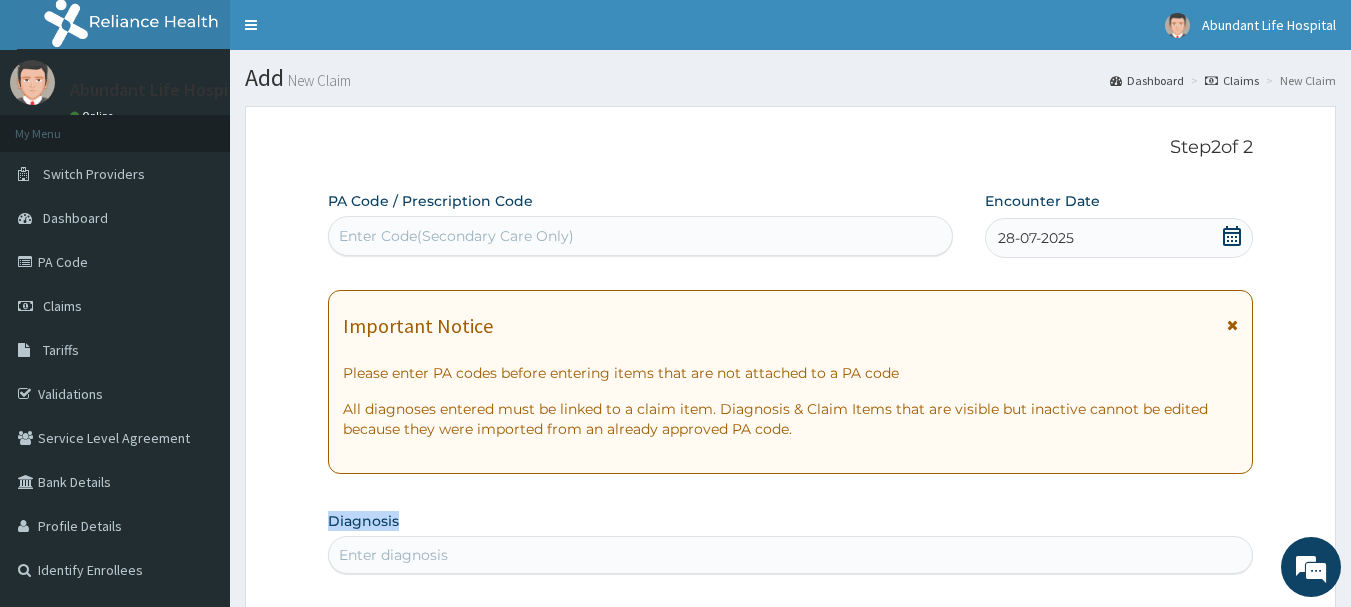 click on "PA Code / Prescription Code Enter Code(Secondary Care Only) Encounter Date 28-07-2025 Important Notice Please enter PA codes before entering items that are not attached to a PA code   All diagnoses entered must be linked to a claim item. Diagnosis & Claim Items that are visible but inactive cannot be edited because they were imported from an already approved PA code. Diagnosis Enter diagnosis NB: All diagnosis must be linked to a claim item Claim Items No claim item Types Select Type Item Select Item Pair Diagnosis Select Diagnosis Unit Price 0 Add Comment" at bounding box center (791, 708) 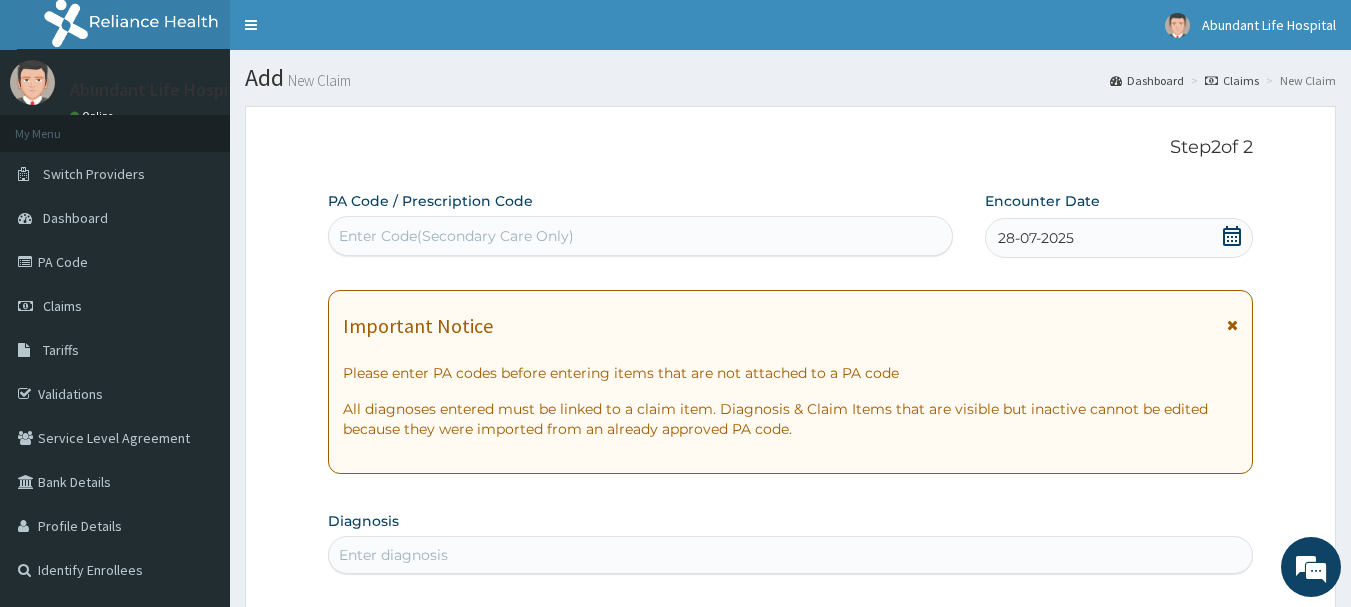 drag, startPoint x: 1212, startPoint y: 263, endPoint x: 1179, endPoint y: 277, distance: 35.846897 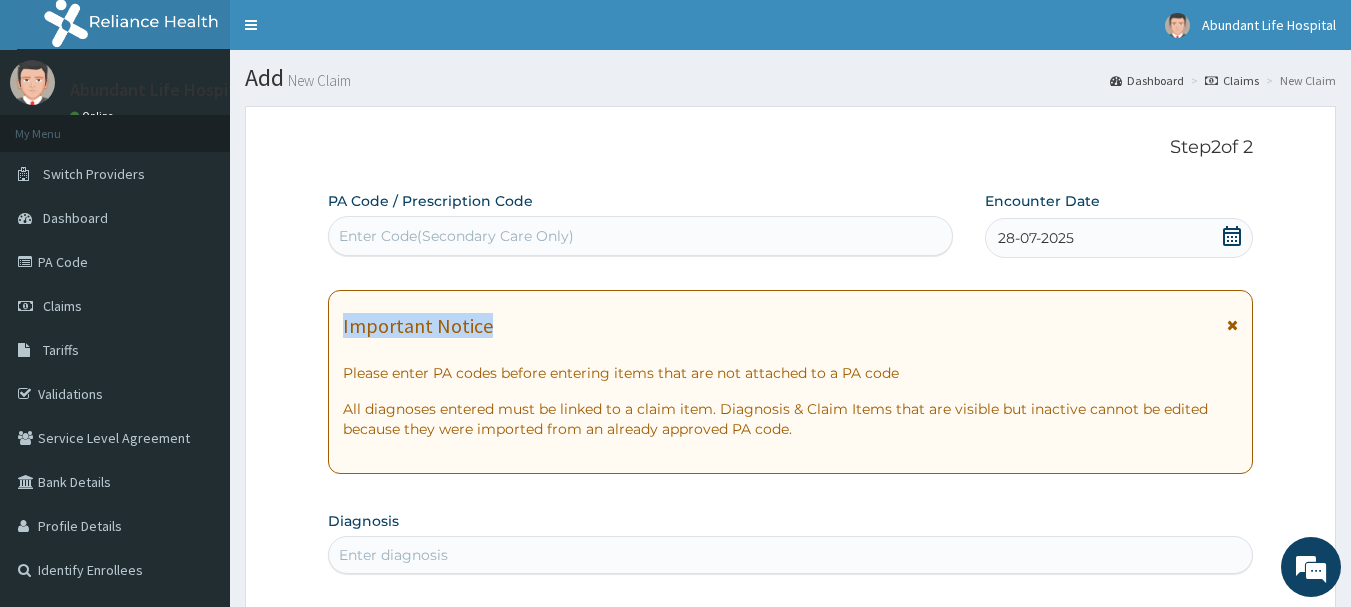 click on "PA Code / Prescription Code Enter Code(Secondary Care Only) Encounter Date 28-07-2025 Important Notice Please enter PA codes before entering items that are not attached to a PA code   All diagnoses entered must be linked to a claim item. Diagnosis & Claim Items that are visible but inactive cannot be edited because they were imported from an already approved PA code. Diagnosis Enter diagnosis NB: All diagnosis must be linked to a claim item Claim Items No claim item Types Select Type Item Select Item Pair Diagnosis Select Diagnosis Unit Price 0 Add Comment" at bounding box center [791, 708] 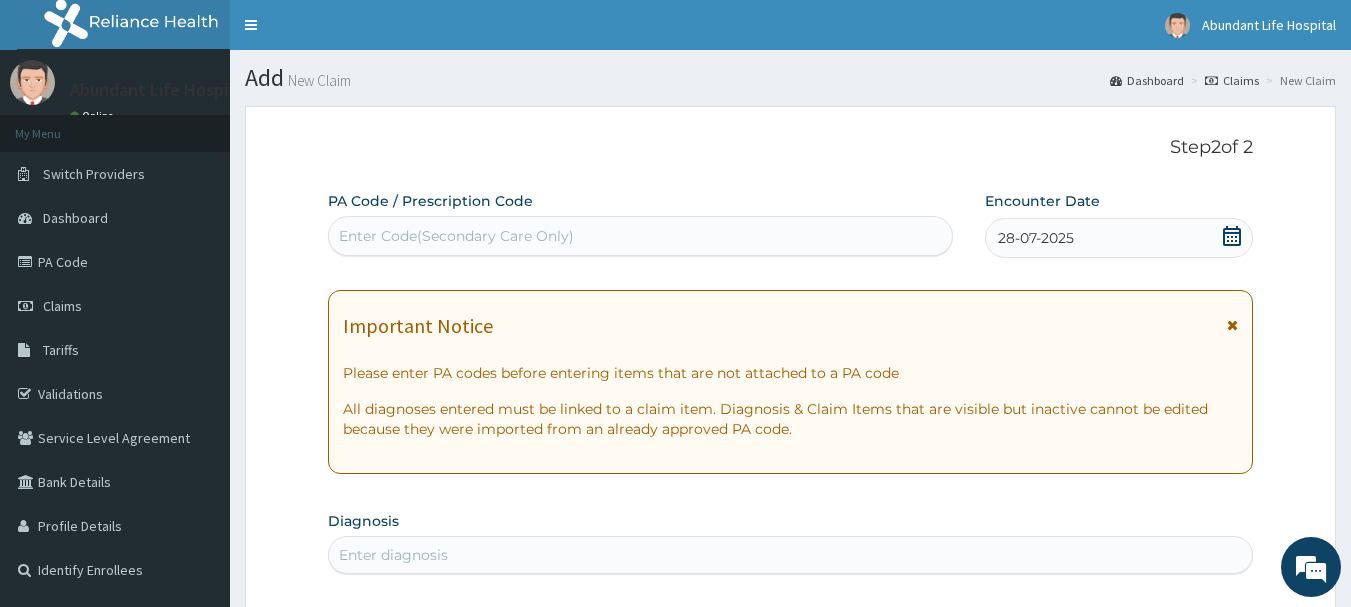 click on "PA Code / Prescription Code Enter Code(Secondary Care Only) Encounter Date 28-07-2025 Important Notice Please enter PA codes before entering items that are not attached to a PA code   All diagnoses entered must be linked to a claim item. Diagnosis & Claim Items that are visible but inactive cannot be edited because they were imported from an already approved PA code. Diagnosis Enter diagnosis NB: All diagnosis must be linked to a claim item Claim Items No claim item Types Select Type Item Select Item Pair Diagnosis Select Diagnosis Unit Price 0 Add Comment" at bounding box center (791, 708) 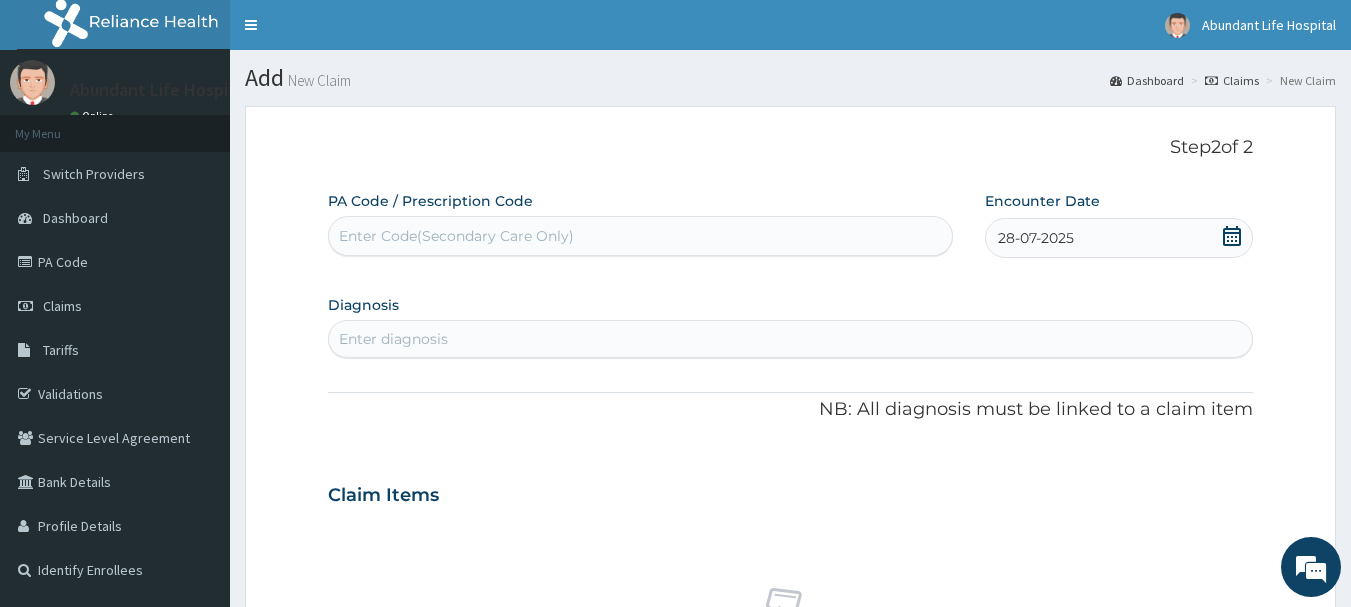 drag, startPoint x: 1233, startPoint y: 319, endPoint x: 1193, endPoint y: 338, distance: 44.28318 